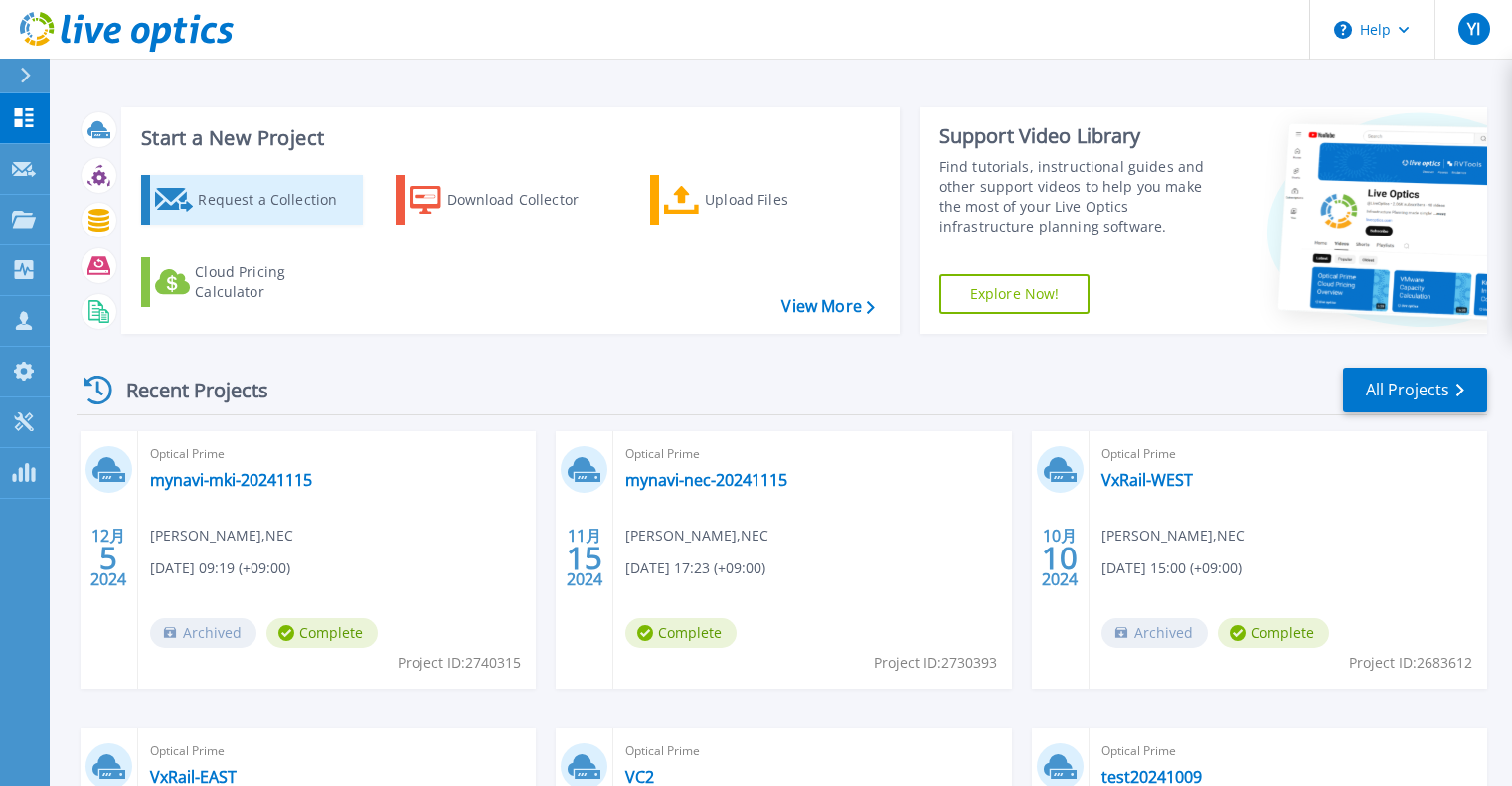 scroll, scrollTop: 0, scrollLeft: 0, axis: both 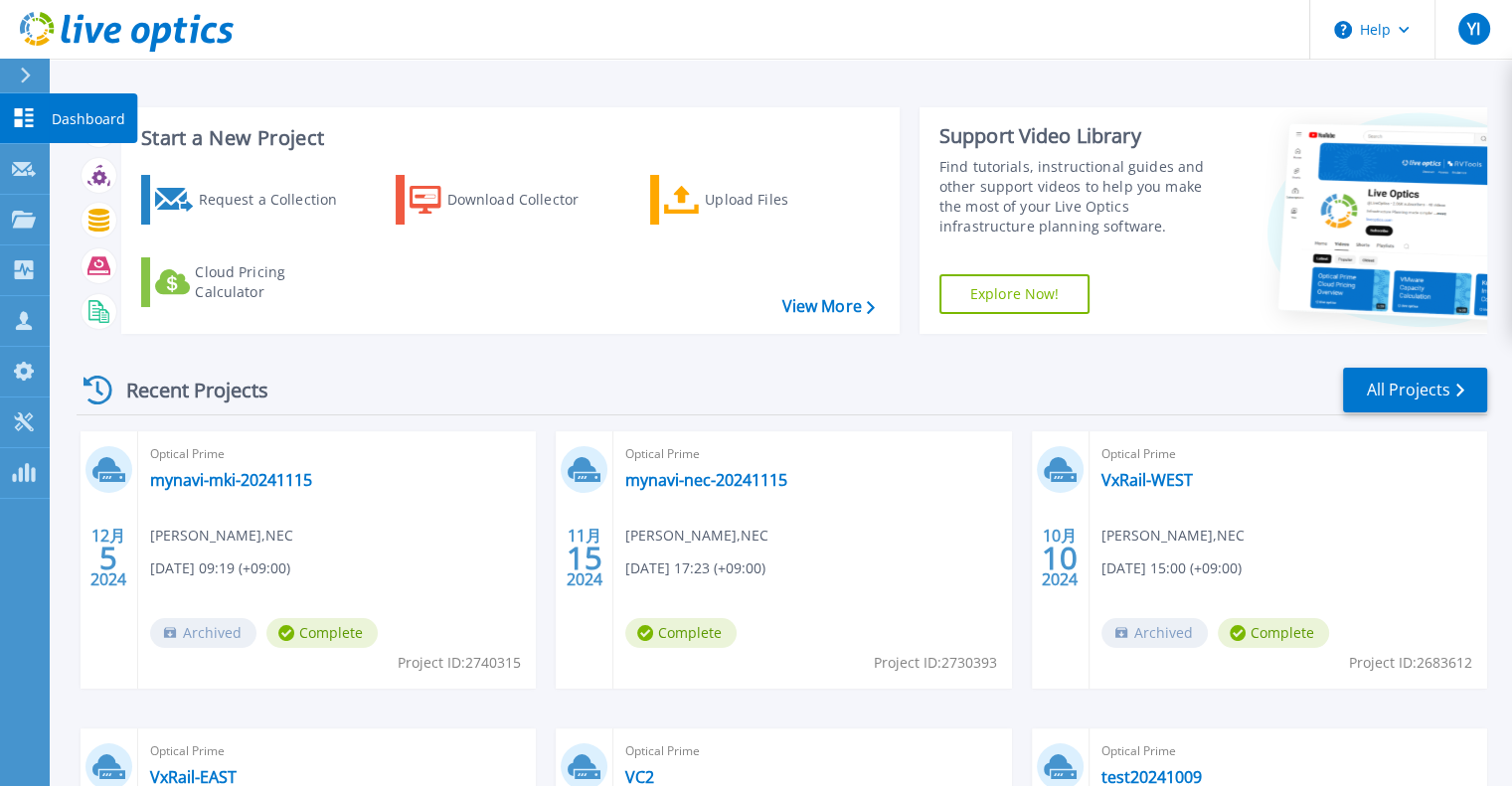 click 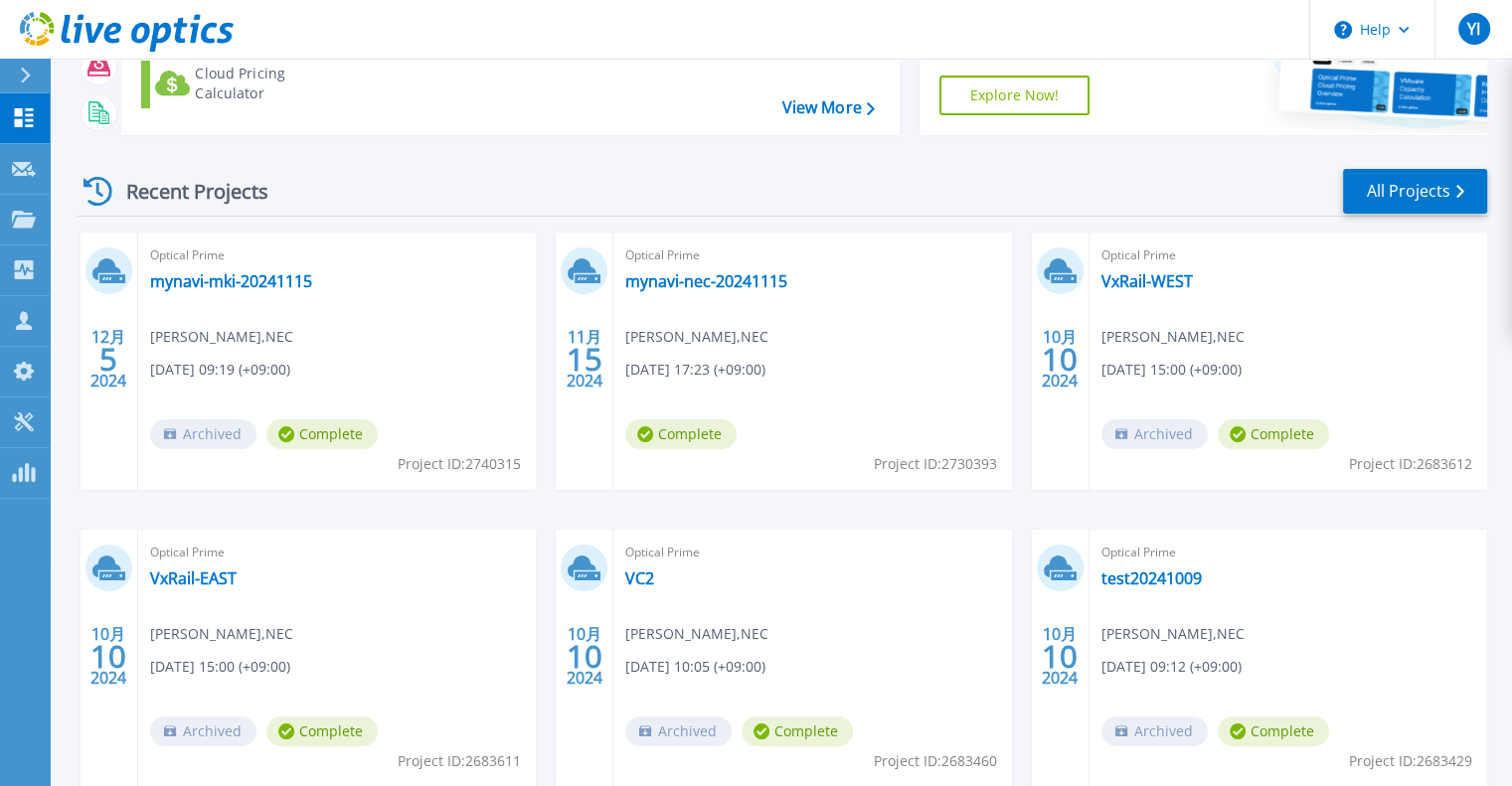 scroll, scrollTop: 99, scrollLeft: 0, axis: vertical 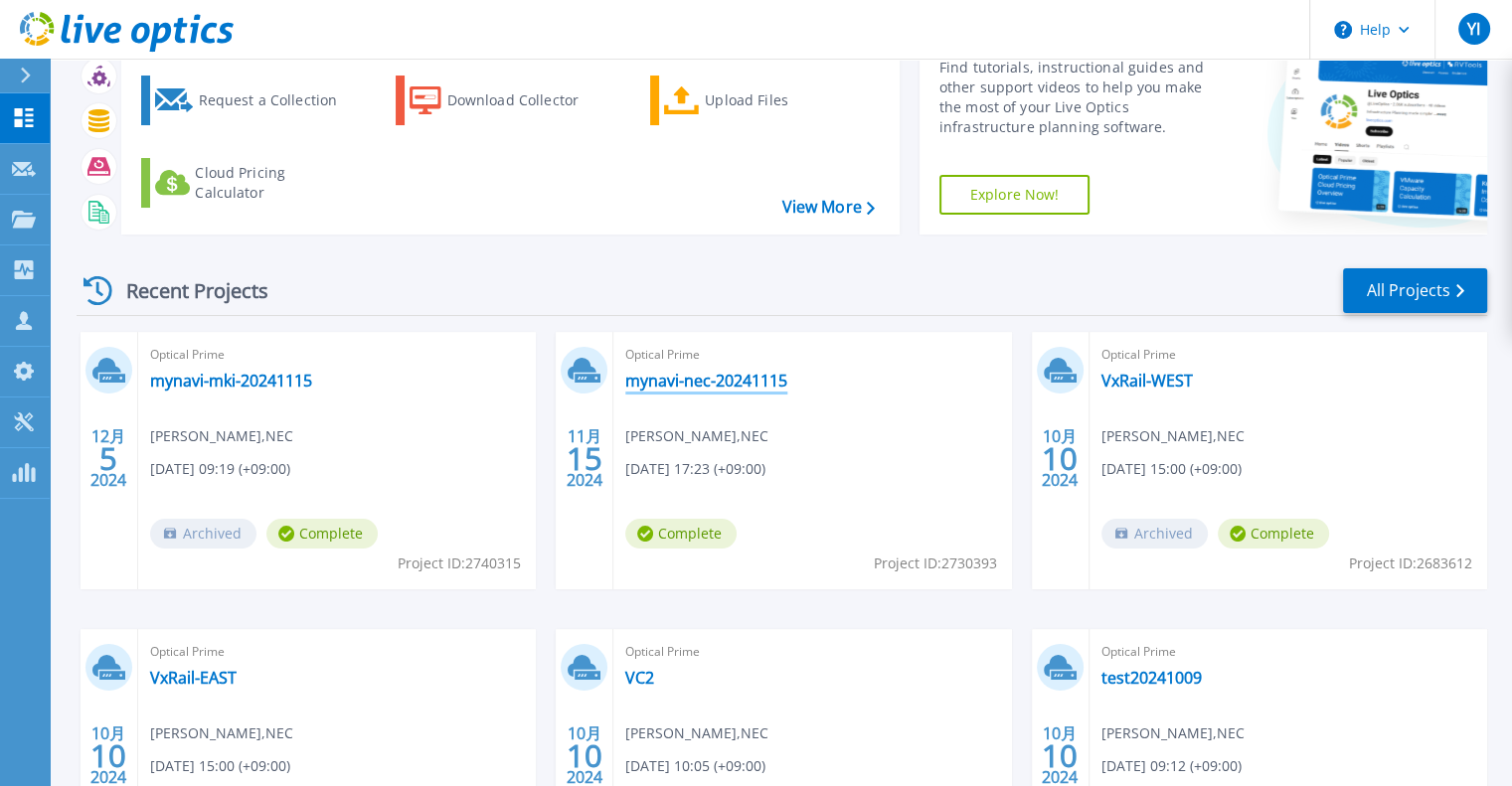 click on "mynavi-nec-20241115" at bounding box center (706, 381) 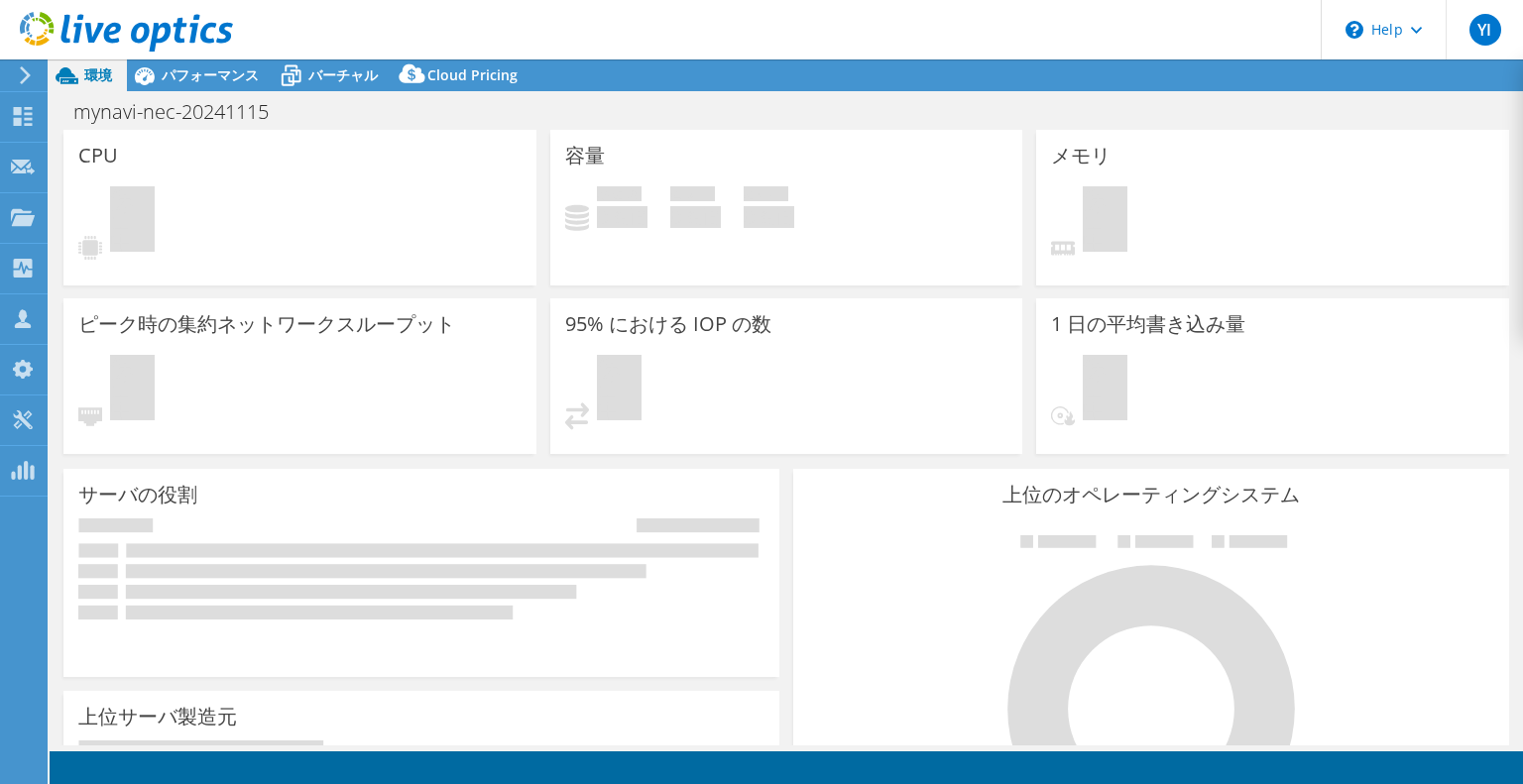 scroll, scrollTop: 0, scrollLeft: 0, axis: both 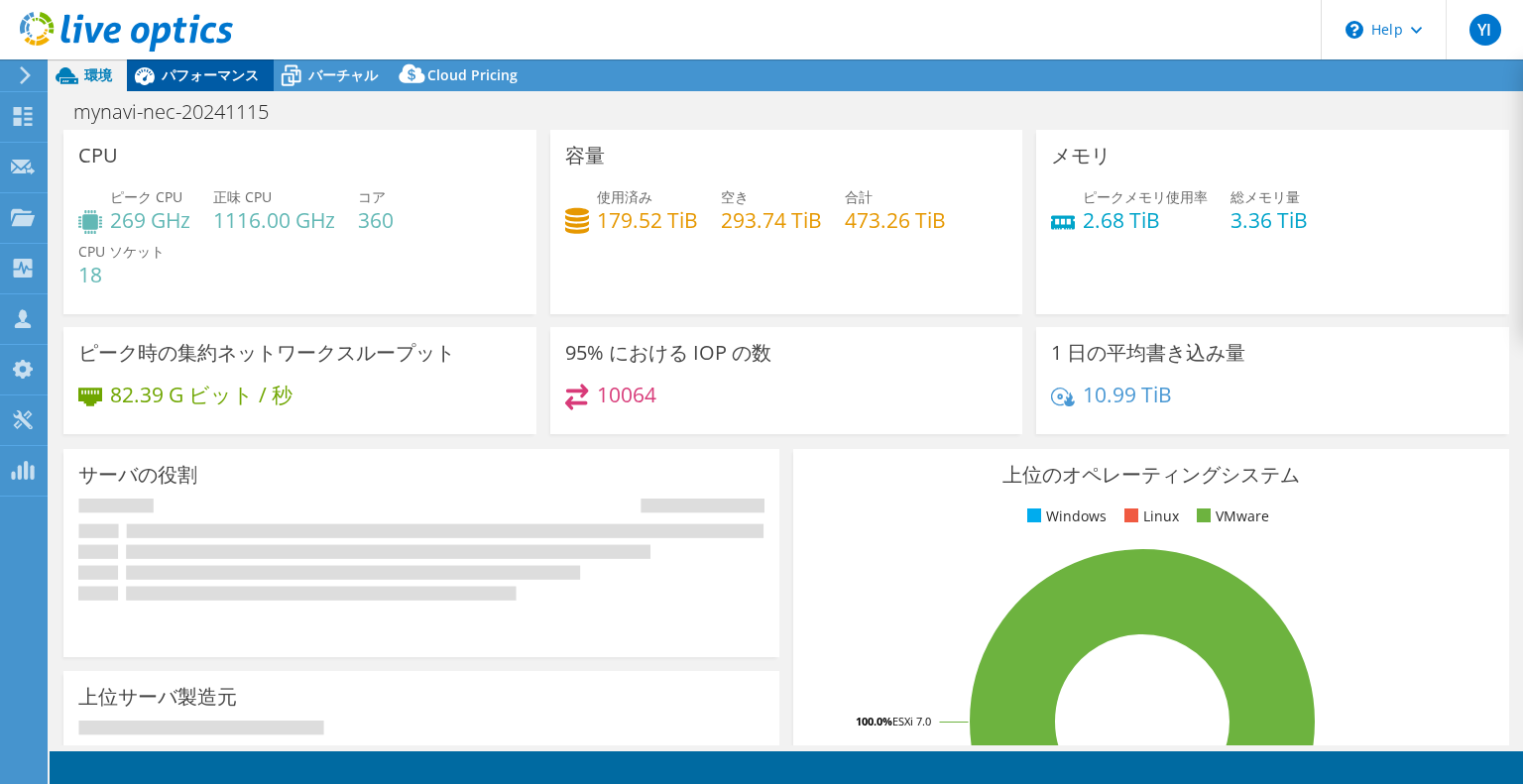 select on "[GEOGRAPHIC_DATA]" 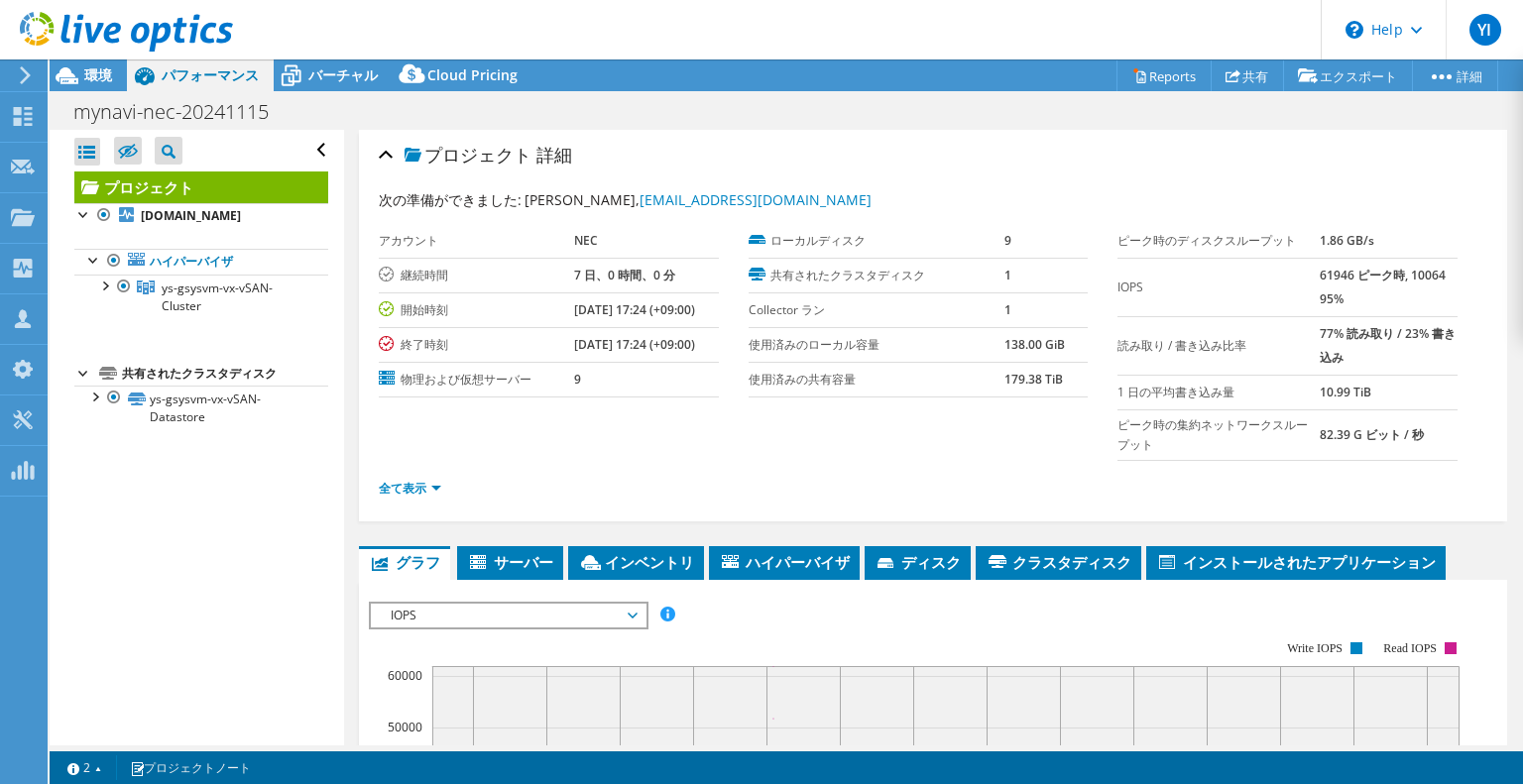 scroll, scrollTop: 198, scrollLeft: 0, axis: vertical 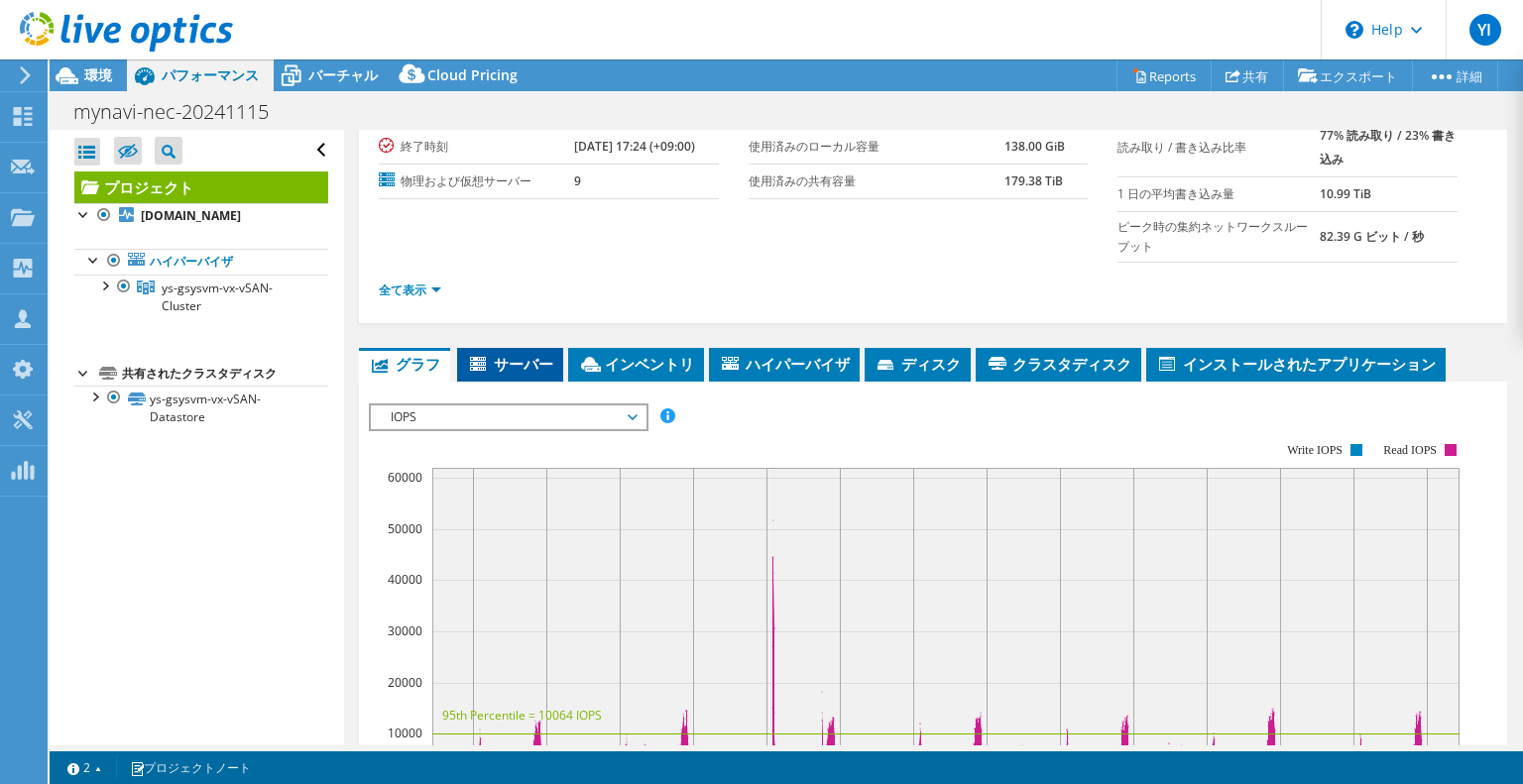 click on "サーバー" at bounding box center [510, 364] 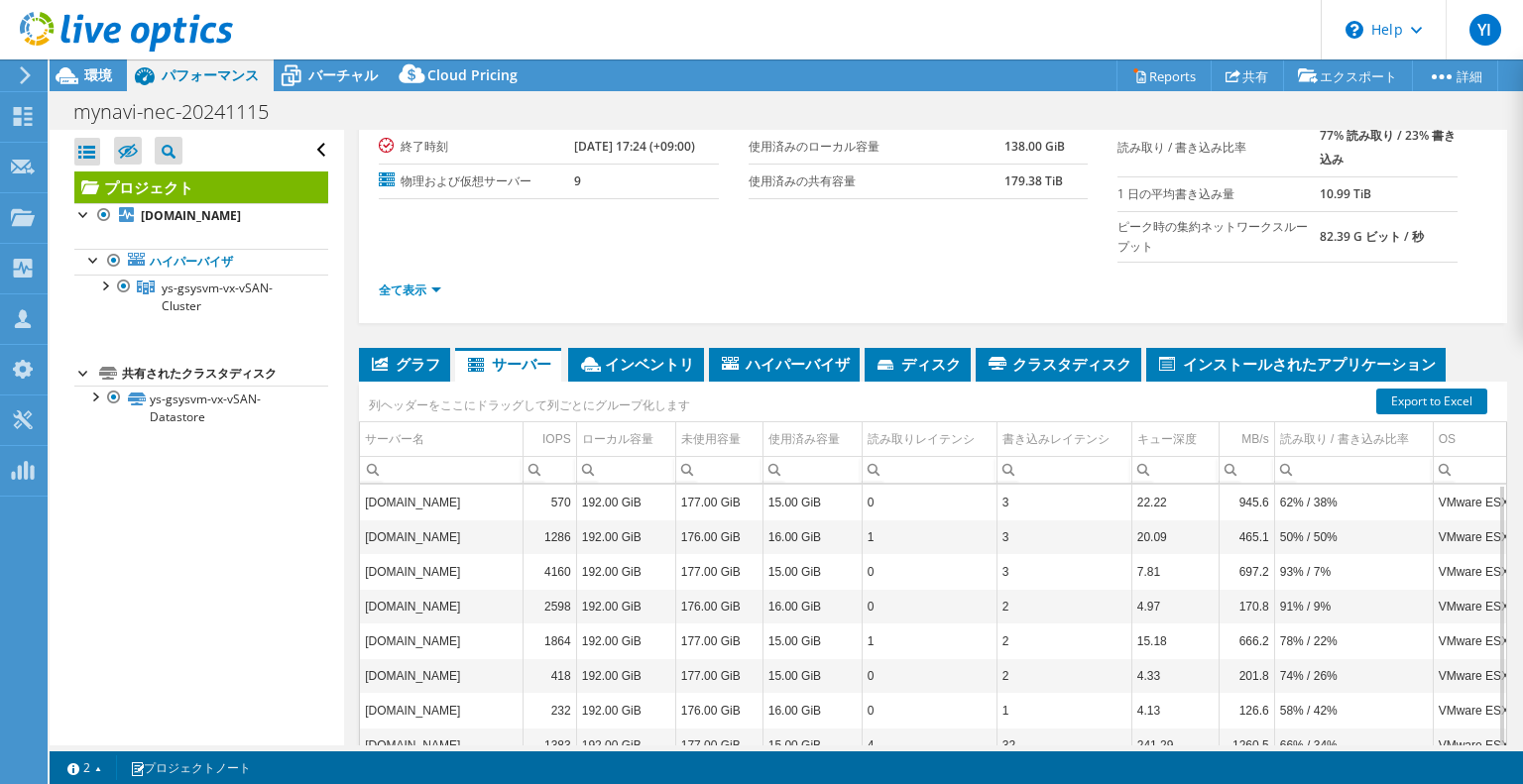 scroll, scrollTop: 297, scrollLeft: 0, axis: vertical 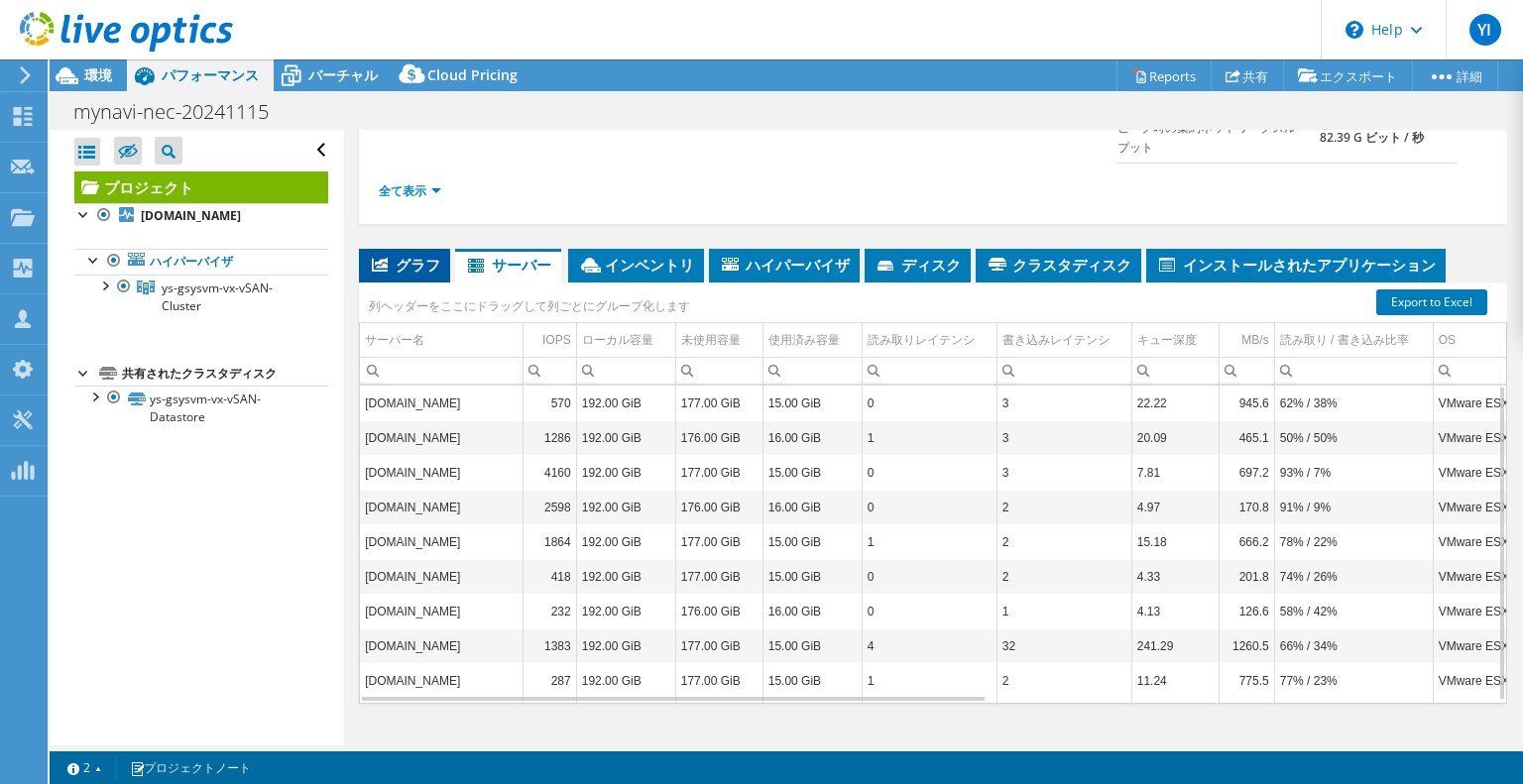click on "グラフ" at bounding box center [405, 265] 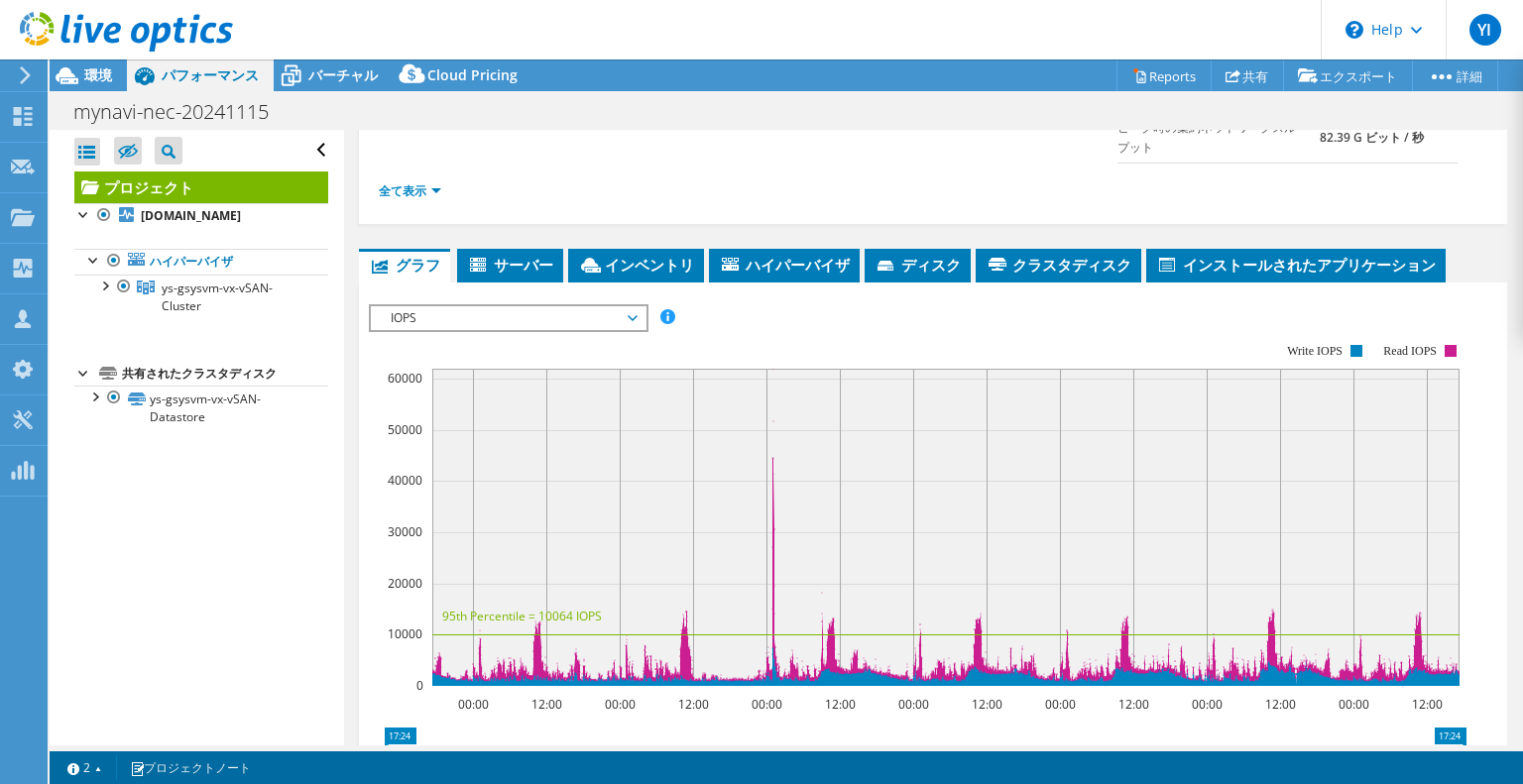 scroll, scrollTop: 0, scrollLeft: 0, axis: both 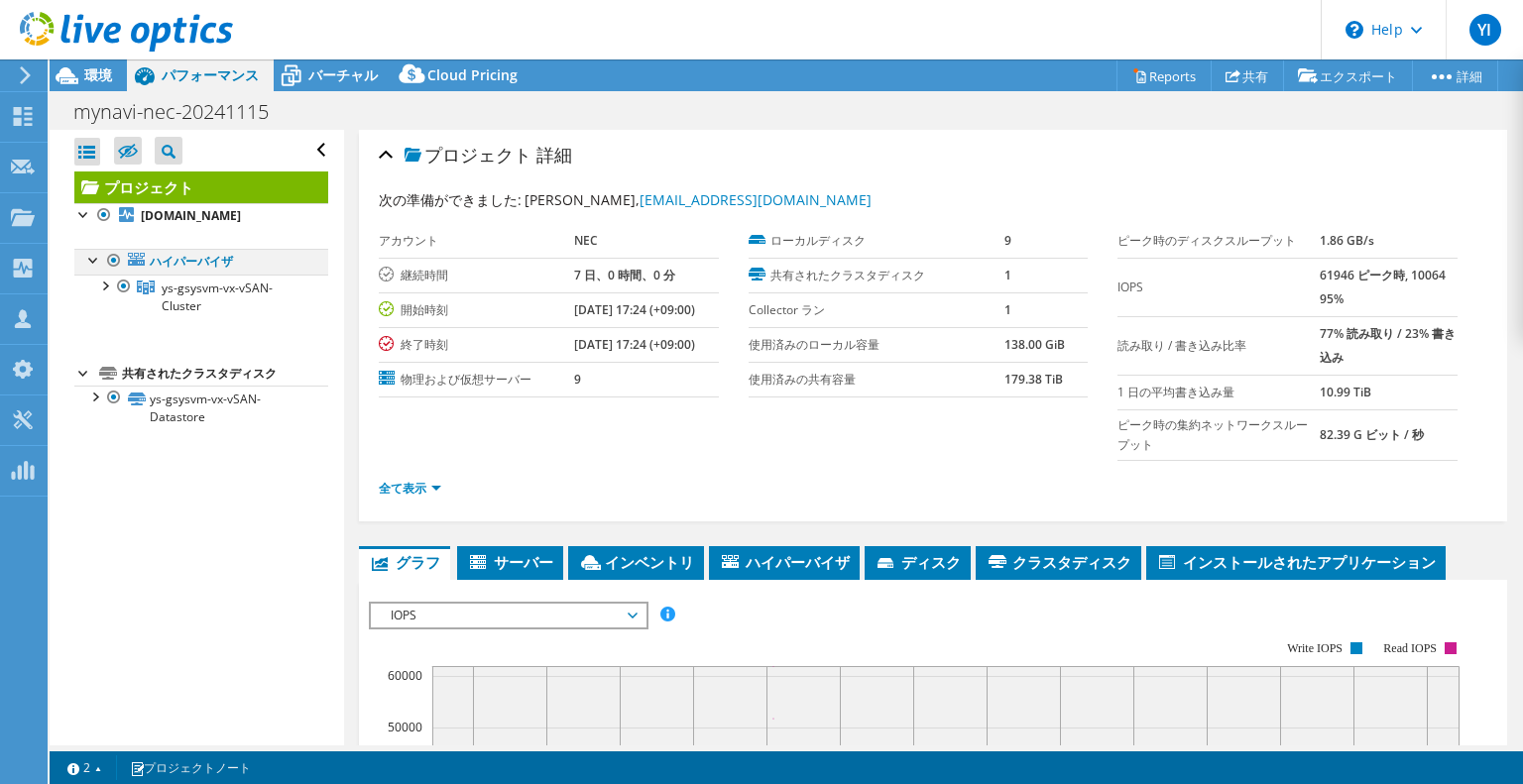 click at bounding box center [94, 259] 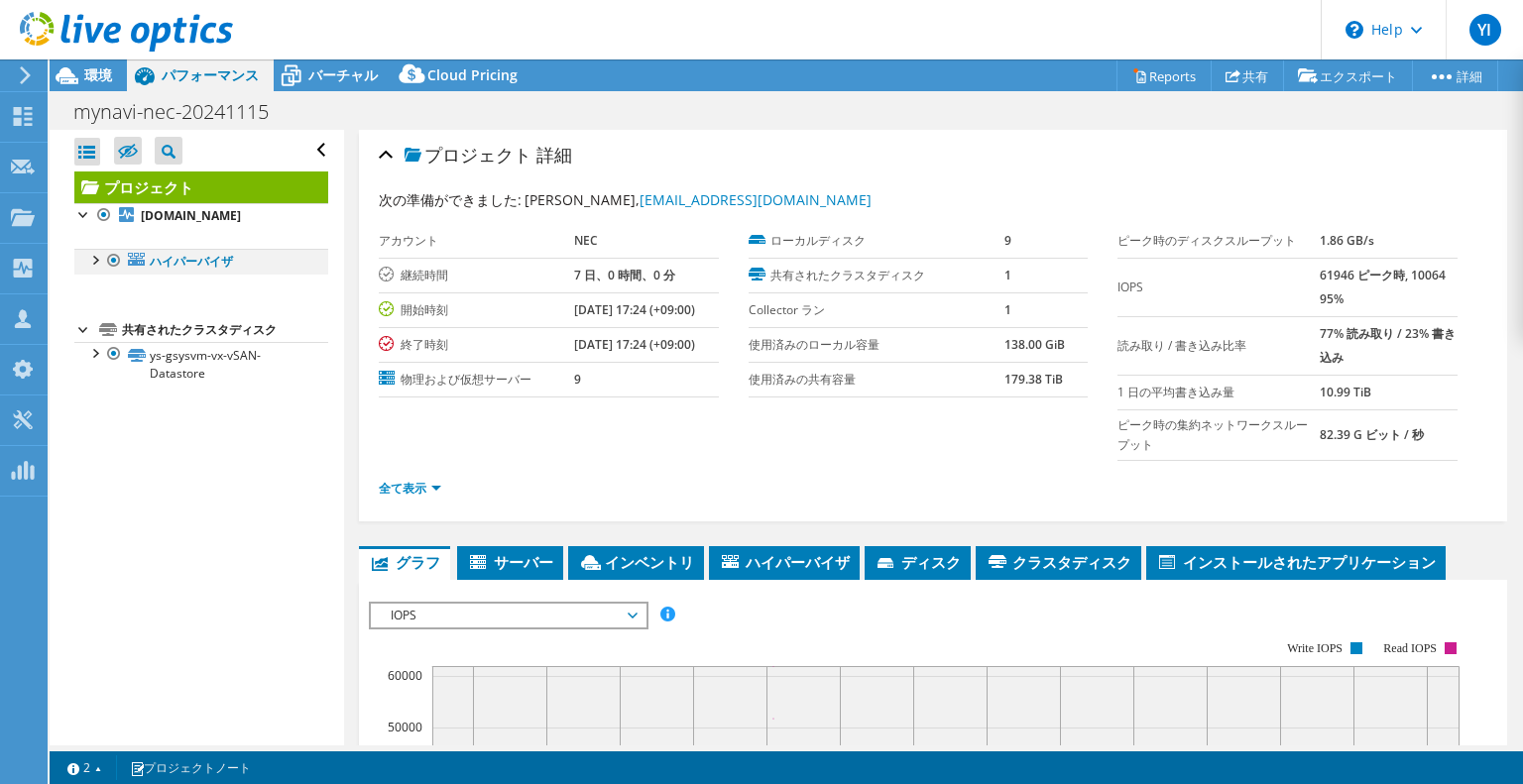 click at bounding box center (94, 259) 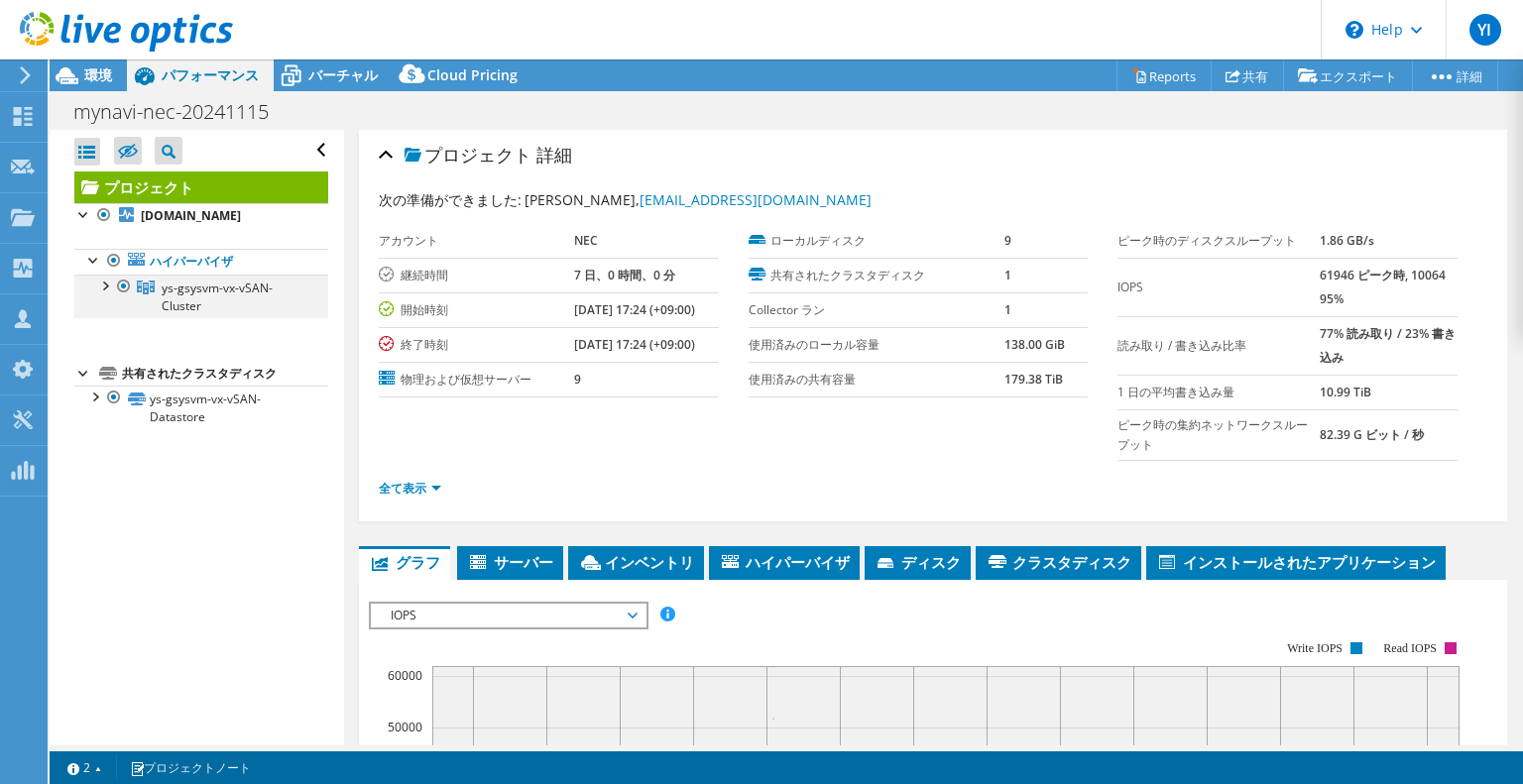 click at bounding box center (104, 284) 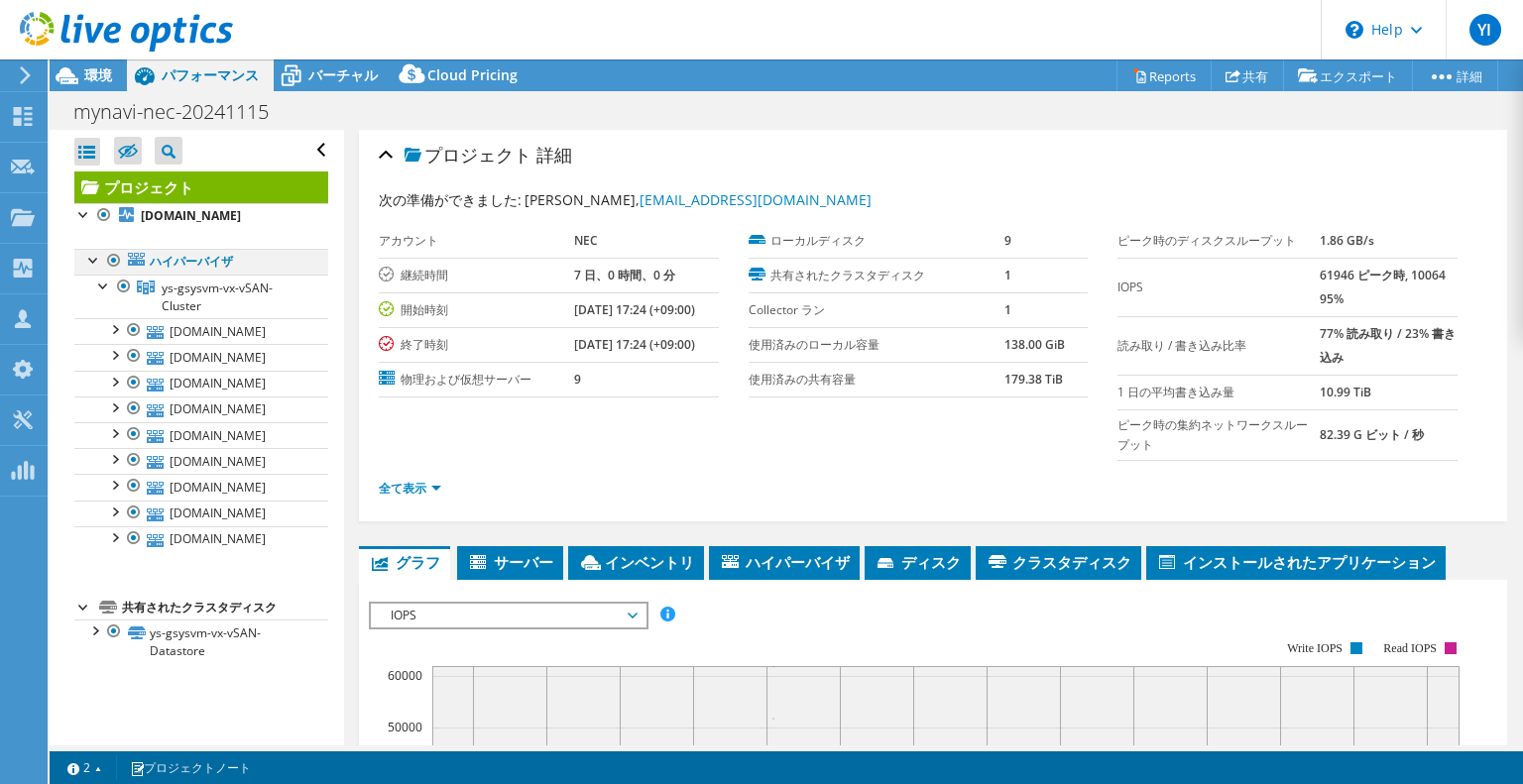 click at bounding box center [94, 259] 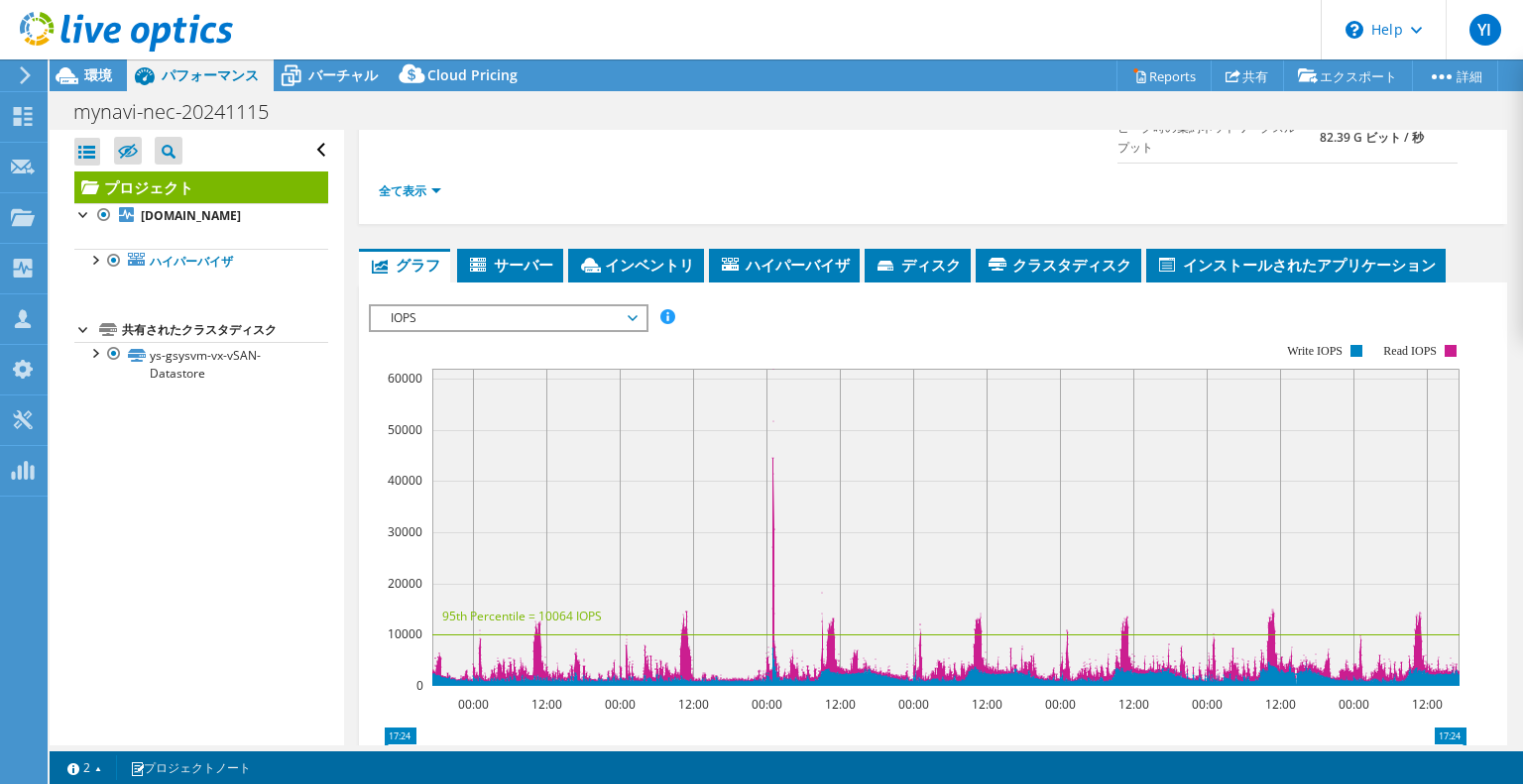 scroll, scrollTop: 396, scrollLeft: 0, axis: vertical 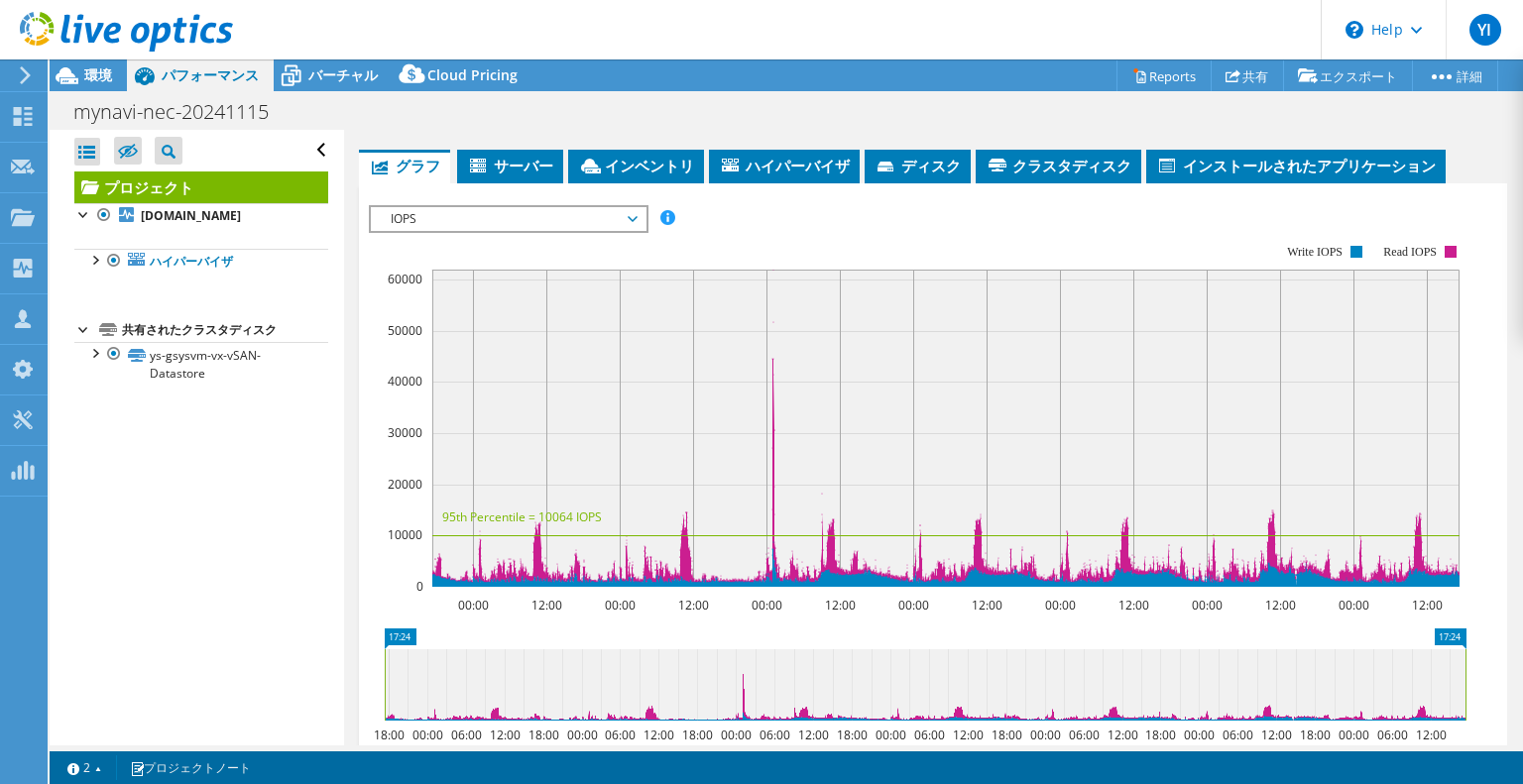 click on "IOPS" at bounding box center [508, 219] 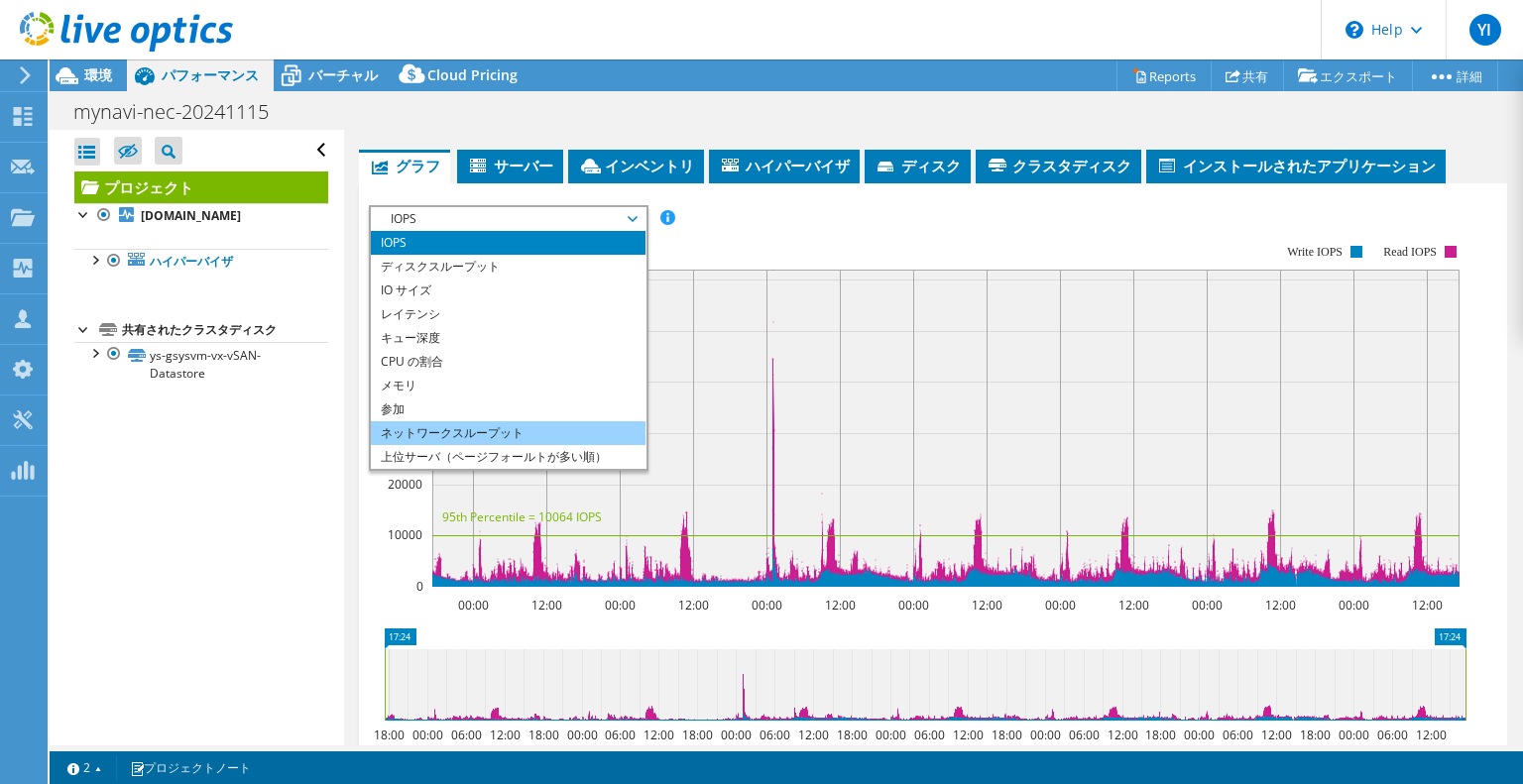 click on "ネットワークスループット" at bounding box center [508, 433] 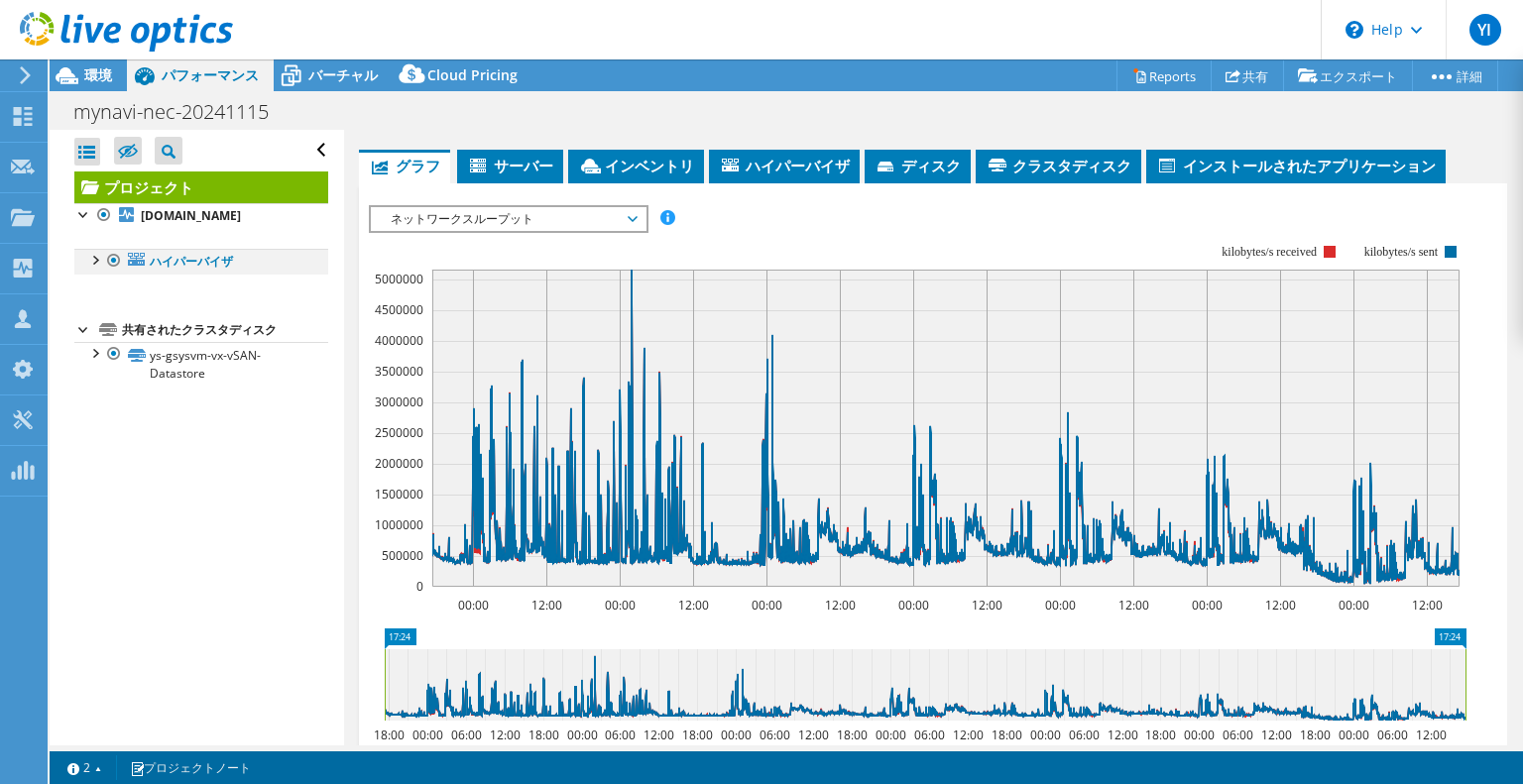click at bounding box center (94, 259) 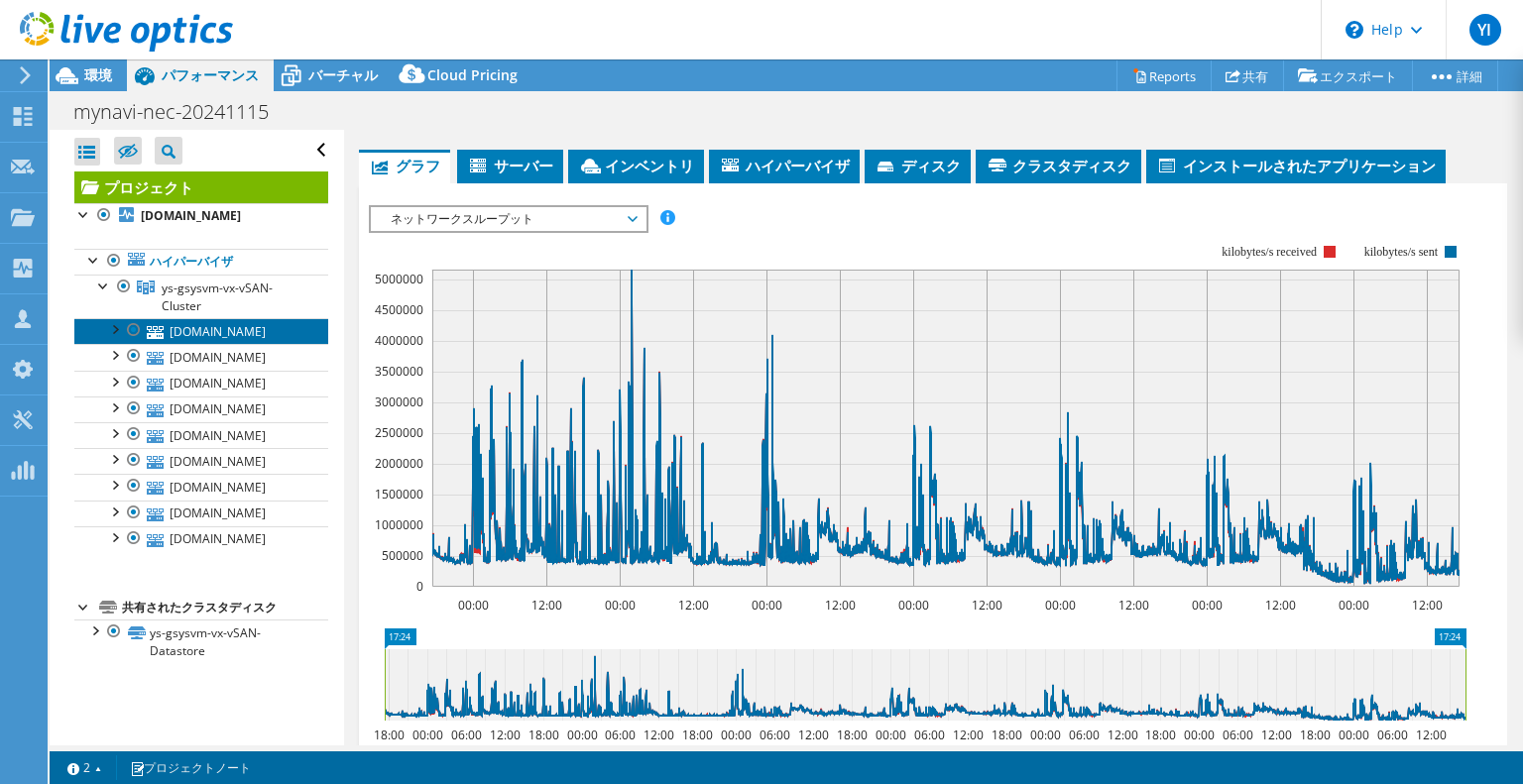 click on "[DOMAIN_NAME]" at bounding box center [201, 331] 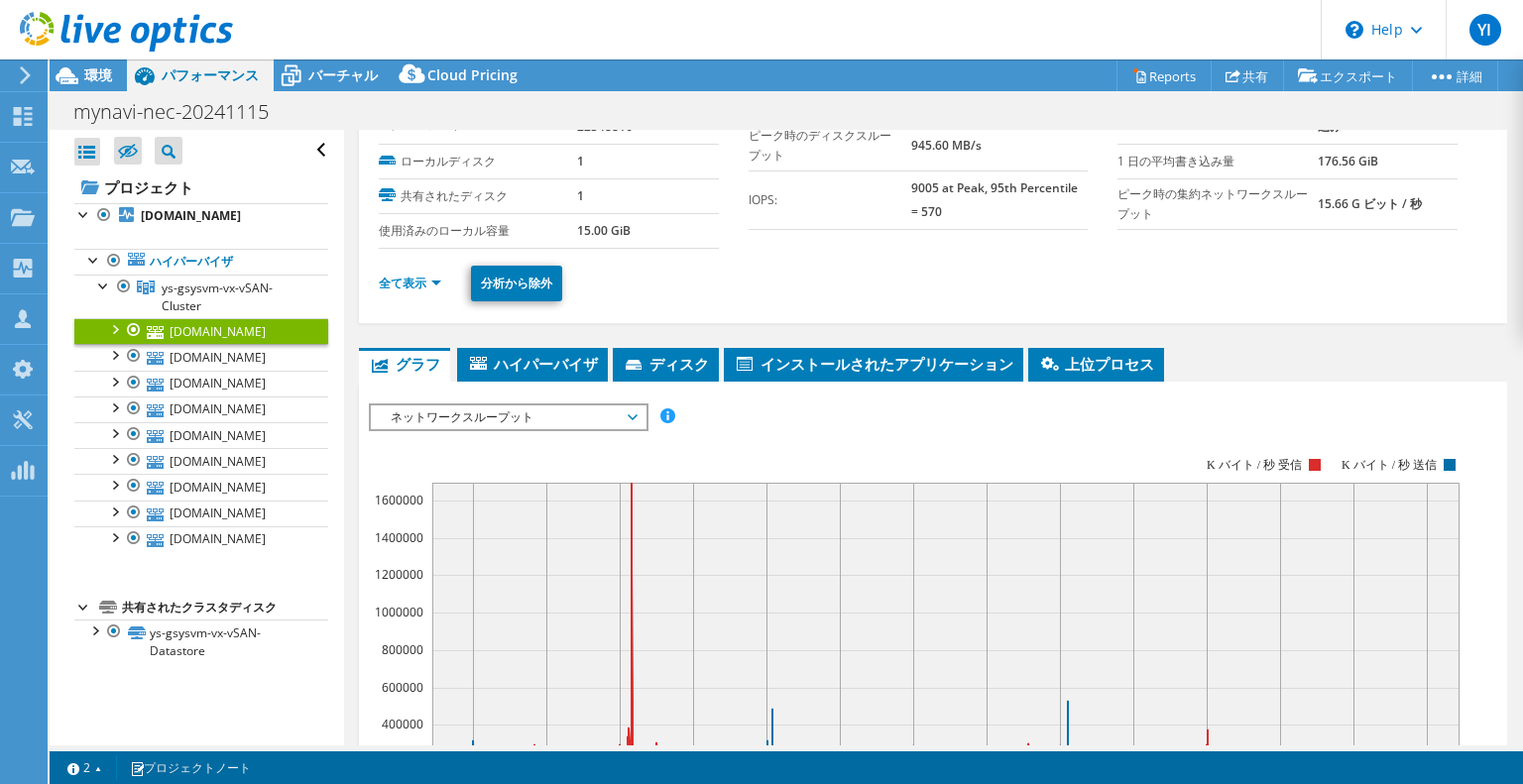 scroll, scrollTop: 0, scrollLeft: 0, axis: both 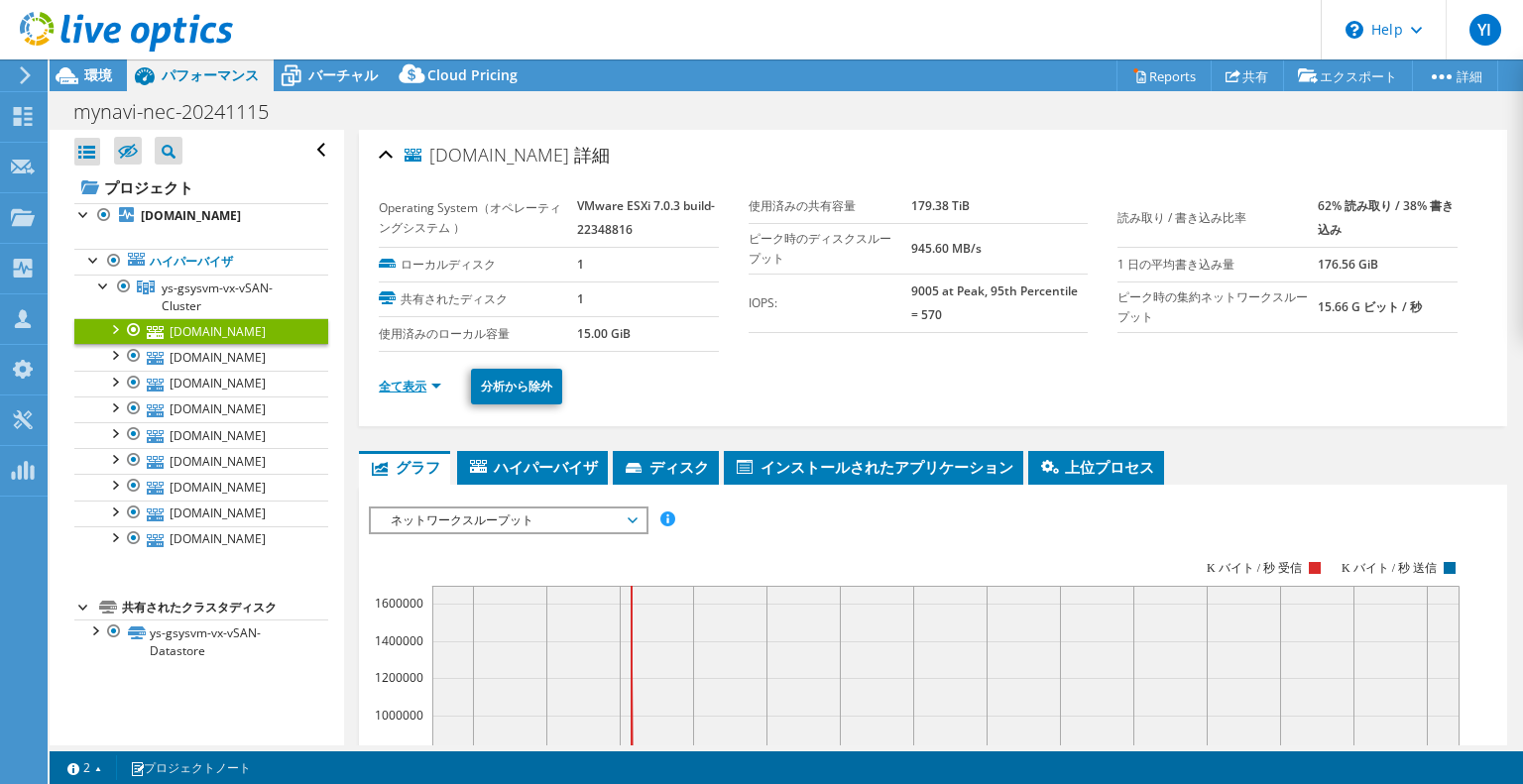 click on "全て表示" at bounding box center (410, 386) 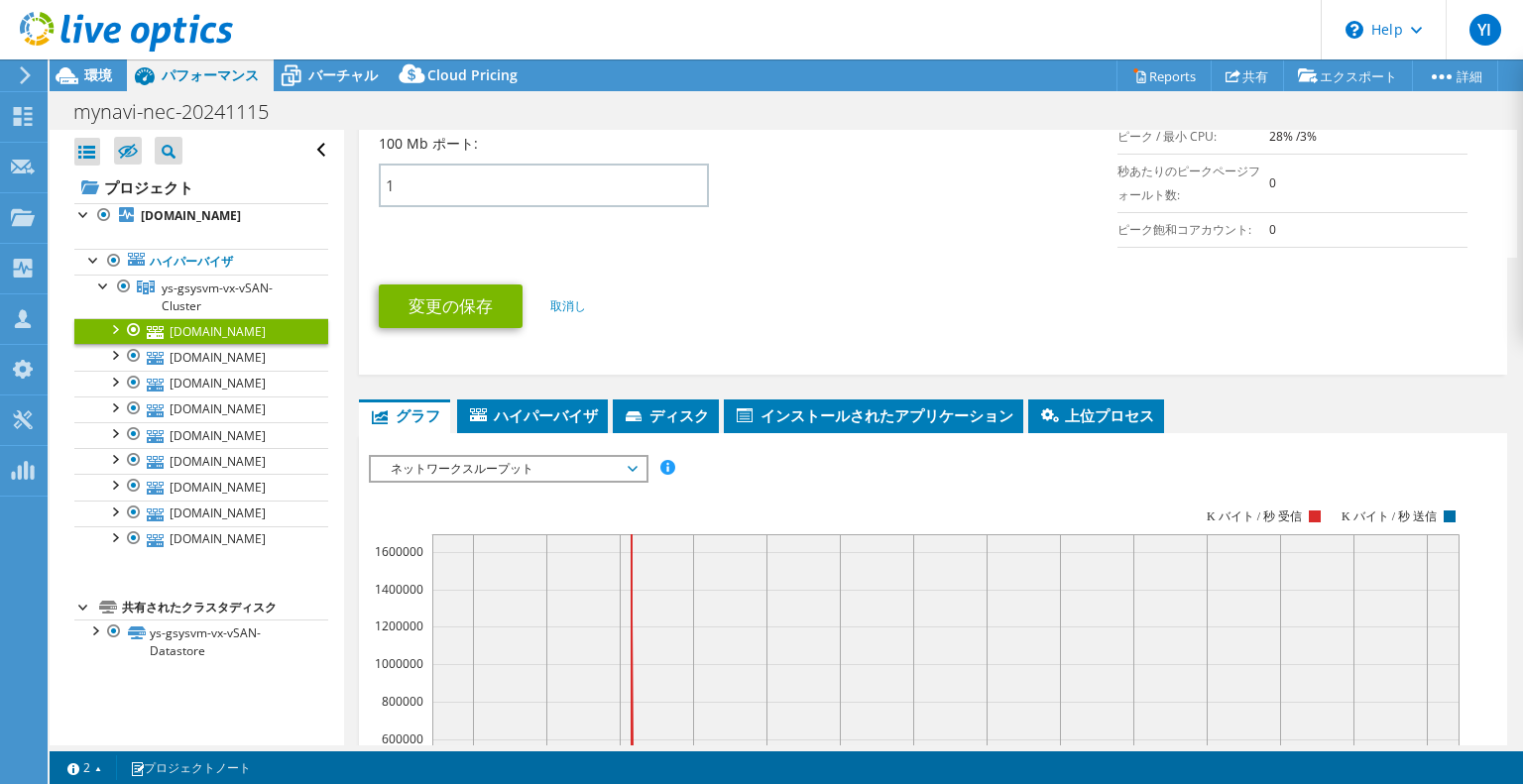 scroll, scrollTop: 1090, scrollLeft: 0, axis: vertical 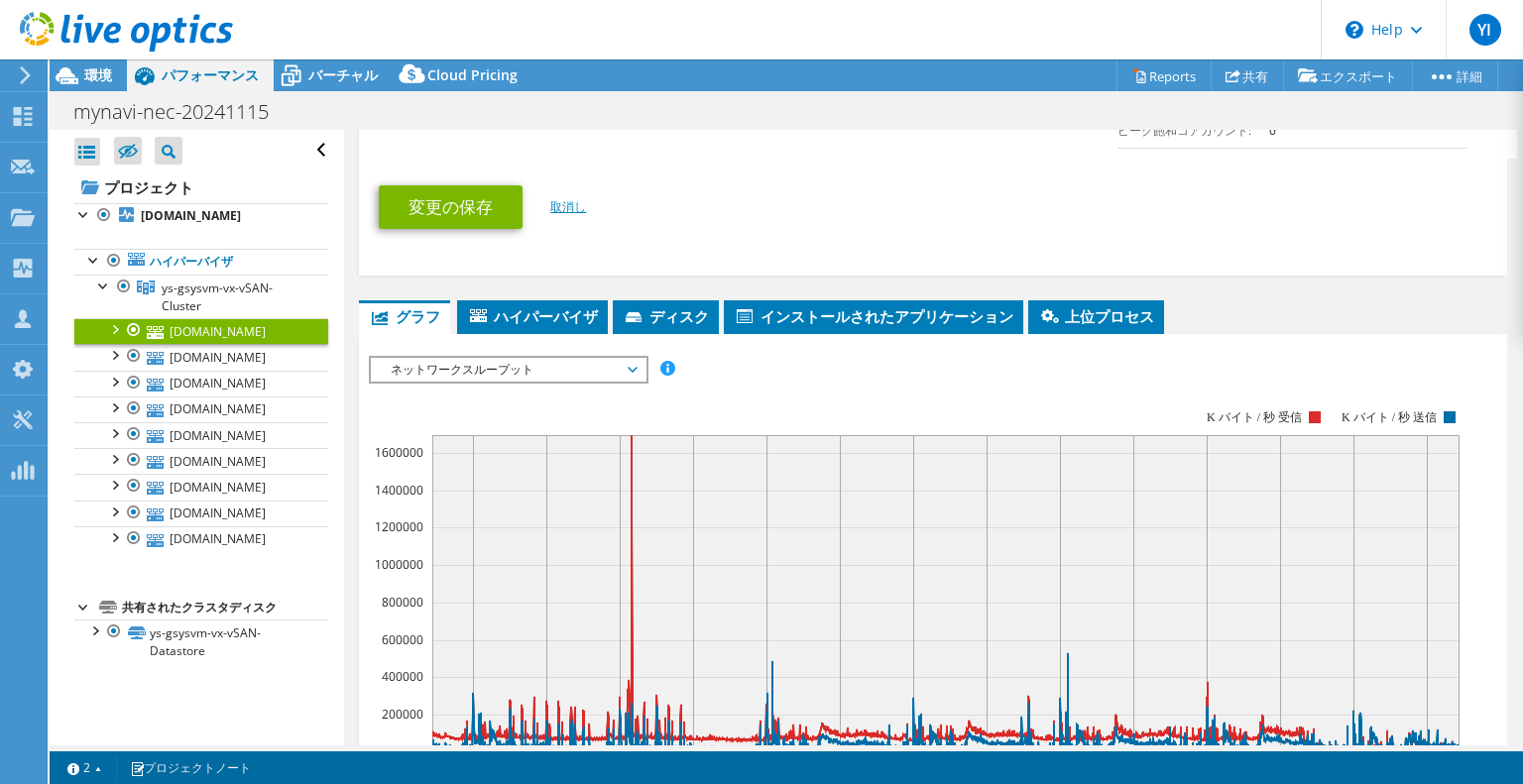 click on "取消し" at bounding box center (568, 206) 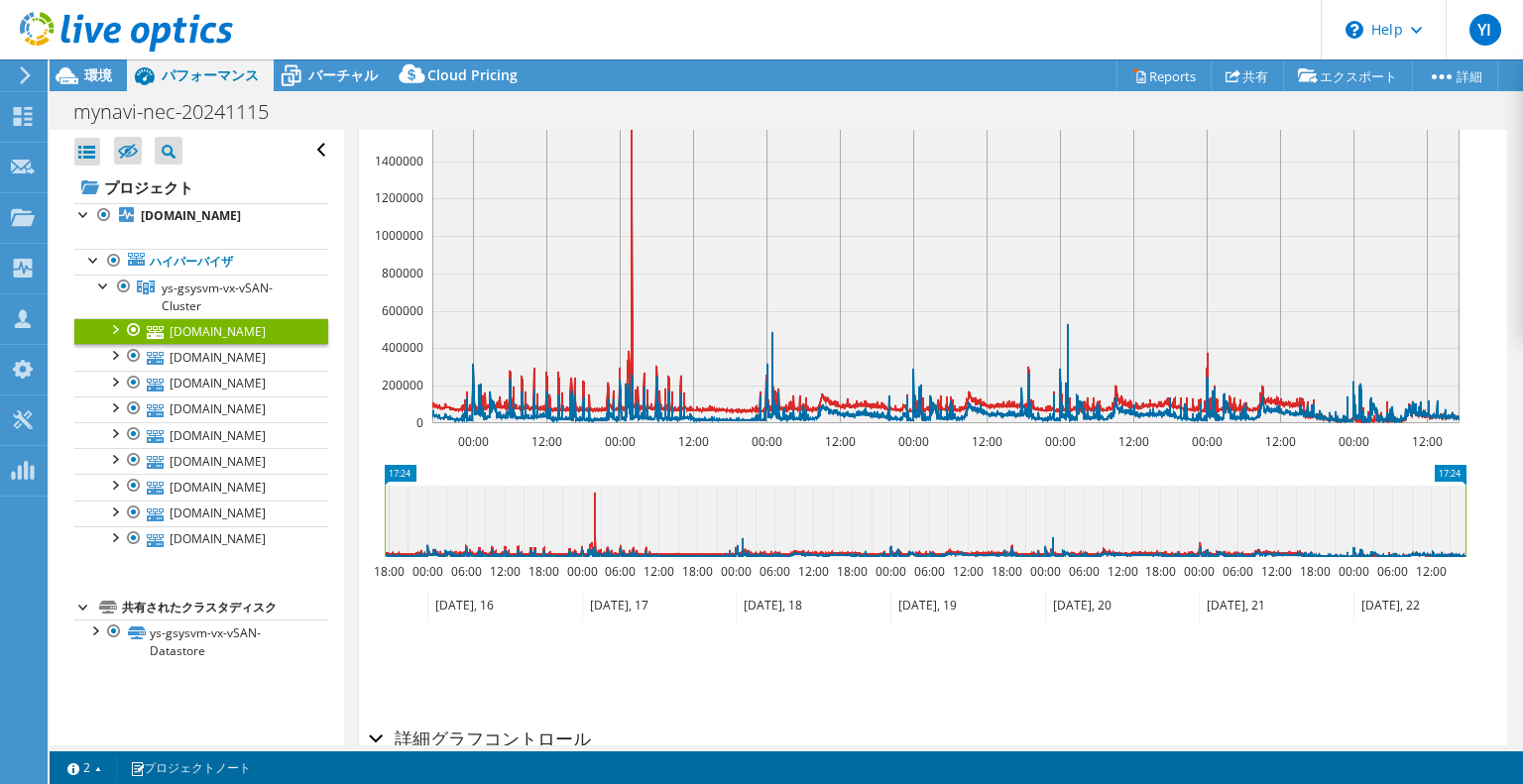 scroll, scrollTop: 1518, scrollLeft: 0, axis: vertical 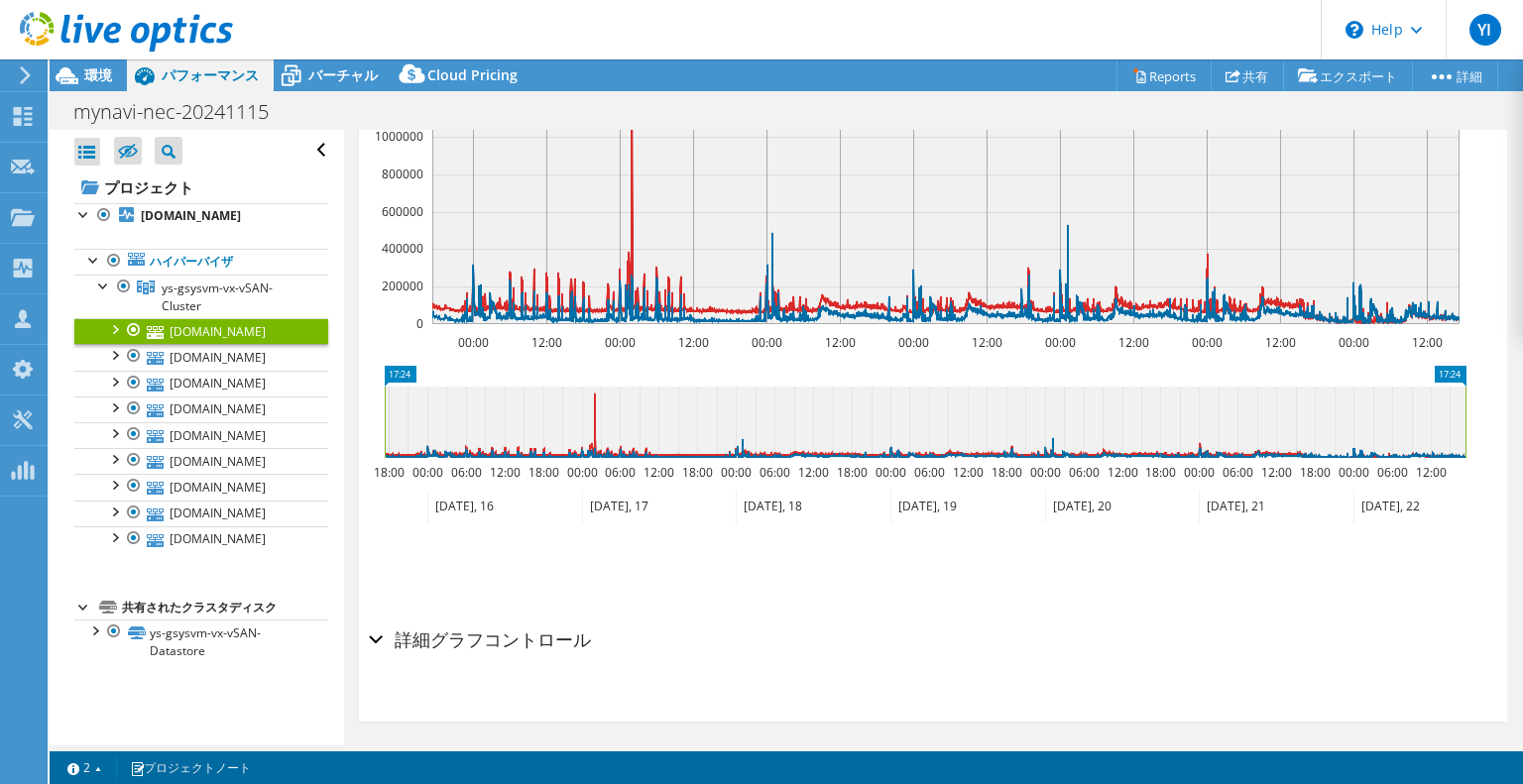 click on "詳細グラフコントロール" at bounding box center (933, 640) 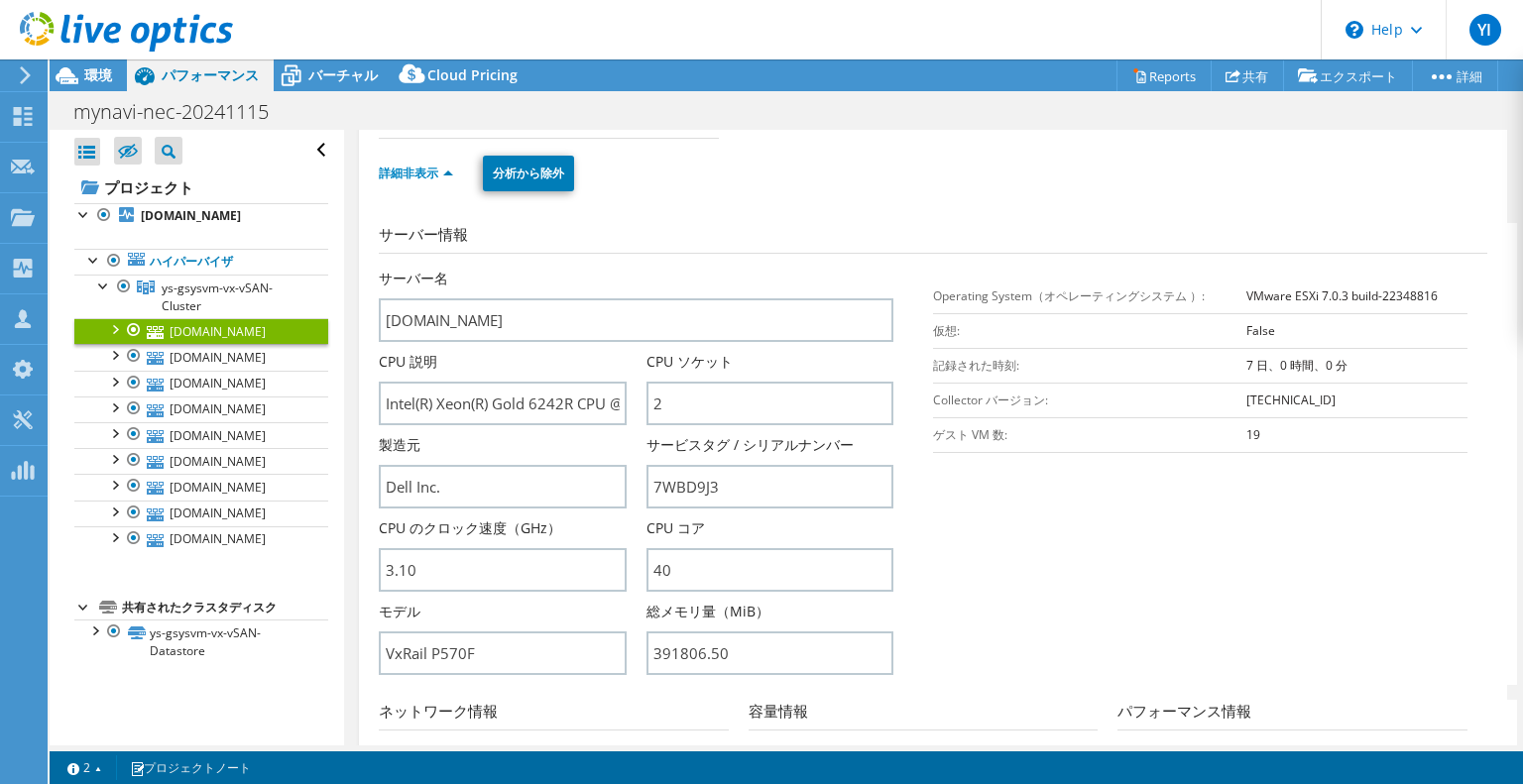 scroll, scrollTop: 114, scrollLeft: 0, axis: vertical 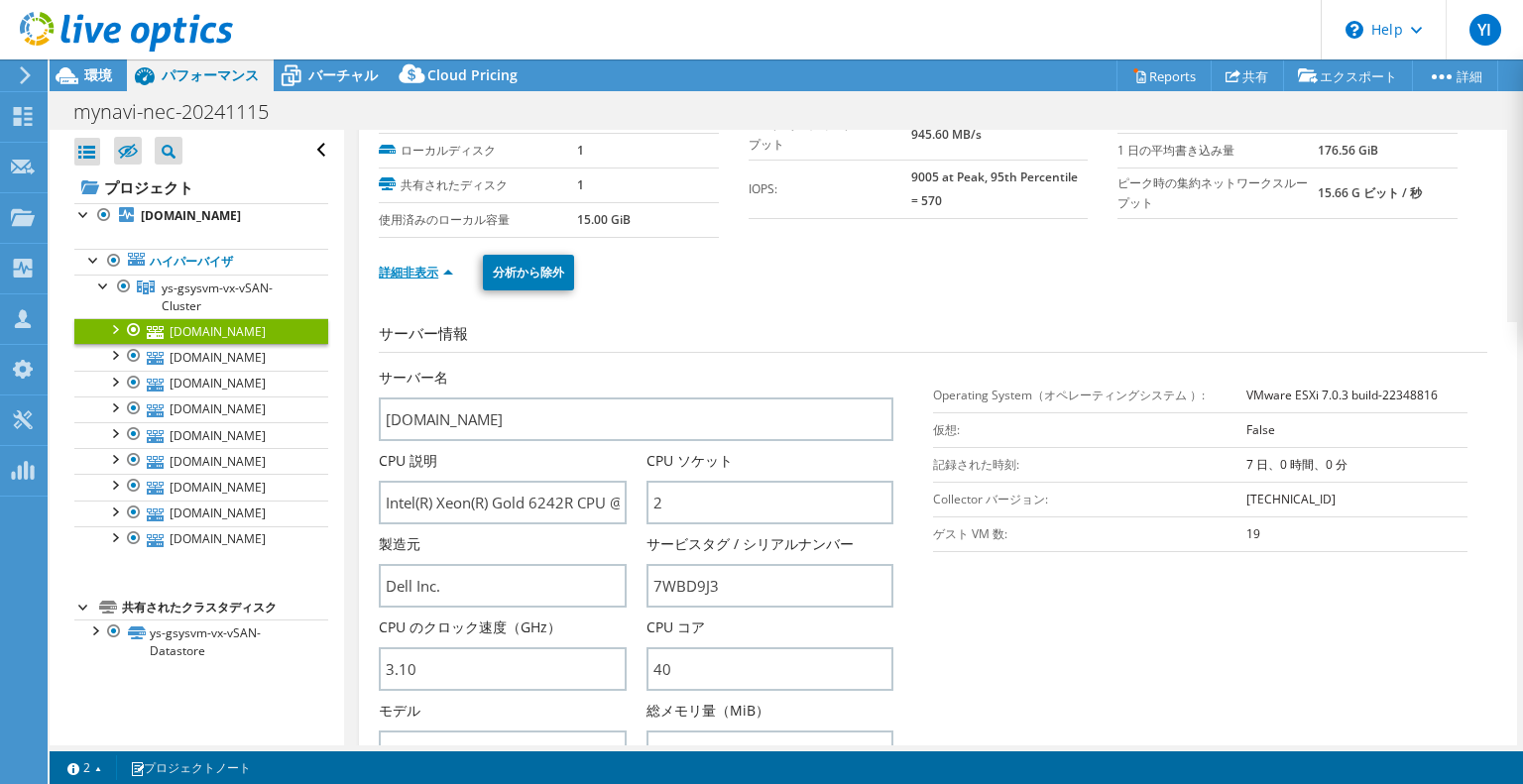 click on "詳細非表示" at bounding box center (415, 272) 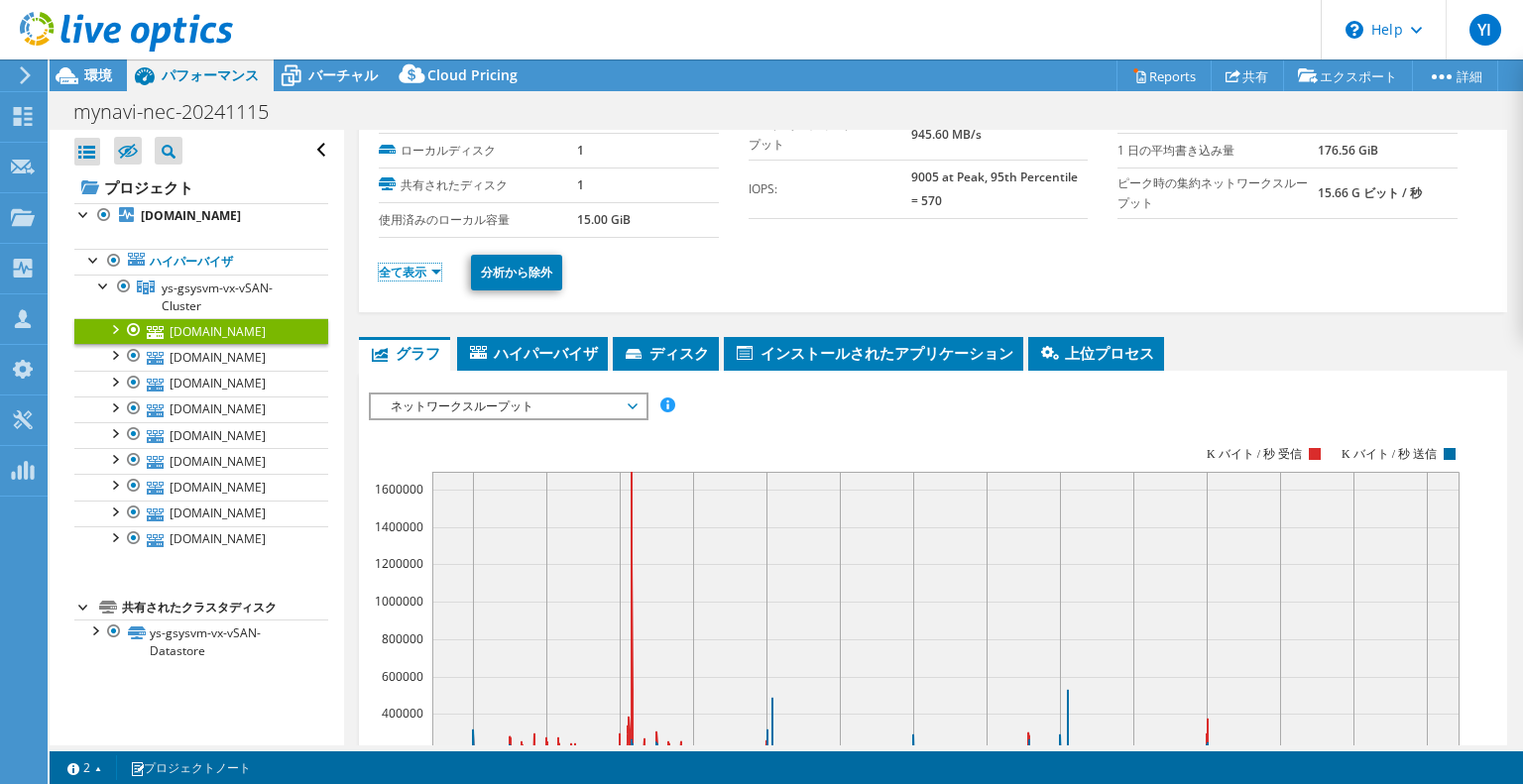 scroll, scrollTop: 0, scrollLeft: 0, axis: both 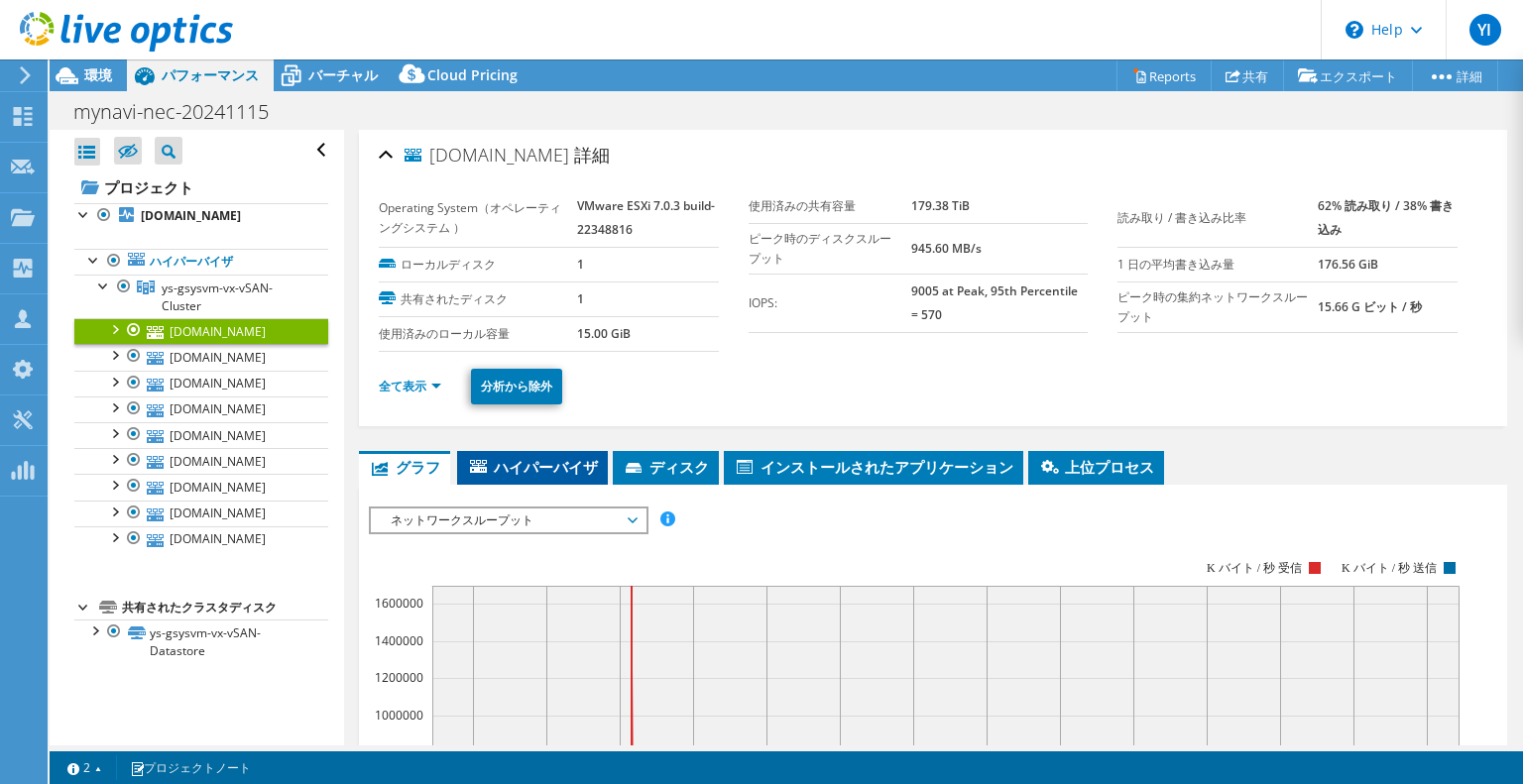 click on "ハイパーバイザ" at bounding box center (532, 467) 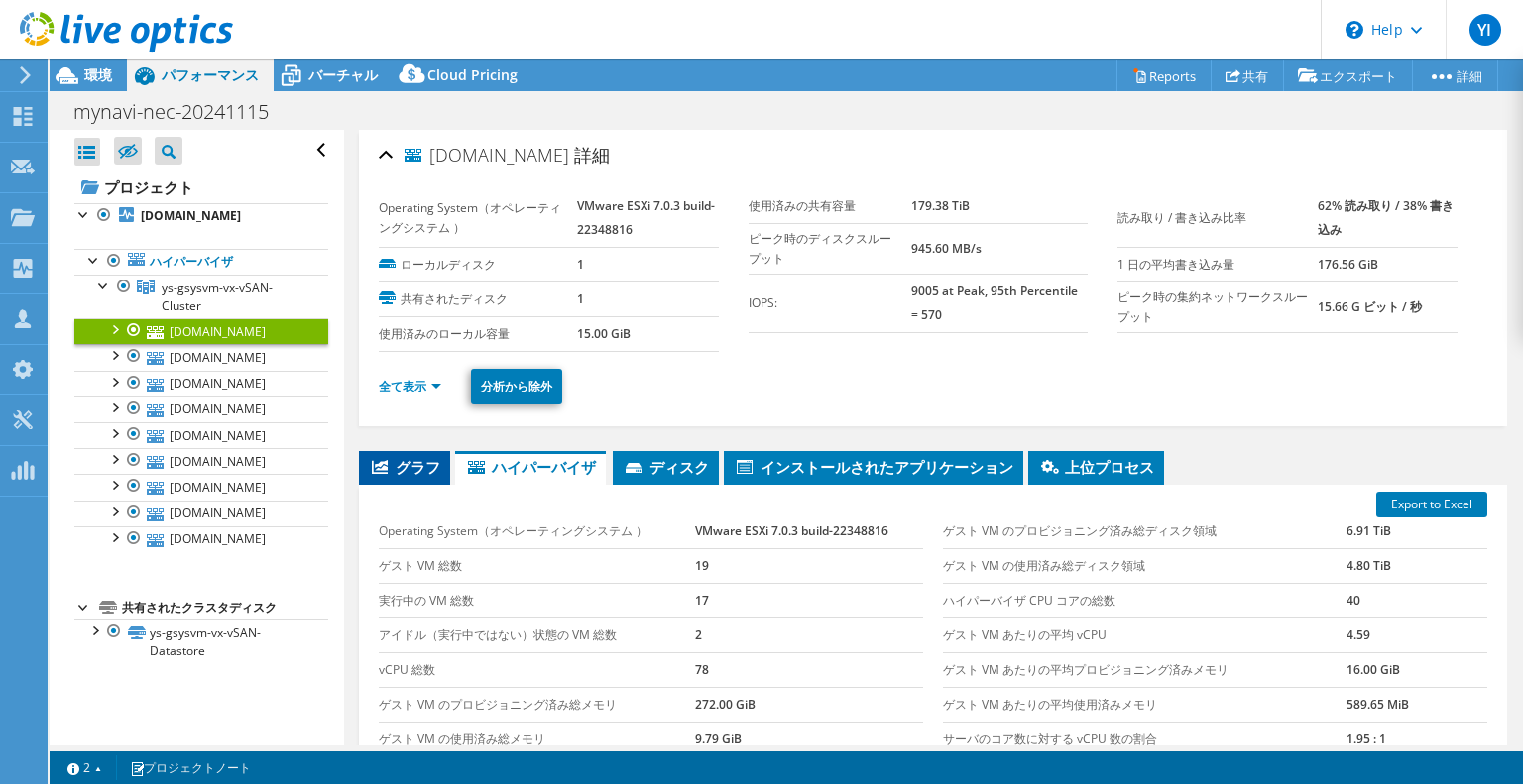 click on "グラフ" at bounding box center (405, 467) 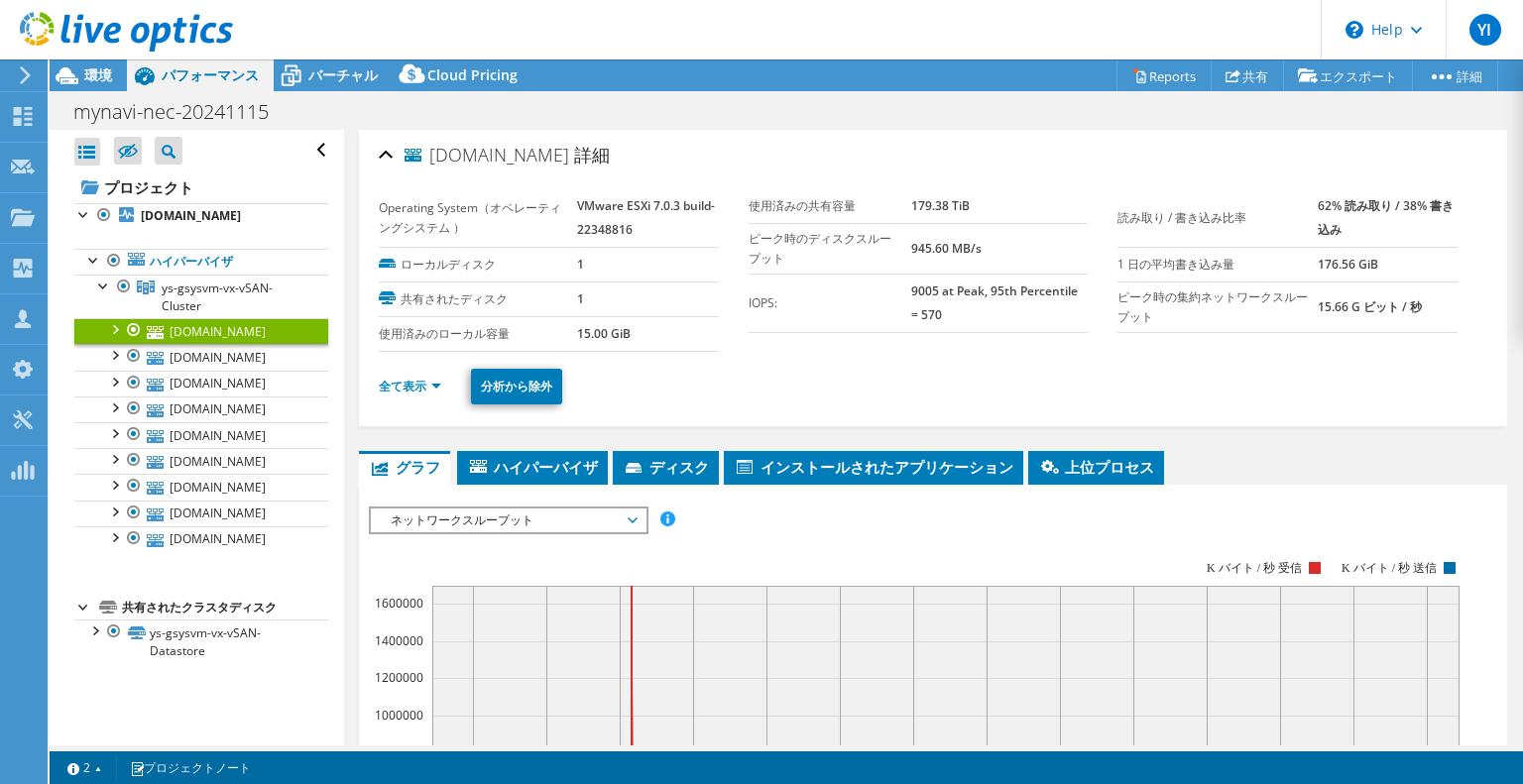 click at bounding box center (114, 328) 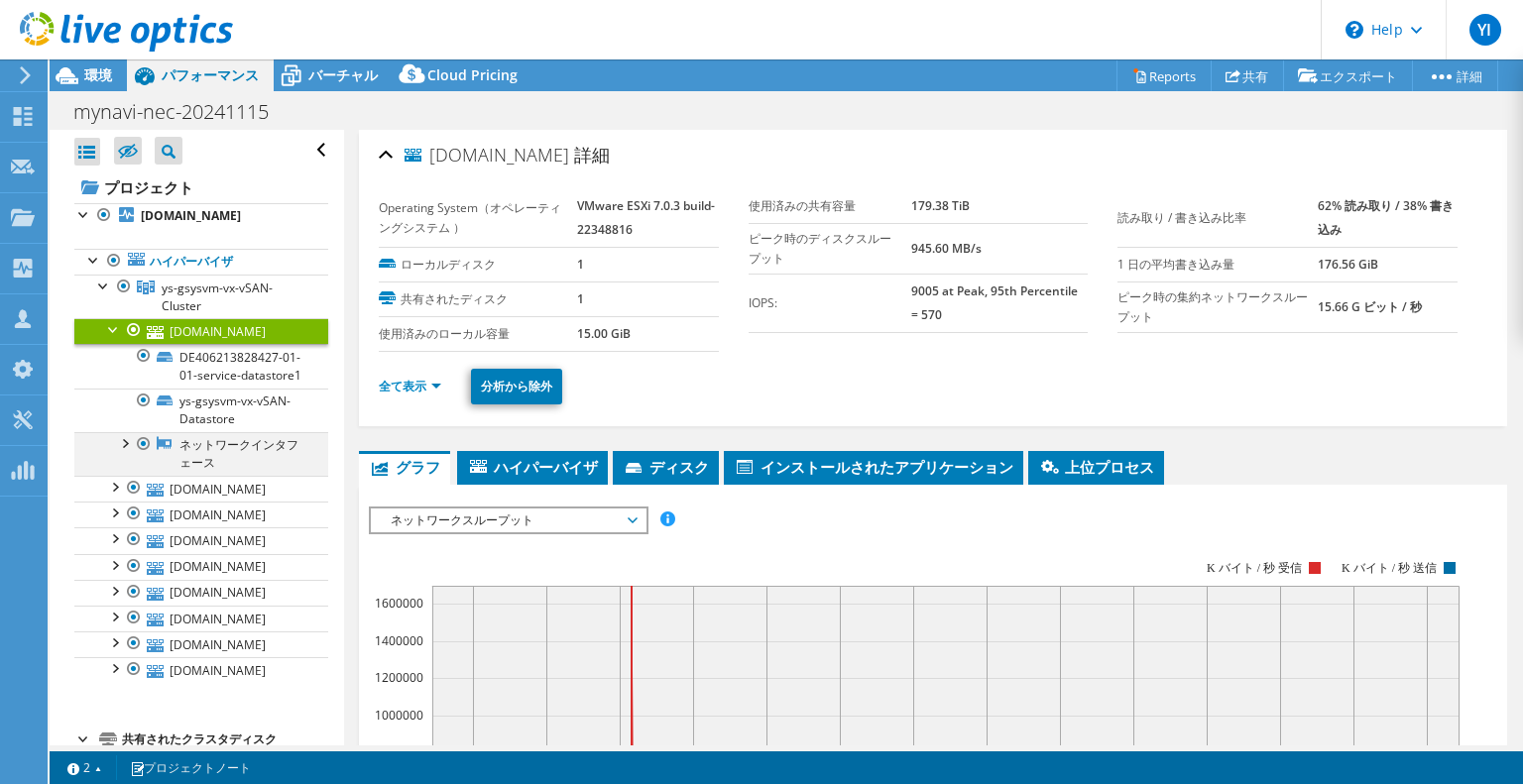 click at bounding box center [124, 442] 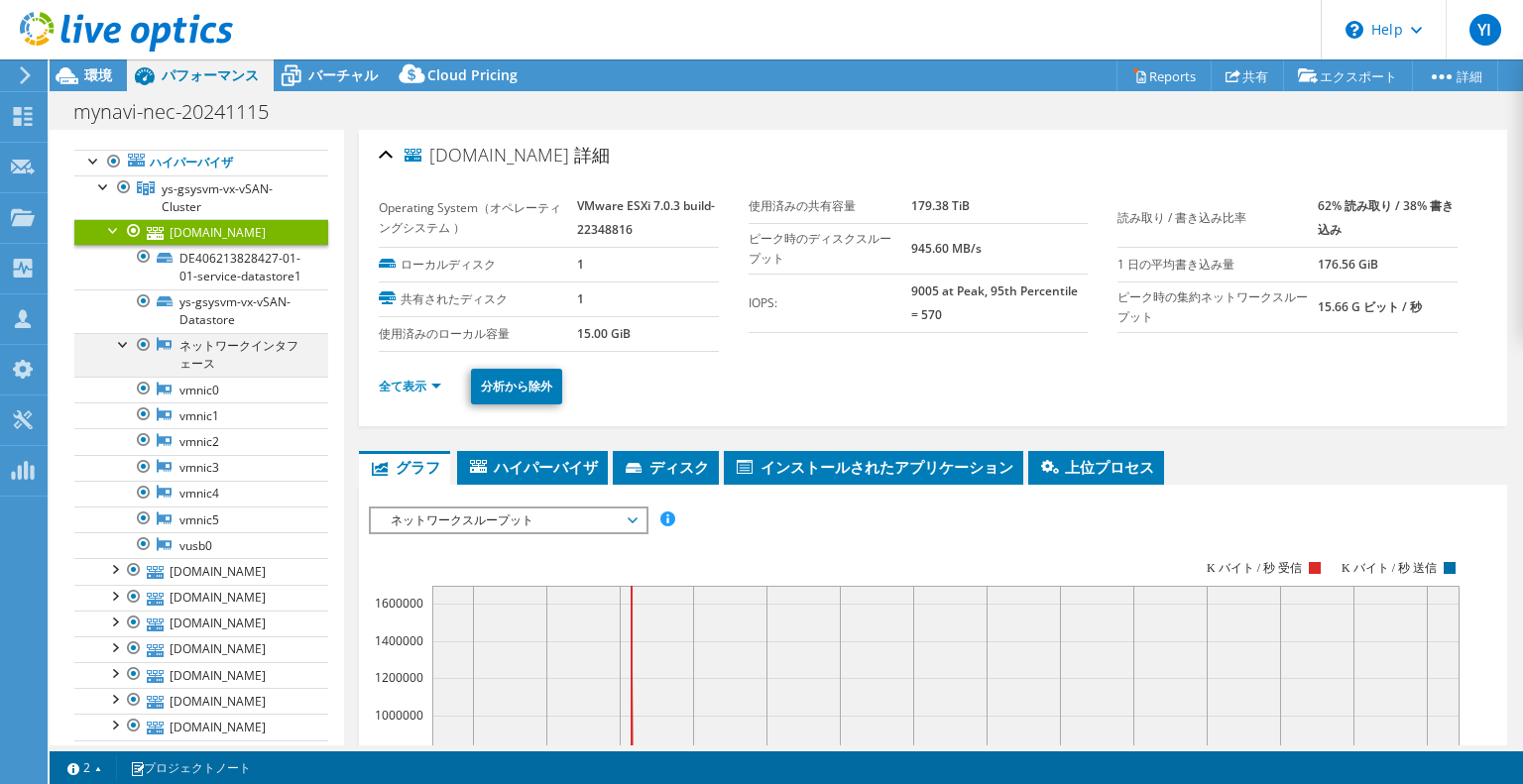 scroll, scrollTop: 198, scrollLeft: 0, axis: vertical 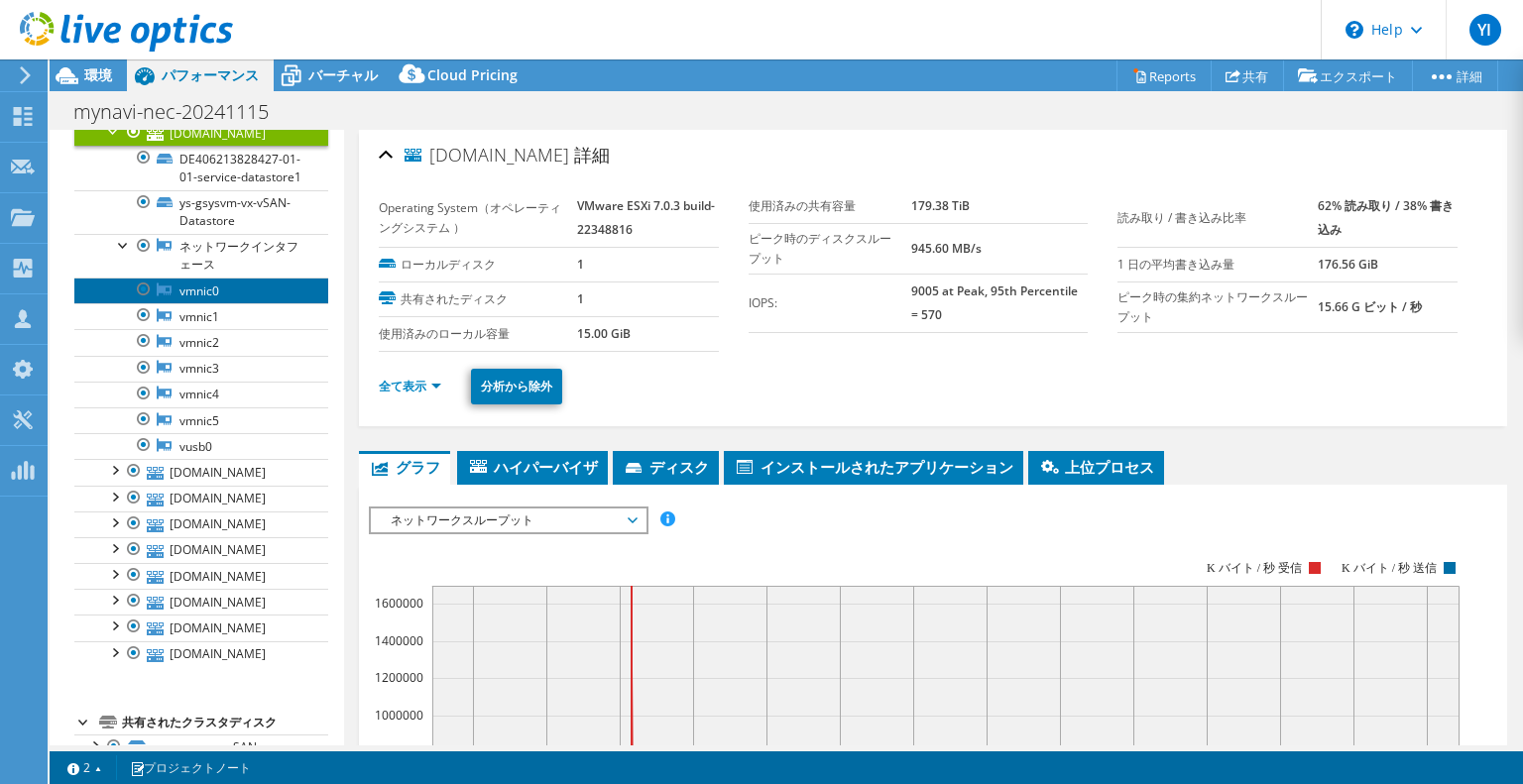 click on "vmnic0" at bounding box center (201, 290) 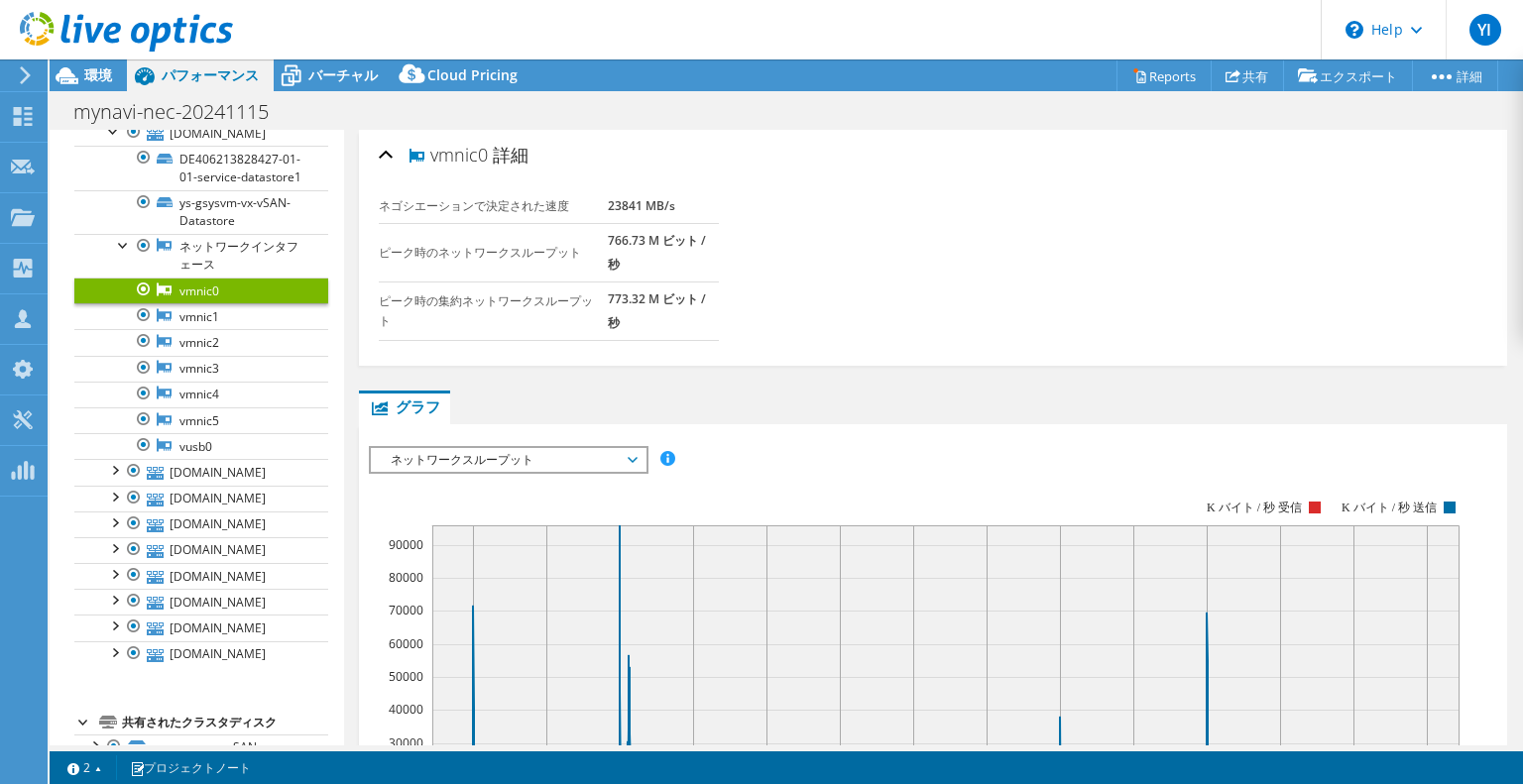 scroll, scrollTop: 297, scrollLeft: 0, axis: vertical 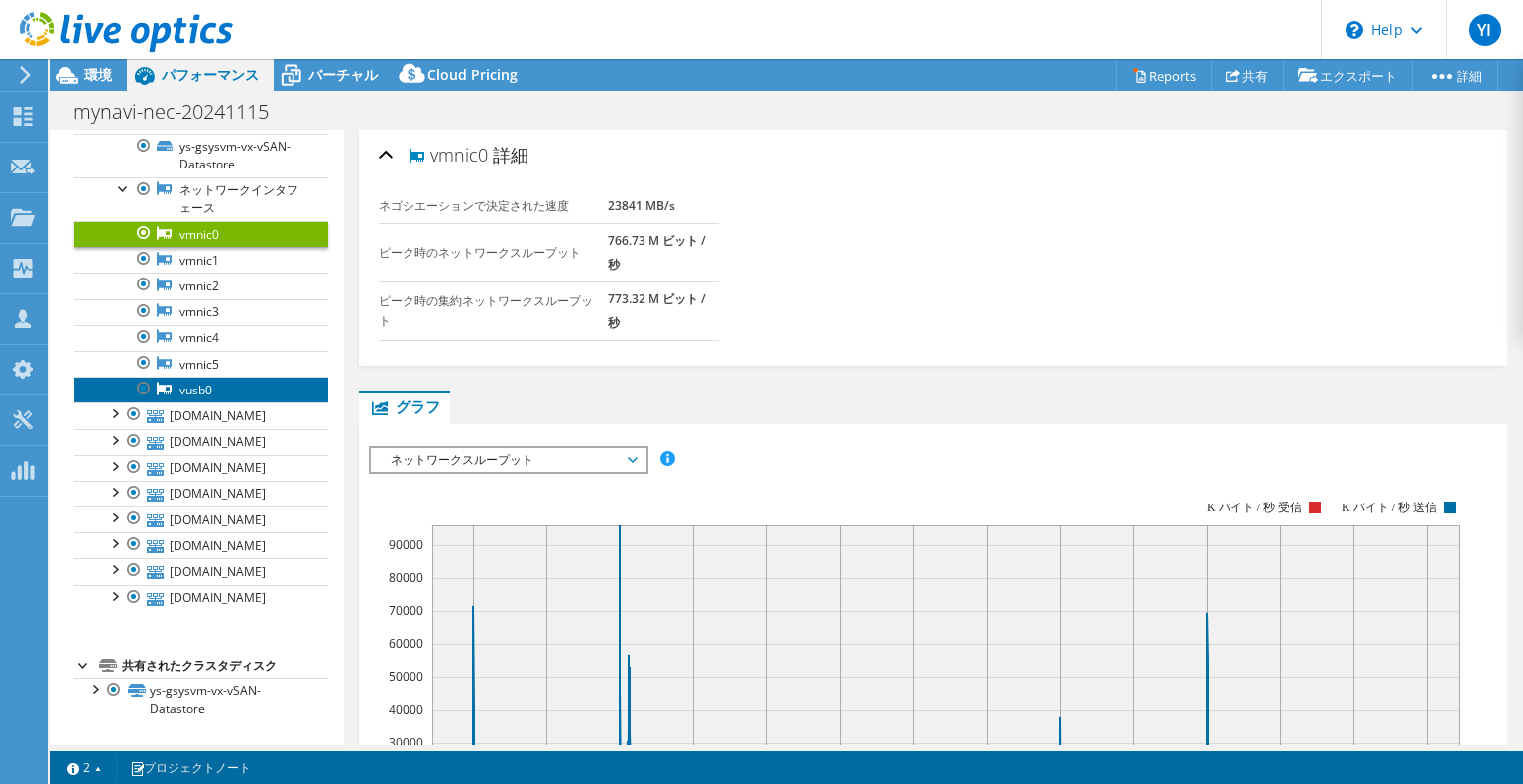 click on "vusb0" at bounding box center (201, 390) 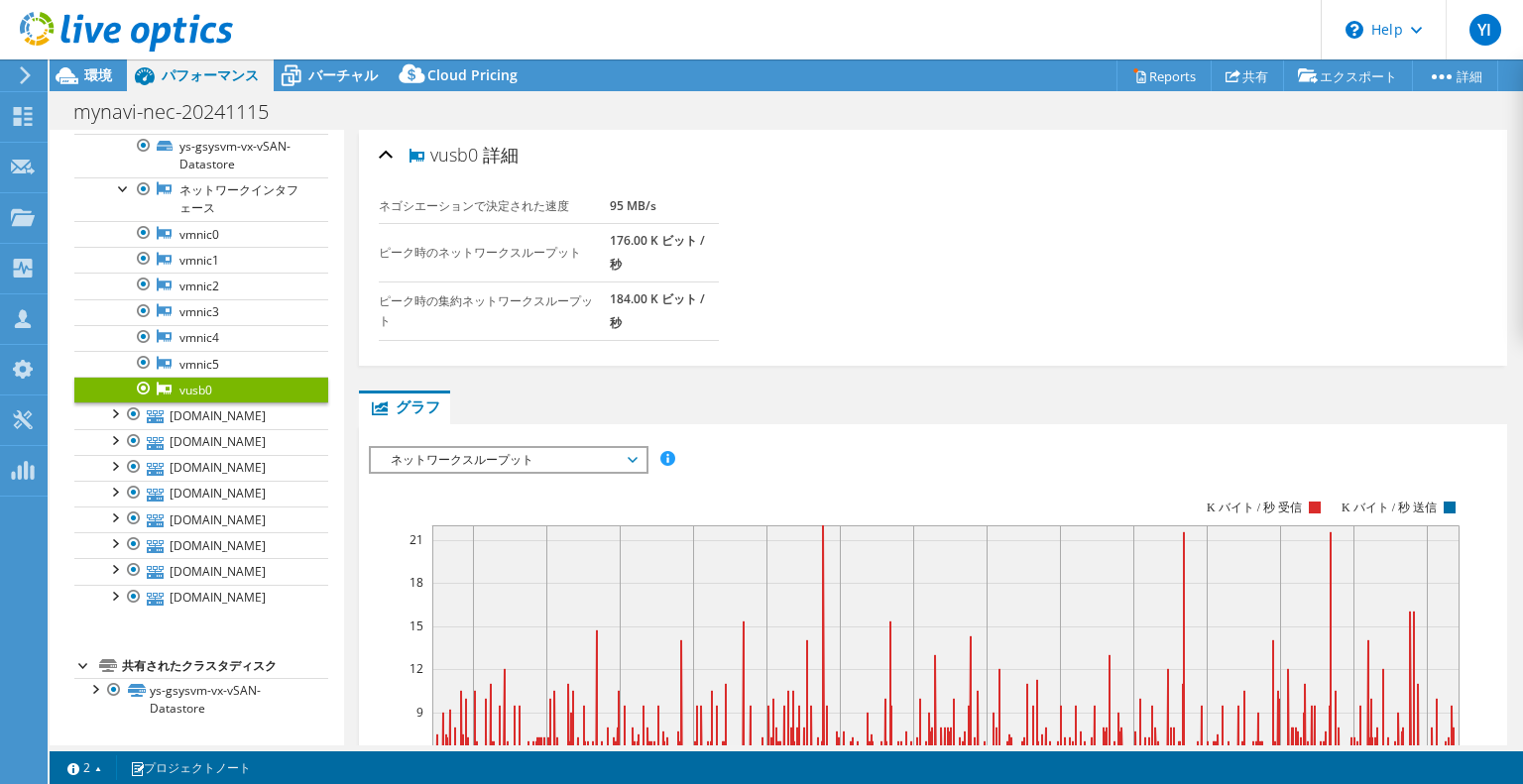 drag, startPoint x: 182, startPoint y: 396, endPoint x: 696, endPoint y: 331, distance: 518.0936 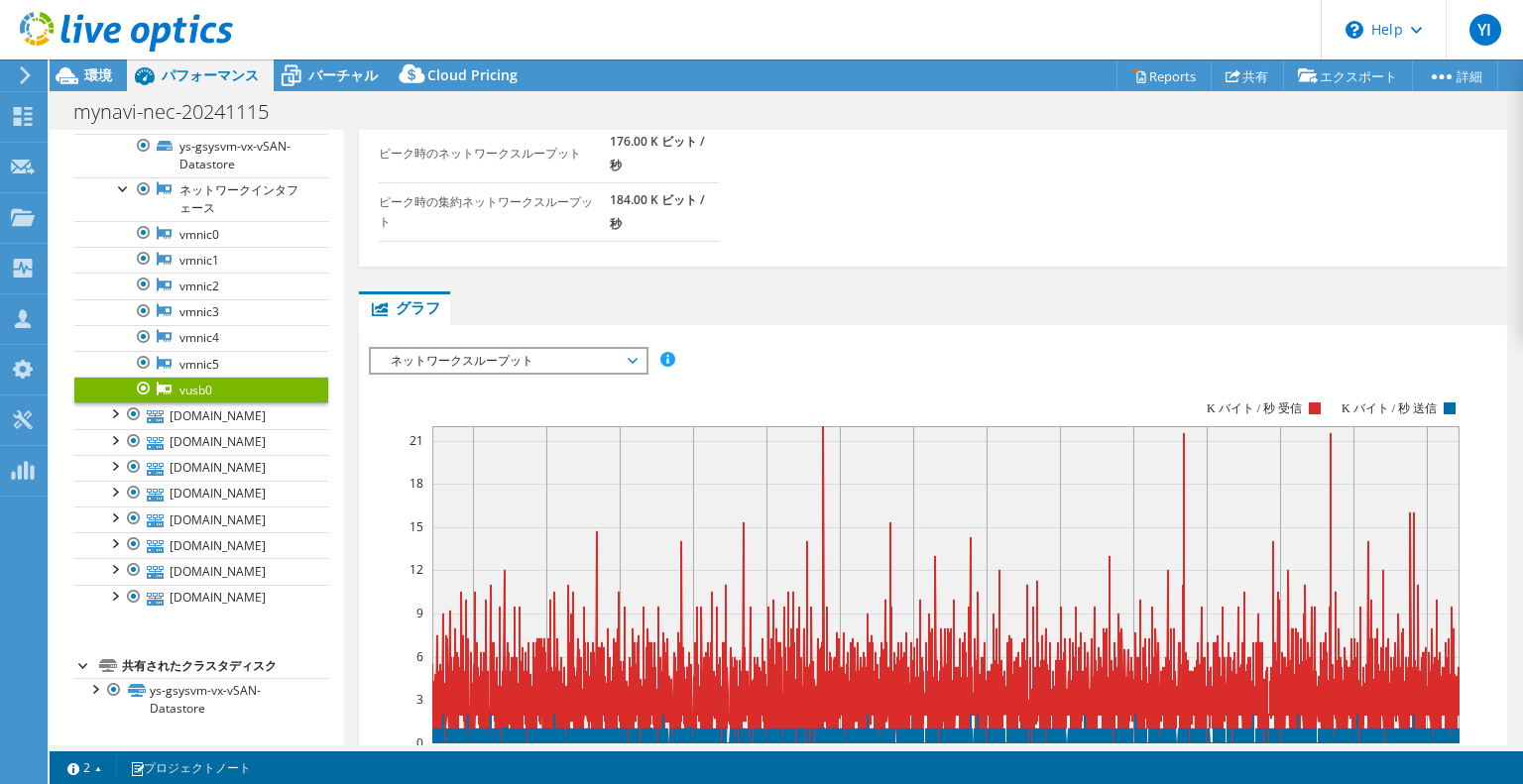 scroll, scrollTop: 0, scrollLeft: 0, axis: both 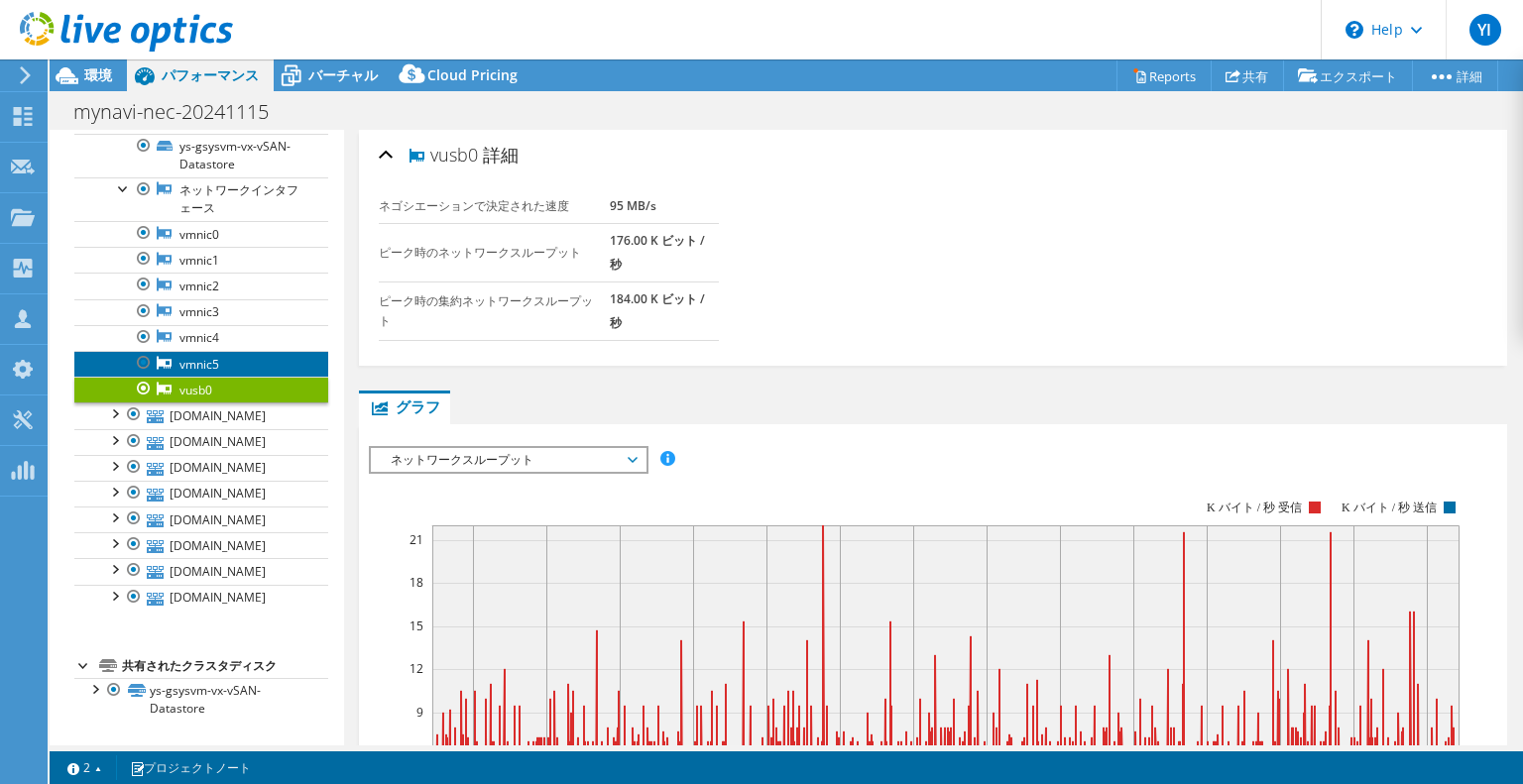 click on "vmnic5" at bounding box center [201, 364] 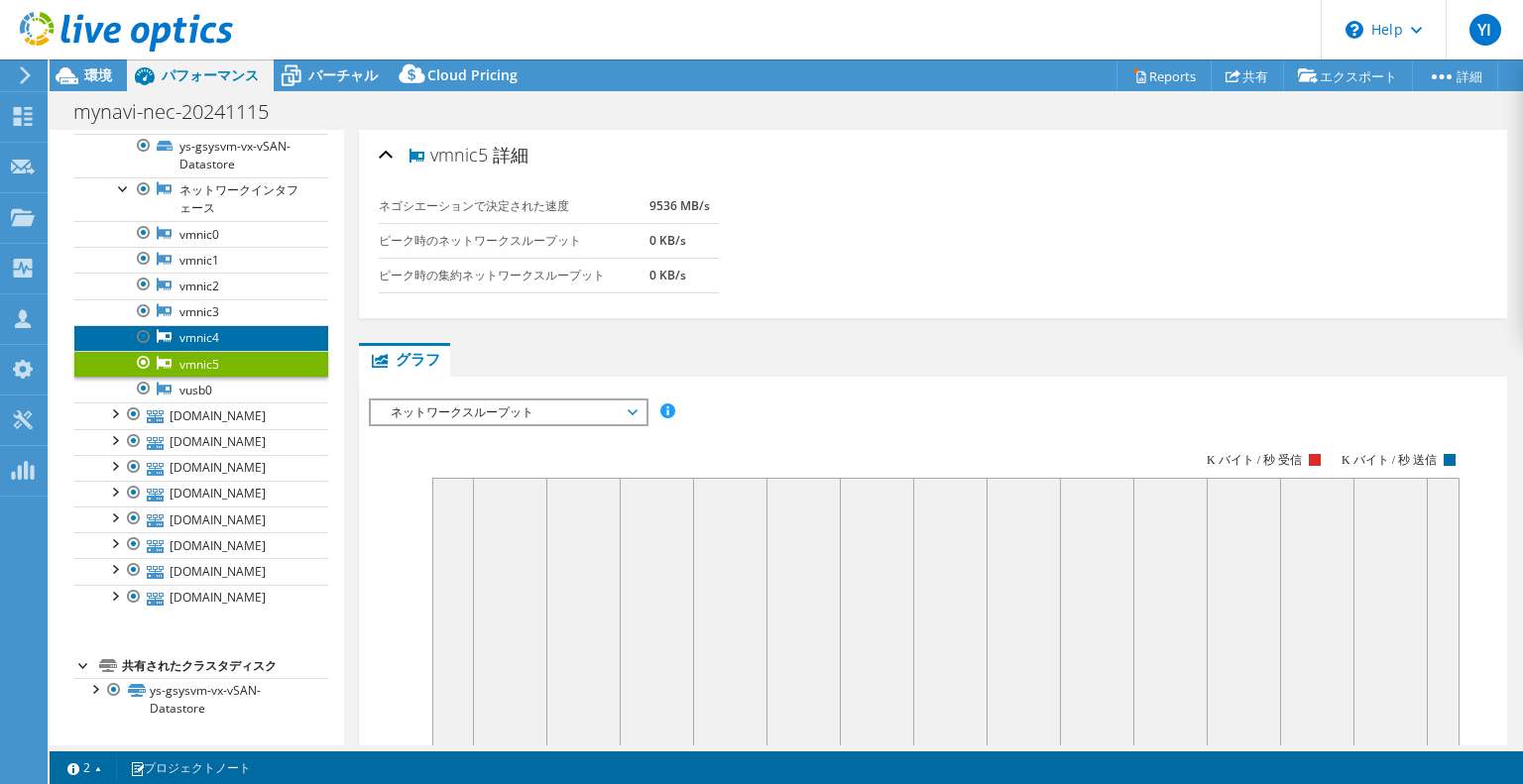 click on "vmnic4" at bounding box center (201, 338) 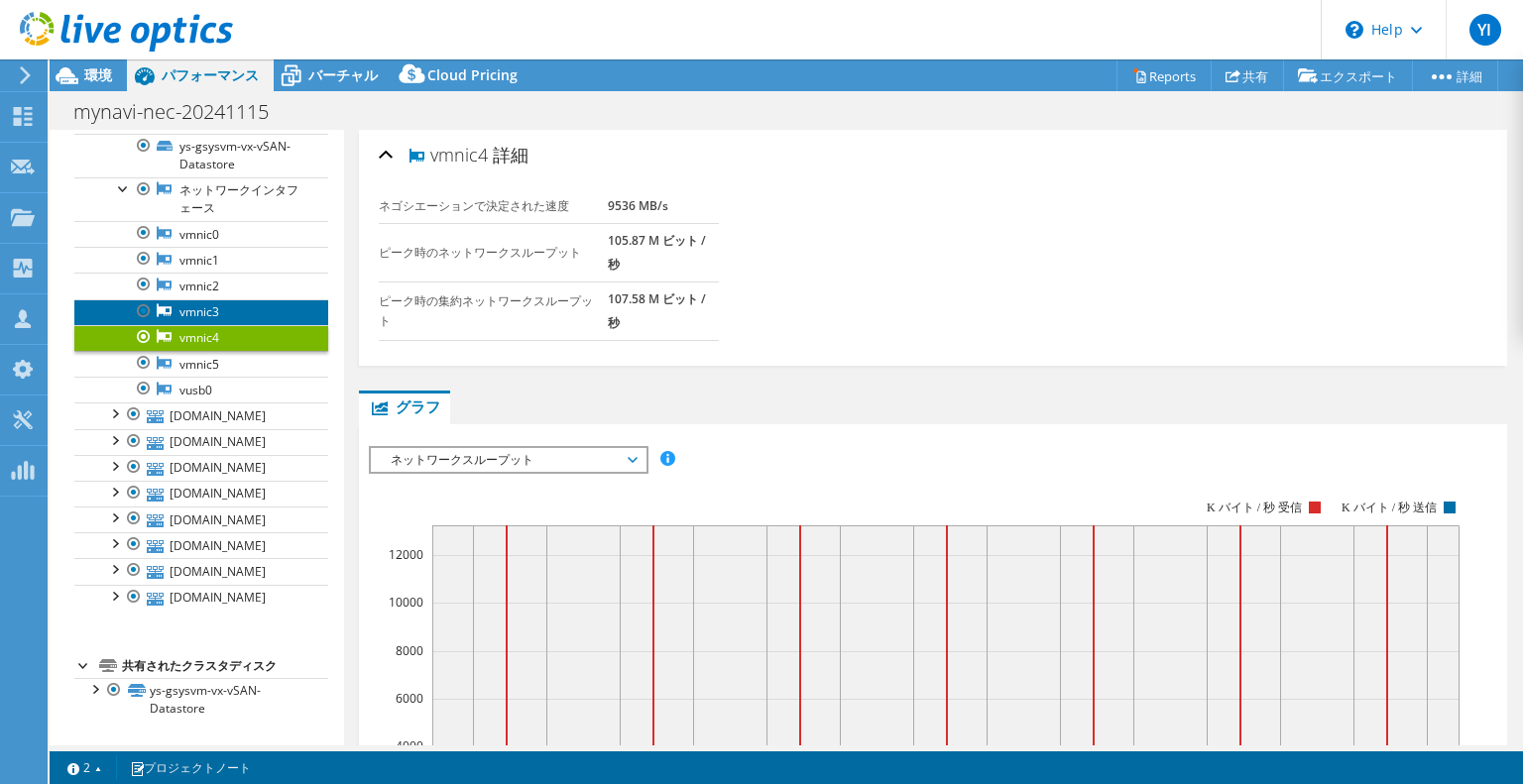 click on "vmnic3" at bounding box center [201, 312] 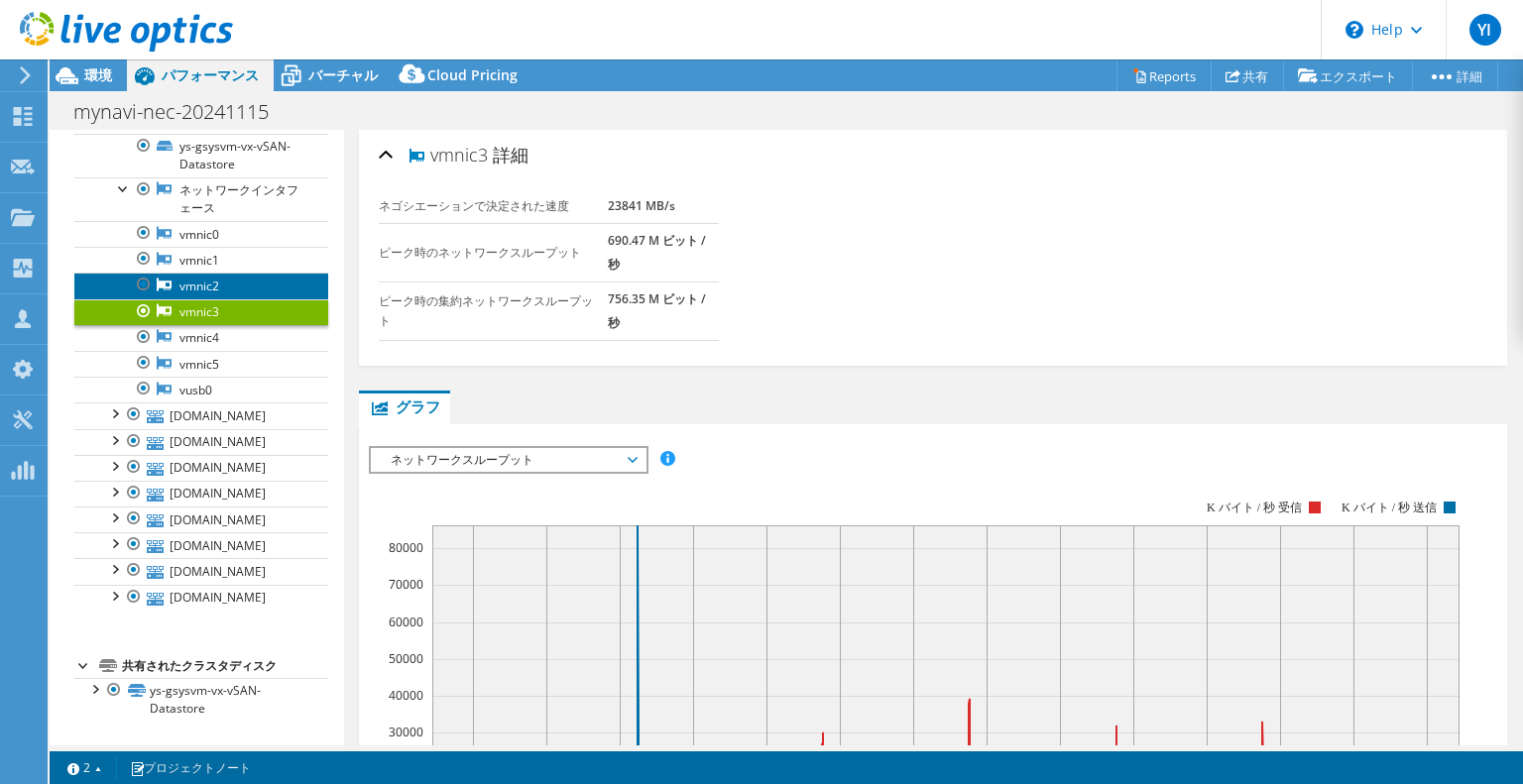 click on "vmnic2" at bounding box center [201, 285] 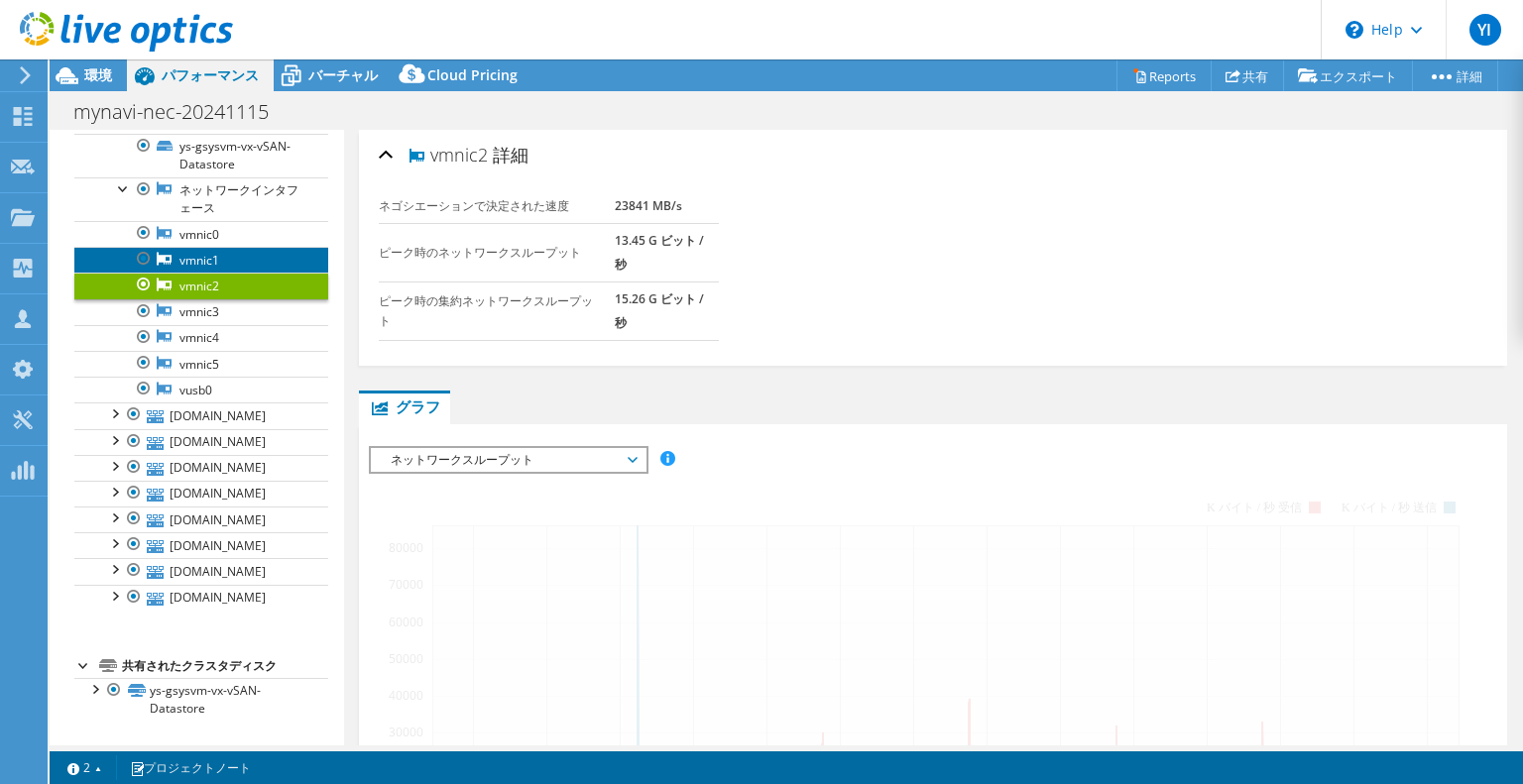 click on "vmnic1" at bounding box center (201, 260) 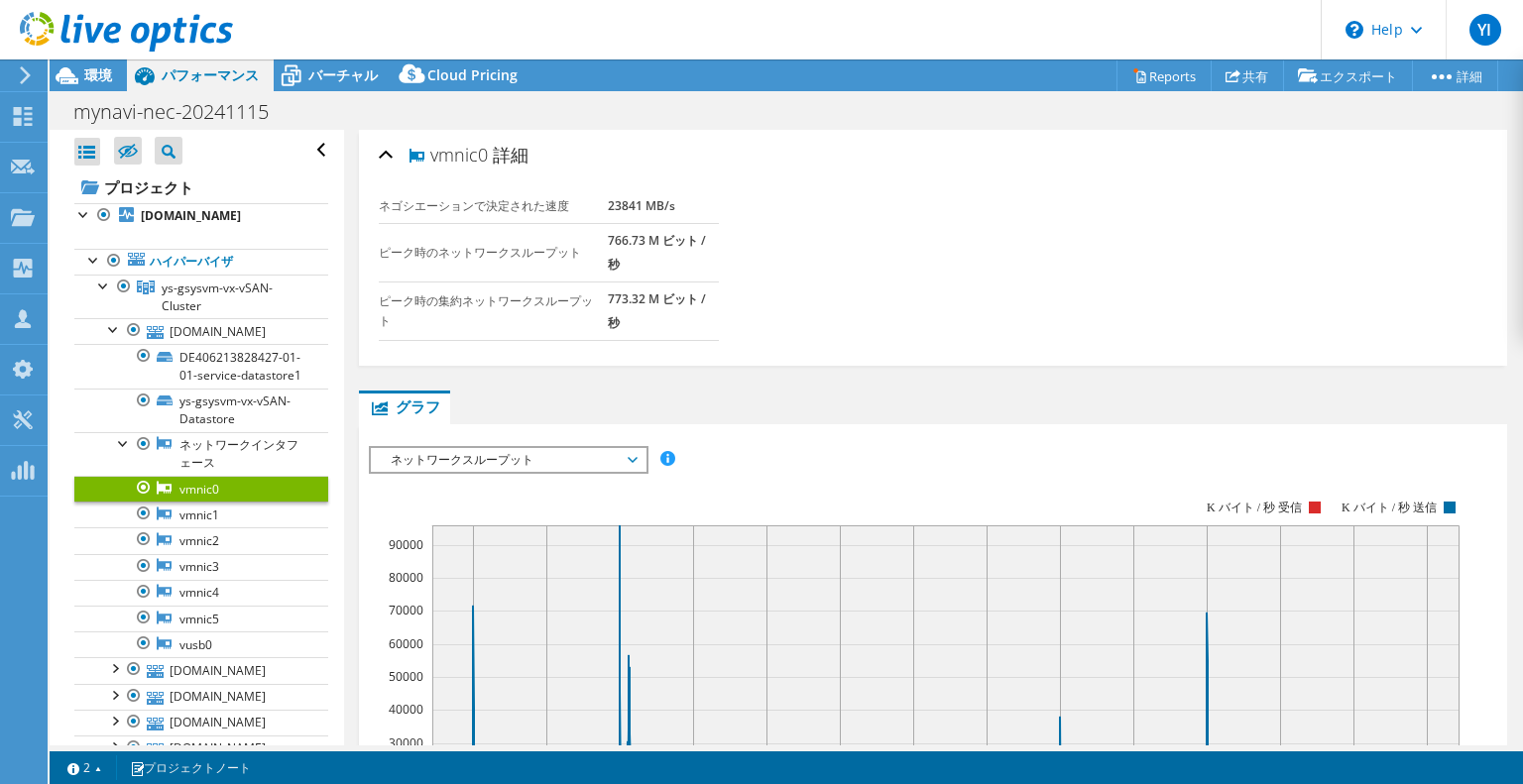 select on "[GEOGRAPHIC_DATA]" 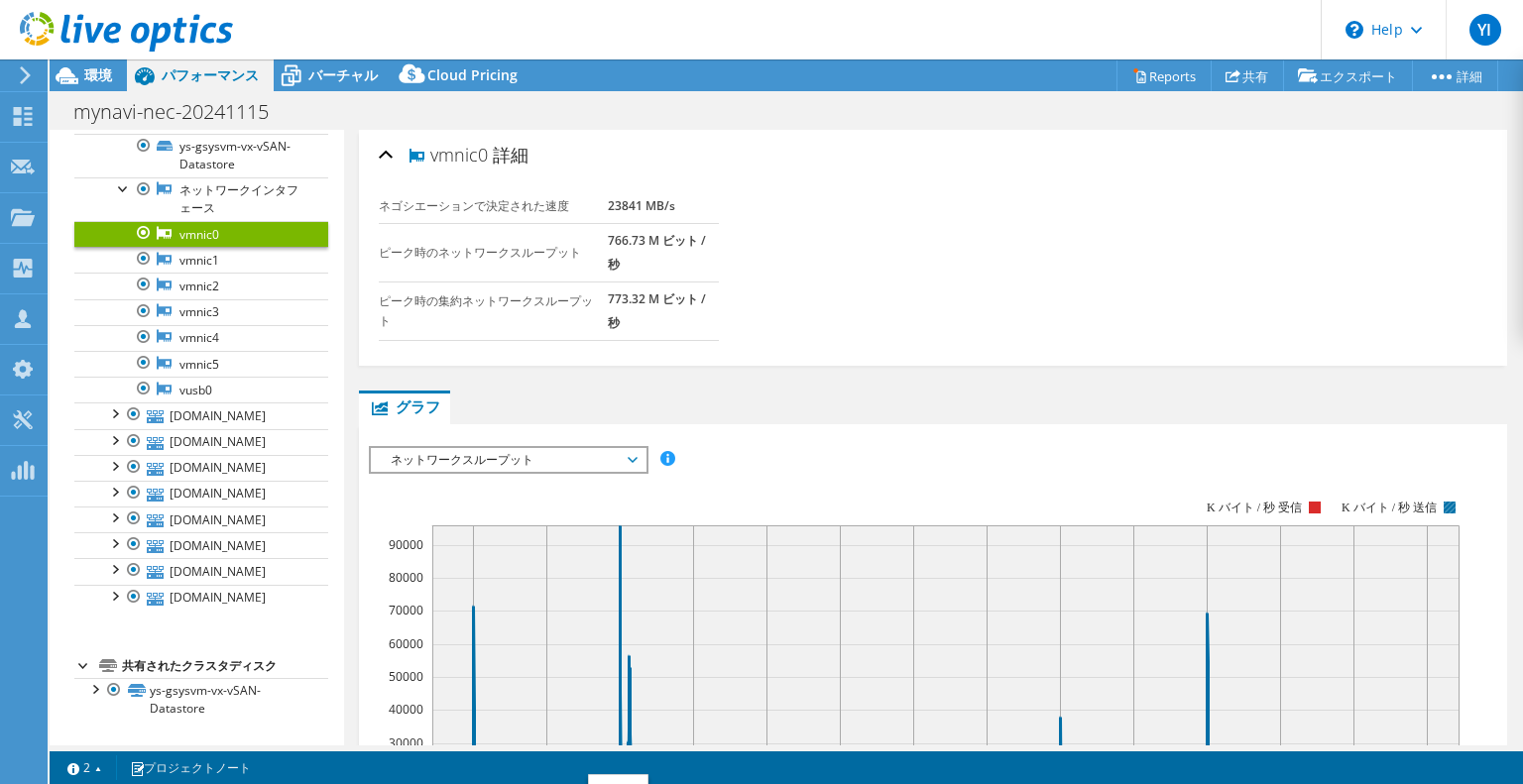 click 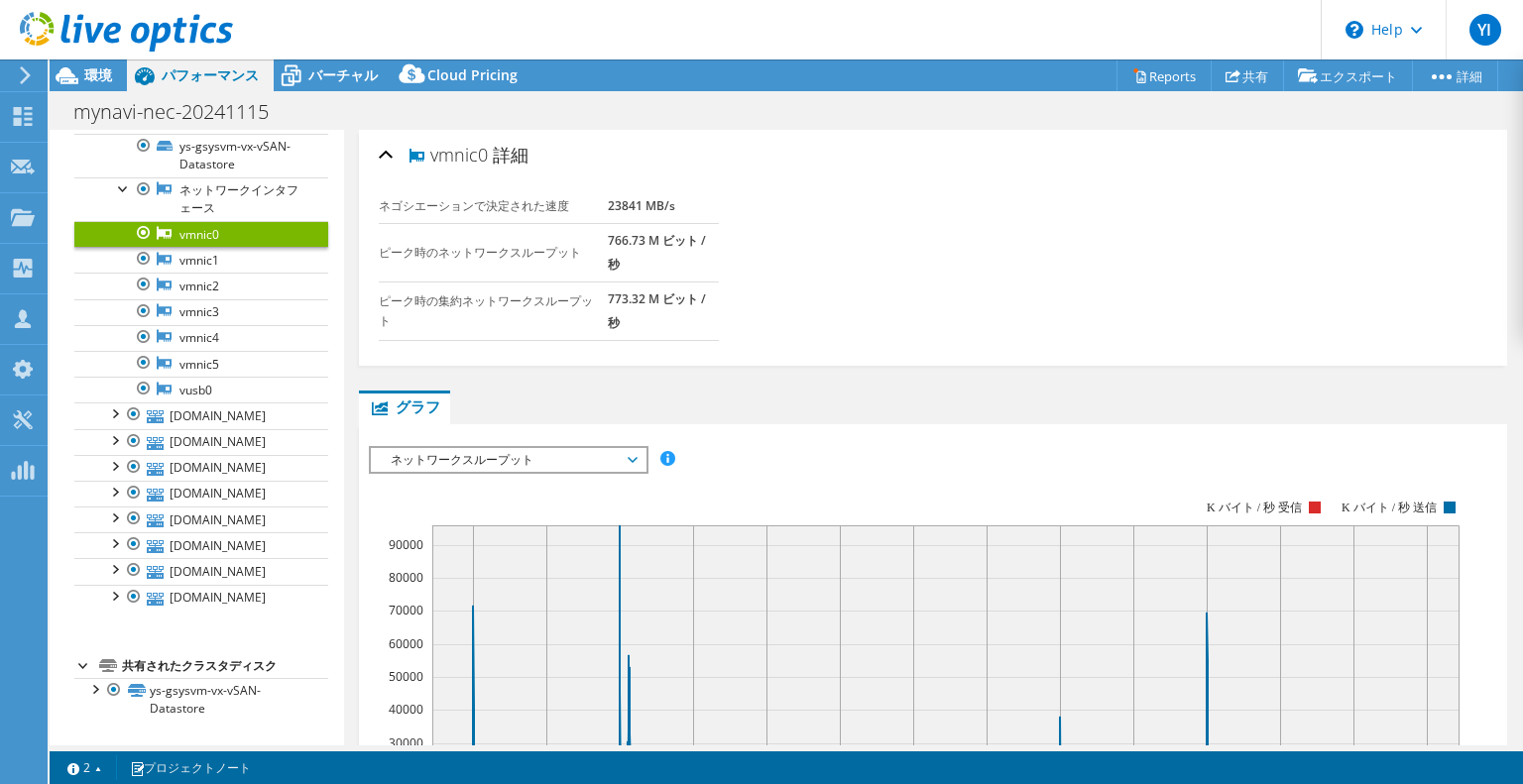 scroll, scrollTop: 198, scrollLeft: 0, axis: vertical 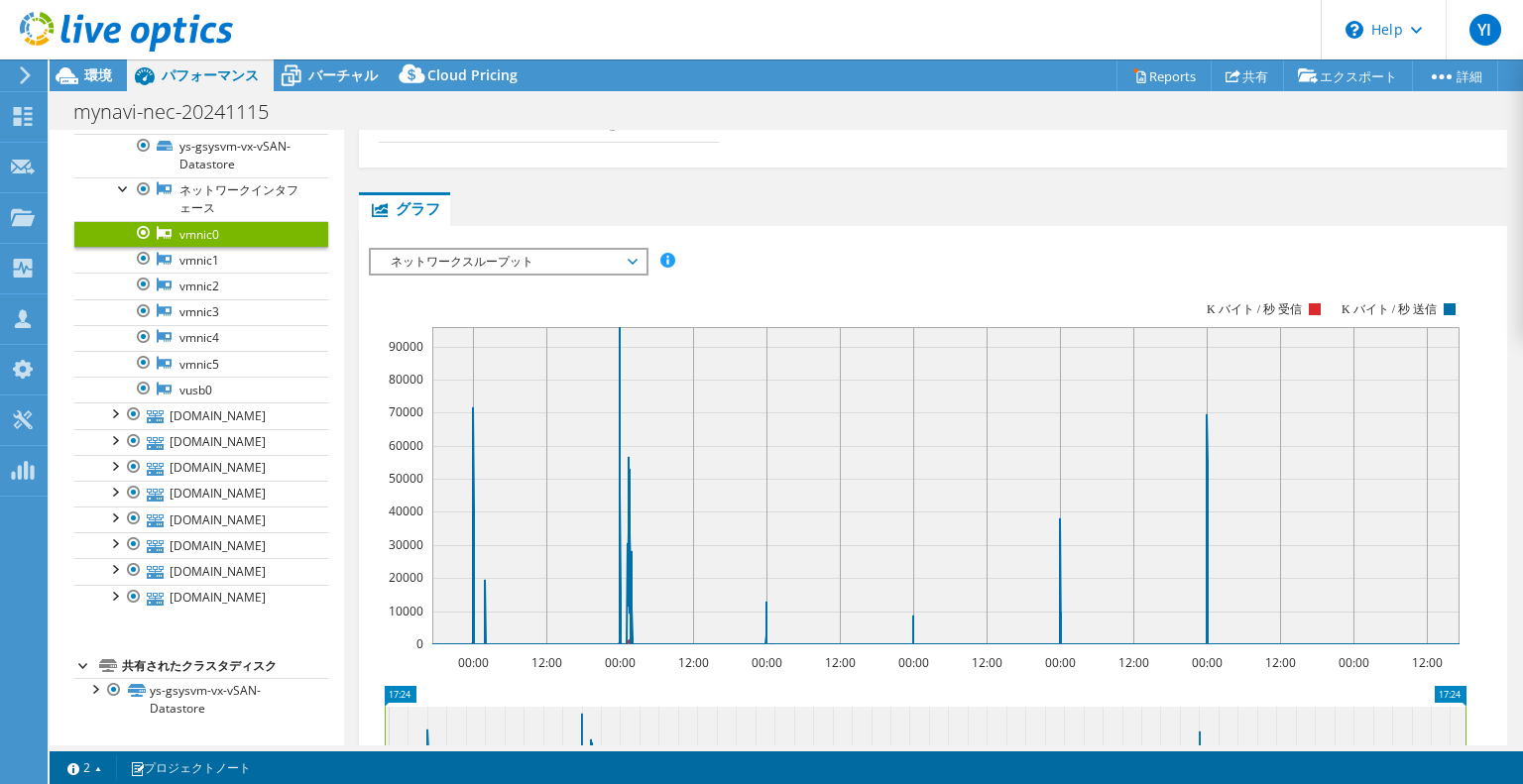 click 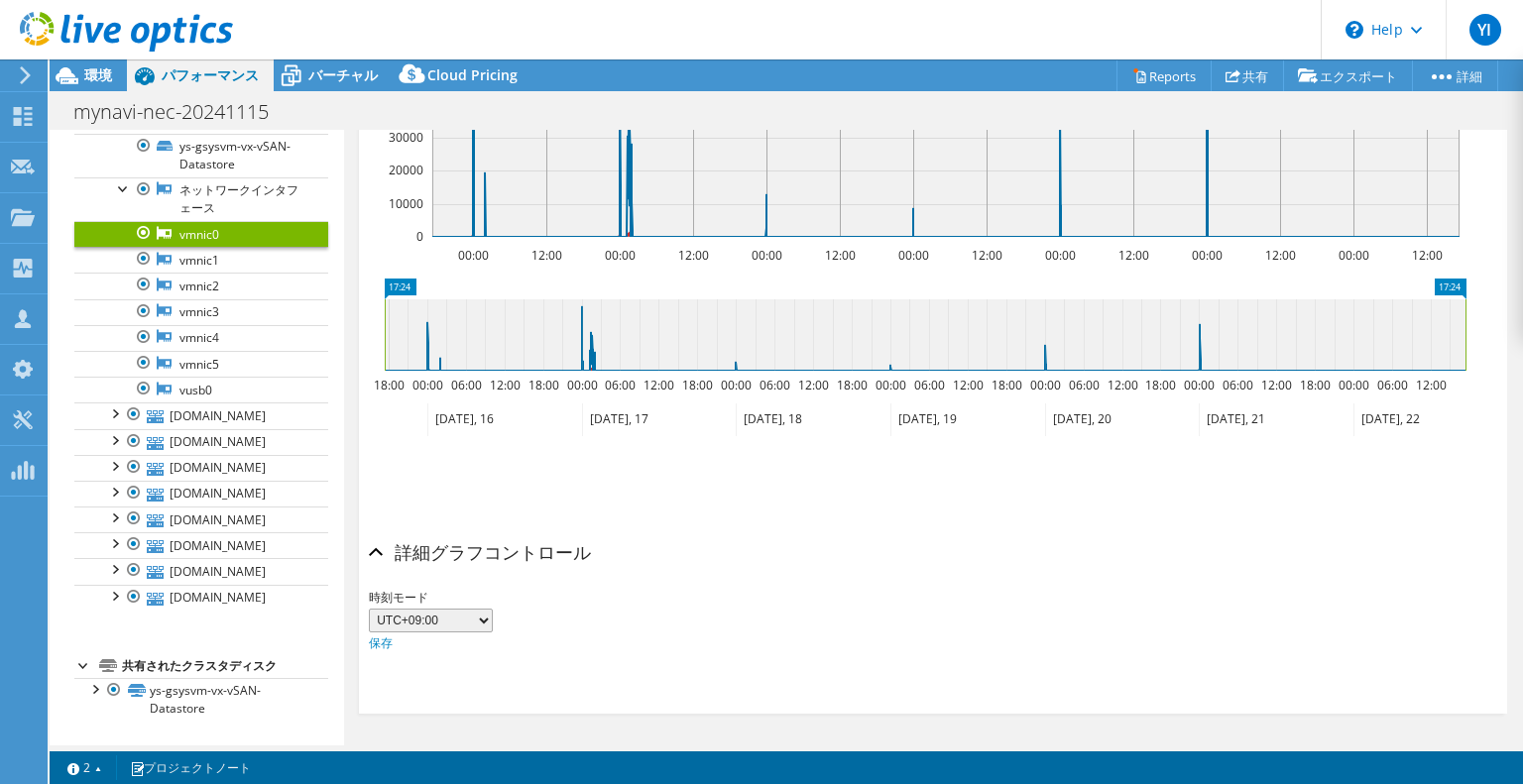 scroll, scrollTop: 506, scrollLeft: 0, axis: vertical 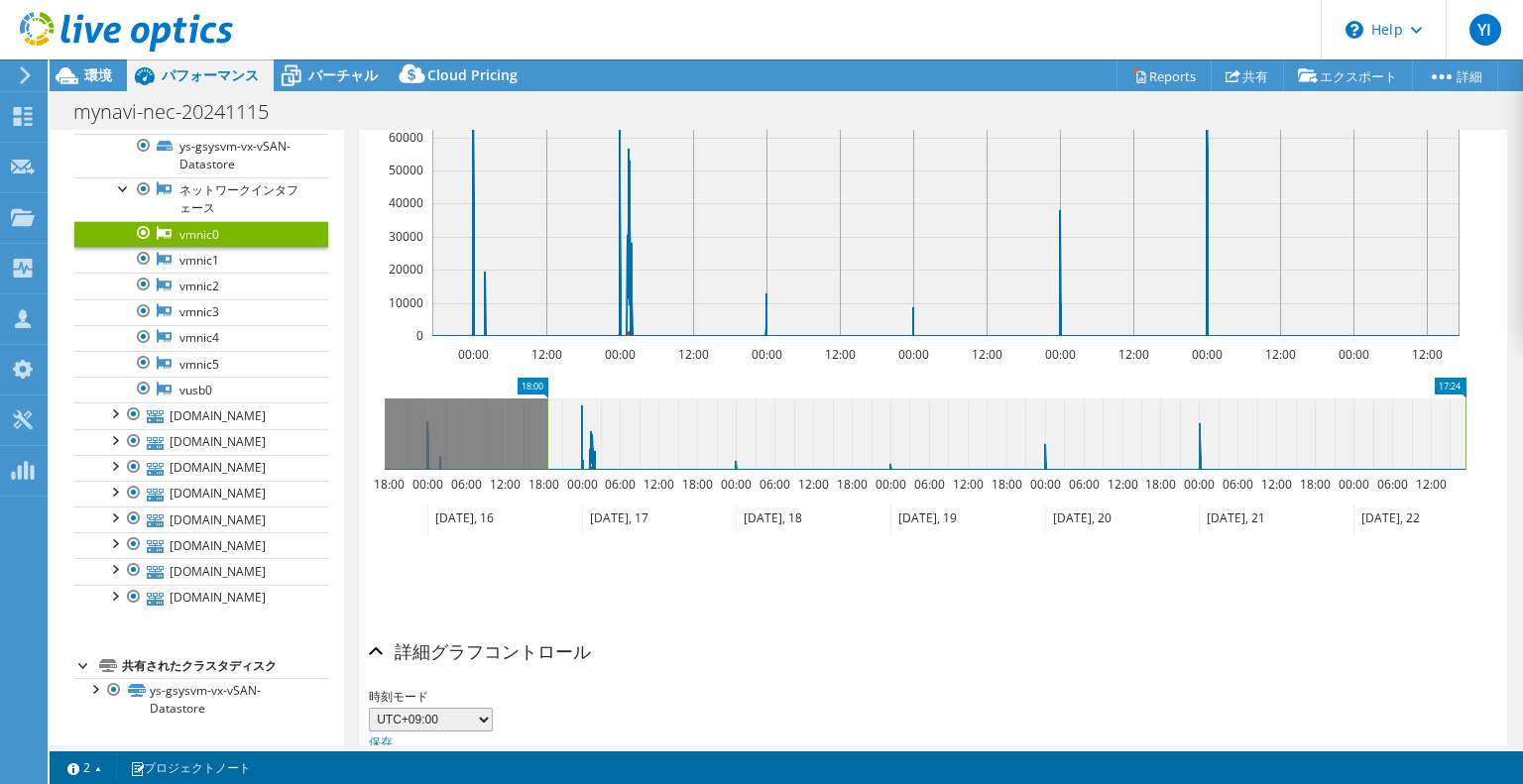 drag, startPoint x: 397, startPoint y: 376, endPoint x: 559, endPoint y: 376, distance: 162 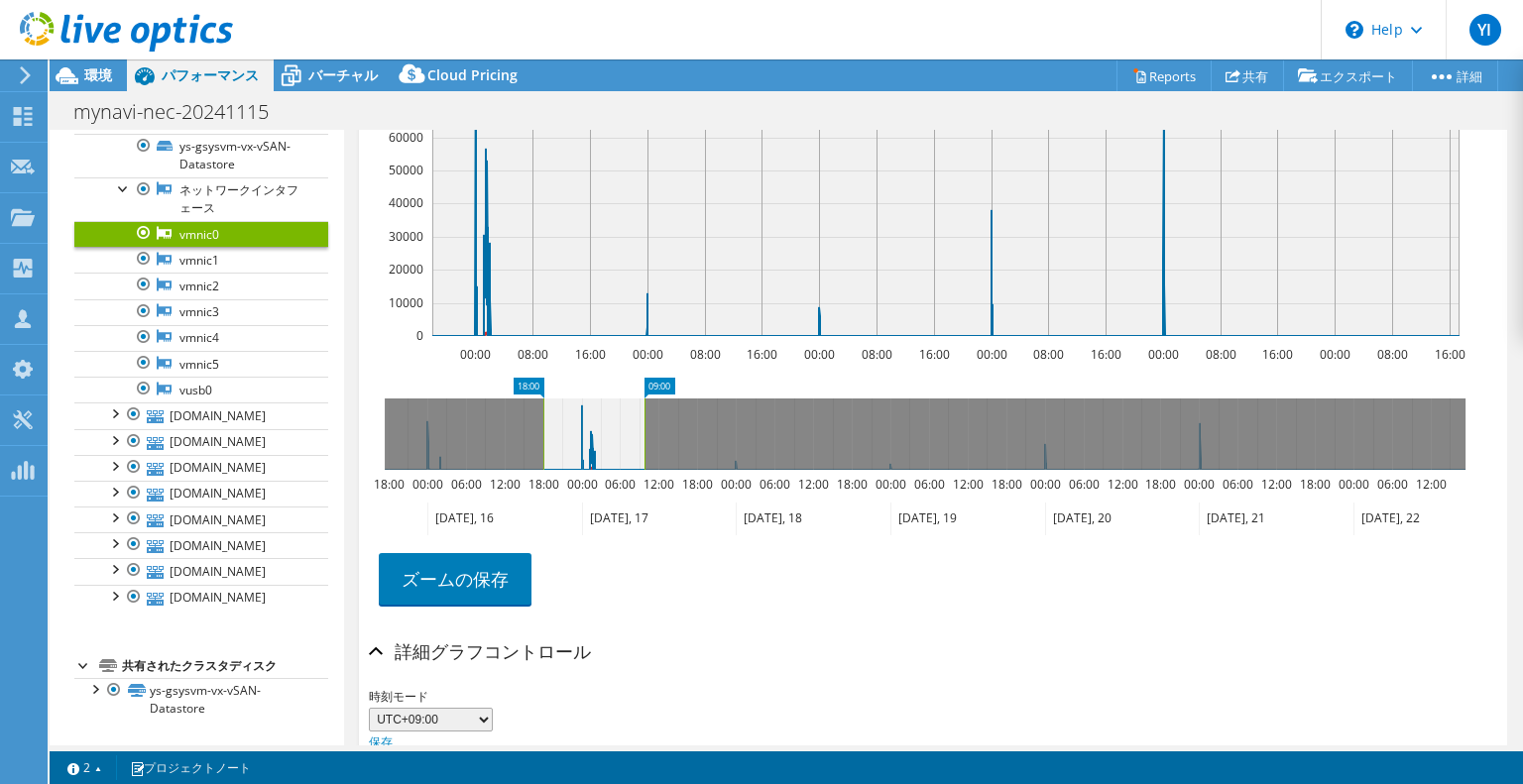 drag, startPoint x: 1456, startPoint y: 378, endPoint x: 740, endPoint y: 365, distance: 716.118 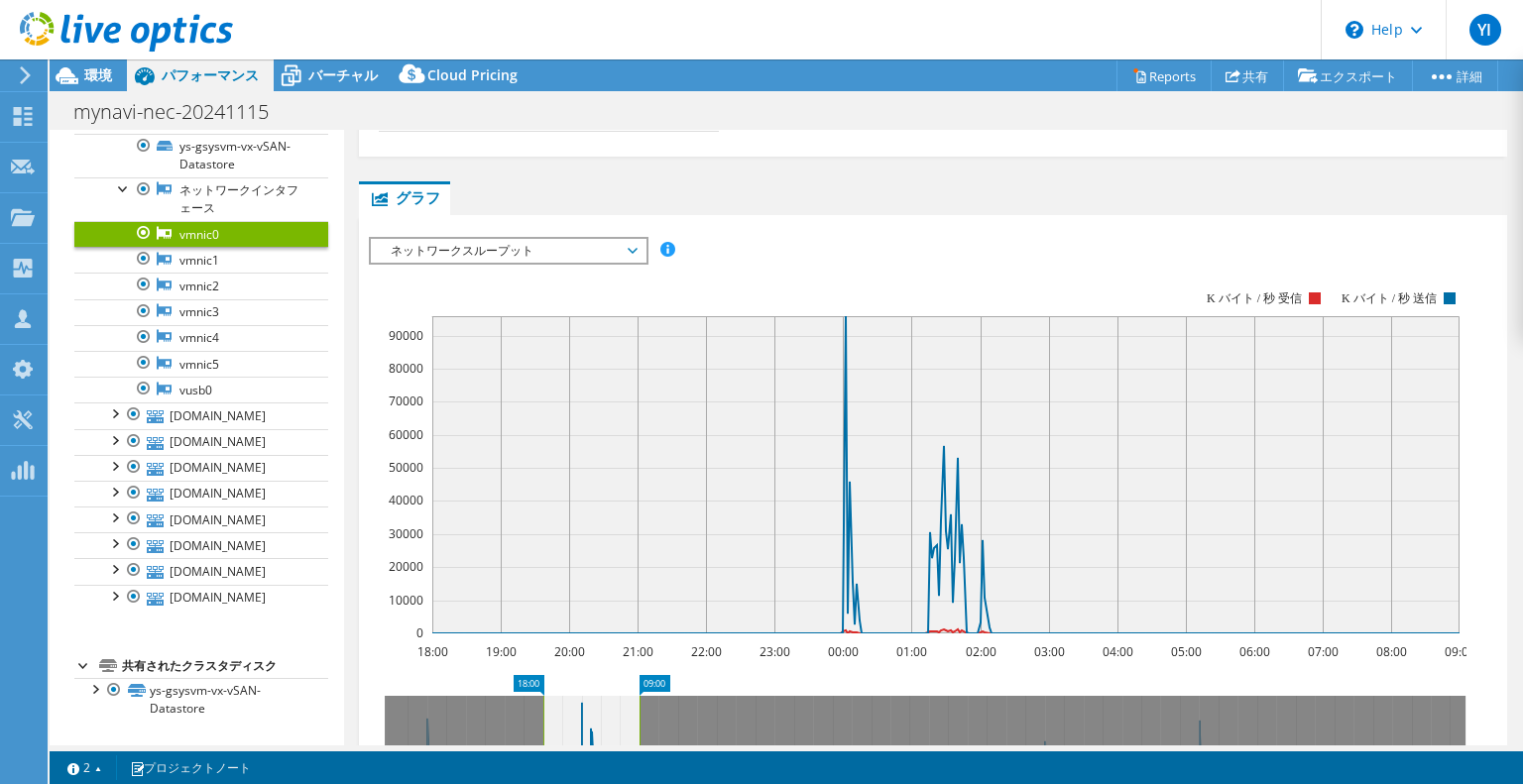 scroll, scrollTop: 11, scrollLeft: 0, axis: vertical 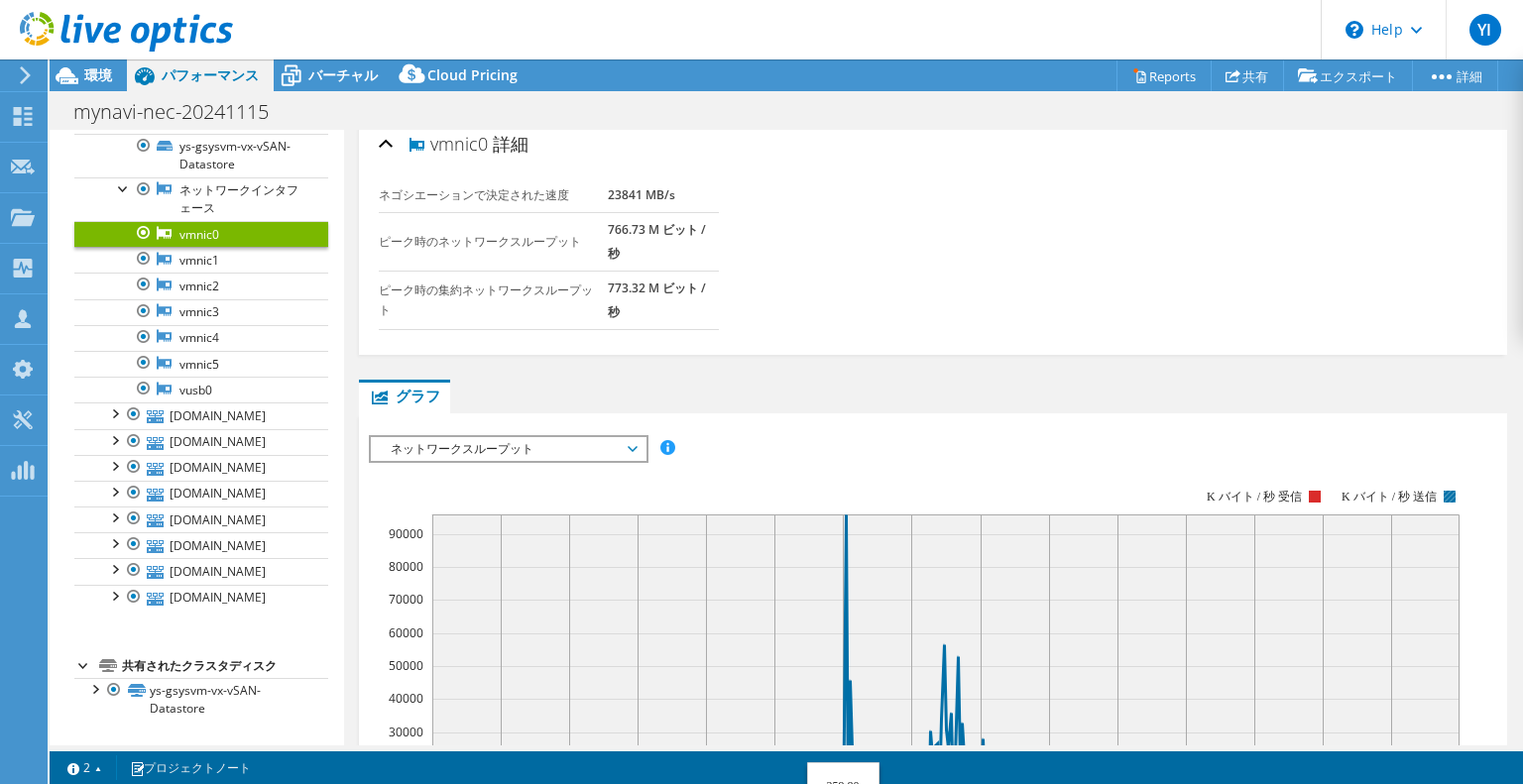 click 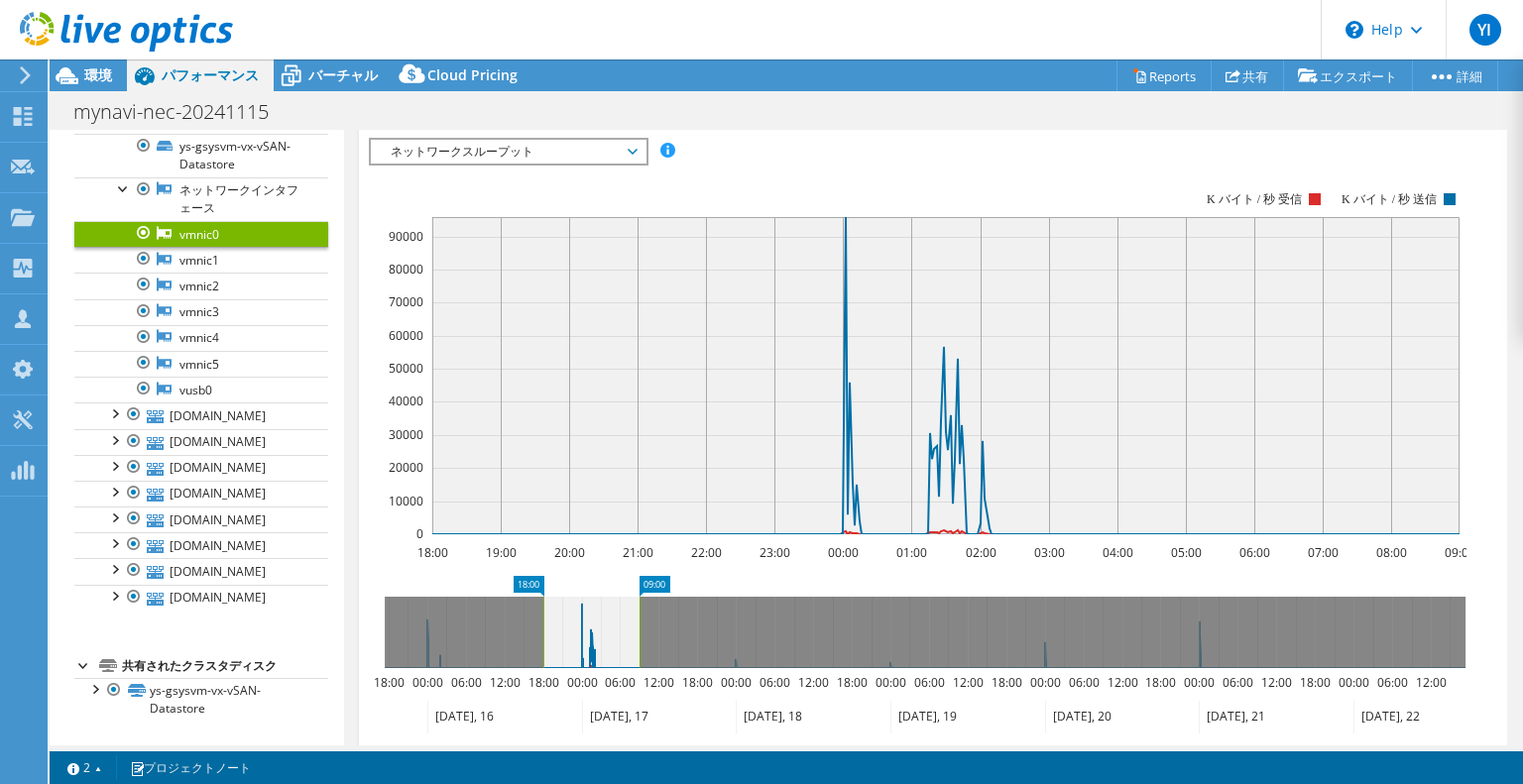 scroll, scrollTop: 0, scrollLeft: 0, axis: both 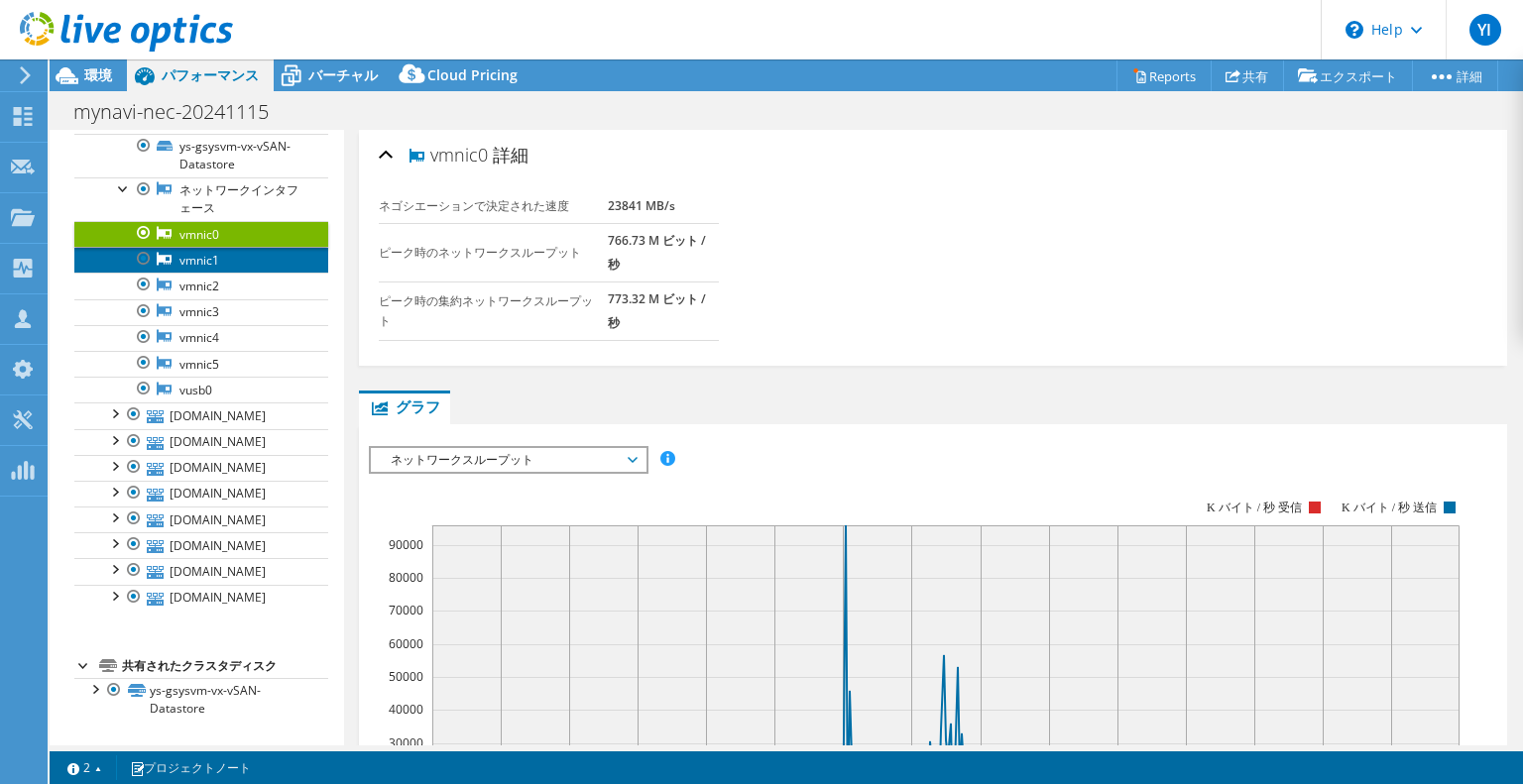 click on "vmnic1" at bounding box center [201, 260] 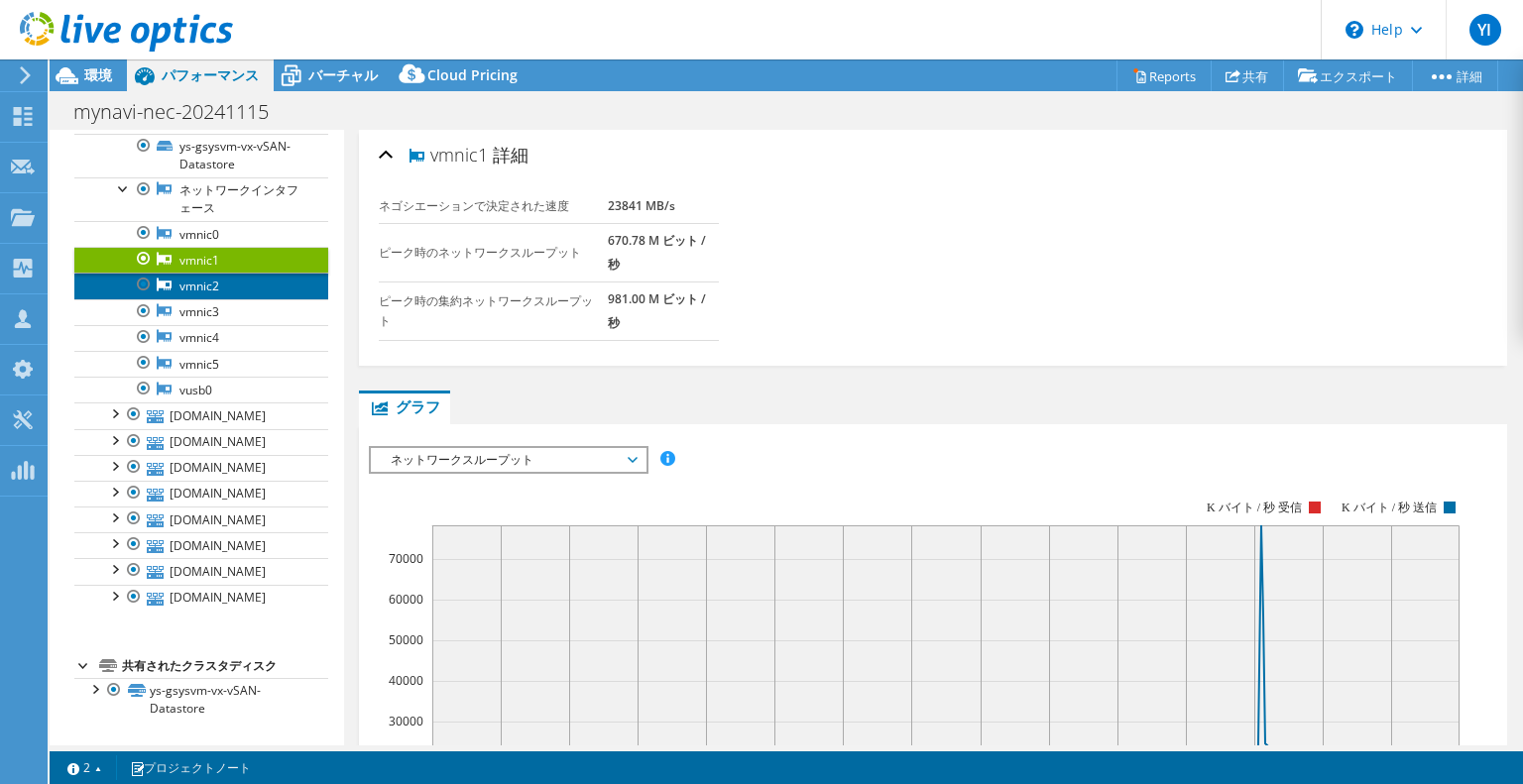 click on "vmnic2" at bounding box center (201, 285) 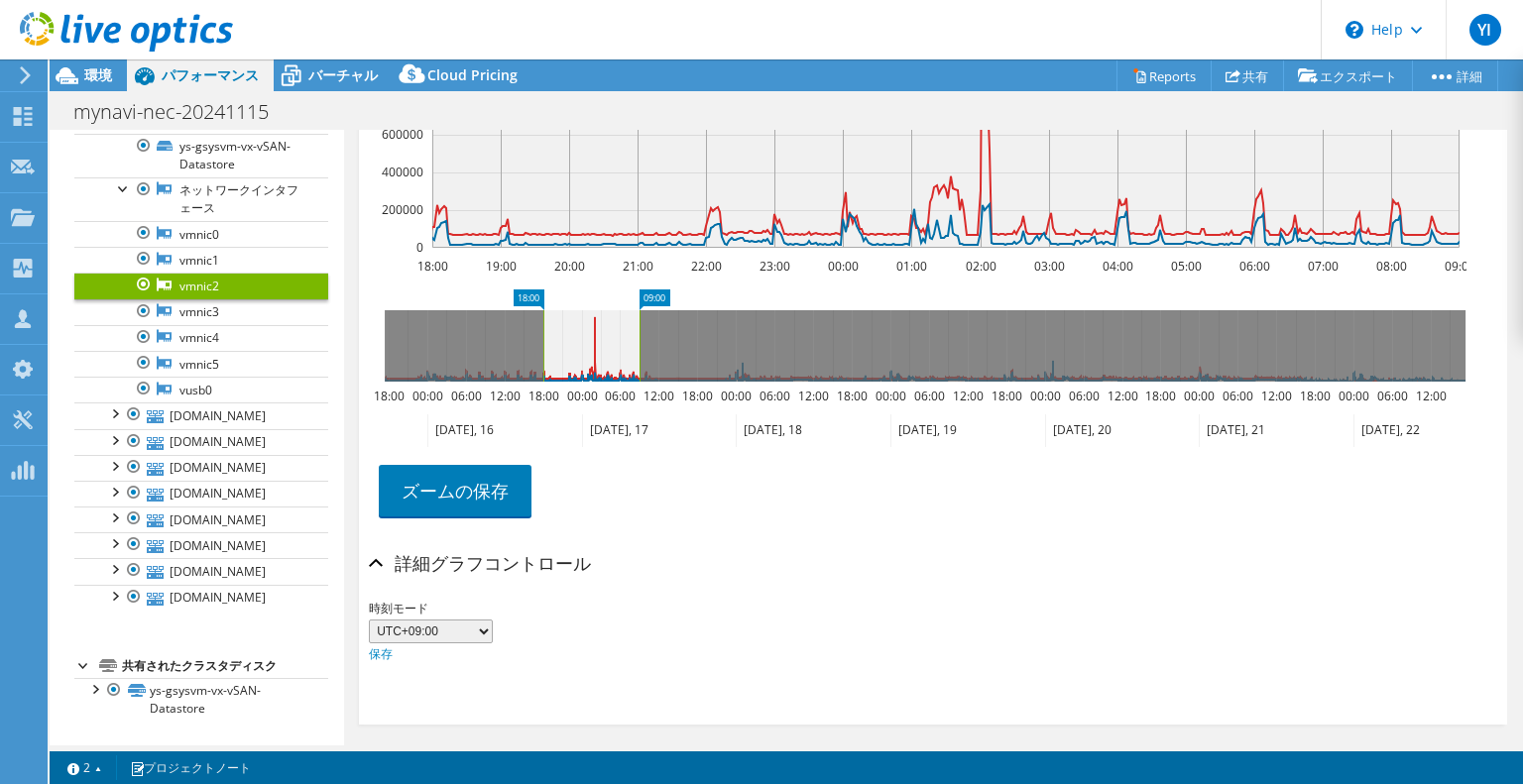 scroll, scrollTop: 606, scrollLeft: 0, axis: vertical 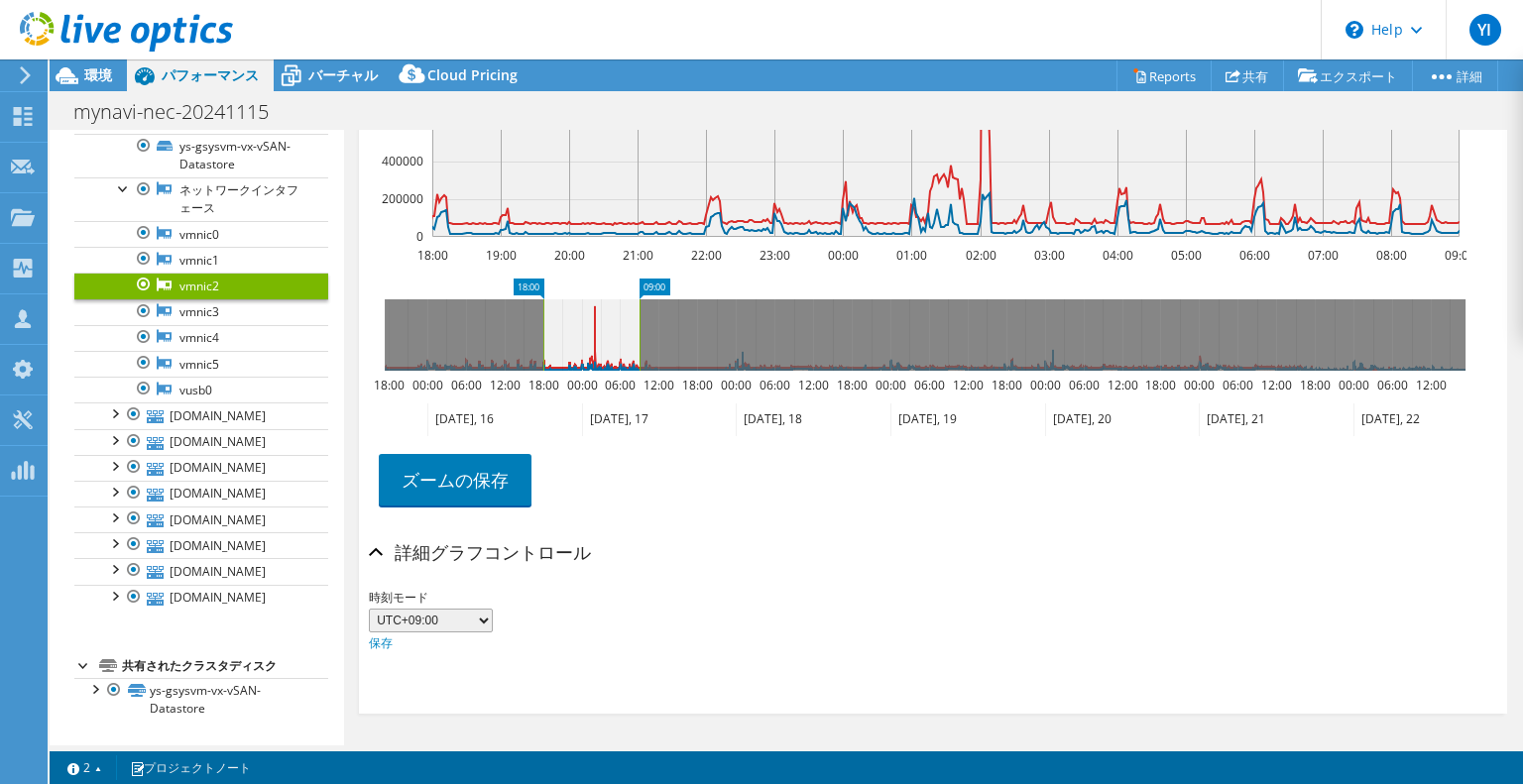 drag, startPoint x: 526, startPoint y: 273, endPoint x: 365, endPoint y: 292, distance: 162.1172 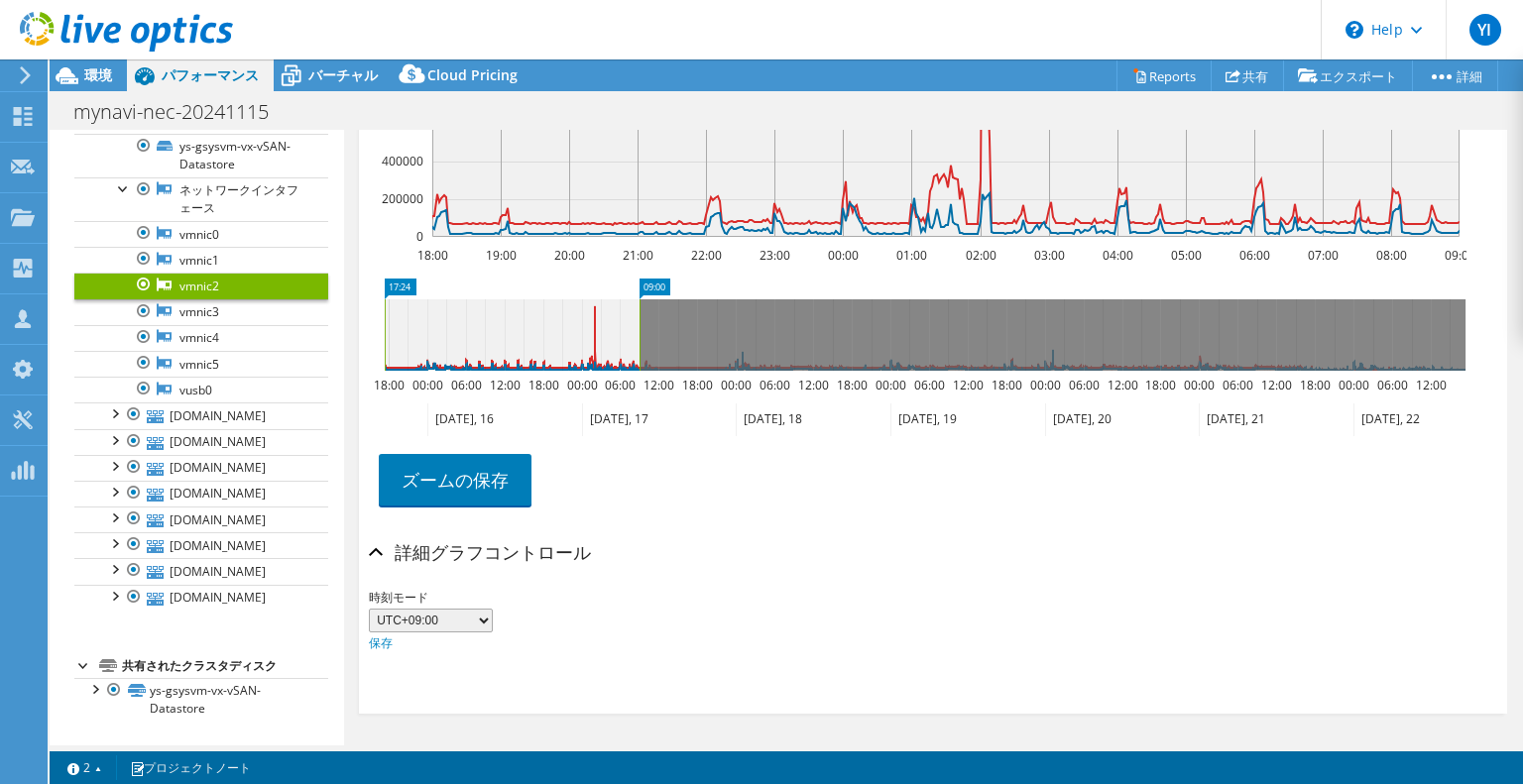 drag, startPoint x: 527, startPoint y: 286, endPoint x: 321, endPoint y: 276, distance: 206.24258 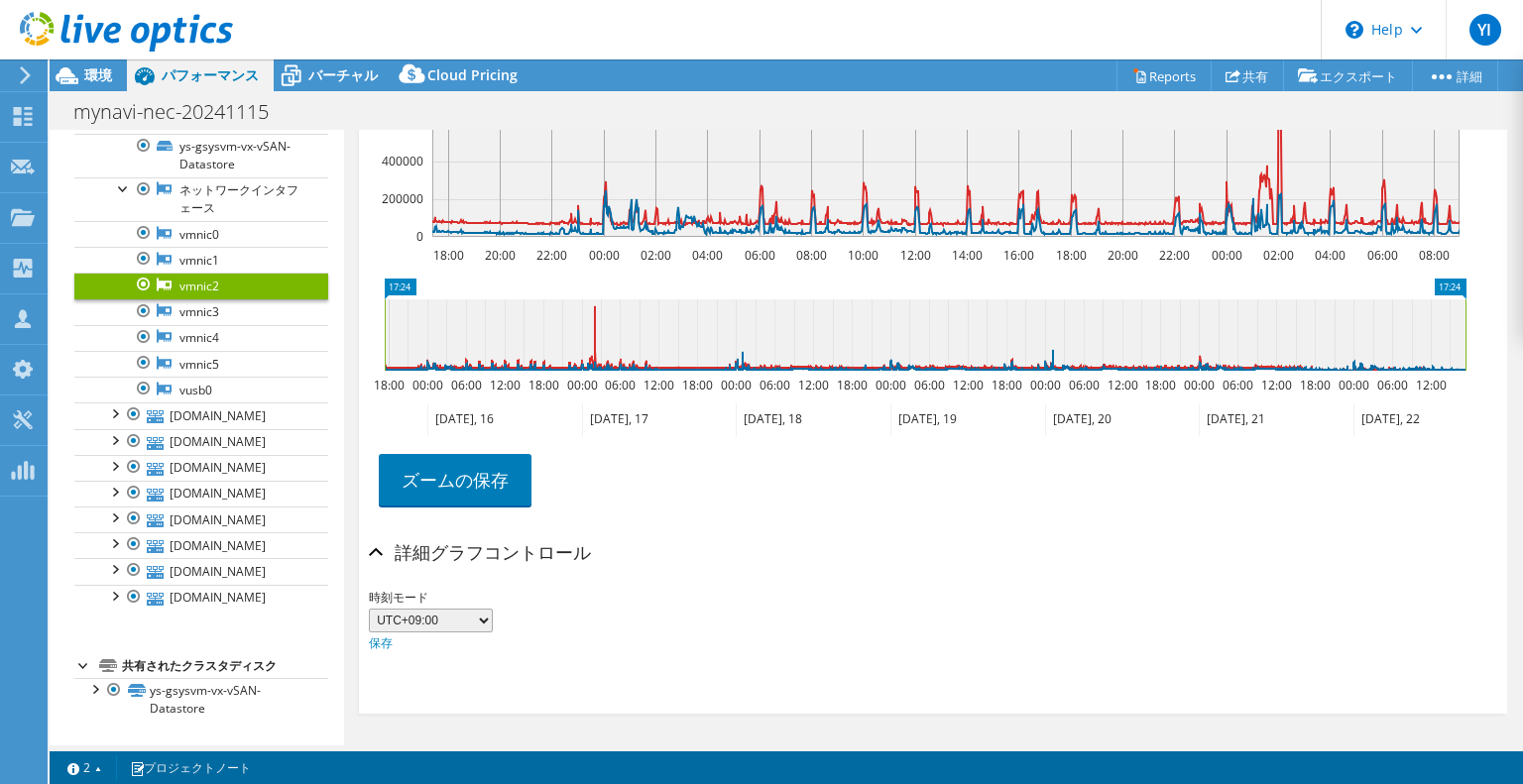 drag, startPoint x: 652, startPoint y: 280, endPoint x: 1491, endPoint y: 253, distance: 839.43433 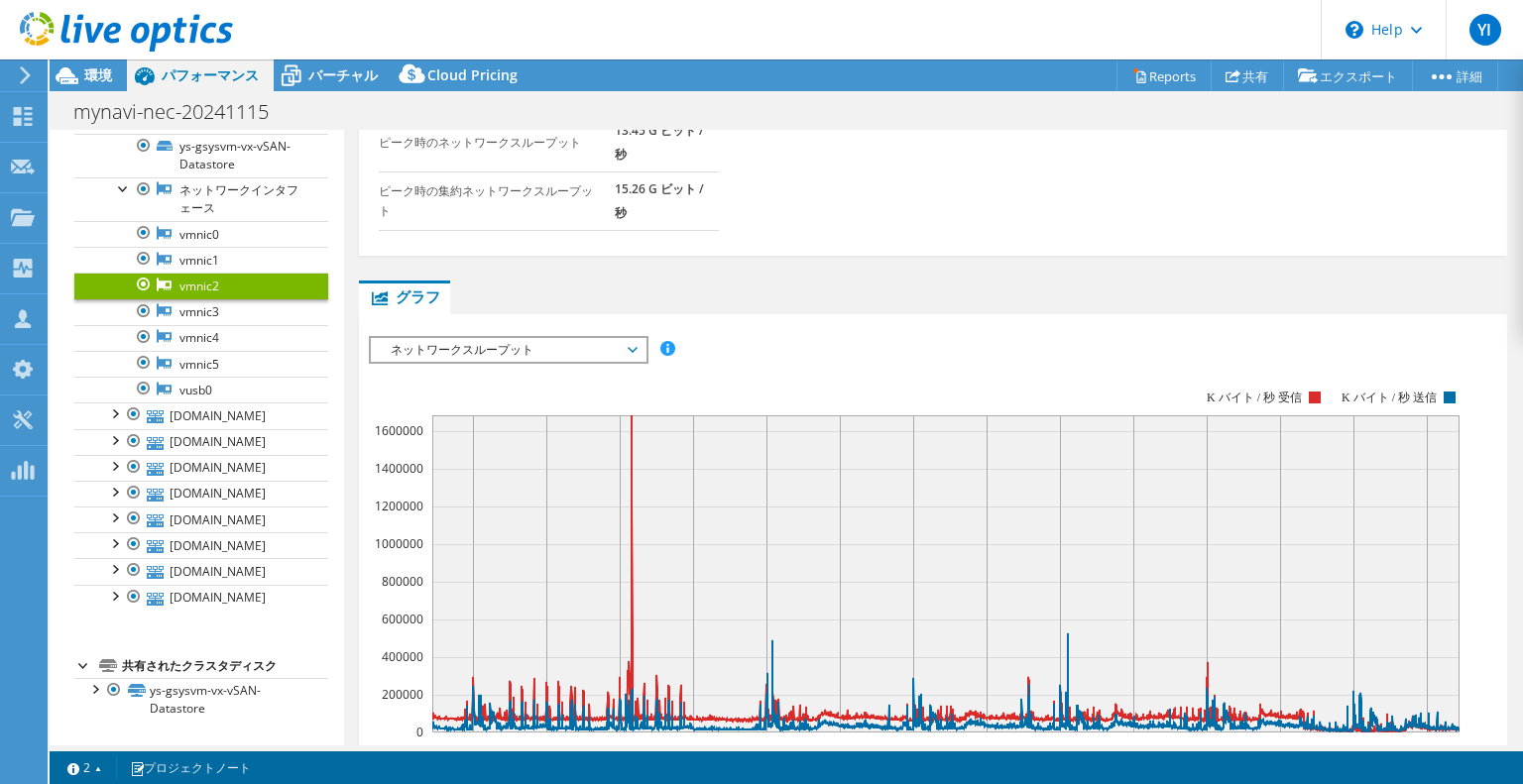 scroll, scrollTop: 0, scrollLeft: 0, axis: both 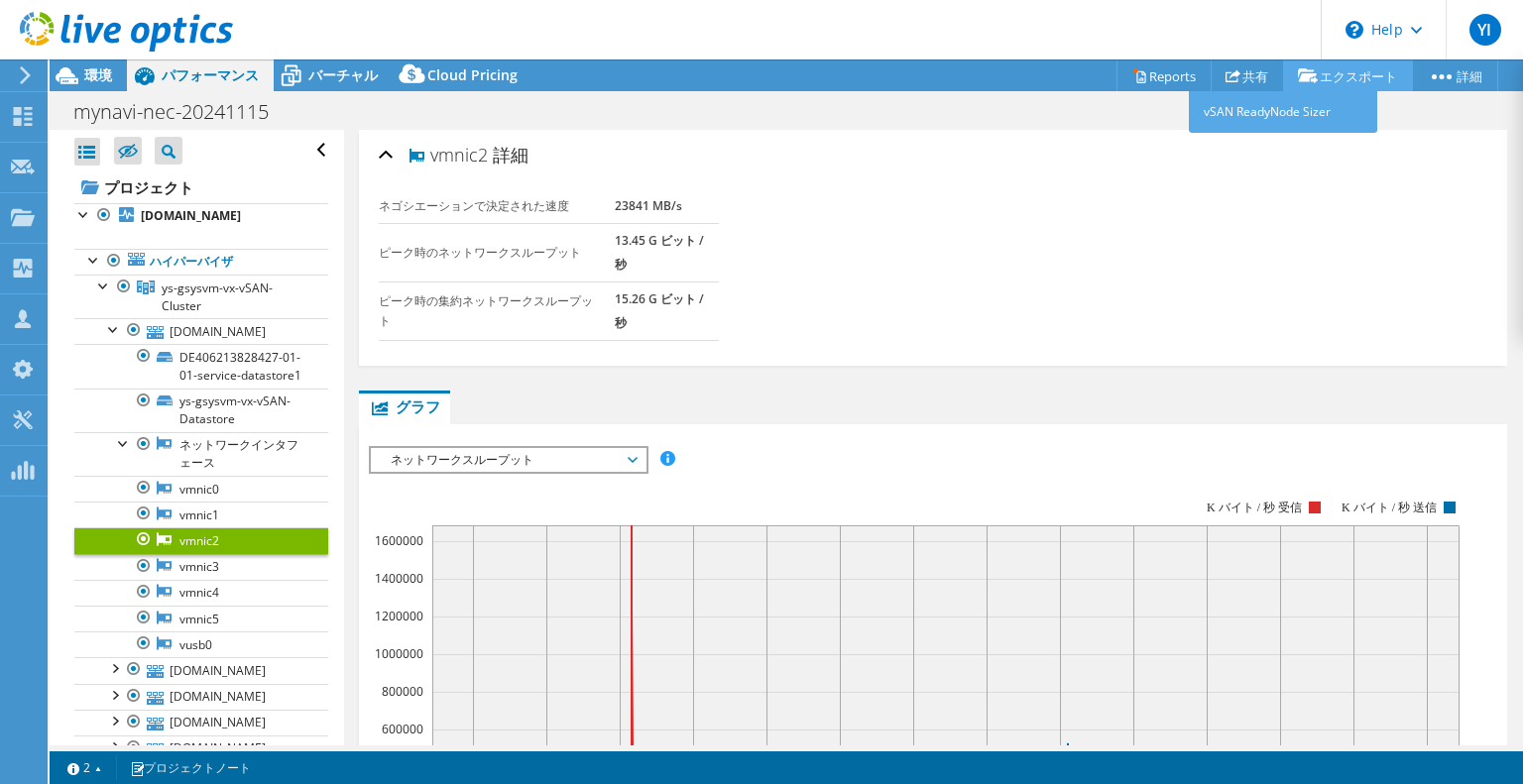 click on "エクスポート" at bounding box center [1347, 75] 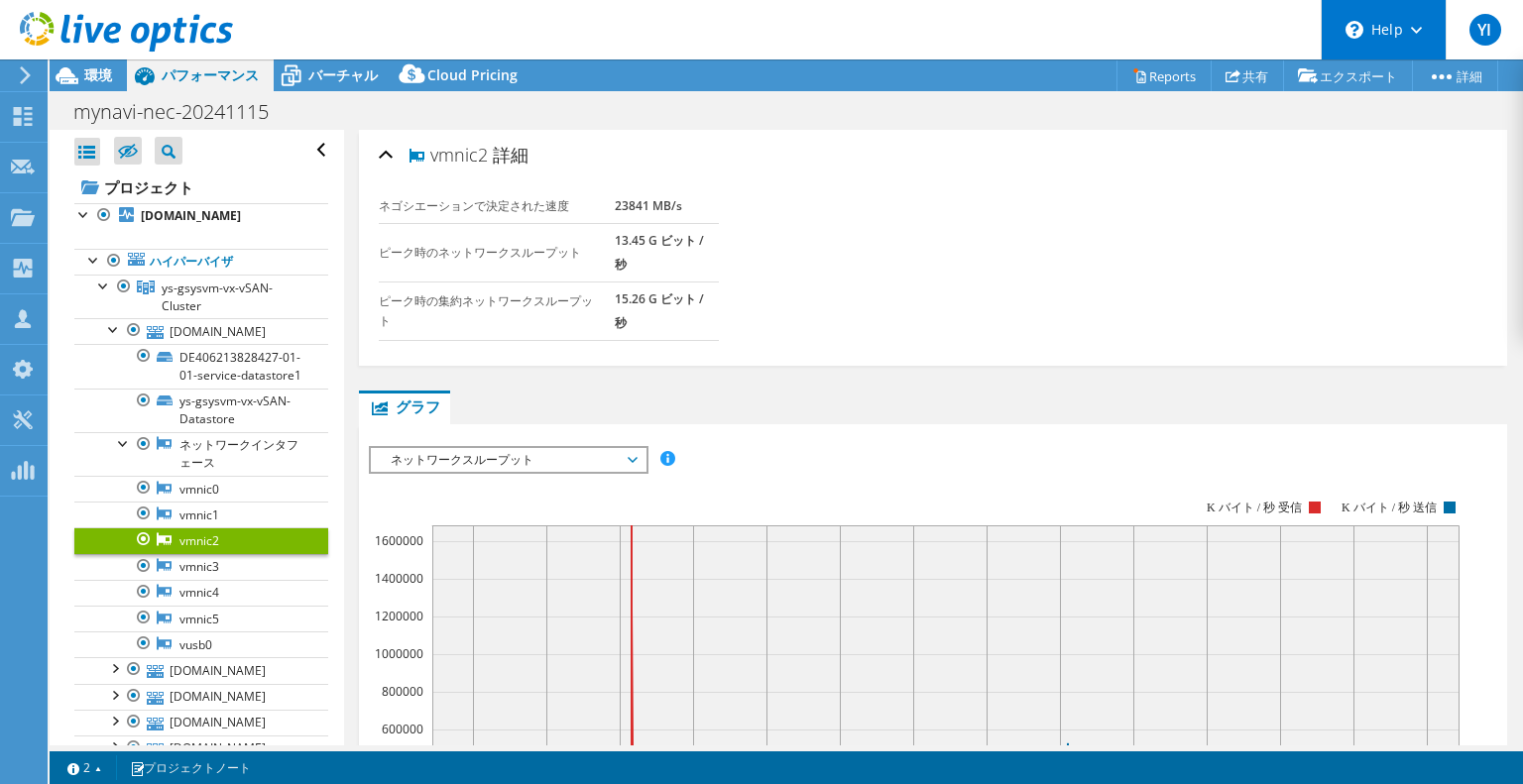 click on "\n
Help" at bounding box center [1383, 30] 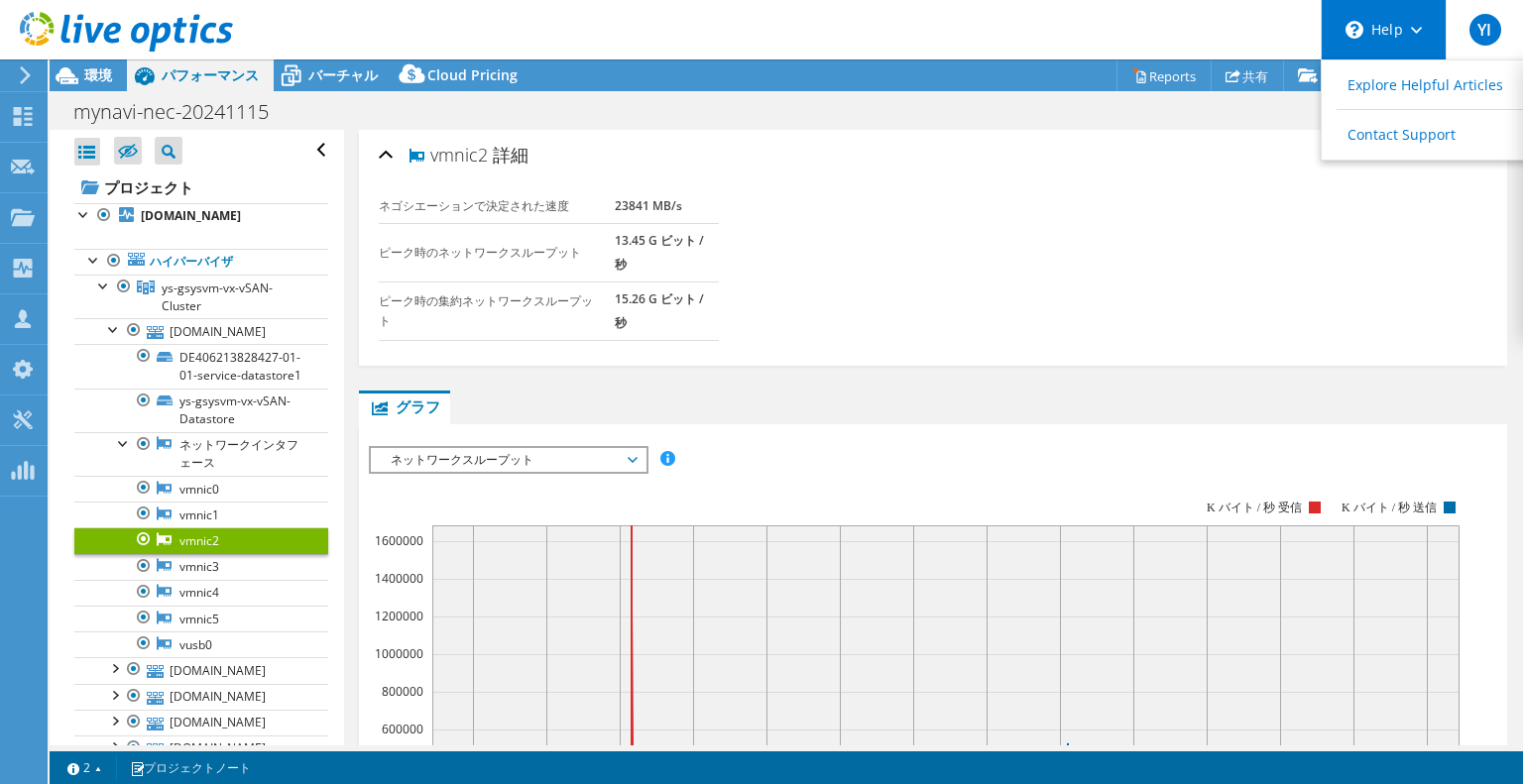 click on "\n
Help" at bounding box center [1383, 30] 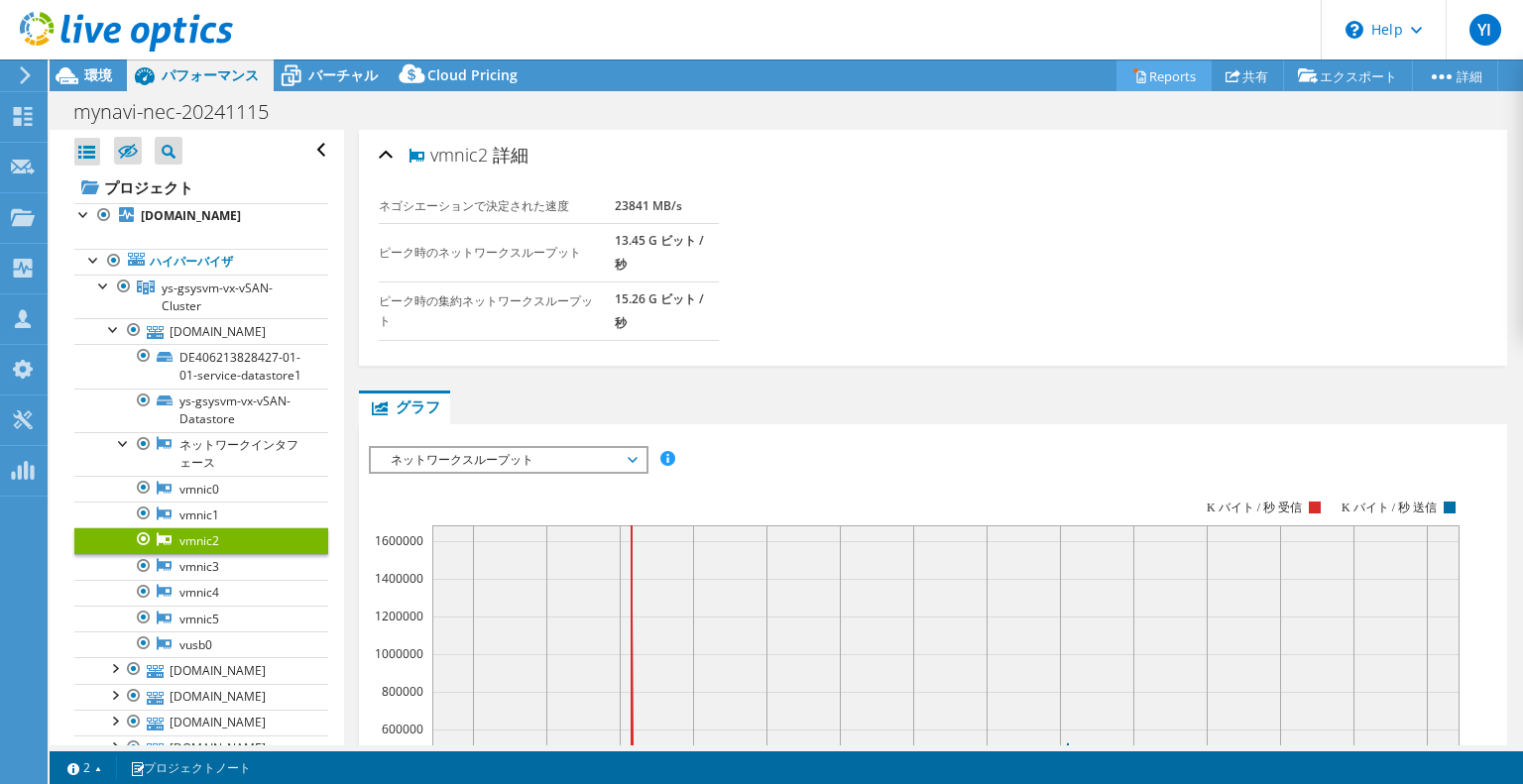 click on "Reports" at bounding box center (1164, 75) 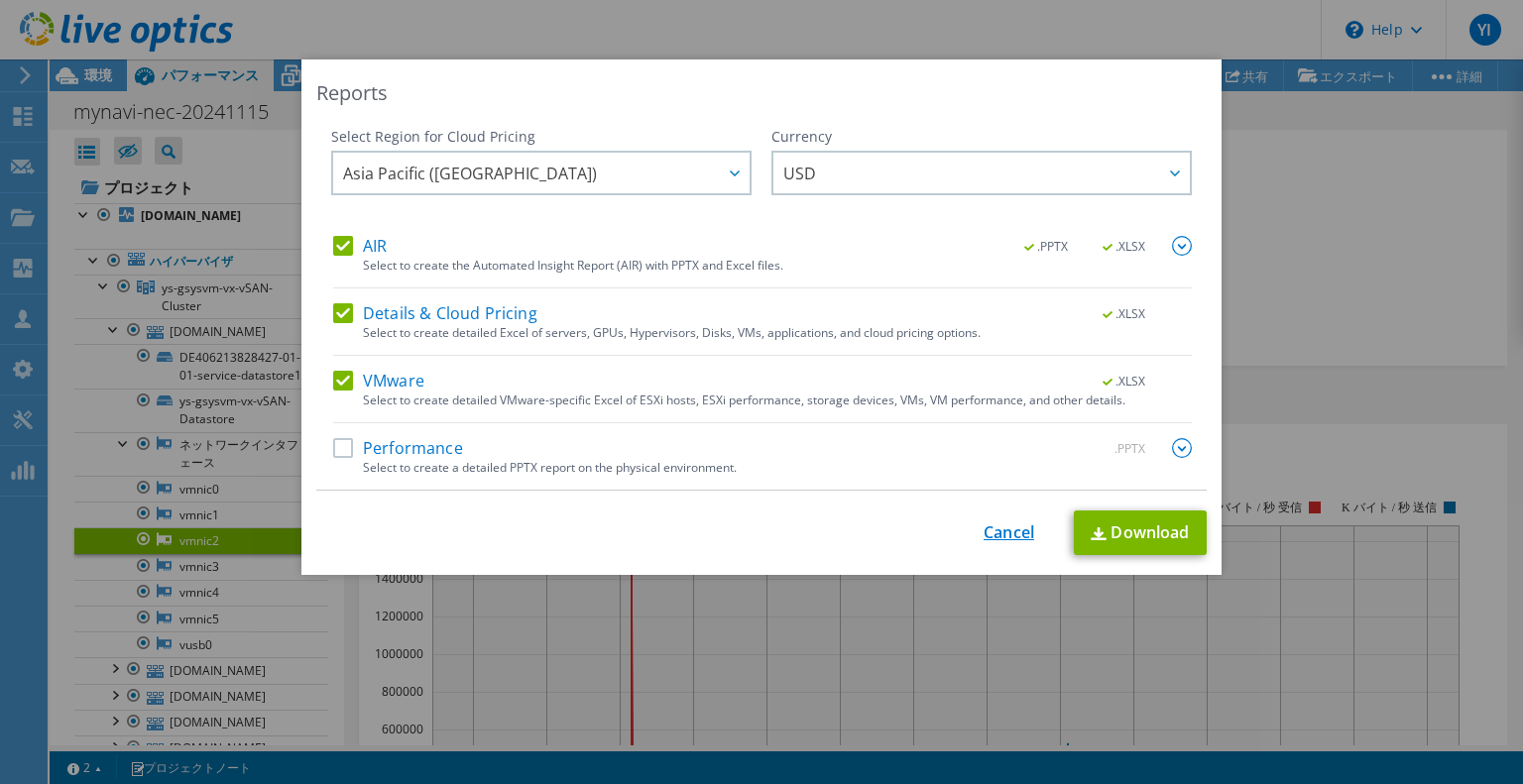 click on "Cancel" at bounding box center (1008, 532) 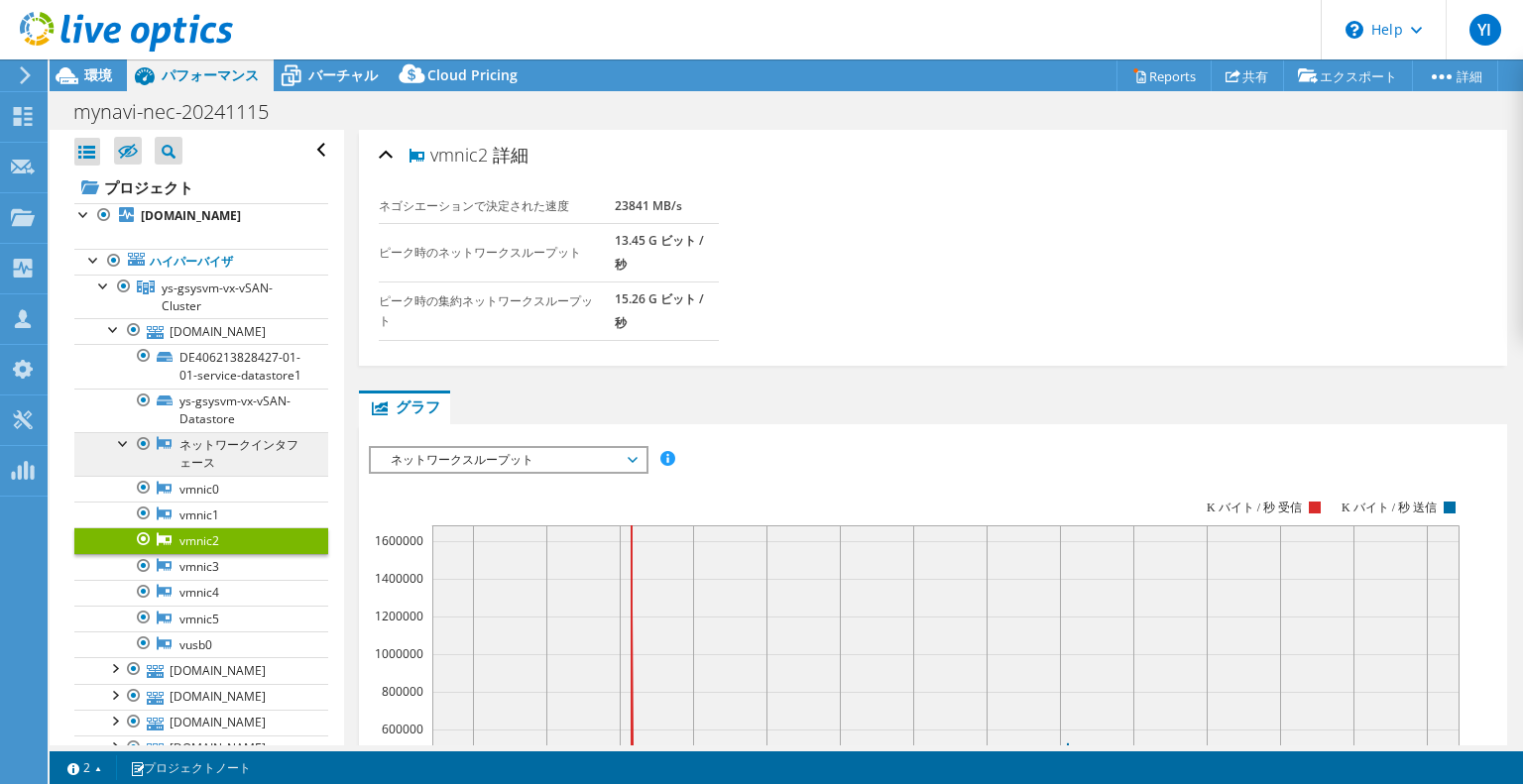 scroll, scrollTop: 99, scrollLeft: 0, axis: vertical 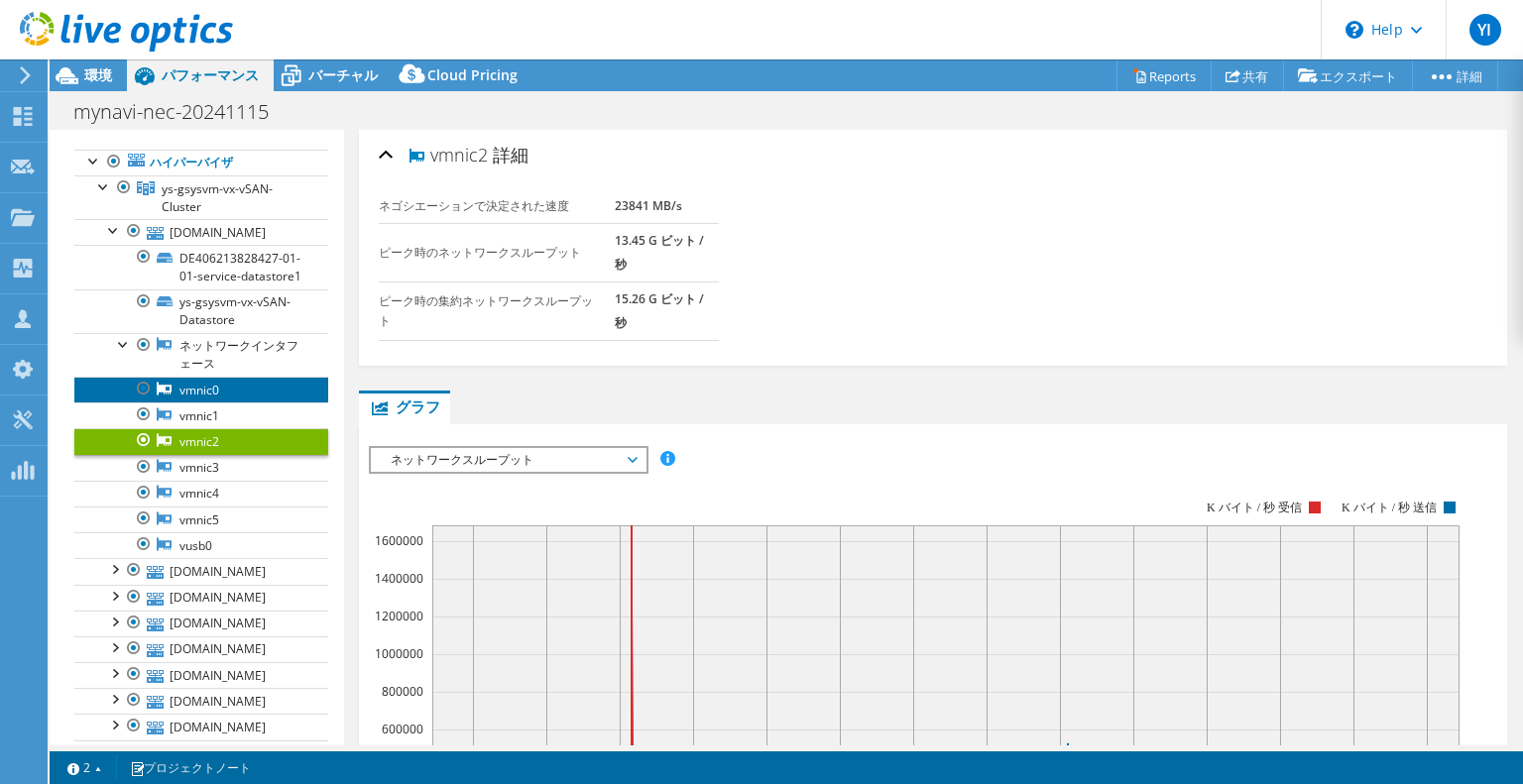 click on "vmnic0" at bounding box center [201, 390] 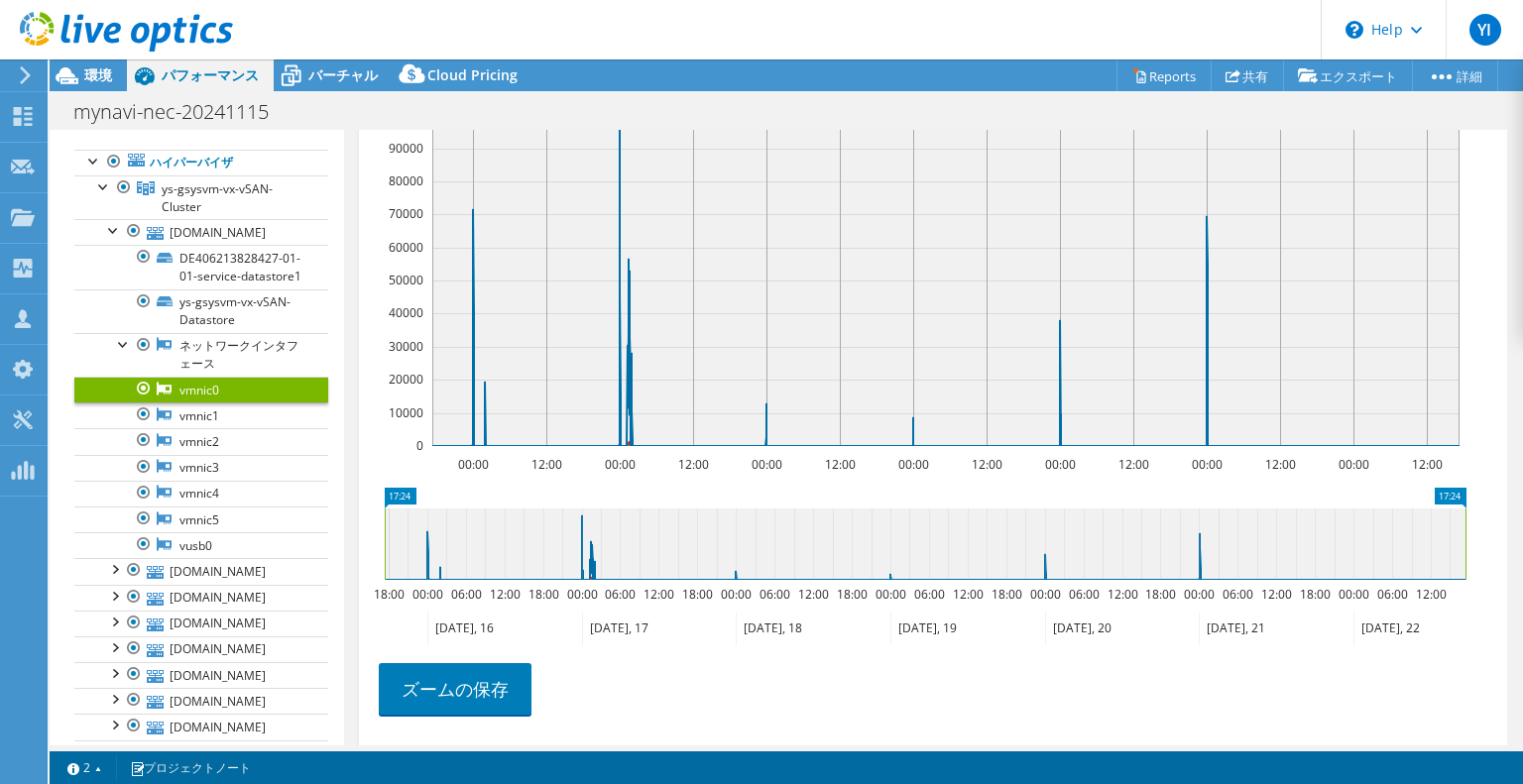 scroll, scrollTop: 198, scrollLeft: 0, axis: vertical 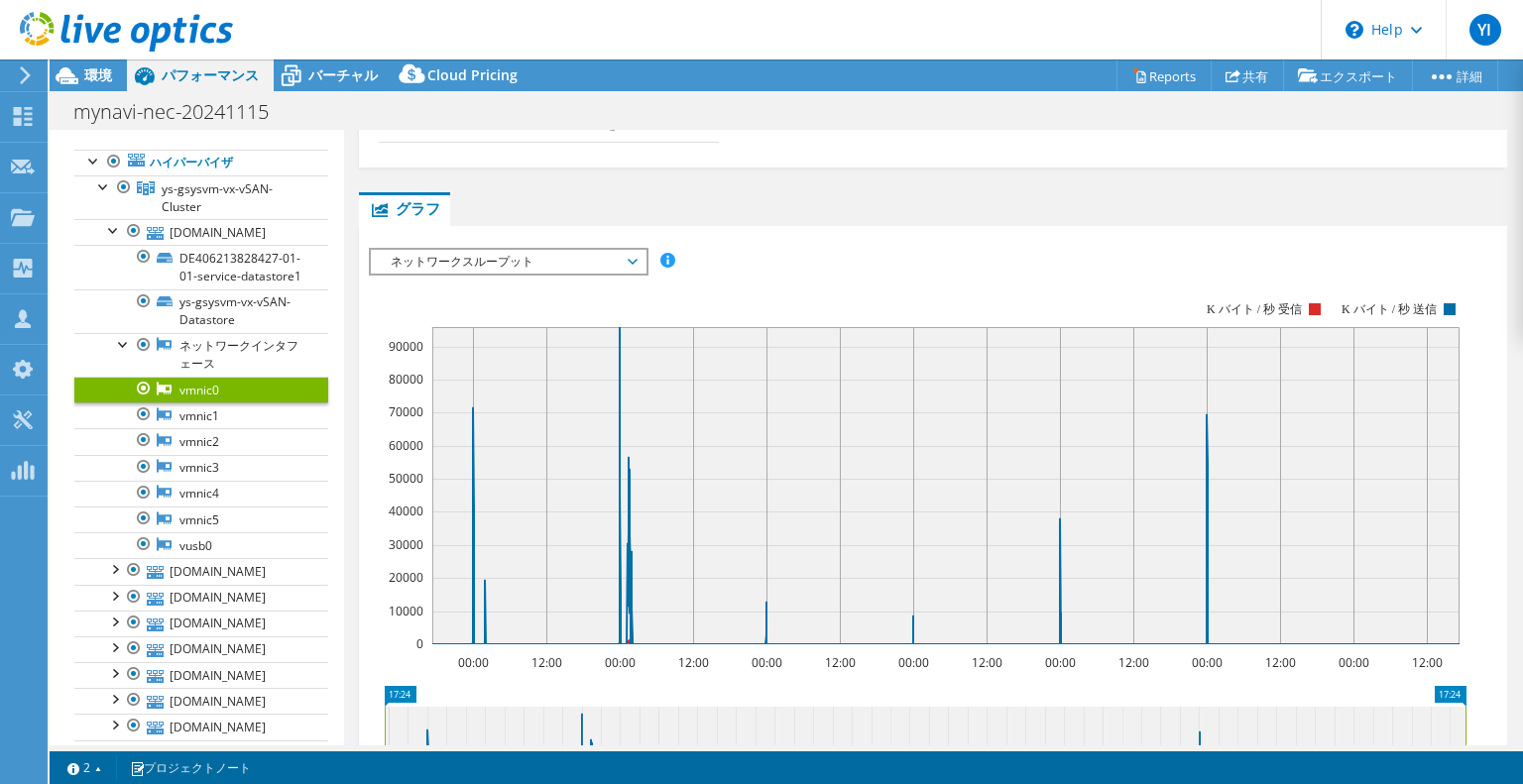 drag, startPoint x: 706, startPoint y: 464, endPoint x: 650, endPoint y: 286, distance: 186.60118 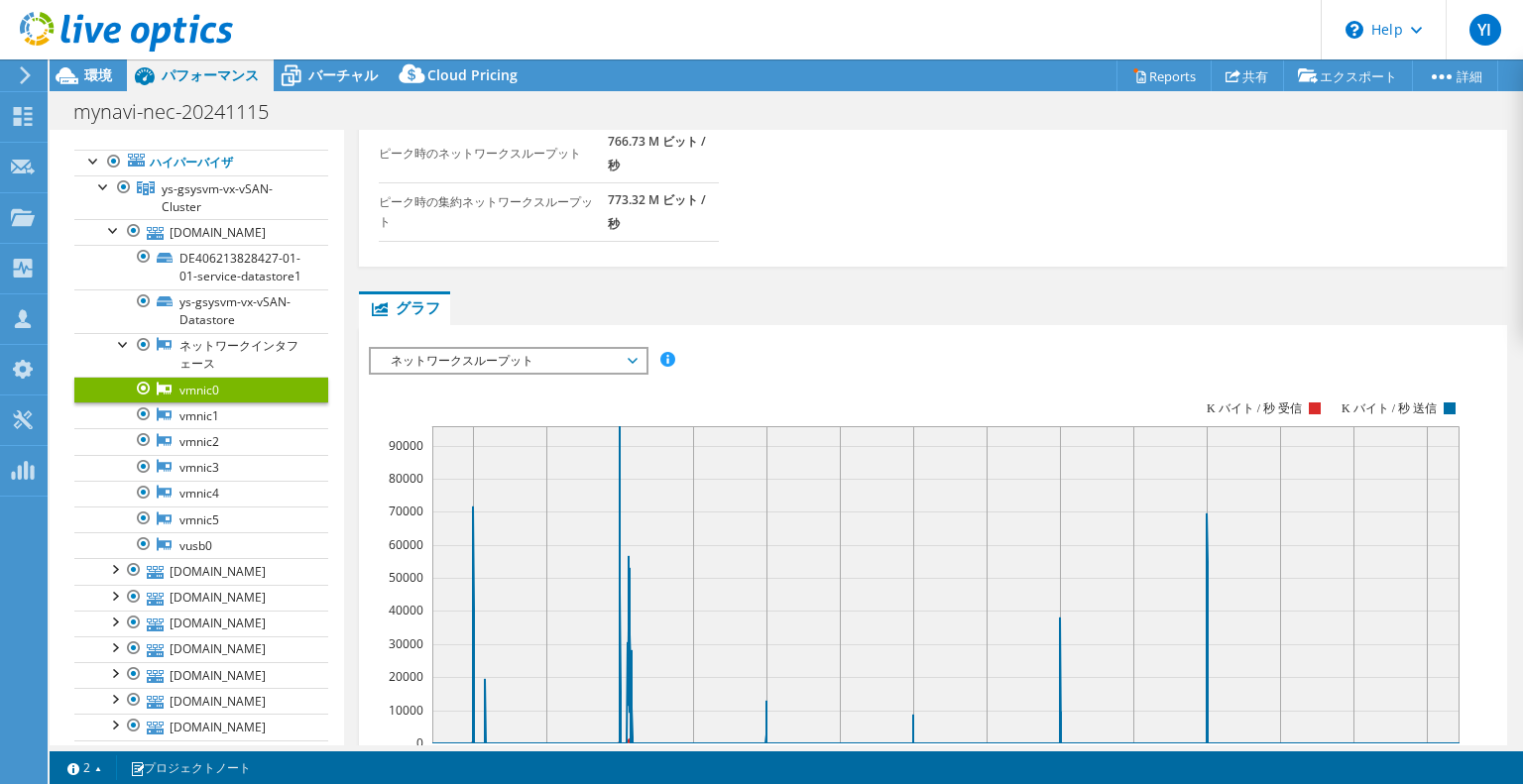 scroll, scrollTop: 0, scrollLeft: 0, axis: both 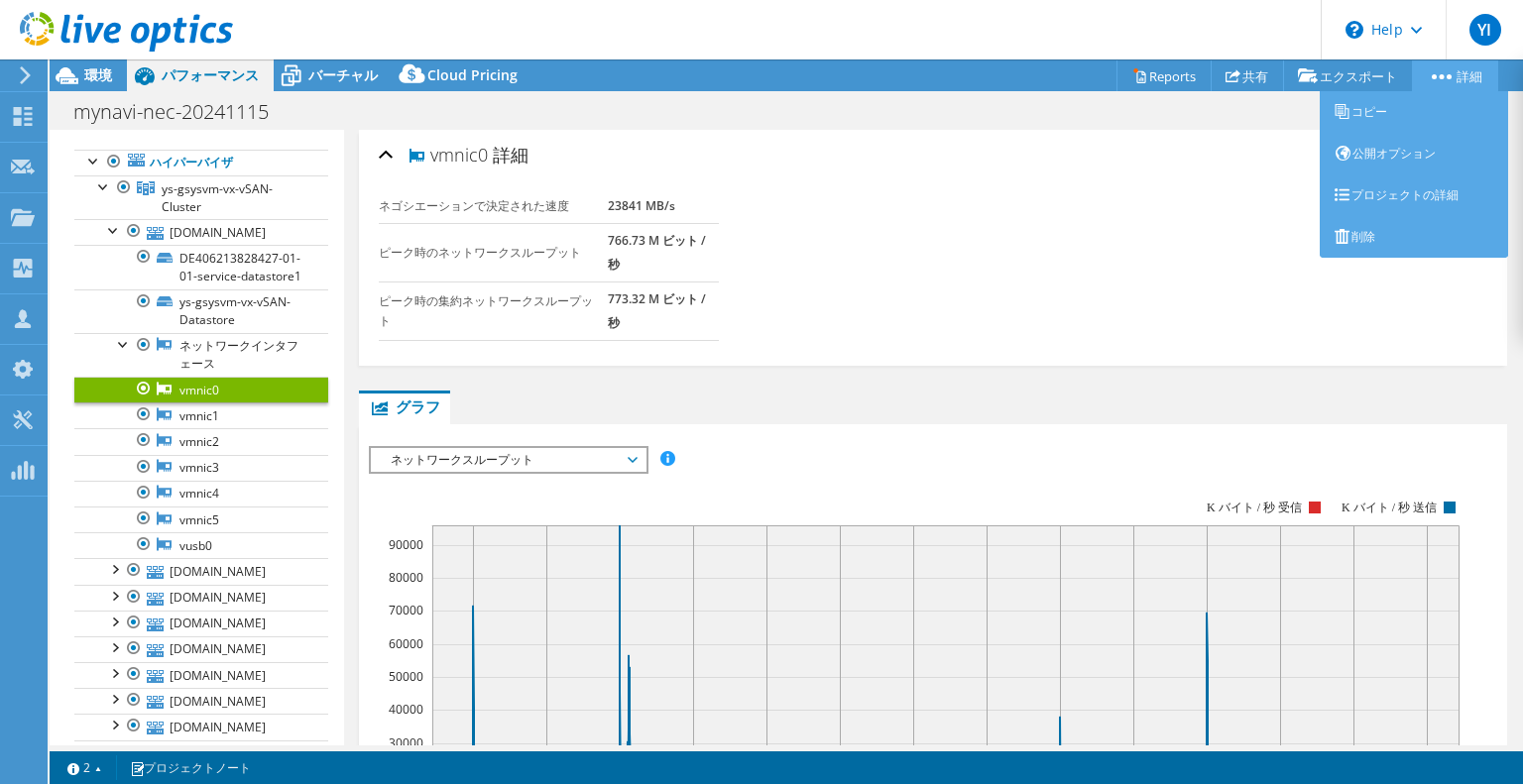 click on "詳細" at bounding box center (1455, 75) 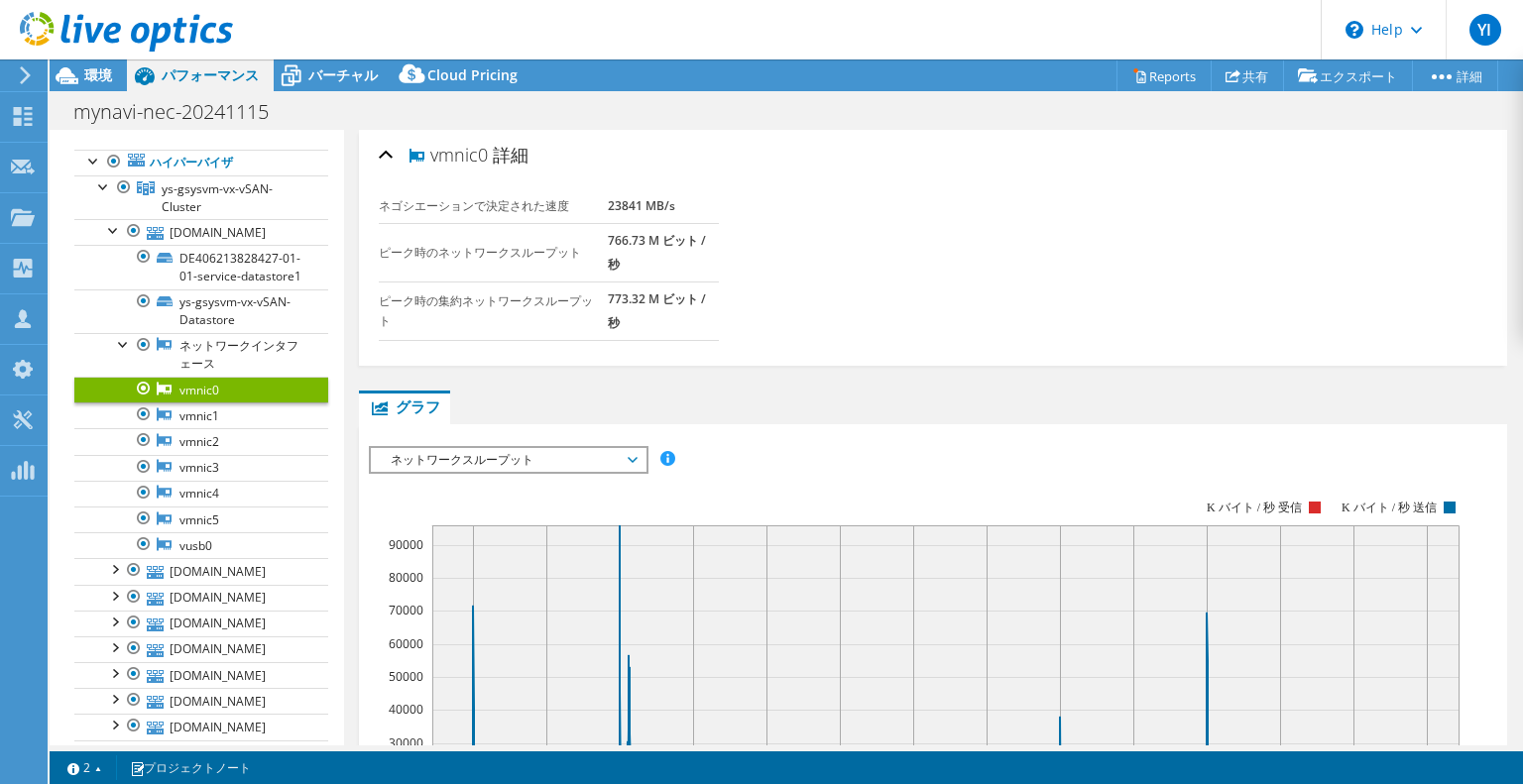 click on "ネゴシエーションで決定された速度
23841 MB/s
ピーク時のネットワークスループット
766.73 M ビット / 秒
ピーク時の集約ネットワークスループット
773.32 M ビット / 秒" at bounding box center [933, 275] 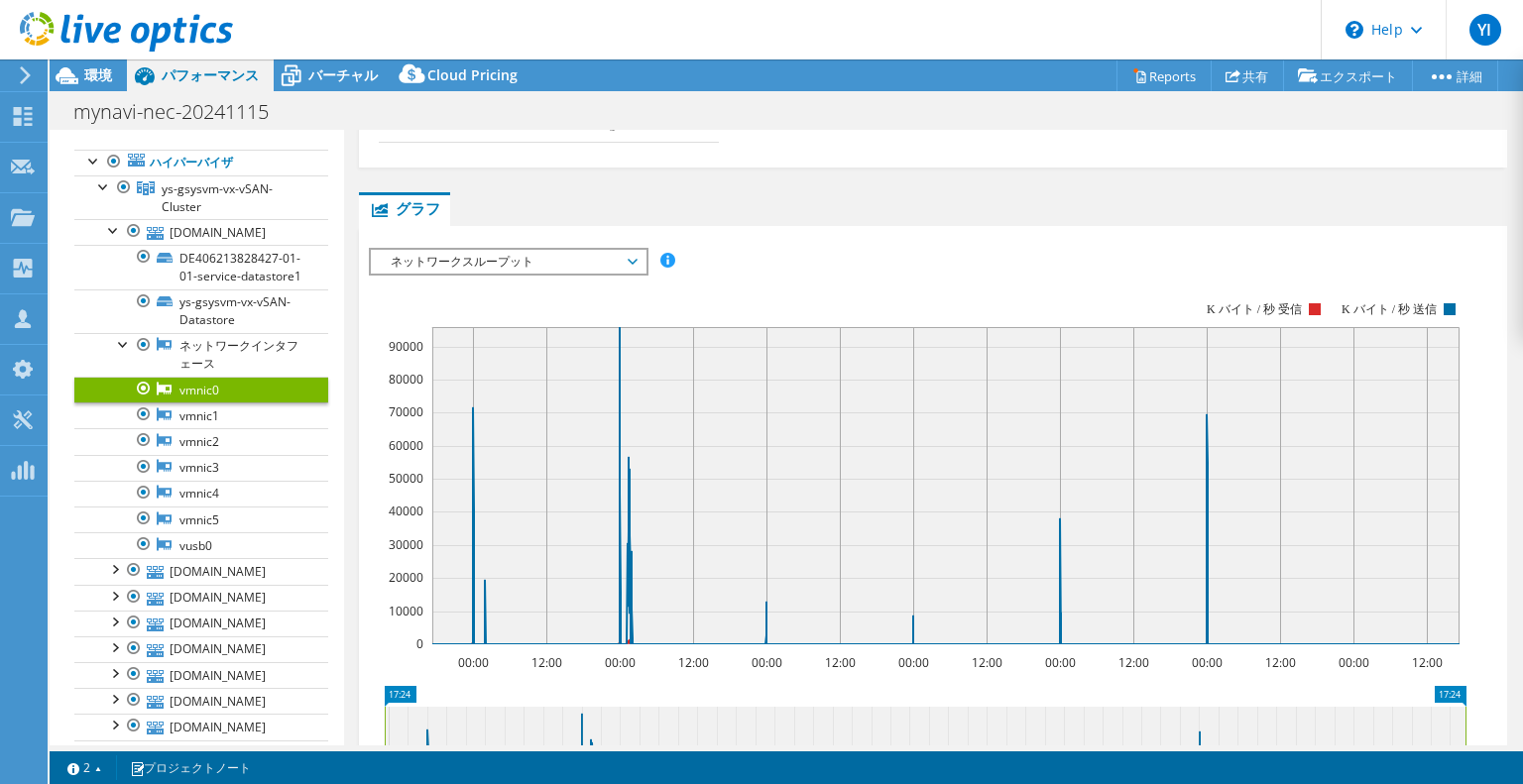 scroll, scrollTop: 297, scrollLeft: 0, axis: vertical 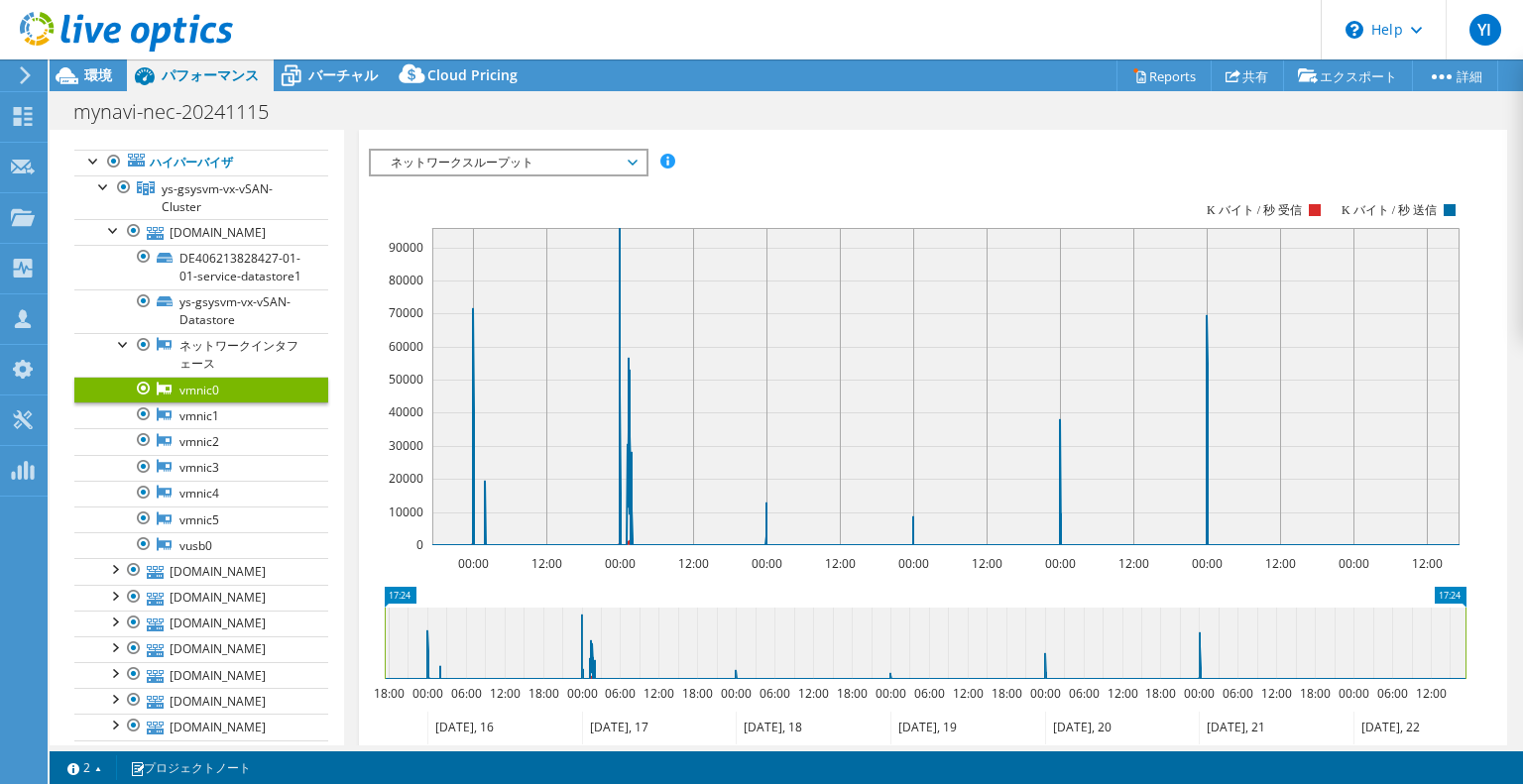 drag, startPoint x: 772, startPoint y: 367, endPoint x: 720, endPoint y: 172, distance: 201.8143 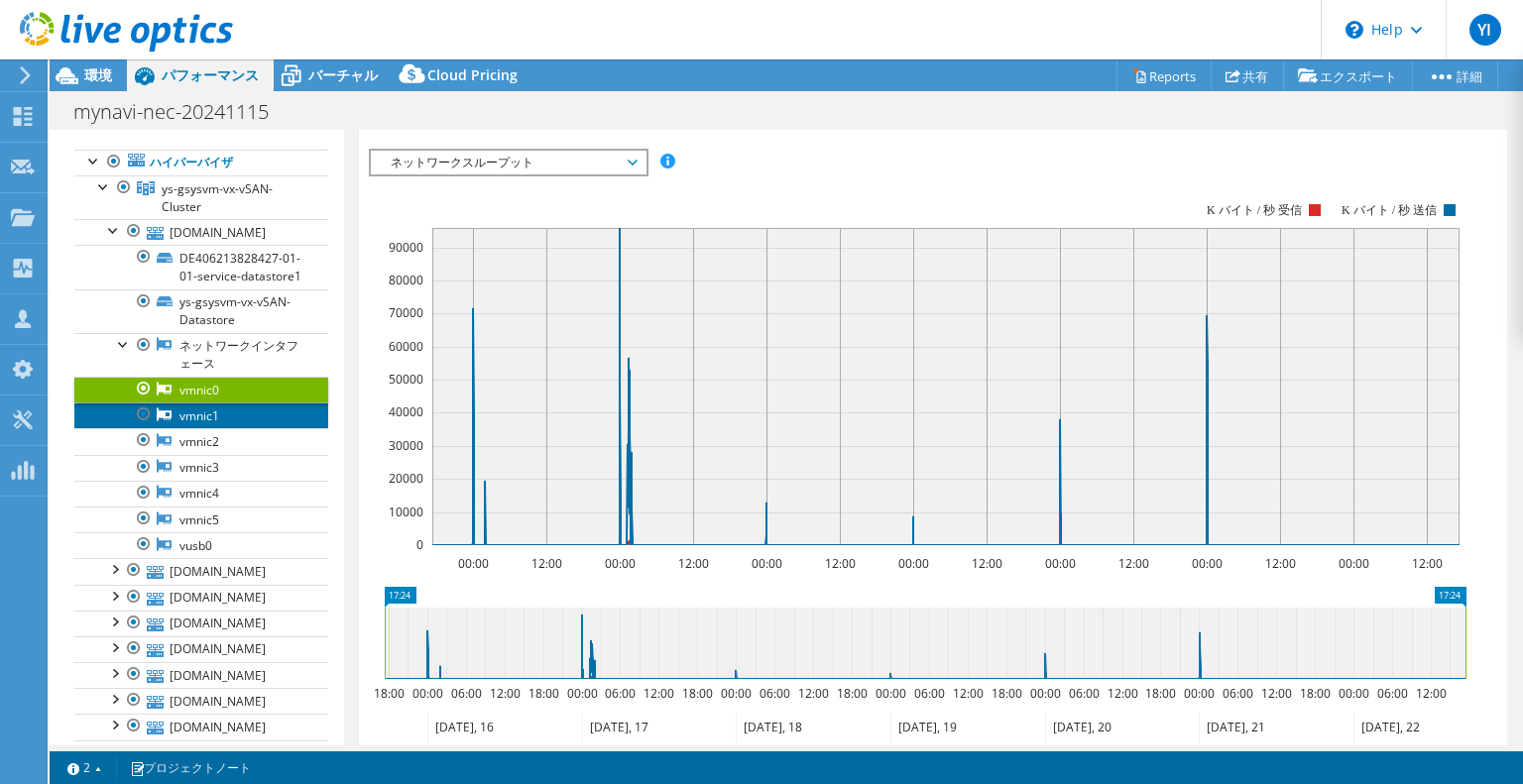click on "vmnic1" at bounding box center (201, 415) 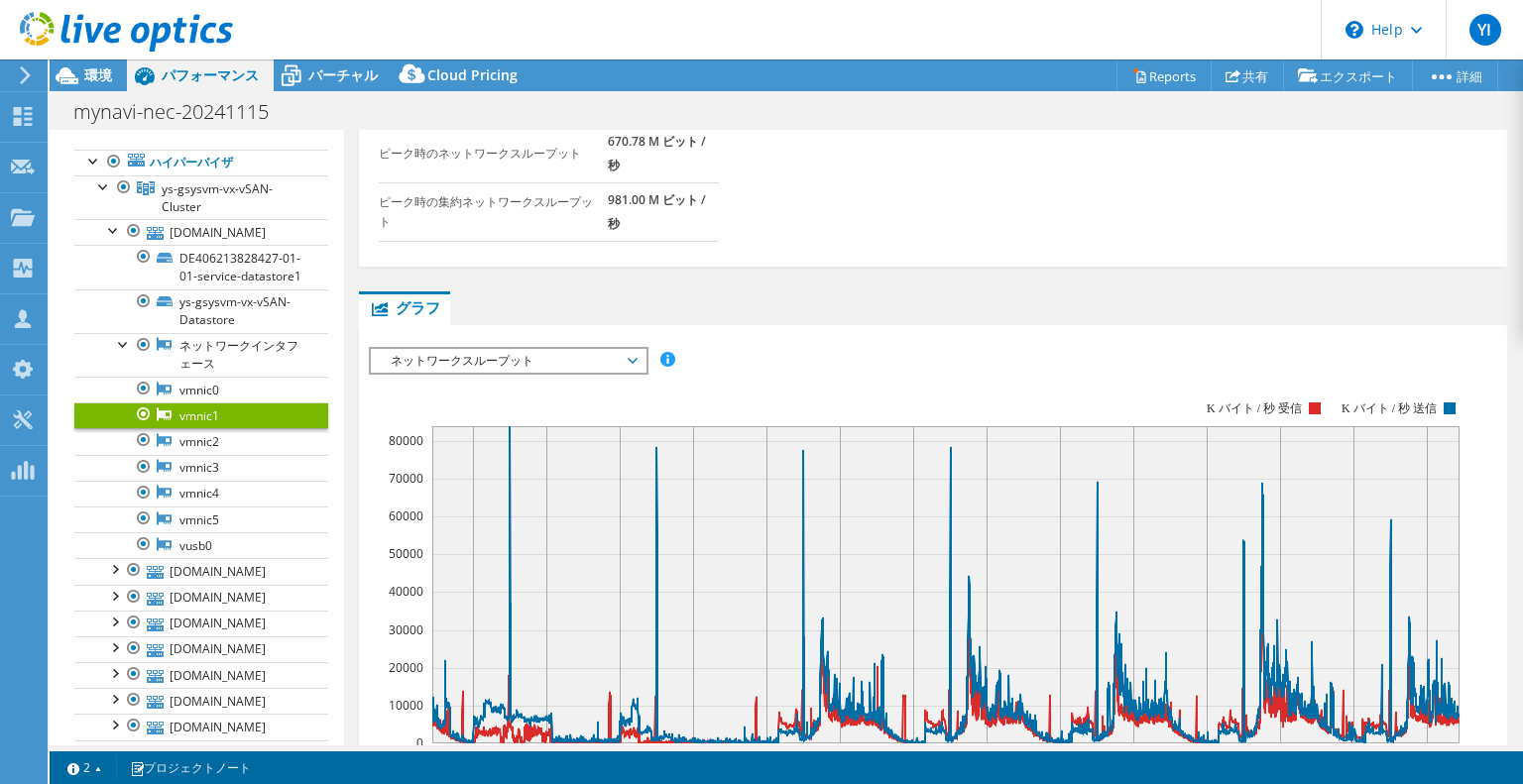 scroll, scrollTop: 0, scrollLeft: 0, axis: both 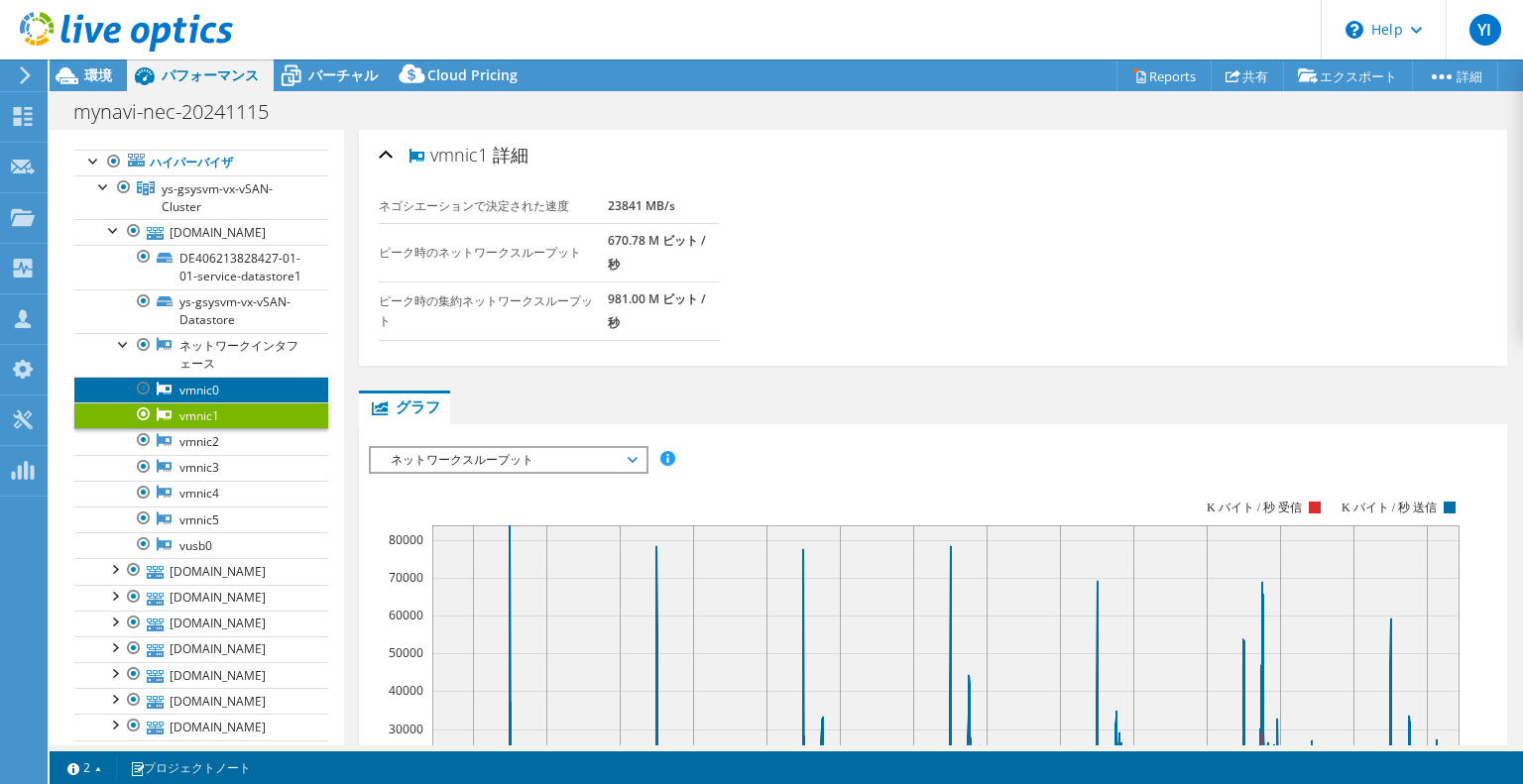 click on "vmnic0" at bounding box center (201, 390) 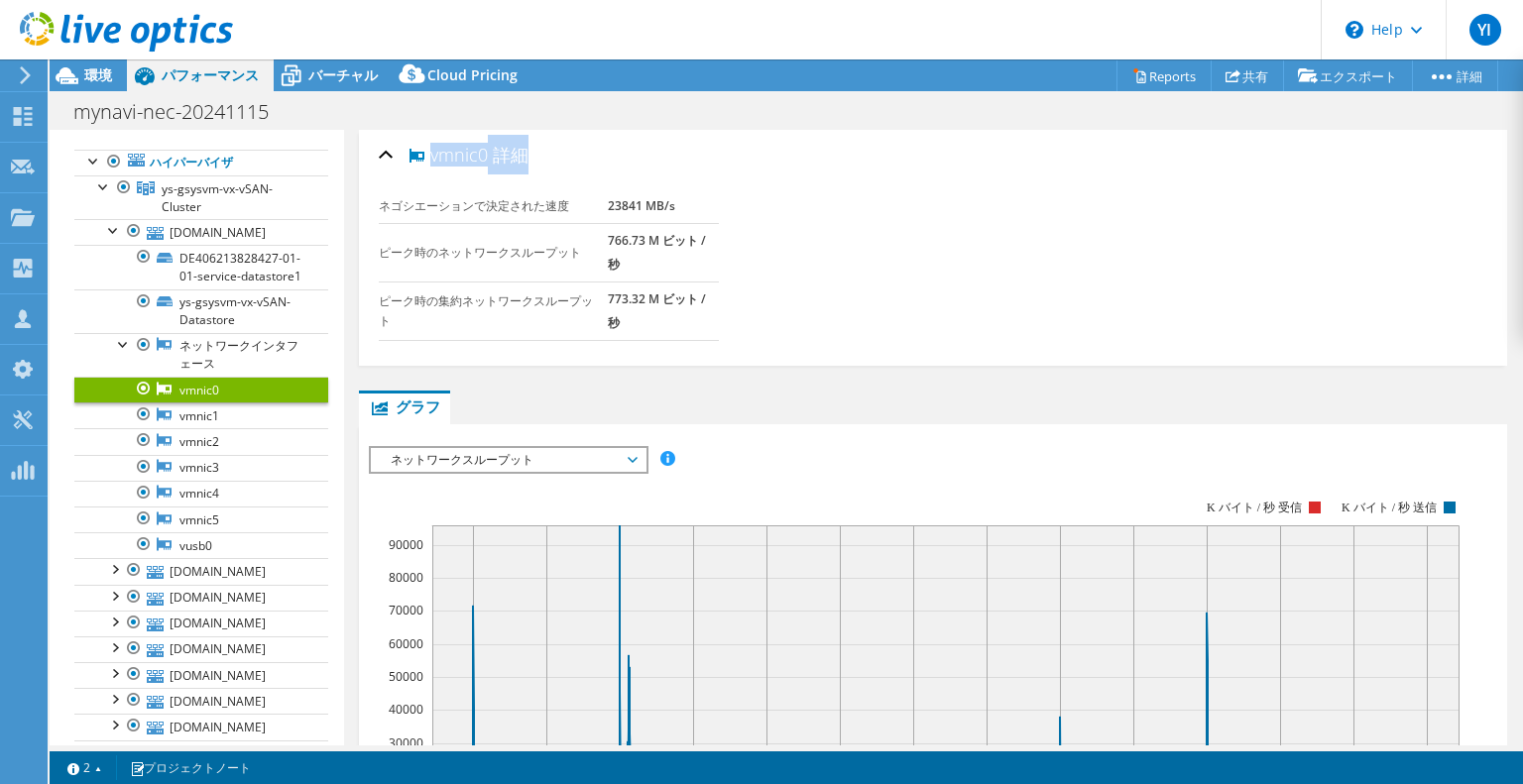 drag, startPoint x: 714, startPoint y: 318, endPoint x: 424, endPoint y: 141, distance: 339.74844 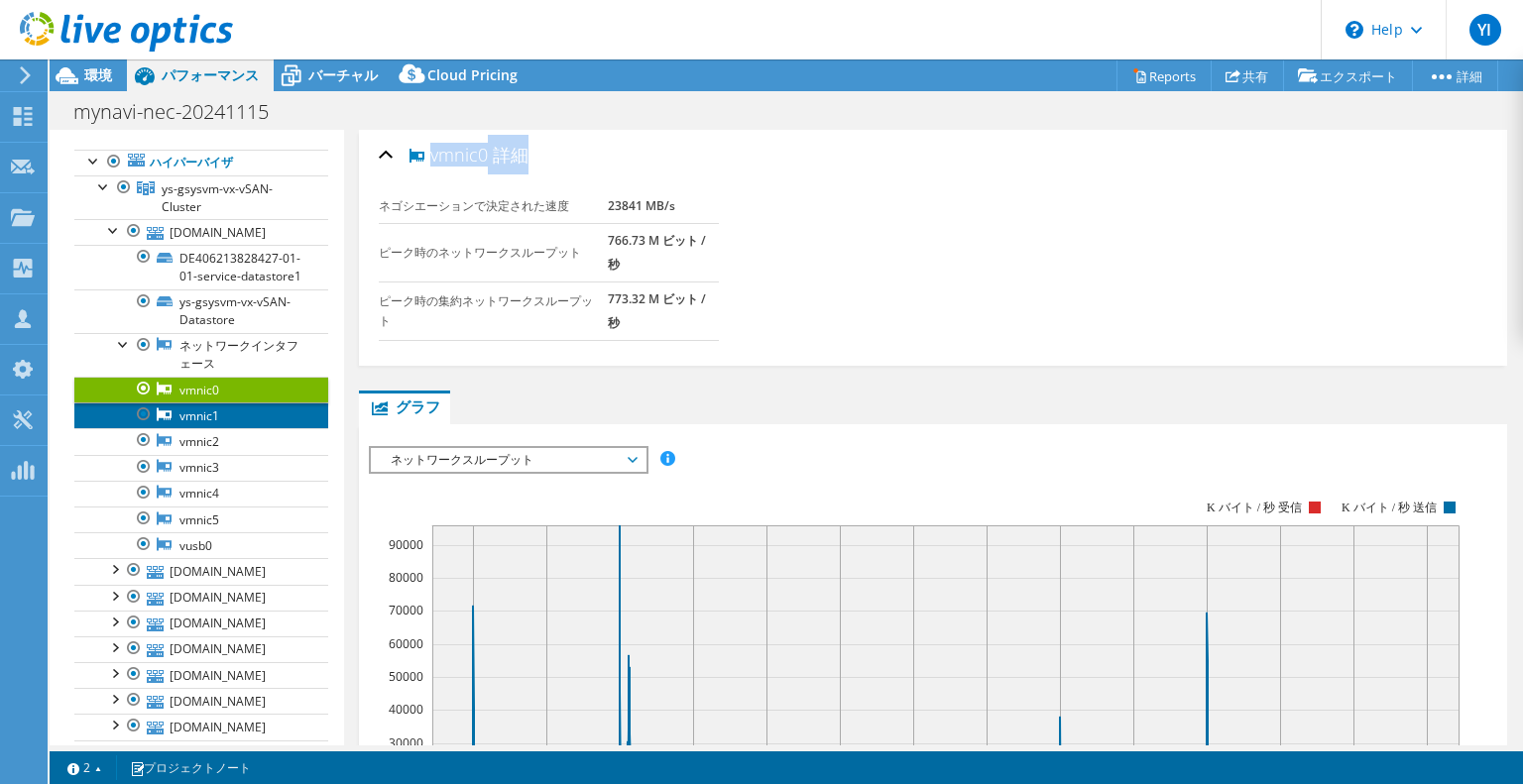click on "vmnic1" at bounding box center (201, 415) 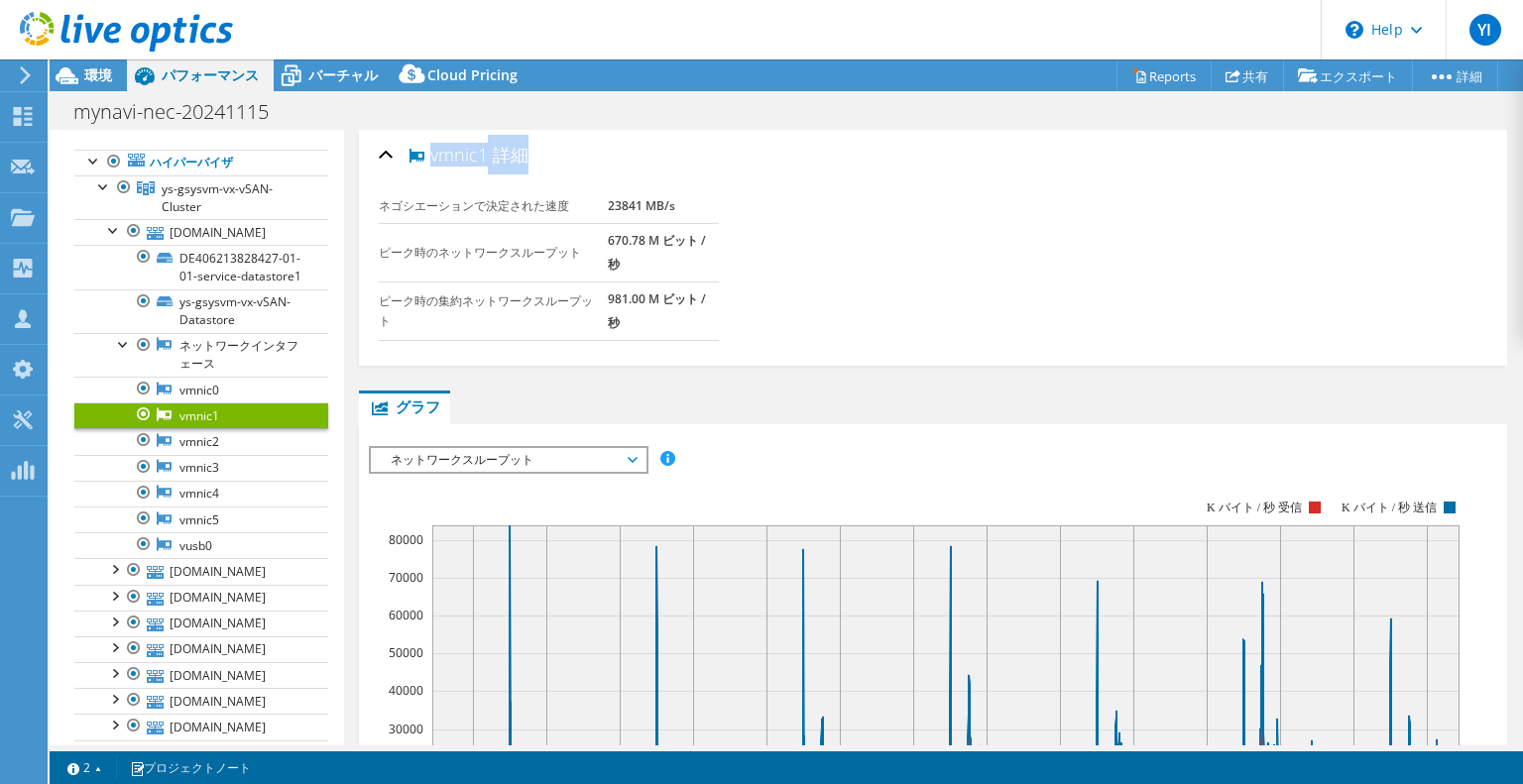 click on "ネゴシエーションで決定された速度" at bounding box center [493, 206] 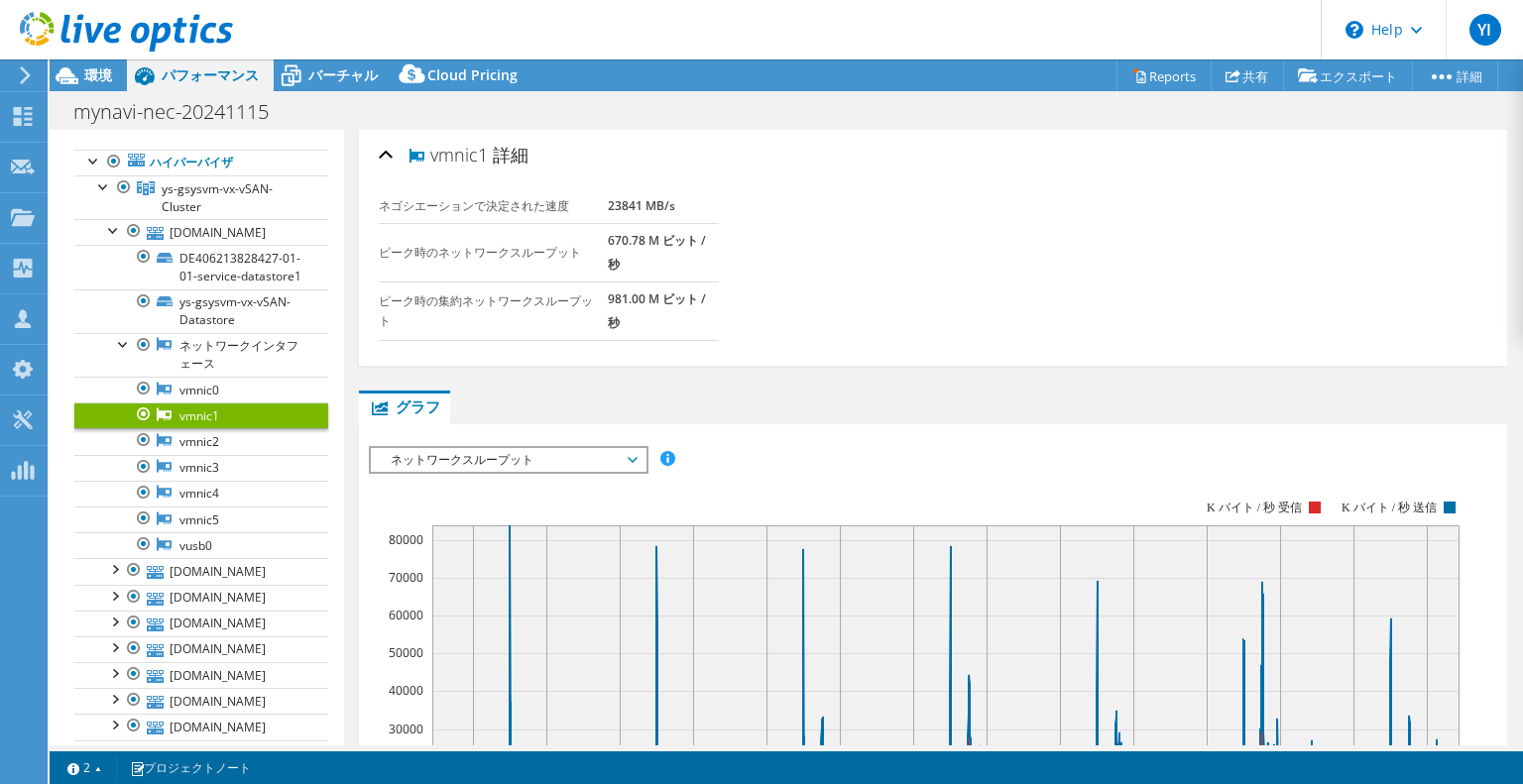 drag, startPoint x: 630, startPoint y: 320, endPoint x: 434, endPoint y: 157, distance: 254.92156 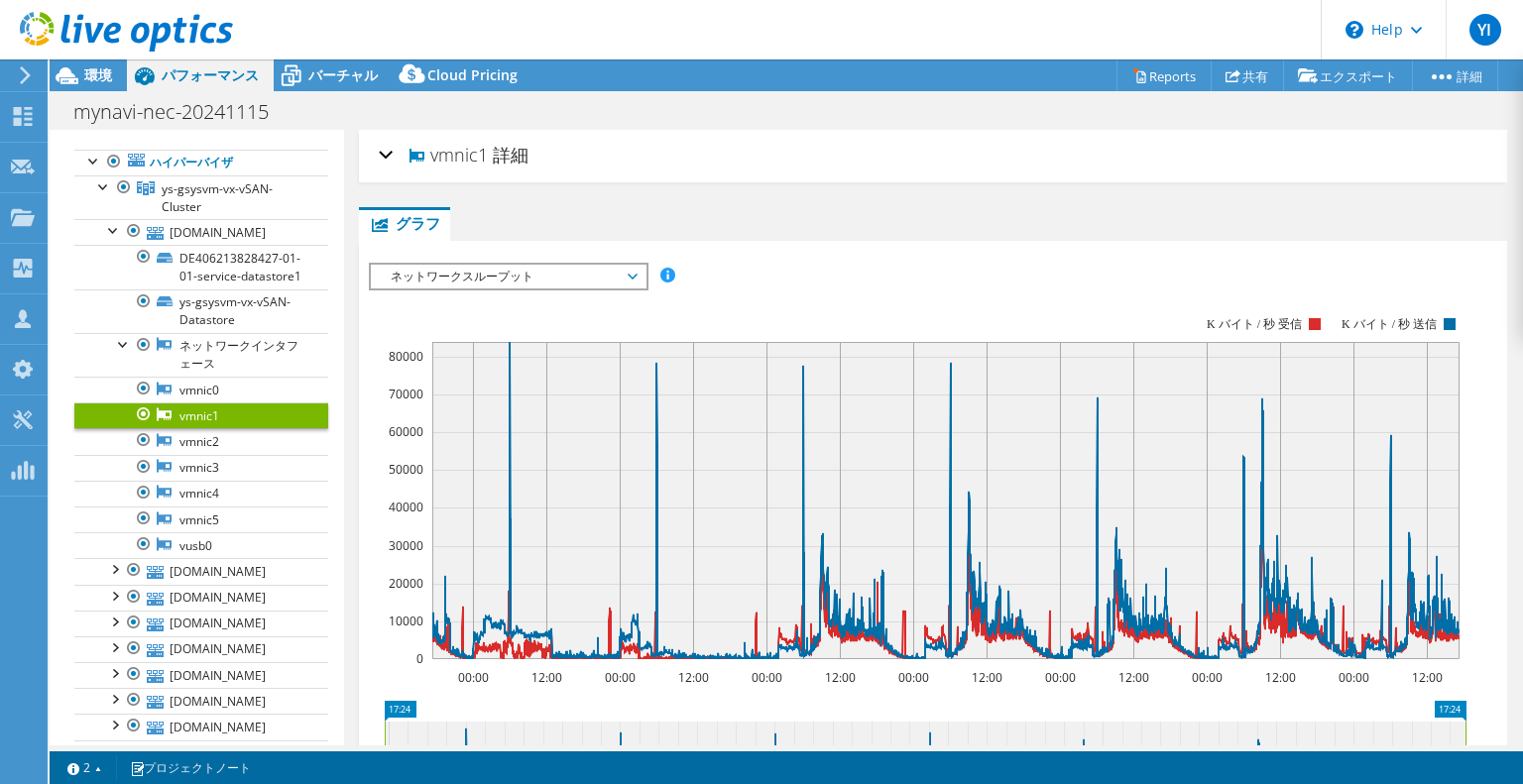 click on "vmnic1
詳細" at bounding box center [933, 156] 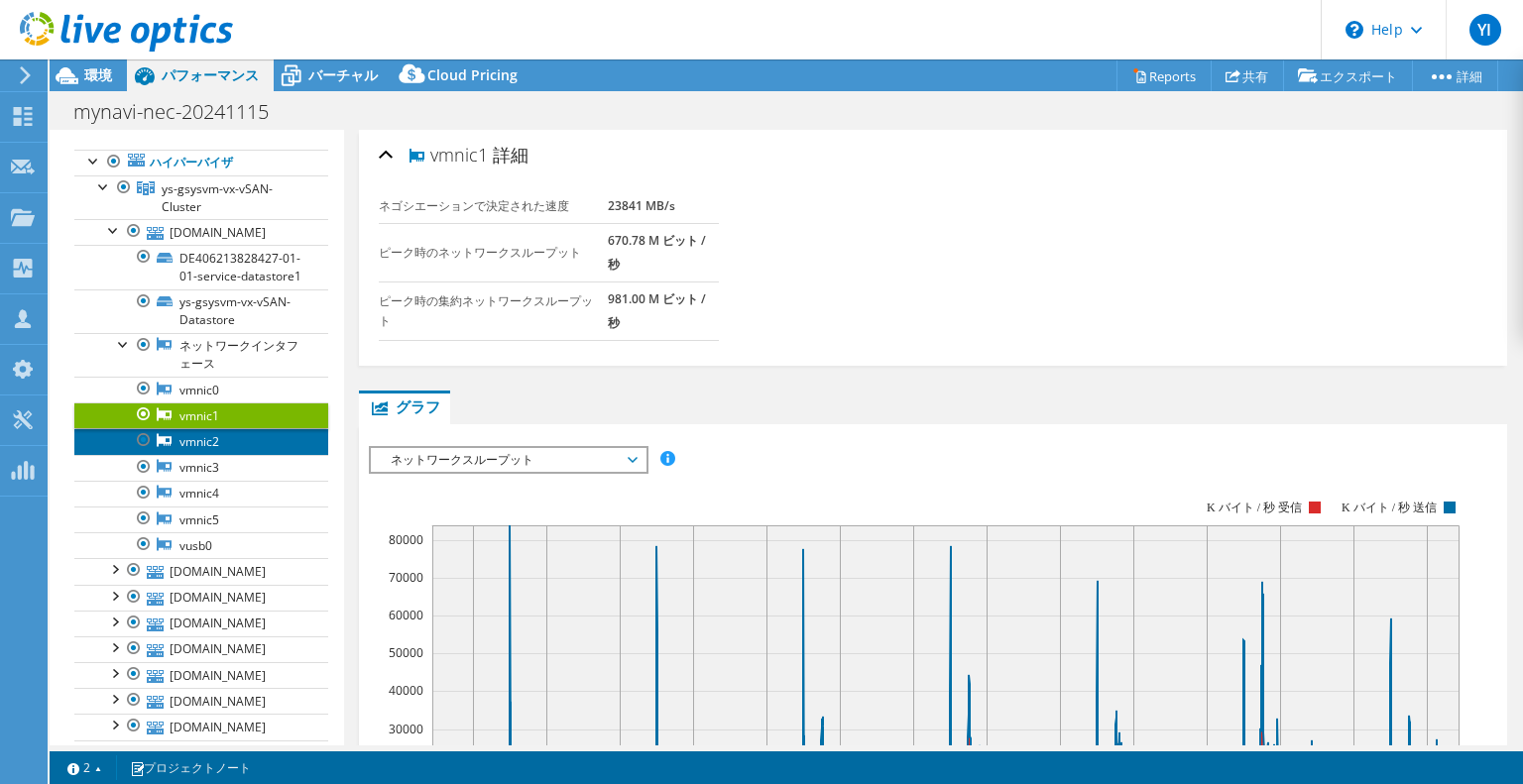 click on "vmnic2" at bounding box center (201, 441) 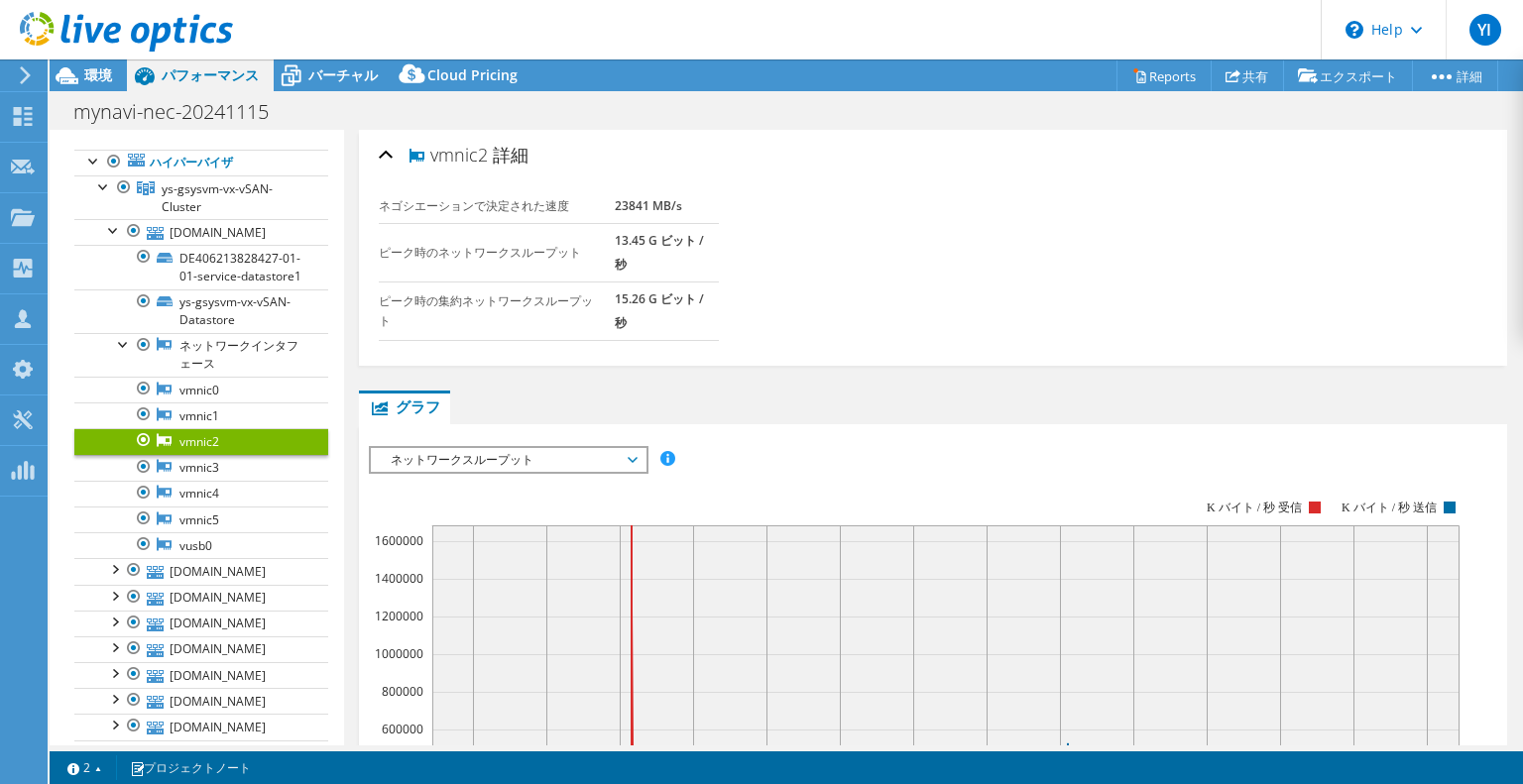 drag, startPoint x: 456, startPoint y: 154, endPoint x: 433, endPoint y: 149, distance: 23.537205 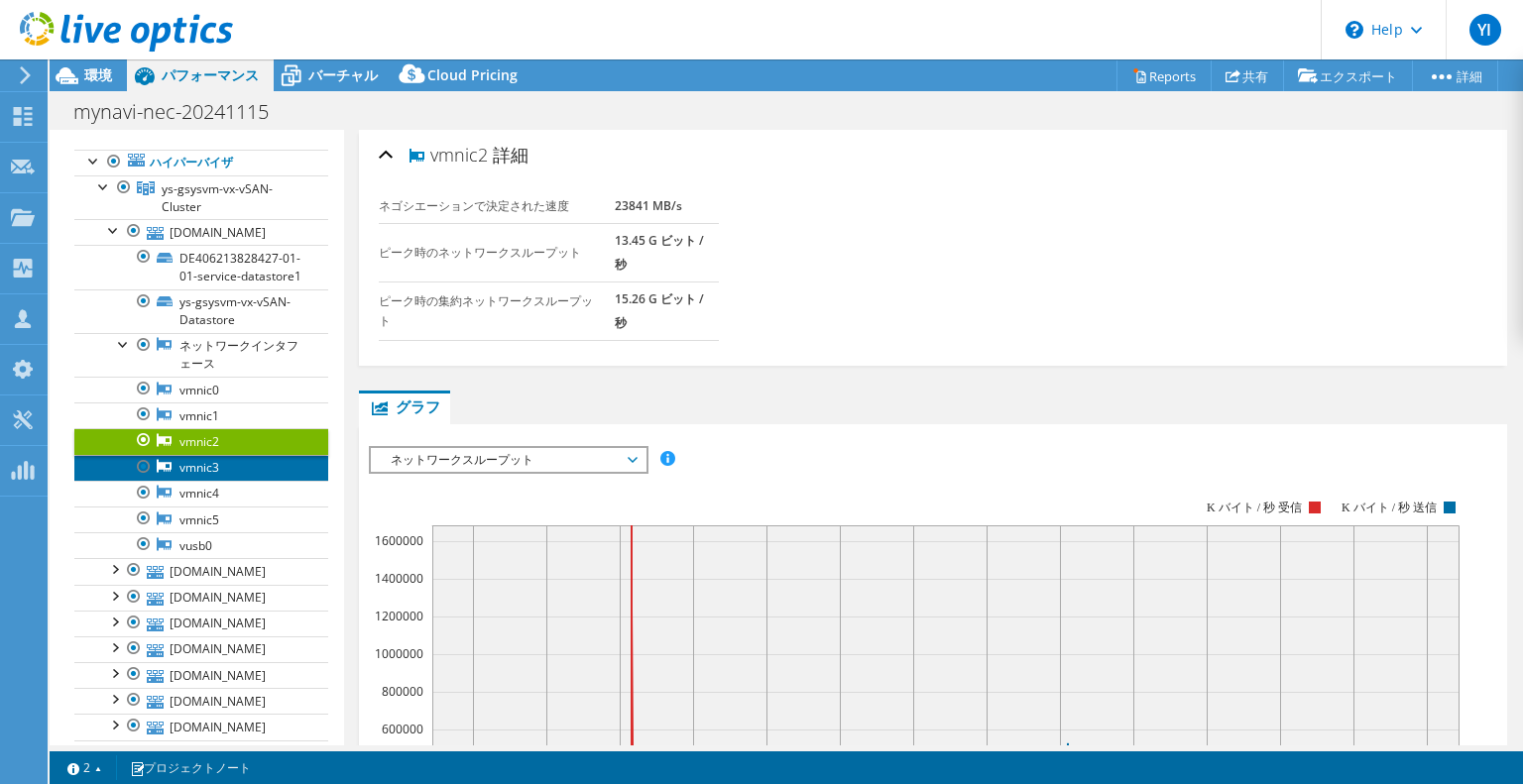 click on "vmnic3" at bounding box center [201, 468] 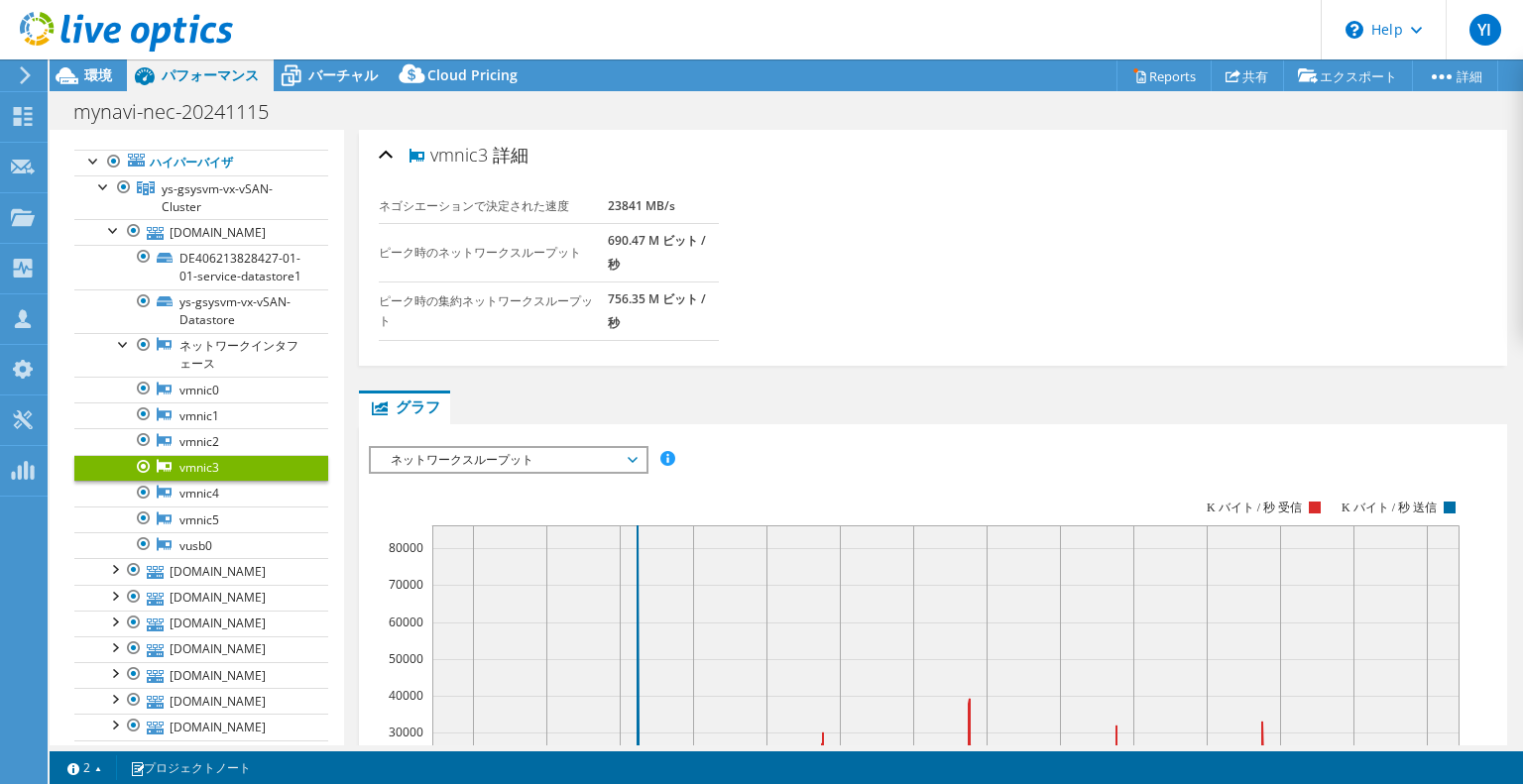 drag, startPoint x: 619, startPoint y: 318, endPoint x: 436, endPoint y: 154, distance: 245.7336 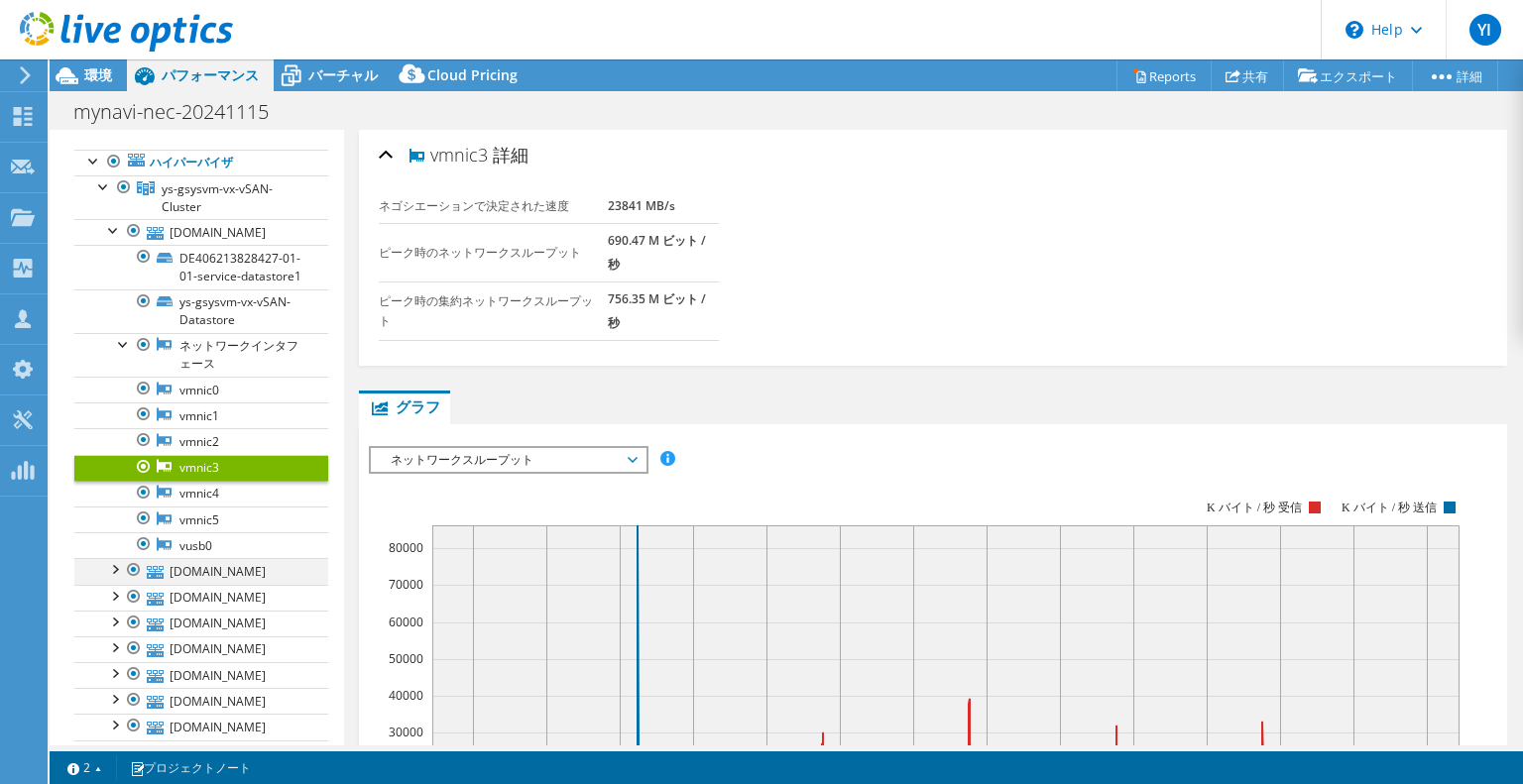 click at bounding box center [114, 568] 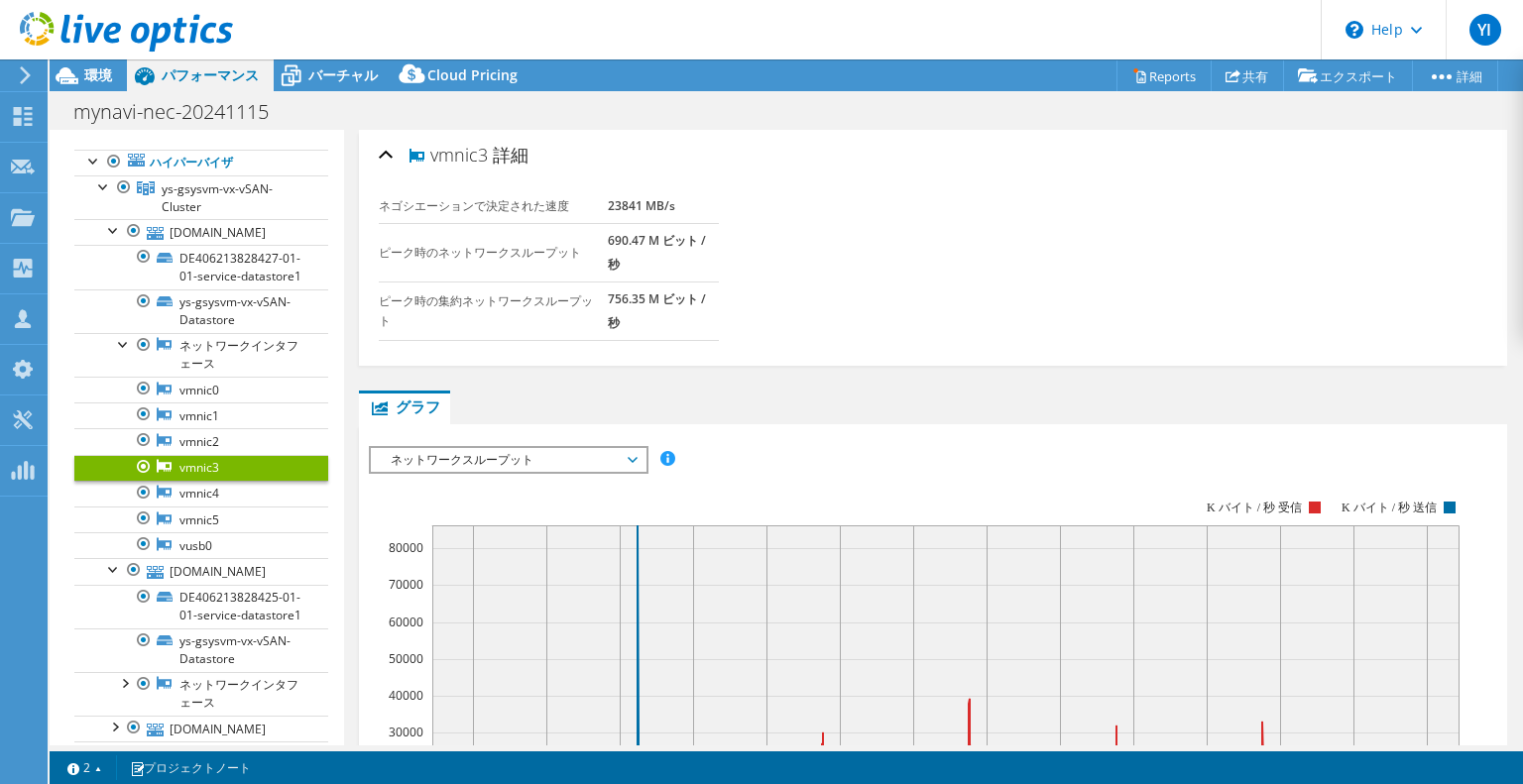 scroll, scrollTop: 0, scrollLeft: 0, axis: both 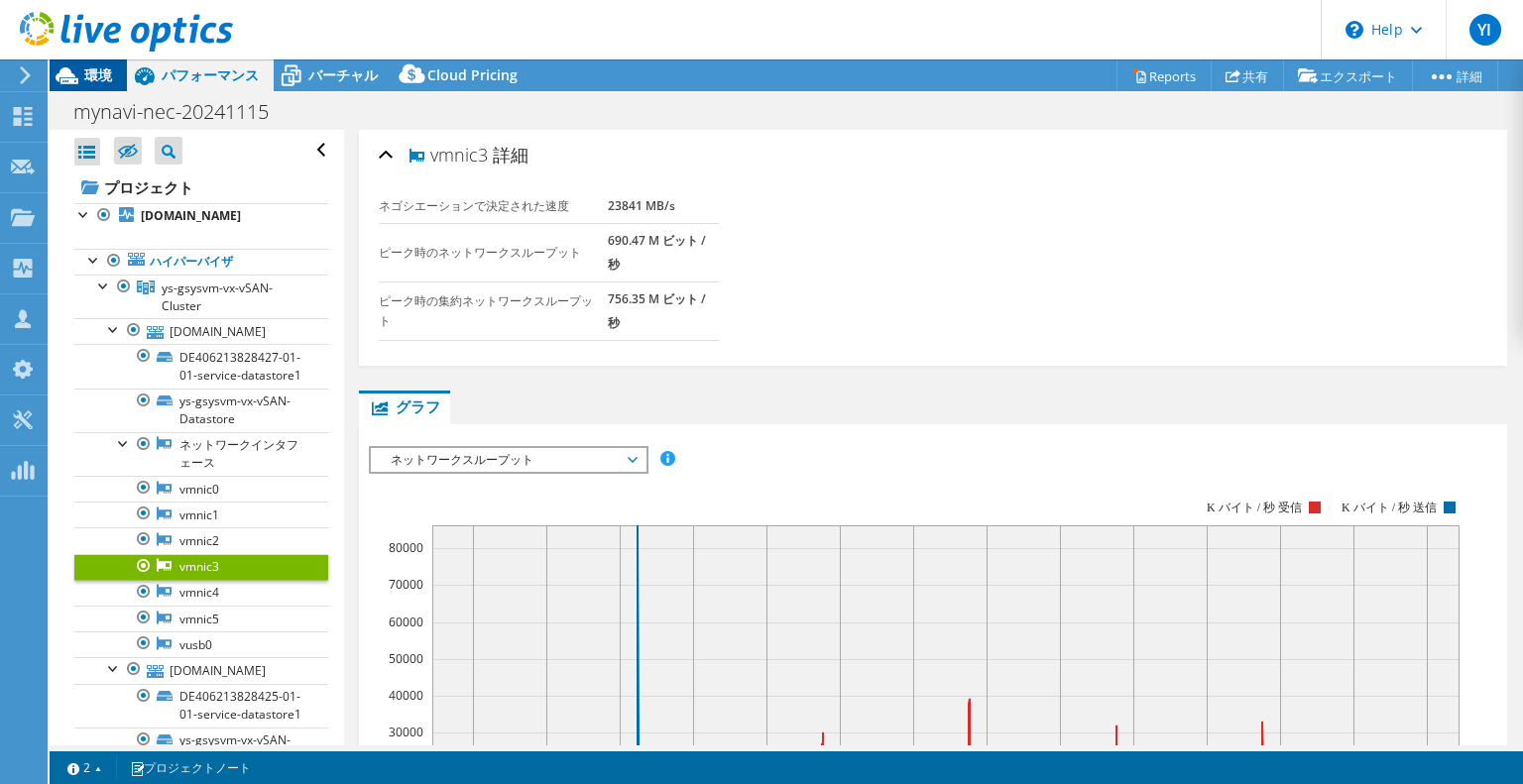 click on "環境" at bounding box center (98, 74) 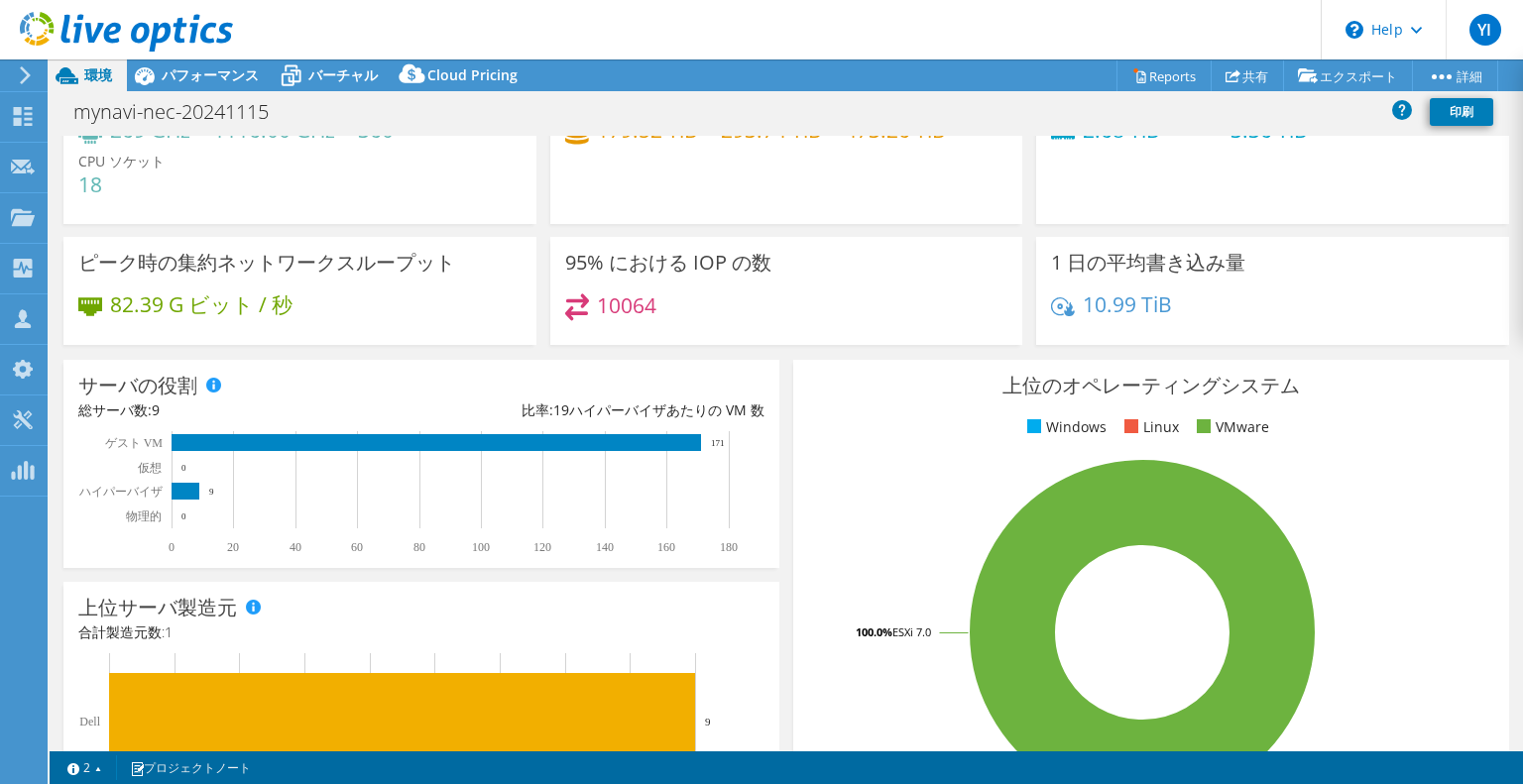 scroll, scrollTop: 0, scrollLeft: 0, axis: both 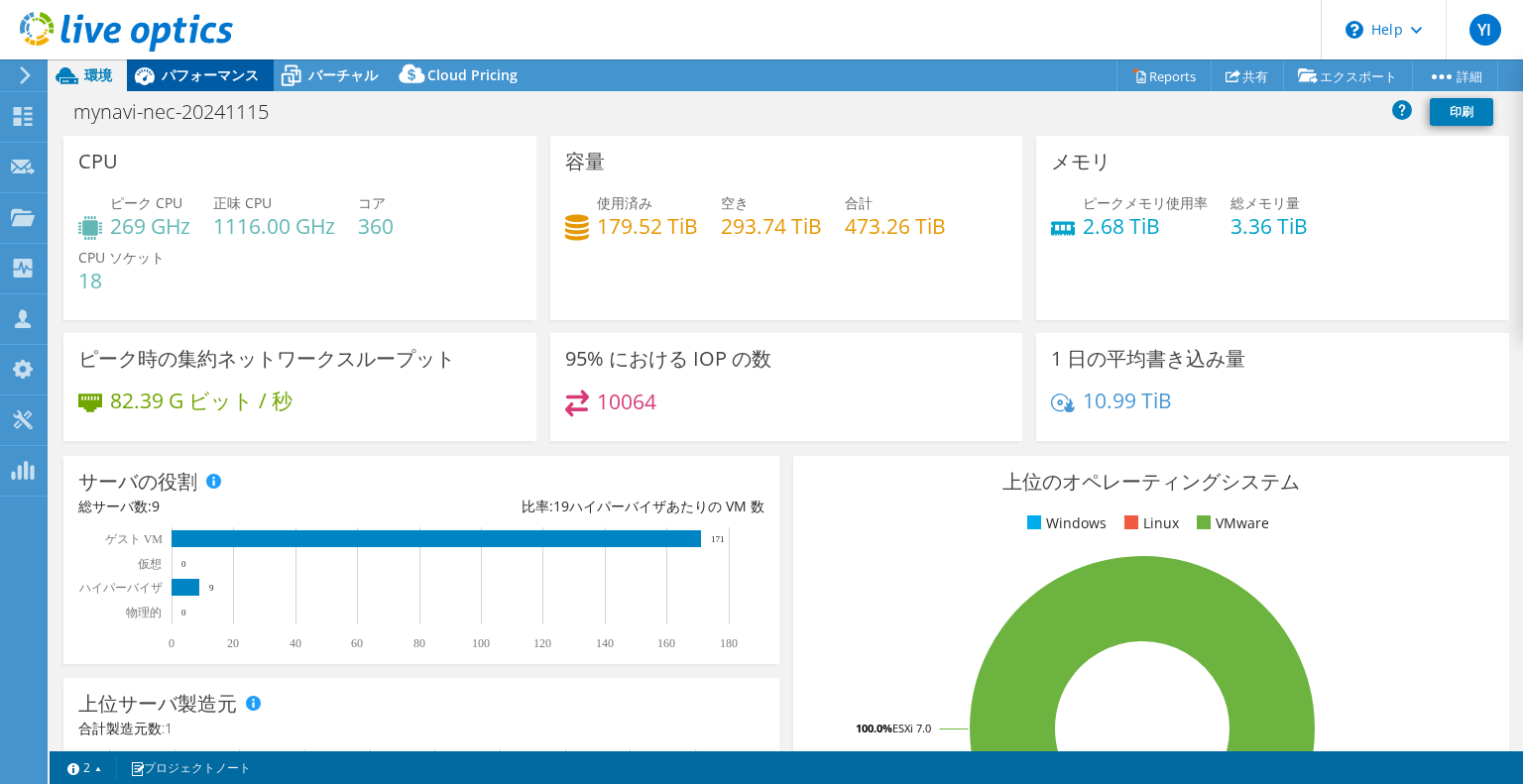 click on "パフォーマンス" at bounding box center (210, 74) 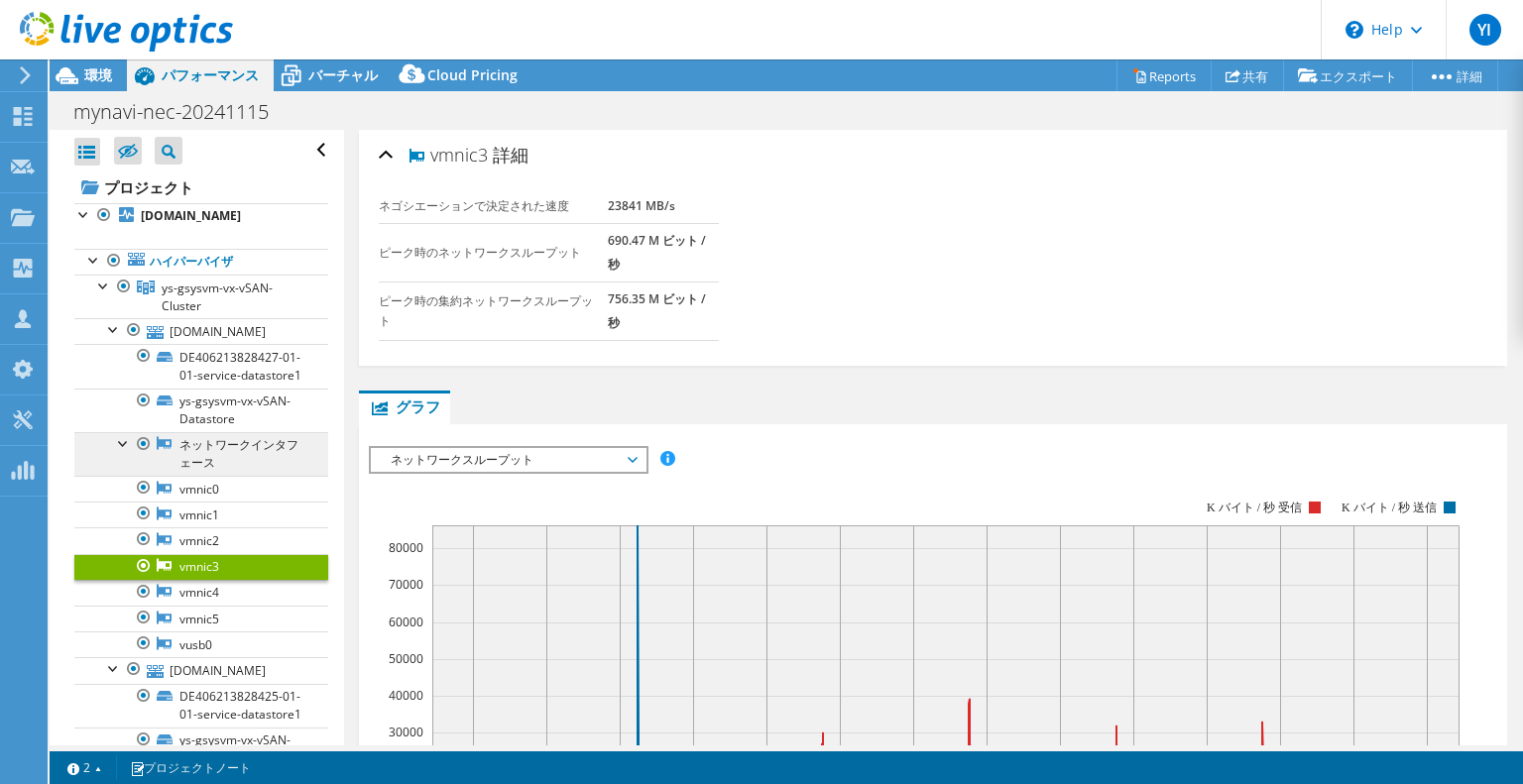 scroll, scrollTop: 198, scrollLeft: 0, axis: vertical 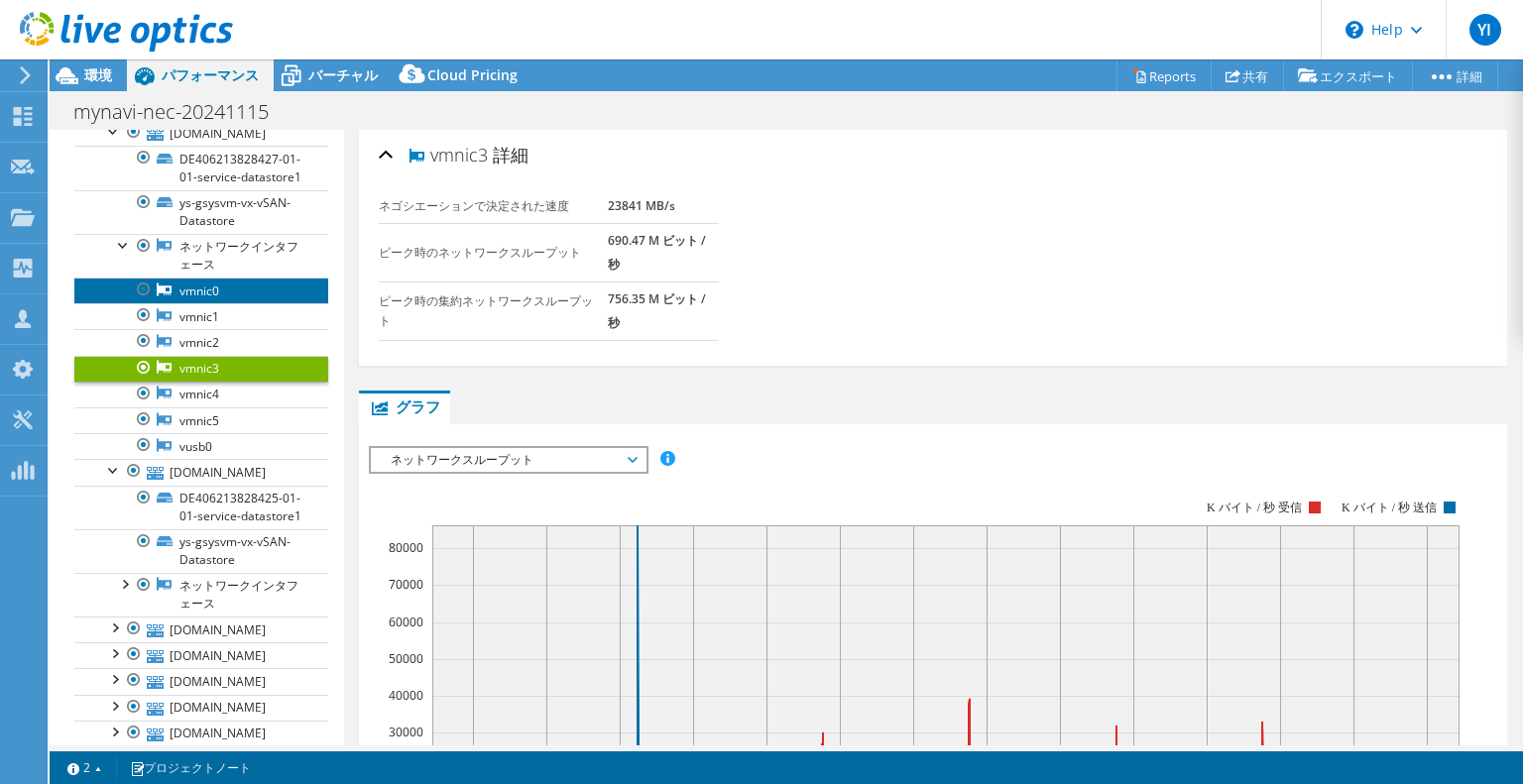 click on "vmnic0" at bounding box center [201, 290] 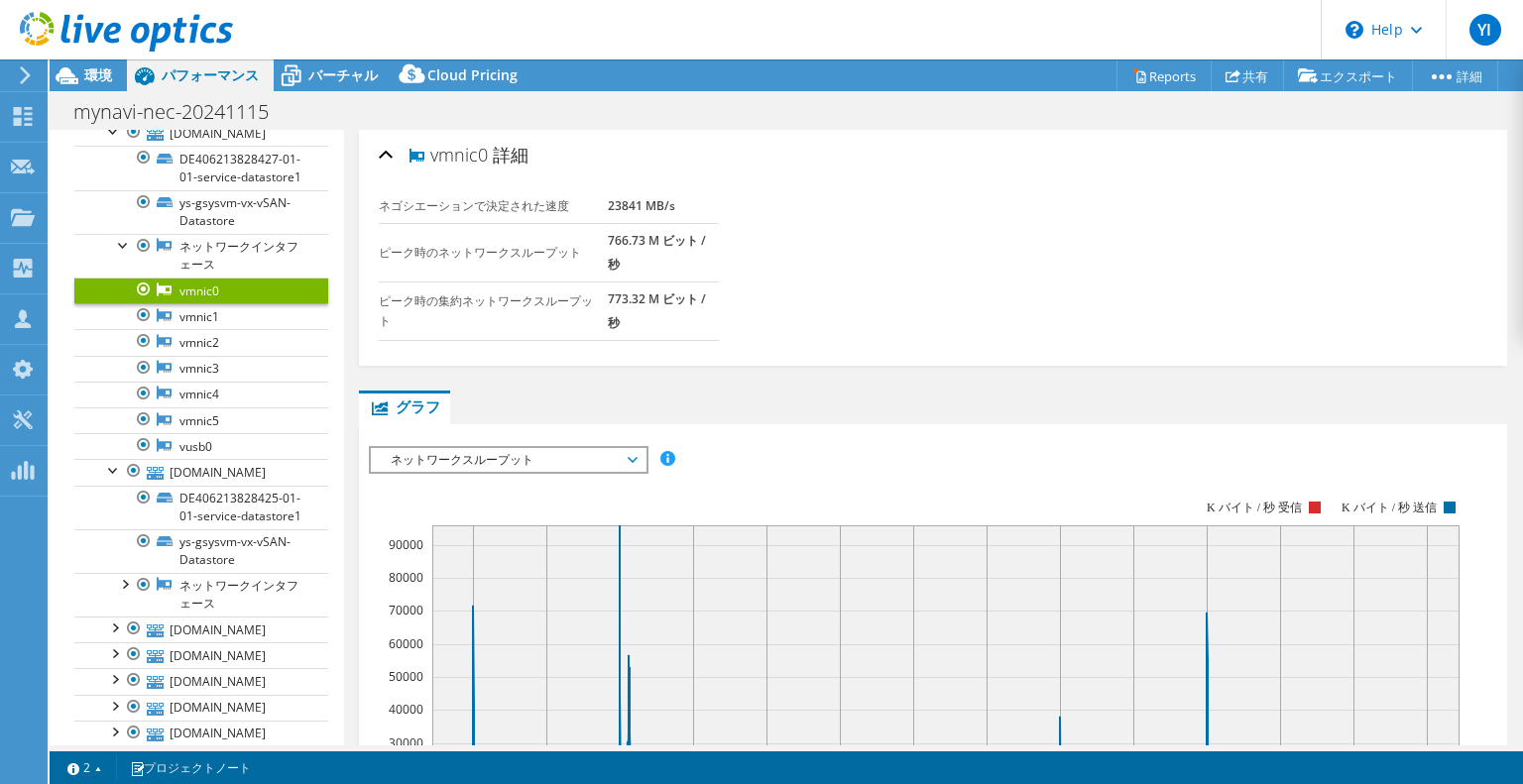 drag, startPoint x: 615, startPoint y: 321, endPoint x: 437, endPoint y: 151, distance: 246.13817 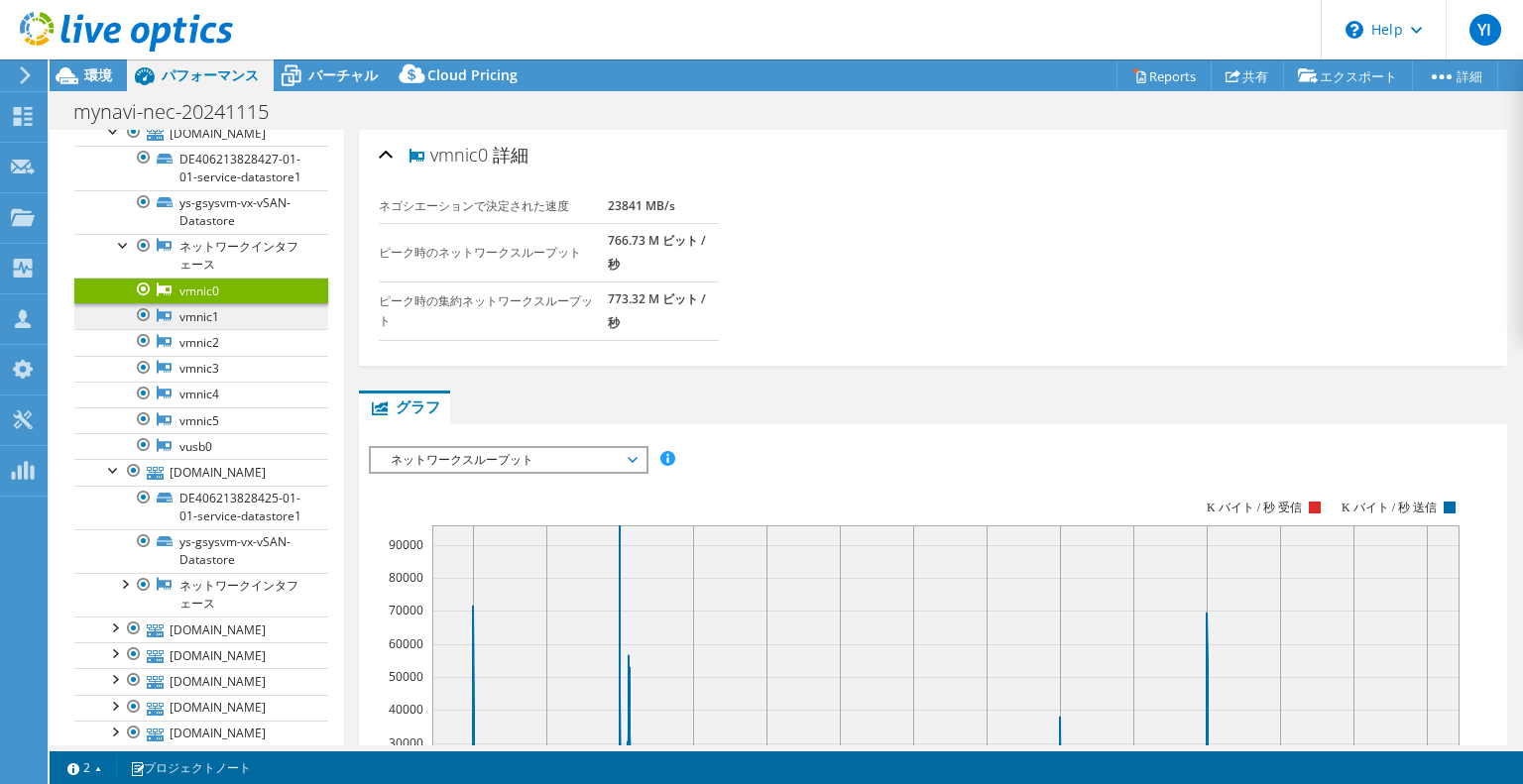 copy on "vmnic0
詳細
ネゴシエーションで決定された速度
23841 MB/s
ピーク時のネットワークスループット
766.73 M ビット / 秒
ピーク時の集約ネットワークスループット
773.32 M ビット / 秒" 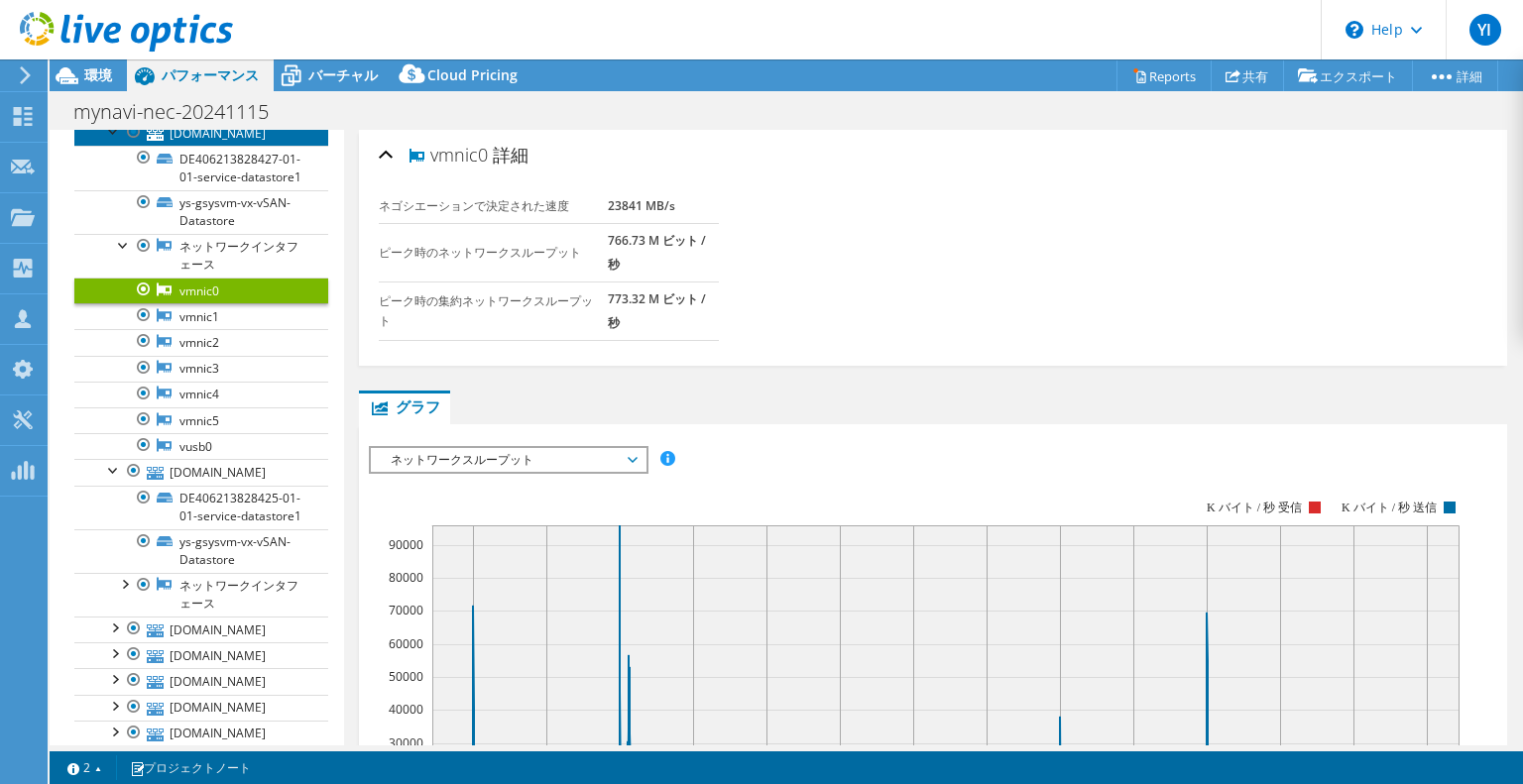 click on "[DOMAIN_NAME]" at bounding box center (201, 133) 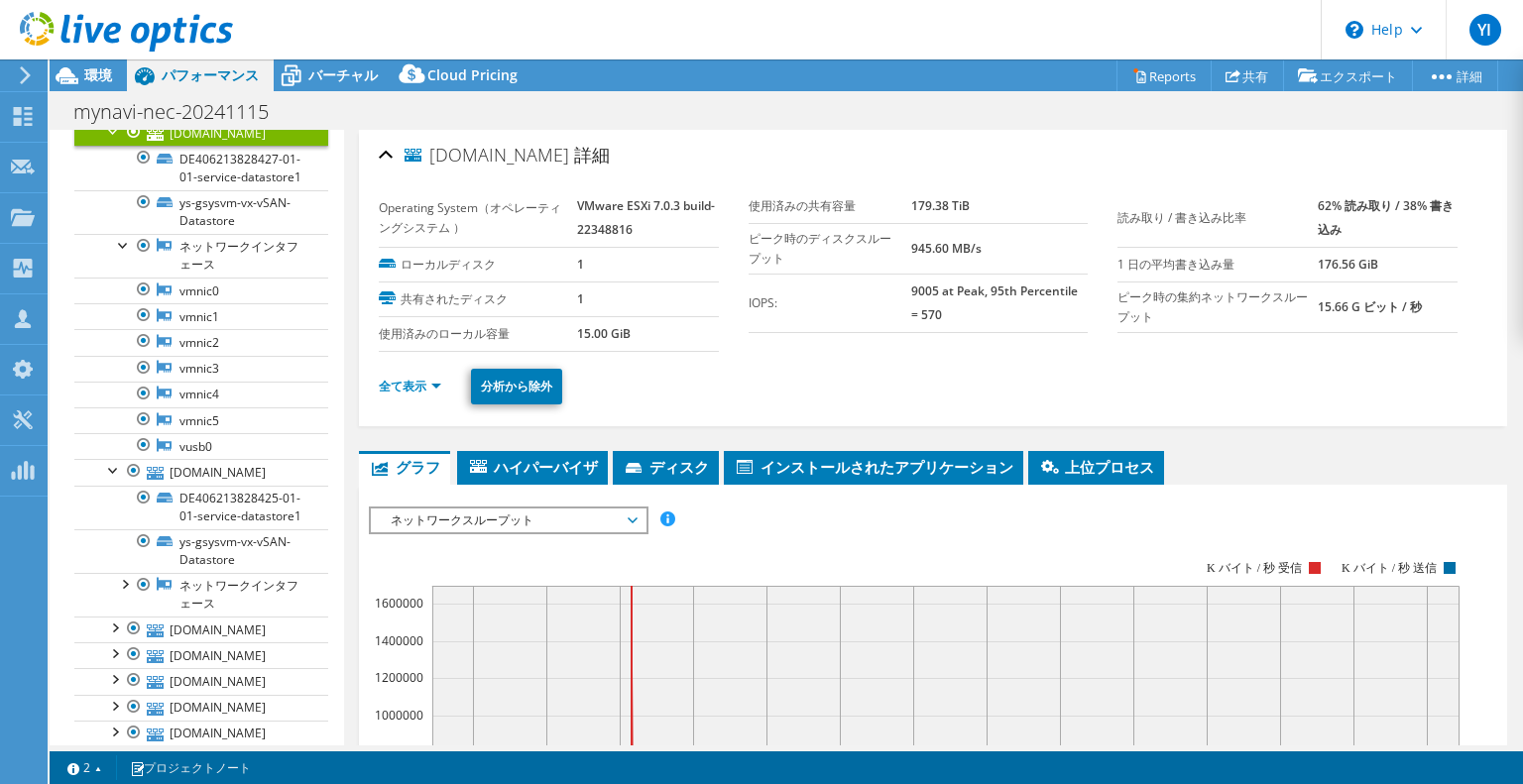 click on "ys-gsysvm-vx03.int.mynavi.jp
詳細" at bounding box center (494, 155) 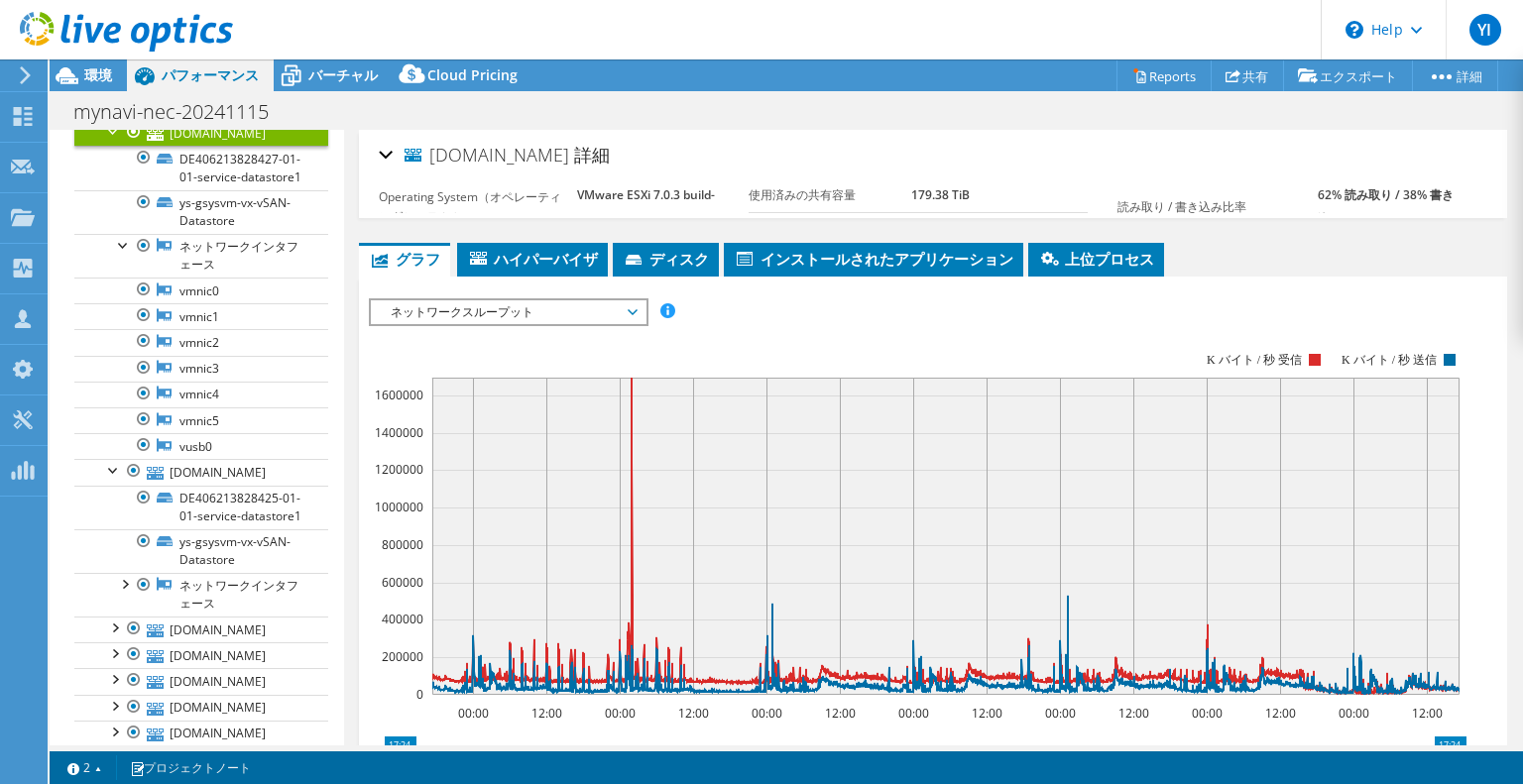 scroll, scrollTop: 0, scrollLeft: 0, axis: both 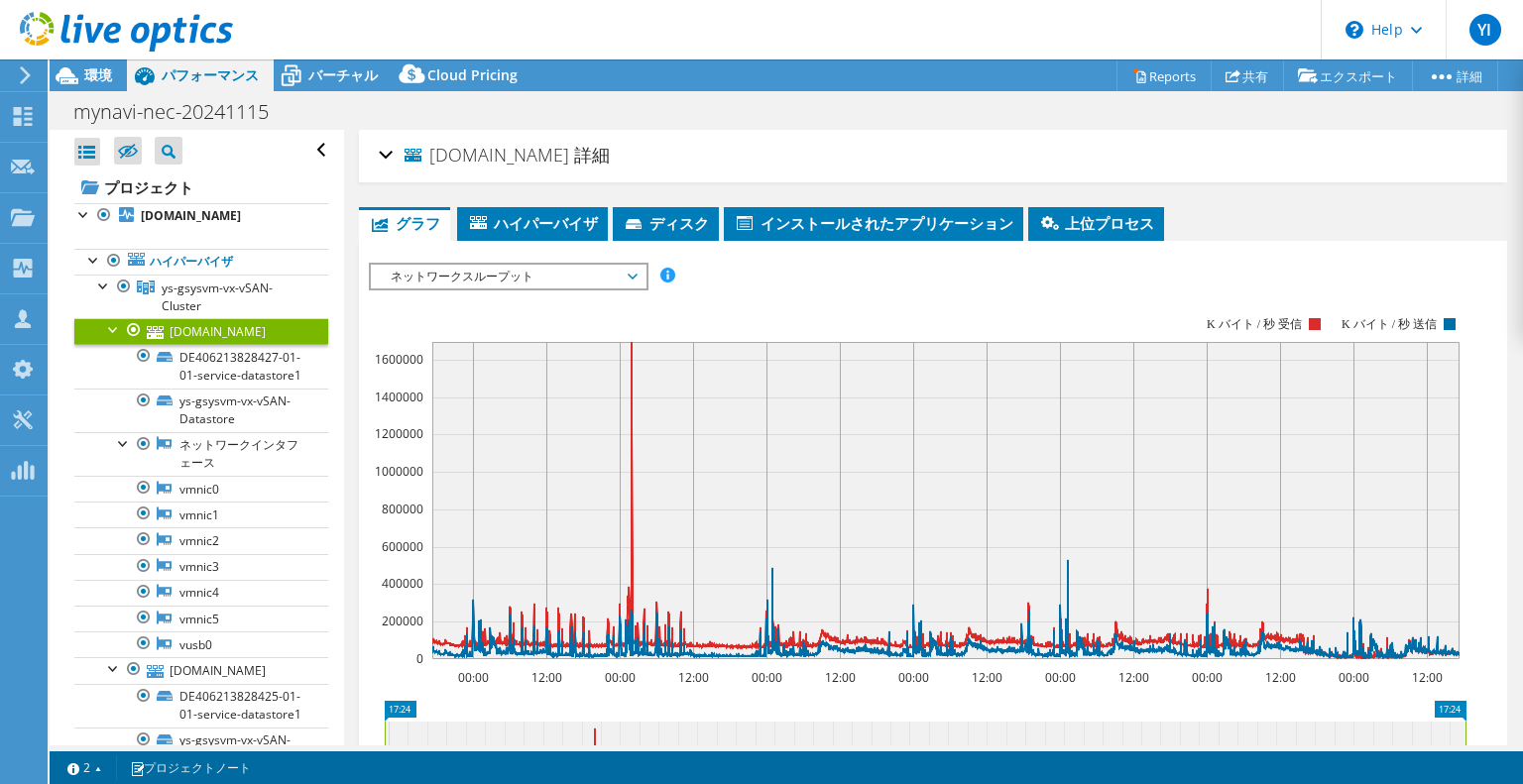click on "[DOMAIN_NAME]" at bounding box center (487, 156) 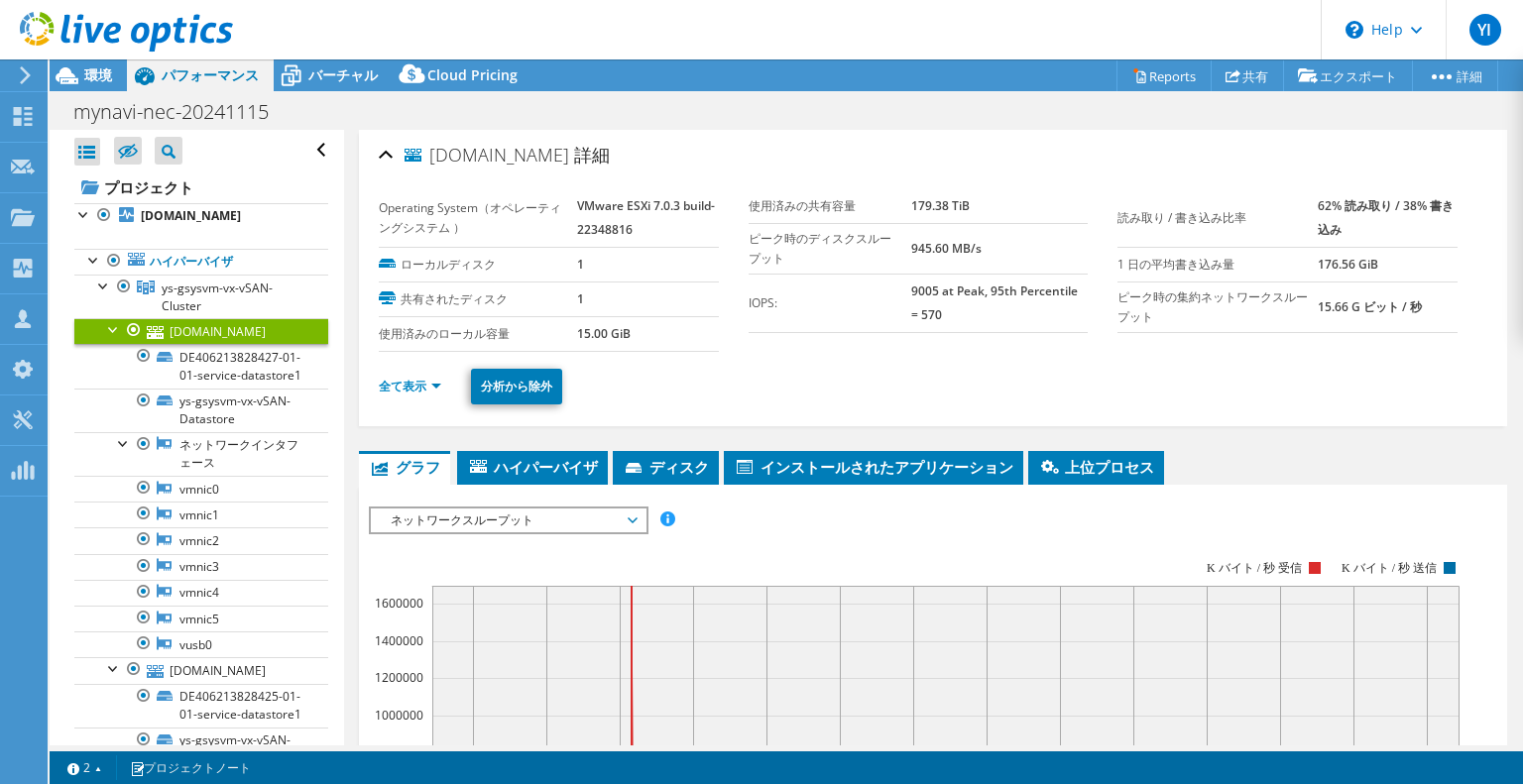 drag, startPoint x: 1329, startPoint y: 278, endPoint x: 428, endPoint y: 153, distance: 909.6296 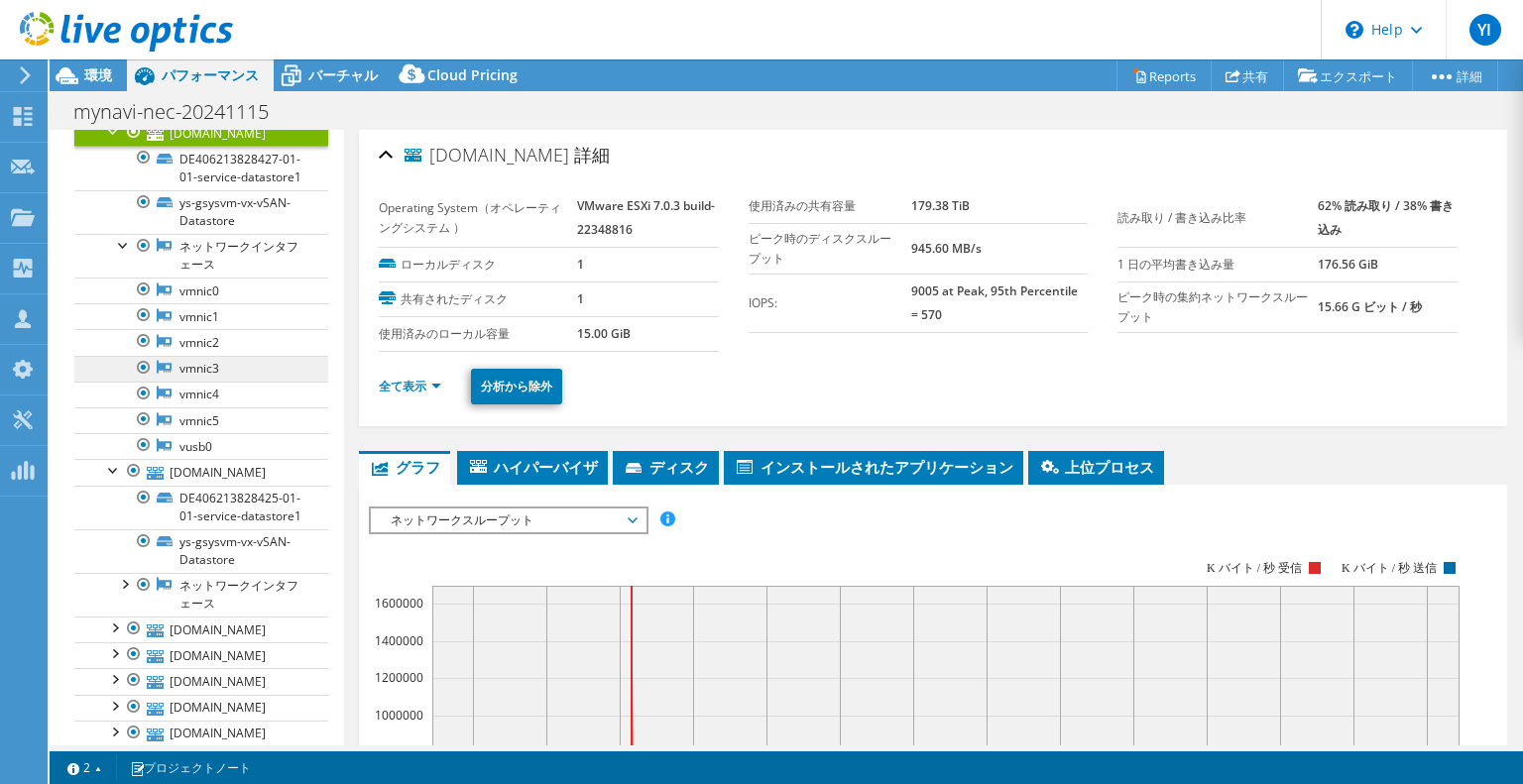 scroll, scrollTop: 297, scrollLeft: 0, axis: vertical 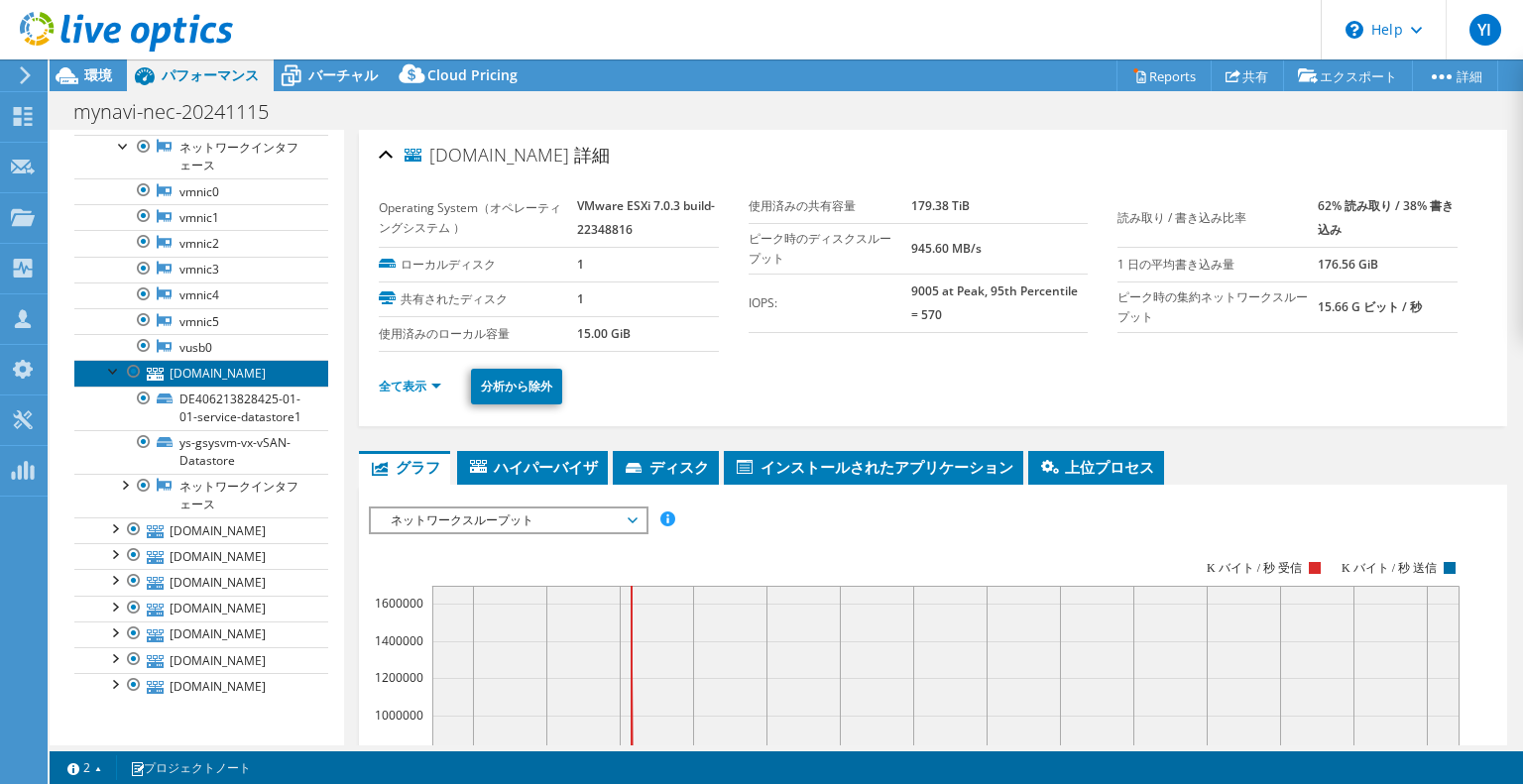 click on "[DOMAIN_NAME]" at bounding box center (201, 373) 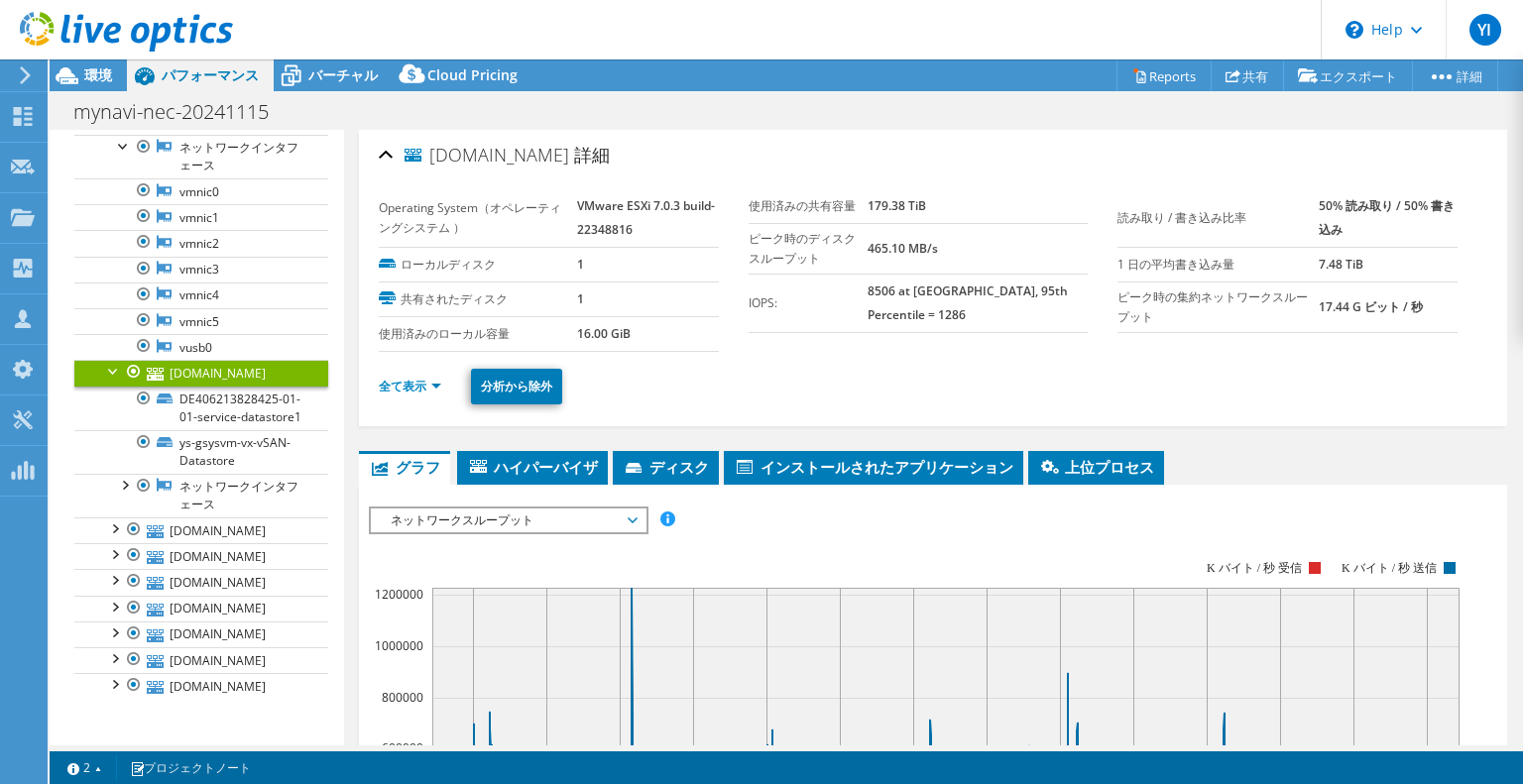 click on "ys-gsysvm-vx01.int.mynavi.jp
詳細" at bounding box center (494, 155) 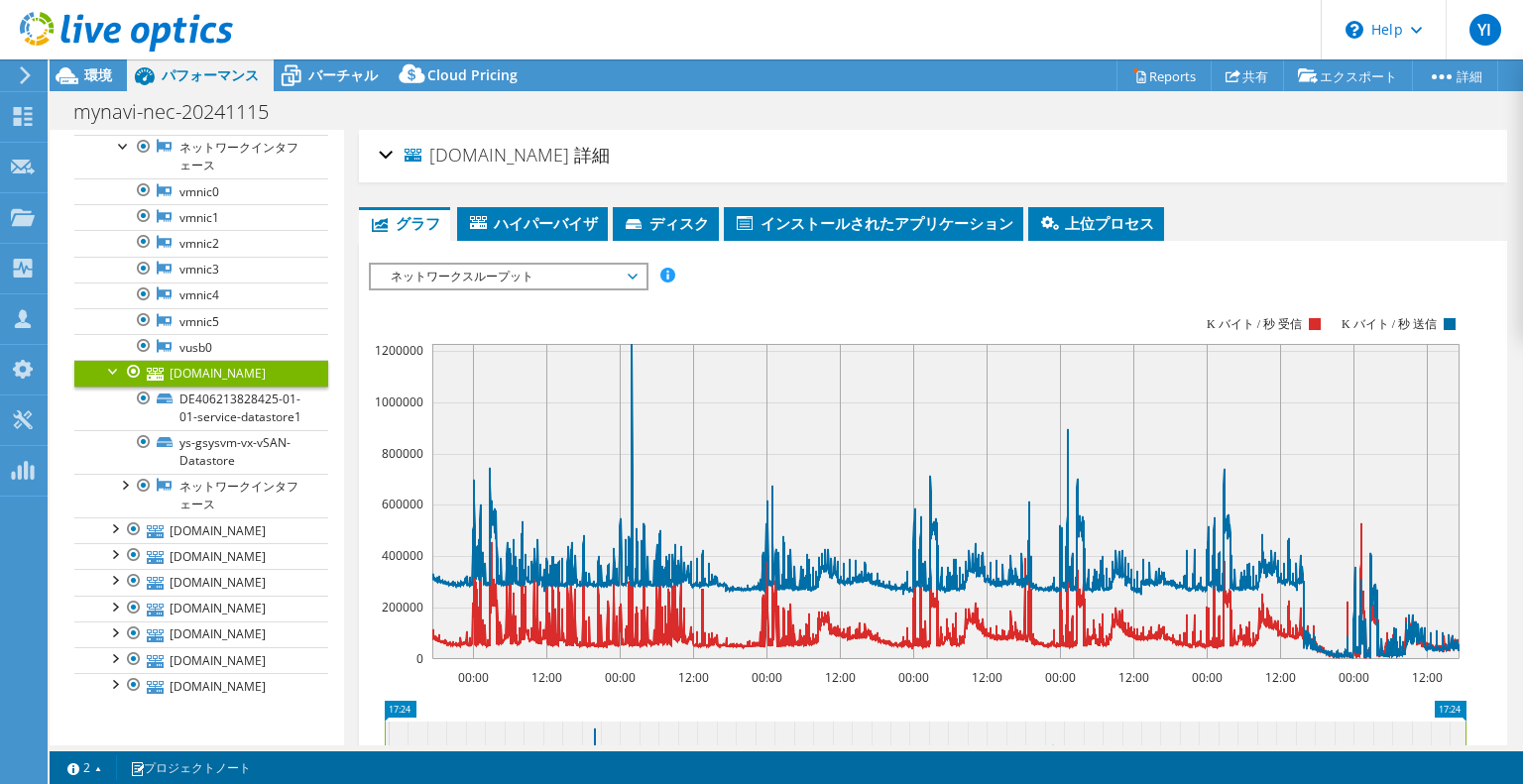 click on "[DOMAIN_NAME]" at bounding box center [487, 156] 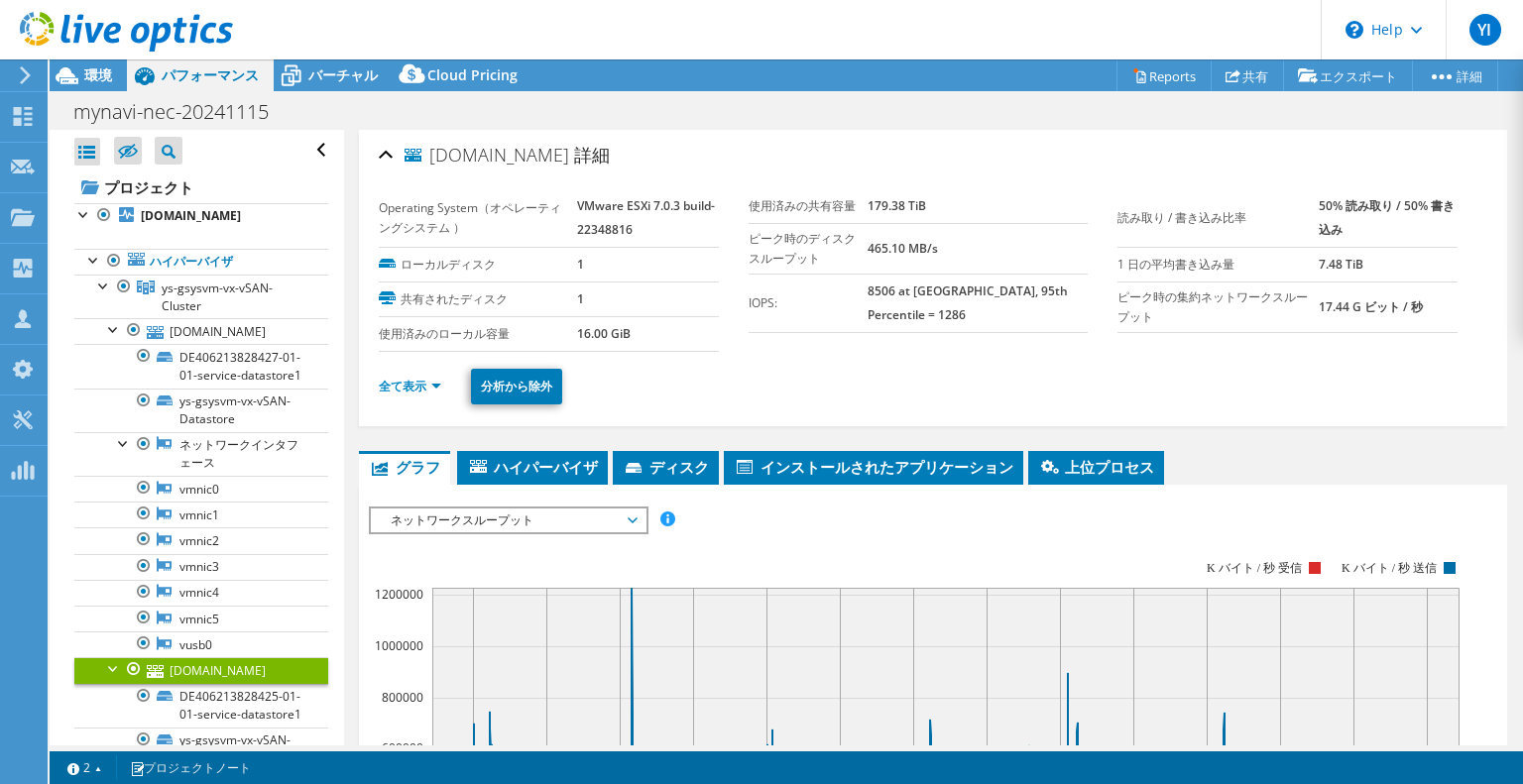 select on "[GEOGRAPHIC_DATA]" 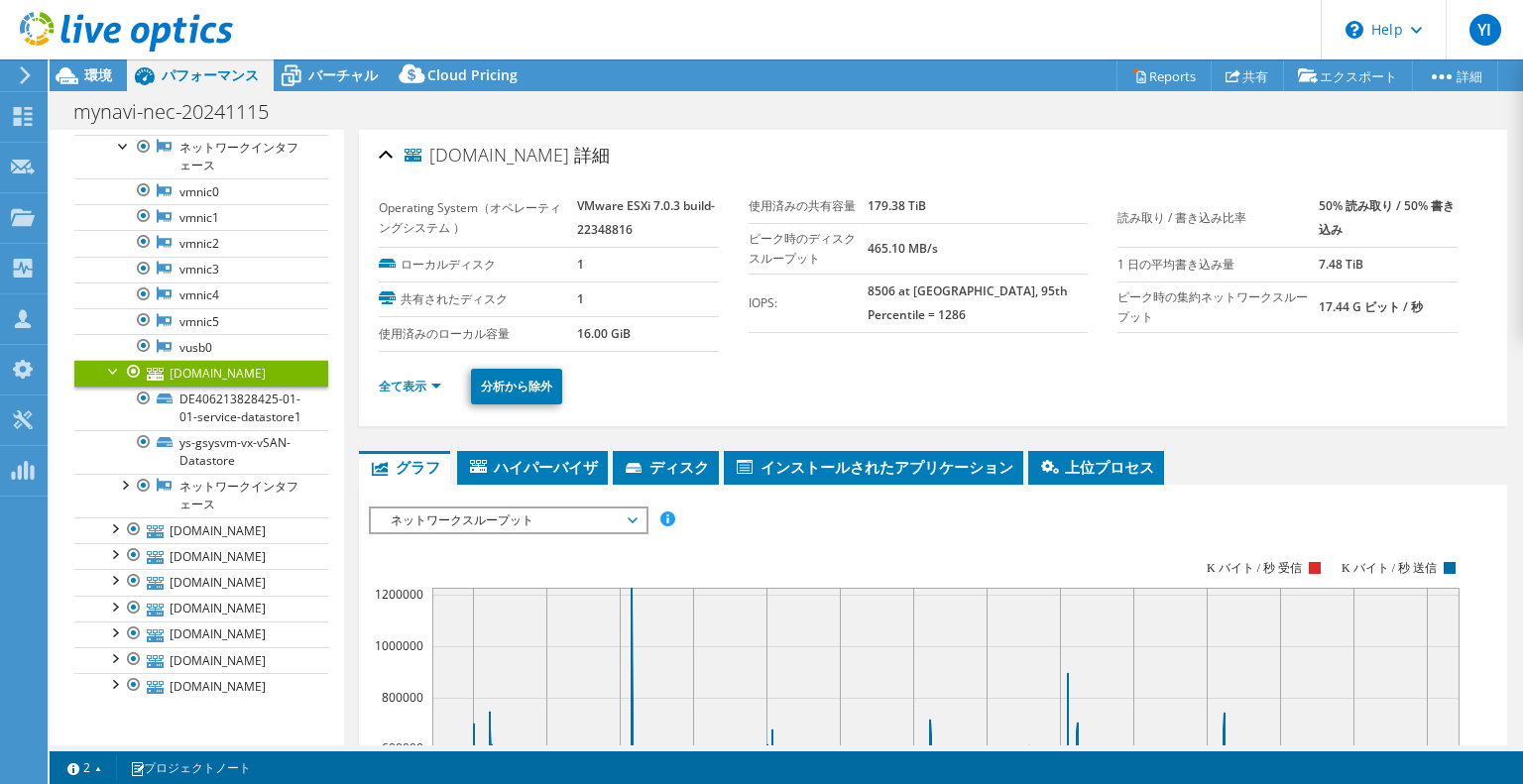 drag, startPoint x: 1404, startPoint y: 306, endPoint x: 431, endPoint y: 150, distance: 985.4263 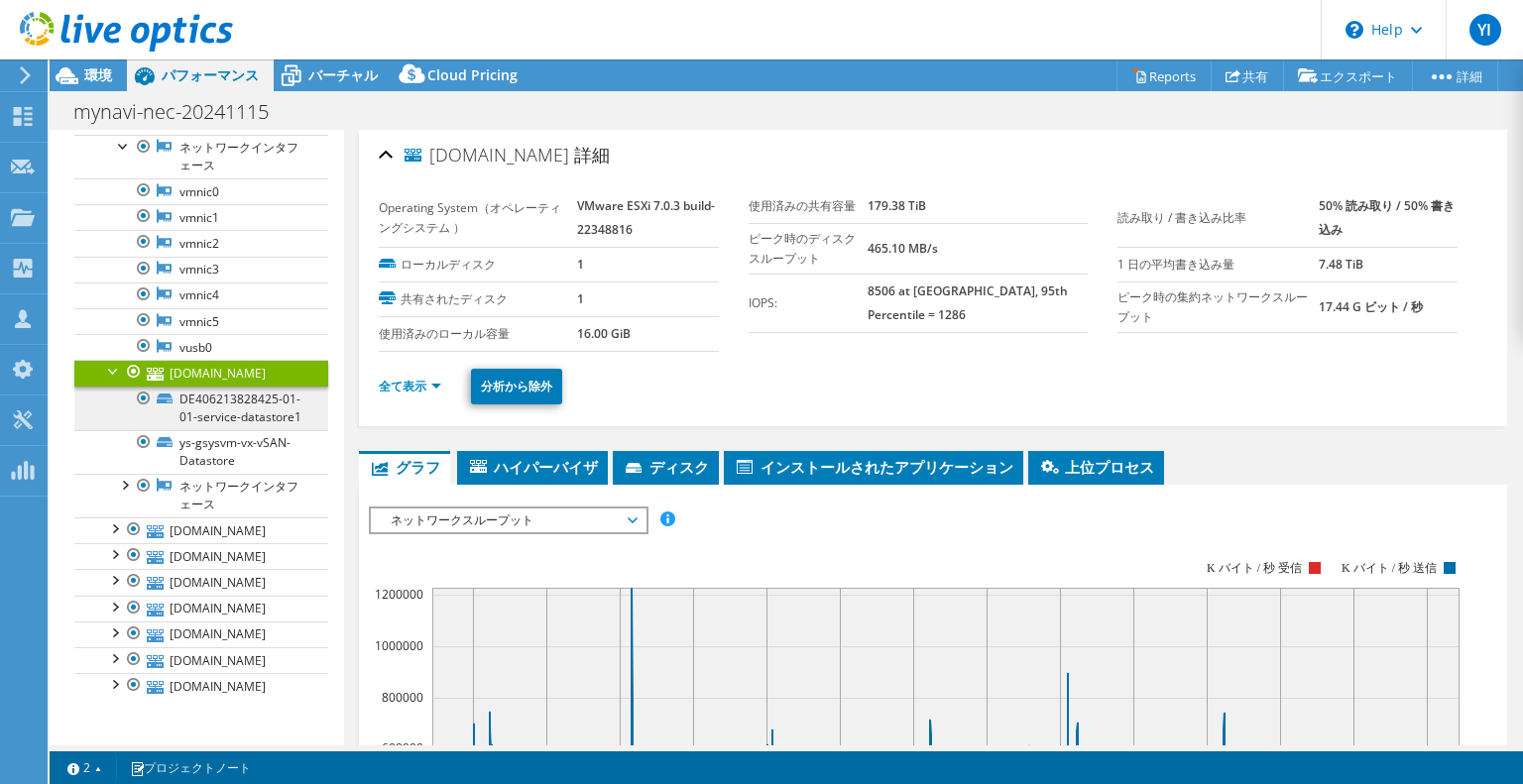 scroll, scrollTop: 396, scrollLeft: 0, axis: vertical 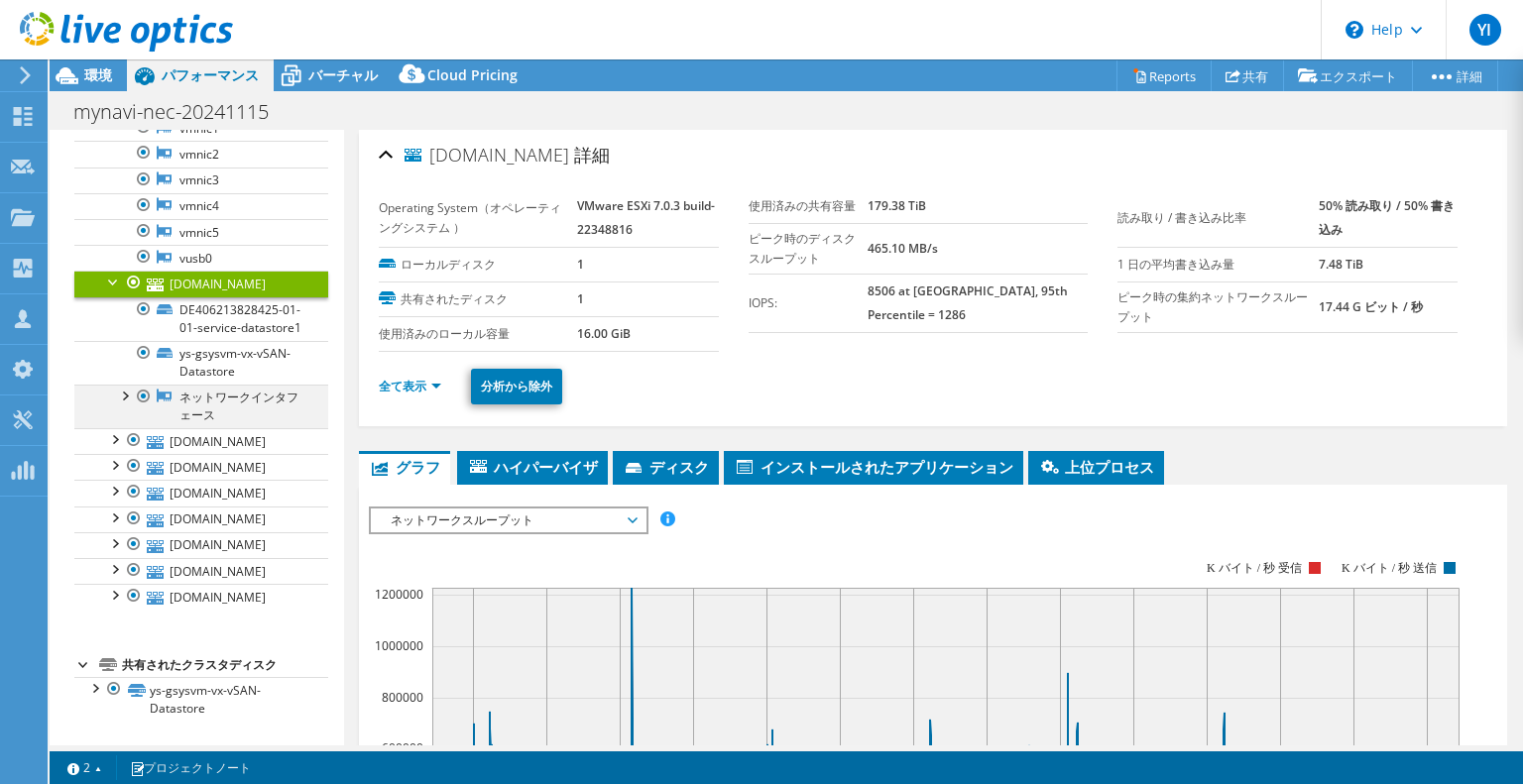 click at bounding box center (124, 394) 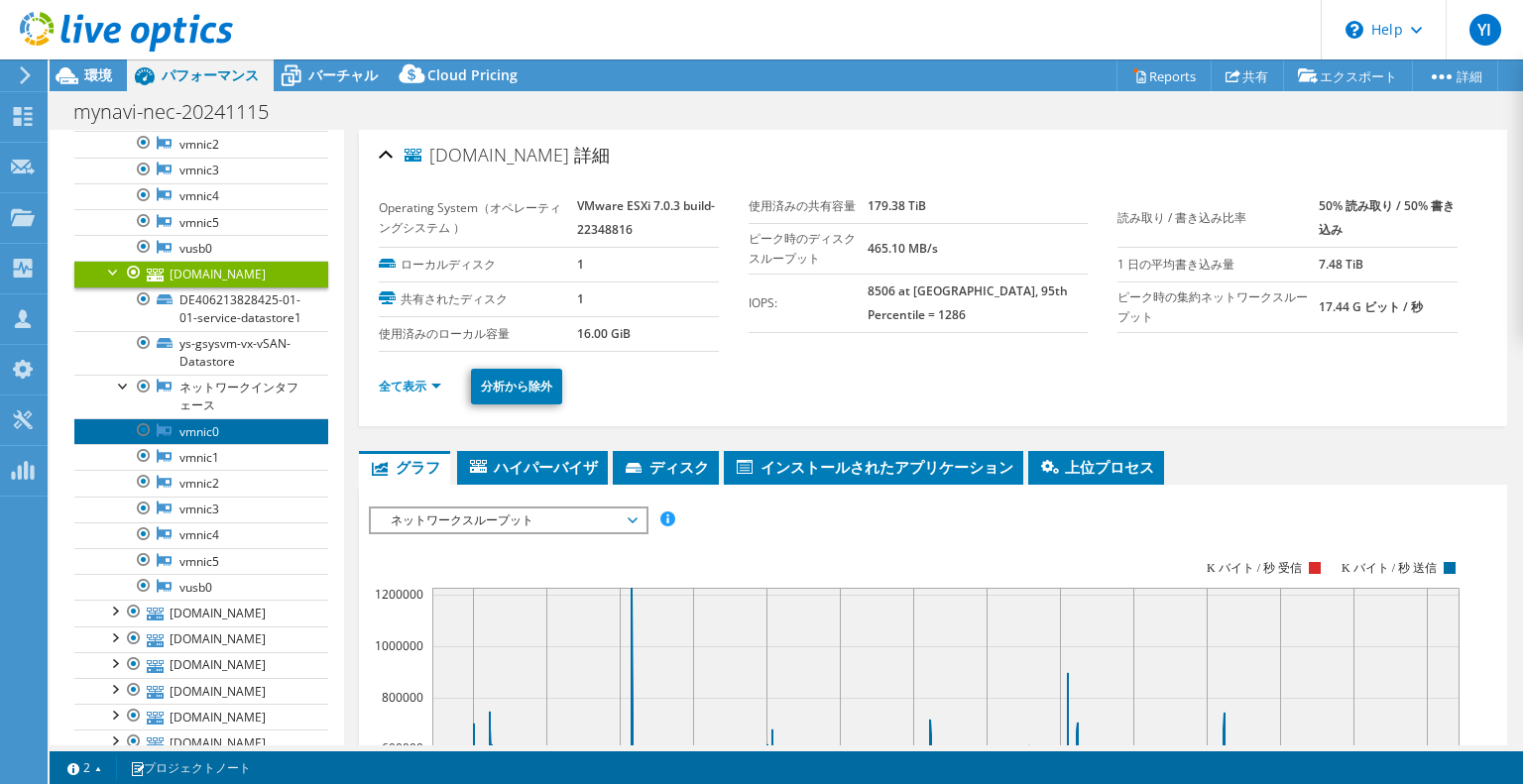 click on "vmnic0" at bounding box center [201, 431] 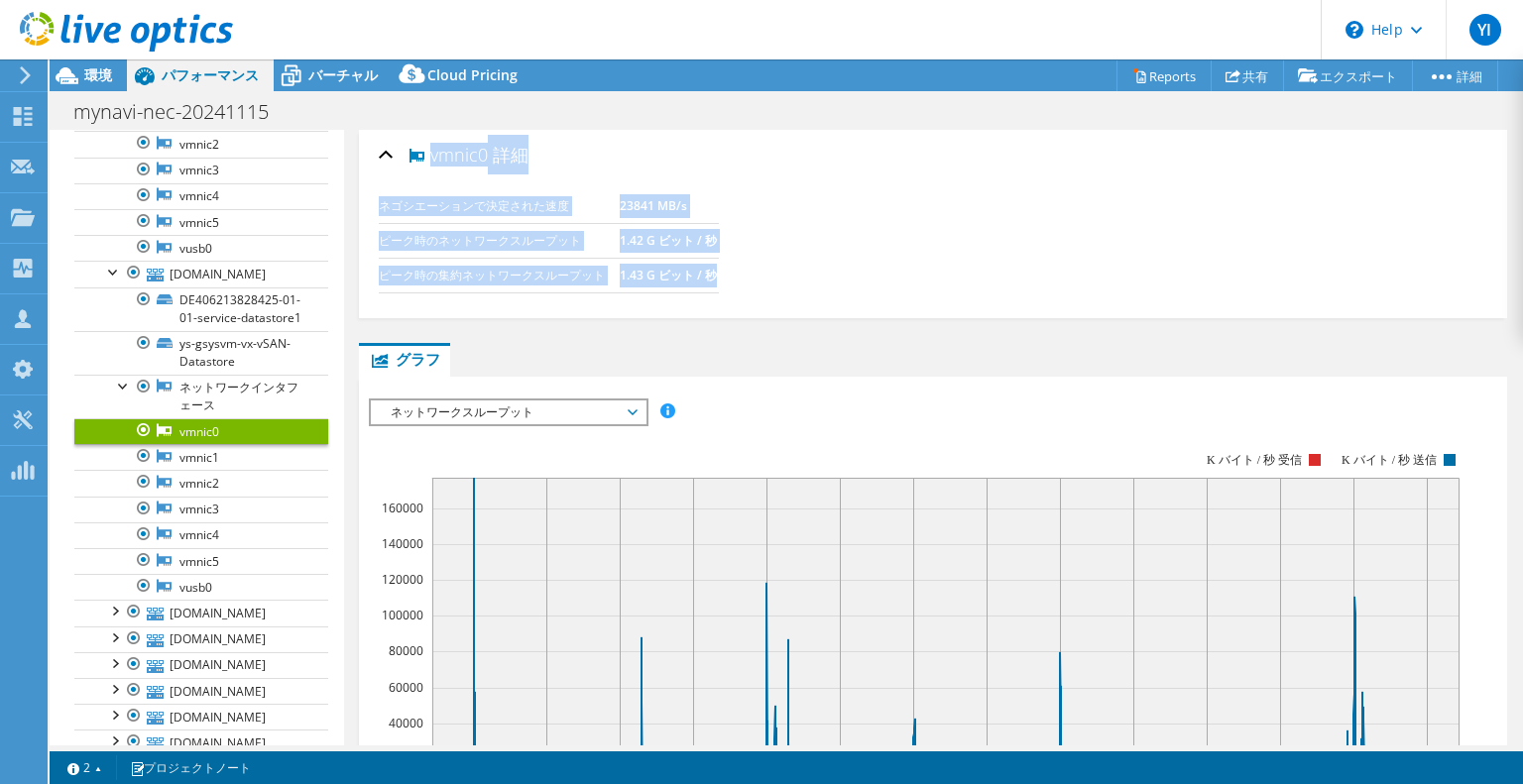 drag, startPoint x: 712, startPoint y: 271, endPoint x: 428, endPoint y: 154, distance: 307.15631 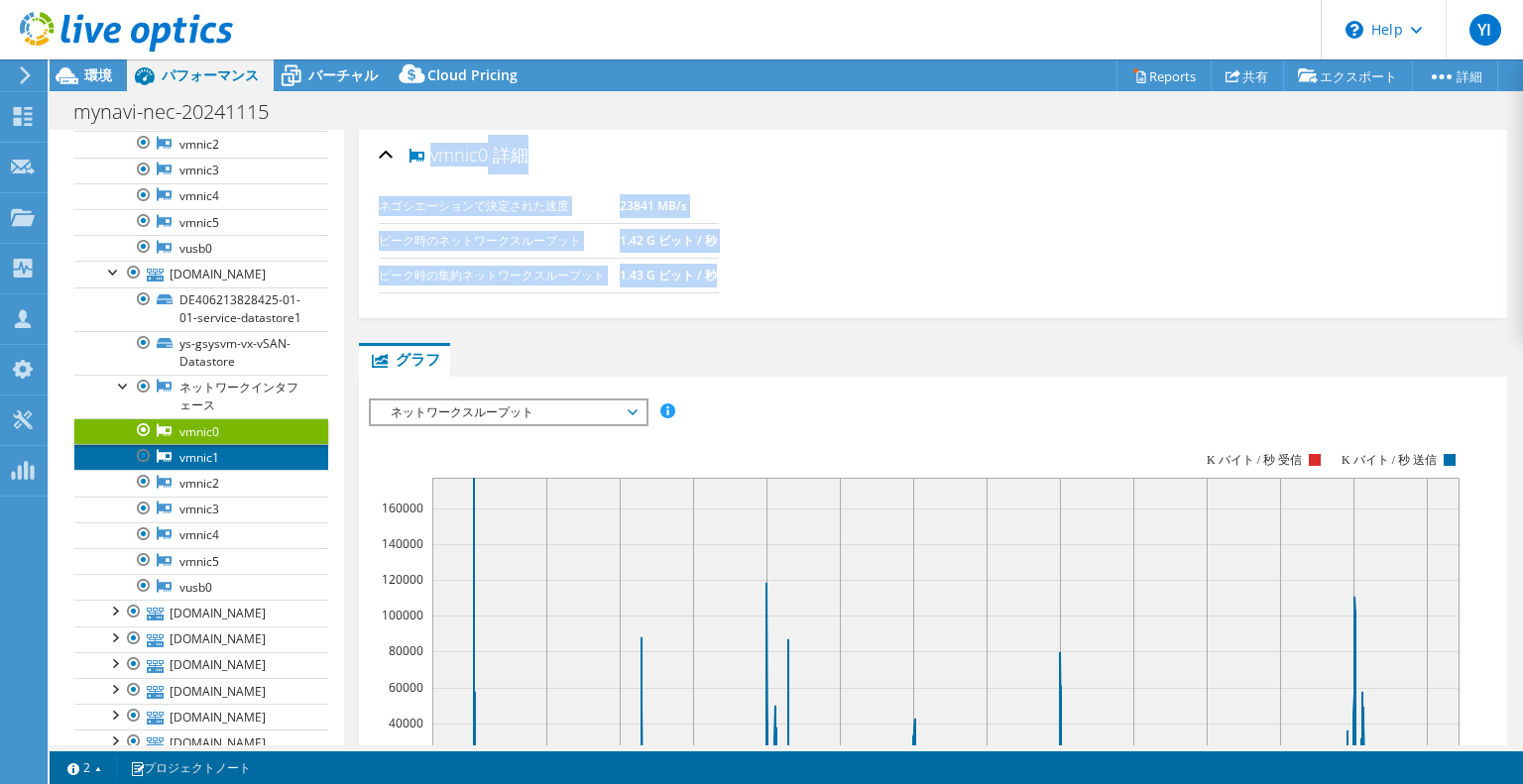 click on "vmnic1" at bounding box center (201, 457) 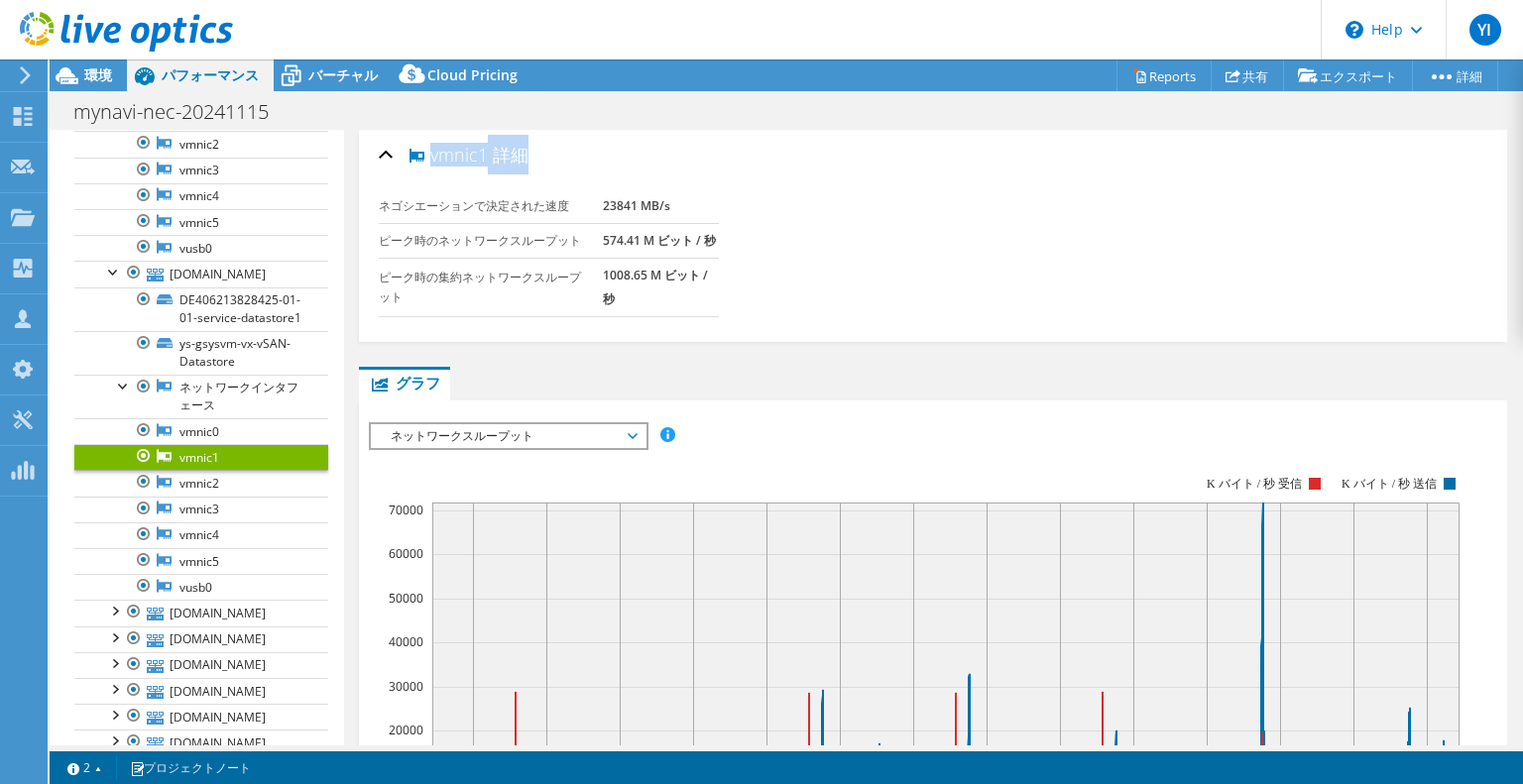 drag, startPoint x: 670, startPoint y: 299, endPoint x: 440, endPoint y: 143, distance: 277.91366 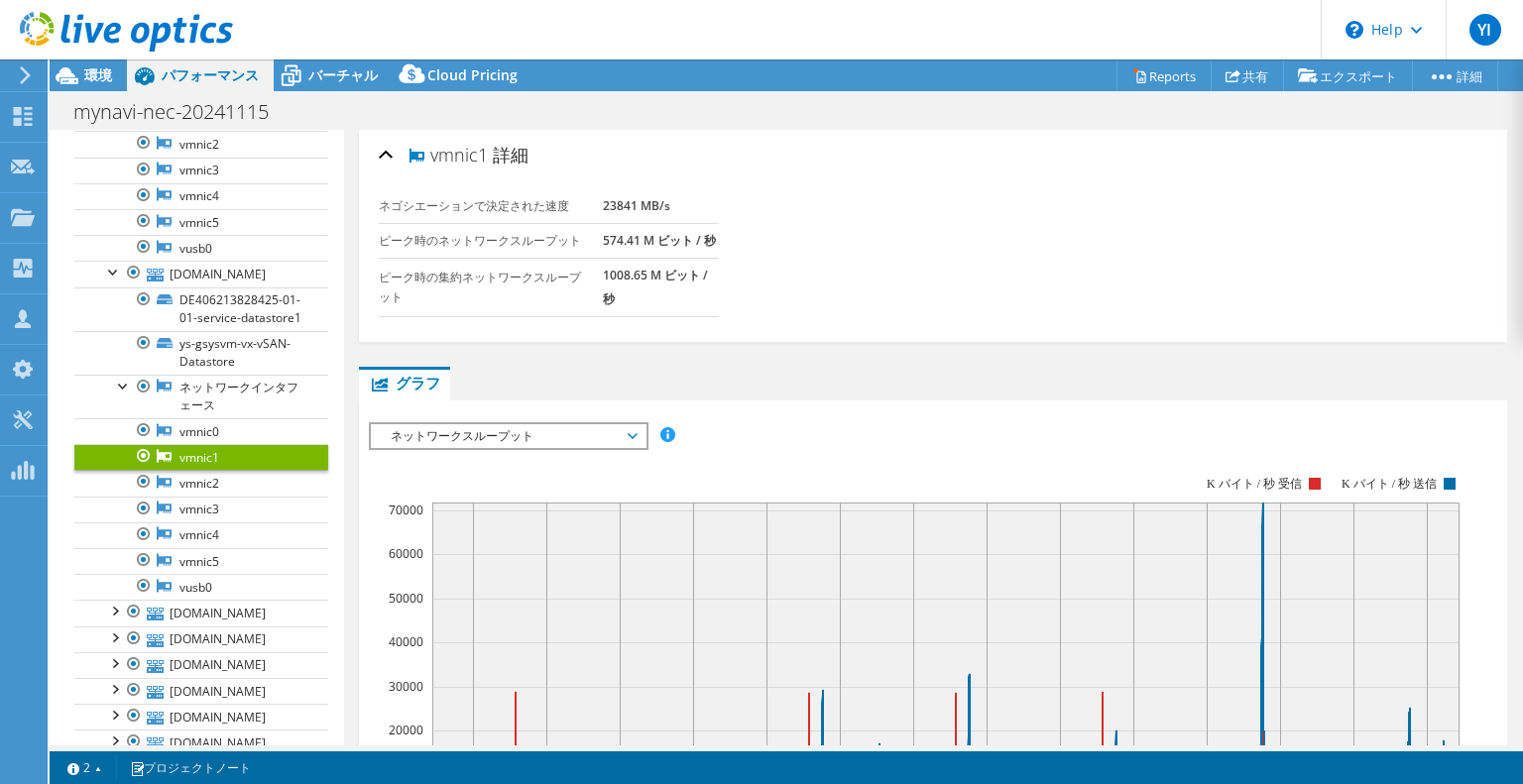 drag, startPoint x: 635, startPoint y: 300, endPoint x: 435, endPoint y: 154, distance: 247.6207 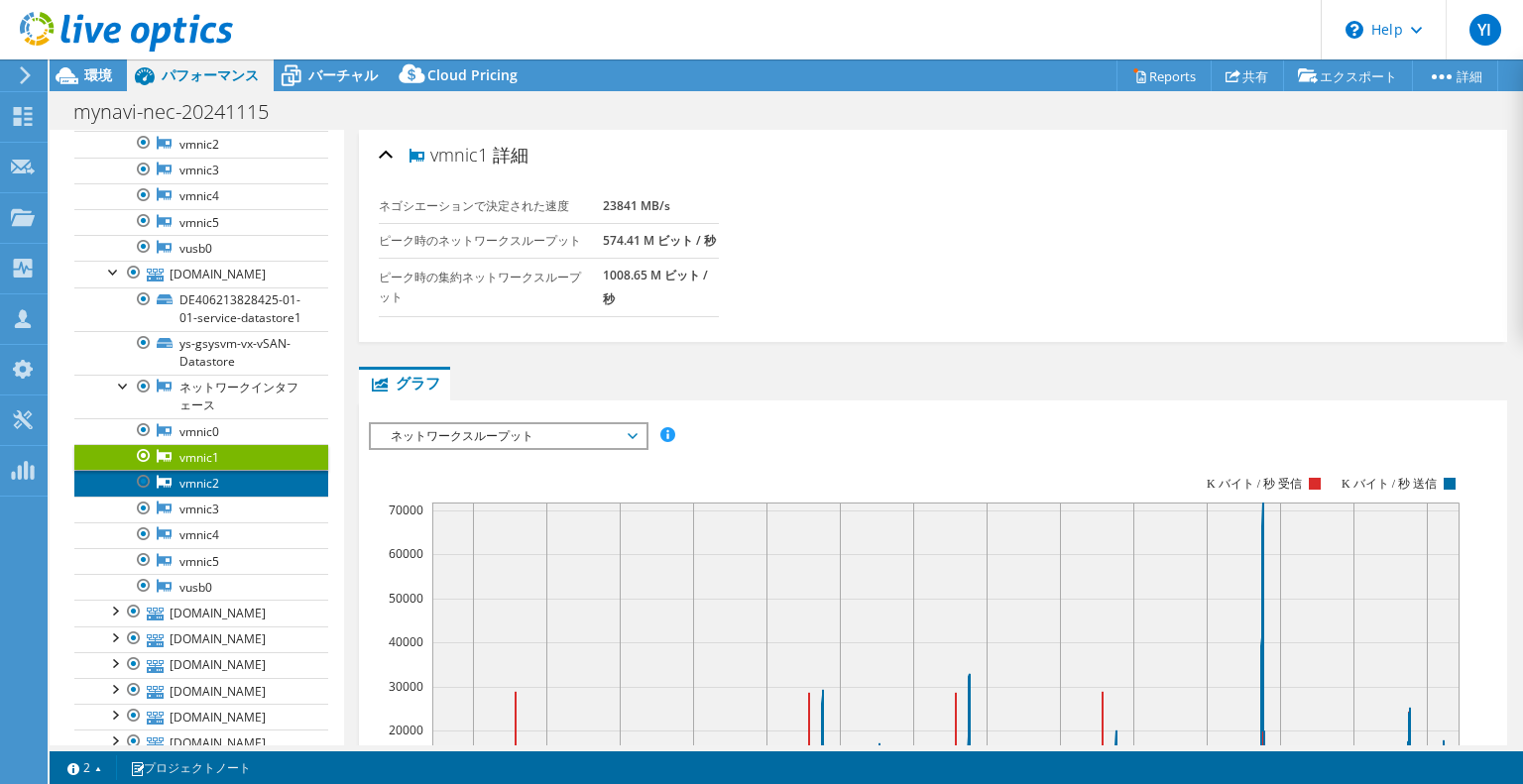 click on "vmnic2" at bounding box center (201, 483) 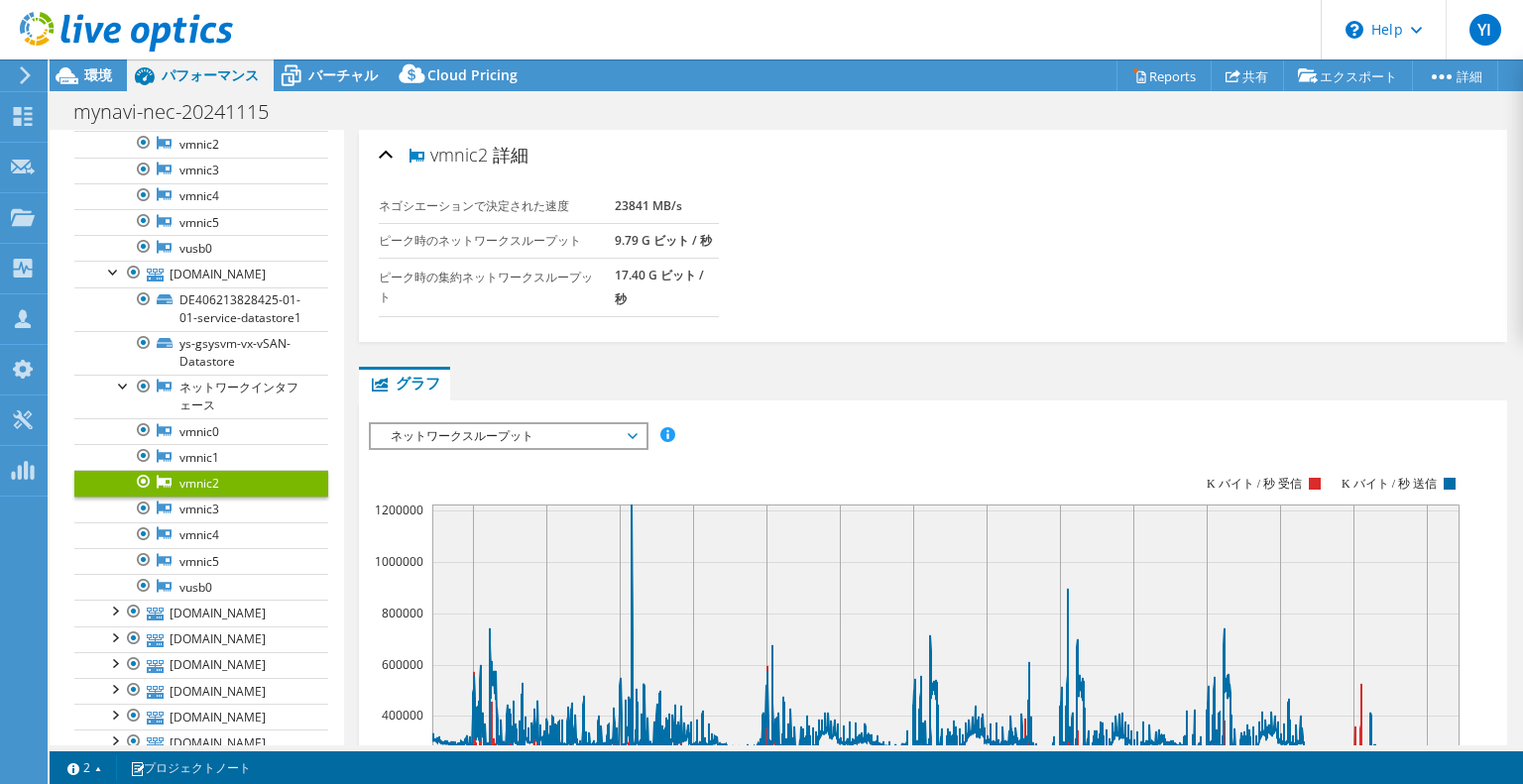drag, startPoint x: 636, startPoint y: 292, endPoint x: 440, endPoint y: 144, distance: 245.6013 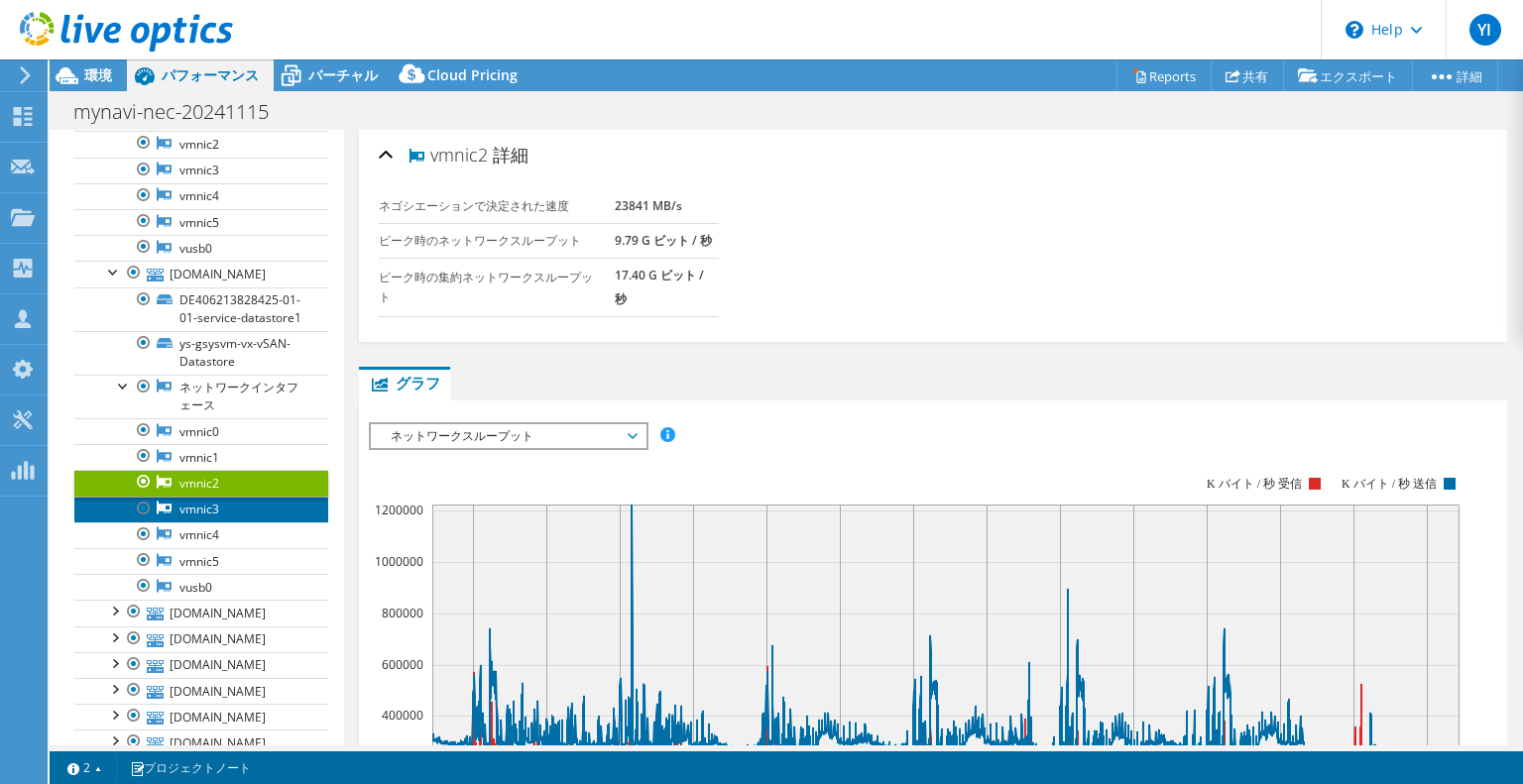 click on "vmnic3" at bounding box center [201, 509] 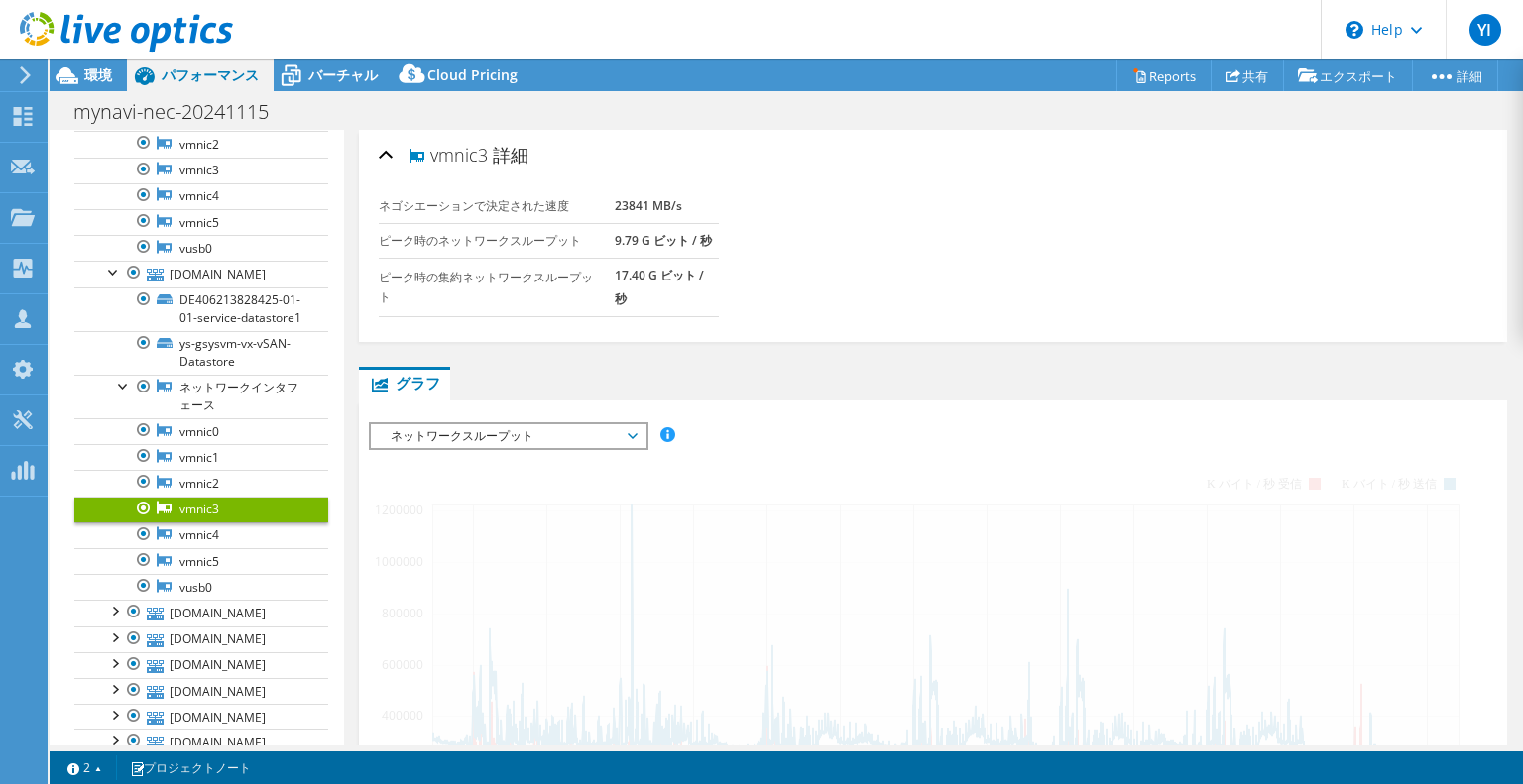 click on "vmnic3" at bounding box center (201, 509) 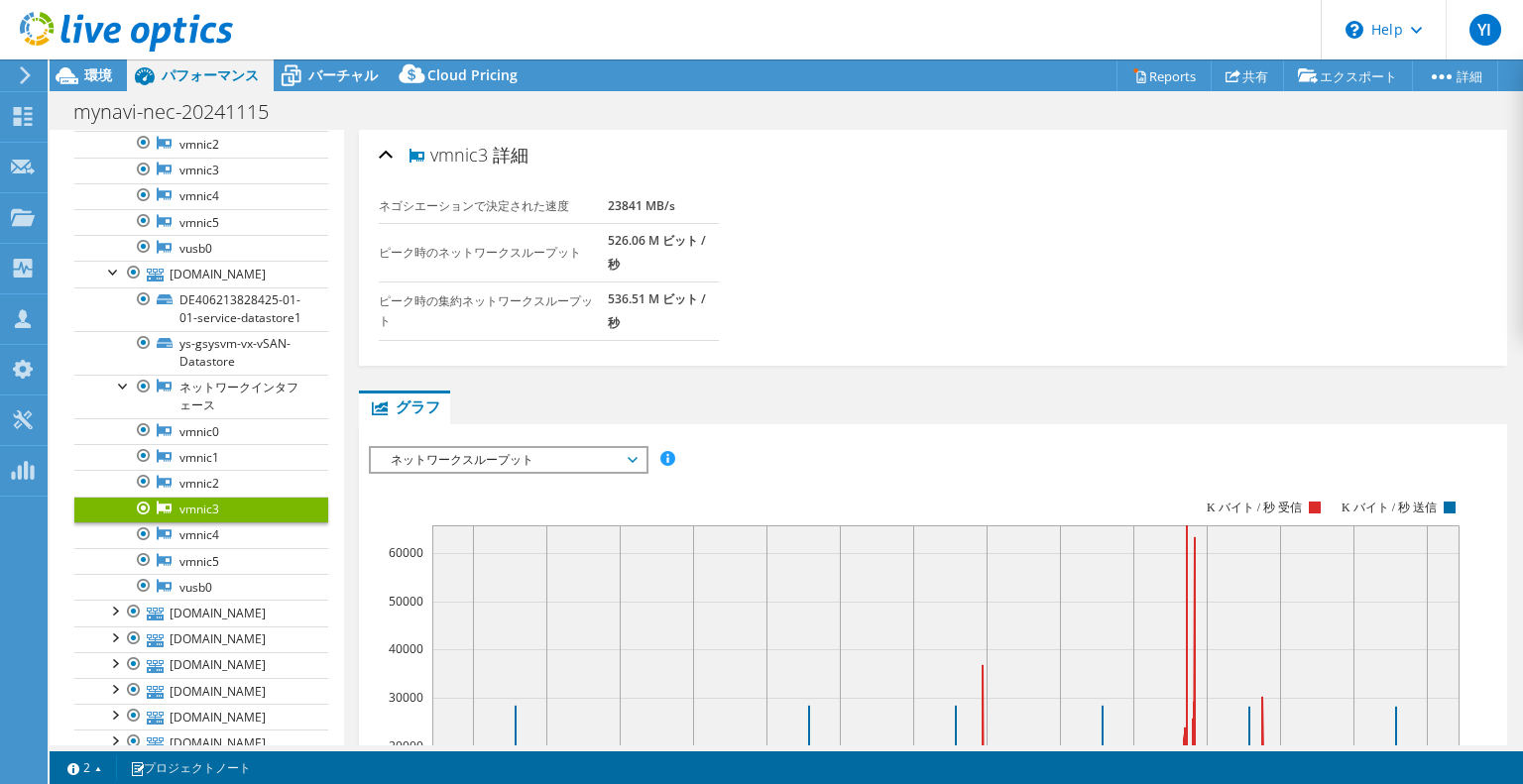 click on "536.51 M ビット / 秒" at bounding box center (663, 310) 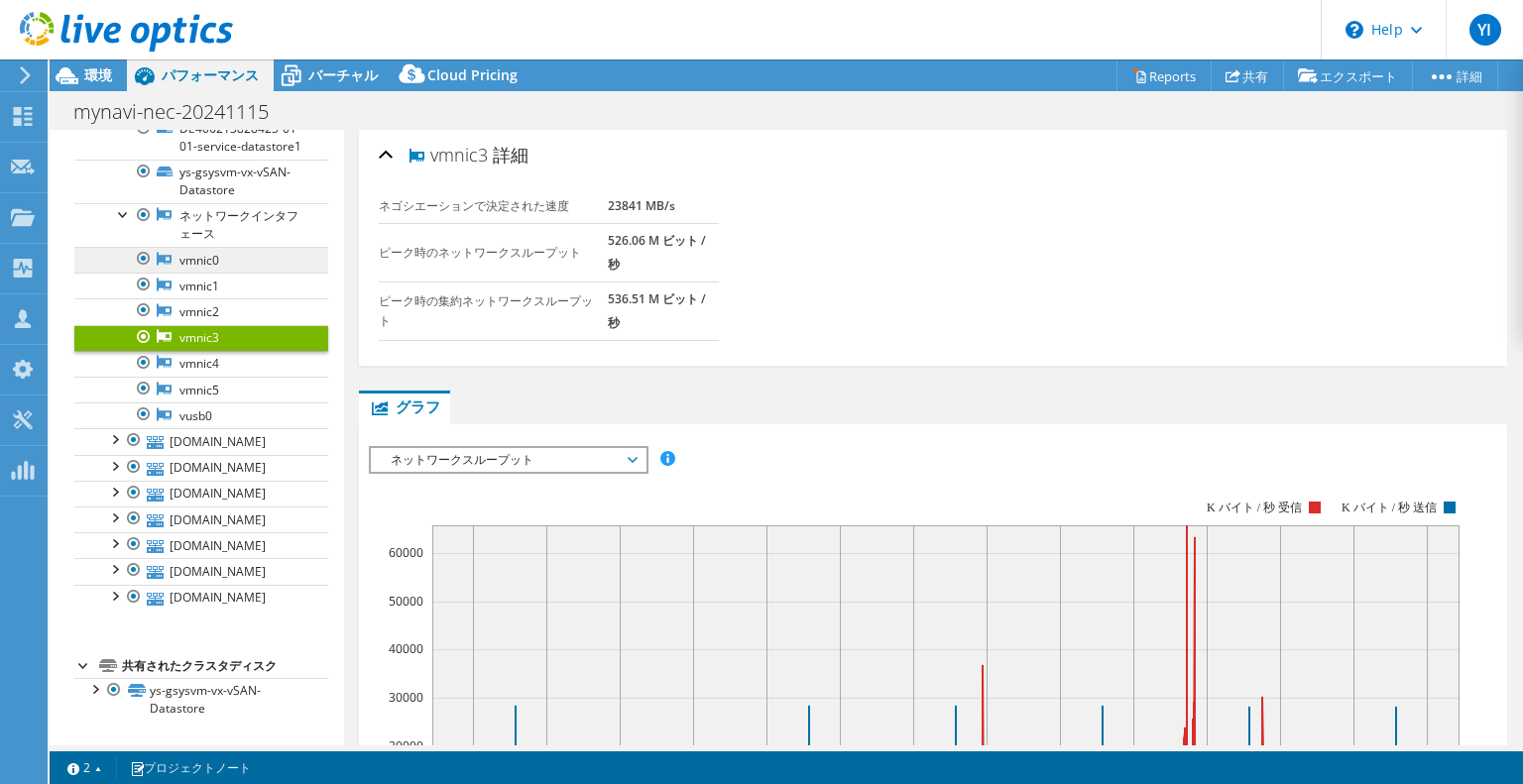 scroll, scrollTop: 775, scrollLeft: 0, axis: vertical 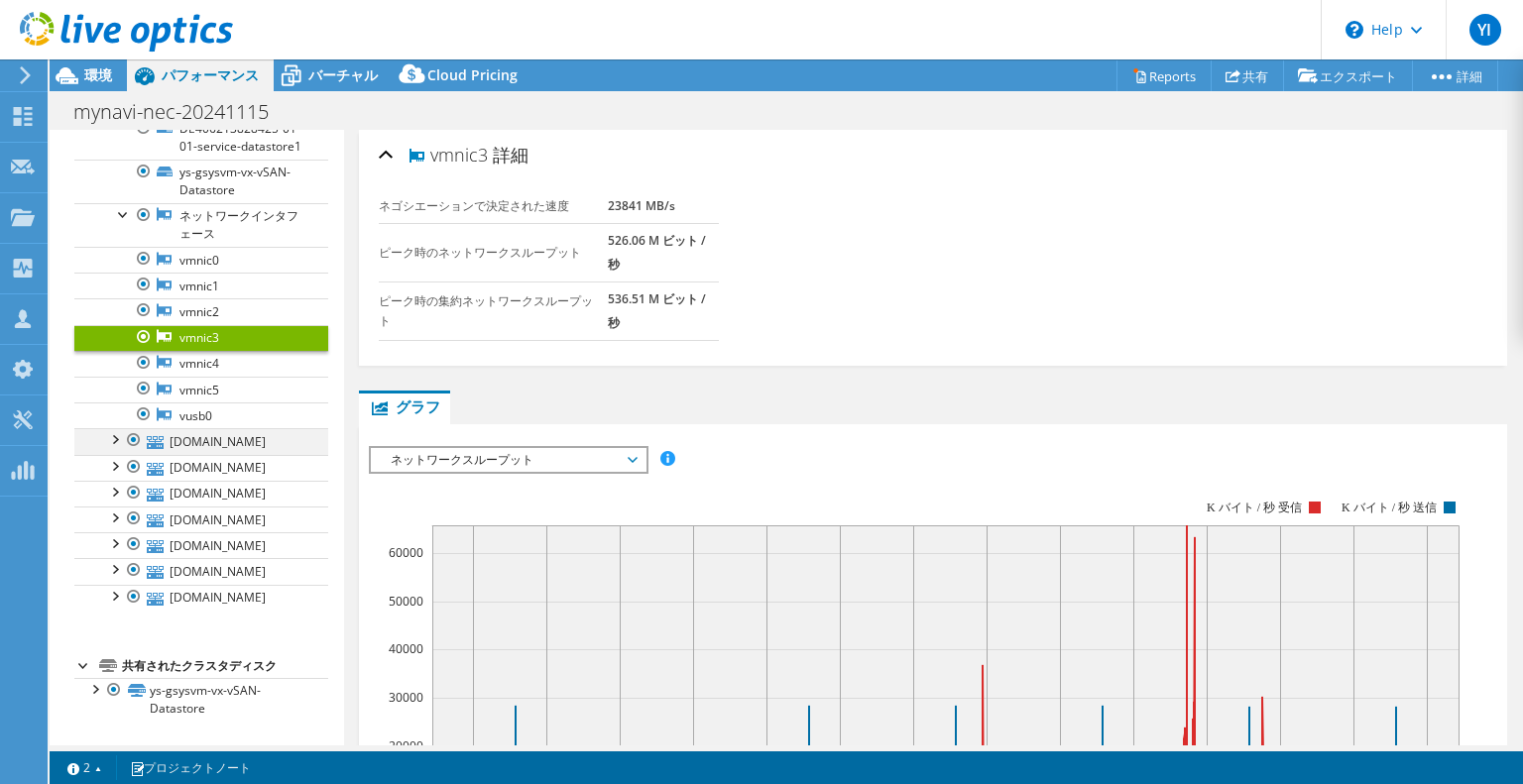 click at bounding box center (114, 438) 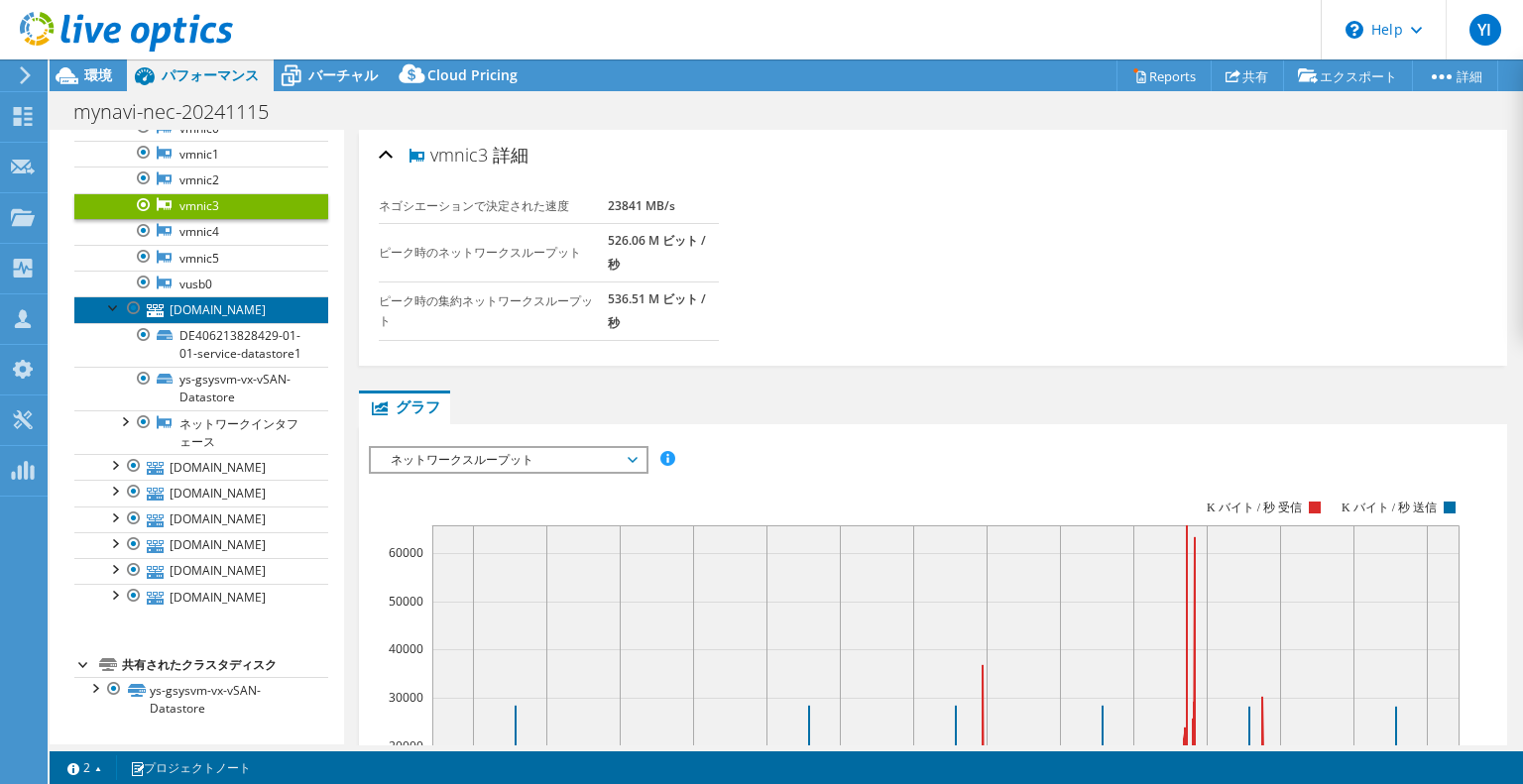 click on "[DOMAIN_NAME]" at bounding box center [201, 309] 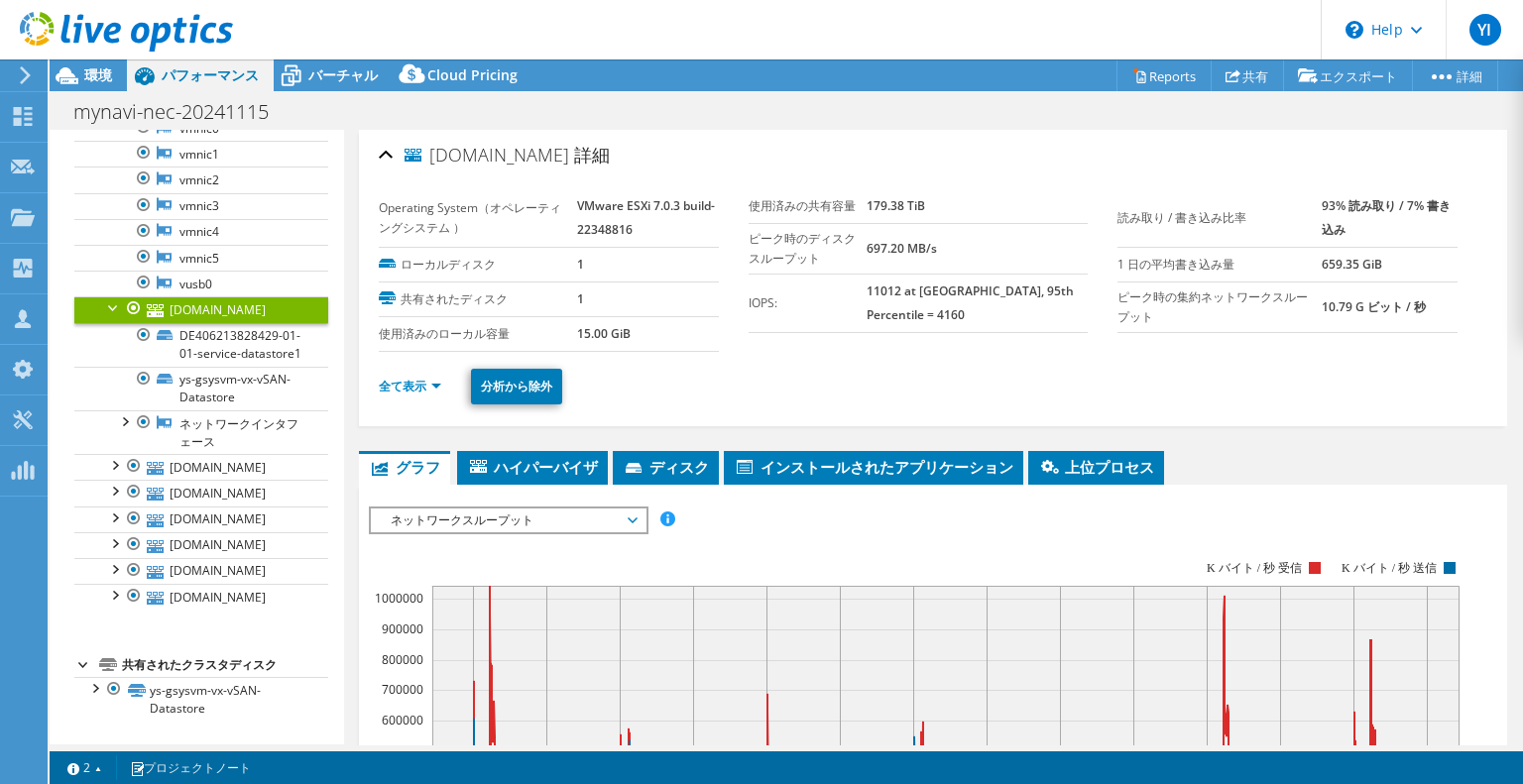 drag, startPoint x: 1412, startPoint y: 302, endPoint x: 435, endPoint y: 157, distance: 987.7014 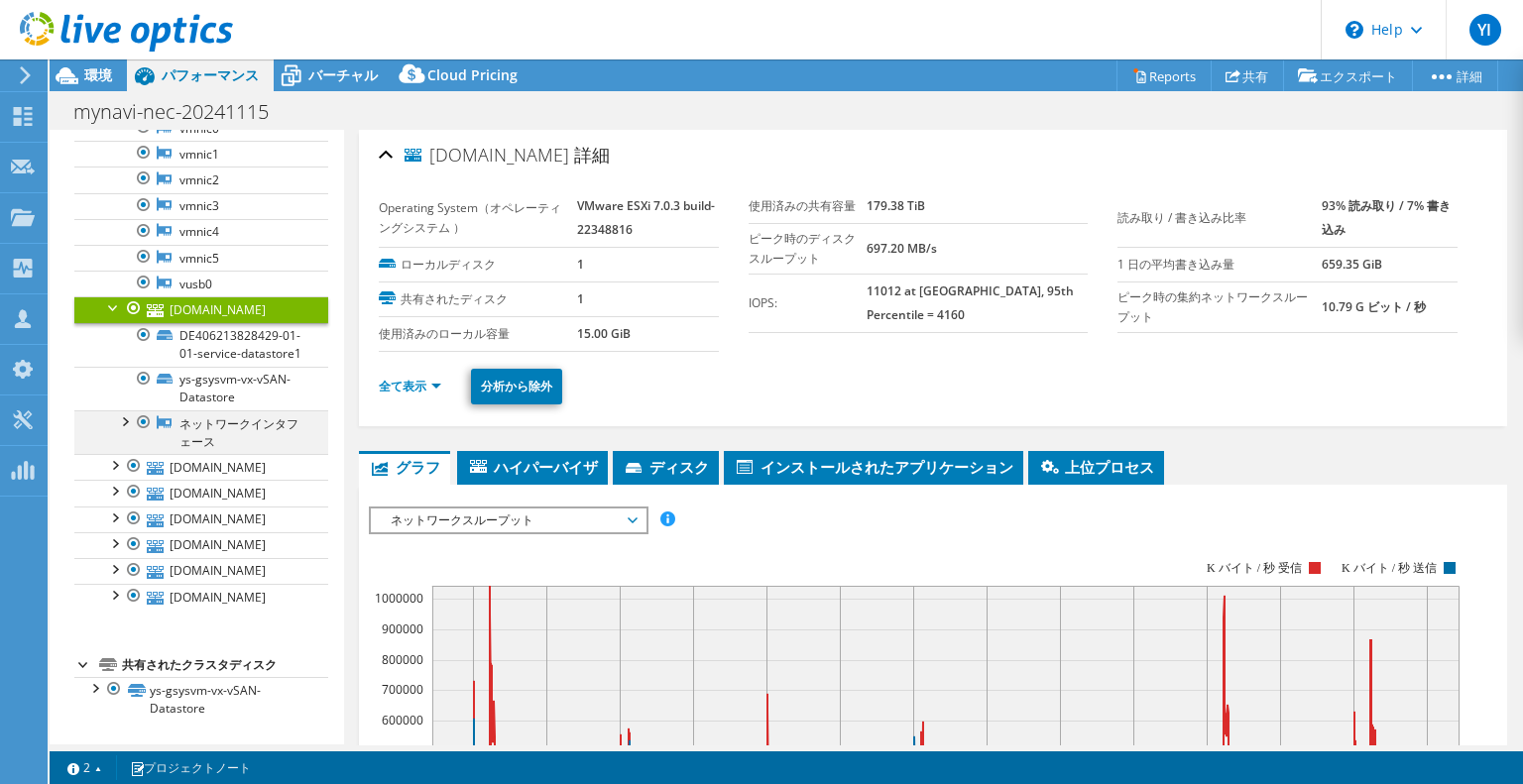 click at bounding box center (124, 420) 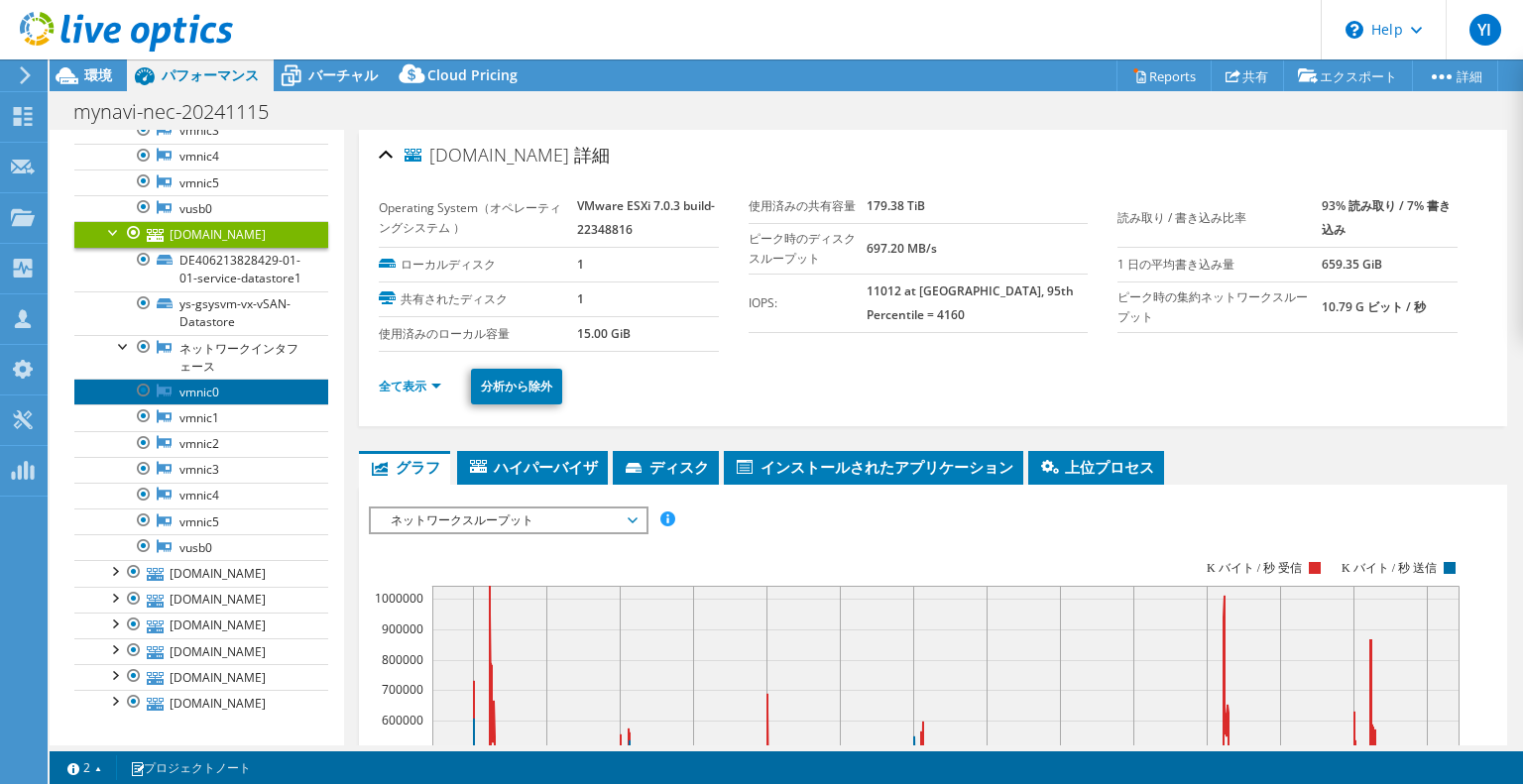 click on "vmnic0" at bounding box center [201, 392] 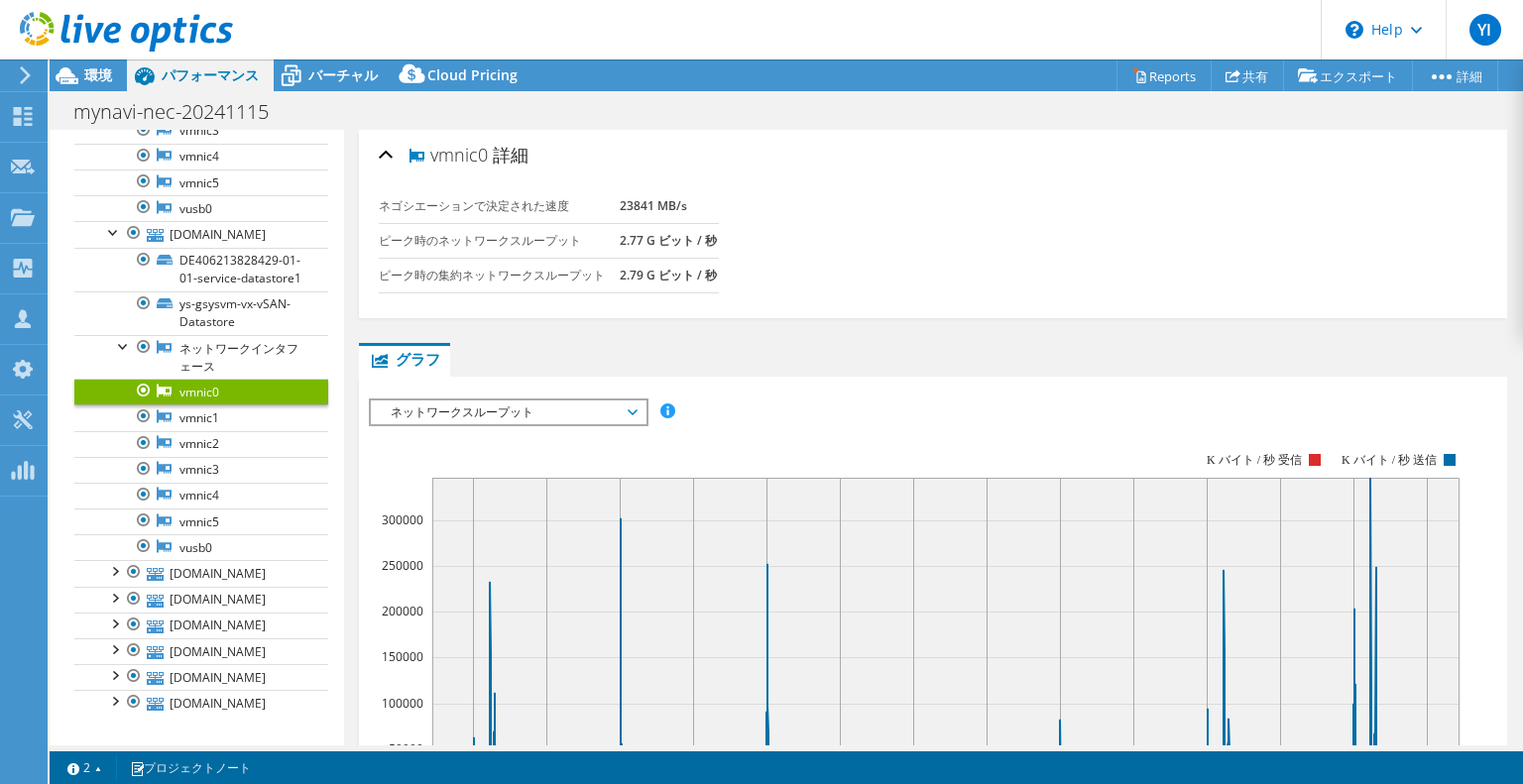 drag, startPoint x: 714, startPoint y: 275, endPoint x: 433, endPoint y: 153, distance: 306.34131 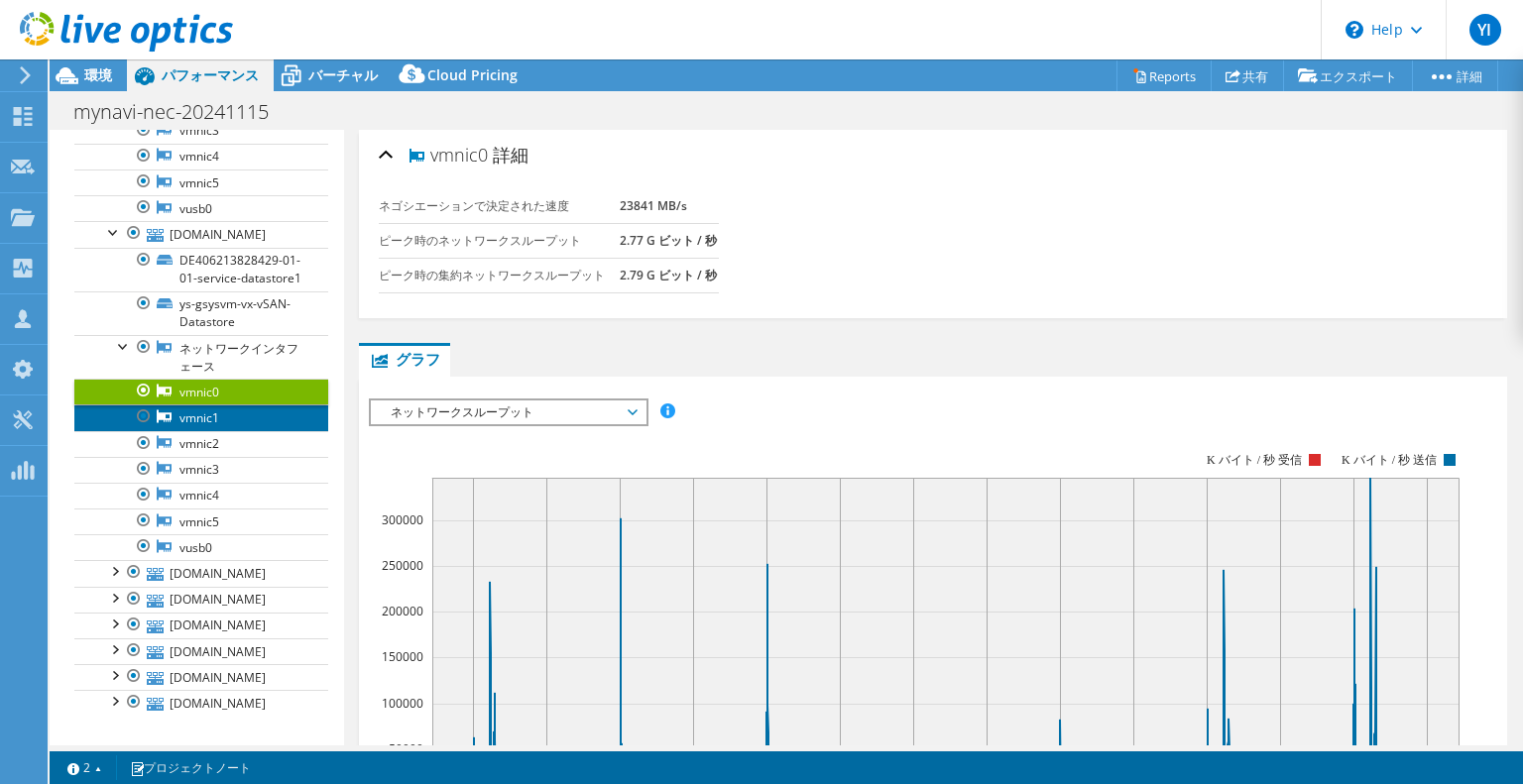click 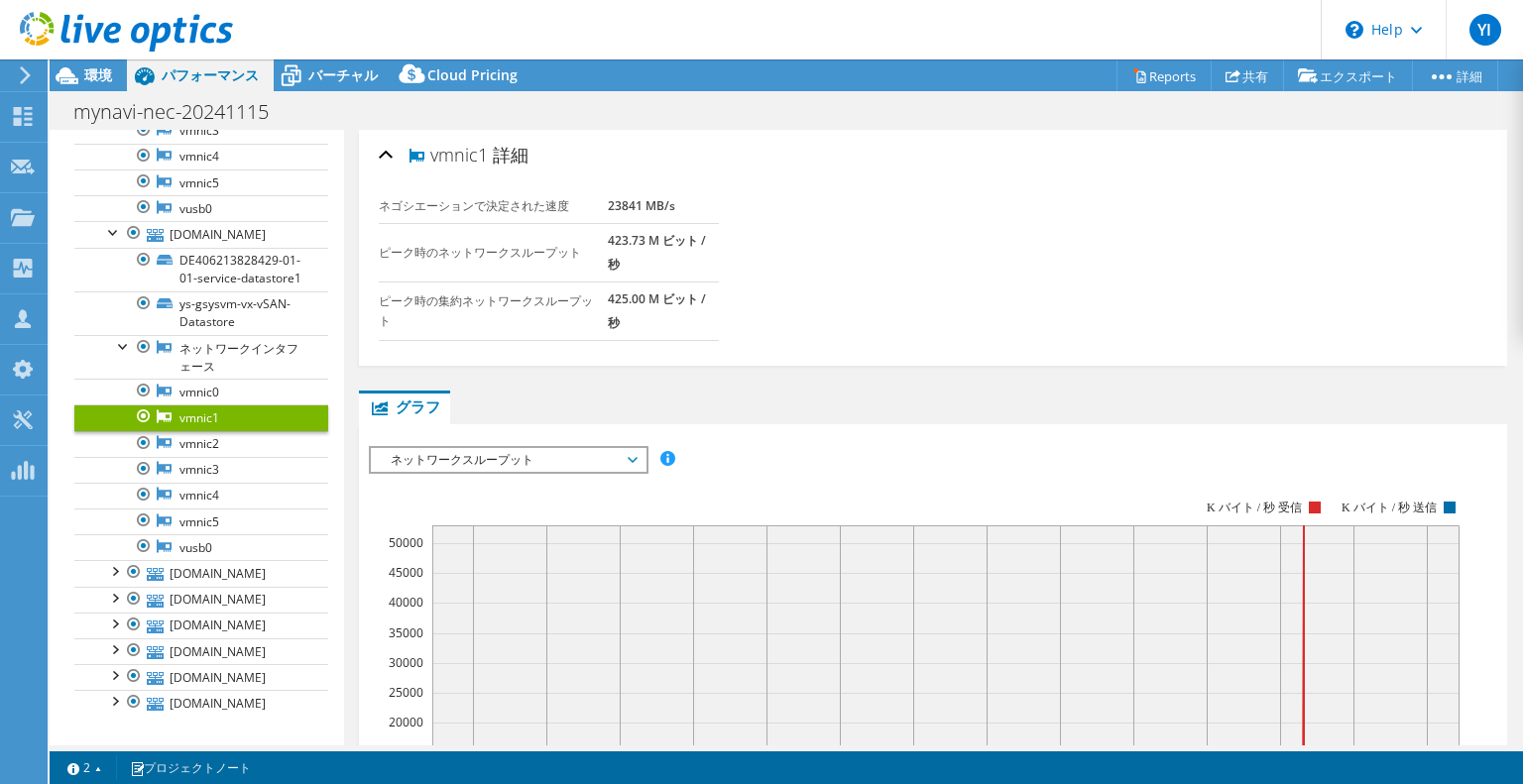 click on "425.00 M ビット / 秒" at bounding box center (663, 310) 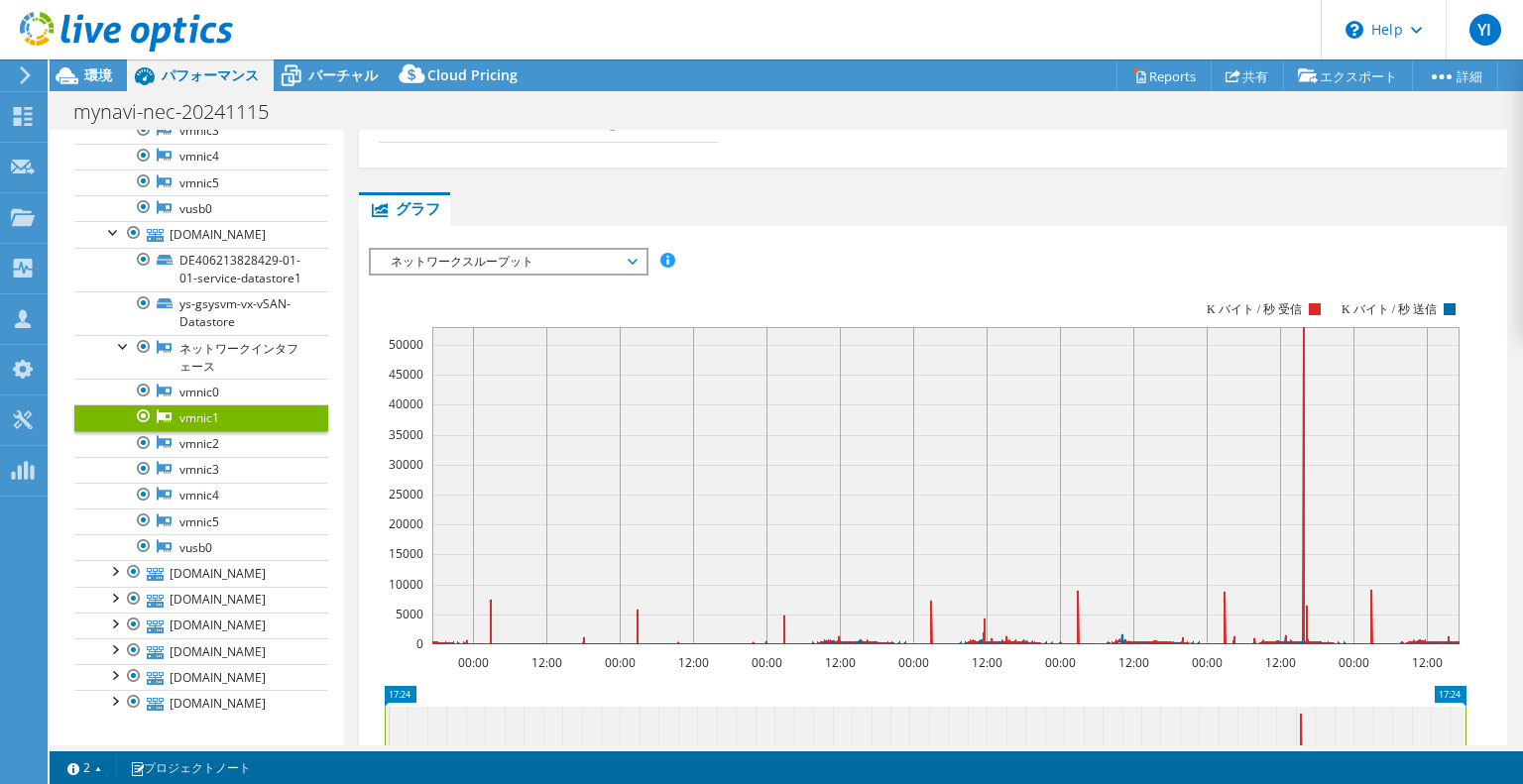 scroll, scrollTop: 99, scrollLeft: 0, axis: vertical 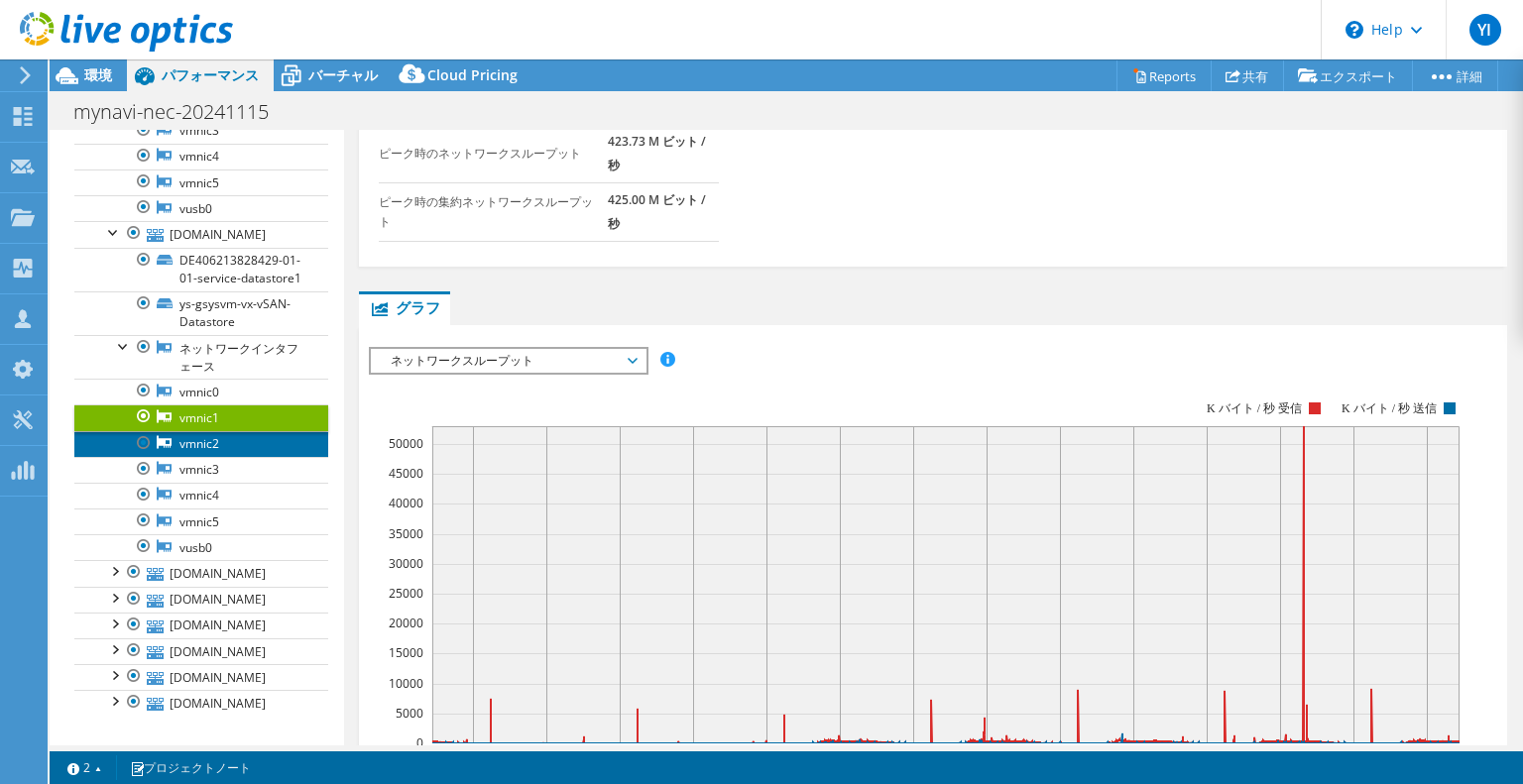 click on "vmnic2" at bounding box center [201, 444] 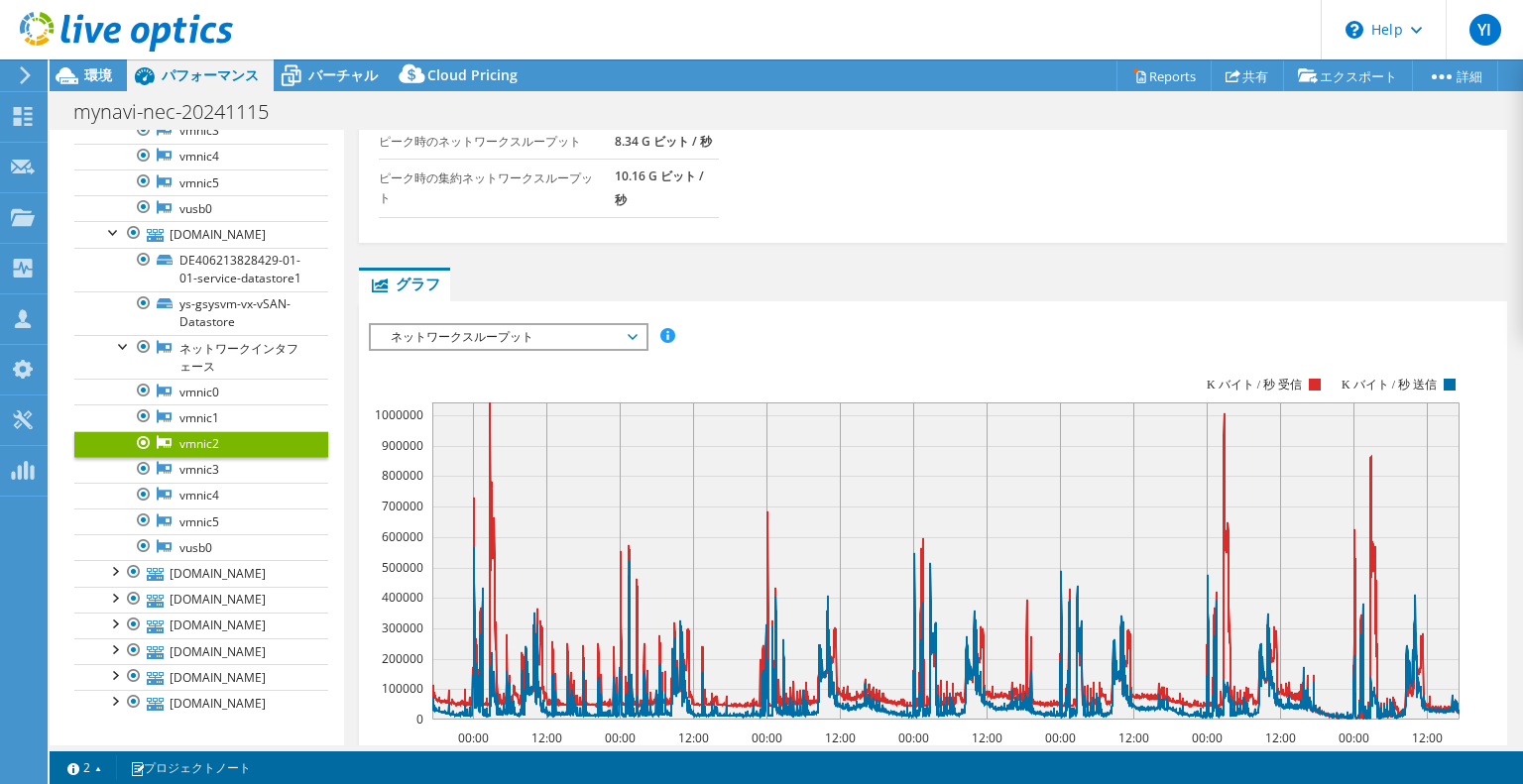 scroll, scrollTop: 0, scrollLeft: 0, axis: both 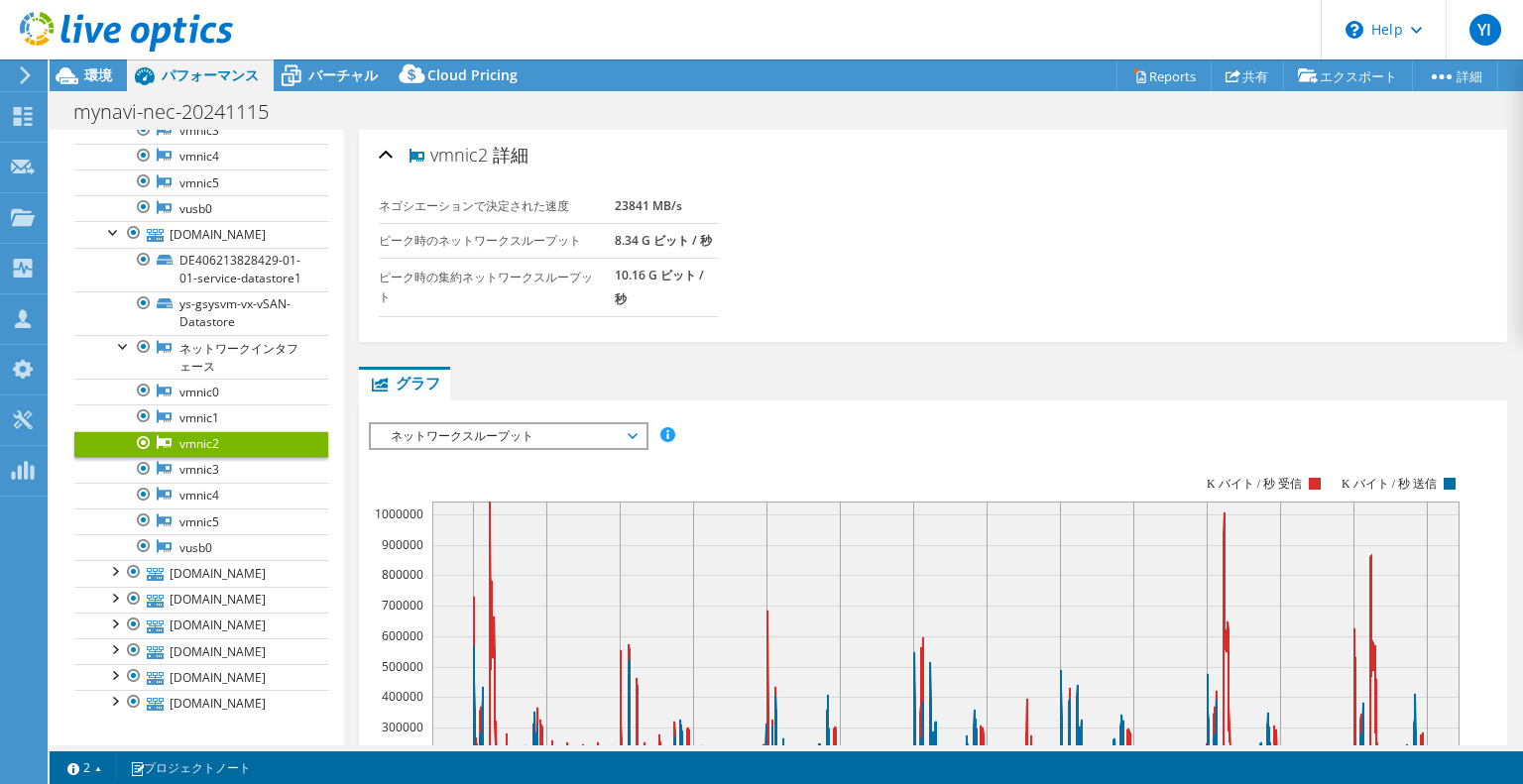 drag, startPoint x: 626, startPoint y: 300, endPoint x: 435, endPoint y: 155, distance: 239.8041 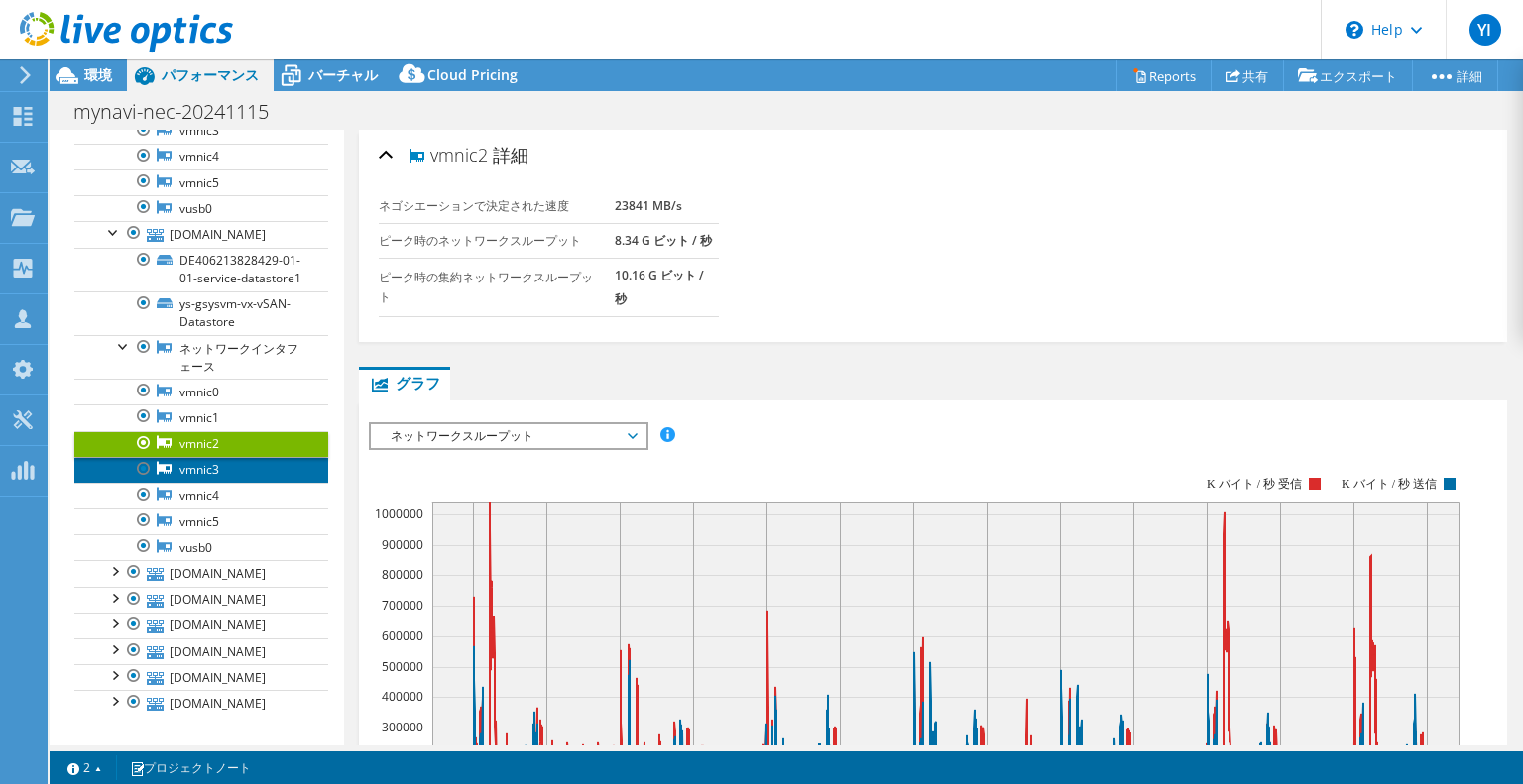 click on "vmnic3" at bounding box center [201, 470] 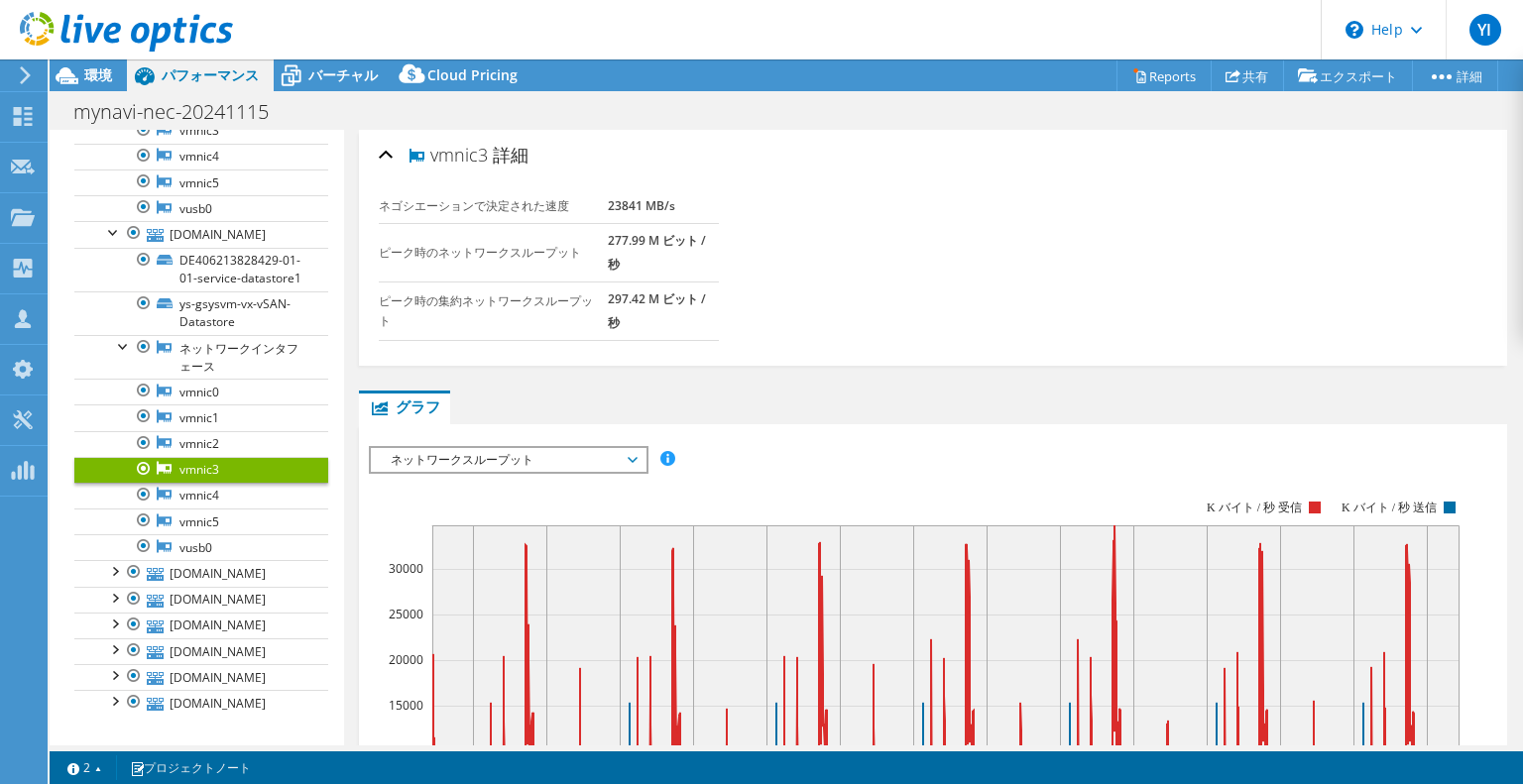 click on "297.42 M ビット / 秒" at bounding box center (663, 310) 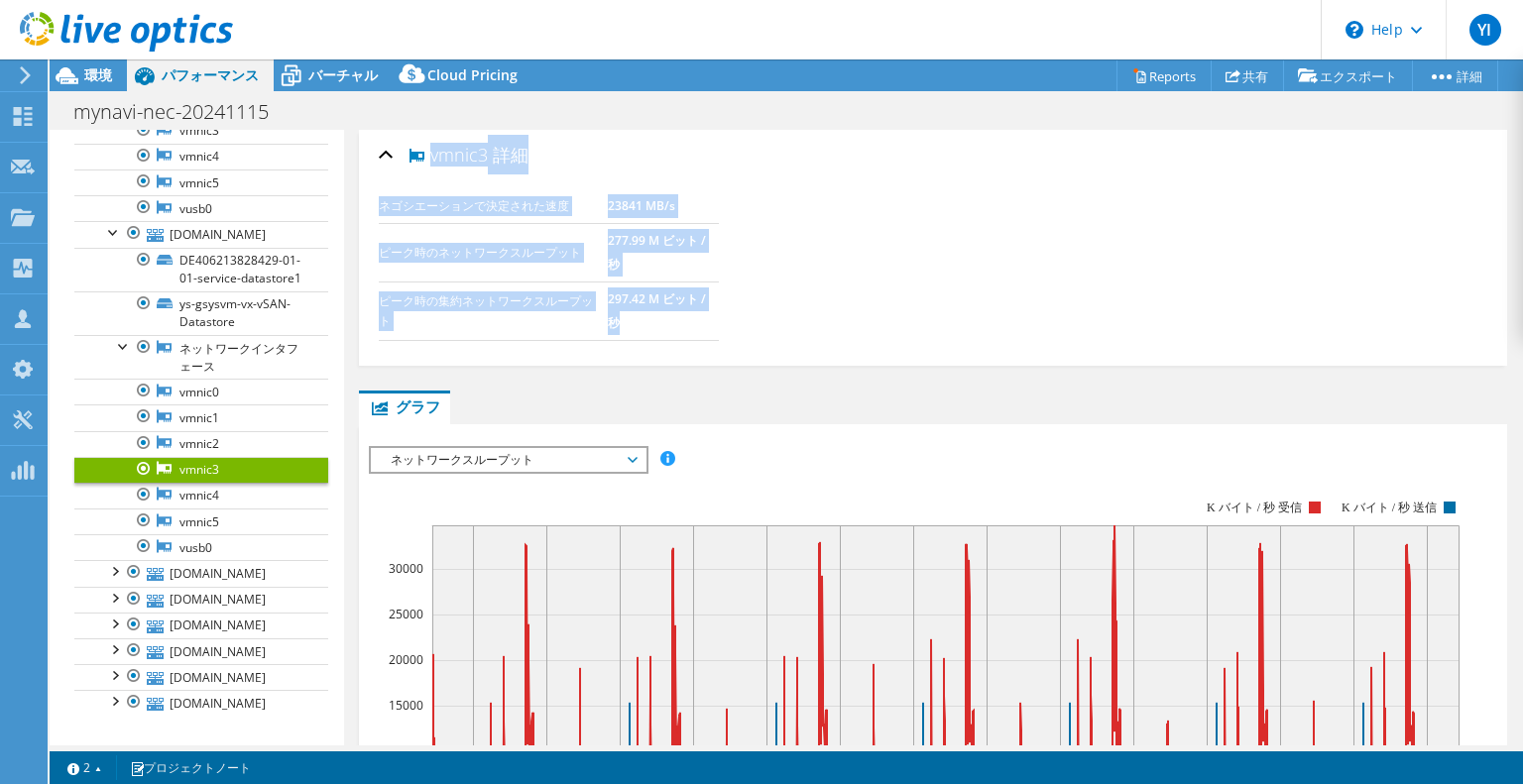drag, startPoint x: 619, startPoint y: 313, endPoint x: 427, endPoint y: 145, distance: 255.1235 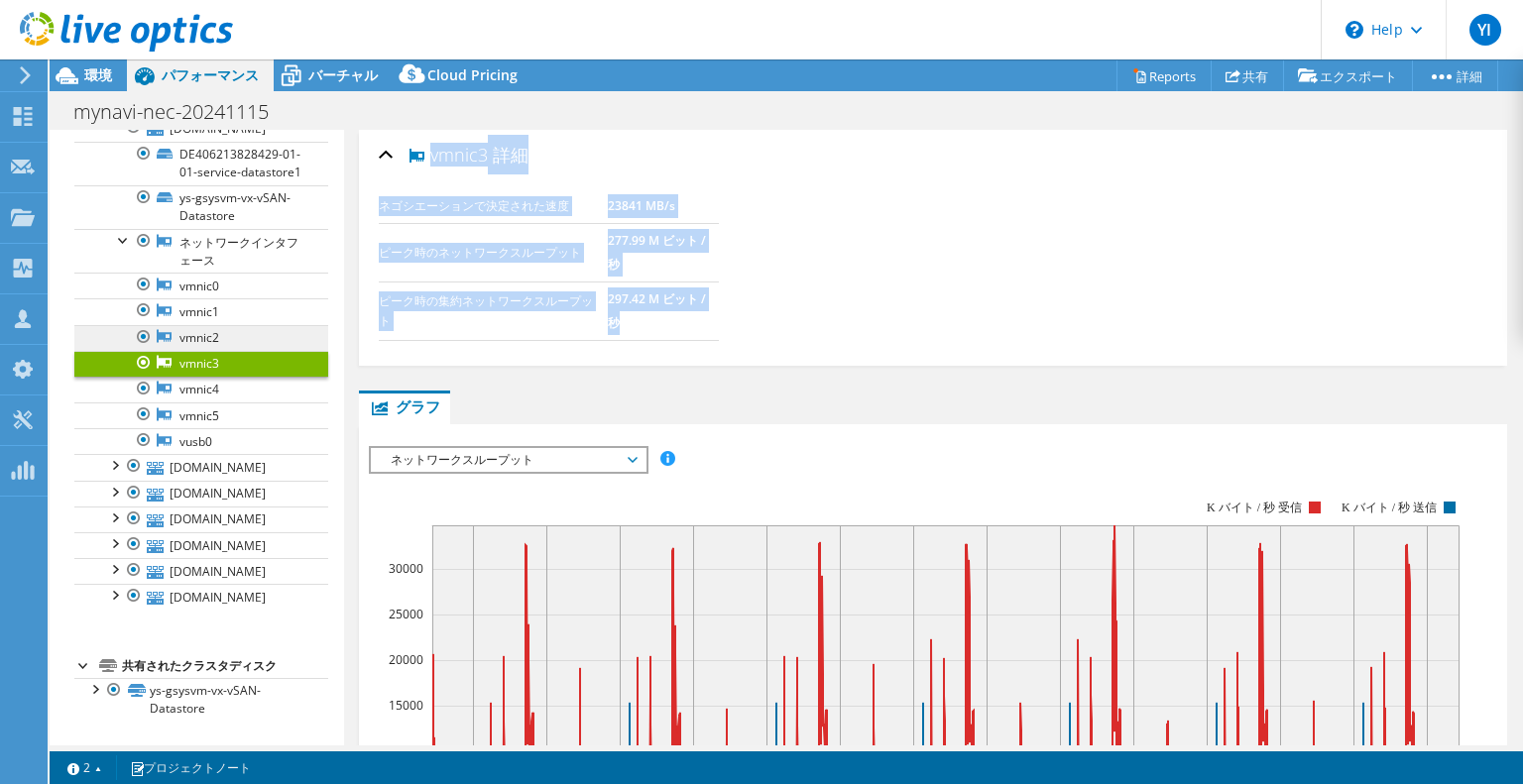 scroll, scrollTop: 1072, scrollLeft: 0, axis: vertical 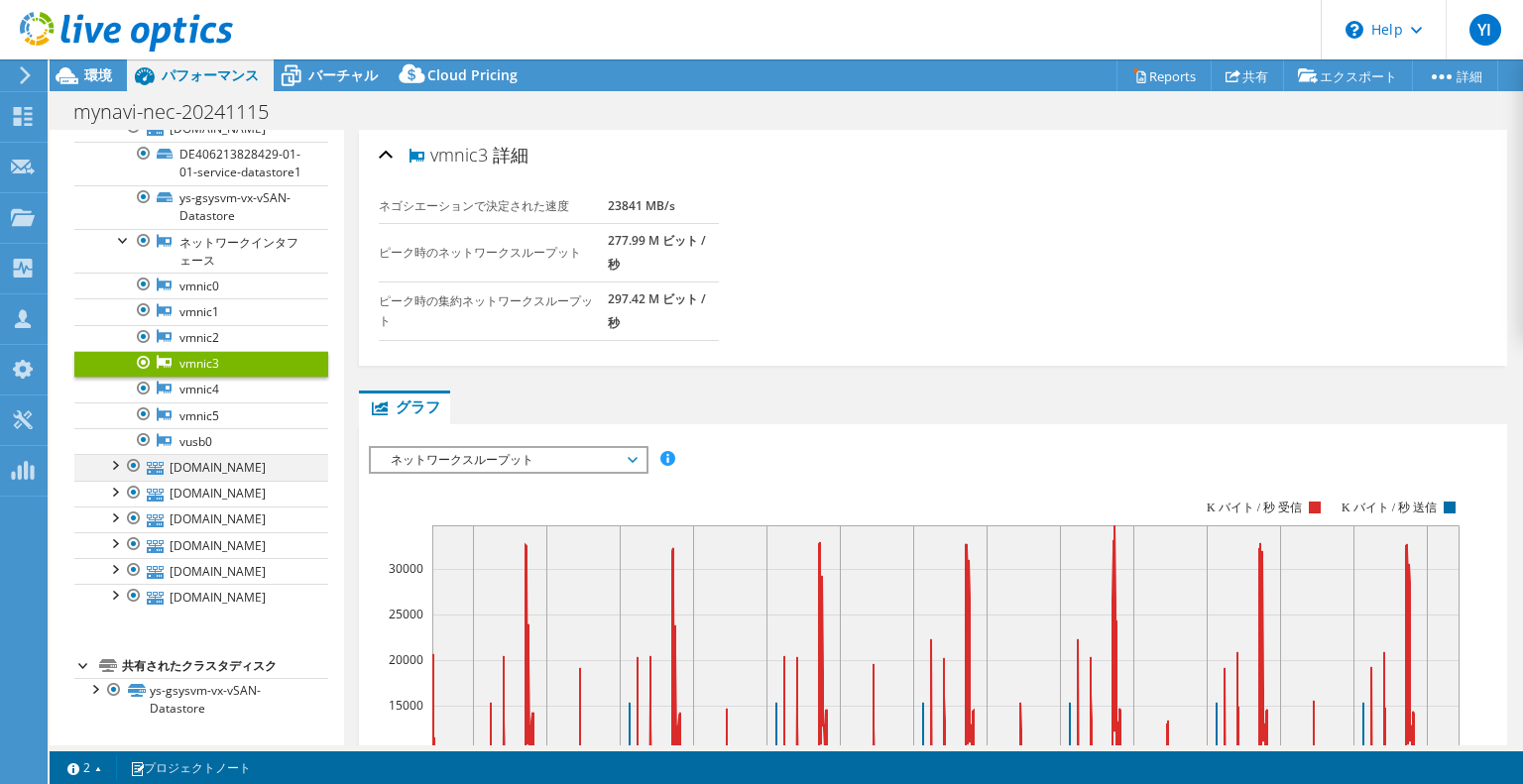 click at bounding box center (114, 464) 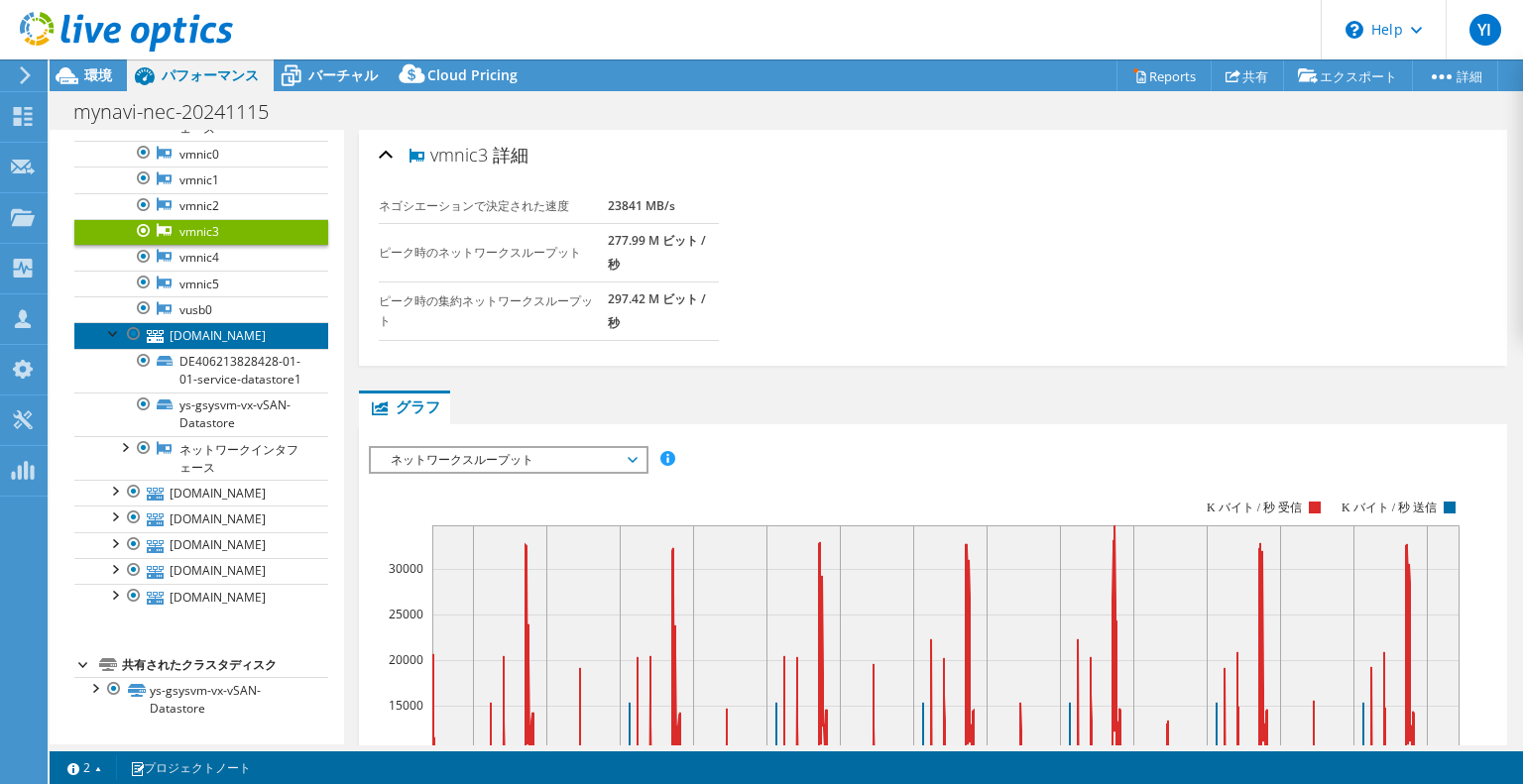 click on "[DOMAIN_NAME]" at bounding box center (201, 335) 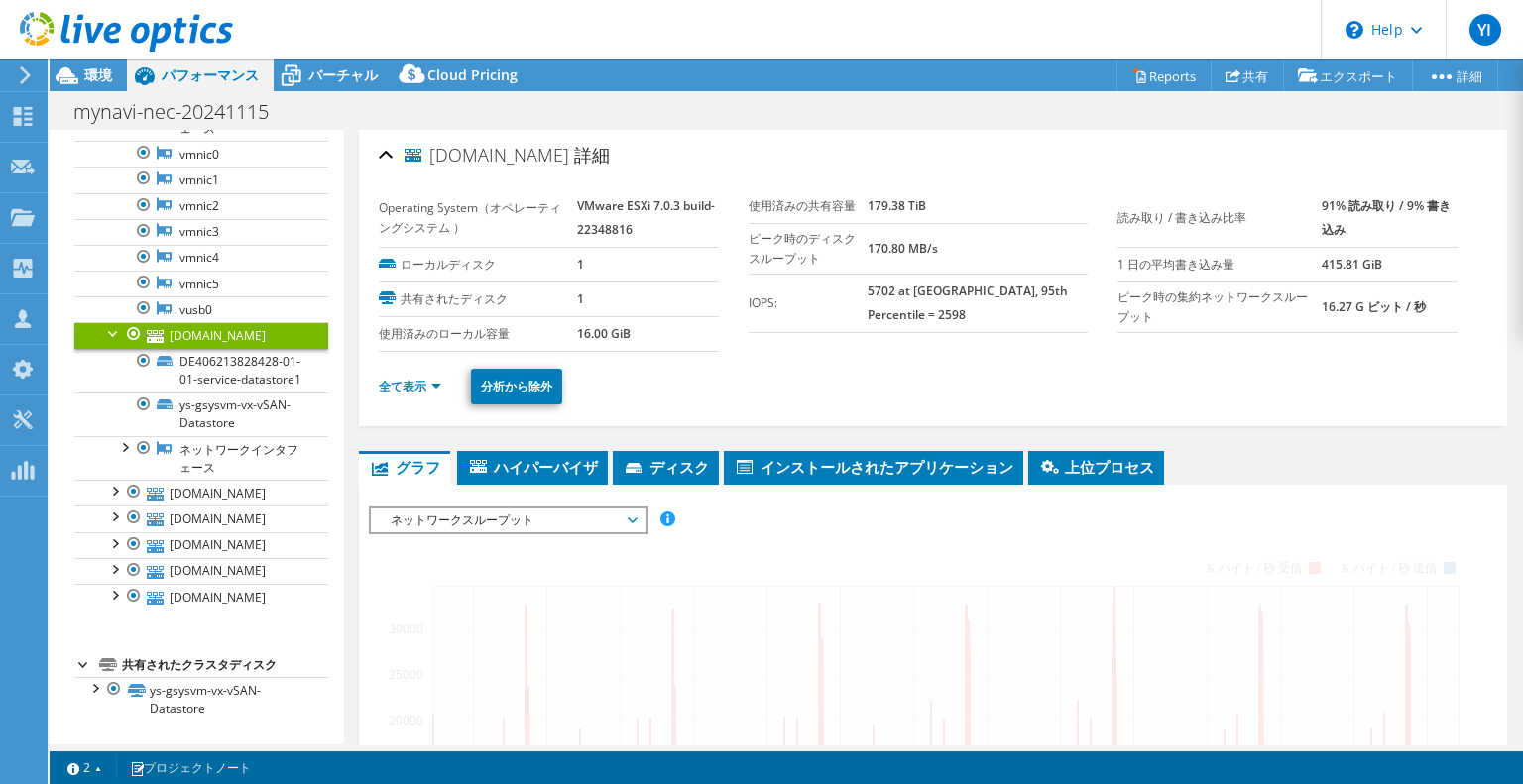 click on "ys-gsysvm-vx04.int.mynavi.jp
詳細
Operating System（オペレーティングシステム ）
VMware ESXi 7.0.3 build-22348816
ローカルディスク
1
共有されたディスク
1
使用済みのローカル容量  16.00 GiB" at bounding box center [933, 278] 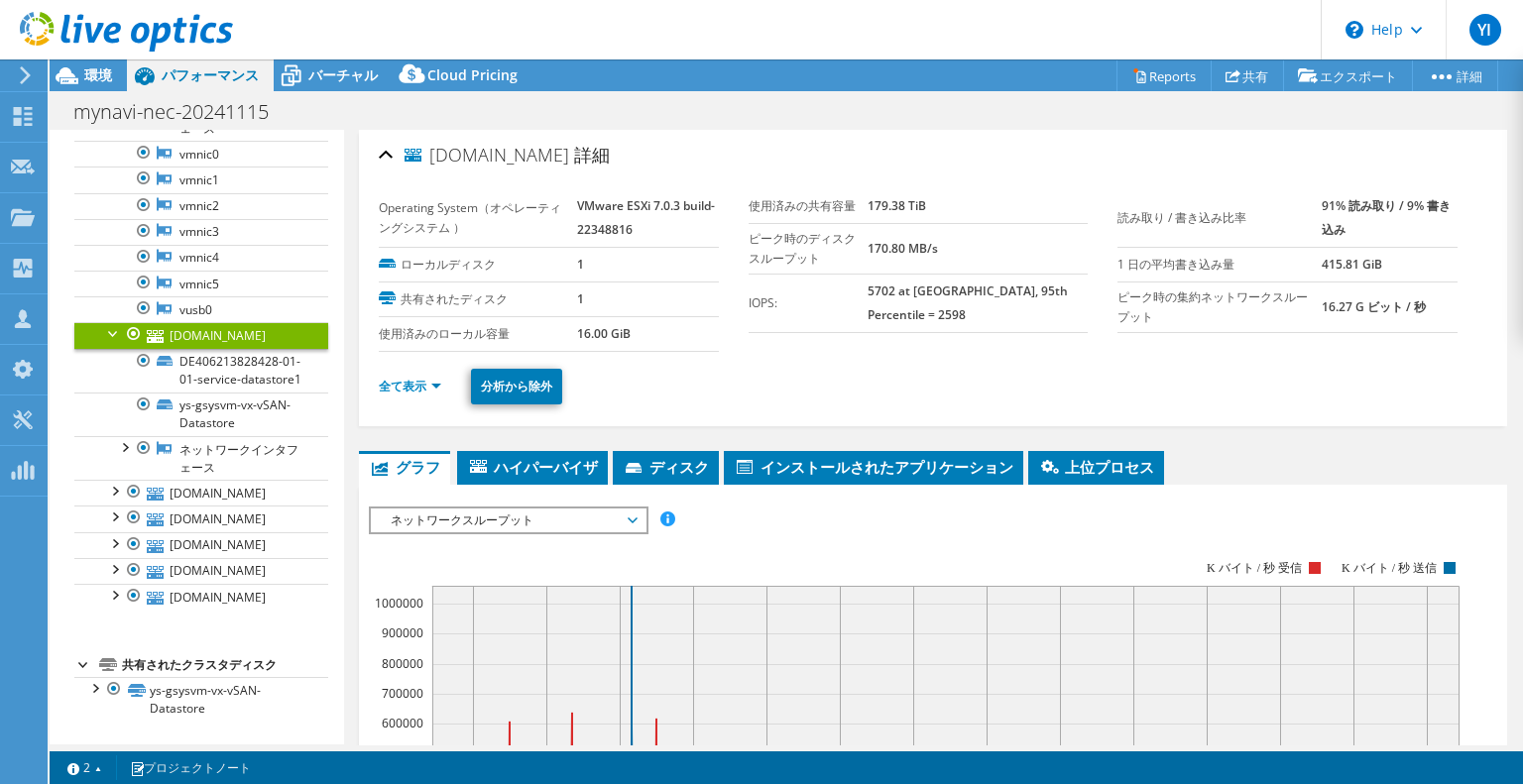 click on "16.27 G ビット / 秒" at bounding box center (1389, 306) 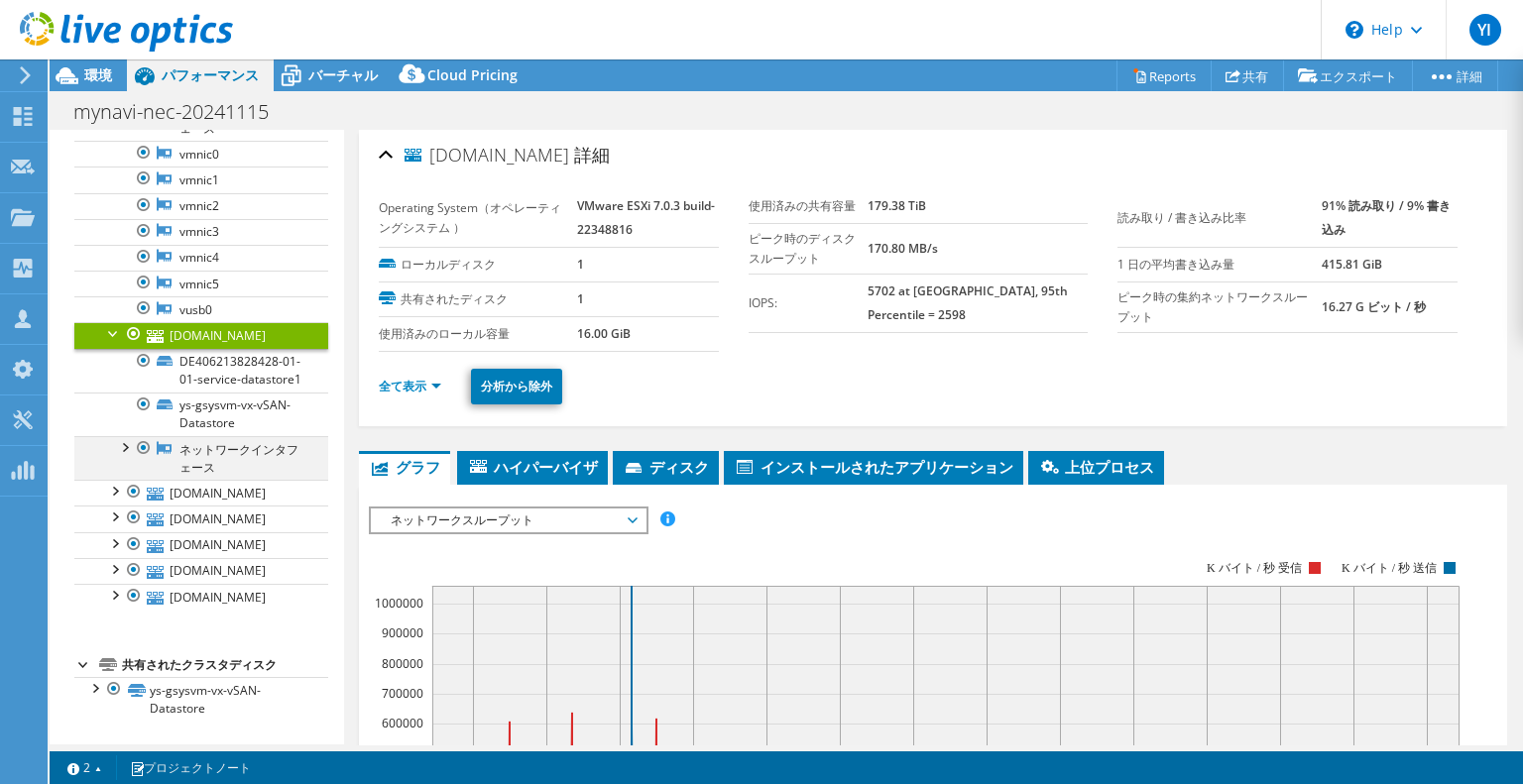 click at bounding box center [124, 446] 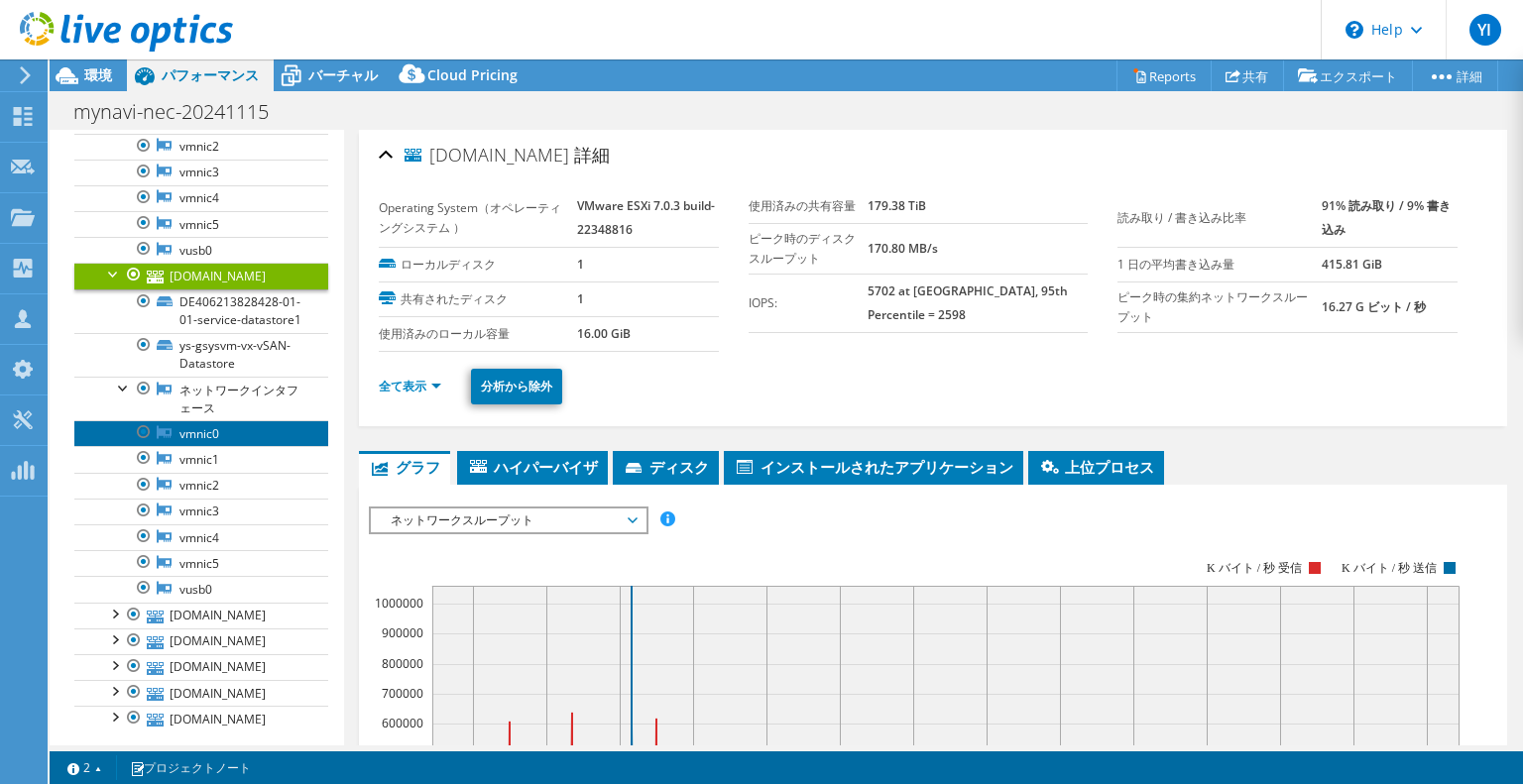 click on "vmnic0" at bounding box center (201, 433) 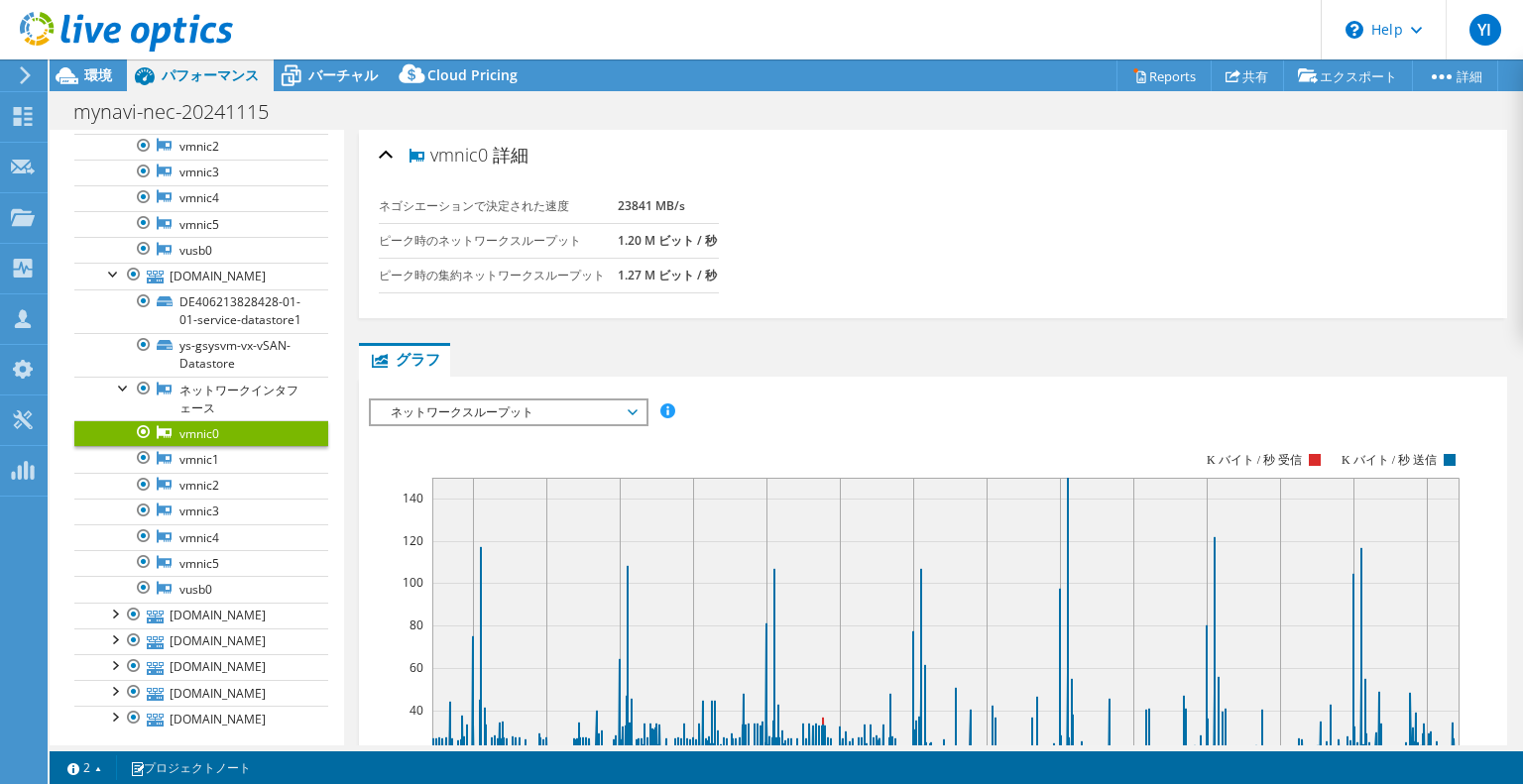 drag, startPoint x: 708, startPoint y: 270, endPoint x: 436, endPoint y: 142, distance: 300.61271 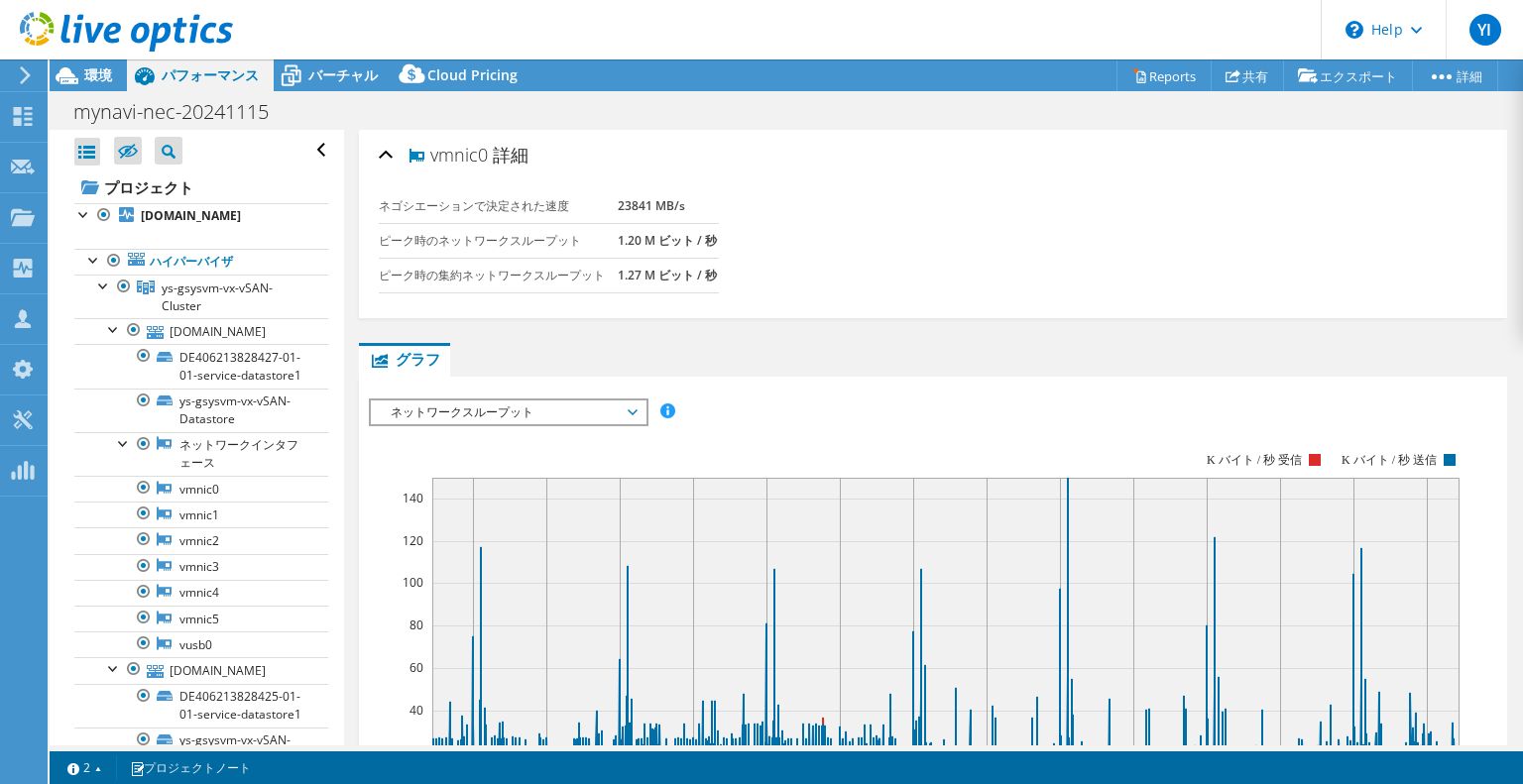 select on "[GEOGRAPHIC_DATA]" 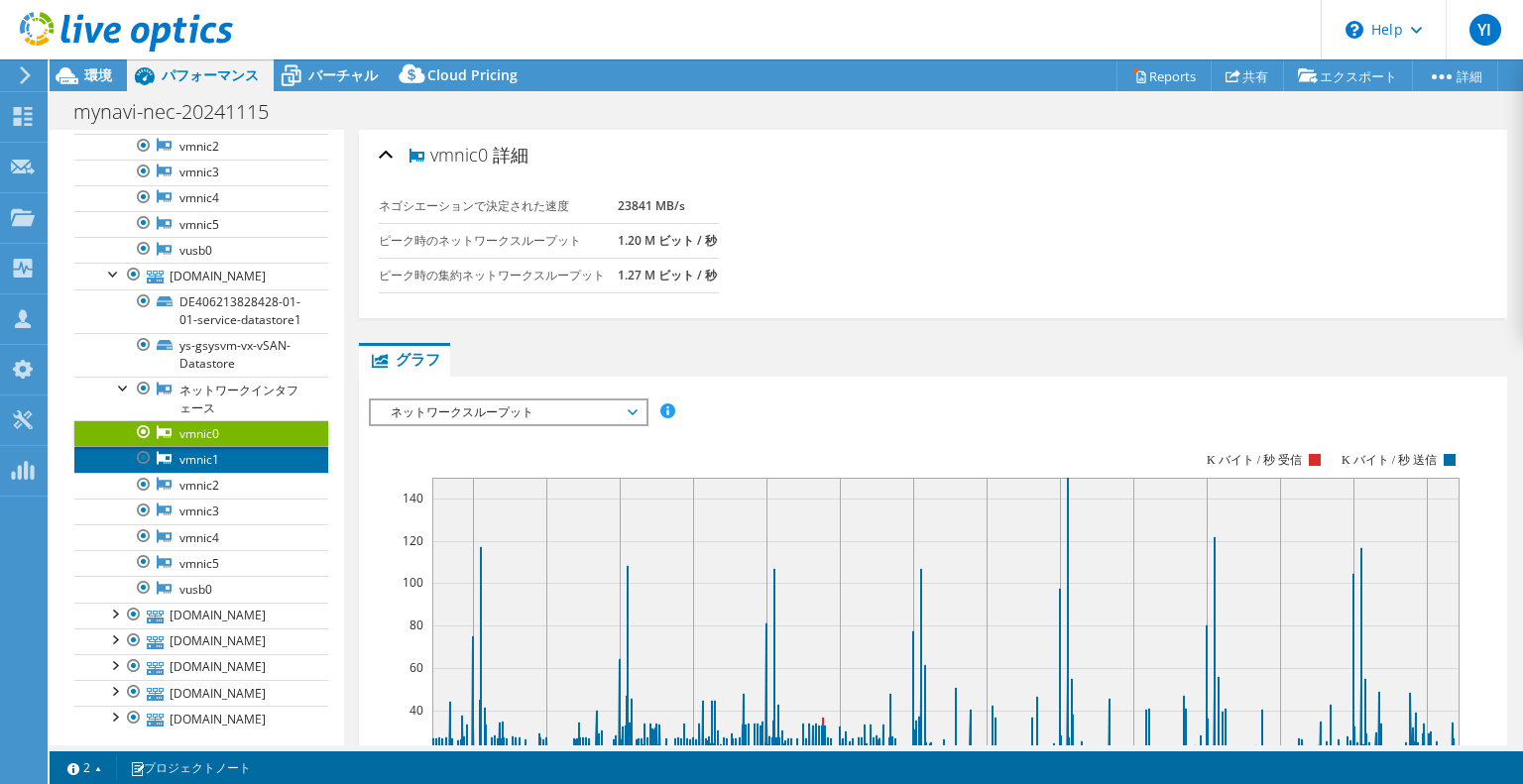 click on "vmnic1" at bounding box center (201, 459) 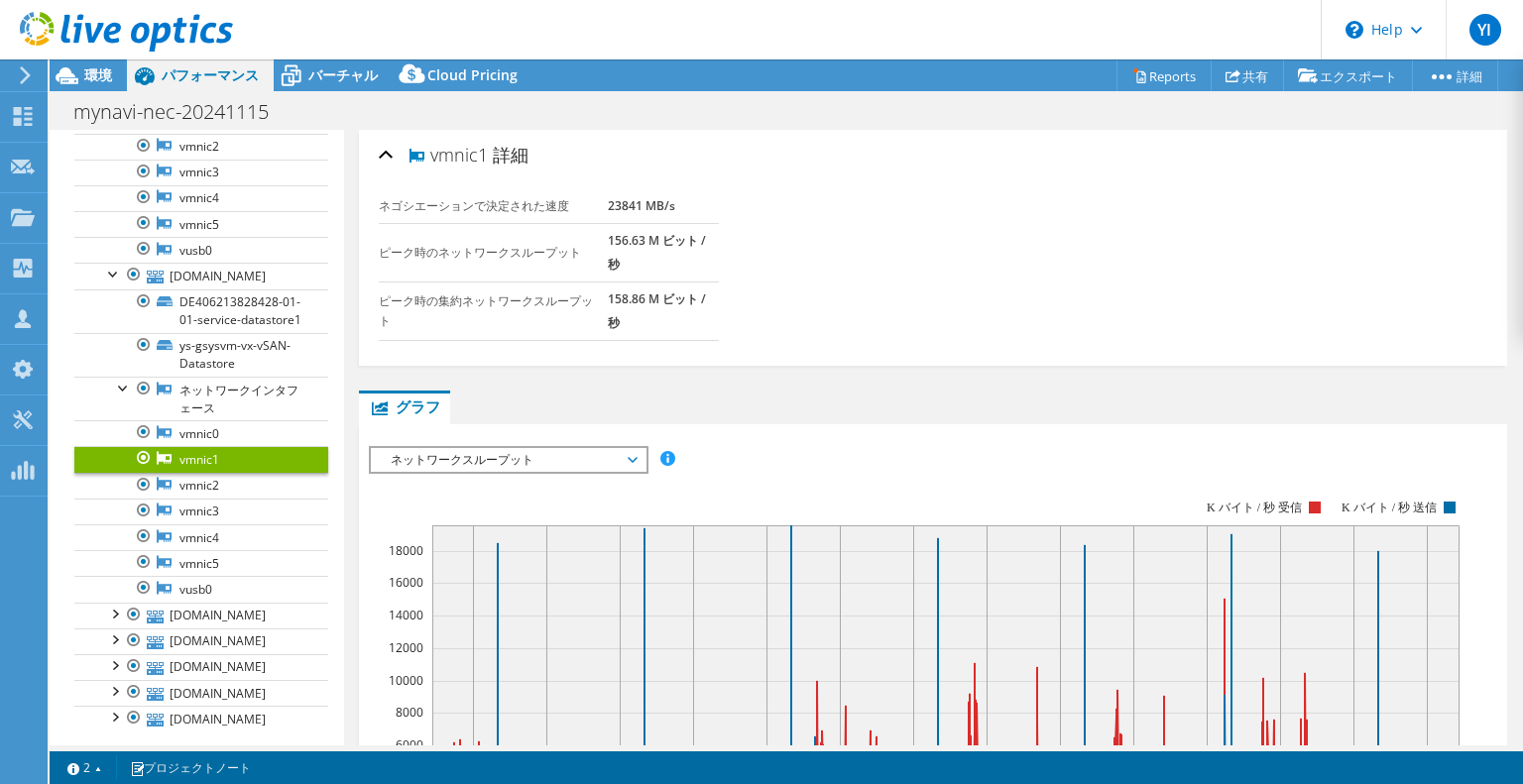 click on "ネゴシエーションで決定された速度
23841 MB/s
ピーク時のネットワークスループット
156.63 M ビット / 秒
ピーク時の集約ネットワークスループット
158.86 M ビット / 秒" at bounding box center [548, 265] 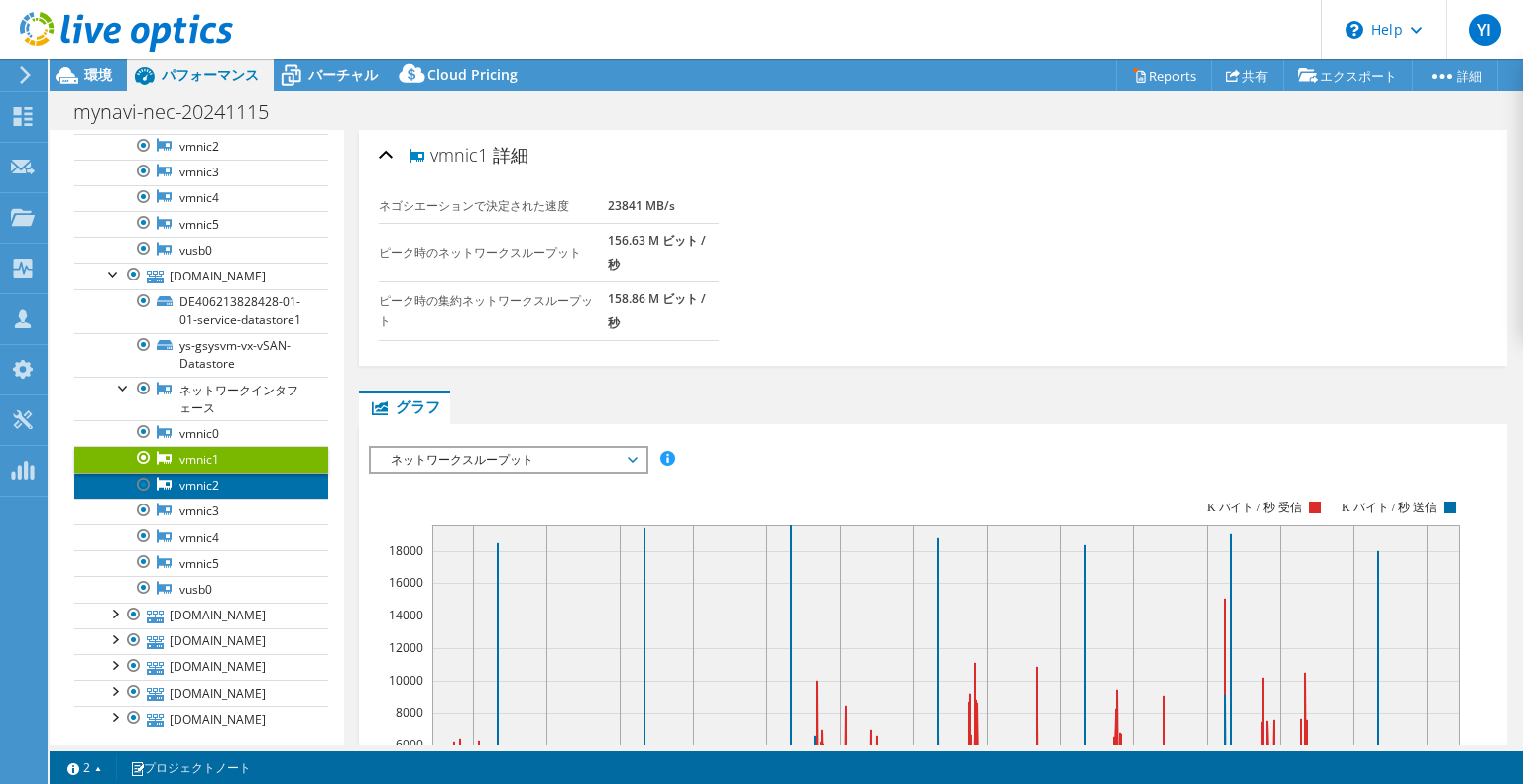 click on "vmnic2" at bounding box center [201, 486] 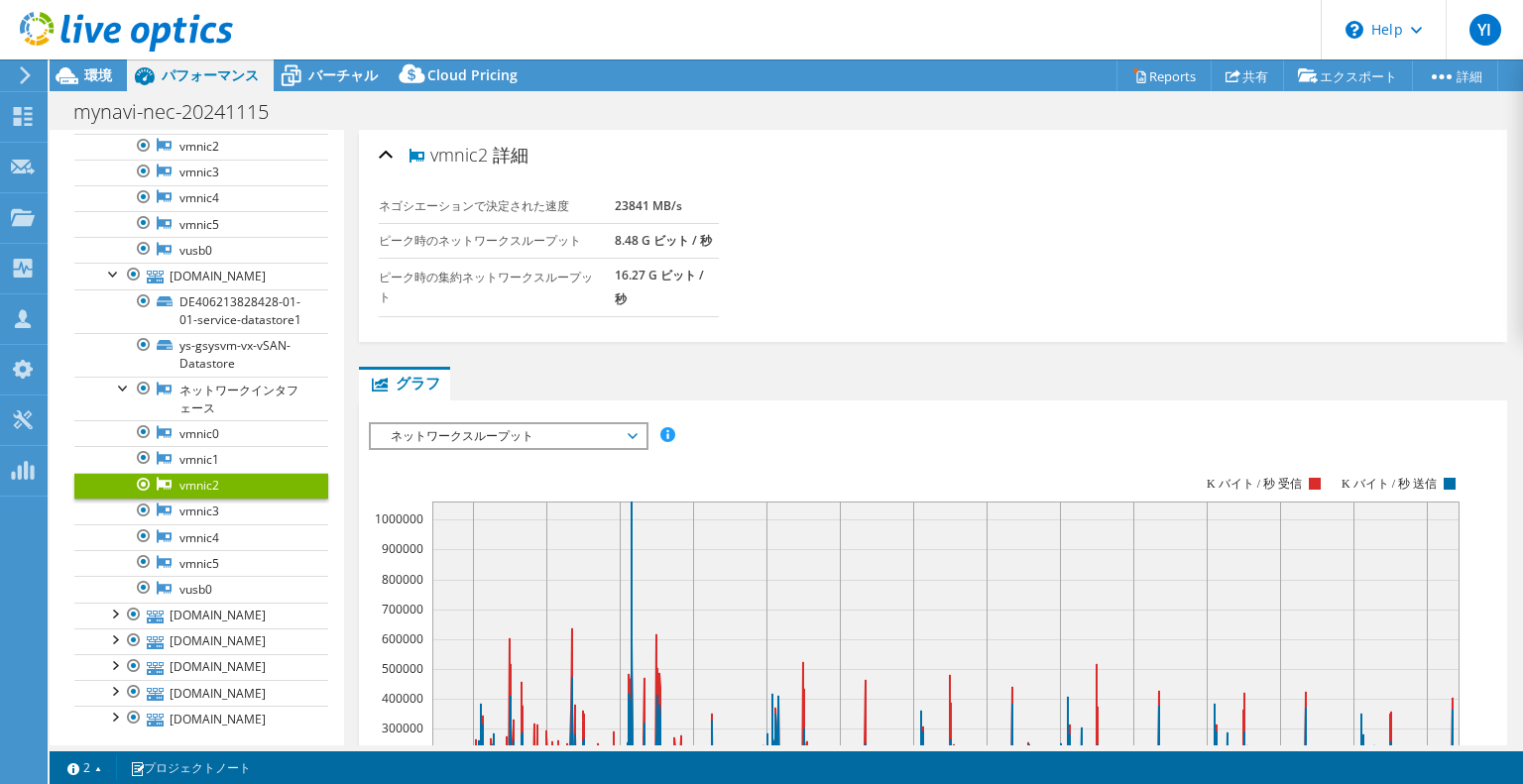 drag, startPoint x: 620, startPoint y: 296, endPoint x: 436, endPoint y: 159, distance: 229.40139 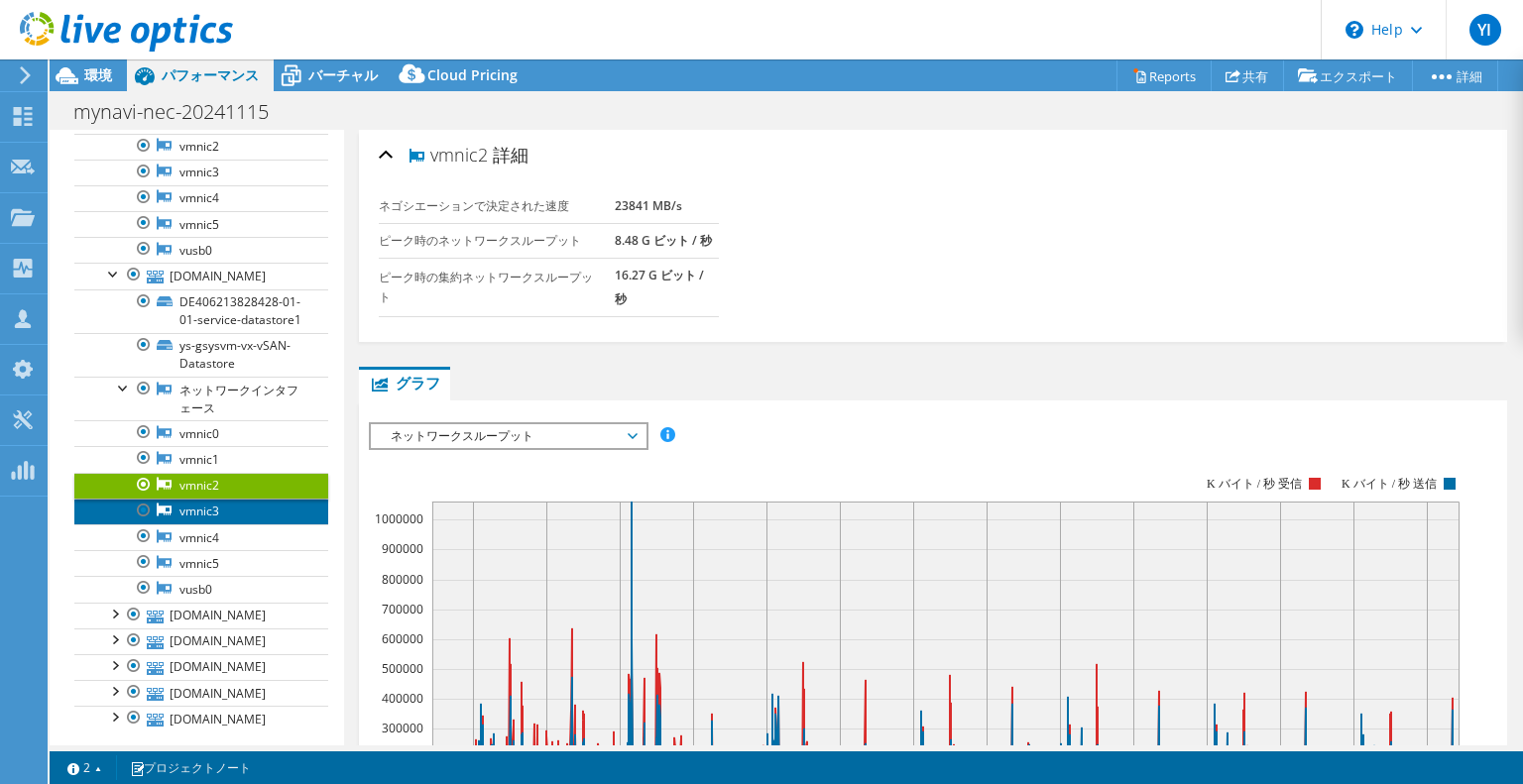 click on "vmnic3" at bounding box center [201, 511] 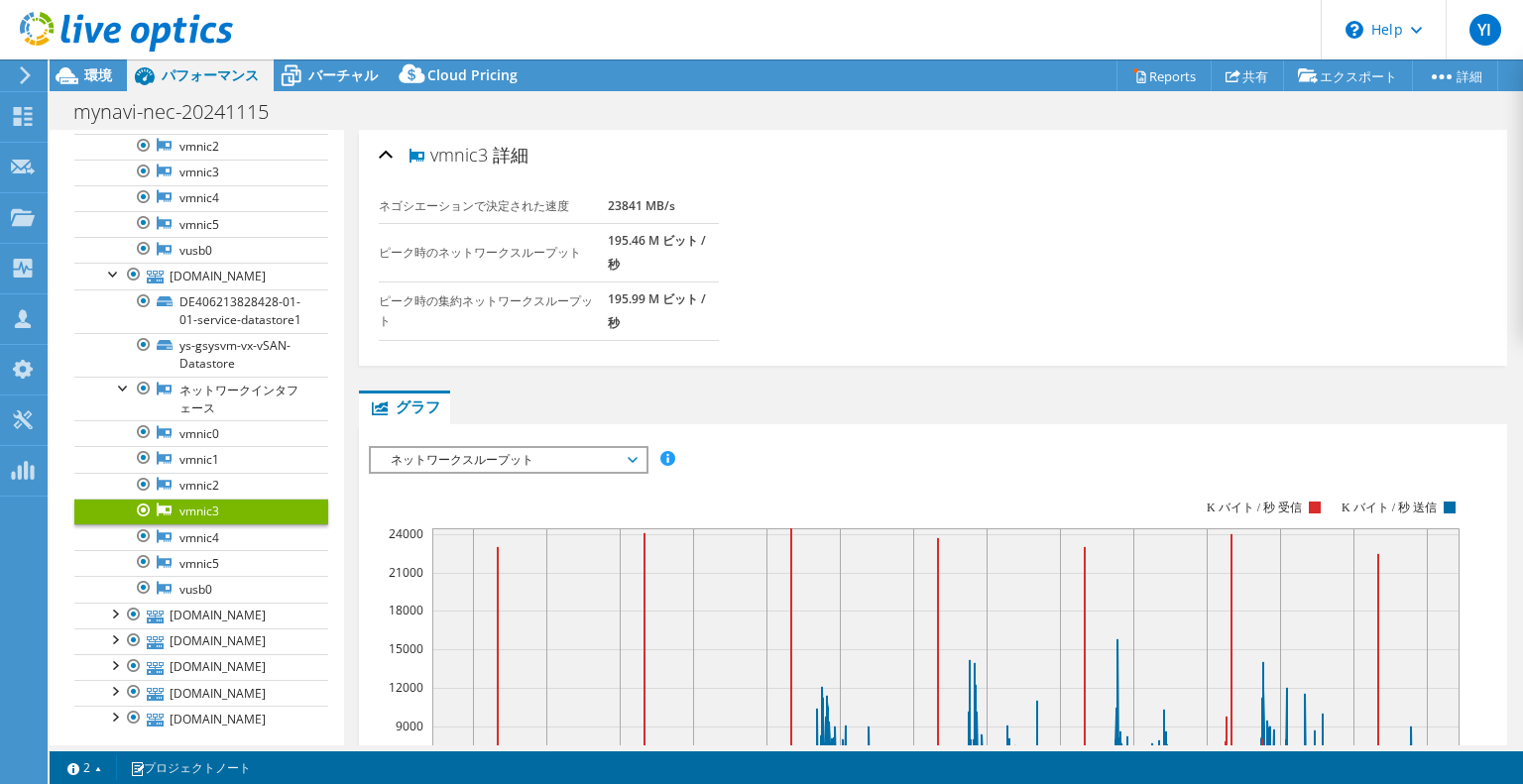 click on "195.99 M ビット / 秒" at bounding box center [656, 310] 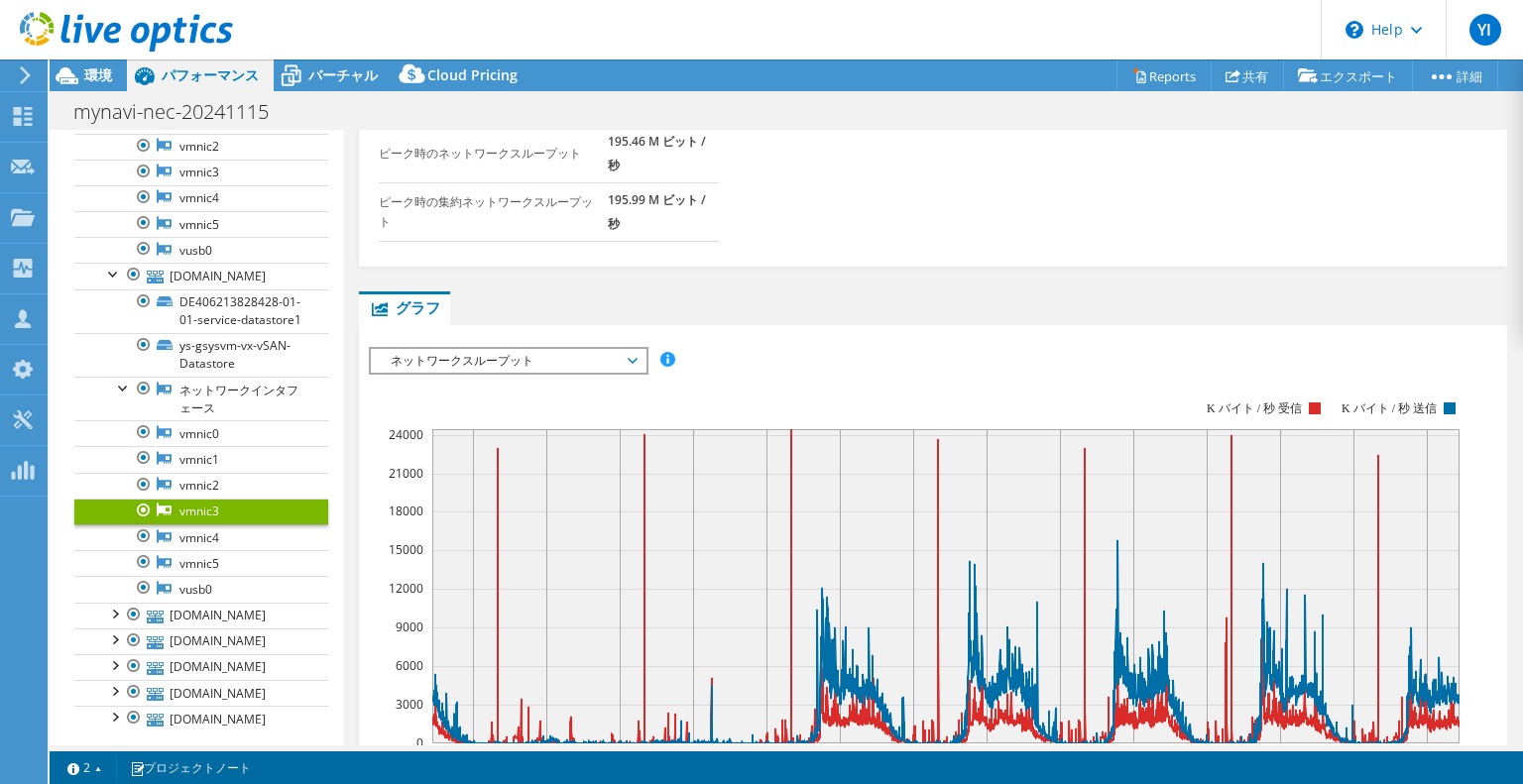 scroll, scrollTop: 0, scrollLeft: 0, axis: both 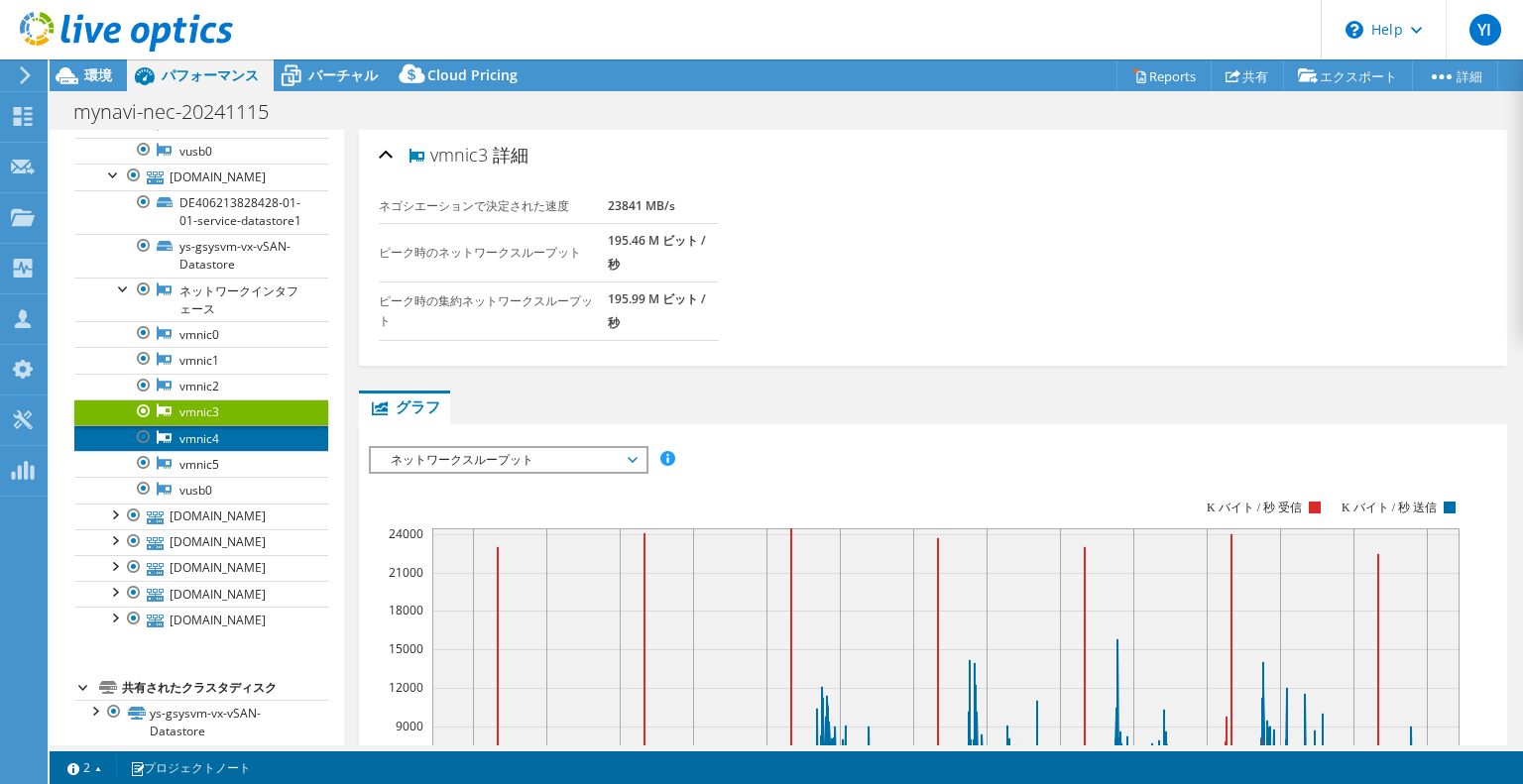 click on "vmnic4" at bounding box center (201, 438) 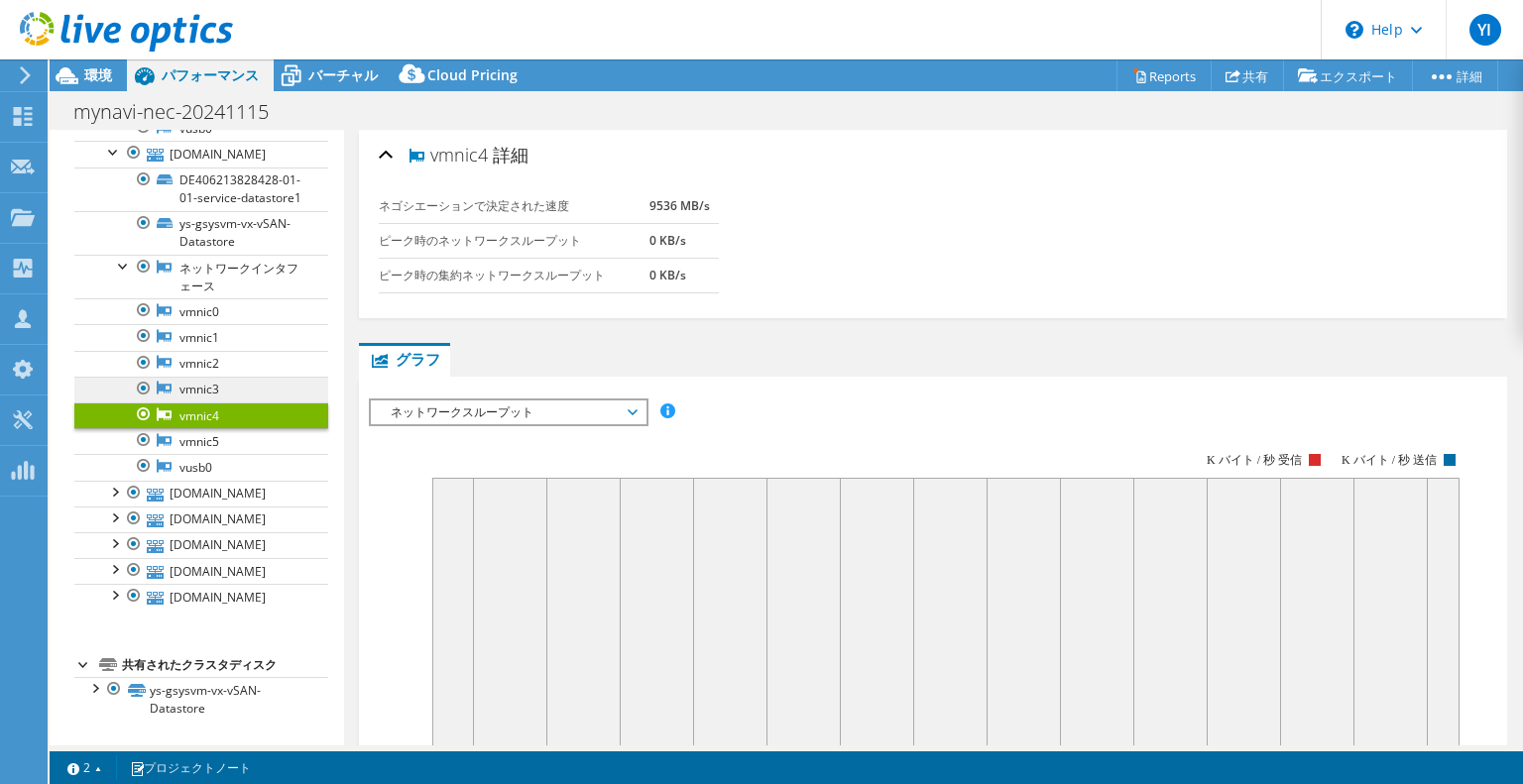 scroll, scrollTop: 1433, scrollLeft: 0, axis: vertical 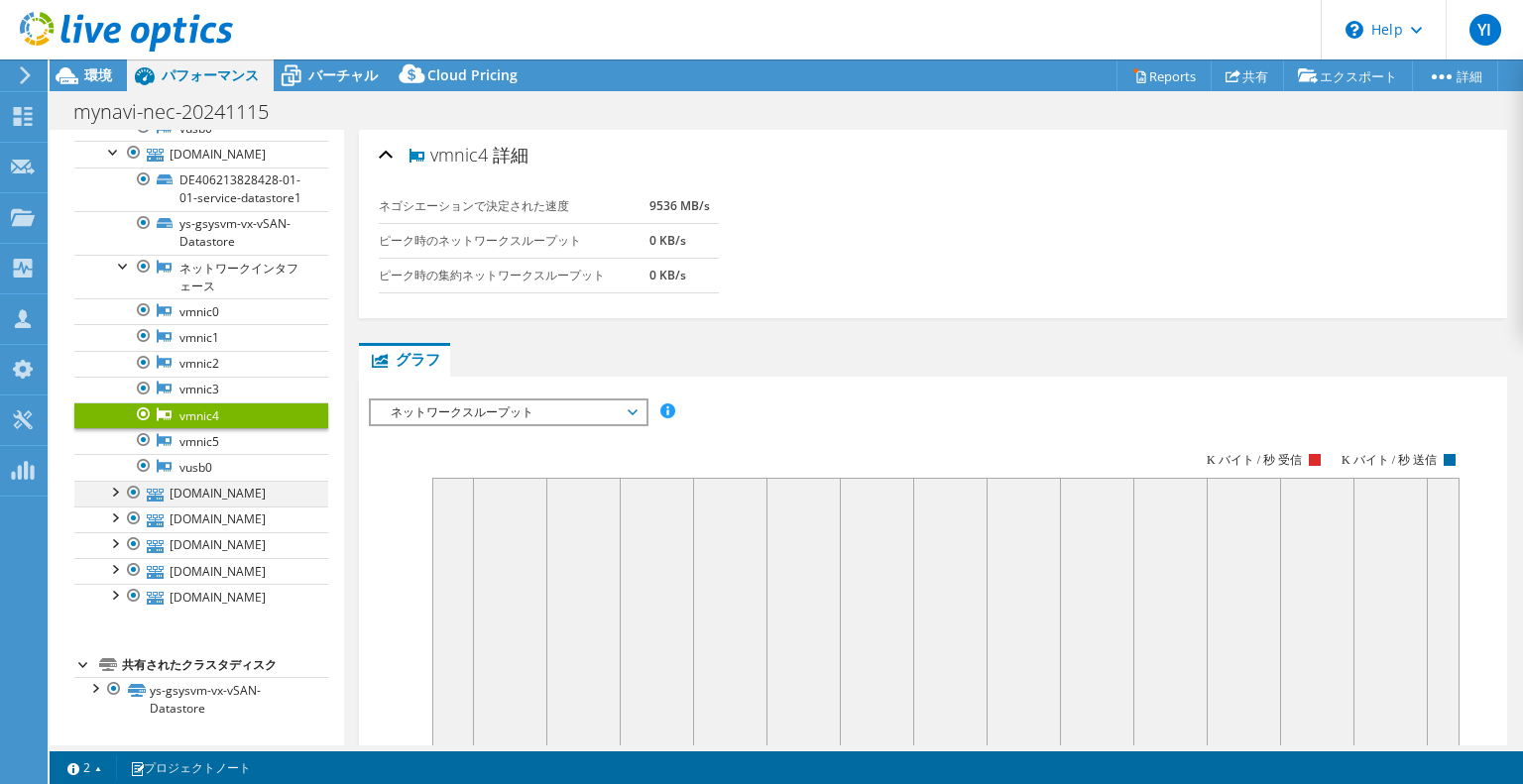 click at bounding box center (114, 491) 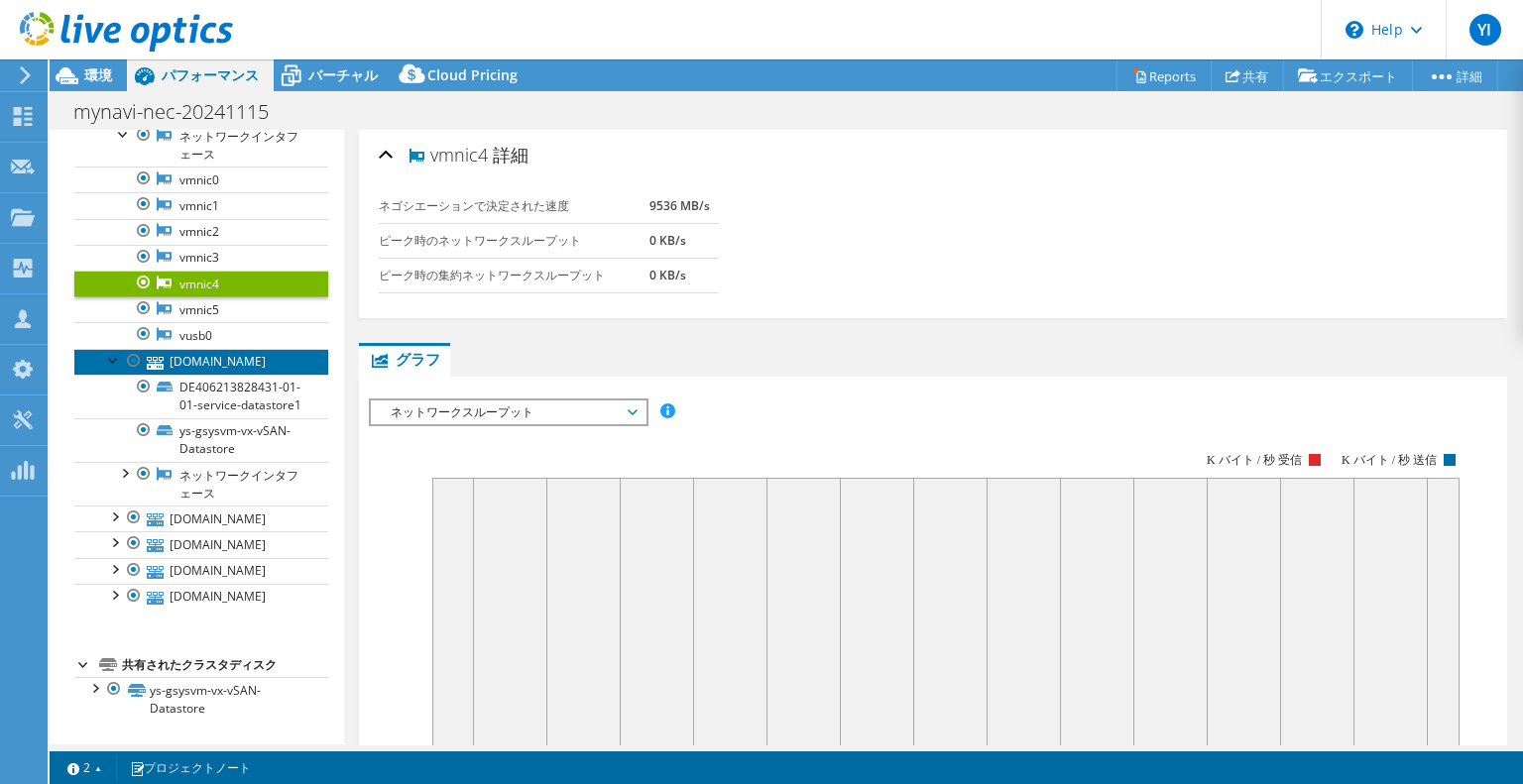 click on "[DOMAIN_NAME]" at bounding box center [201, 362] 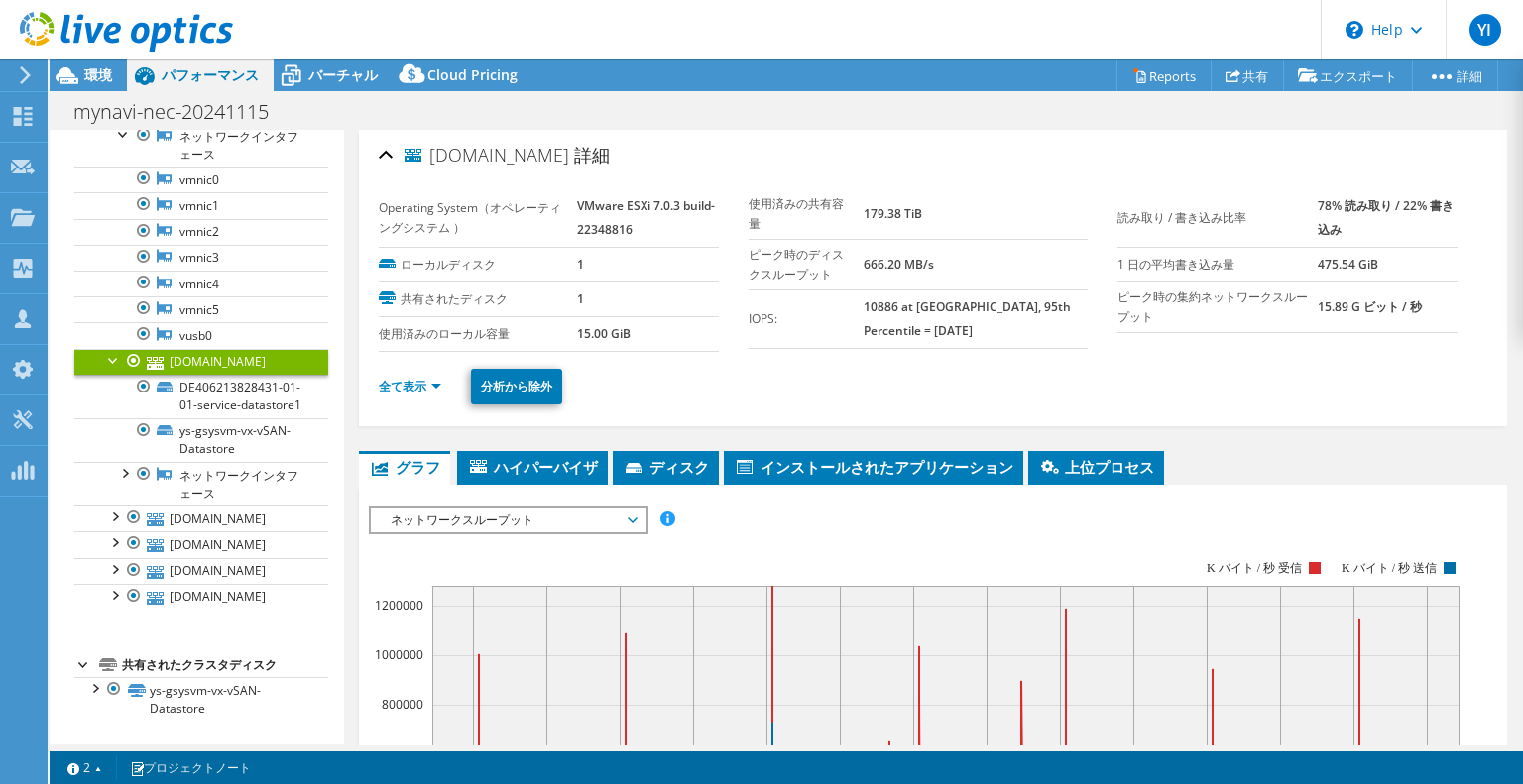 drag, startPoint x: 1407, startPoint y: 300, endPoint x: 431, endPoint y: 154, distance: 986.8597 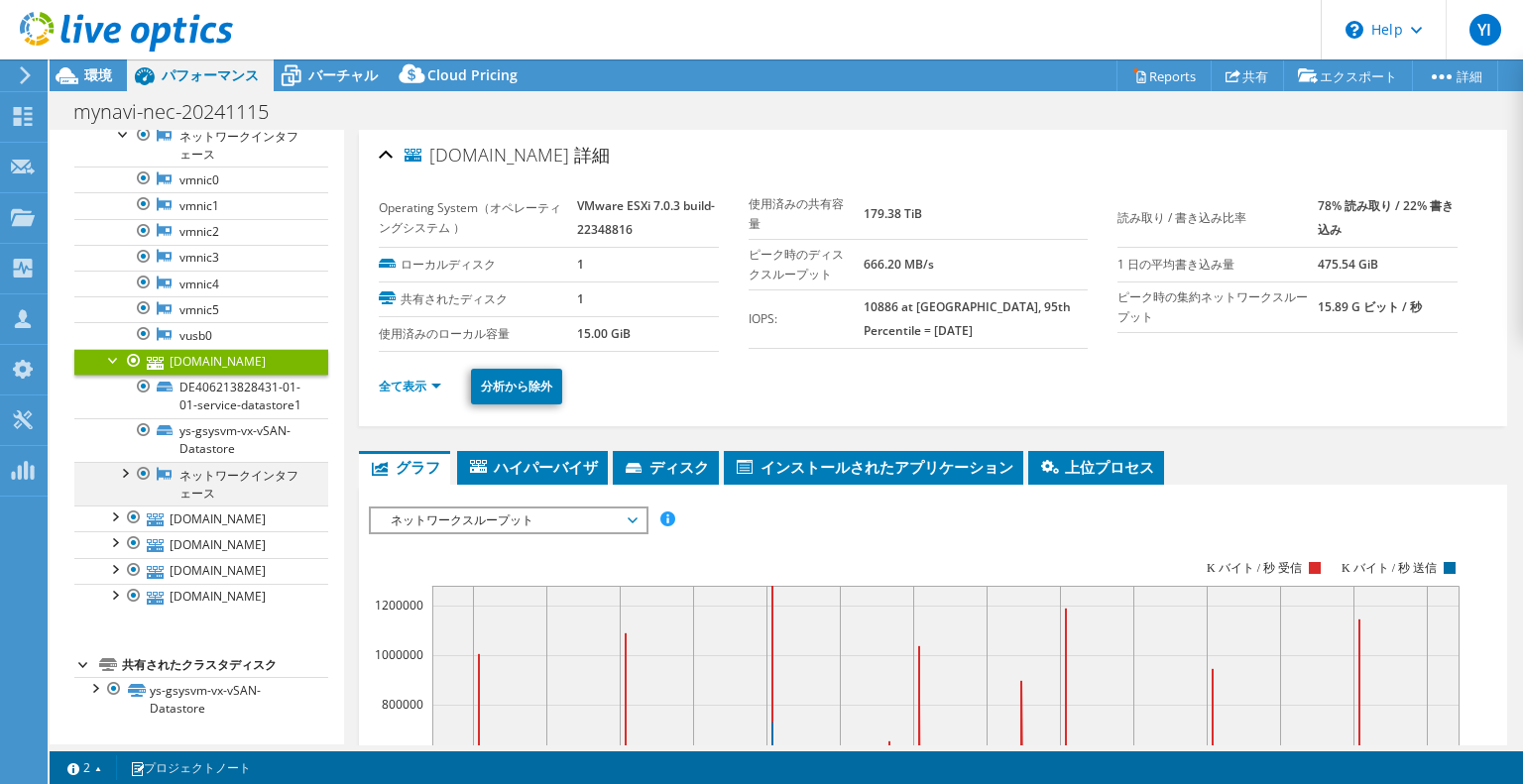 click at bounding box center (124, 472) 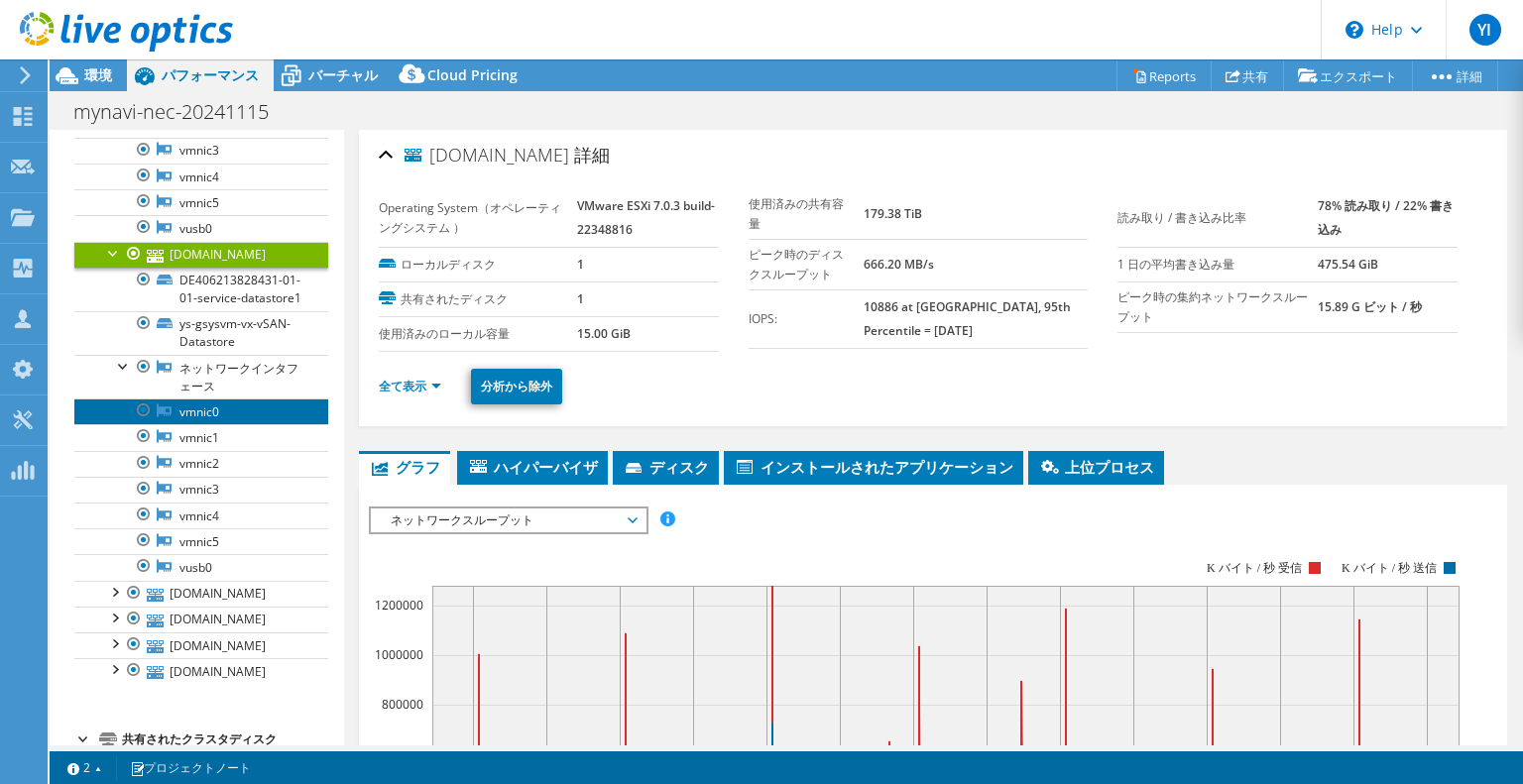 click on "vmnic0" at bounding box center [201, 411] 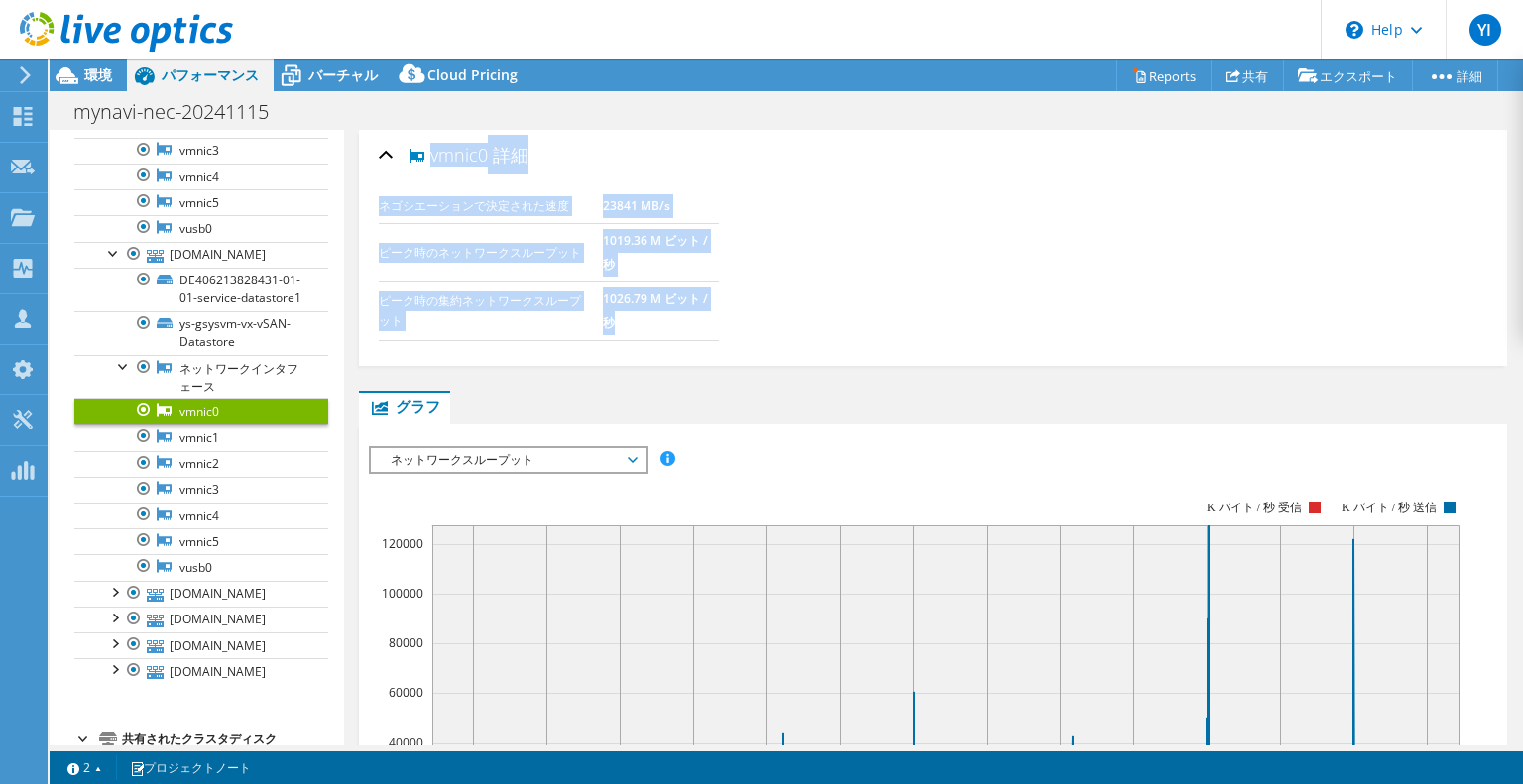 drag, startPoint x: 606, startPoint y: 320, endPoint x: 432, endPoint y: 147, distance: 245.36707 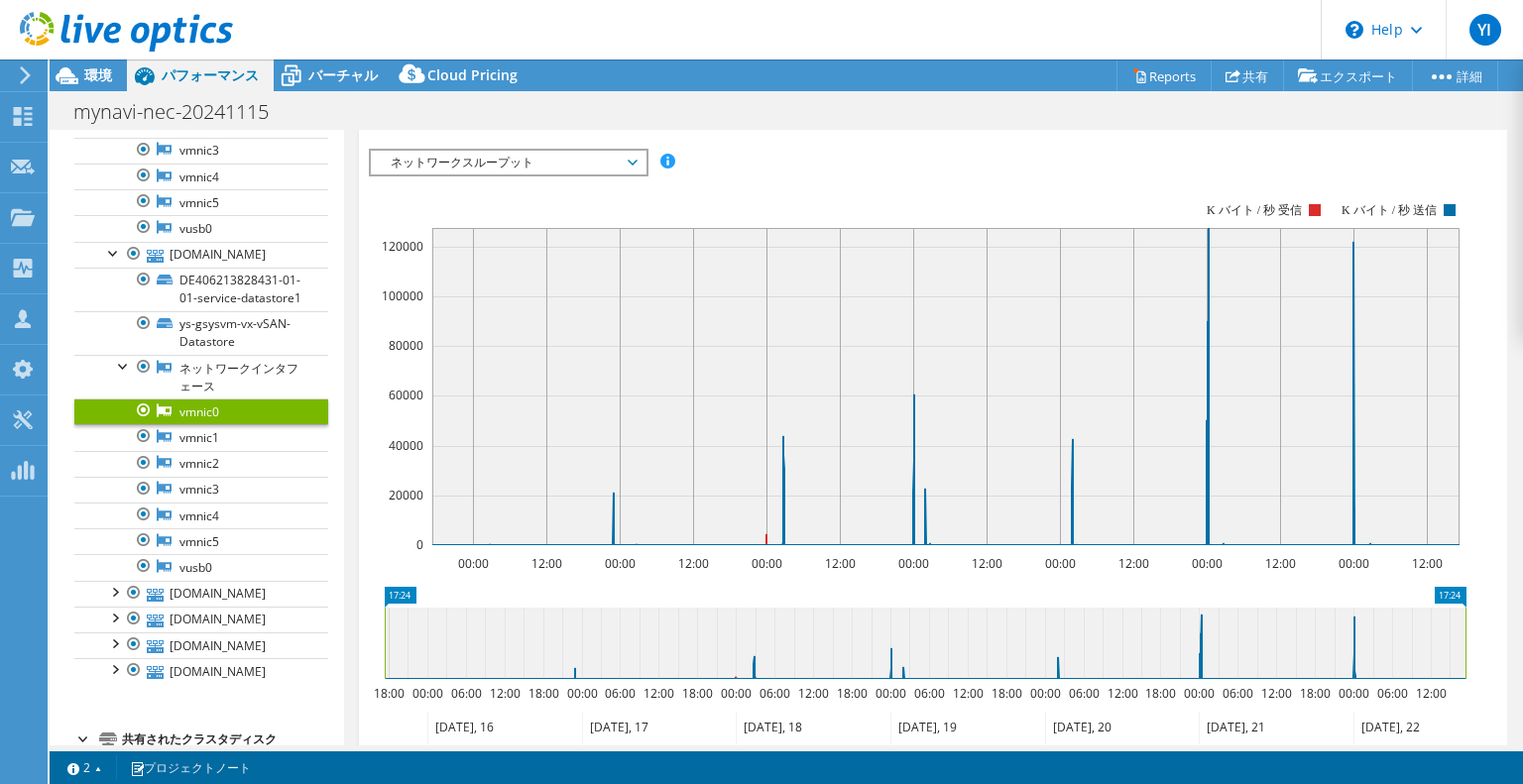 scroll, scrollTop: 99, scrollLeft: 0, axis: vertical 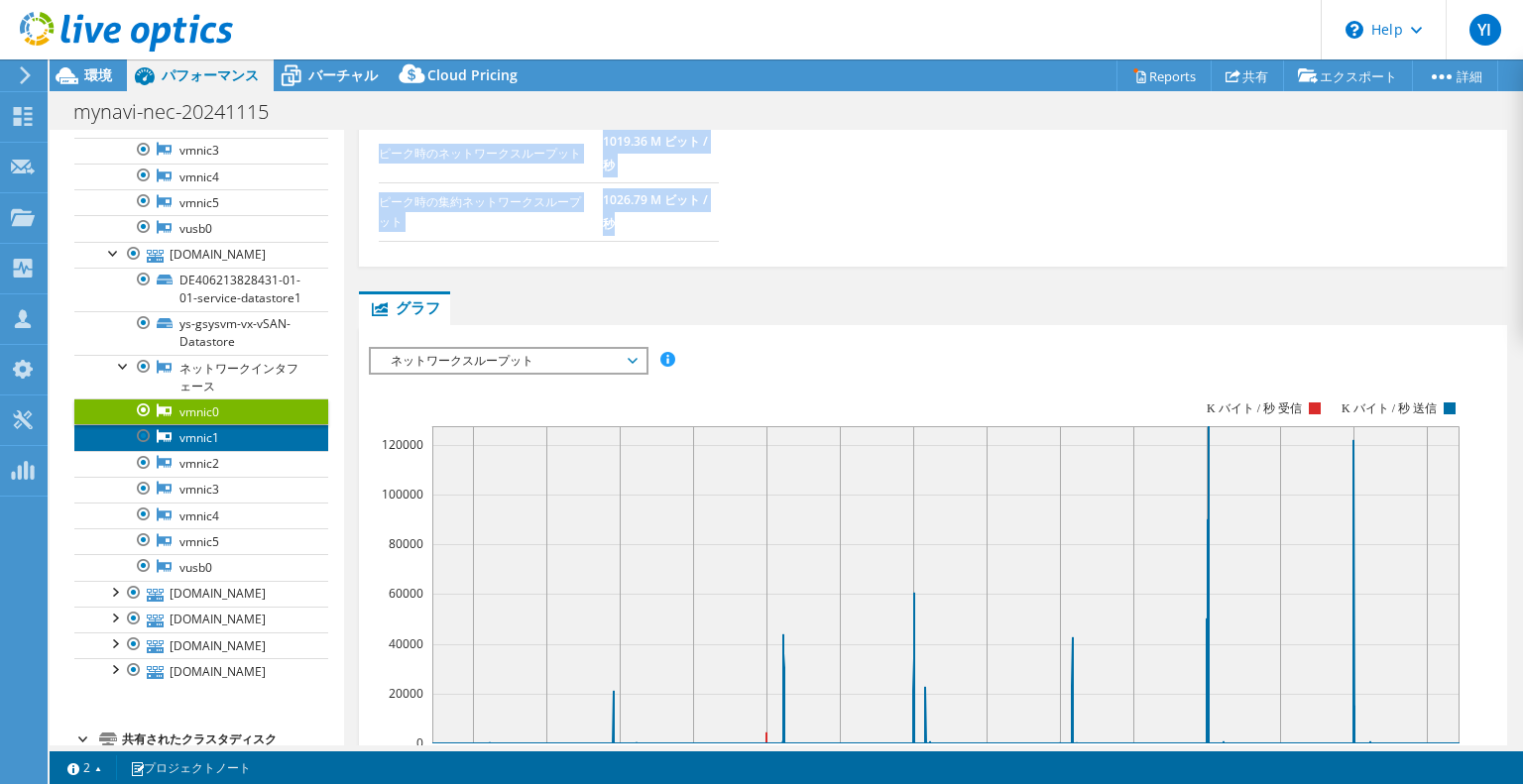 click on "vmnic1" at bounding box center (201, 437) 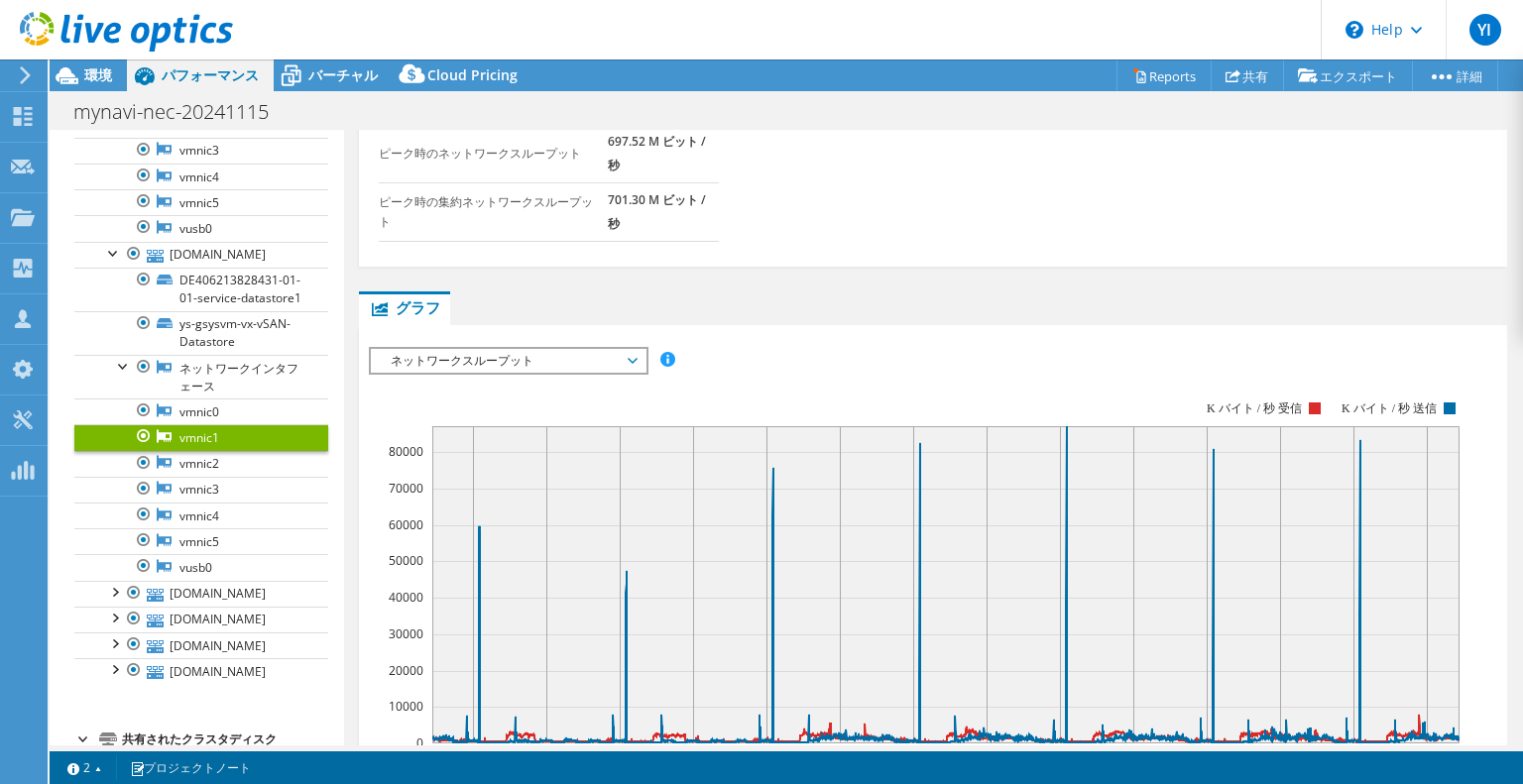 scroll, scrollTop: 0, scrollLeft: 0, axis: both 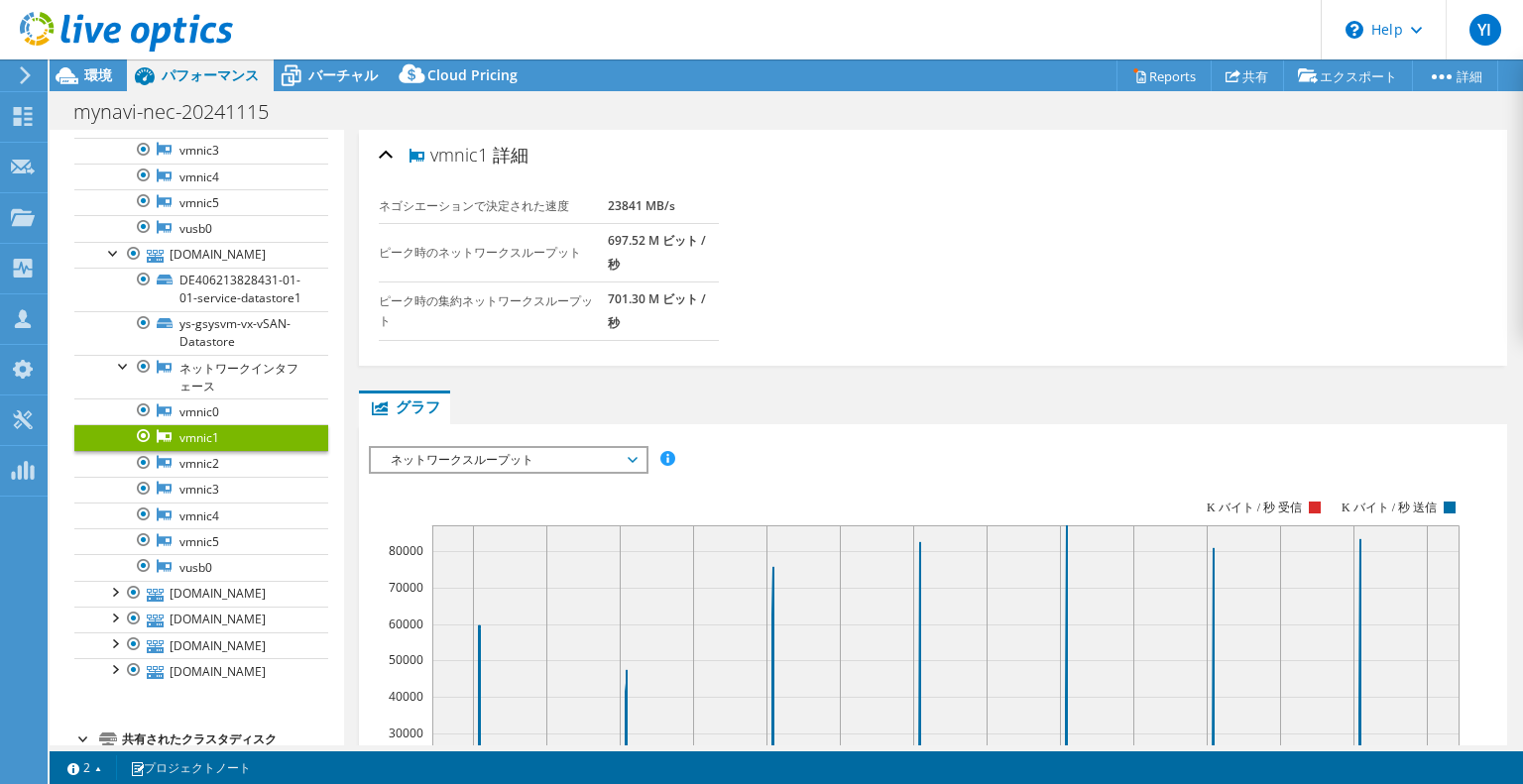 click on "701.30 M ビット / 秒" at bounding box center (656, 310) 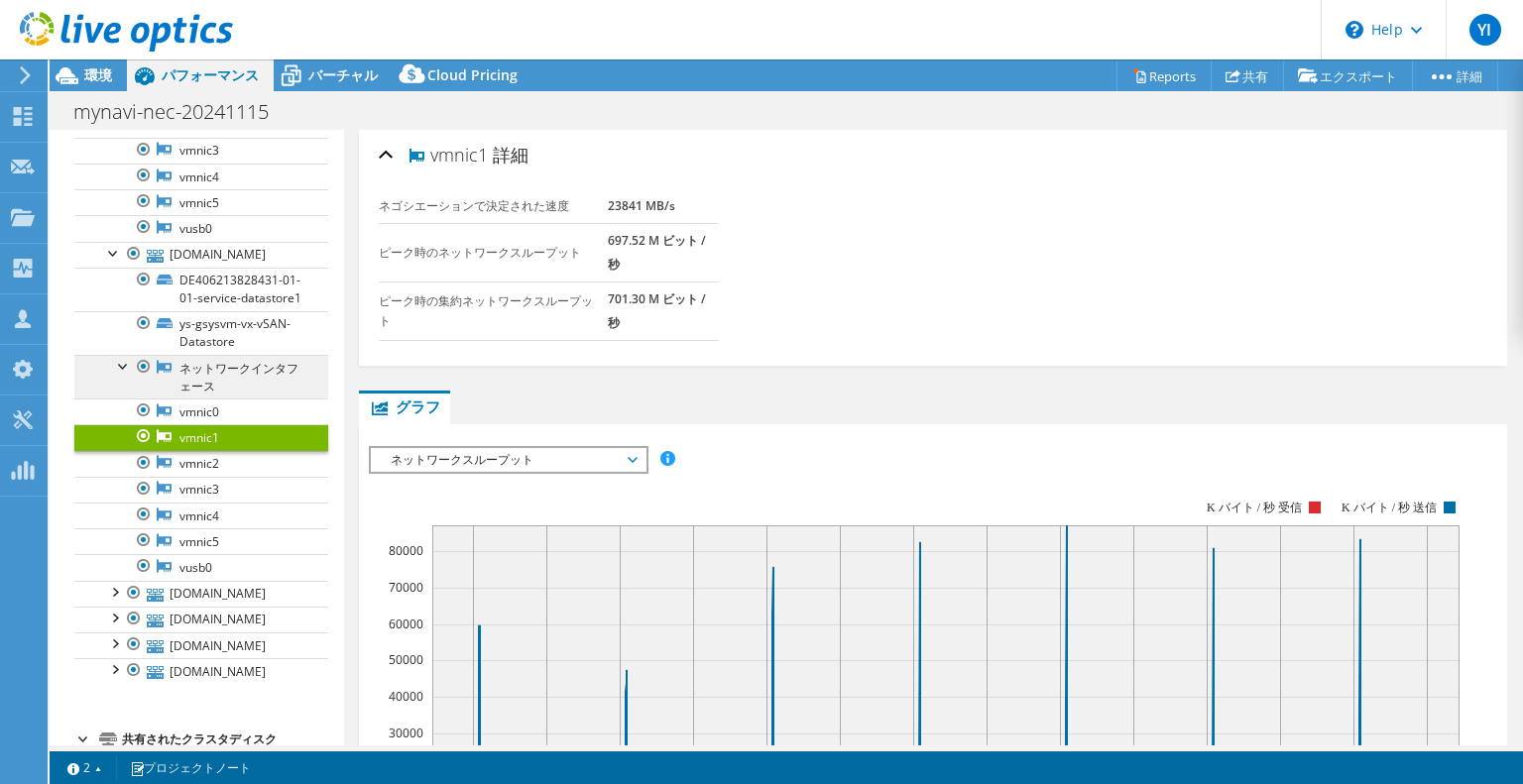 scroll, scrollTop: 1631, scrollLeft: 0, axis: vertical 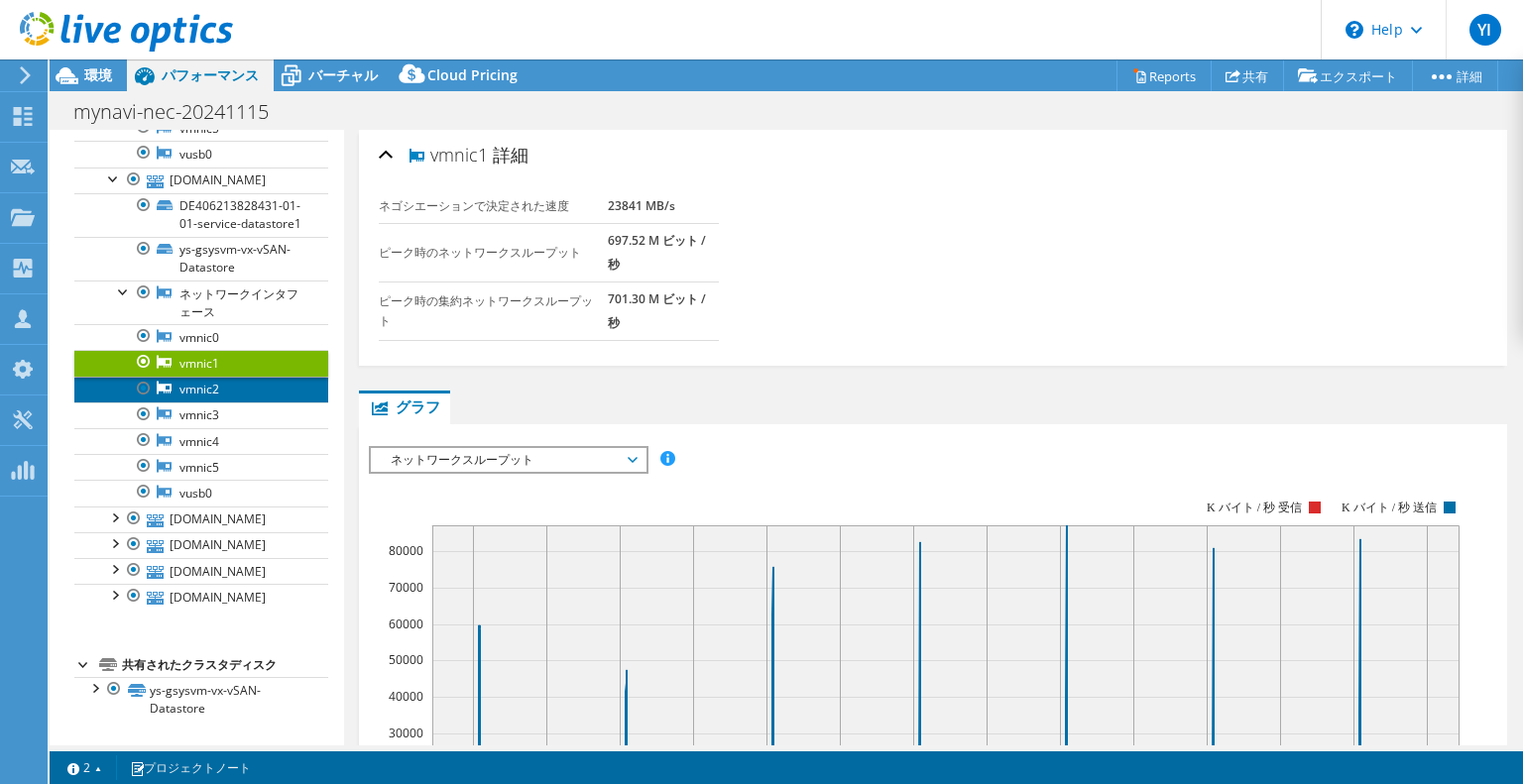 click on "vmnic2" at bounding box center (201, 390) 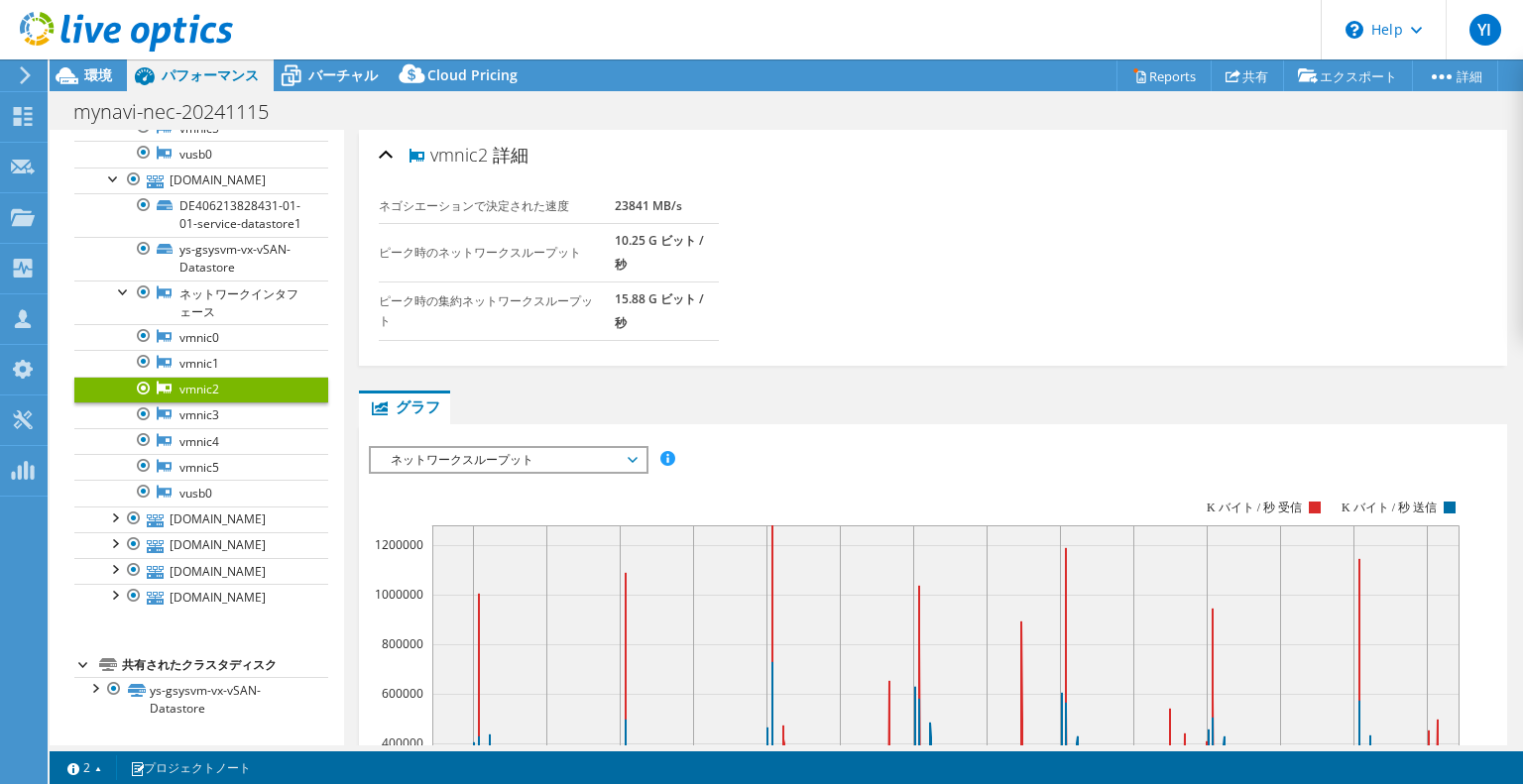 drag, startPoint x: 620, startPoint y: 319, endPoint x: 435, endPoint y: 154, distance: 247.89 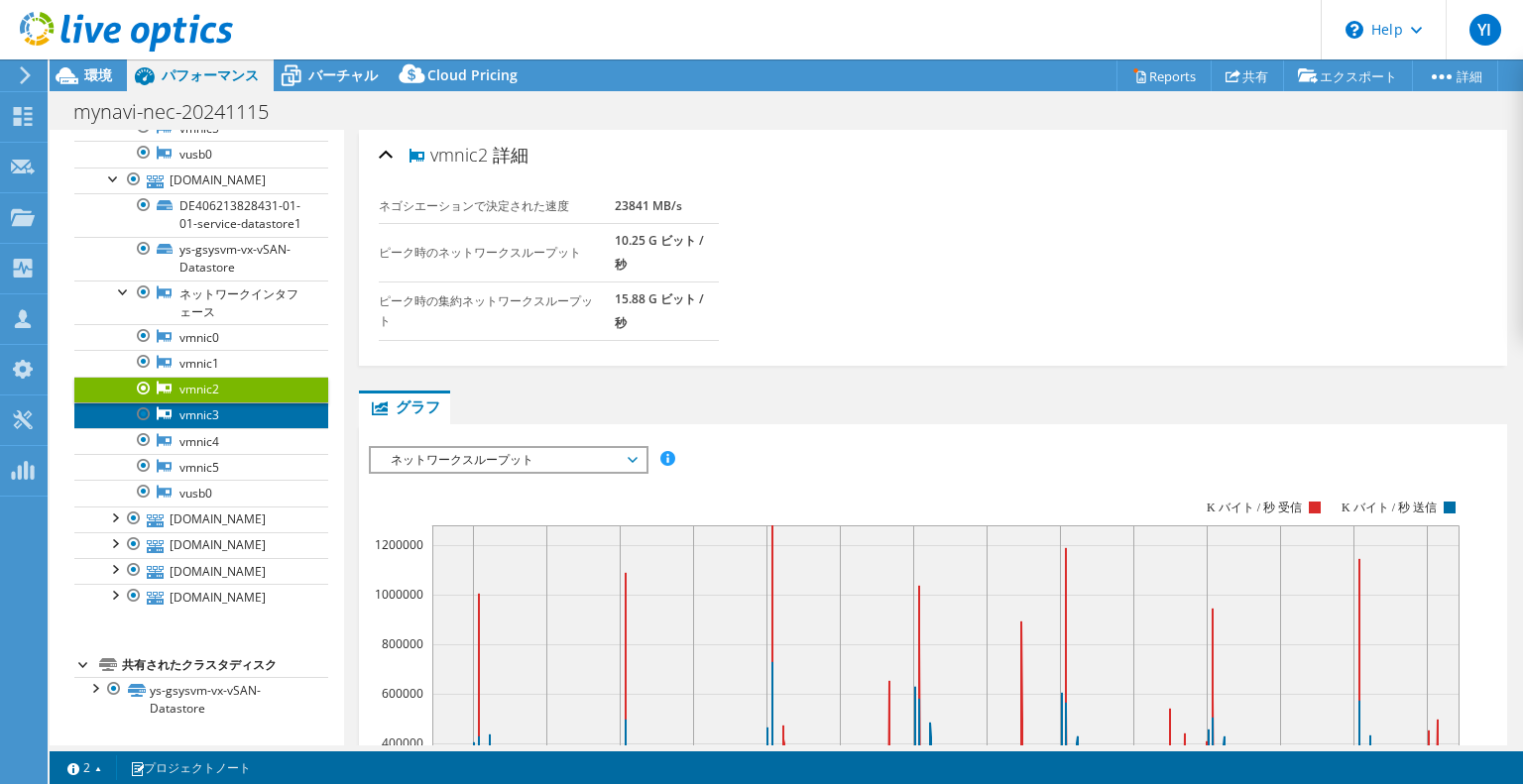 click on "vmnic3" at bounding box center (201, 415) 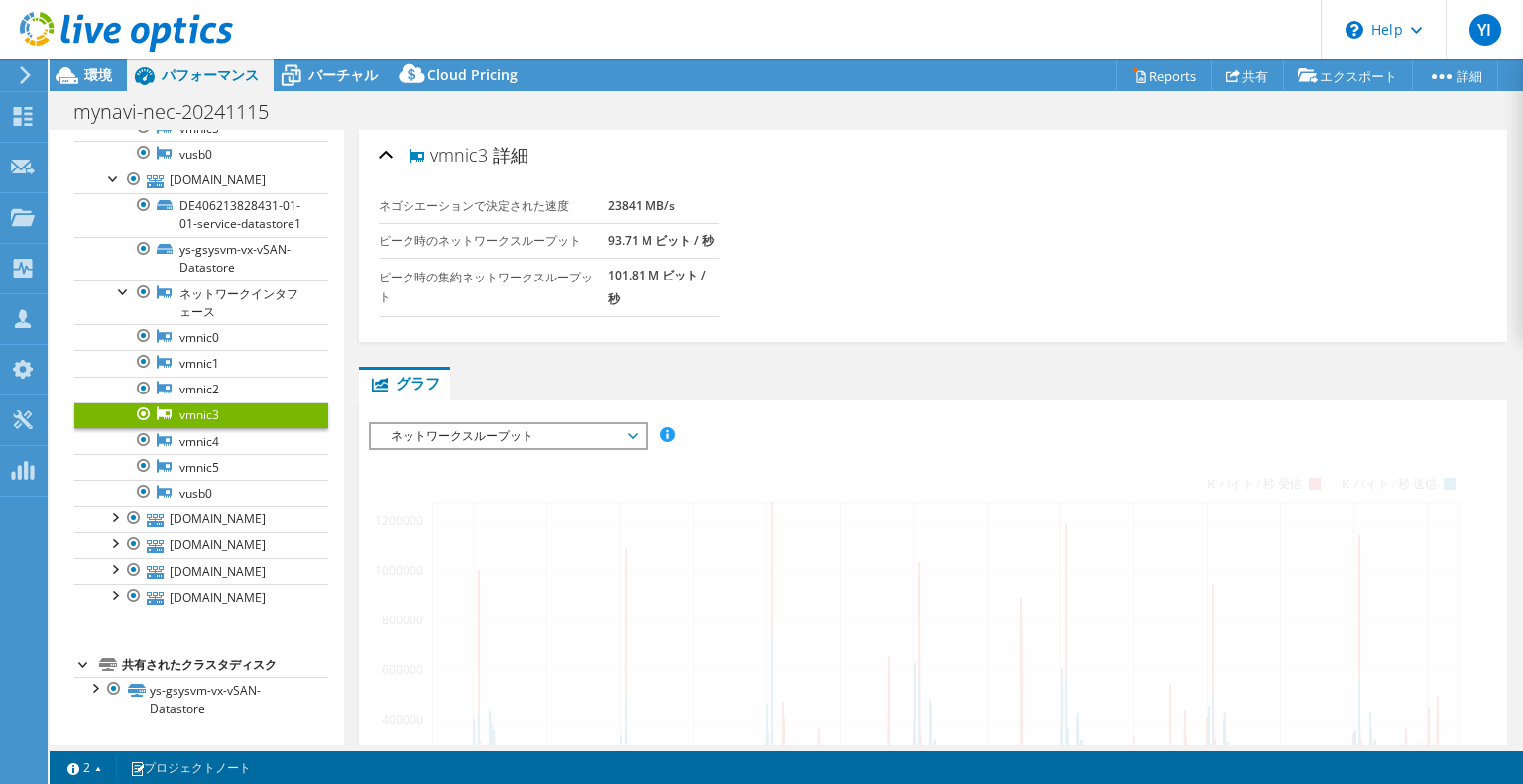 click on "101.81 M ビット / 秒" at bounding box center (663, 286) 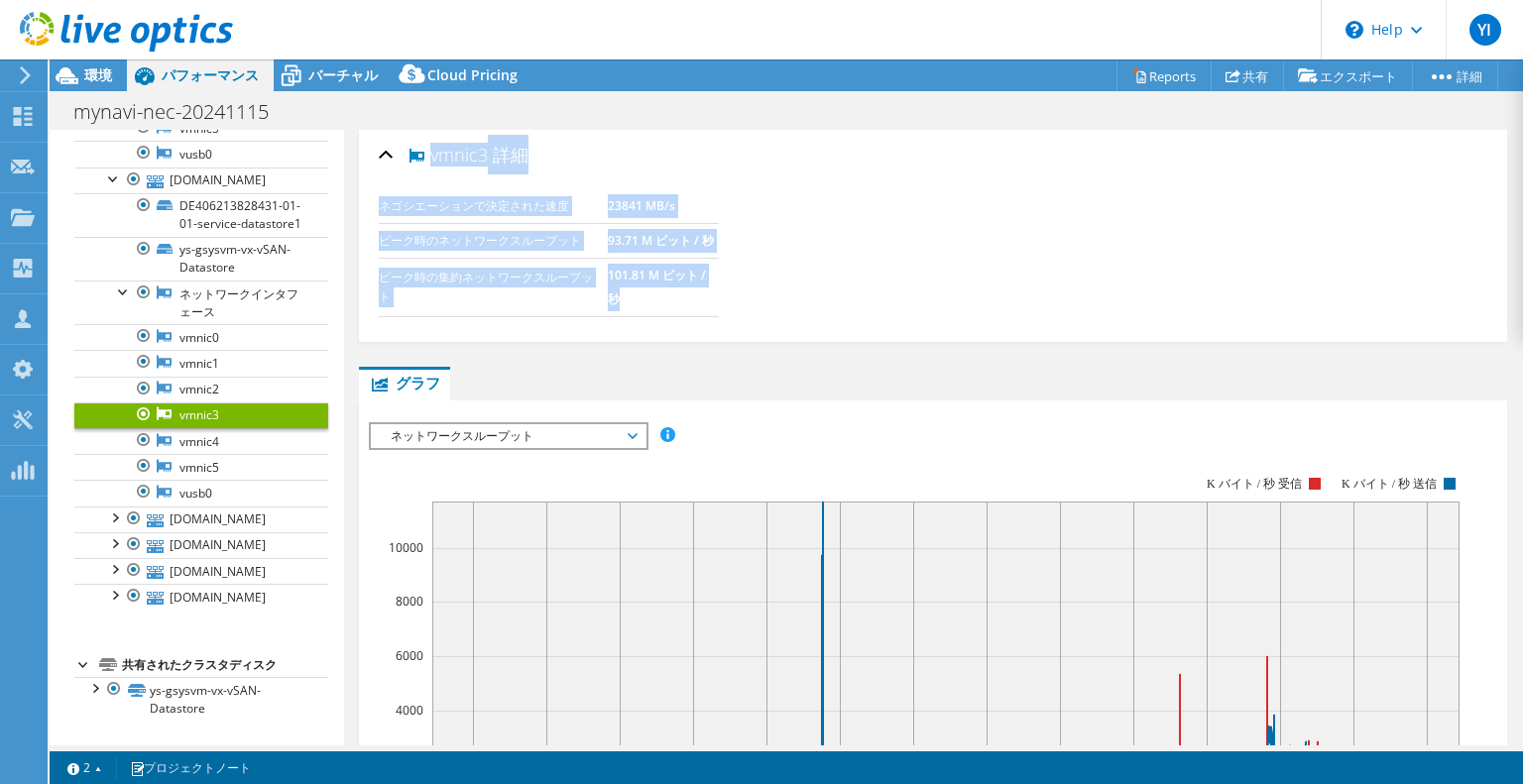 drag, startPoint x: 615, startPoint y: 292, endPoint x: 431, endPoint y: 151, distance: 231.81242 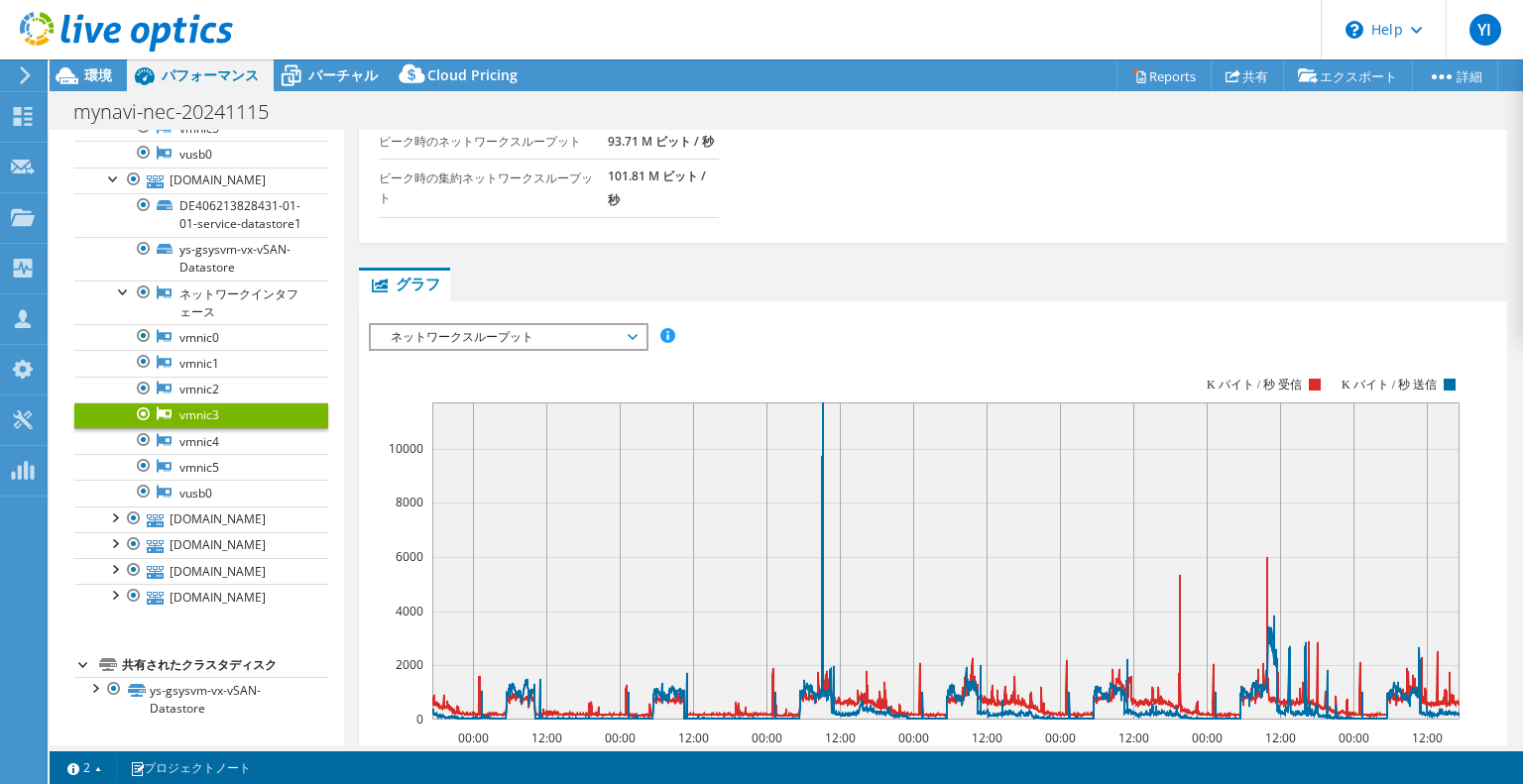 scroll, scrollTop: 198, scrollLeft: 0, axis: vertical 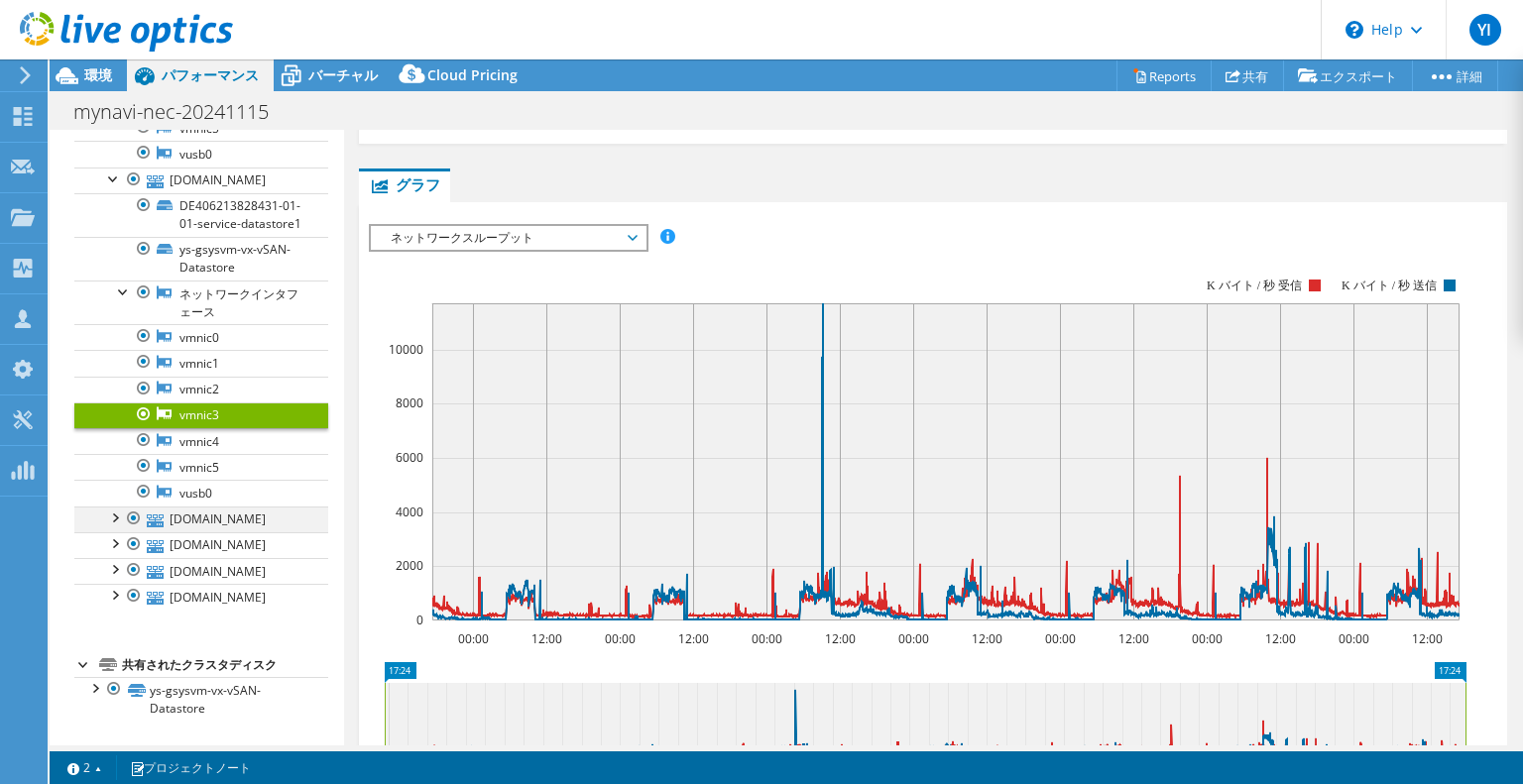 click at bounding box center (114, 516) 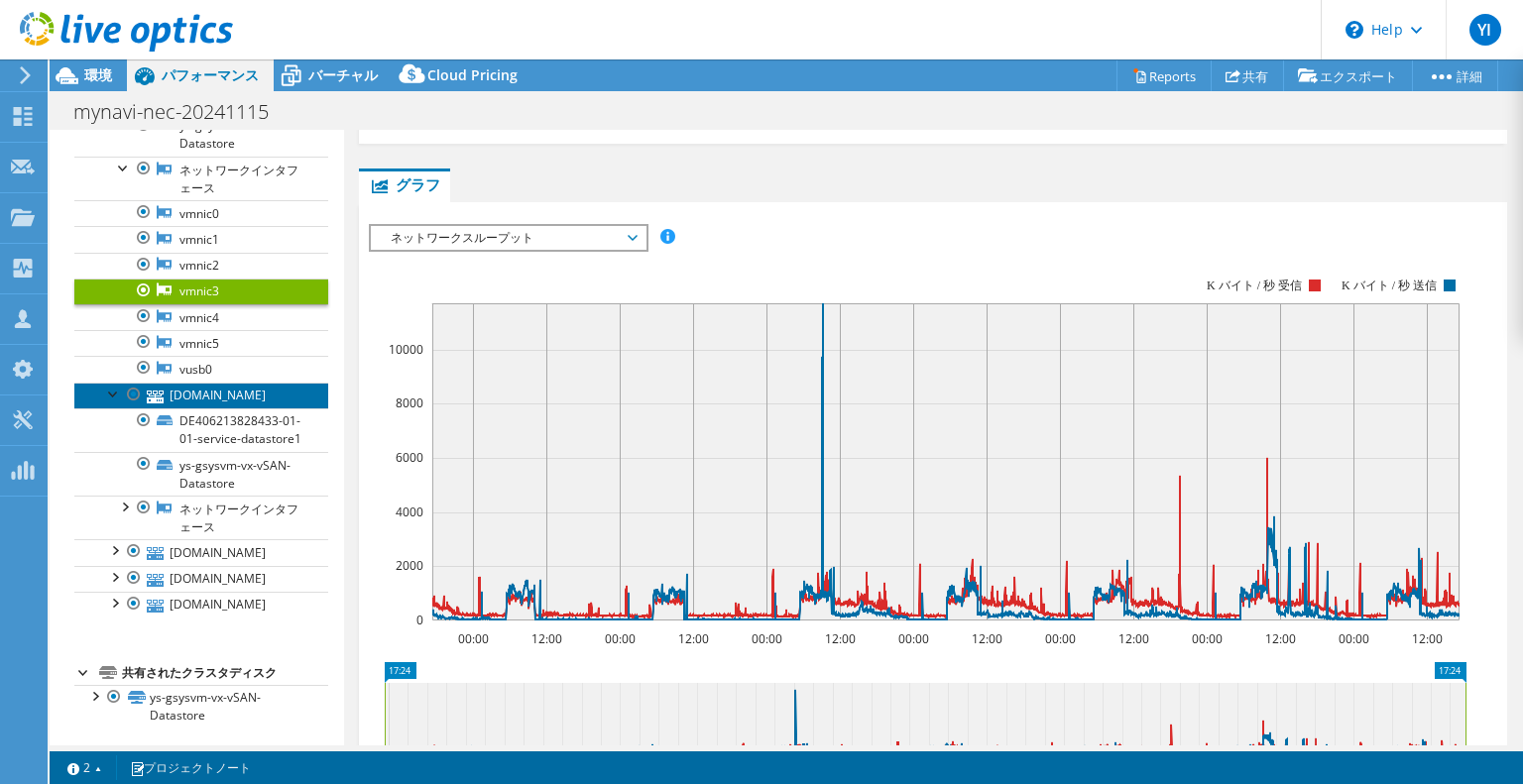 click on "[DOMAIN_NAME]" at bounding box center [201, 395] 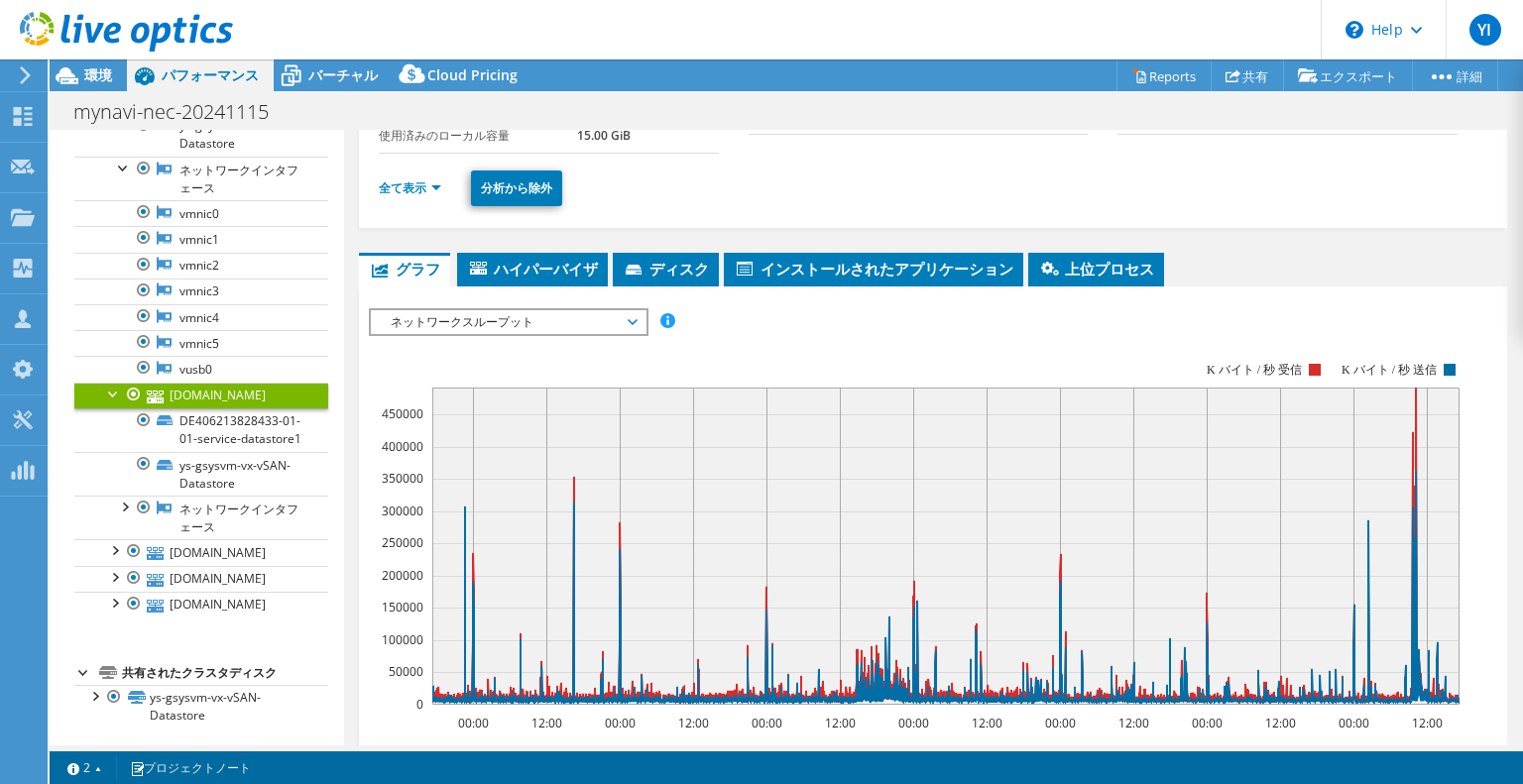 scroll, scrollTop: 0, scrollLeft: 0, axis: both 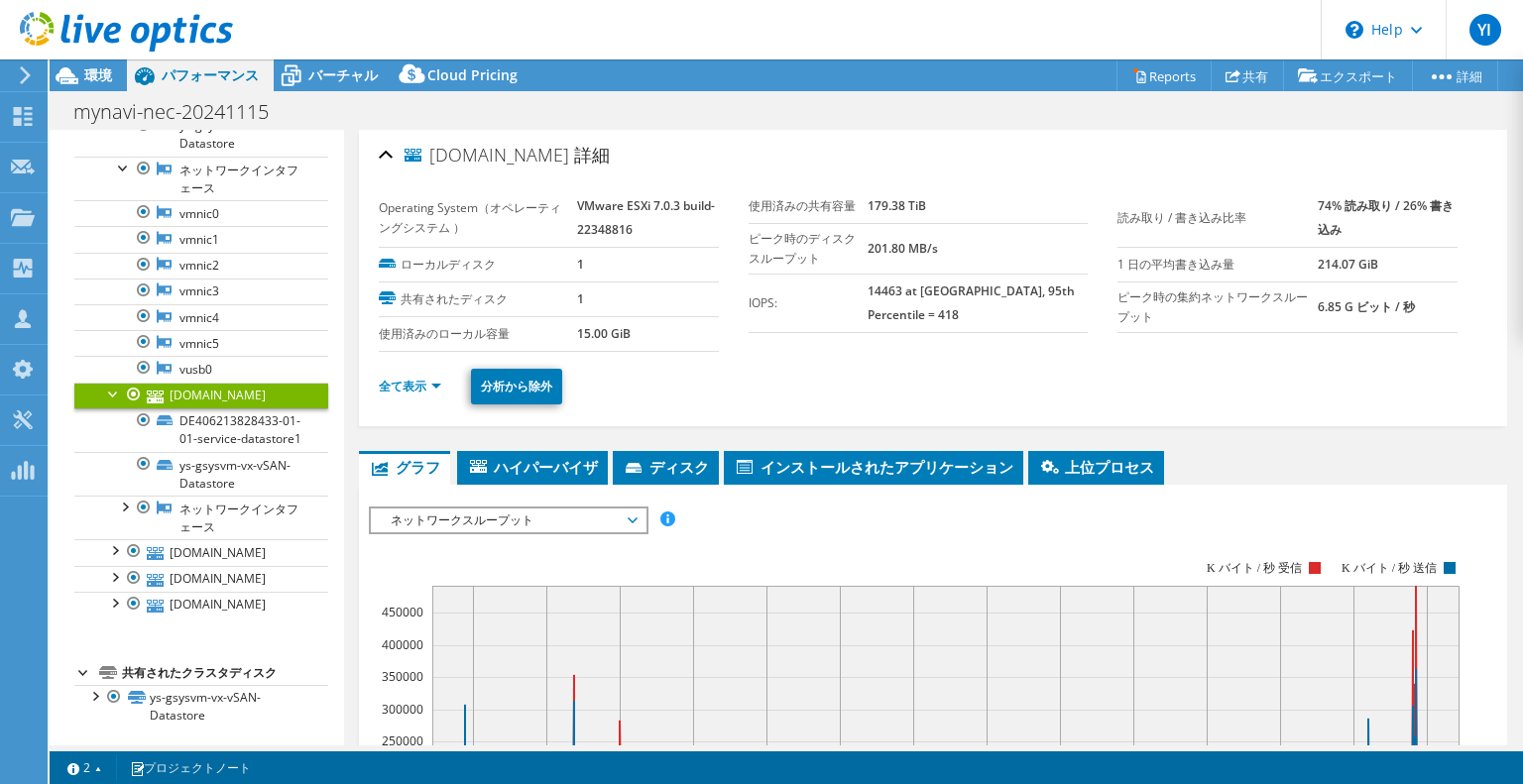 drag, startPoint x: 1400, startPoint y: 302, endPoint x: 432, endPoint y: 157, distance: 978.7998 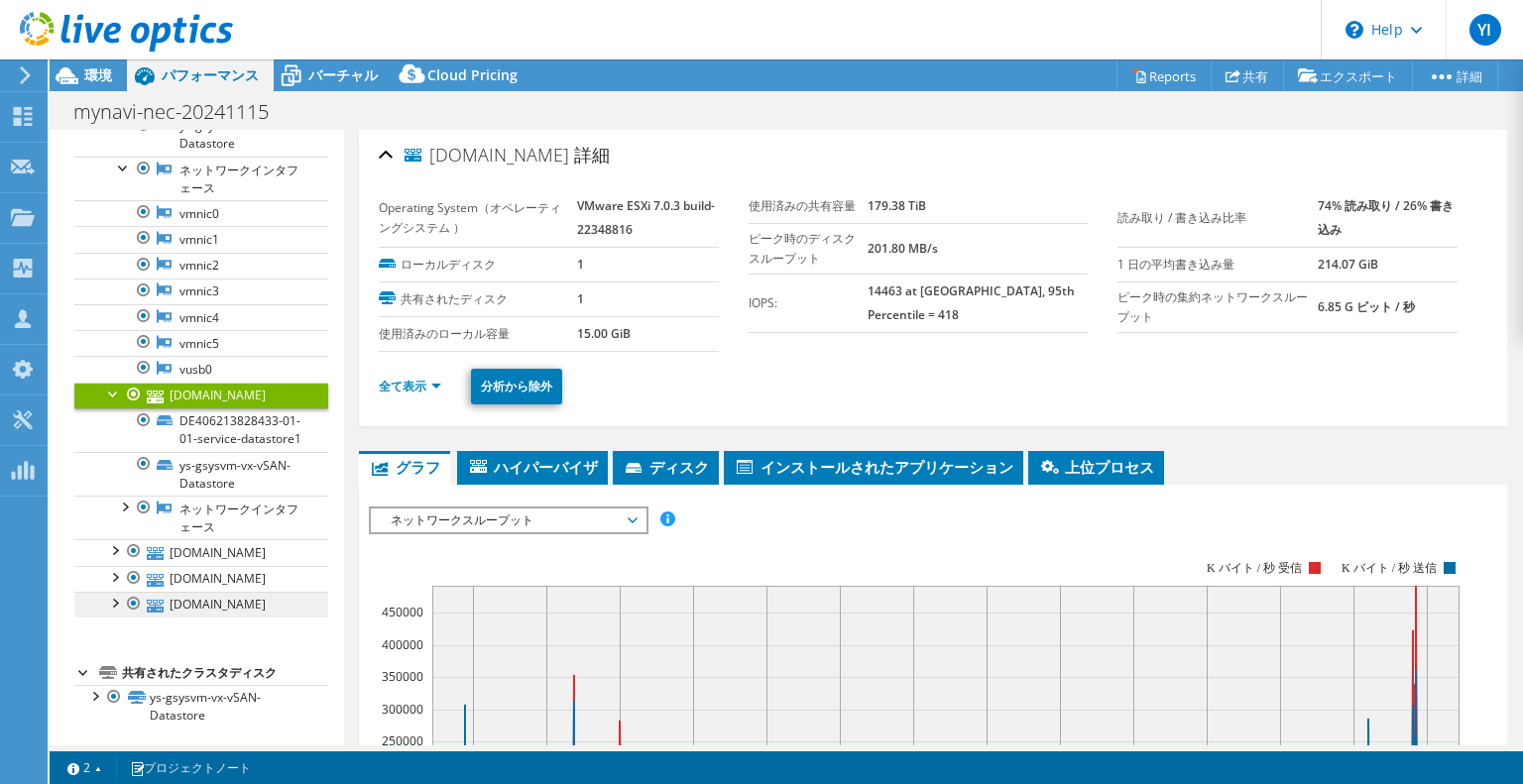 scroll, scrollTop: 1830, scrollLeft: 0, axis: vertical 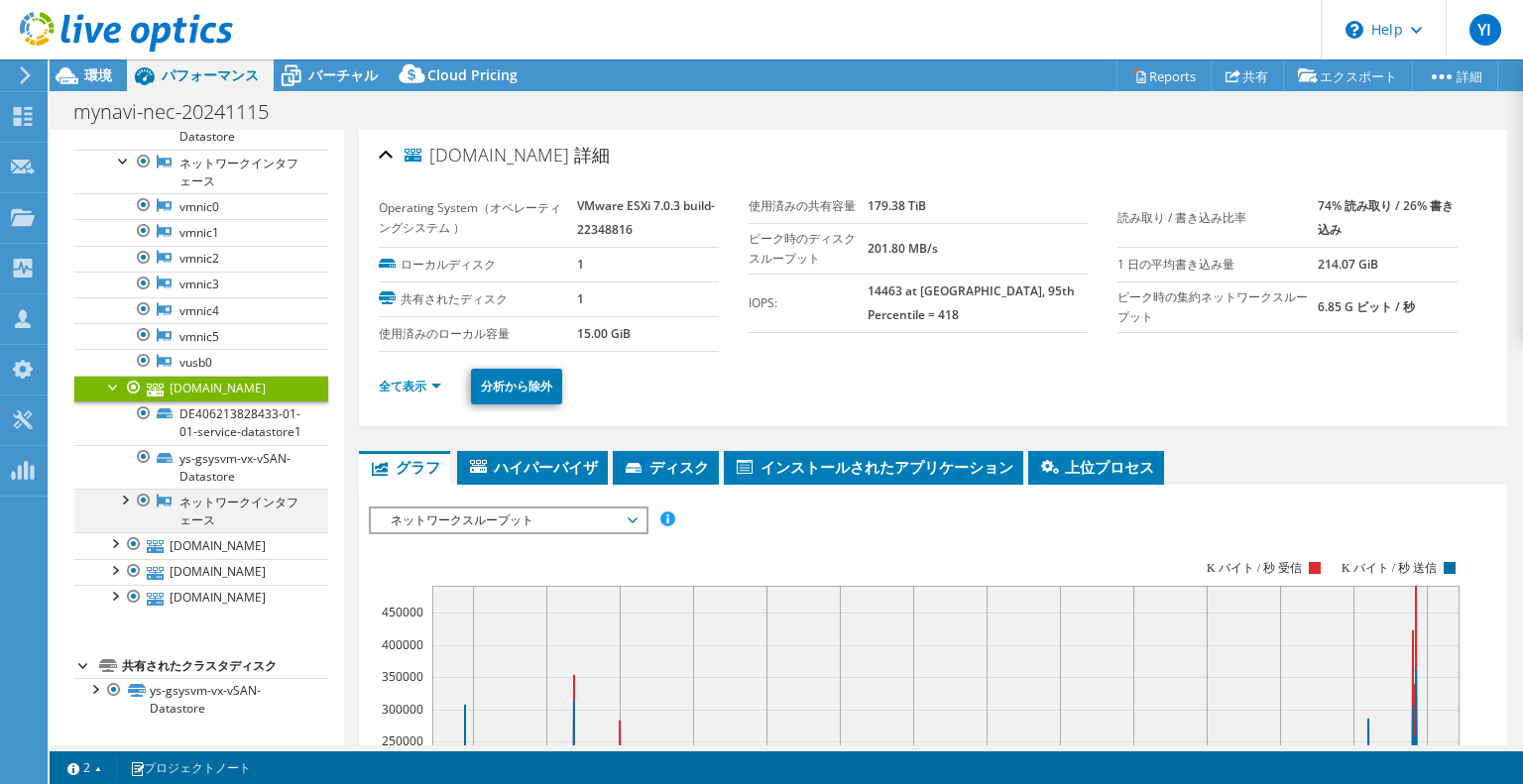 click at bounding box center [124, 499] 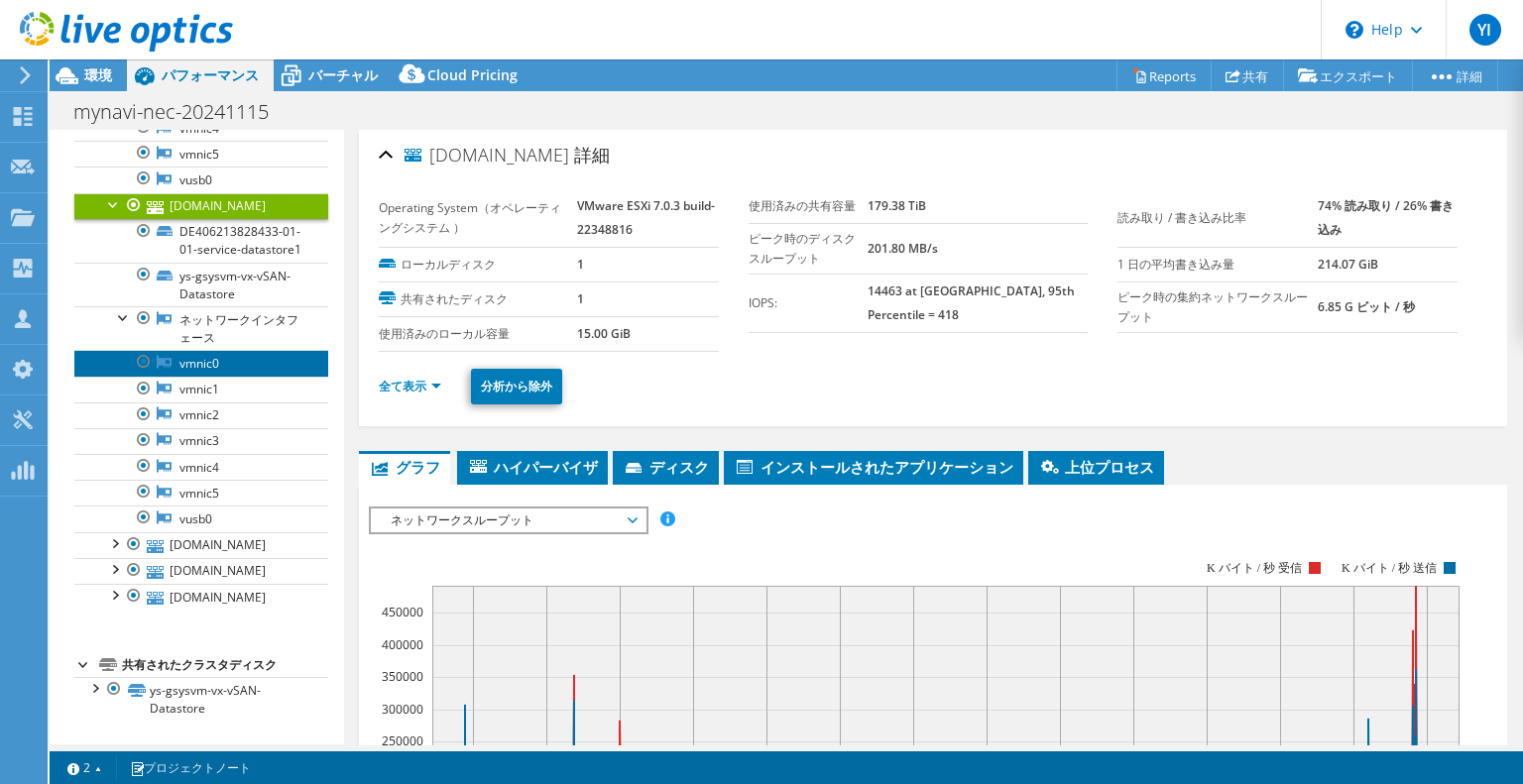 click on "vmnic0" at bounding box center [201, 363] 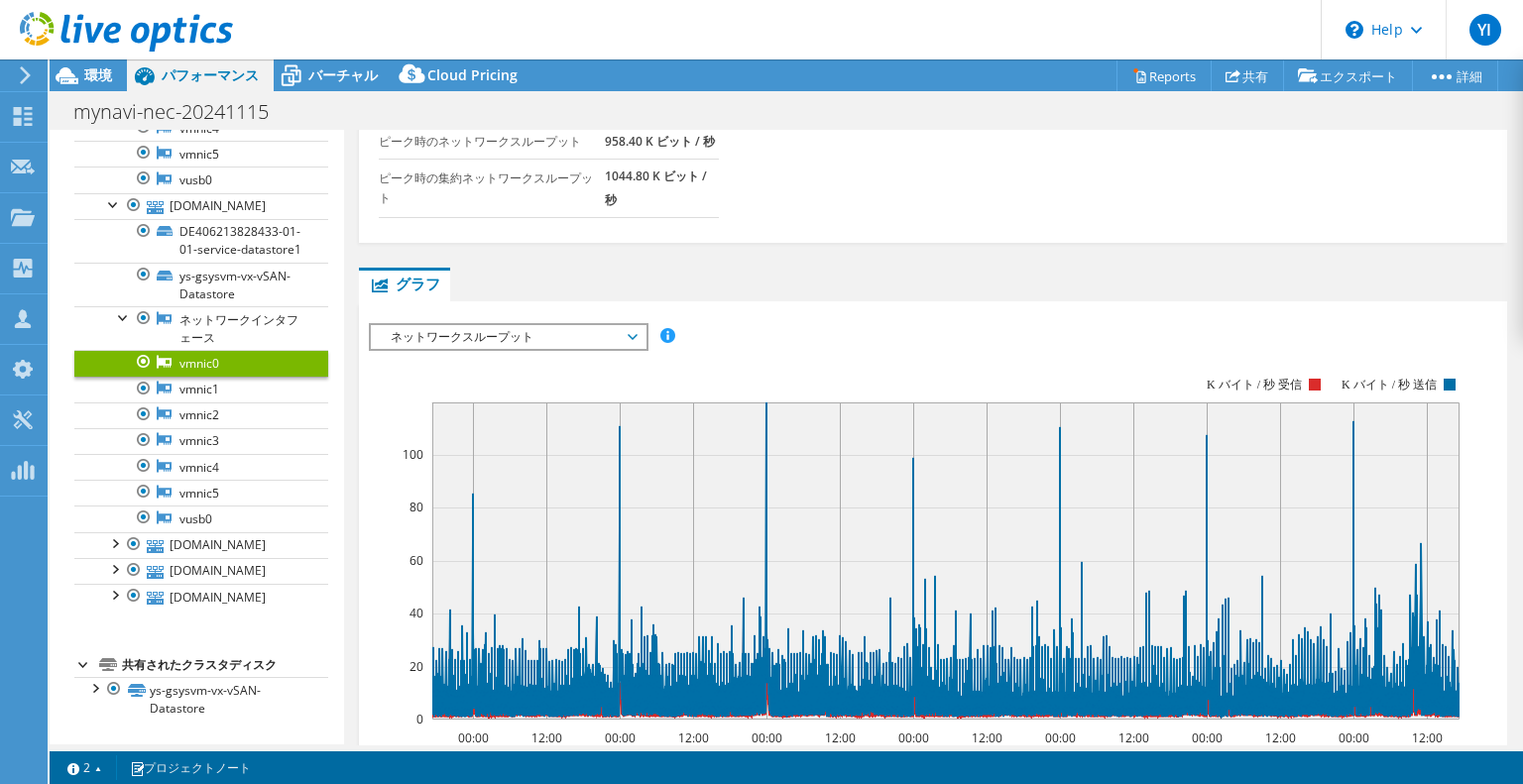 scroll, scrollTop: 0, scrollLeft: 0, axis: both 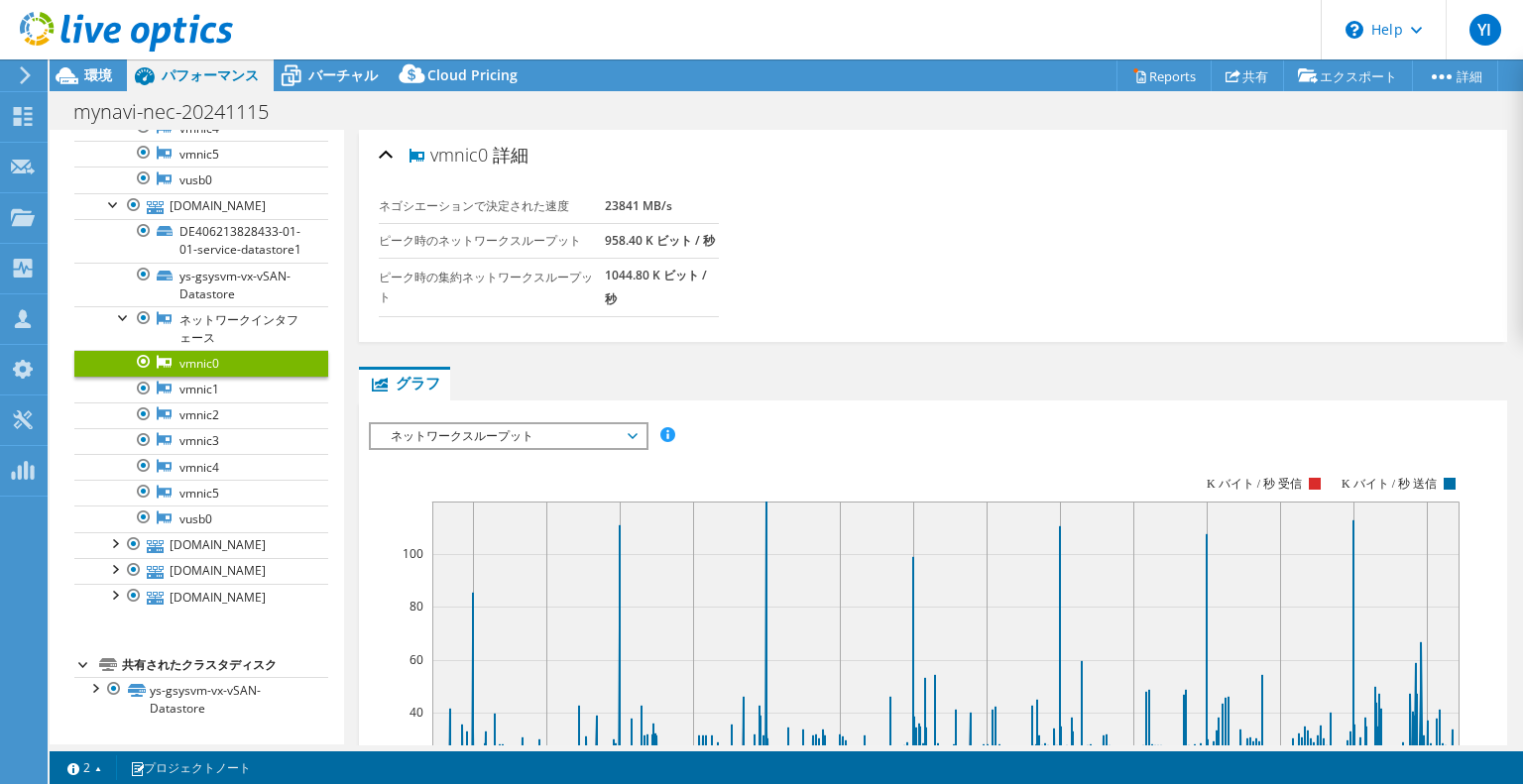 drag, startPoint x: 611, startPoint y: 294, endPoint x: 435, endPoint y: 154, distance: 224.89108 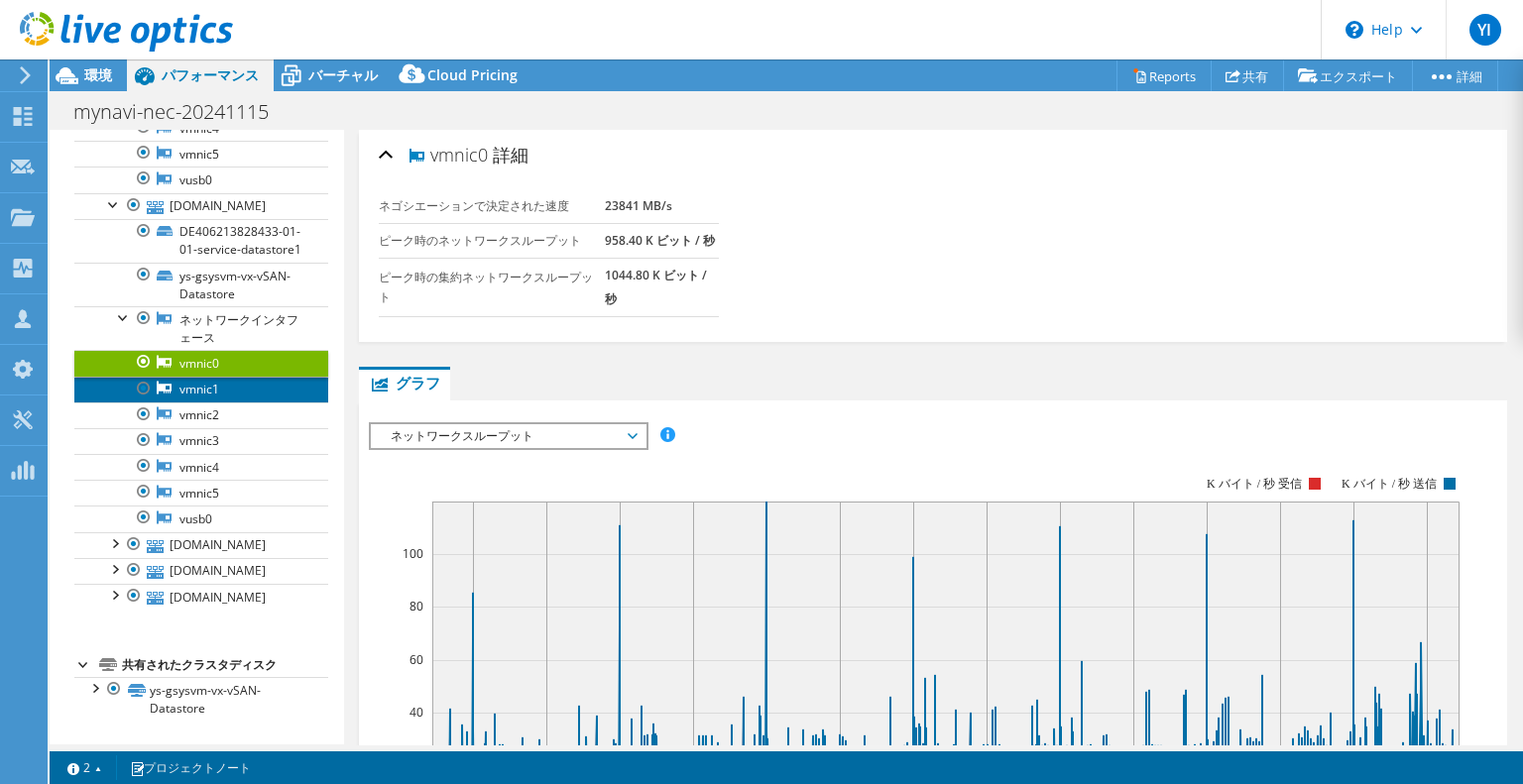 click on "vmnic1" at bounding box center [201, 390] 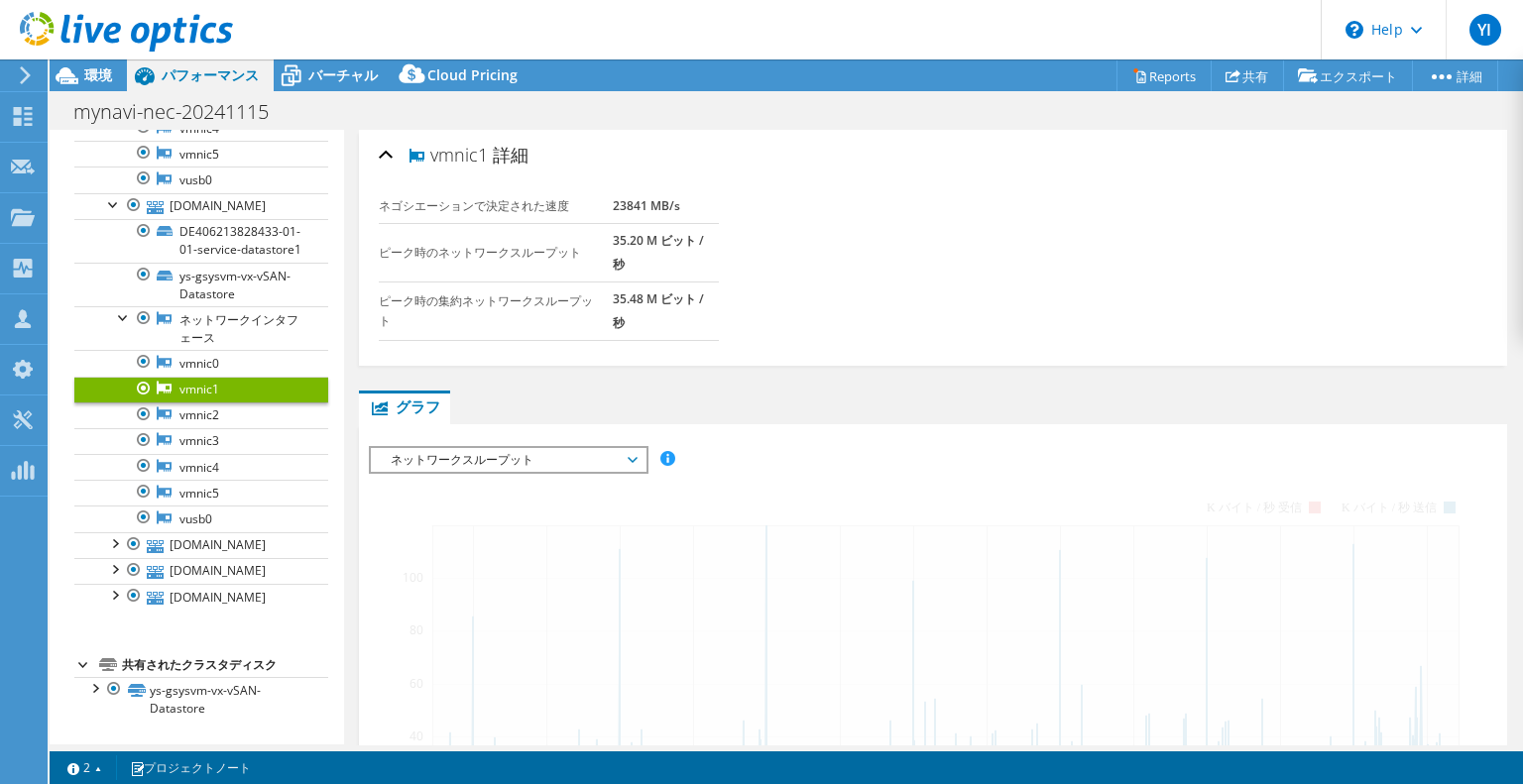 click on "ピーク時の集約ネットワークスループット" at bounding box center [496, 311] 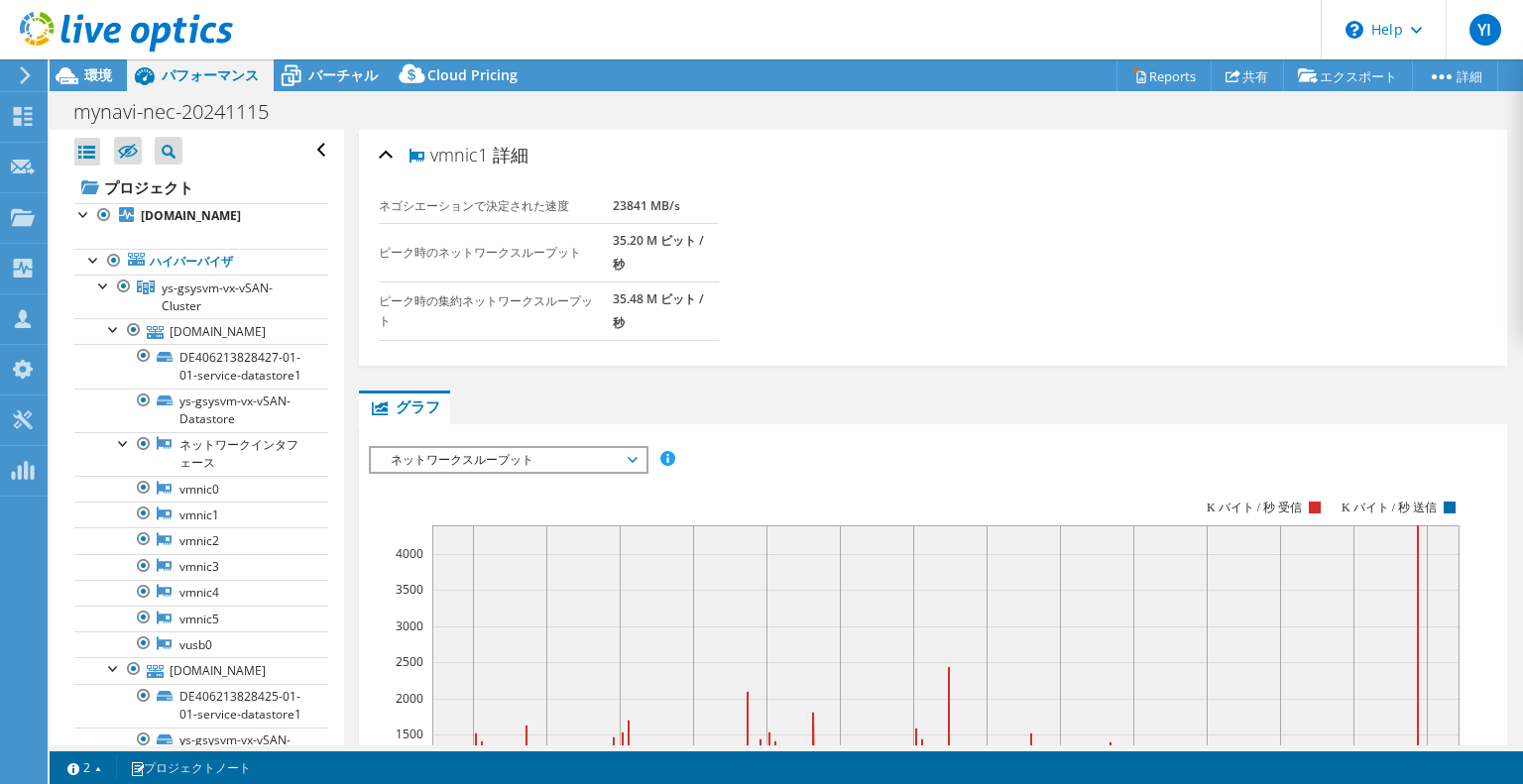 select on "[GEOGRAPHIC_DATA]" 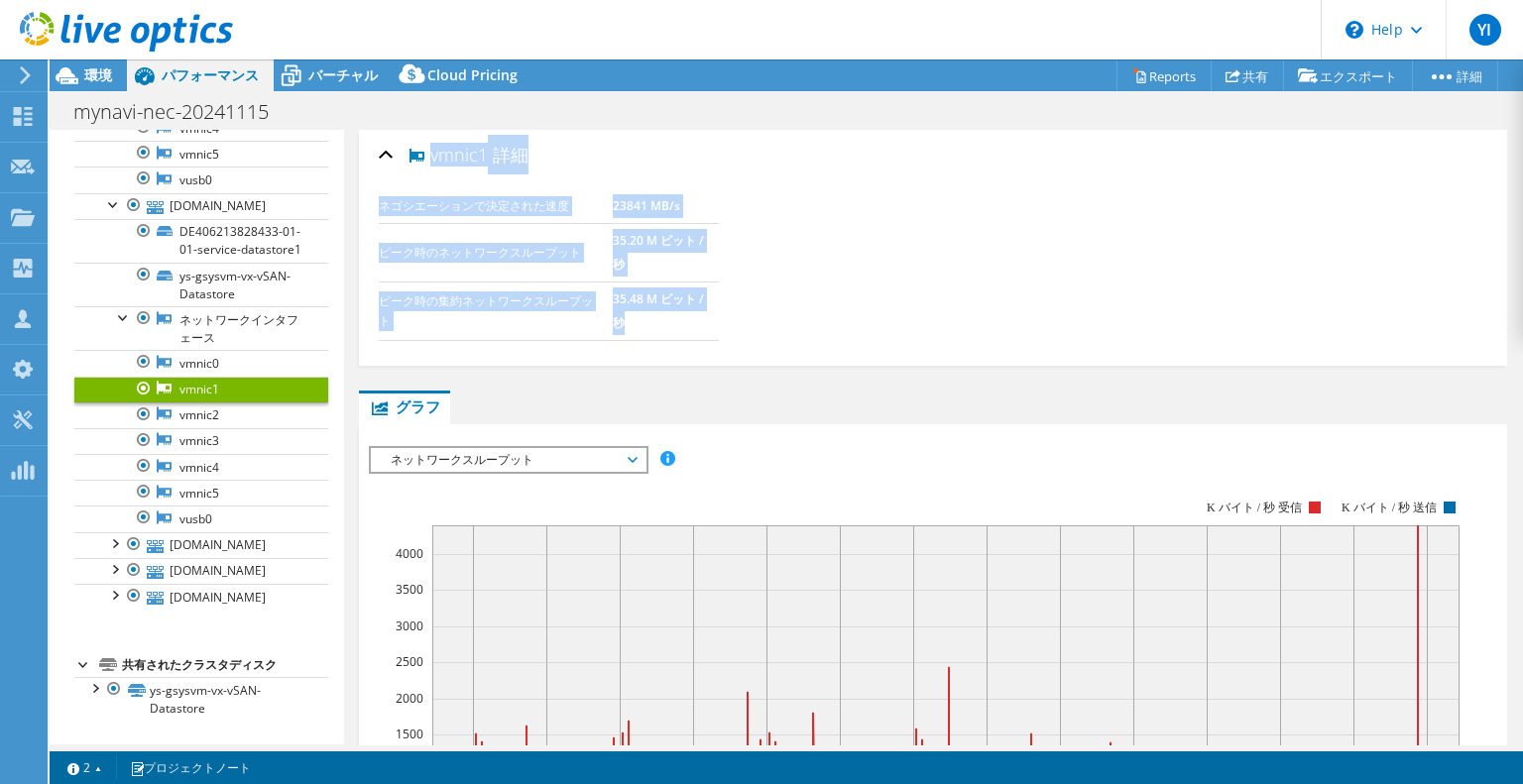 drag, startPoint x: 0, startPoint y: 0, endPoint x: 431, endPoint y: 152, distance: 457.01751 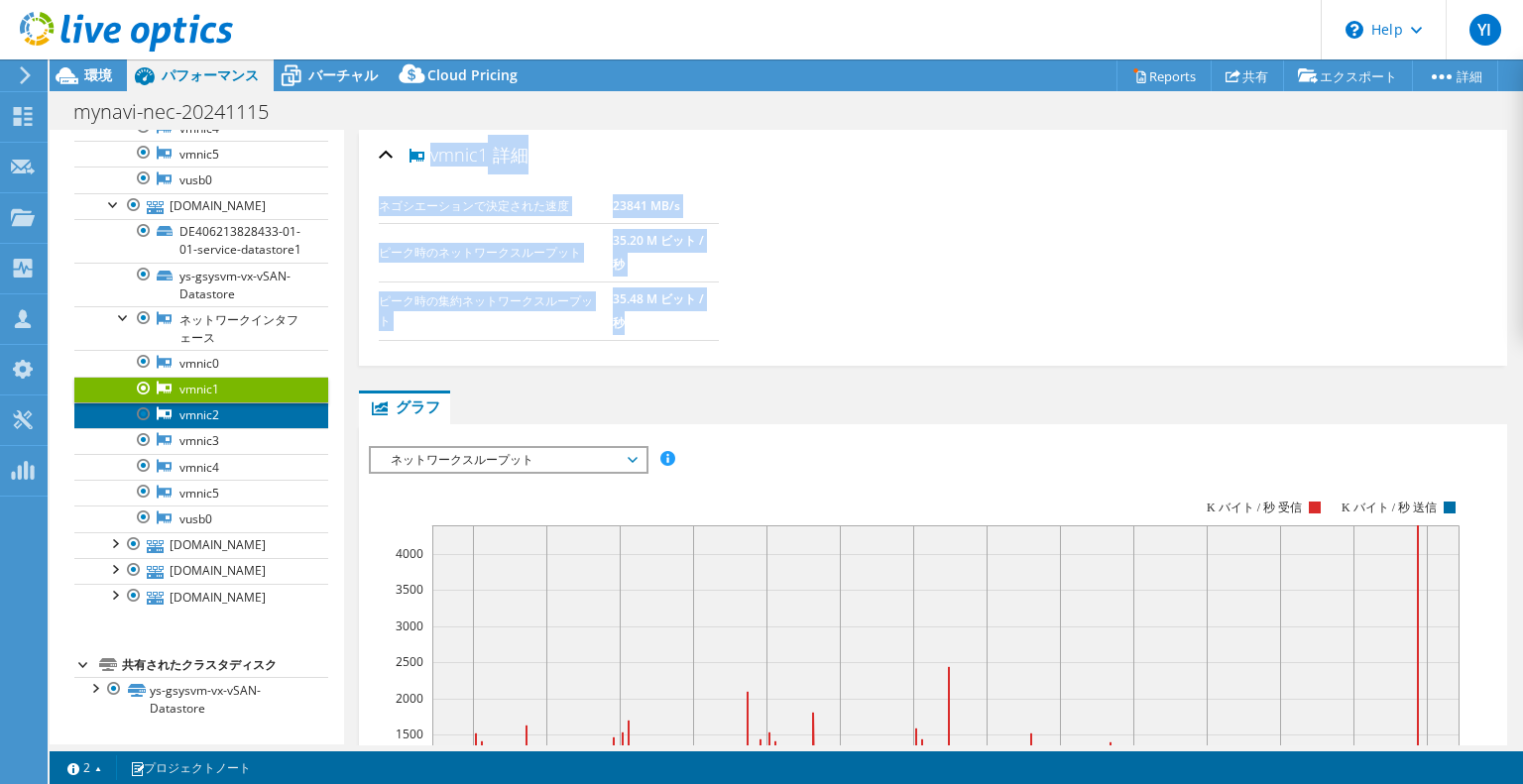click on "vmnic2" at bounding box center [201, 415] 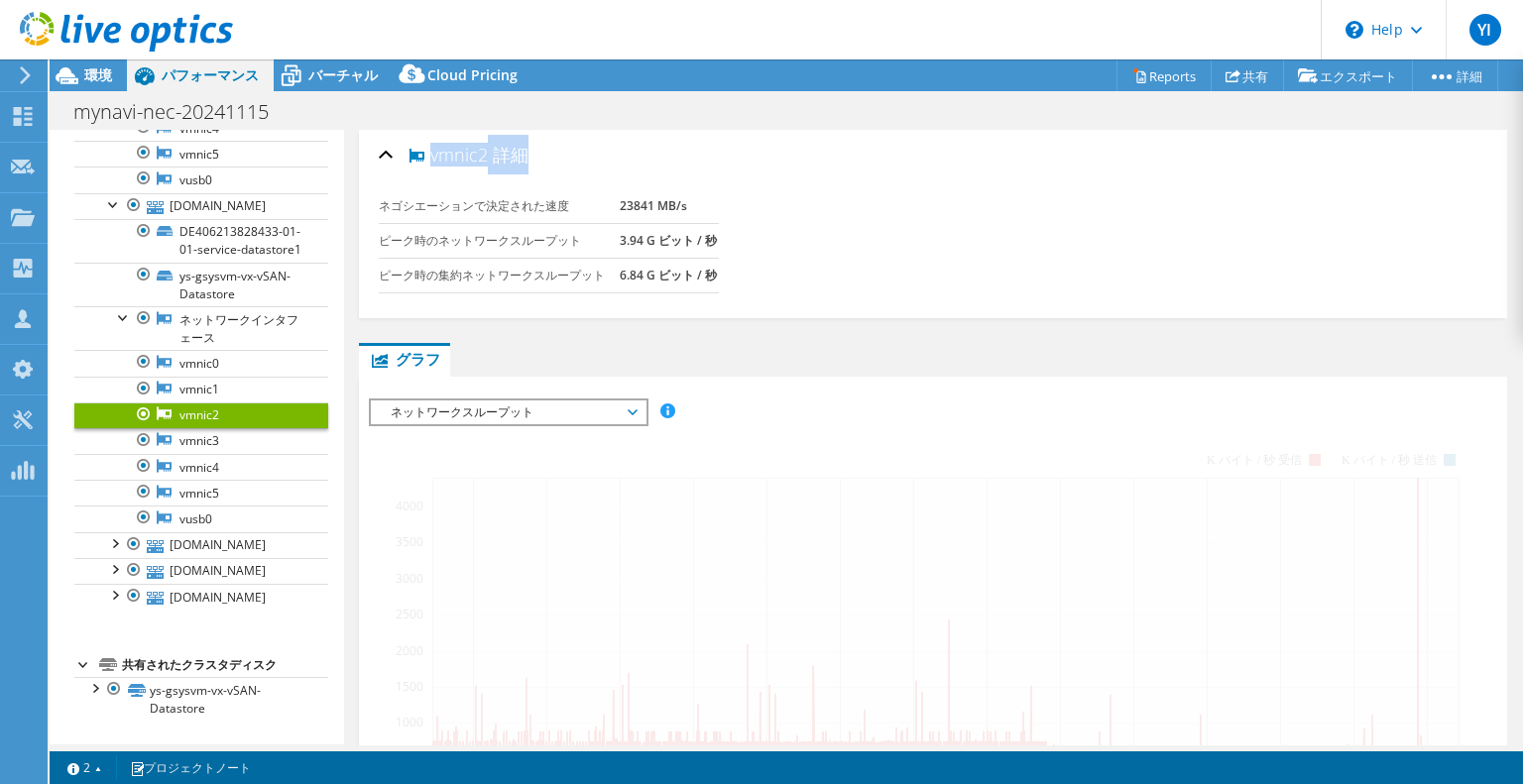 click on "6.84 G ビット / 秒" at bounding box center [668, 275] 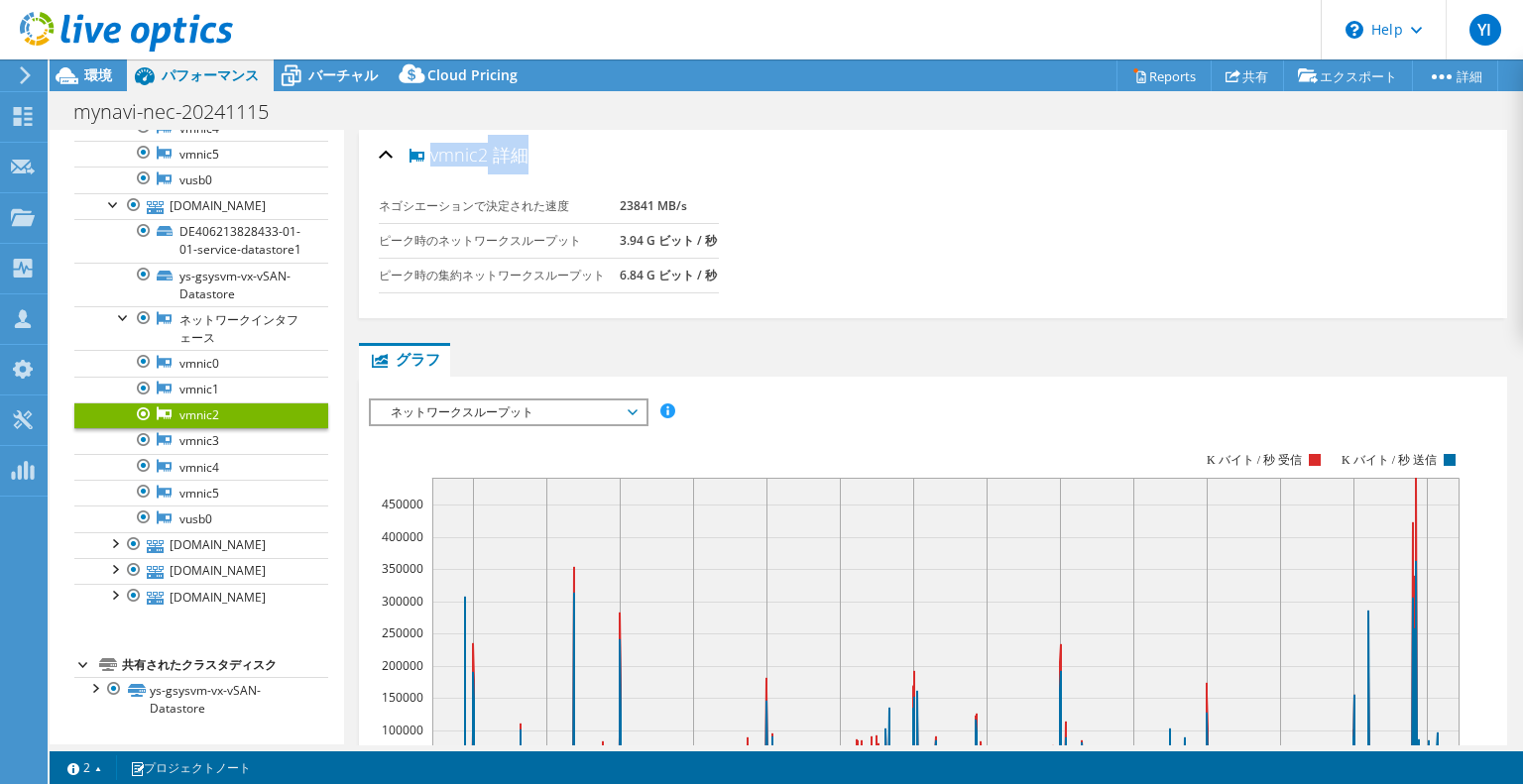 drag, startPoint x: 714, startPoint y: 273, endPoint x: 433, endPoint y: 154, distance: 305.15897 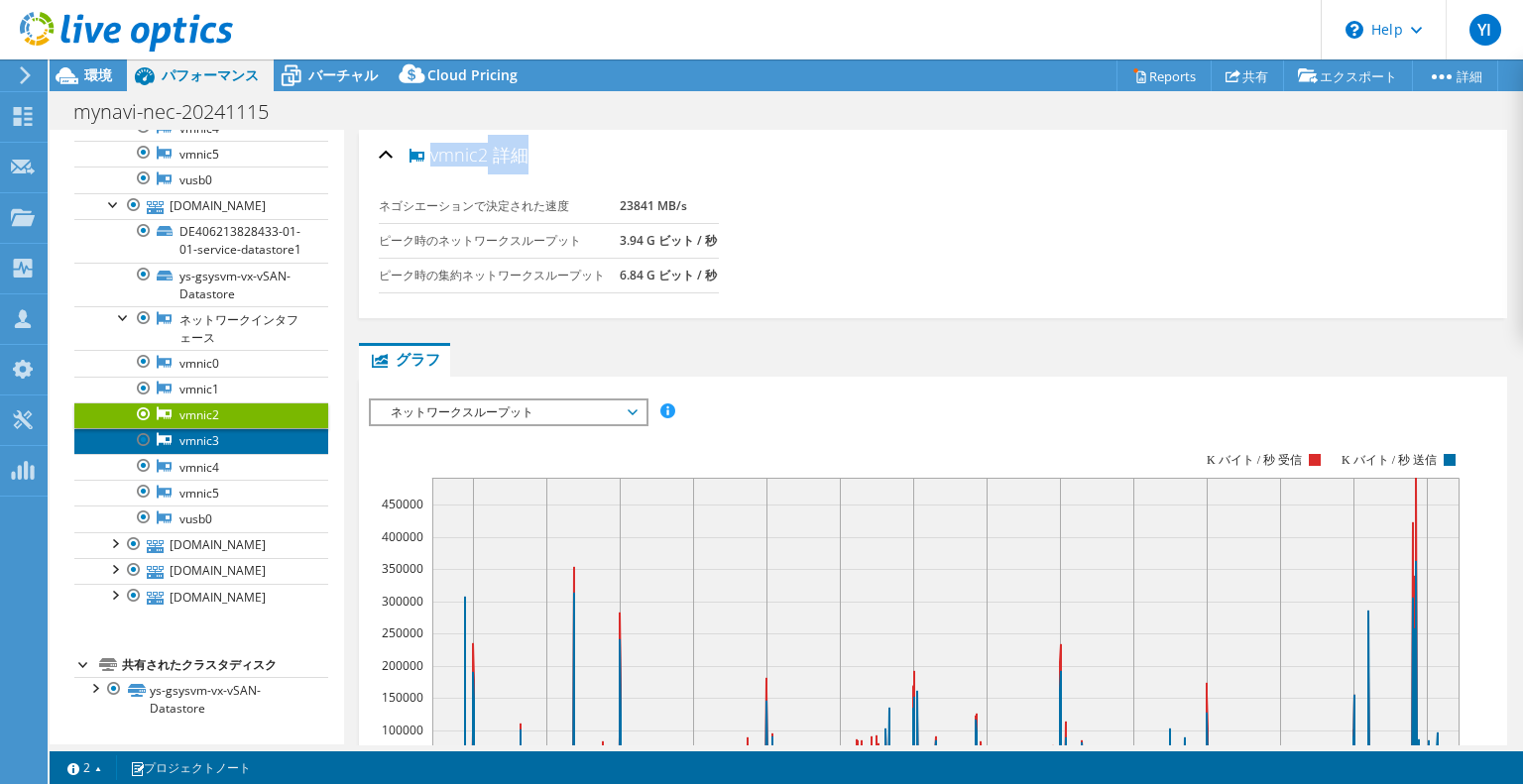 click on "vmnic3" at bounding box center [201, 441] 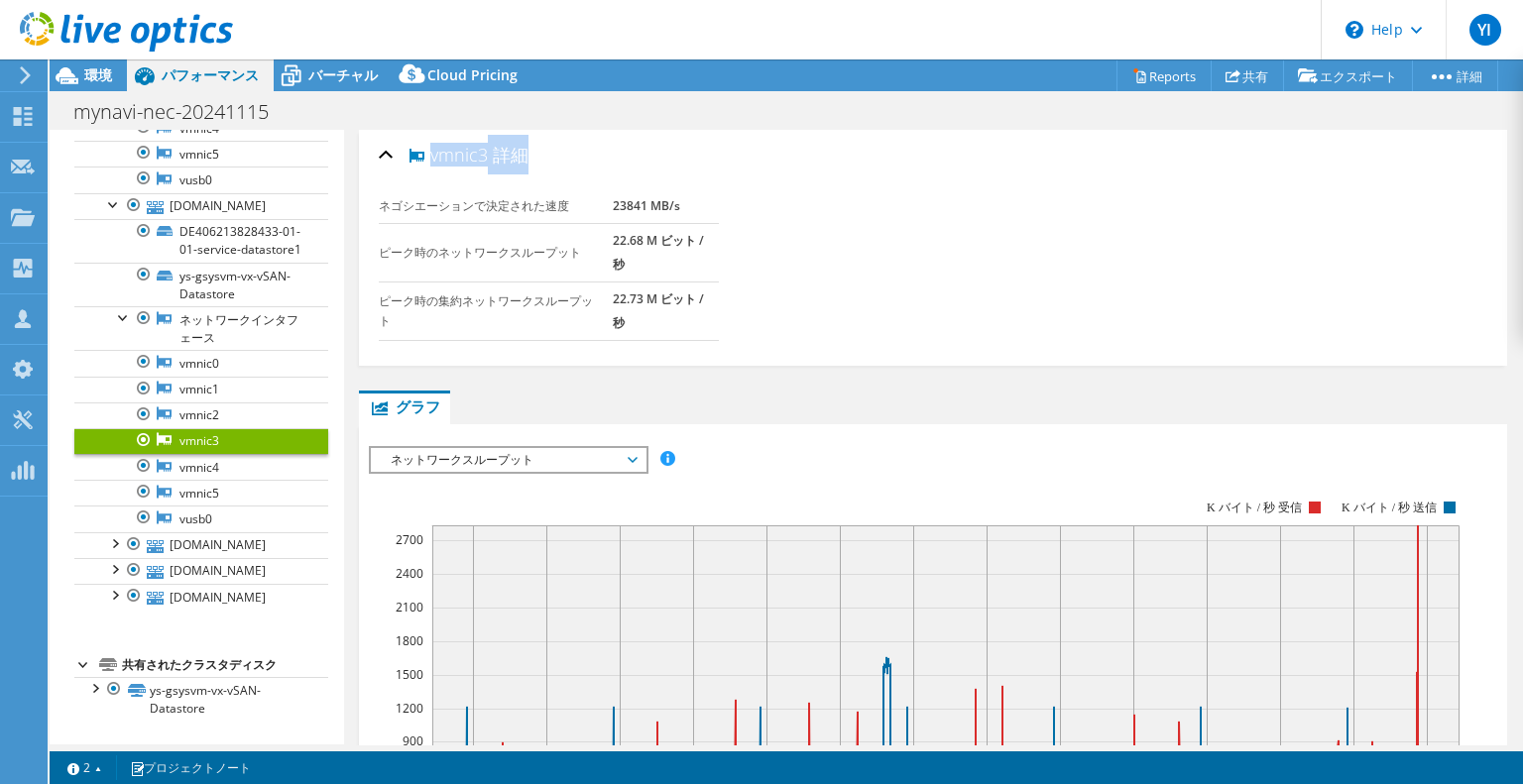 drag, startPoint x: 624, startPoint y: 315, endPoint x: 433, endPoint y: 154, distance: 249.80392 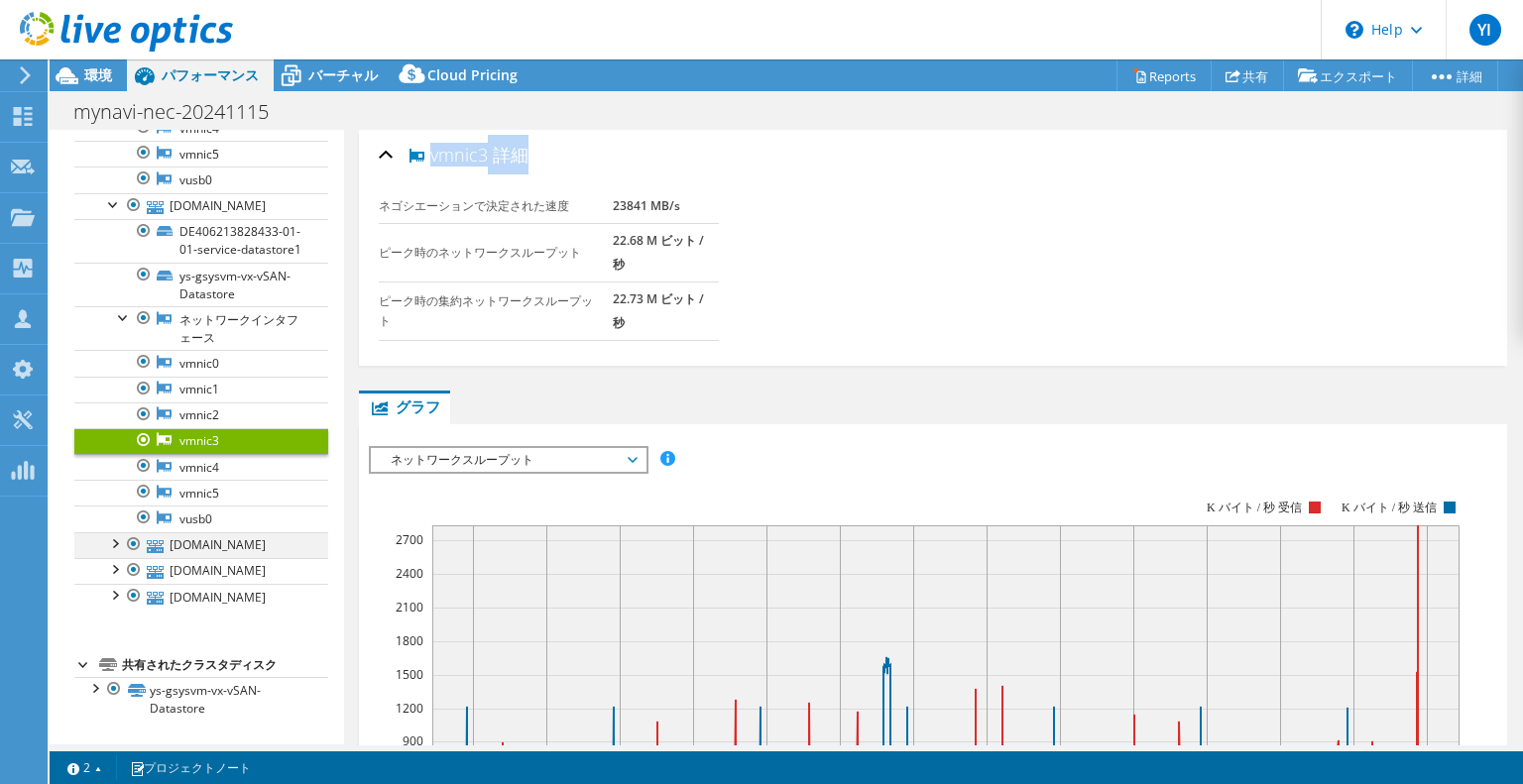 scroll, scrollTop: 2091, scrollLeft: 0, axis: vertical 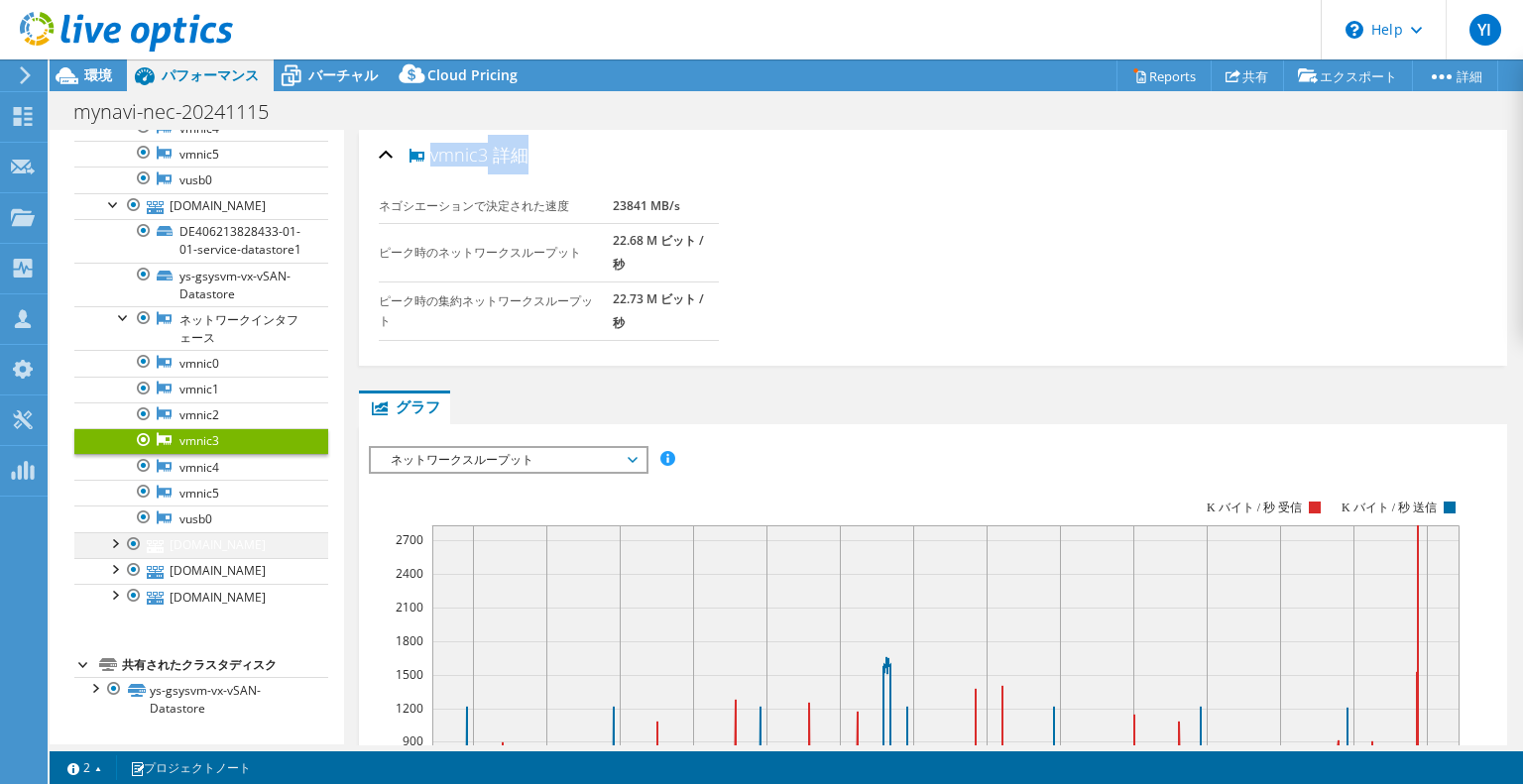 click on "[DOMAIN_NAME]" at bounding box center [201, 545] 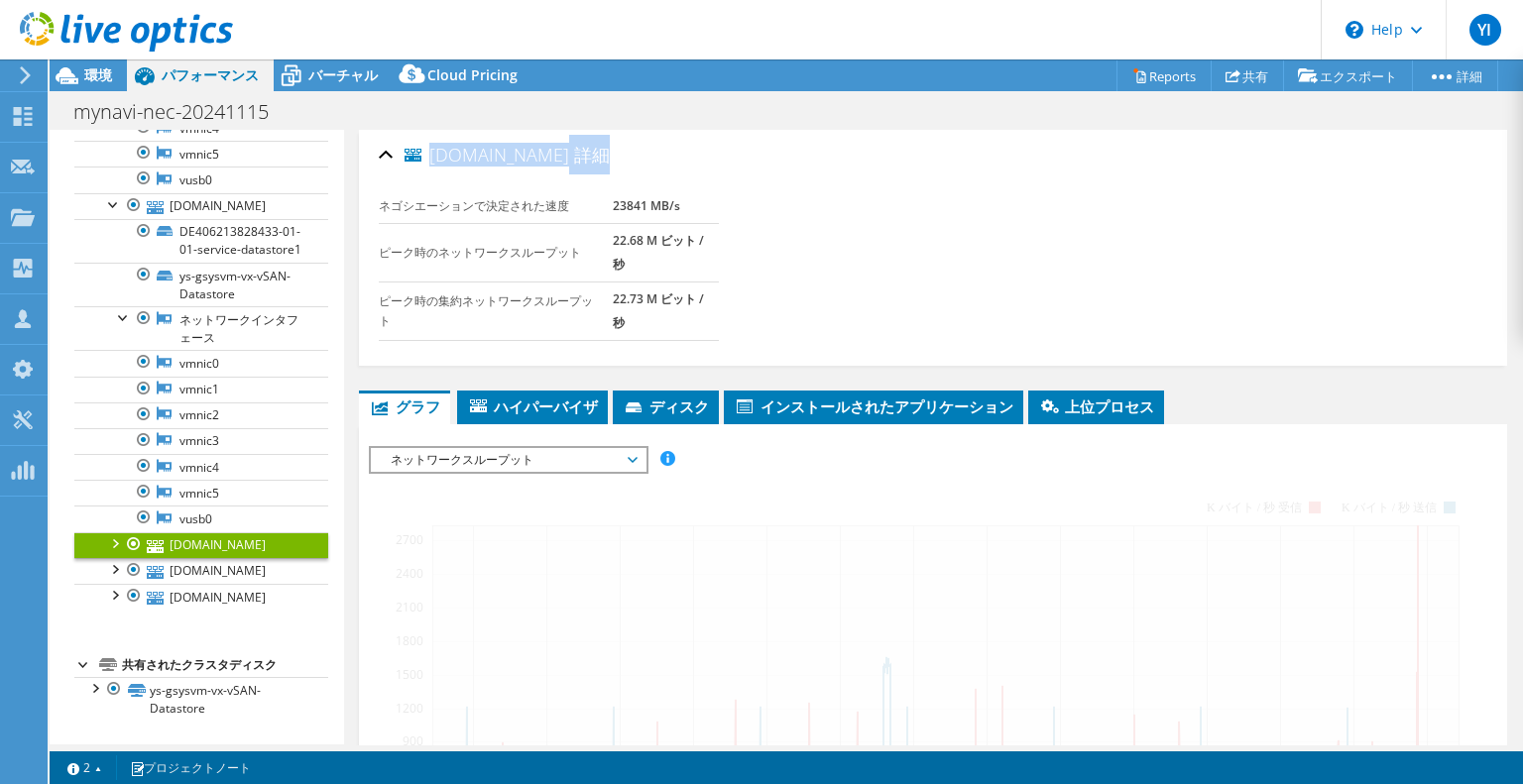 click at bounding box center (114, 542) 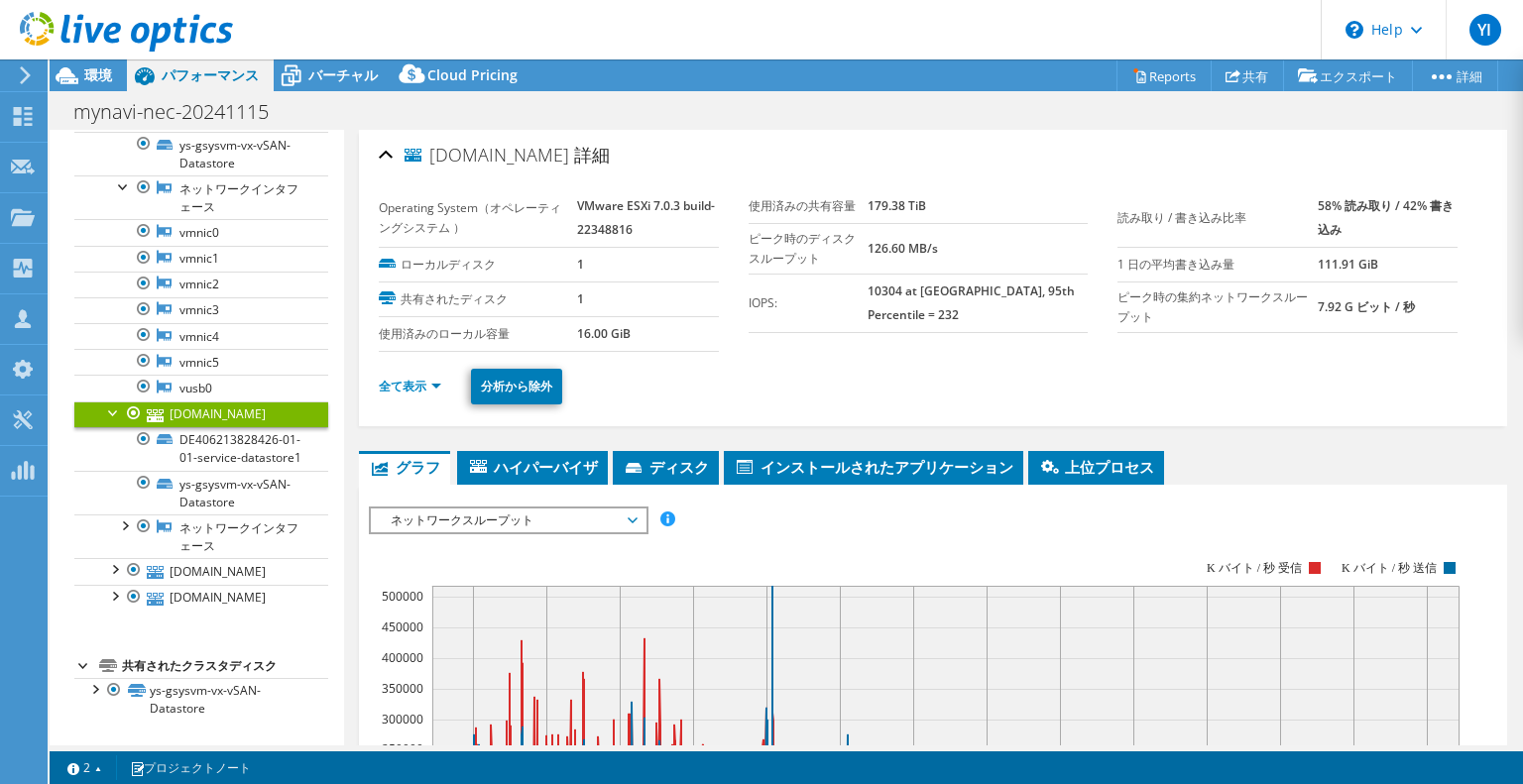 drag, startPoint x: 1400, startPoint y: 301, endPoint x: 431, endPoint y: 148, distance: 981.0046 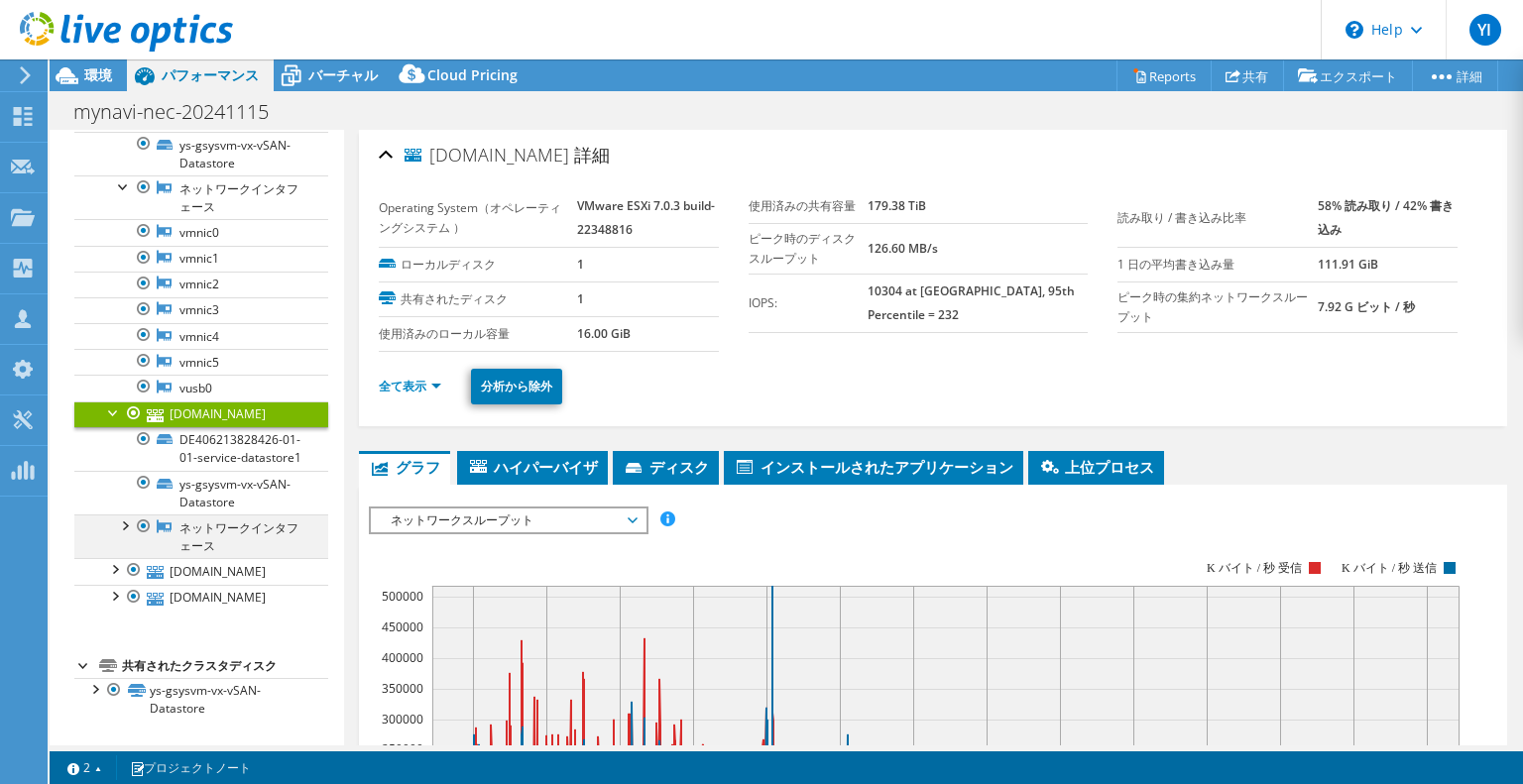 click at bounding box center [124, 524] 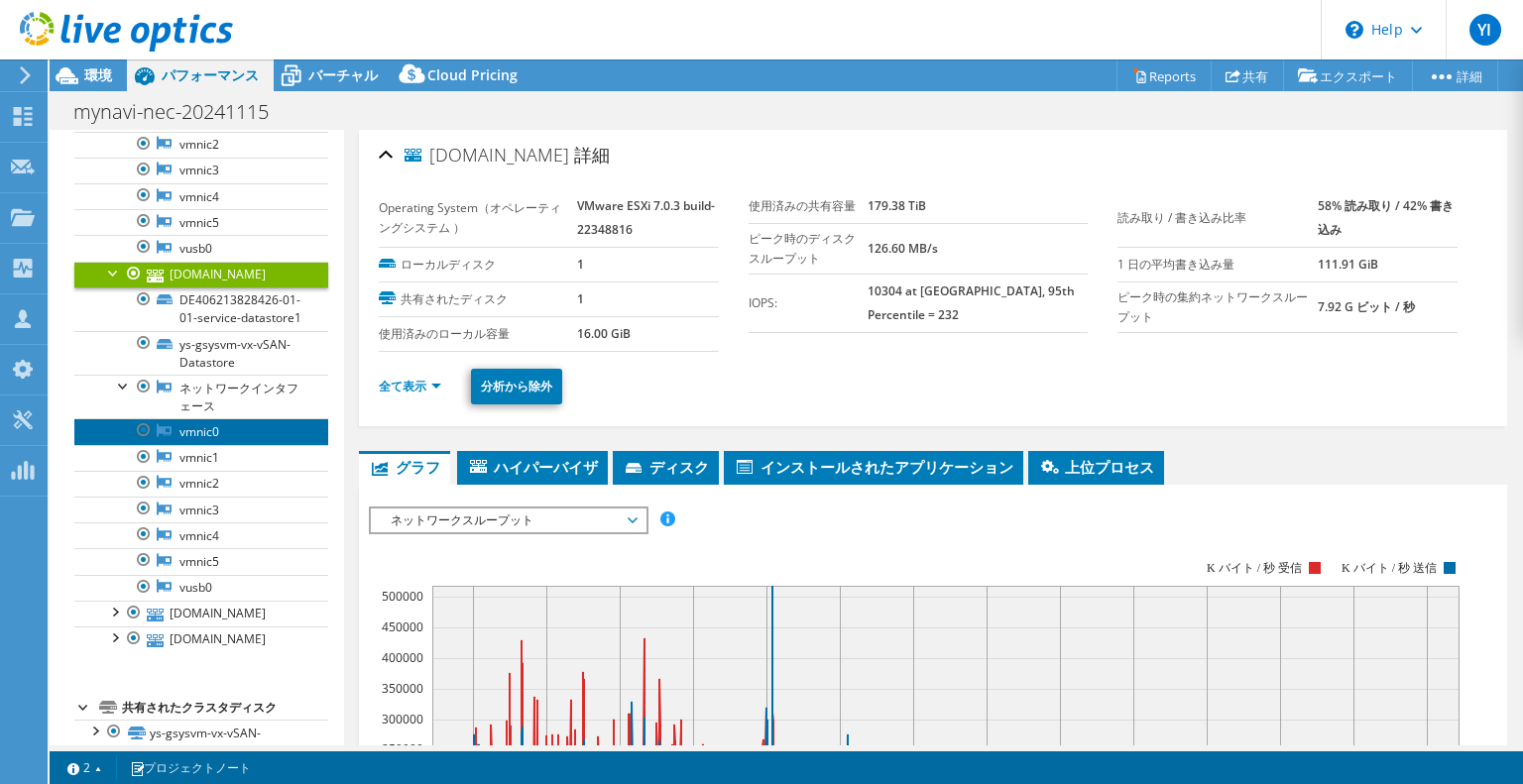 click on "vmnic0" at bounding box center [201, 431] 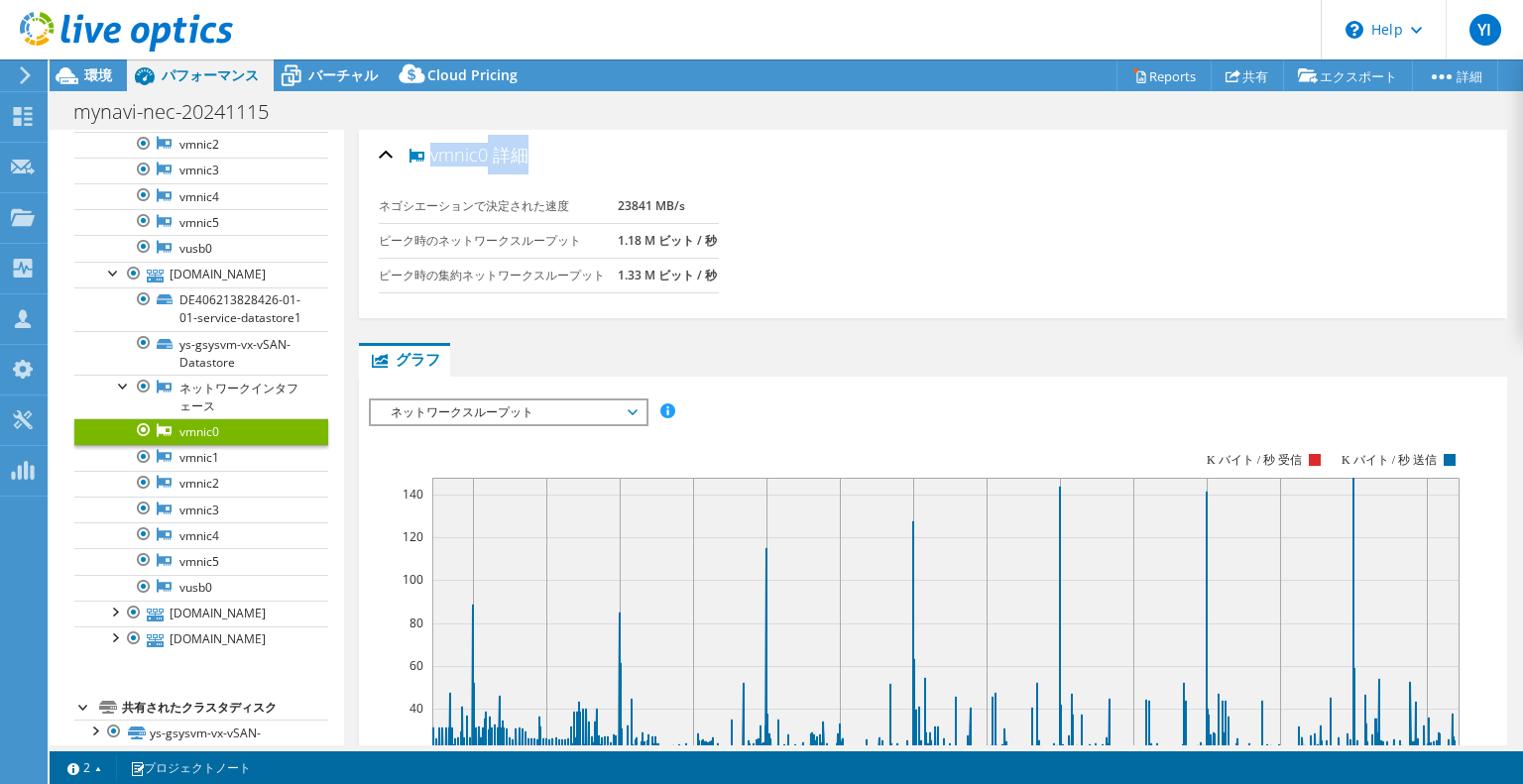 drag, startPoint x: 714, startPoint y: 269, endPoint x: 431, endPoint y: 154, distance: 305.4734 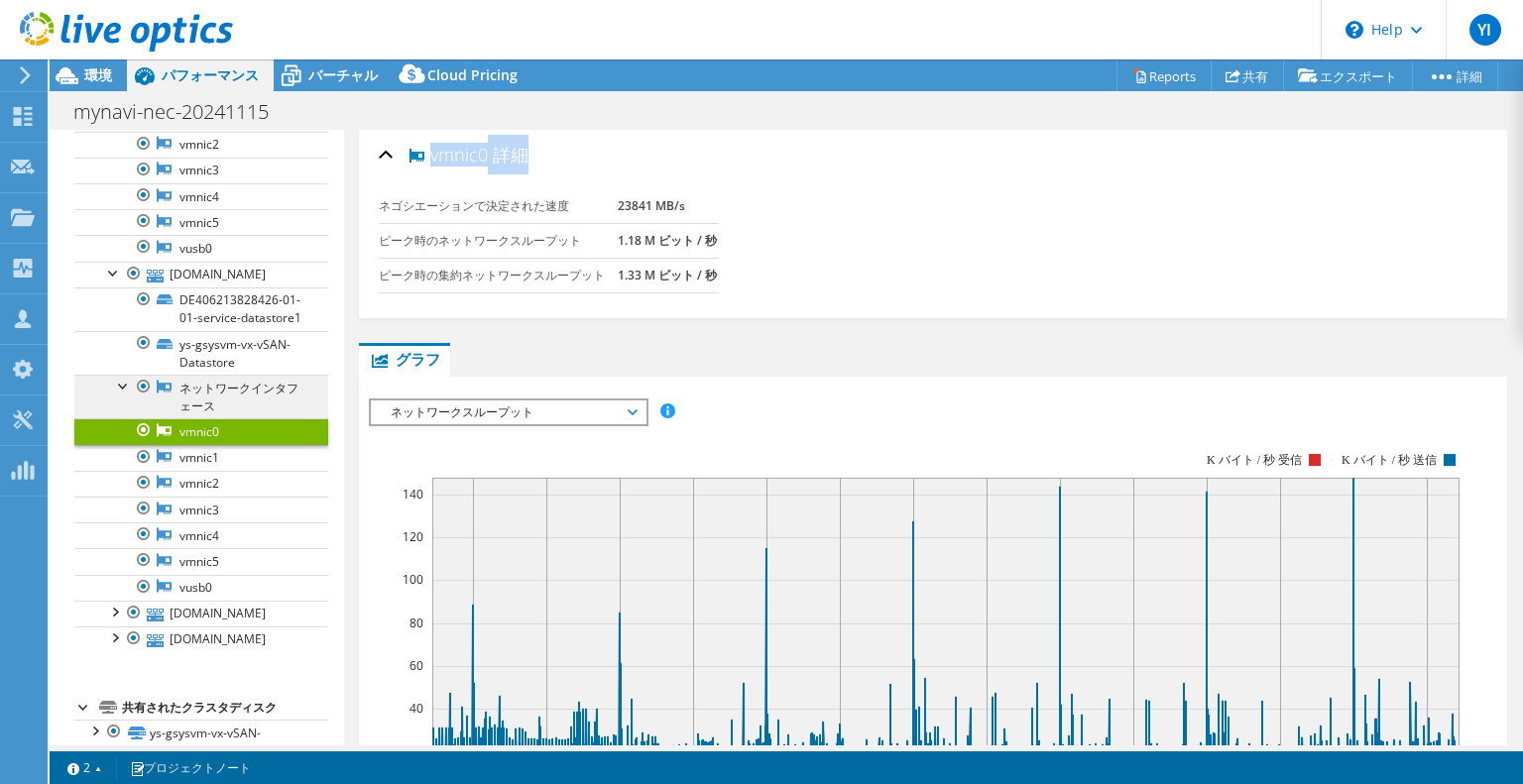 scroll, scrollTop: 2290, scrollLeft: 0, axis: vertical 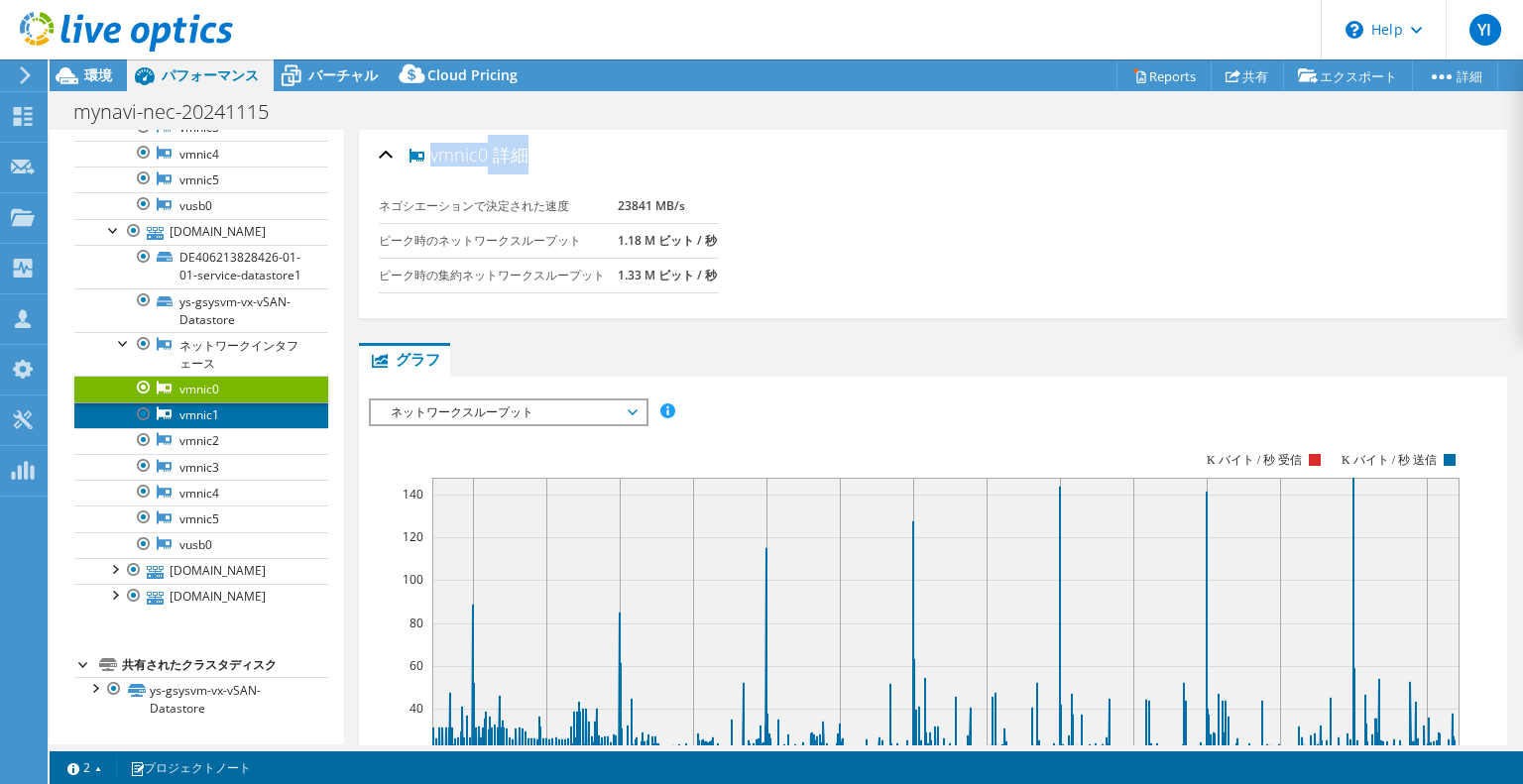 click on "vmnic1" at bounding box center [201, 415] 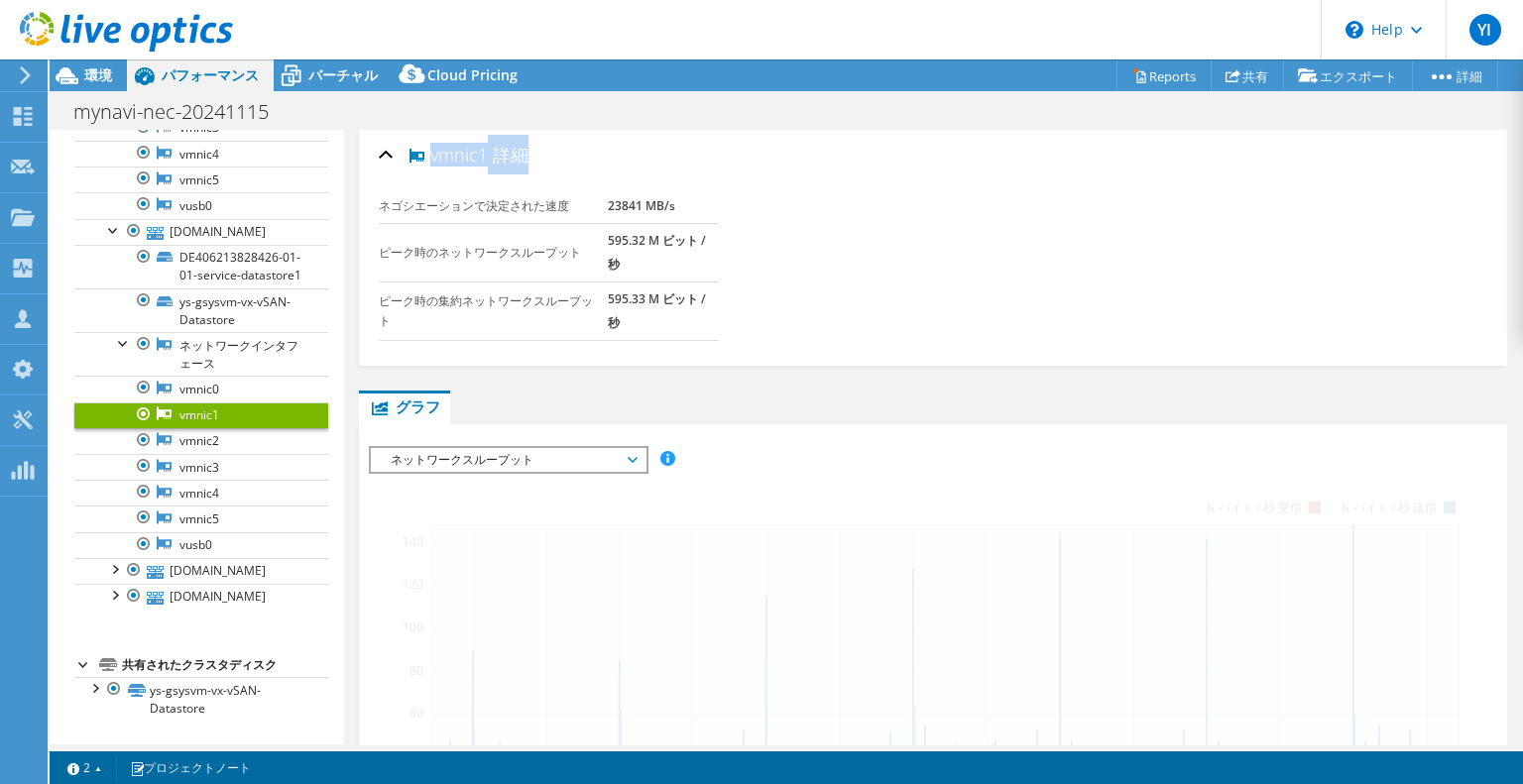 click on "595.33 M ビット / 秒" at bounding box center [663, 310] 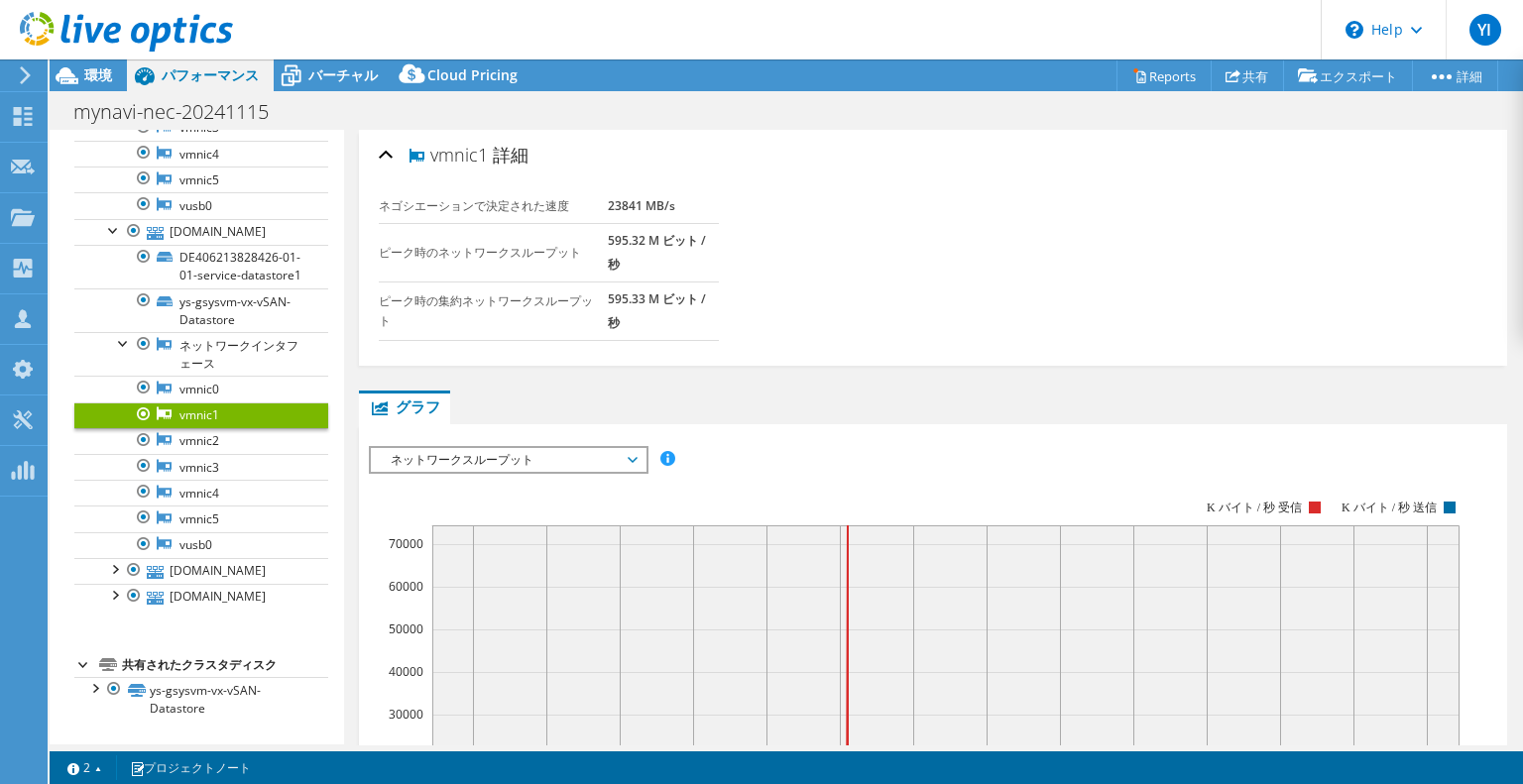 drag, startPoint x: 615, startPoint y: 319, endPoint x: 434, endPoint y: 153, distance: 245.5952 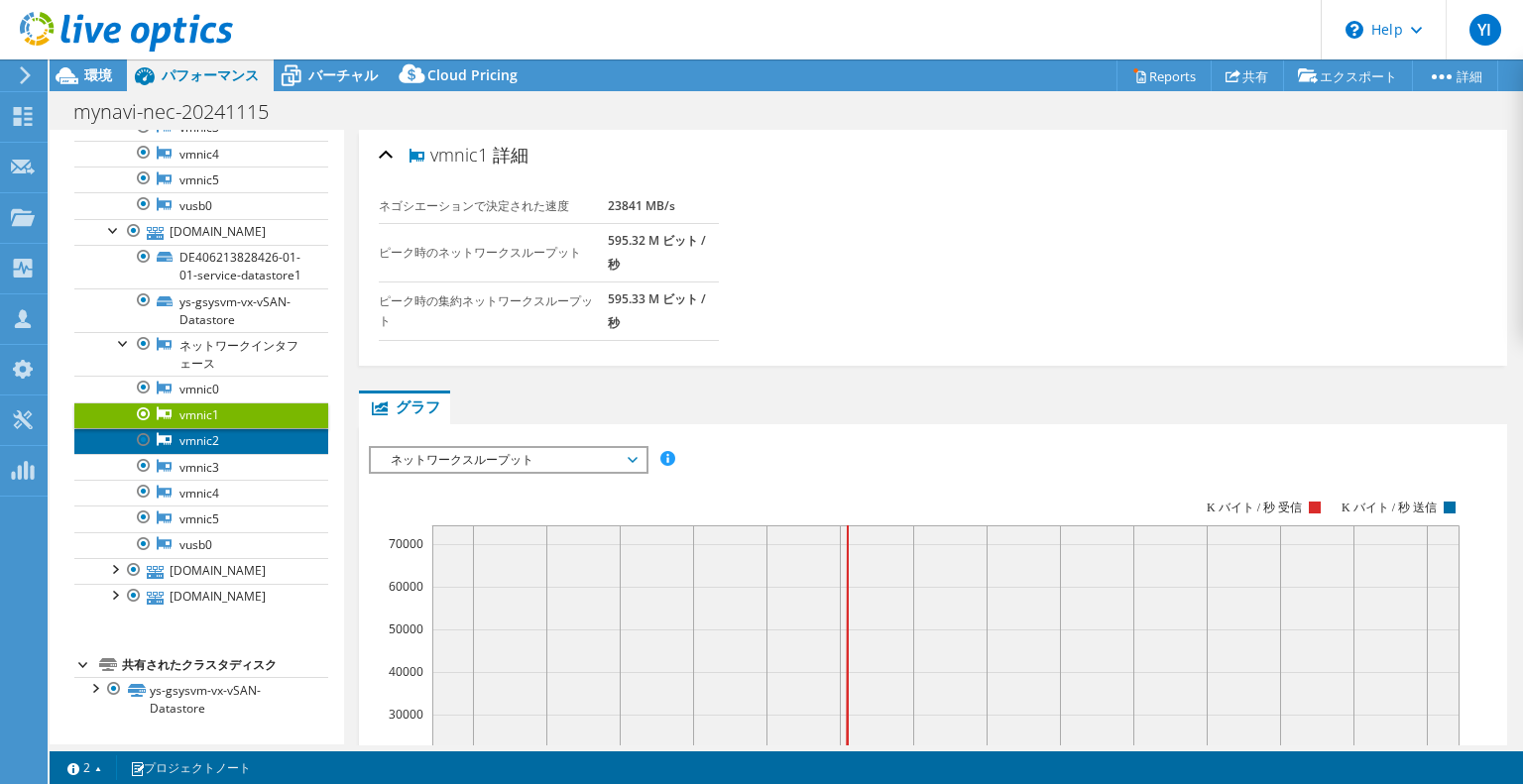 click on "vmnic2" at bounding box center (201, 441) 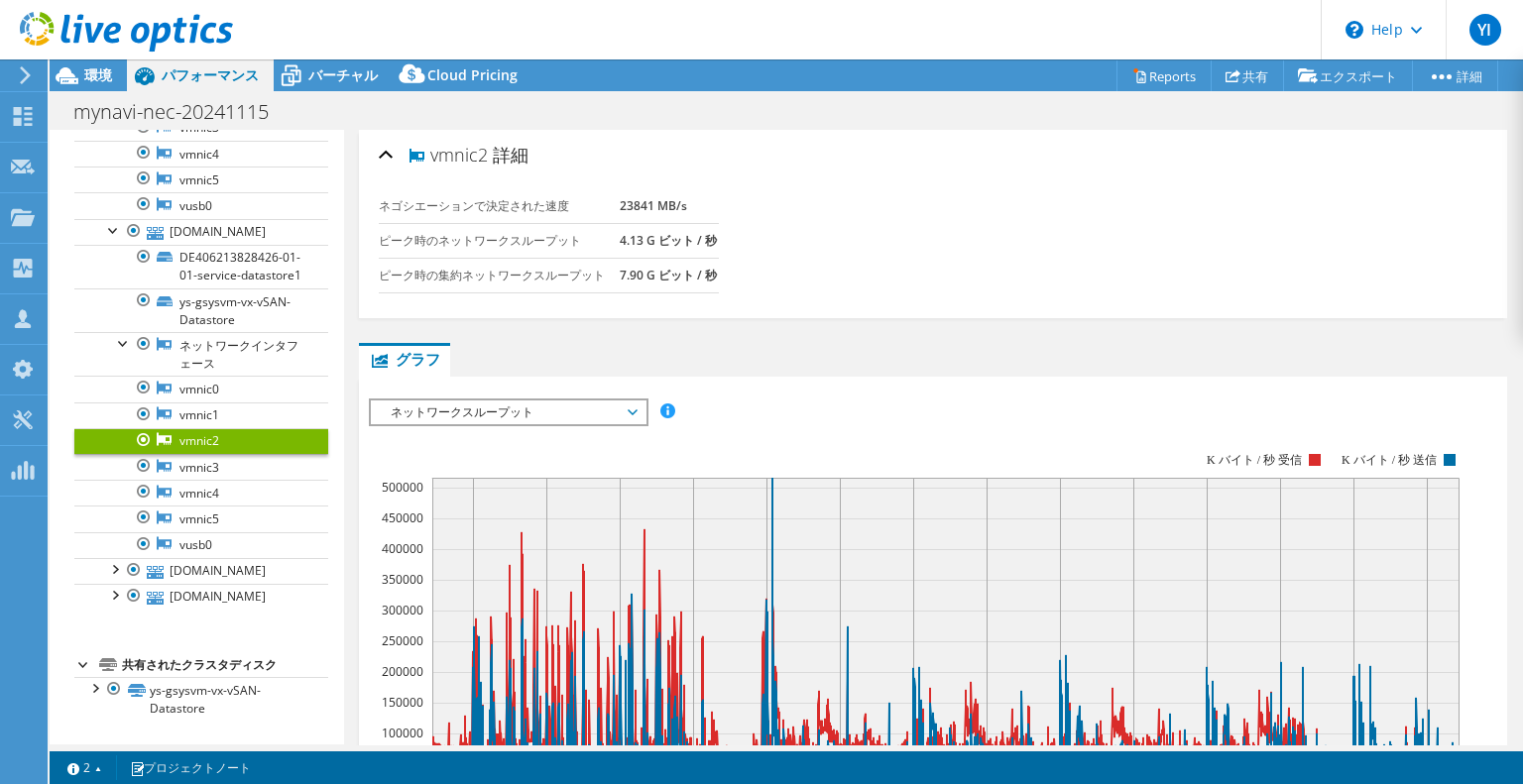 drag, startPoint x: 708, startPoint y: 273, endPoint x: 436, endPoint y: 154, distance: 296.8922 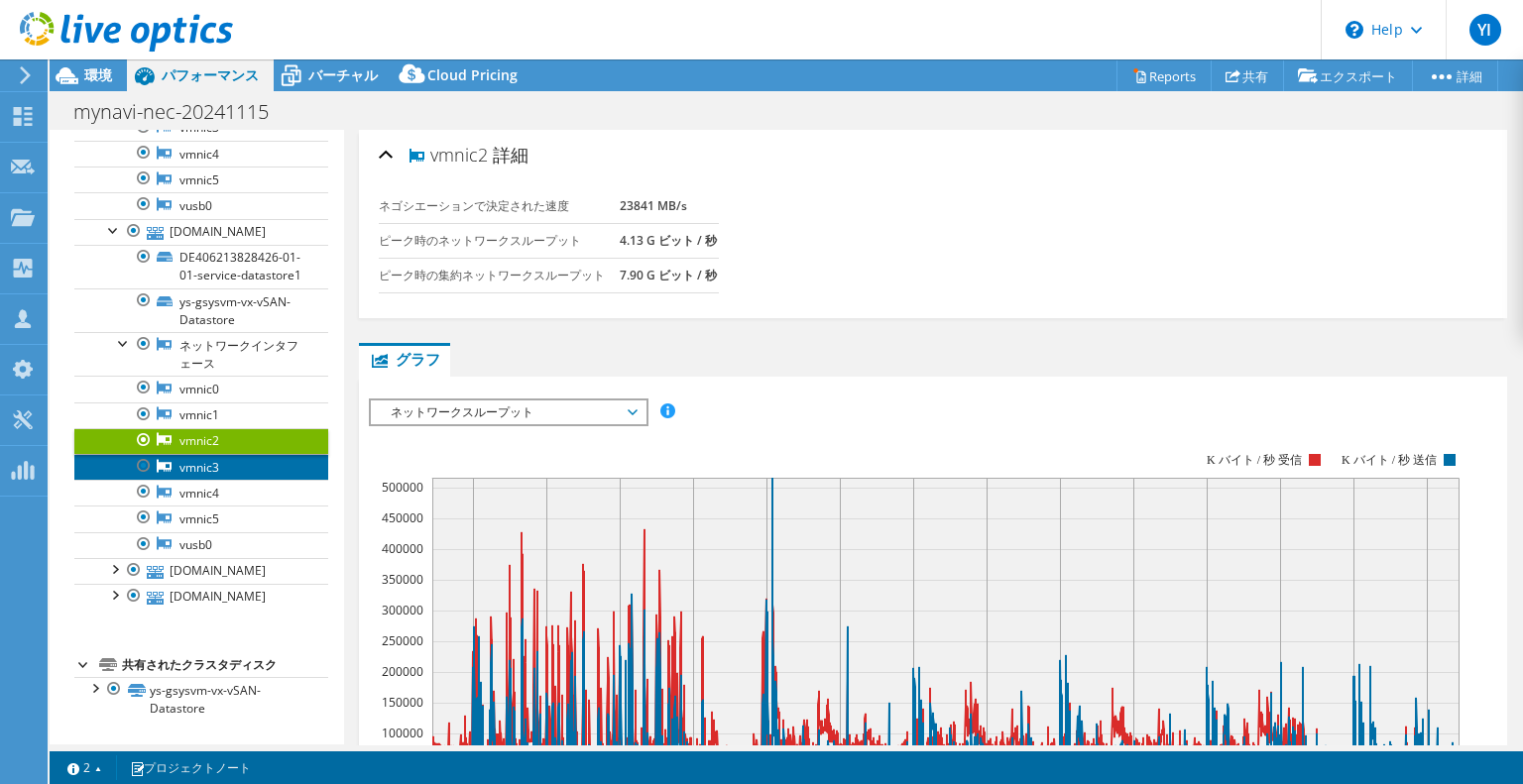 click on "vmnic3" at bounding box center (201, 467) 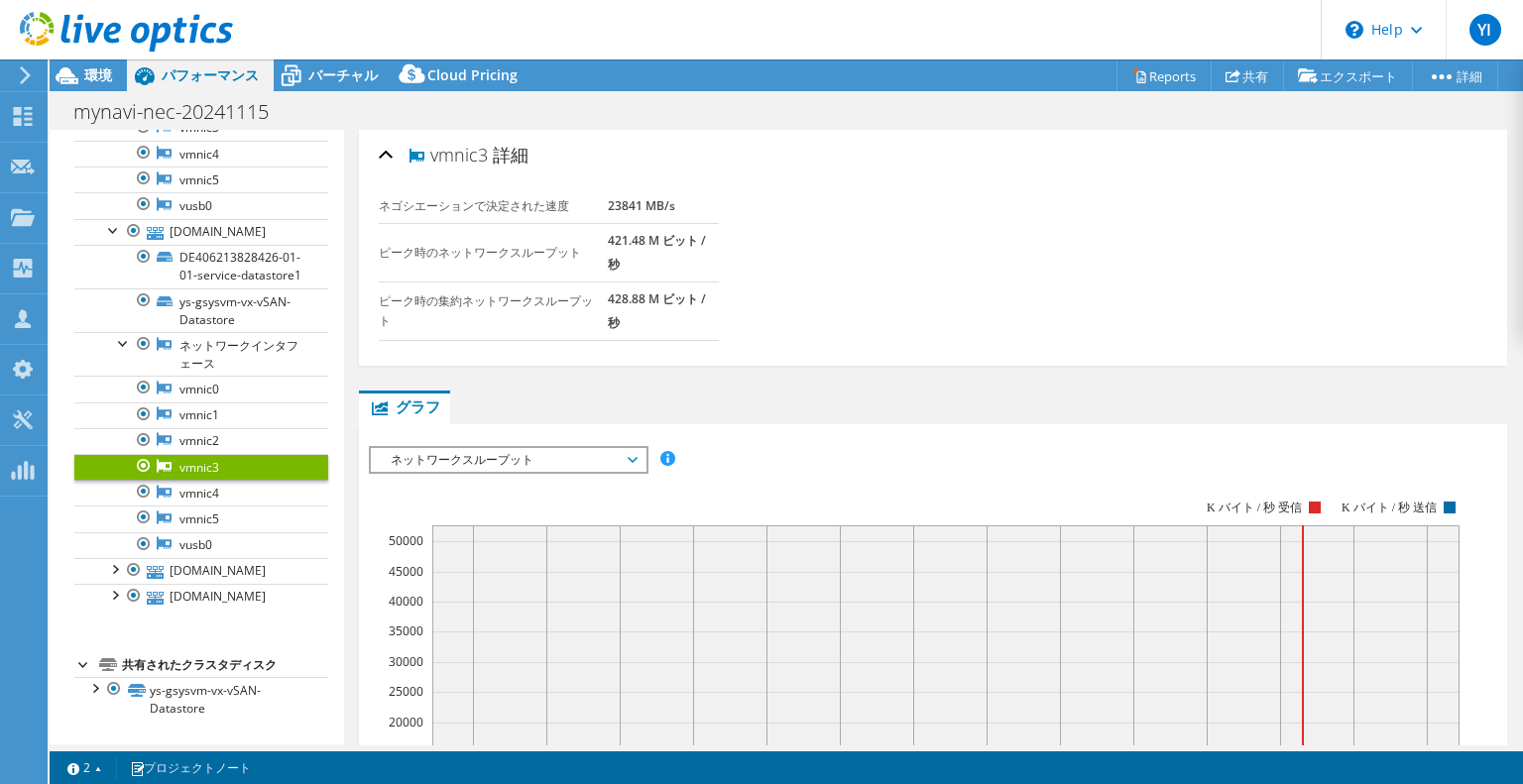 click on "428.88 M ビット / 秒" at bounding box center (663, 310) 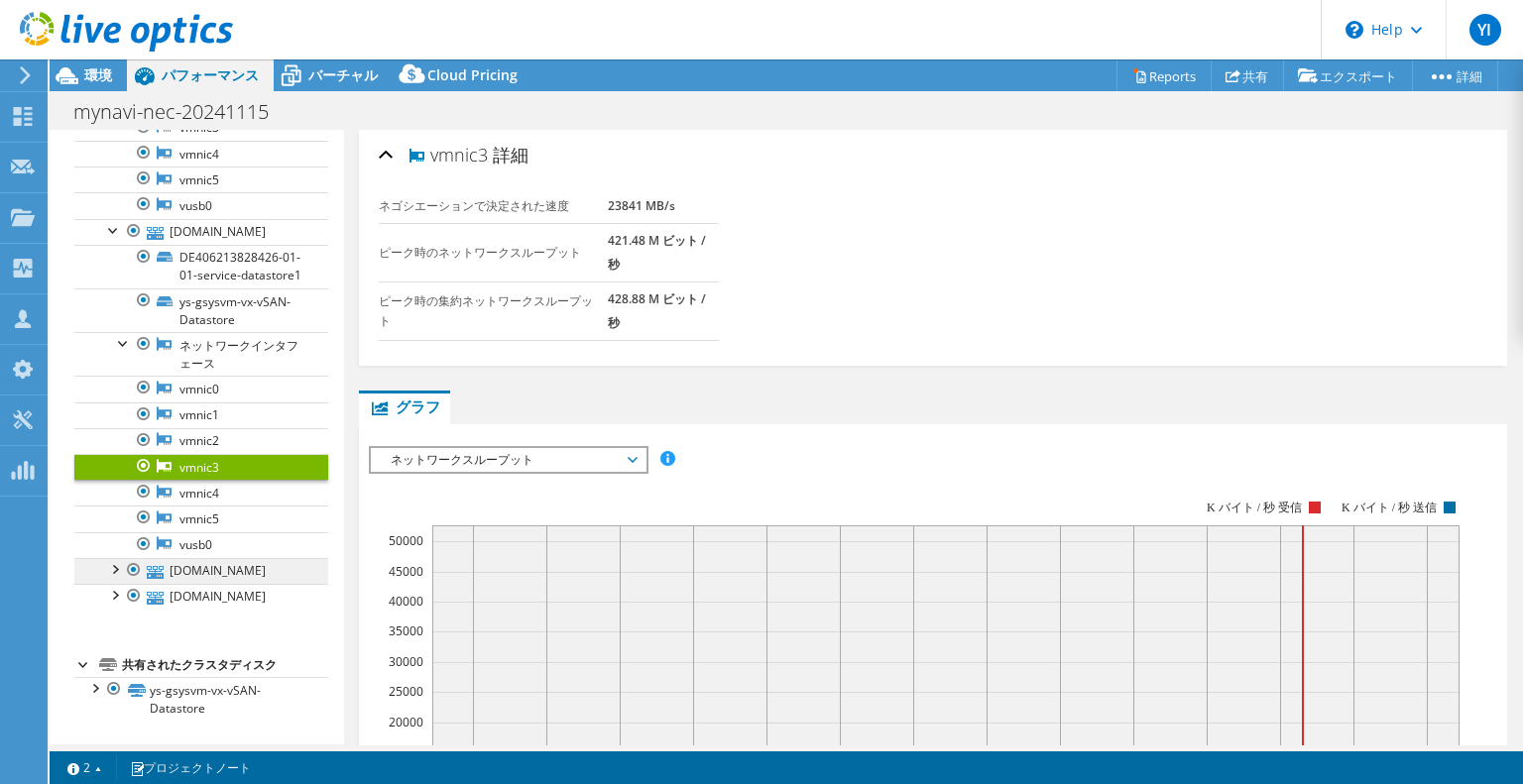 scroll, scrollTop: 2420, scrollLeft: 0, axis: vertical 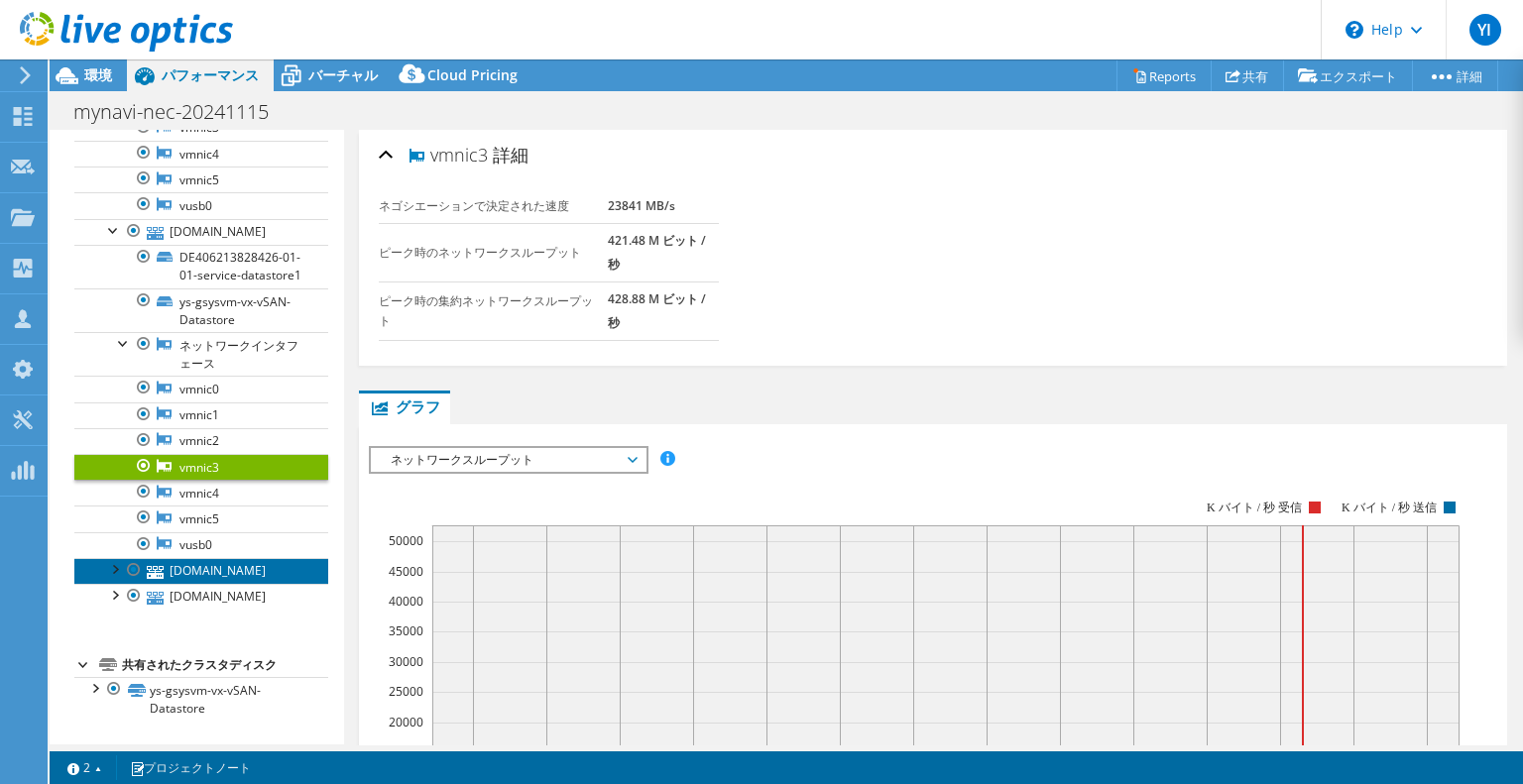 click on "[DOMAIN_NAME]" at bounding box center [201, 571] 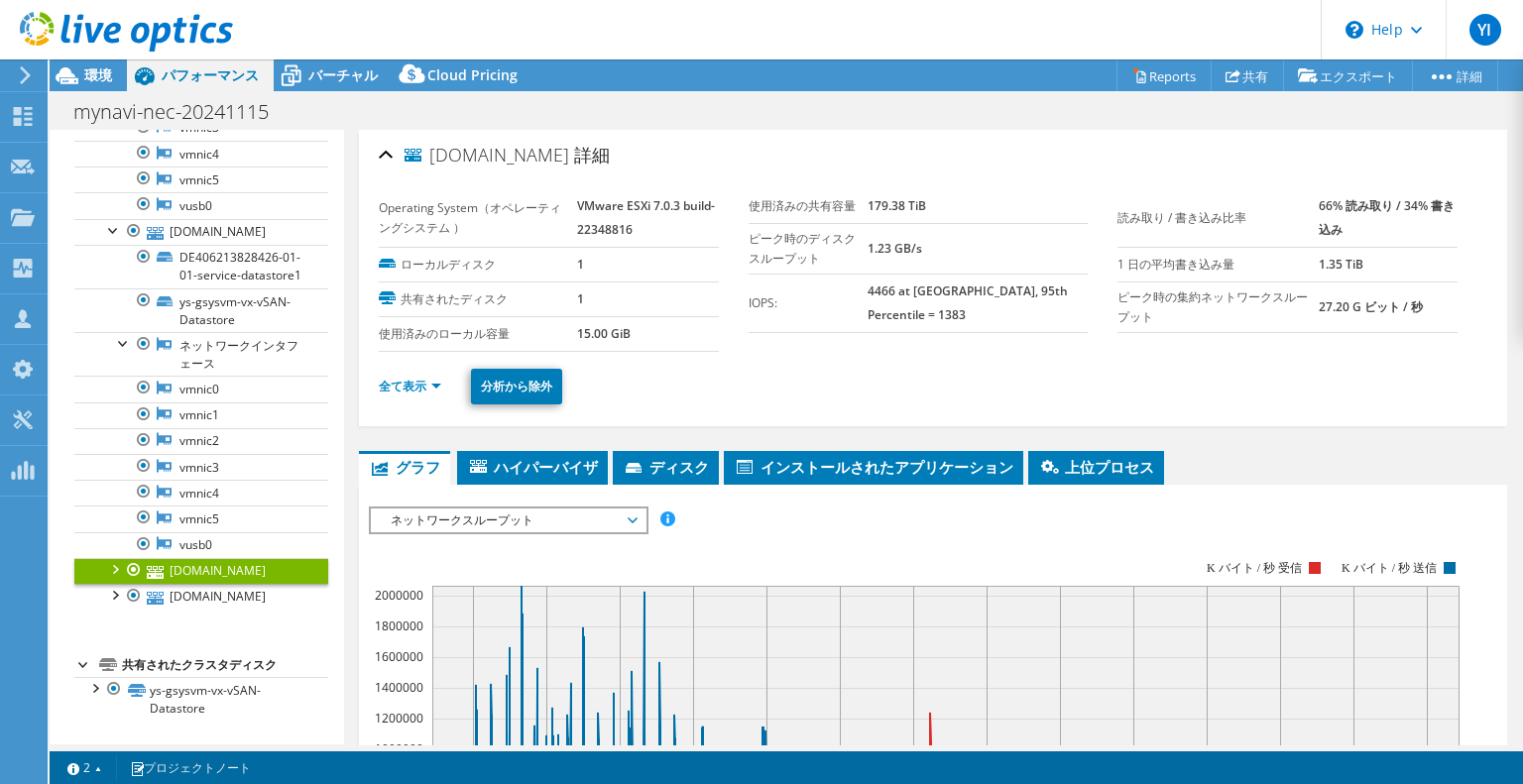 click on "27.20 G ビット / 秒" at bounding box center (1388, 306) 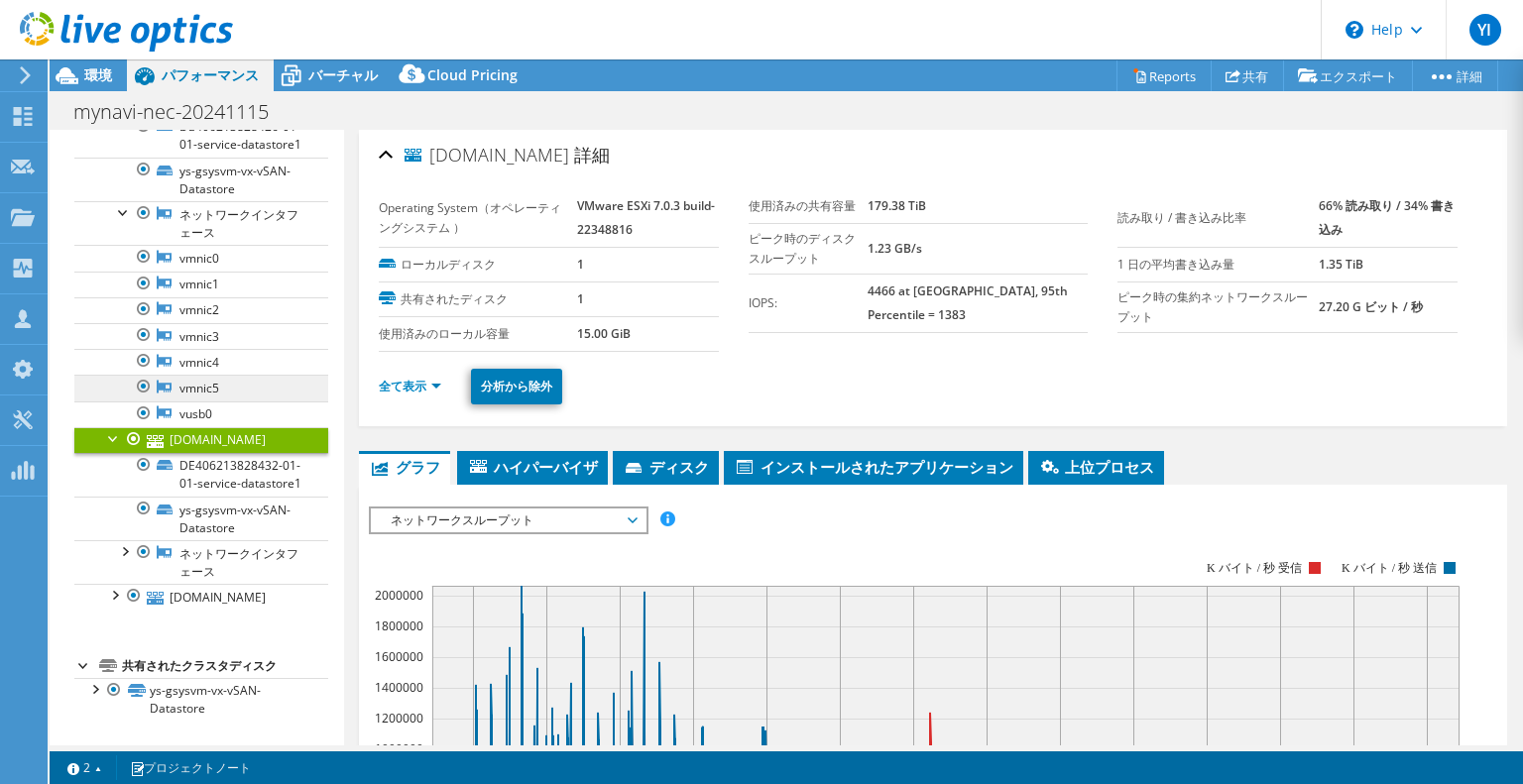 scroll, scrollTop: 2569, scrollLeft: 0, axis: vertical 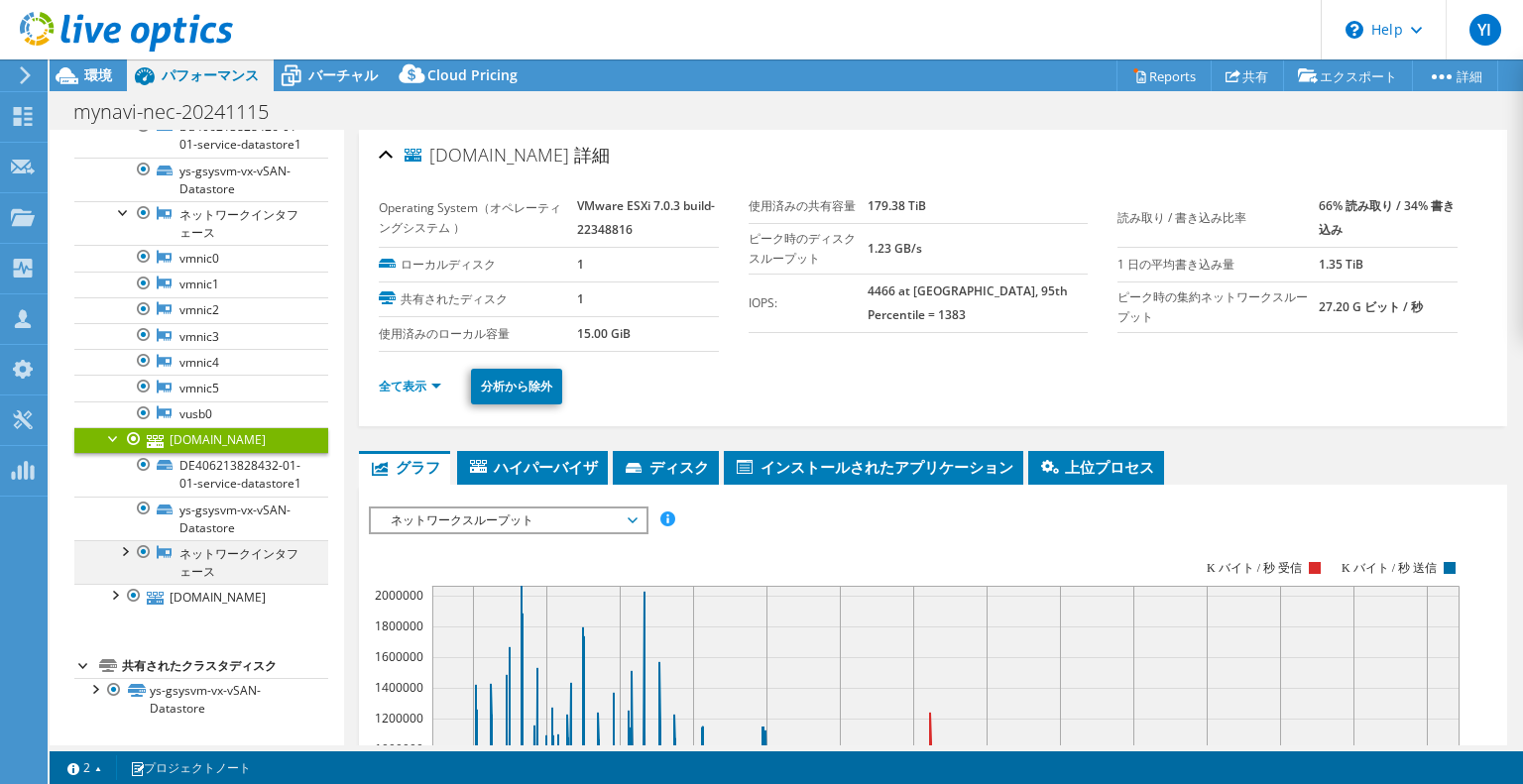 click at bounding box center (124, 550) 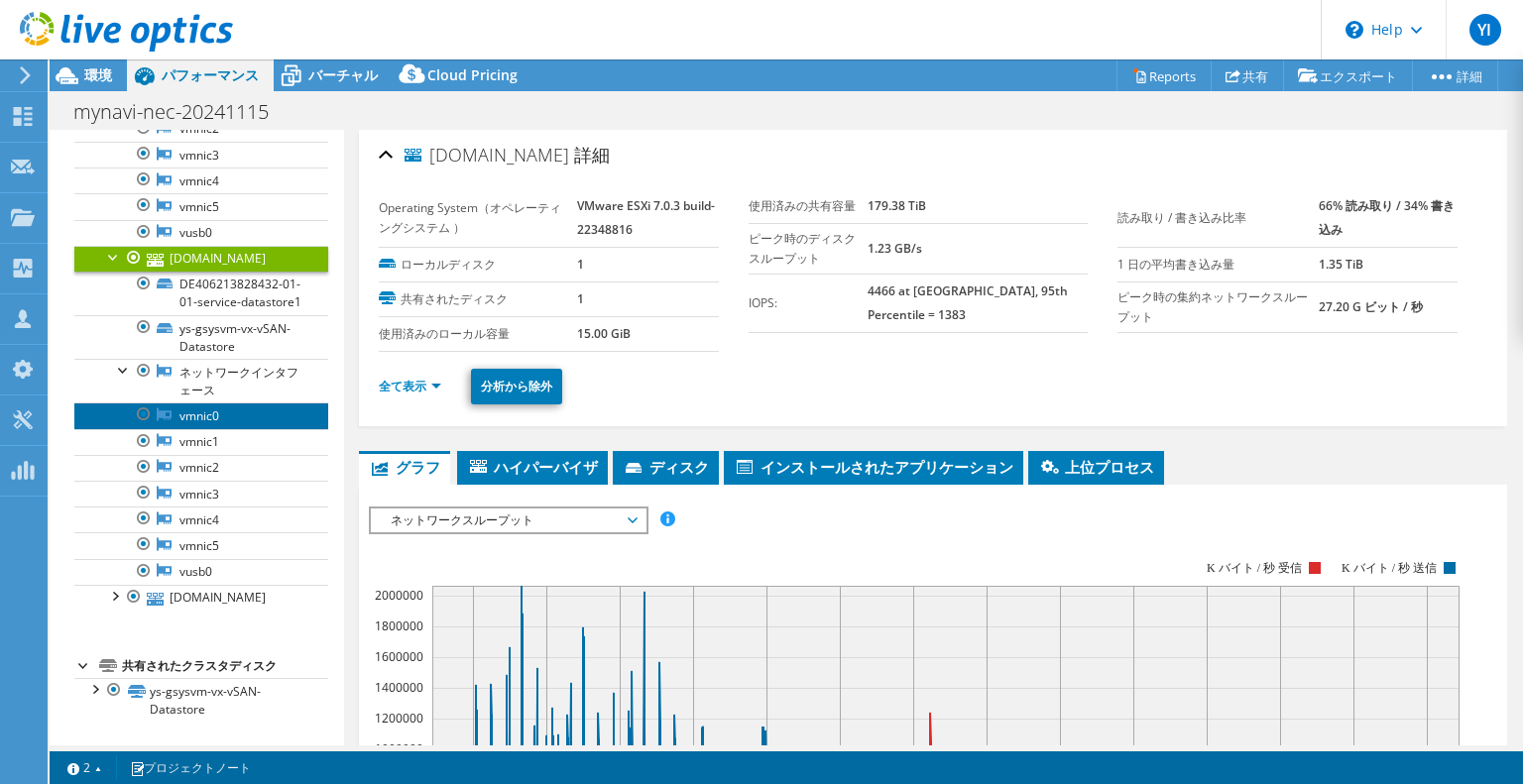 click on "vmnic0" at bounding box center (201, 415) 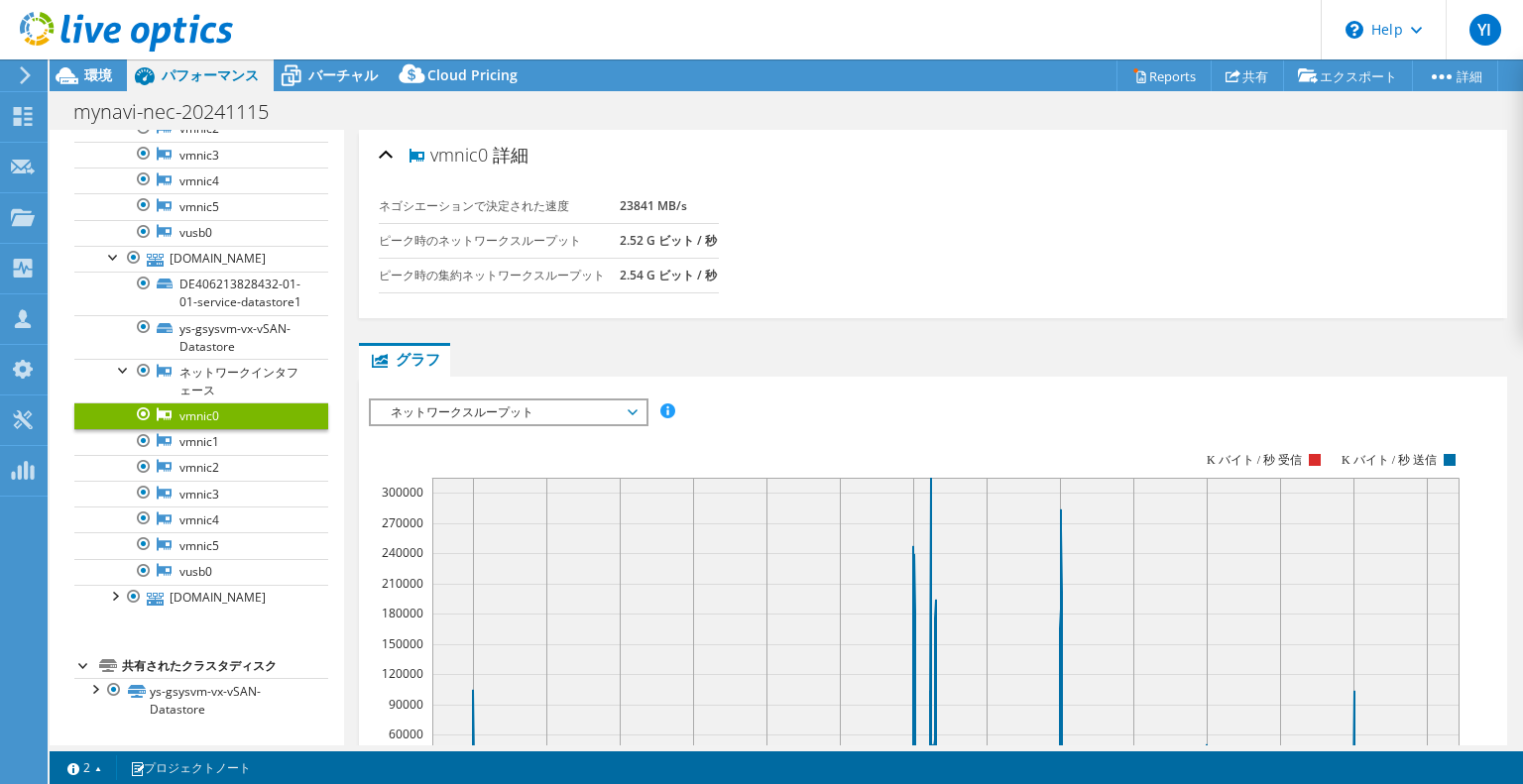 drag, startPoint x: 711, startPoint y: 273, endPoint x: 436, endPoint y: 151, distance: 300.84714 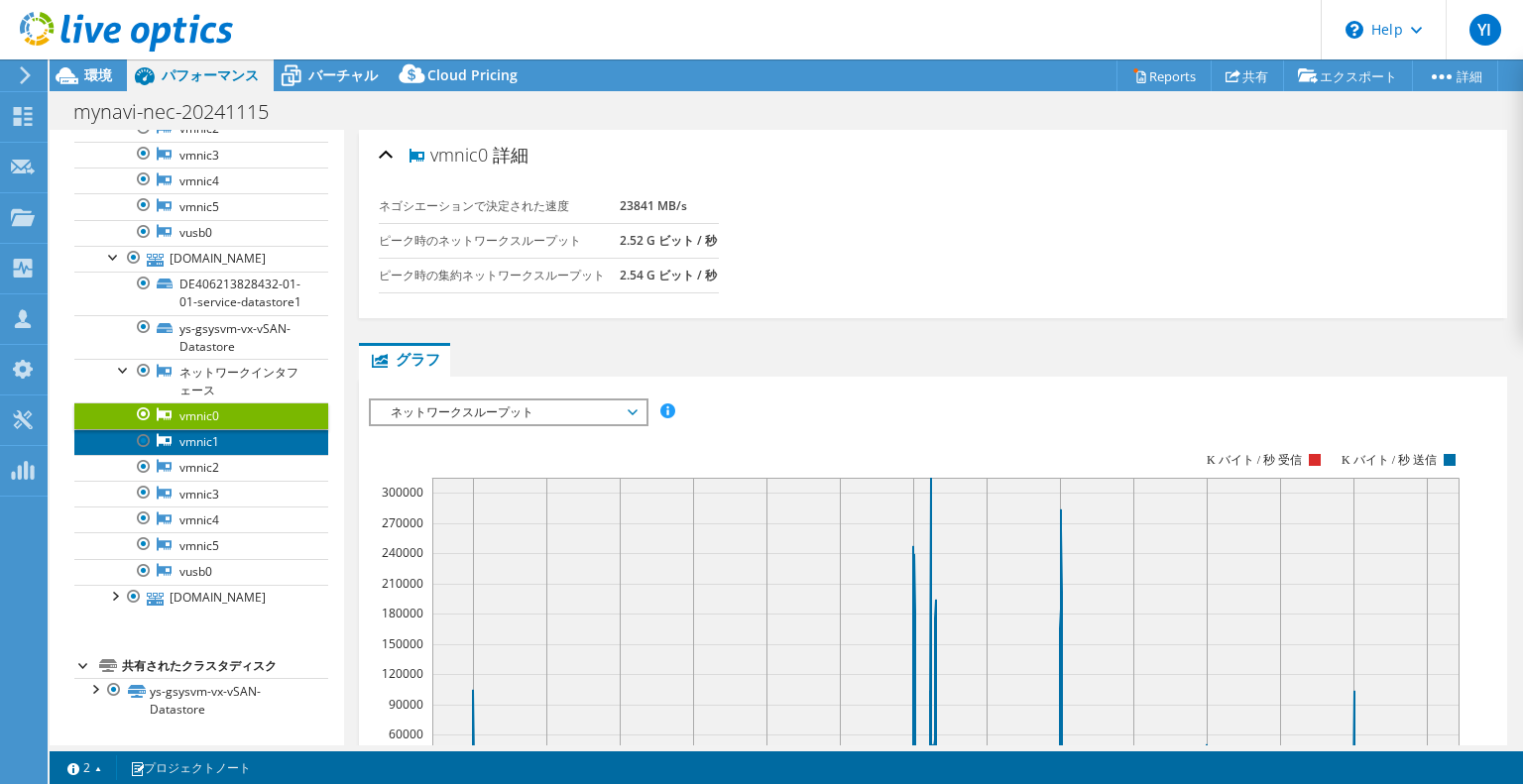click on "vmnic1" at bounding box center [201, 442] 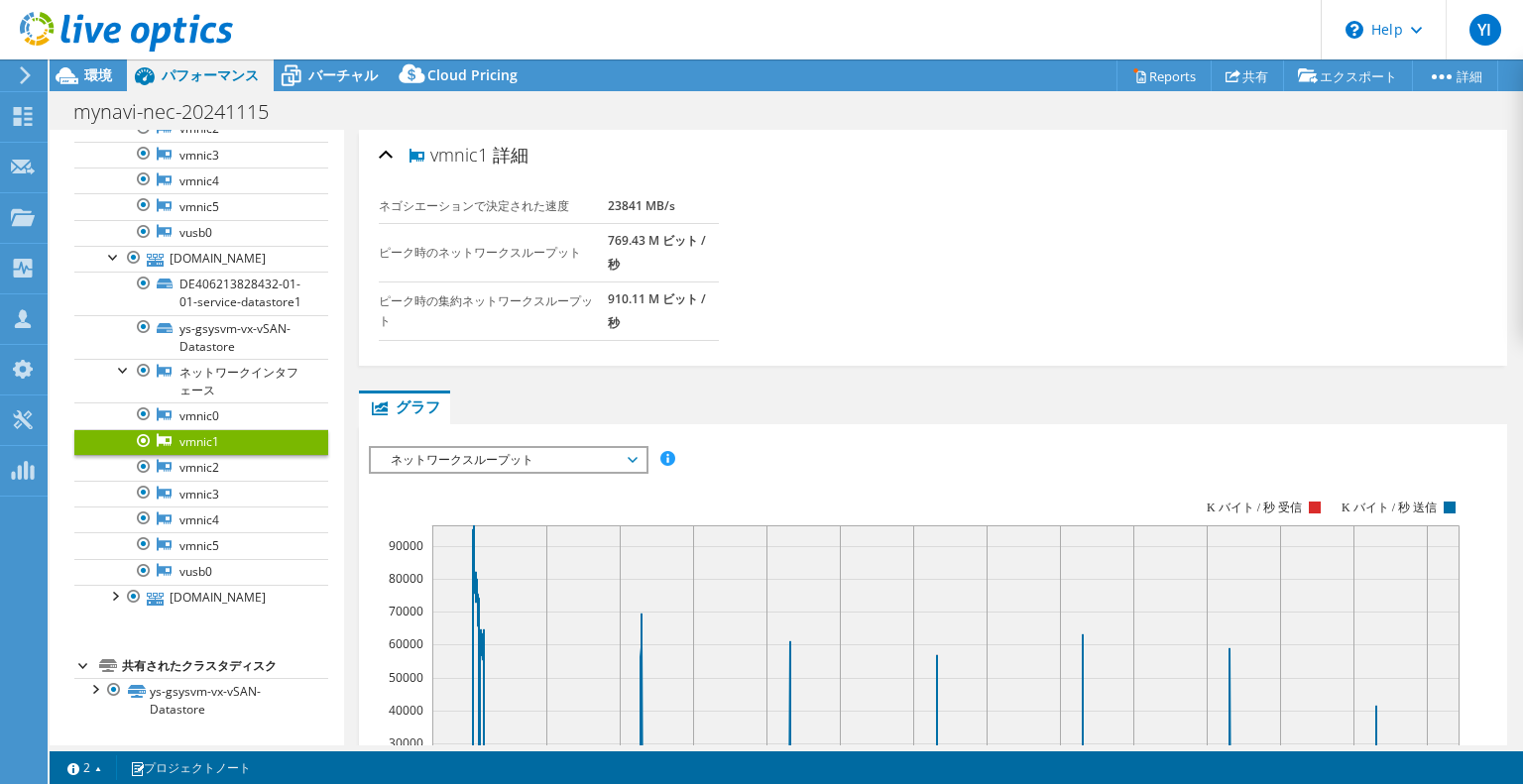 drag, startPoint x: 670, startPoint y: 237, endPoint x: 621, endPoint y: 287, distance: 70.00714 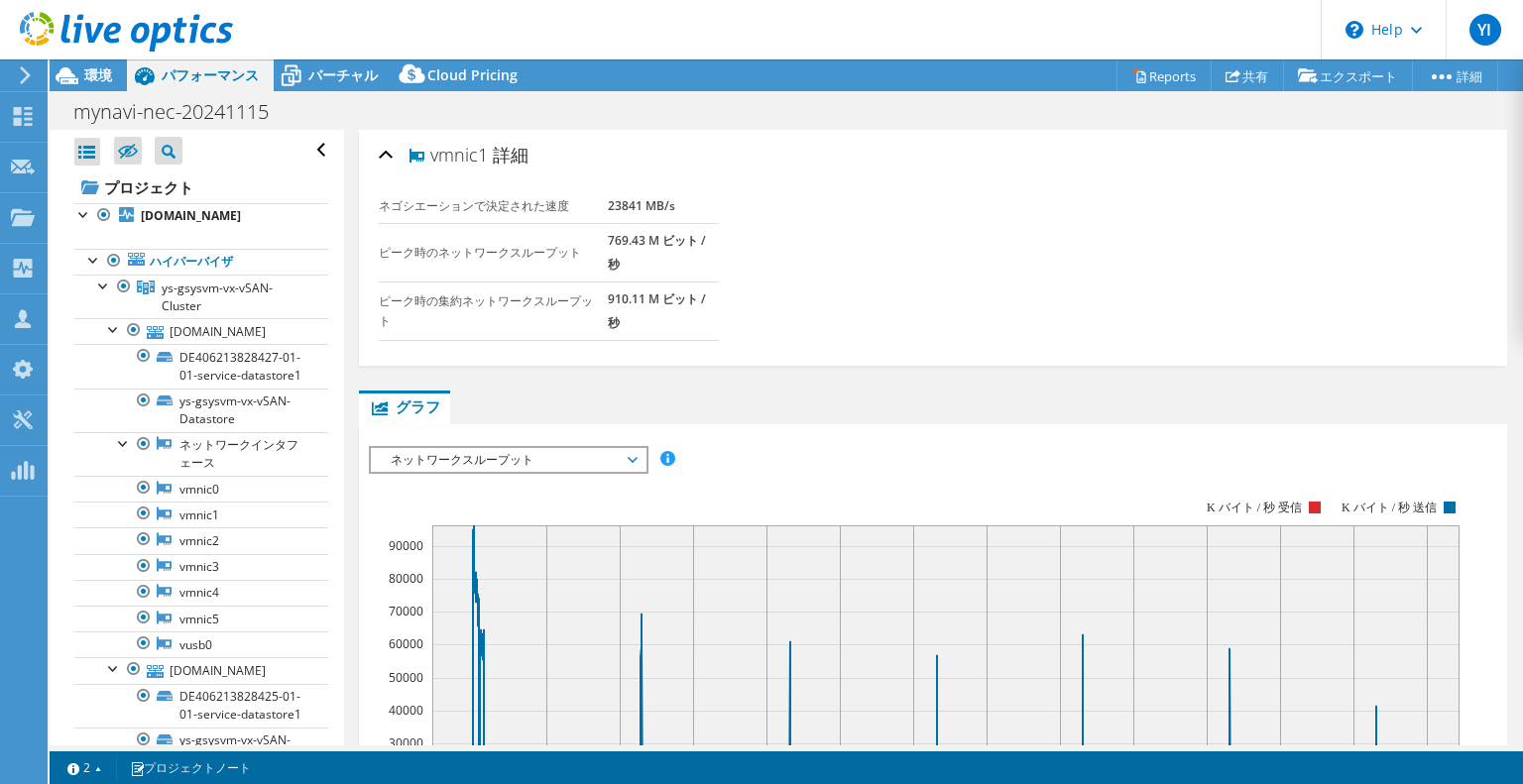select on "[GEOGRAPHIC_DATA]" 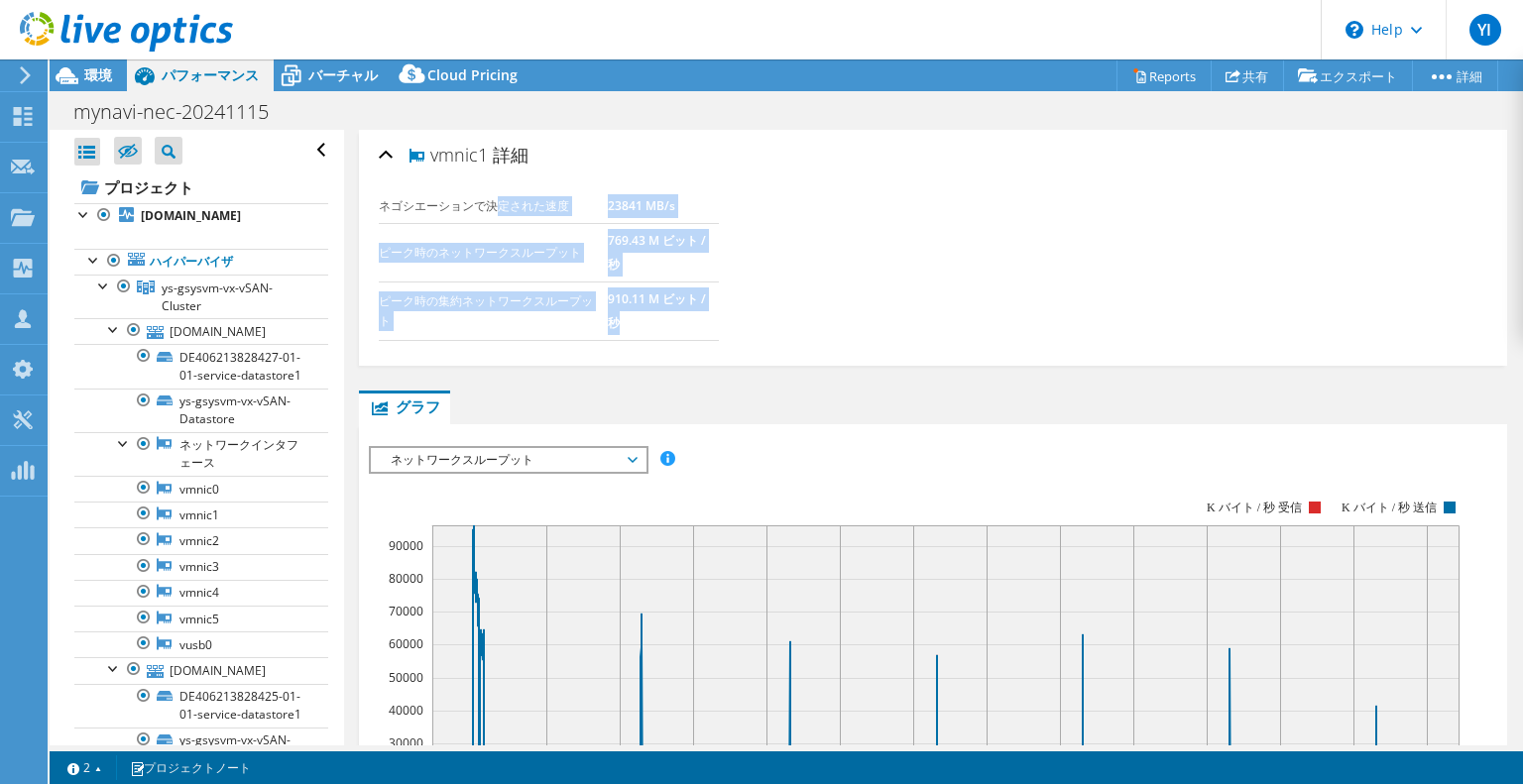 scroll, scrollTop: 2569, scrollLeft: 0, axis: vertical 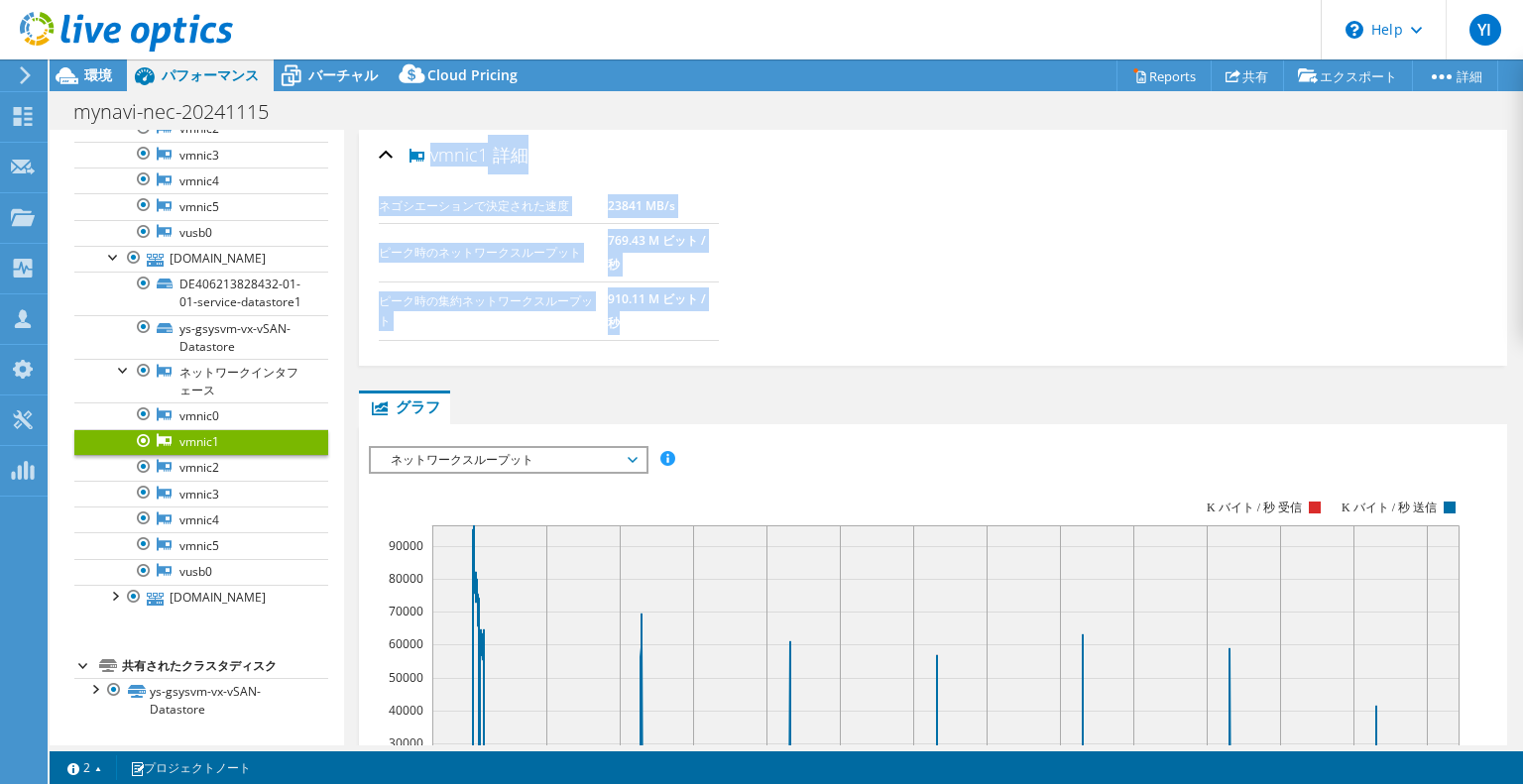 drag, startPoint x: 518, startPoint y: 231, endPoint x: 430, endPoint y: 151, distance: 118.92855 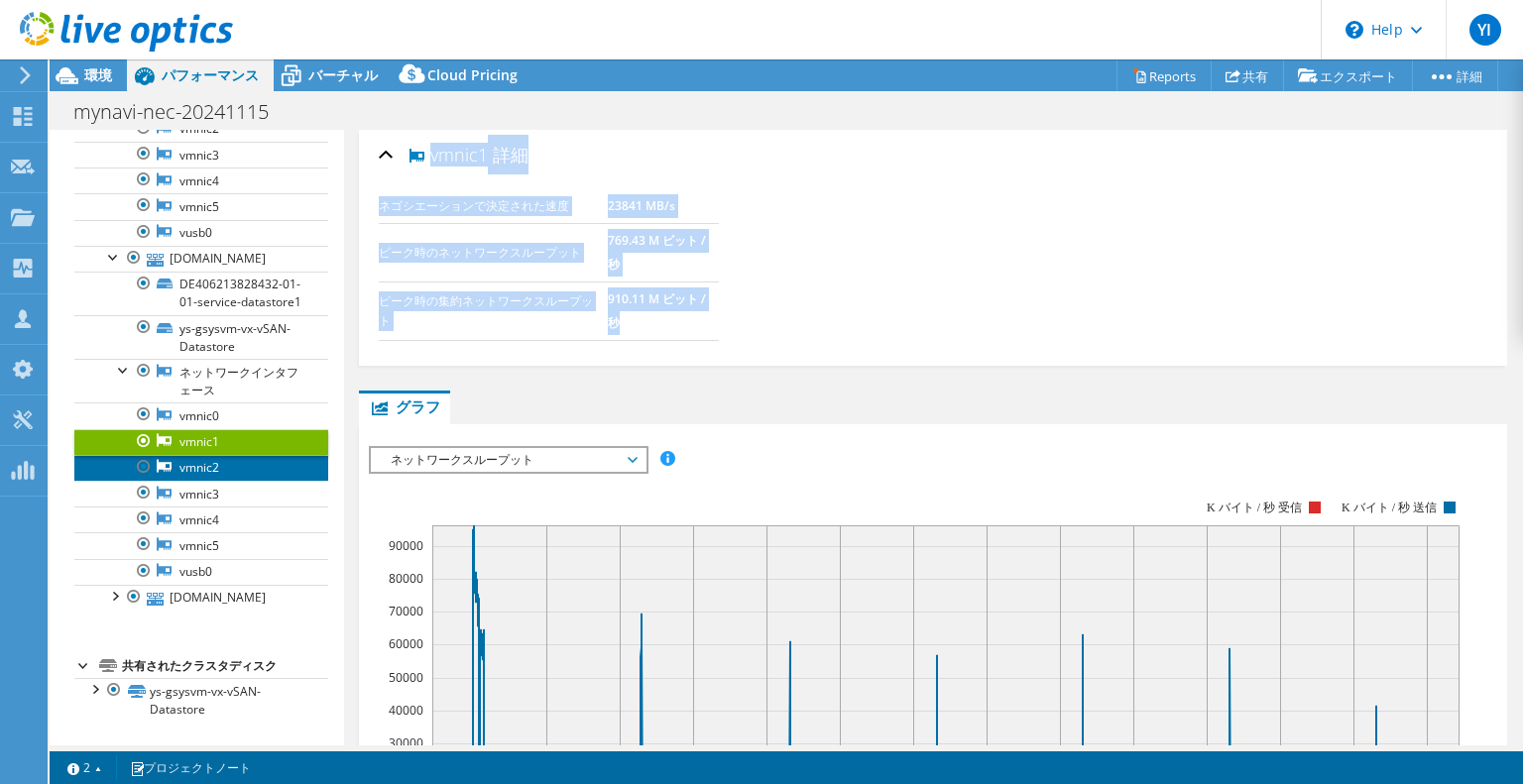 click on "vmnic2" at bounding box center (201, 468) 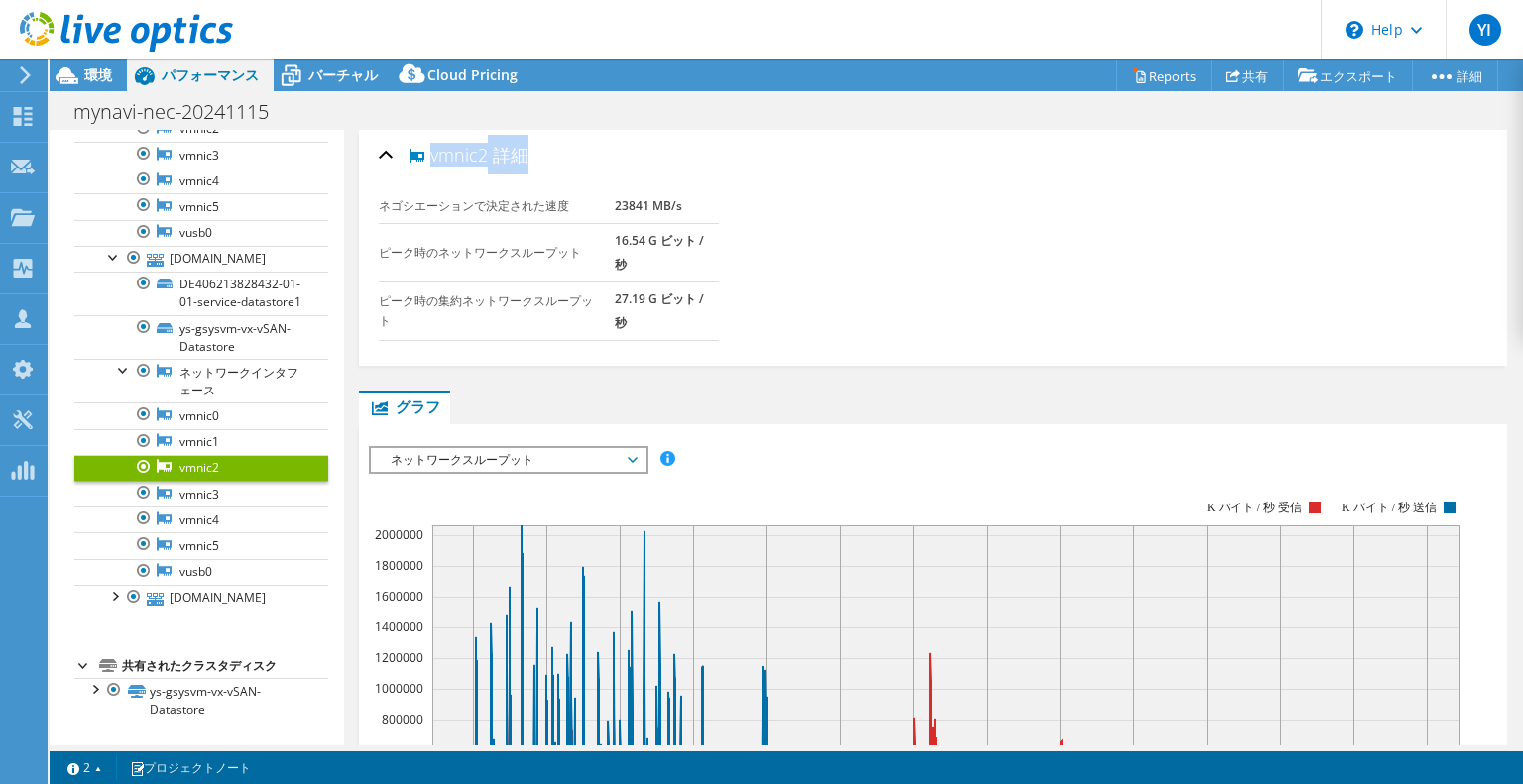 click on "27.19 G ビット / 秒" at bounding box center (666, 310) 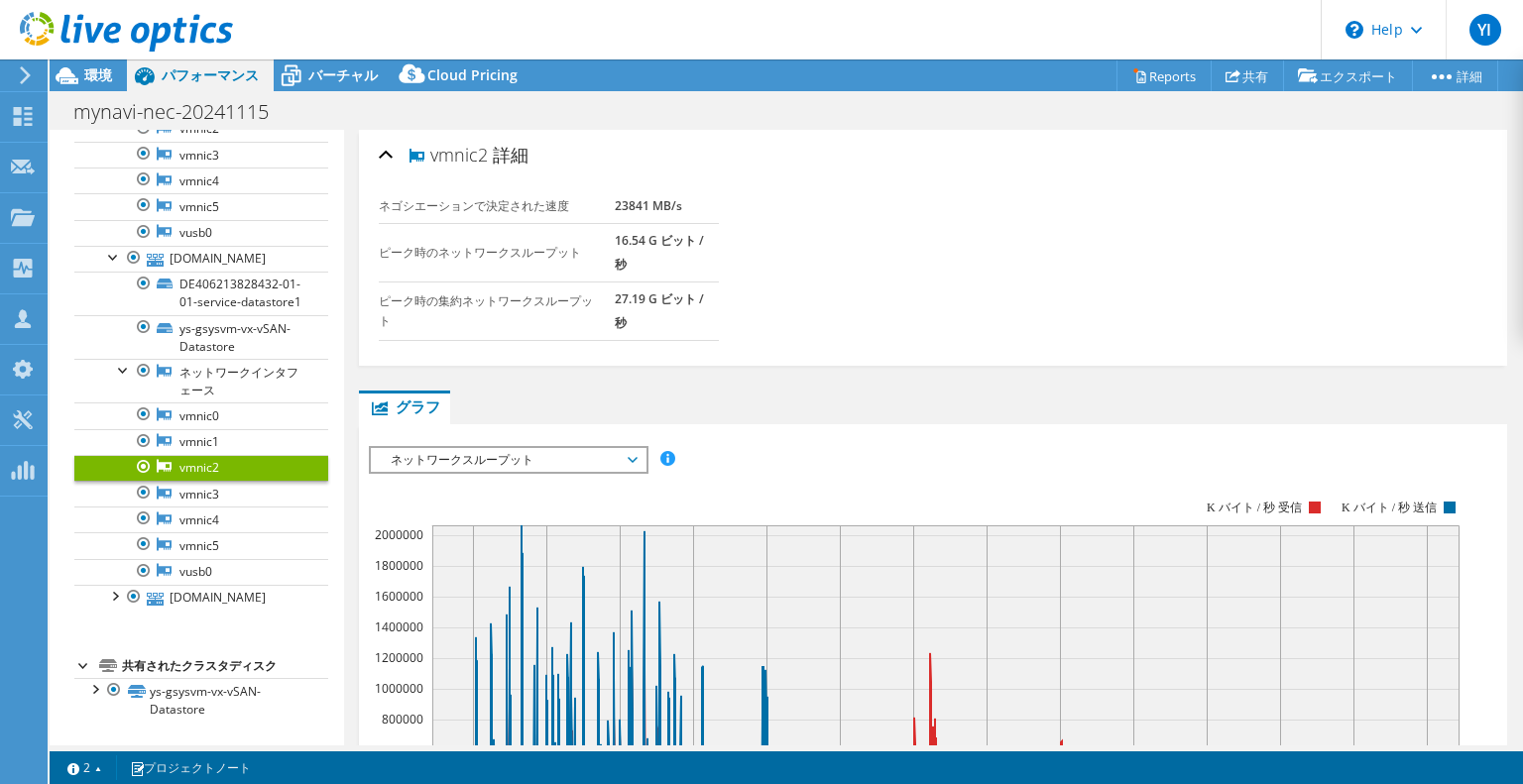 drag, startPoint x: 626, startPoint y: 318, endPoint x: 433, endPoint y: 151, distance: 255.22147 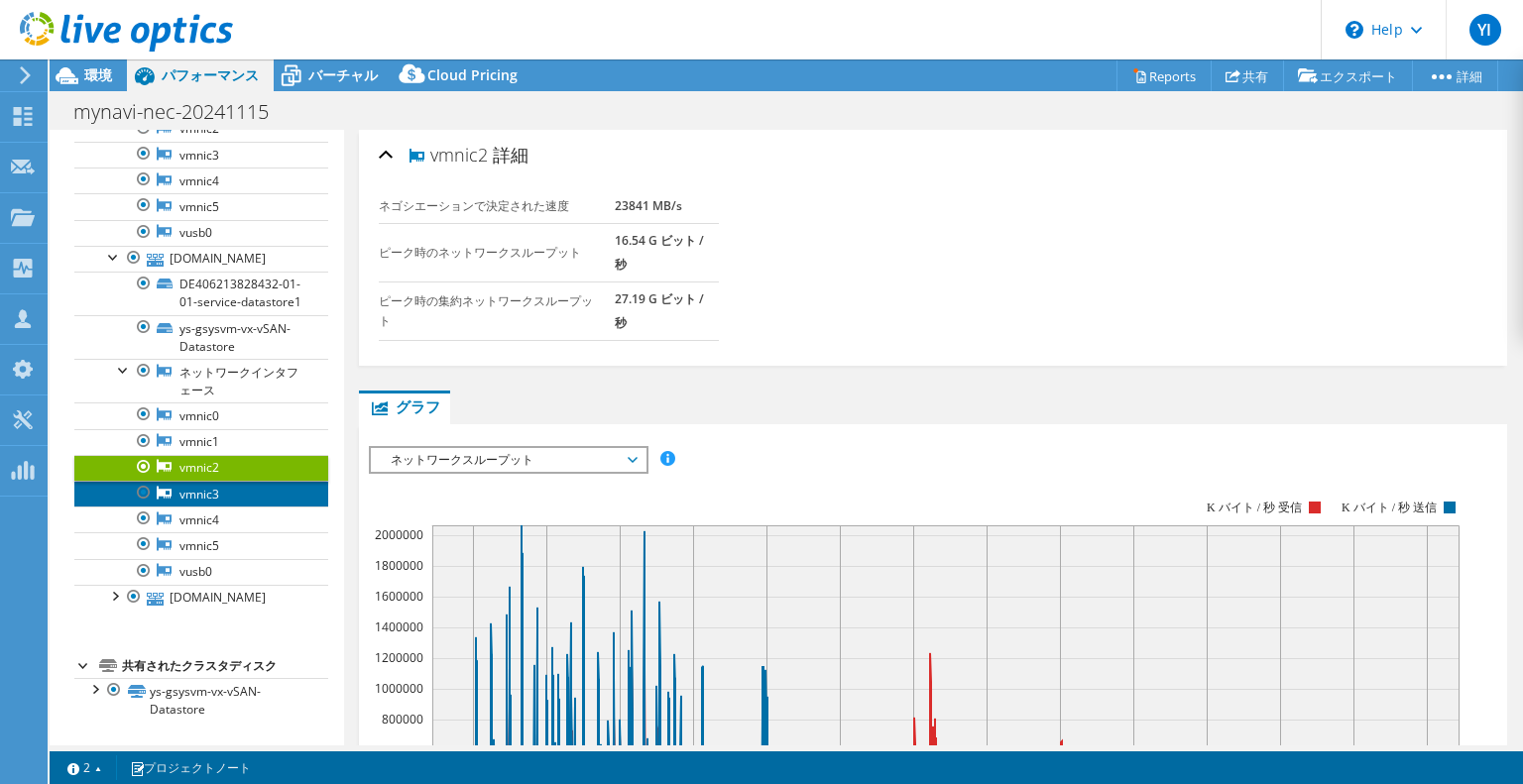 click on "vmnic3" at bounding box center [201, 494] 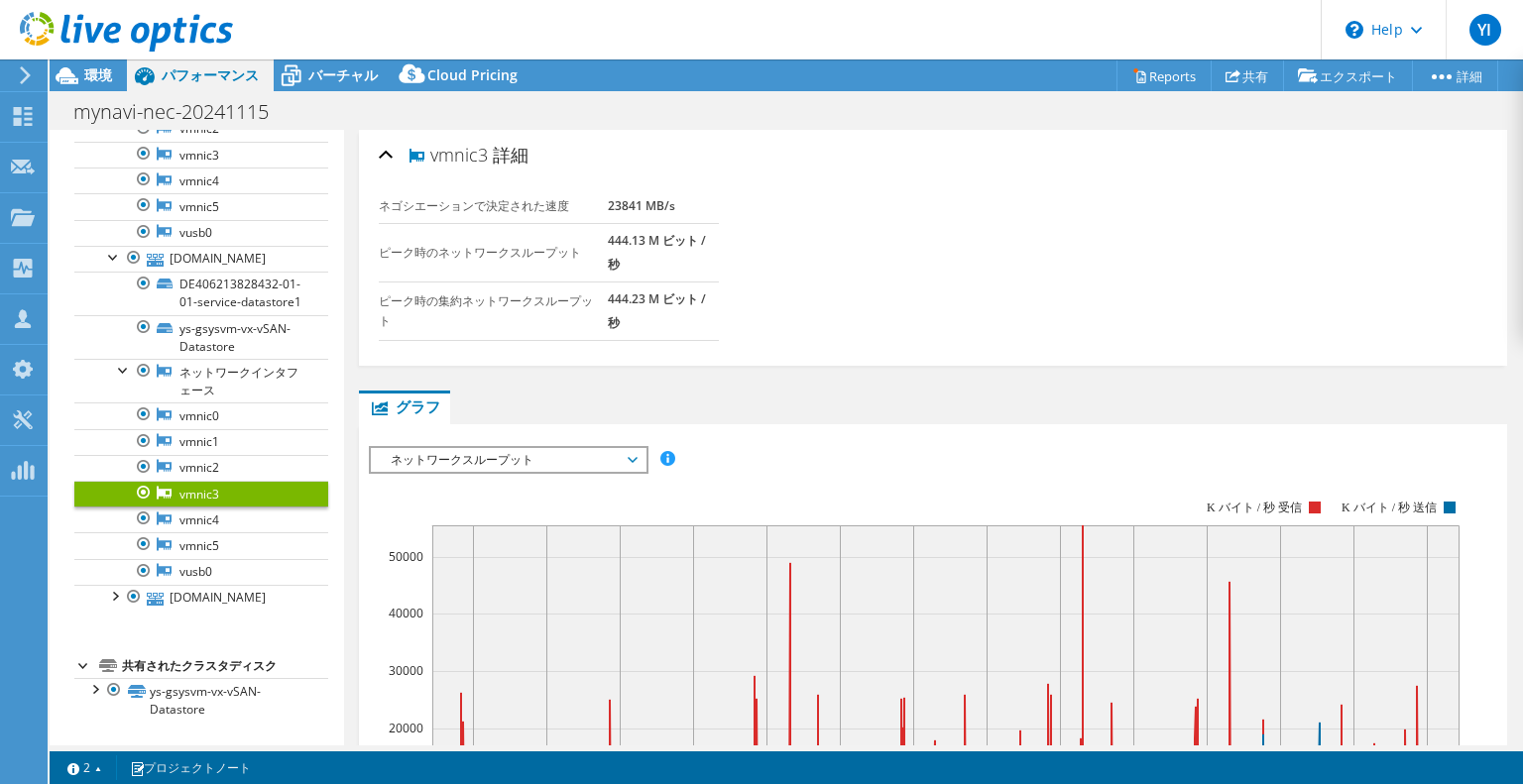 click on "444.23 M ビット / 秒" at bounding box center [656, 310] 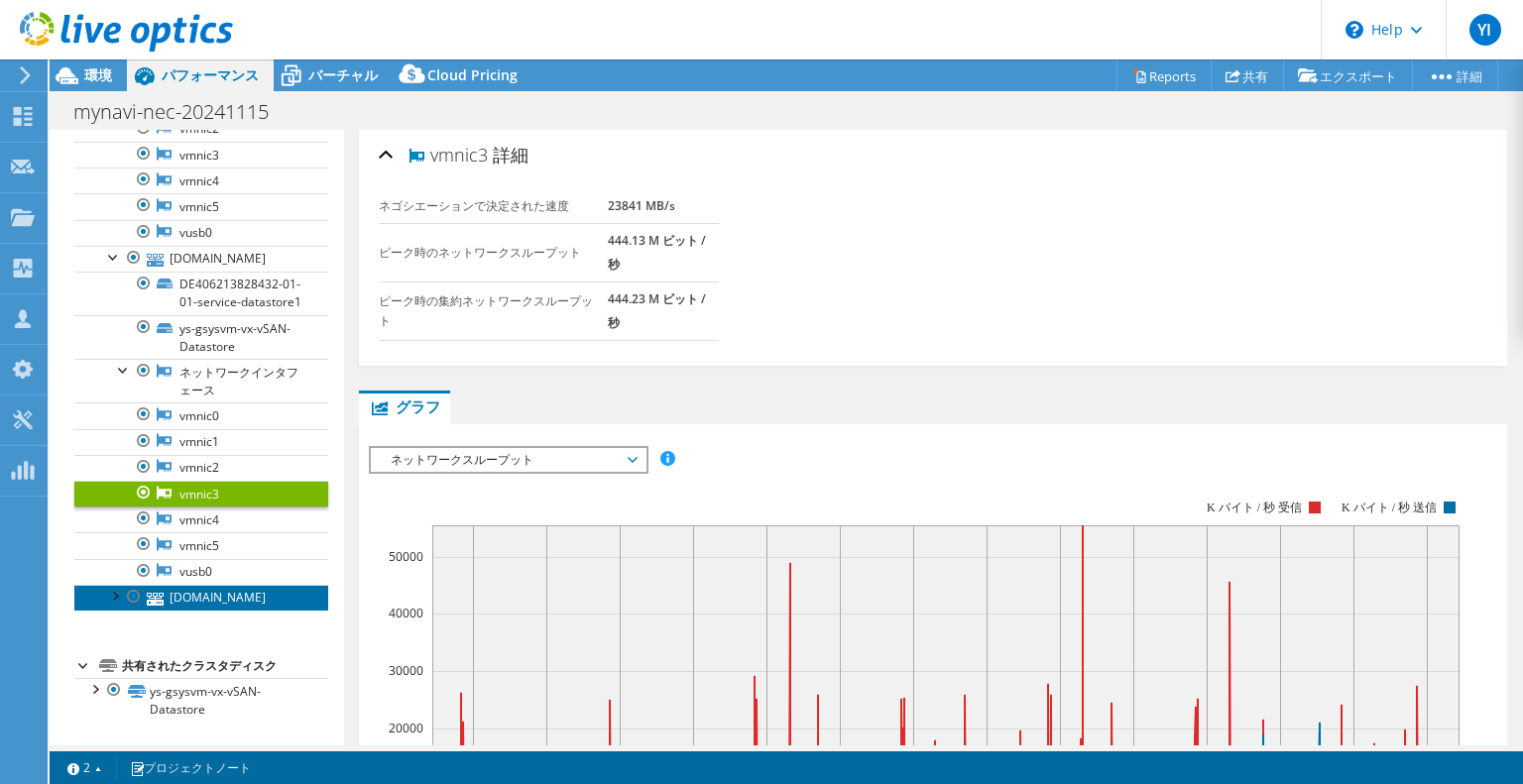 click on "[DOMAIN_NAME]" at bounding box center (201, 598) 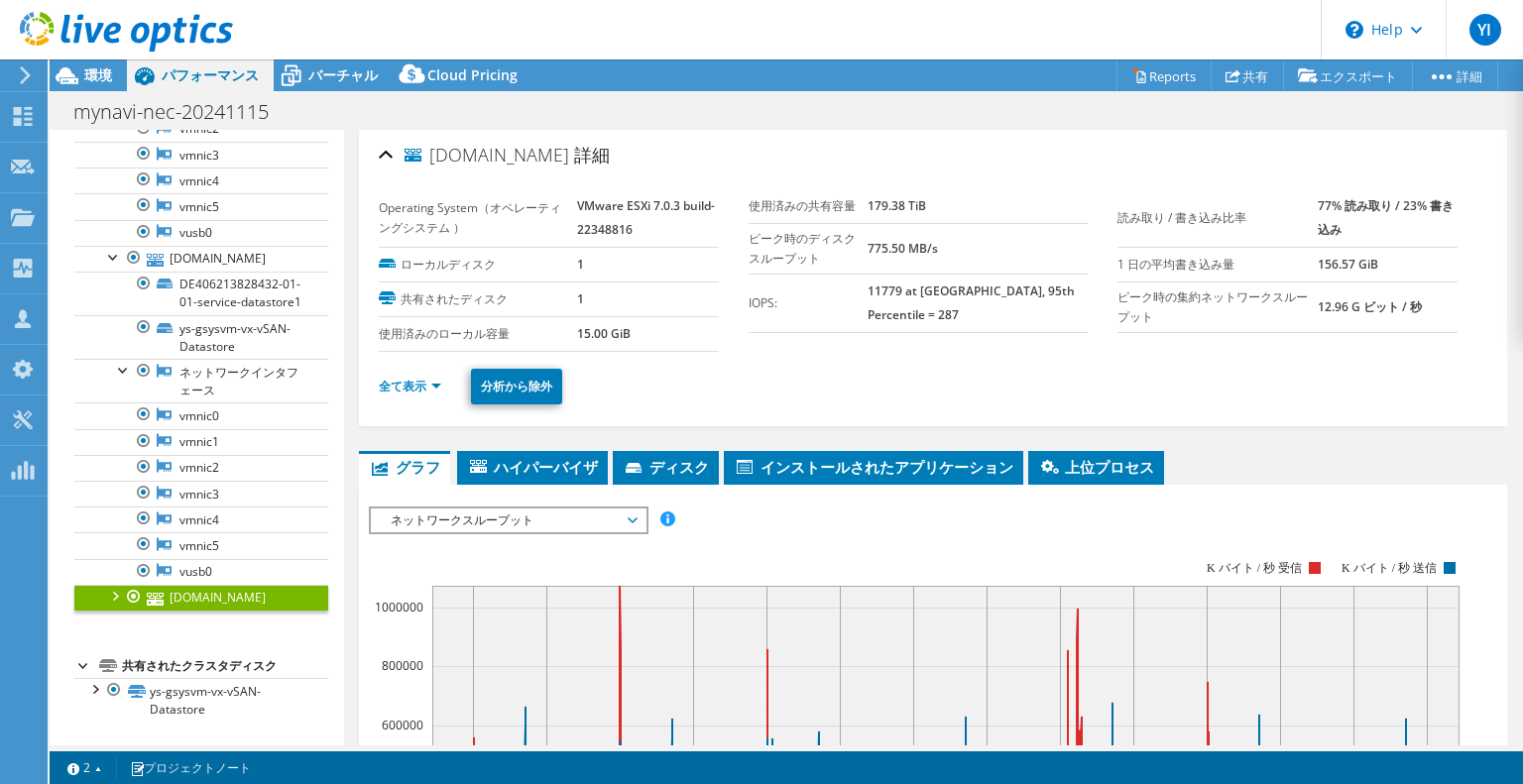 click on "12.96 G ビット / 秒" at bounding box center [1387, 306] 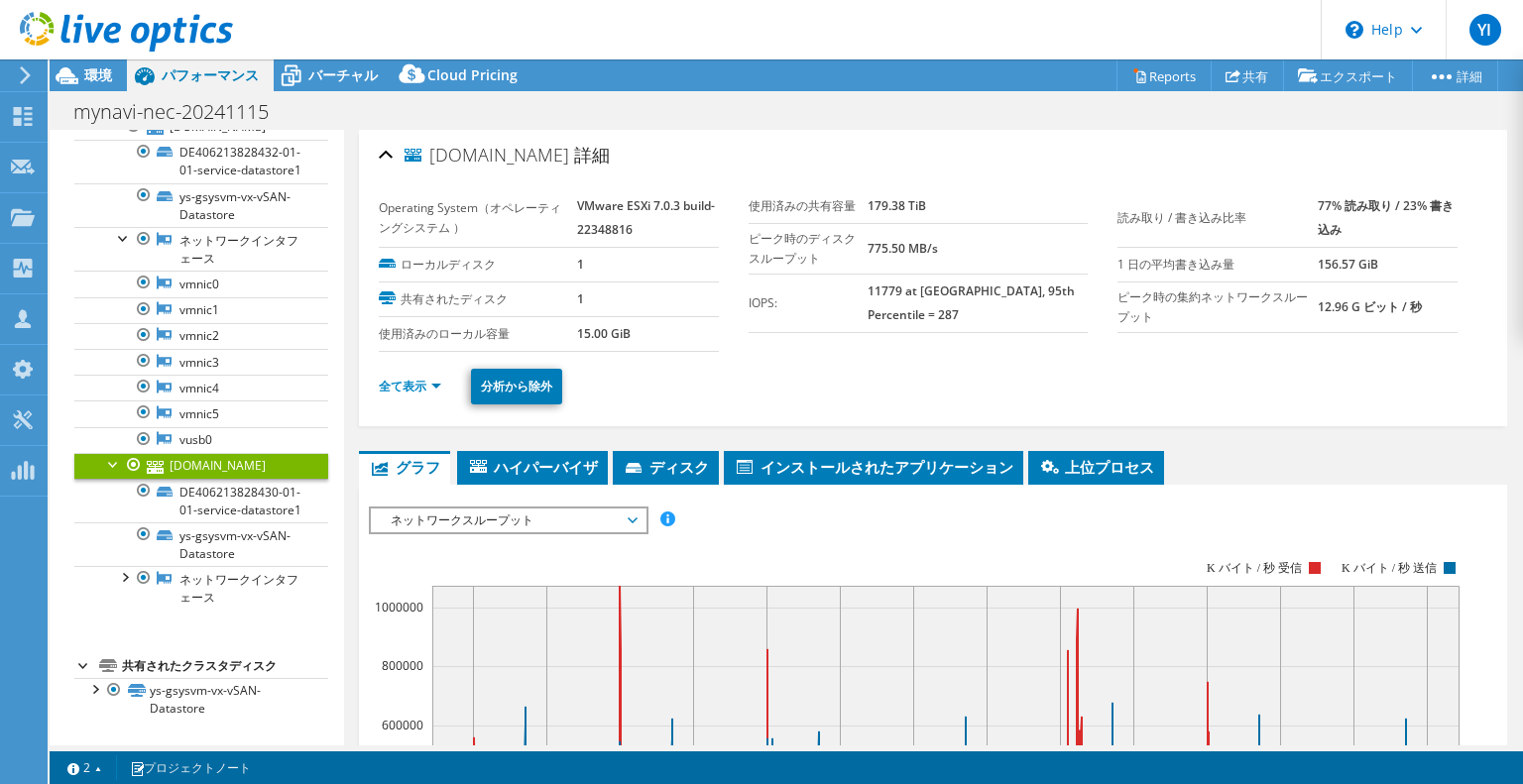 scroll, scrollTop: 2898, scrollLeft: 0, axis: vertical 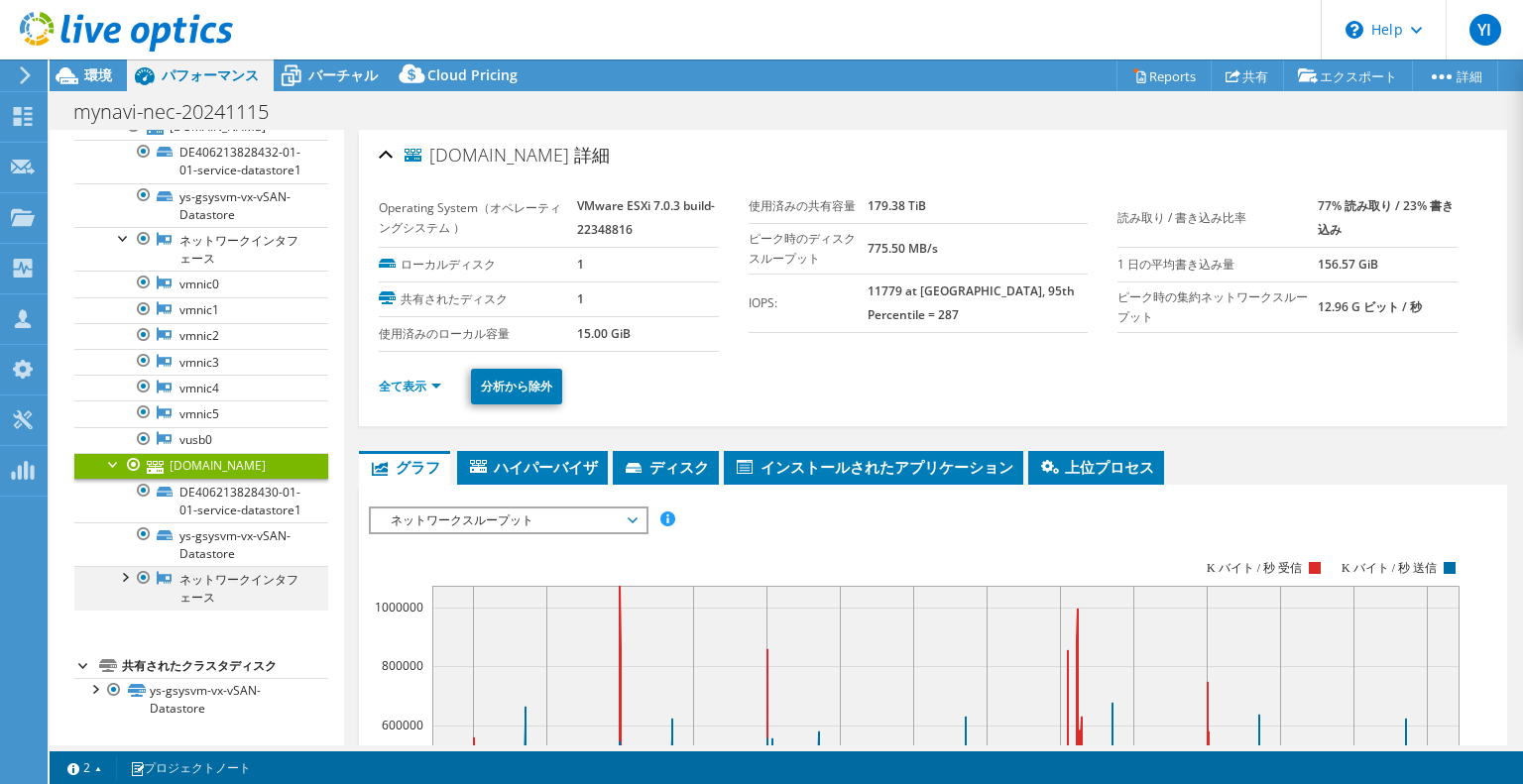 click at bounding box center [124, 576] 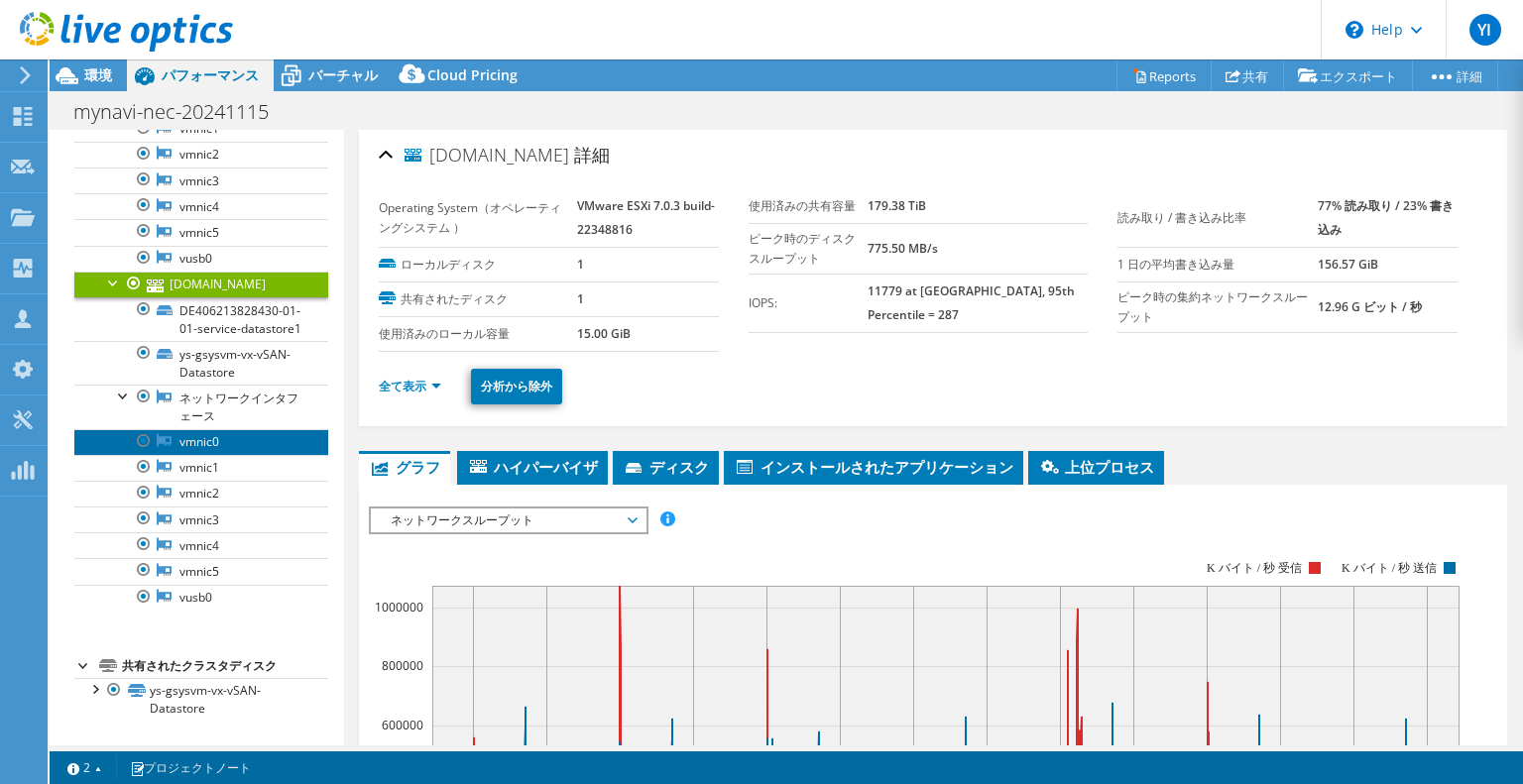 click on "vmnic0" at bounding box center [201, 442] 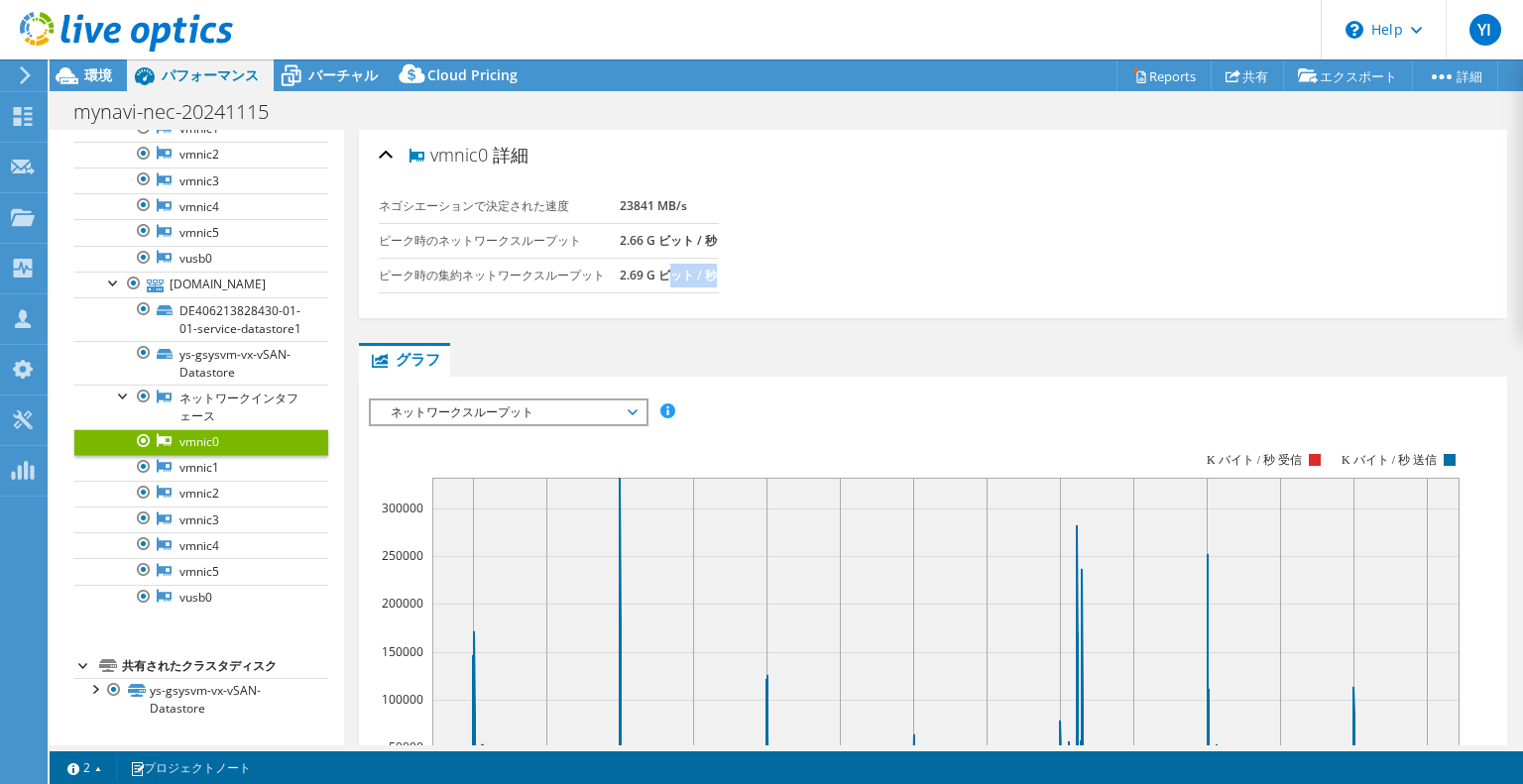 drag, startPoint x: 710, startPoint y: 271, endPoint x: 720, endPoint y: 269, distance: 10.198039 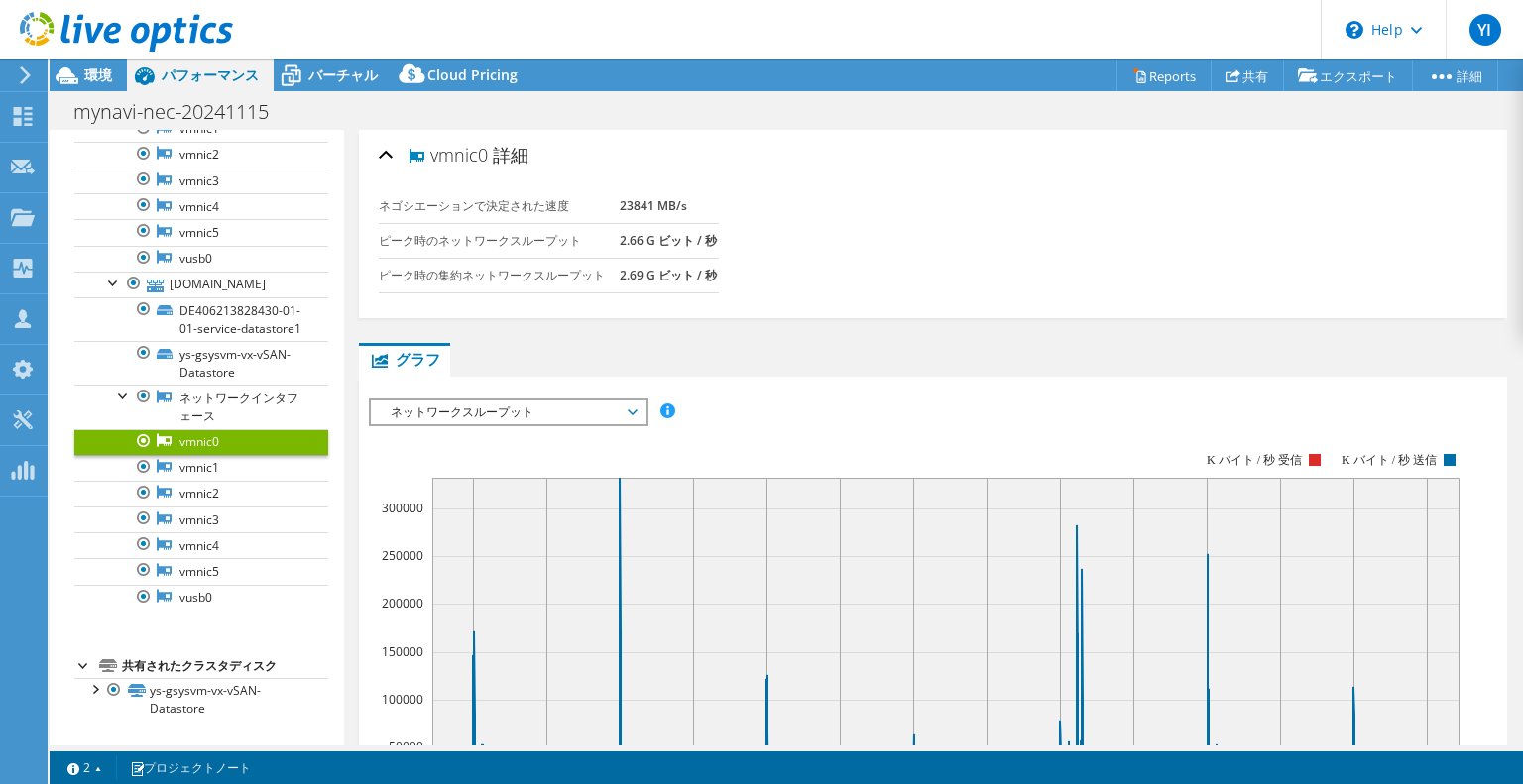 click on "ネゴシエーションで決定された速度
23841 MB/s
ピーク時のネットワークスループット
2.66 G ビット / 秒
ピーク時の集約ネットワークスループット
2.69 G ビット / 秒" at bounding box center (563, 251) 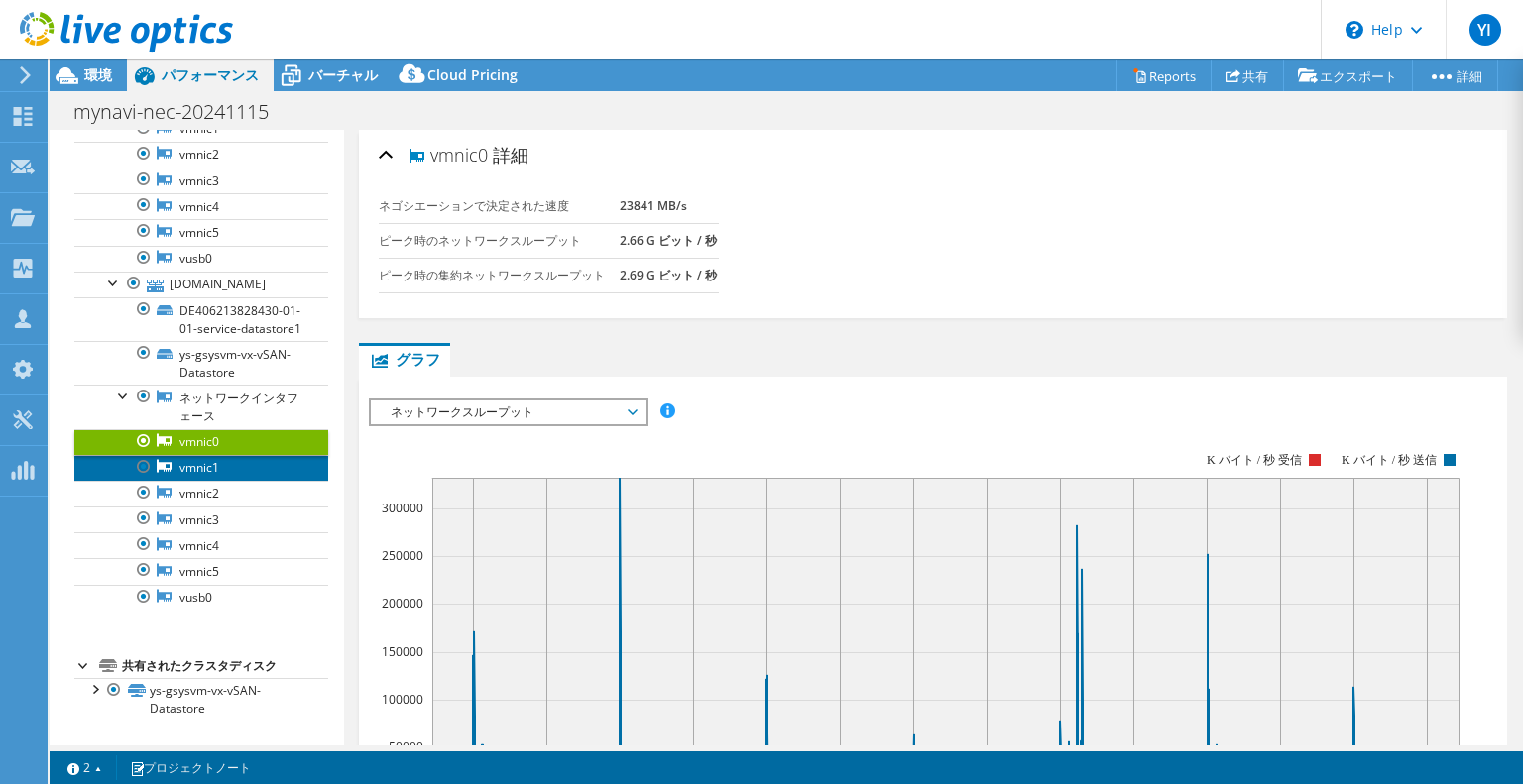 click on "vmnic1" at bounding box center [201, 468] 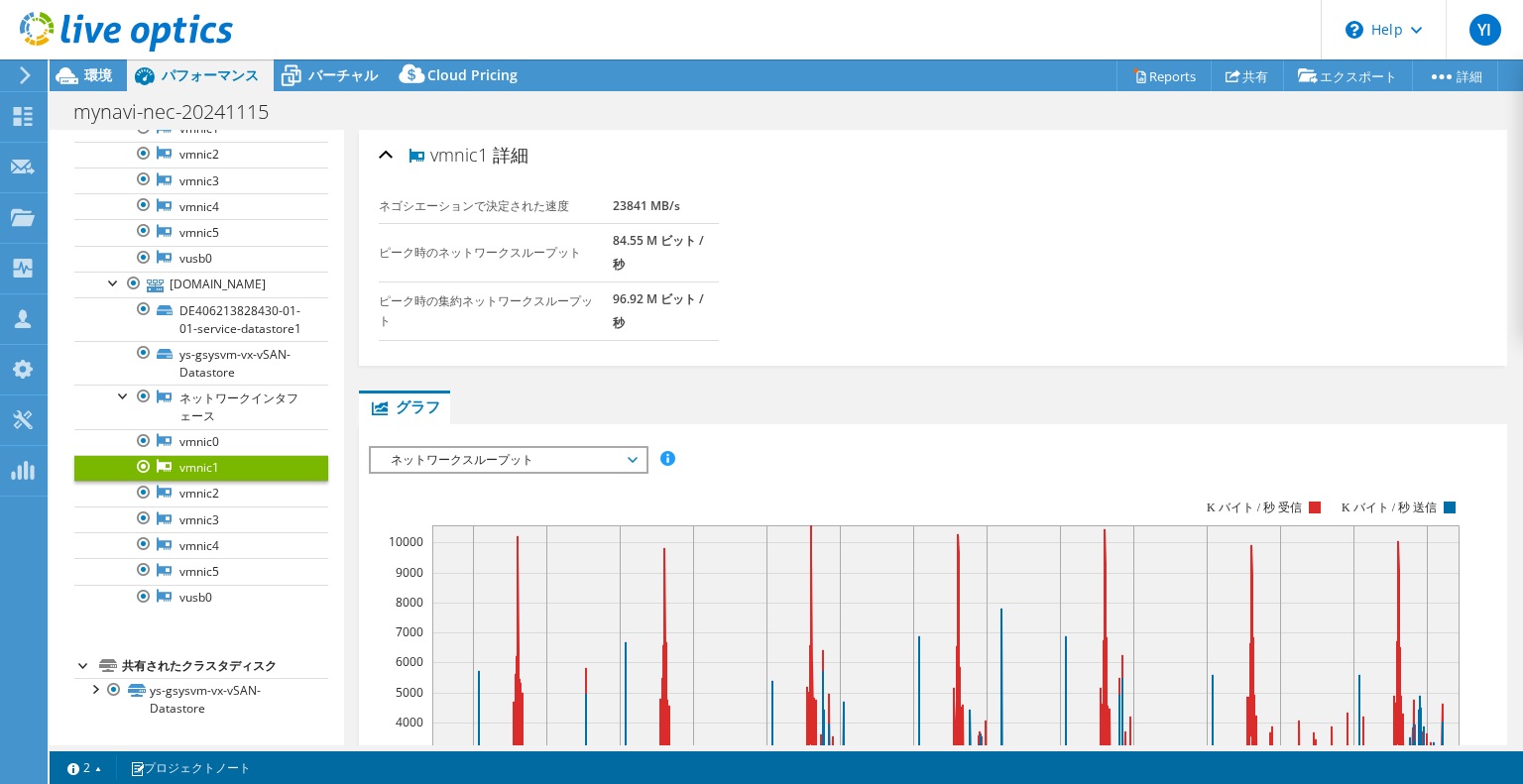 click on "96.92 M ビット / 秒" at bounding box center (665, 310) 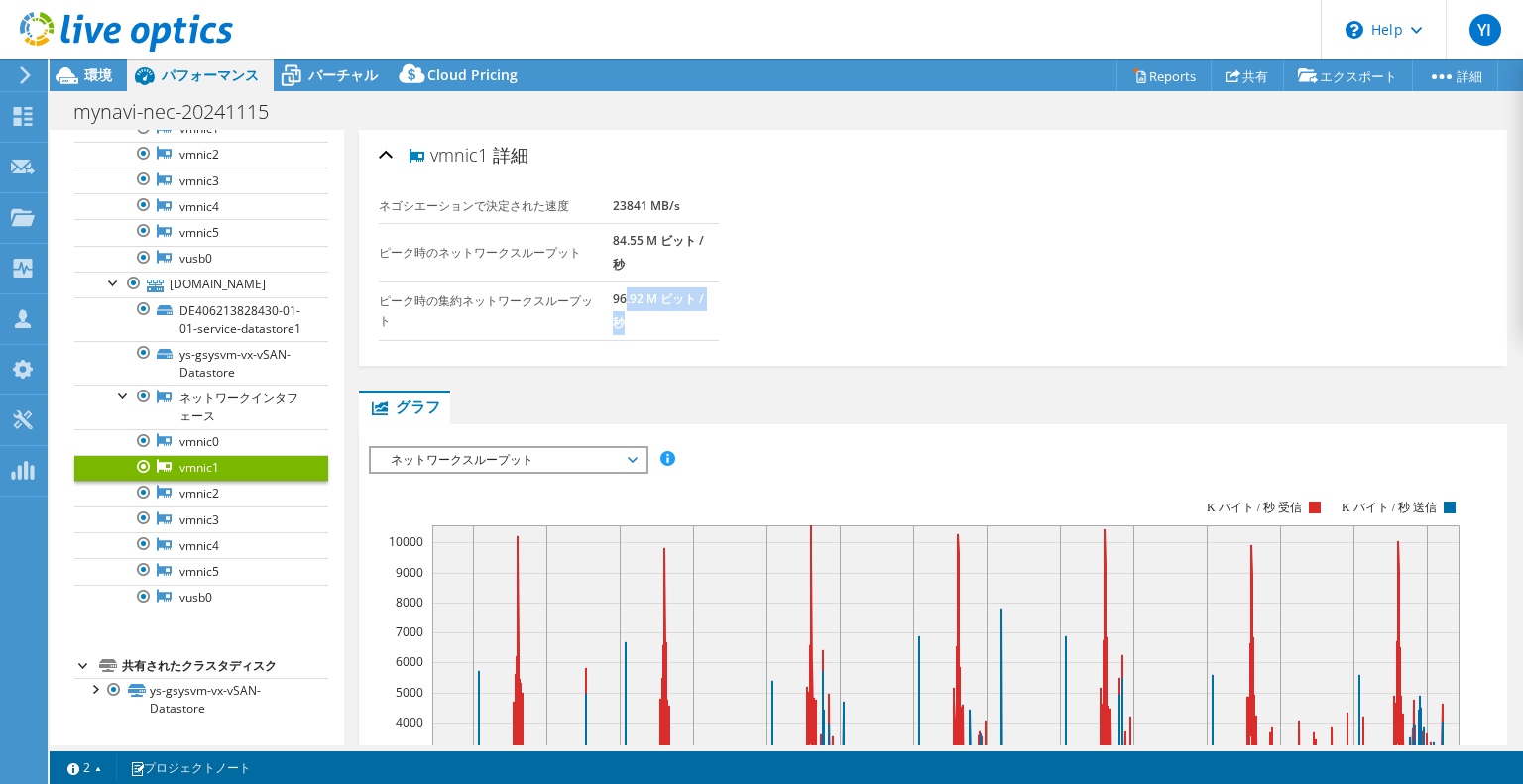 click on "96.92 M ビット / 秒" at bounding box center [658, 310] 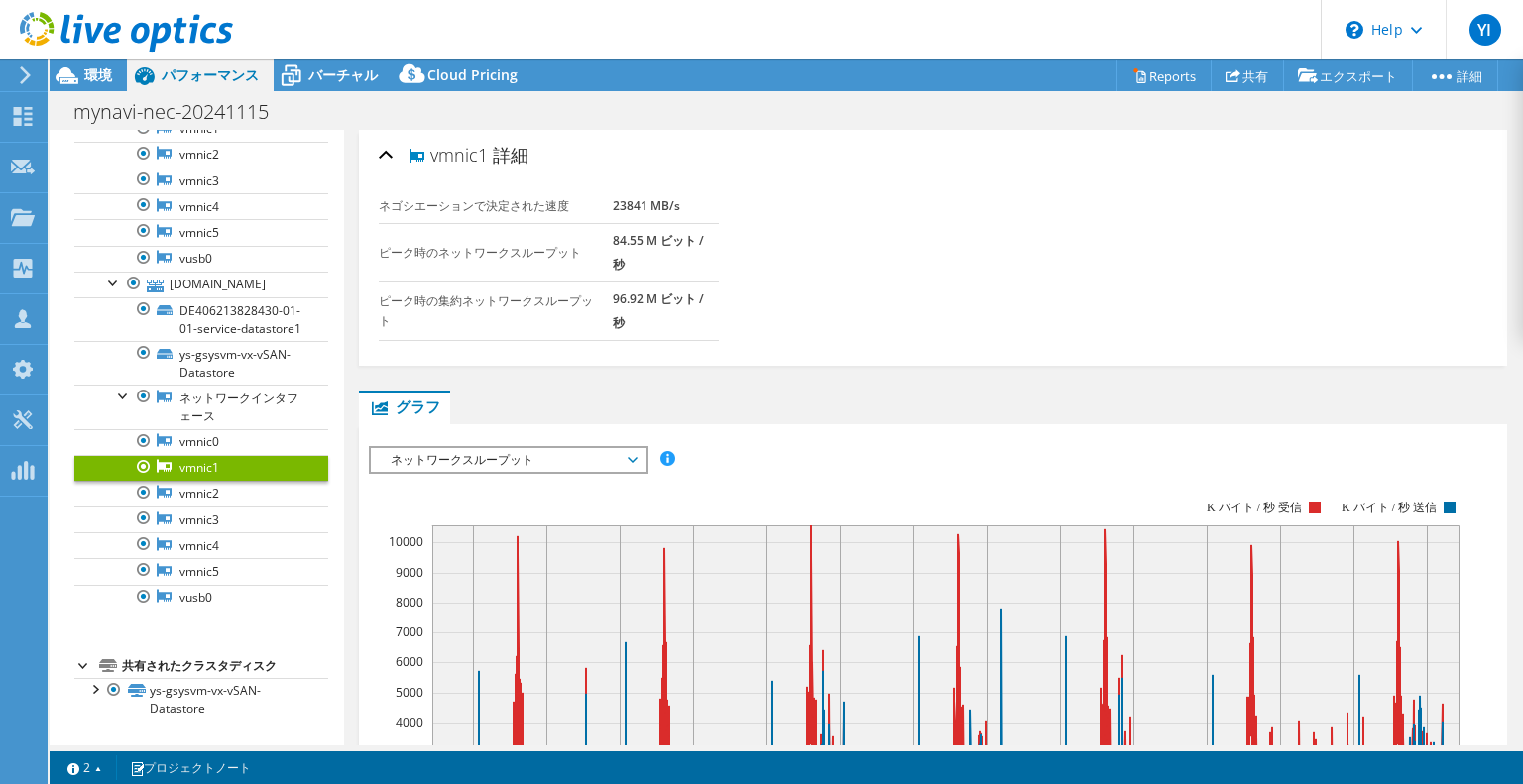drag, startPoint x: 622, startPoint y: 320, endPoint x: 434, endPoint y: 162, distance: 245.57687 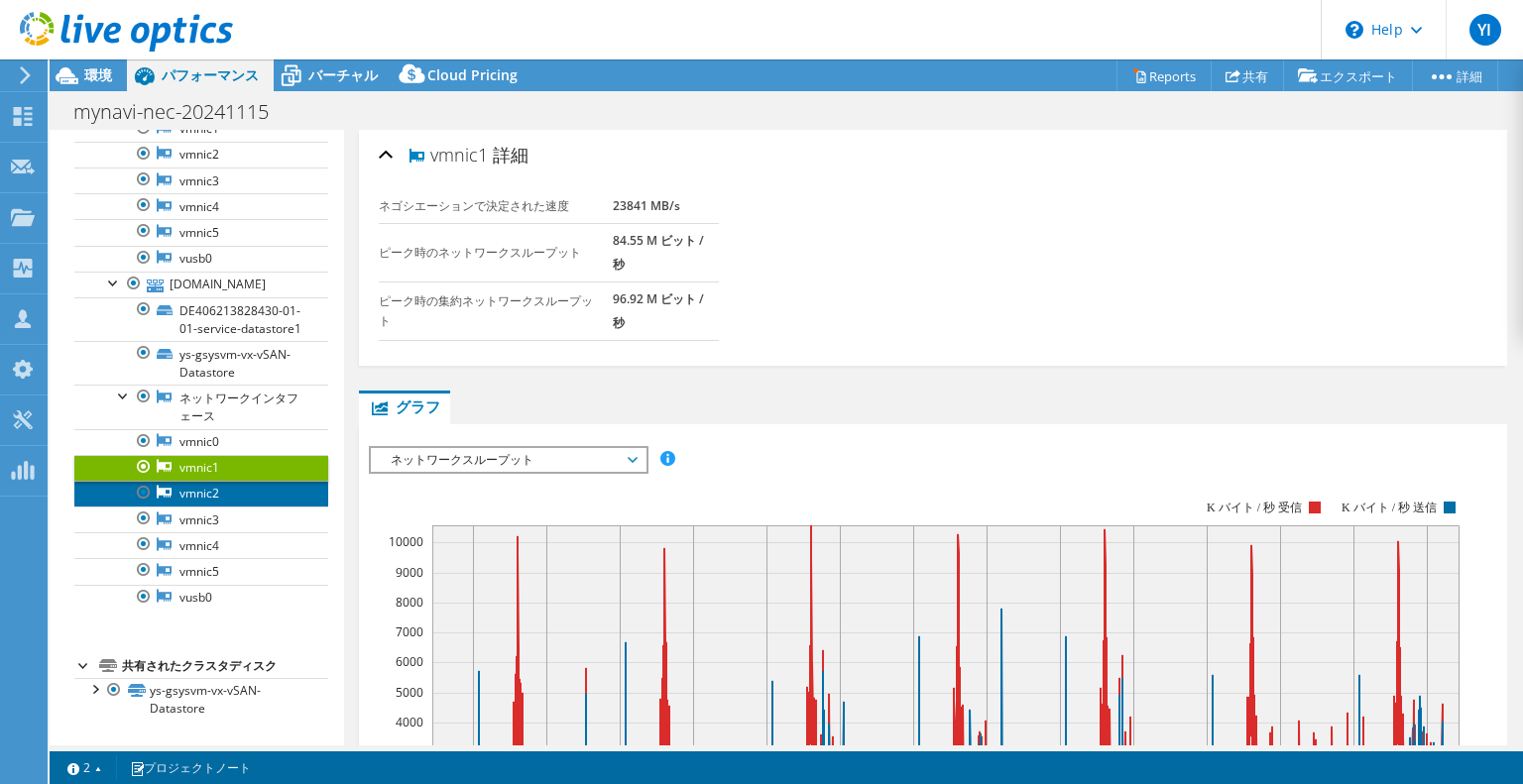 click on "vmnic2" at bounding box center (201, 494) 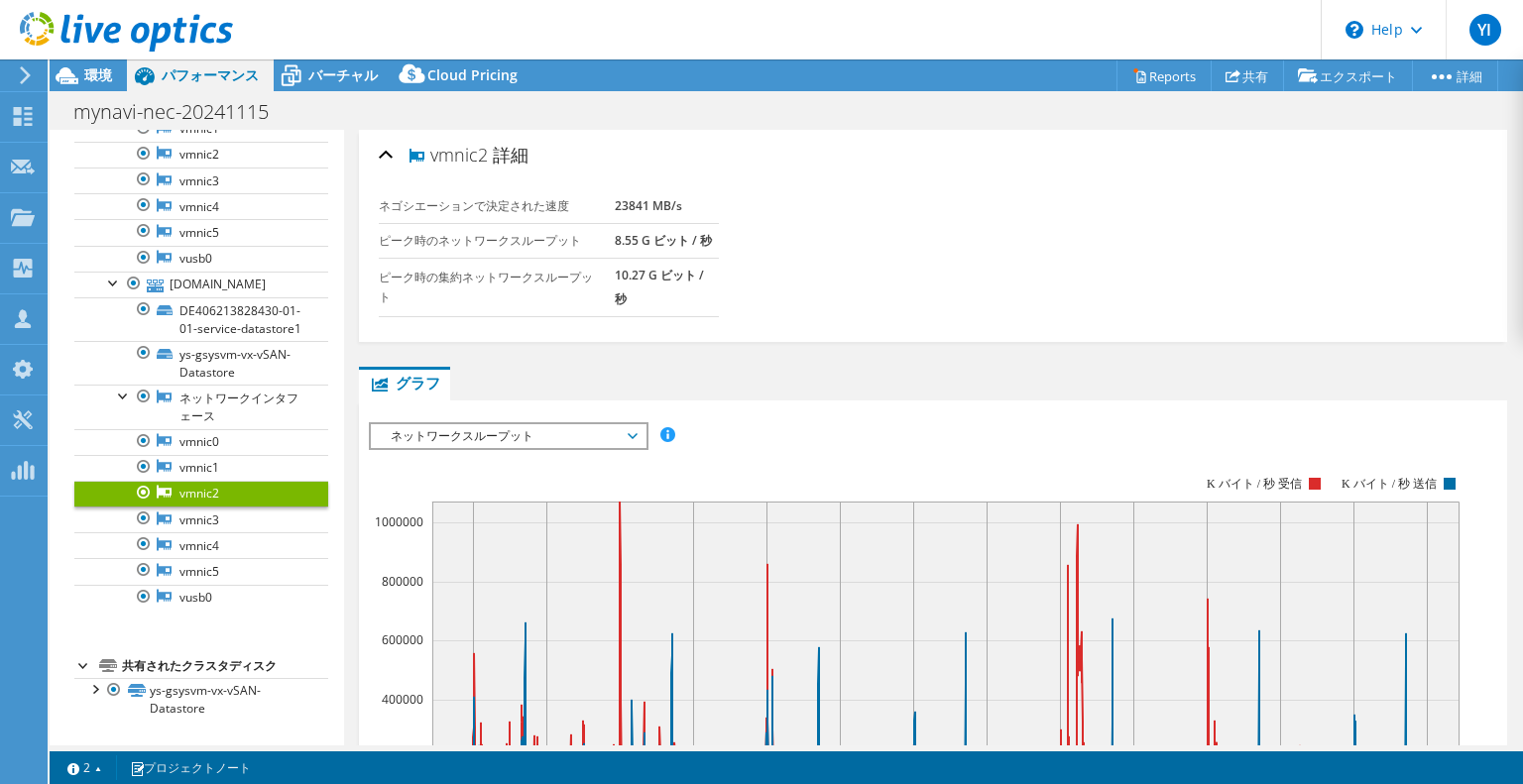 click on "10.27 G ビット / 秒" at bounding box center (666, 286) 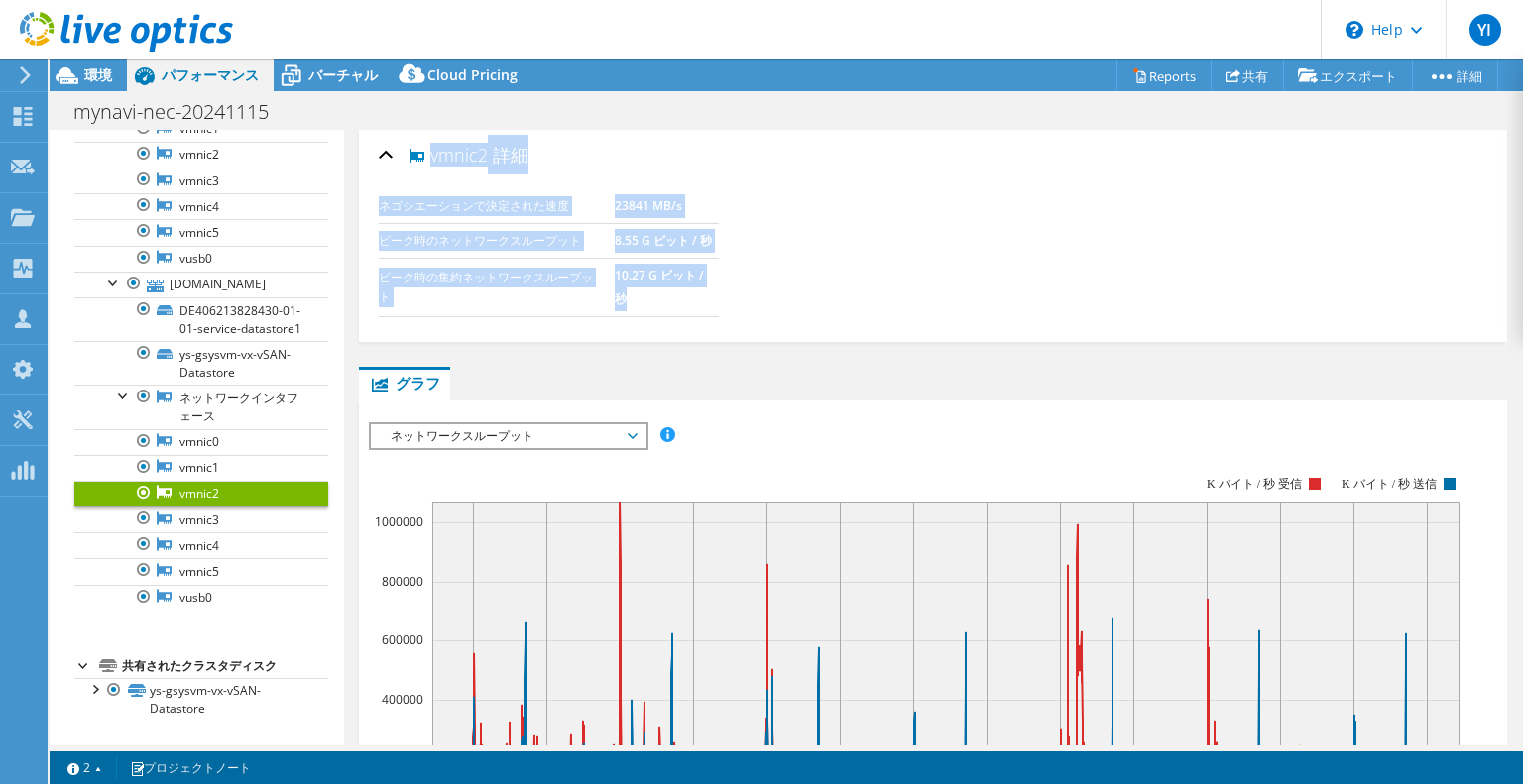 drag, startPoint x: 623, startPoint y: 296, endPoint x: 432, endPoint y: 146, distance: 242.86004 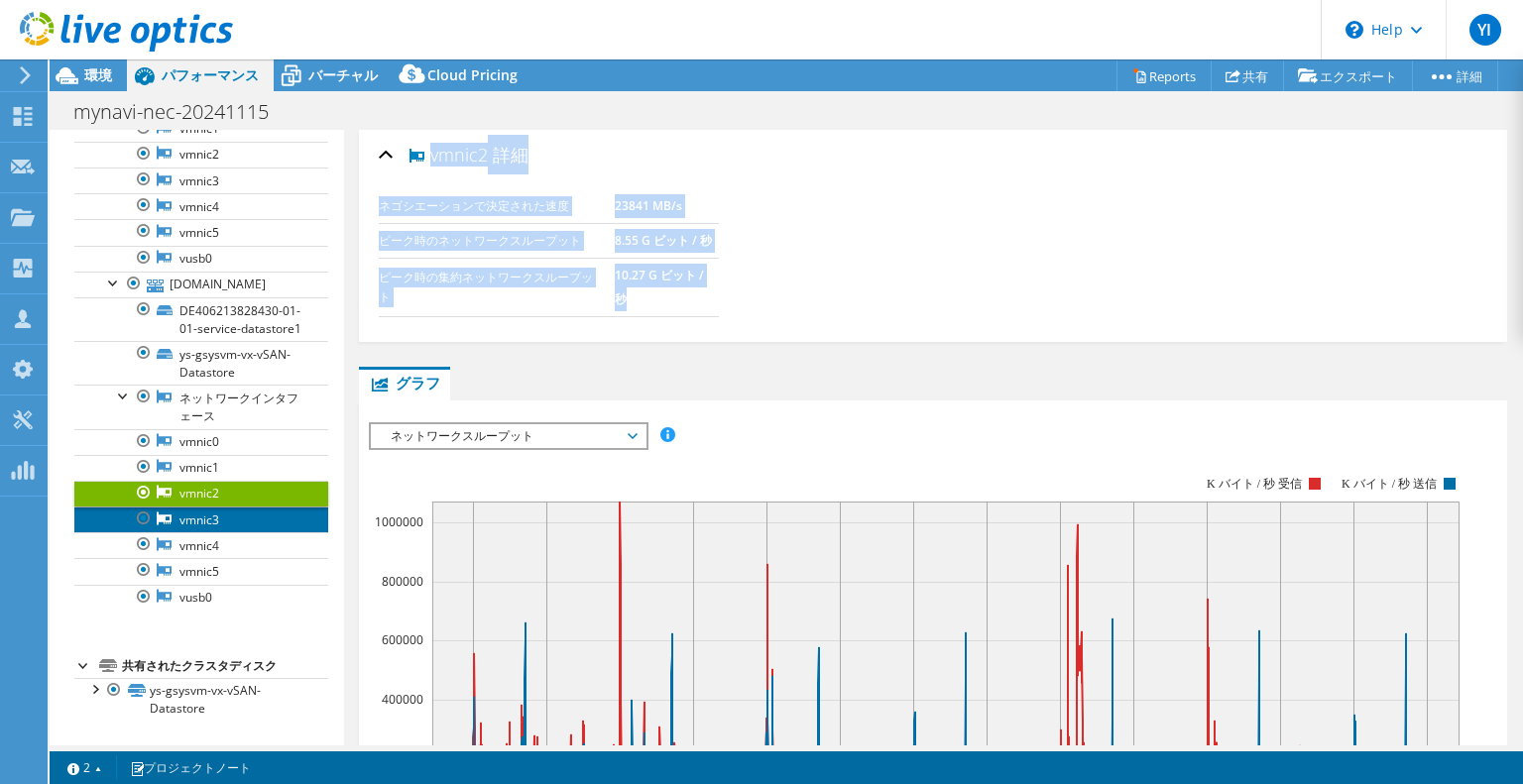 click on "vmnic3" at bounding box center (201, 519) 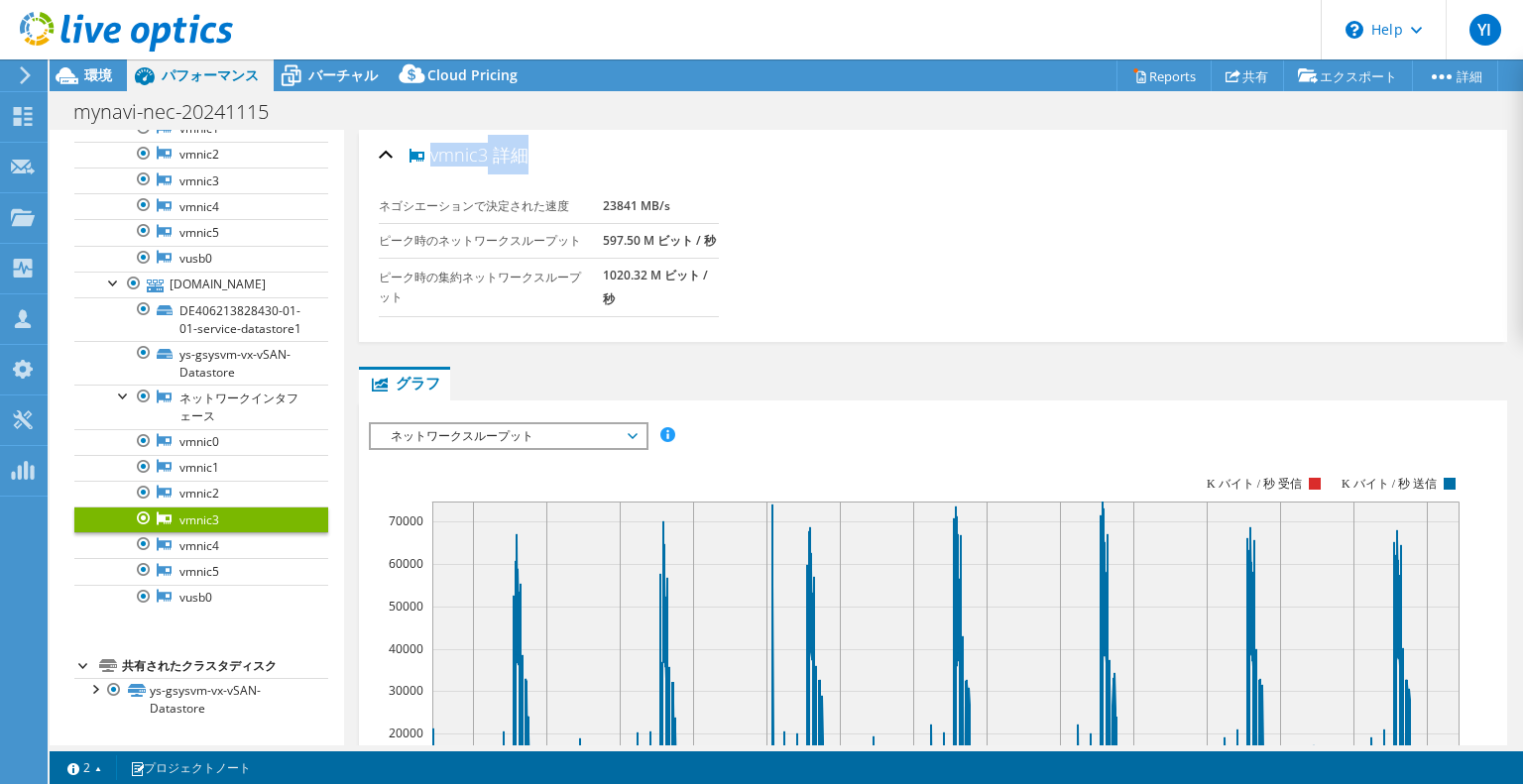 scroll, scrollTop: 3079, scrollLeft: 0, axis: vertical 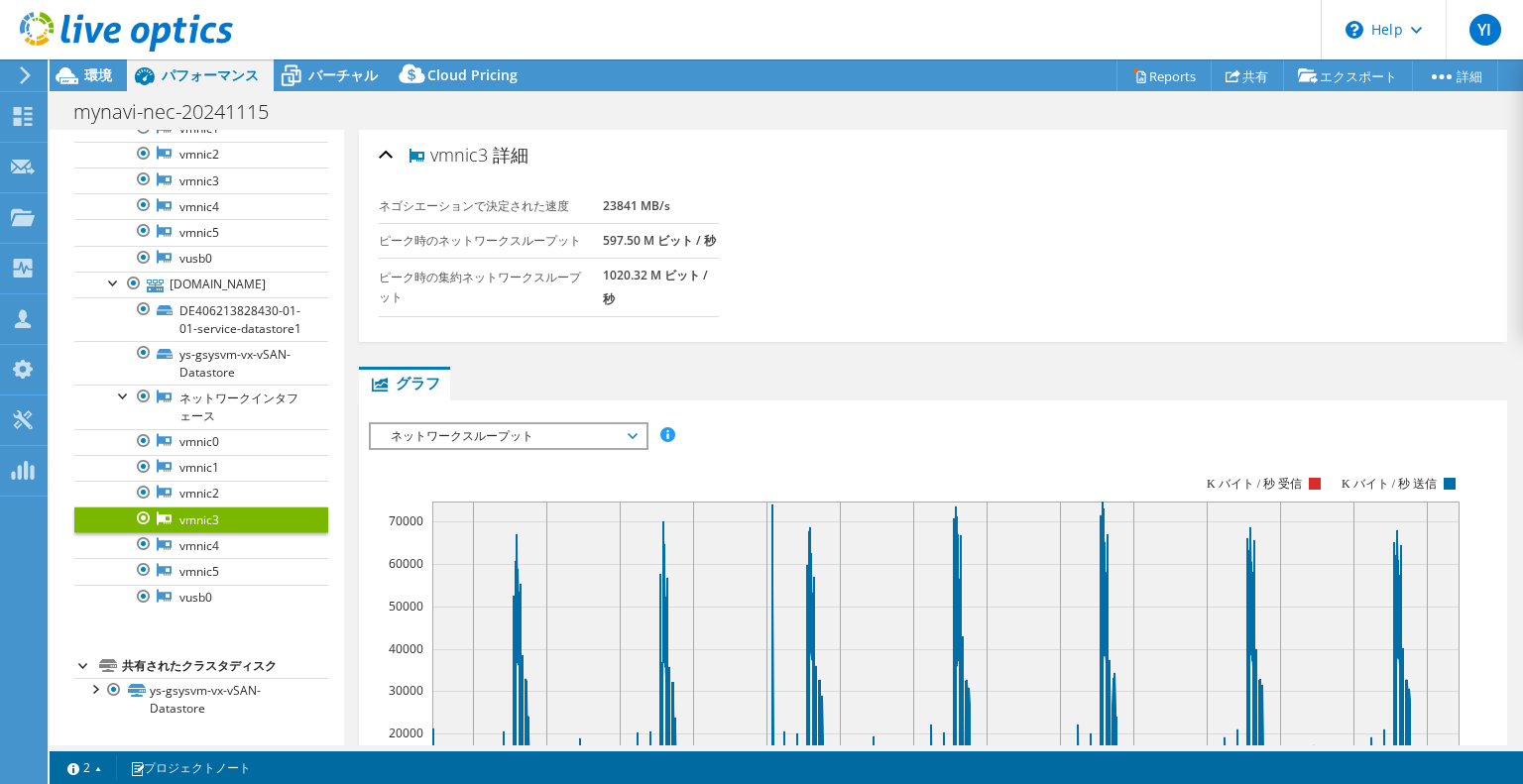 drag, startPoint x: 608, startPoint y: 295, endPoint x: 436, endPoint y: 151, distance: 224.3212 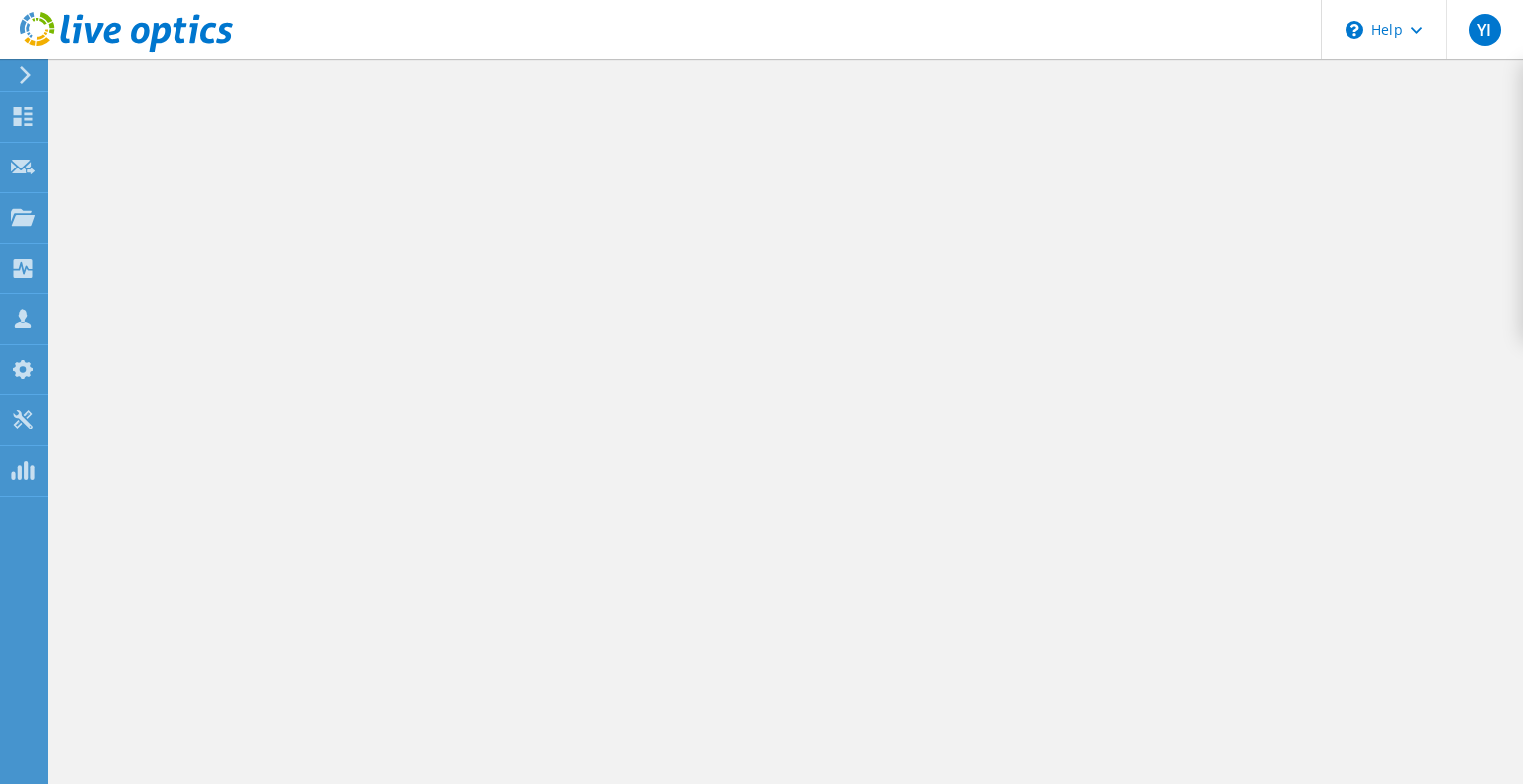 scroll, scrollTop: 0, scrollLeft: 0, axis: both 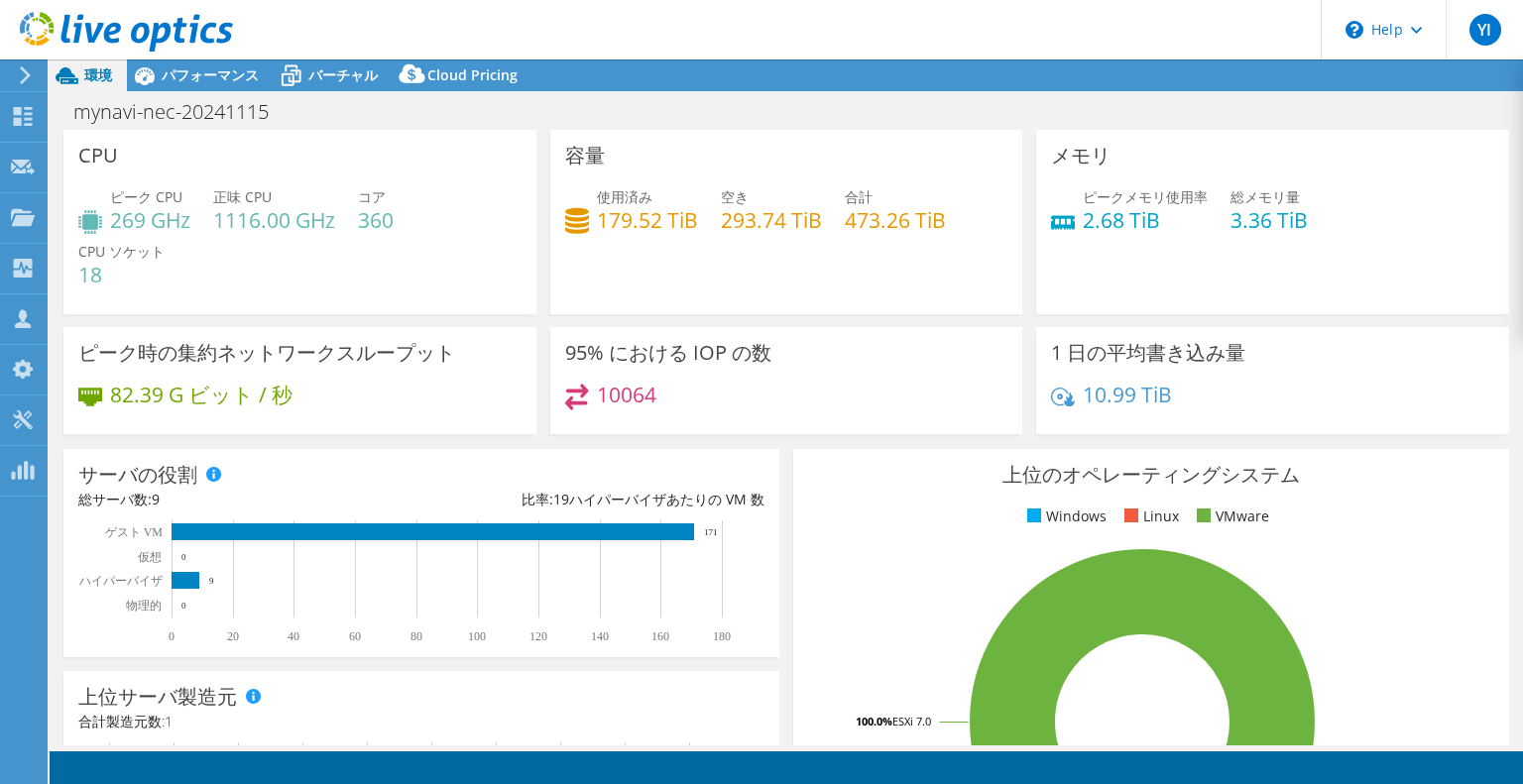 select on "[GEOGRAPHIC_DATA]" 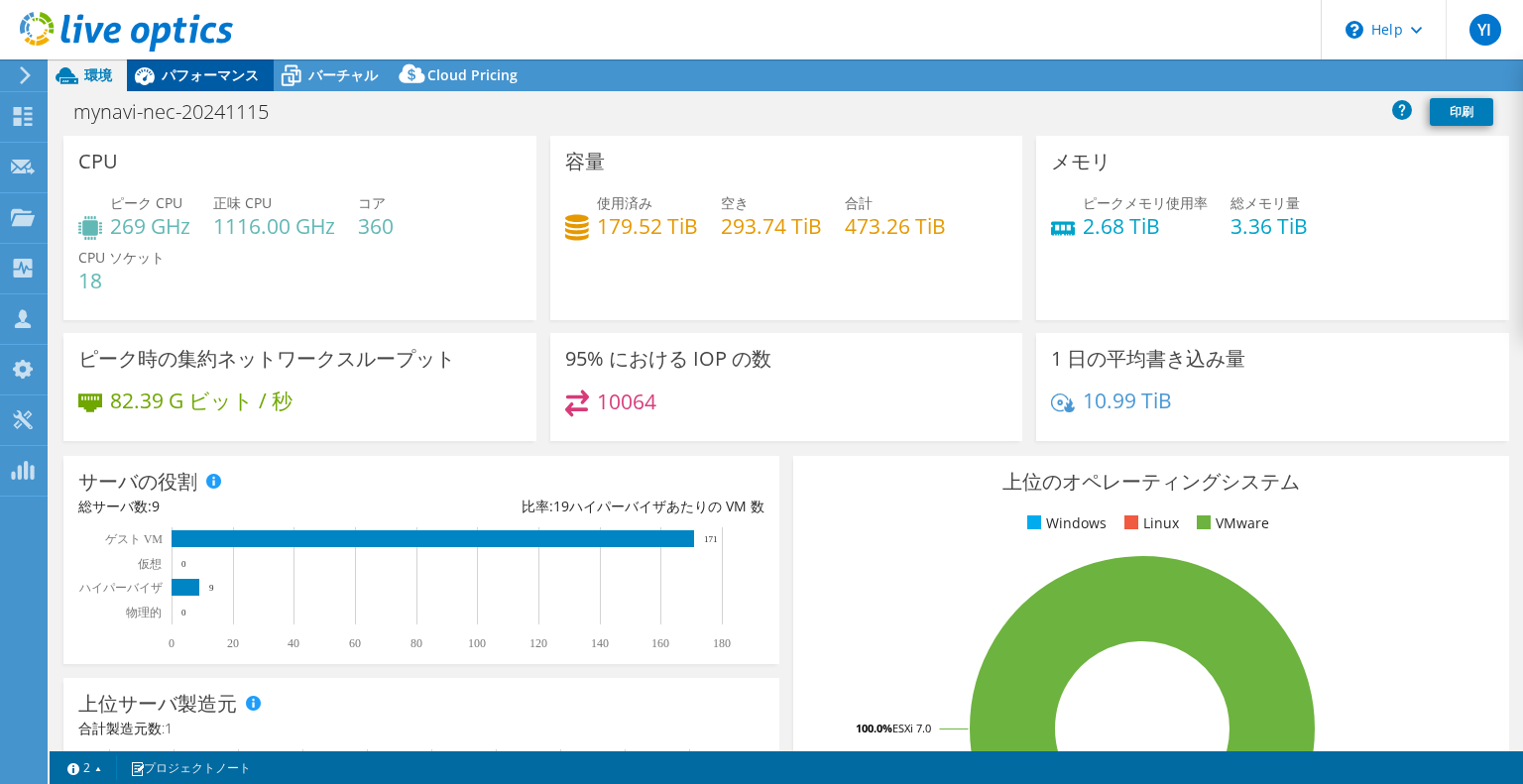 click on "YI
チャネルパートナー
[PERSON_NAME]
[PERSON_NAME][EMAIL_ADDRESS][DOMAIN_NAME]
NEC
My Profile
Log Out
\n
Help
Explore Helpful Articles
Contact Support" at bounding box center [762, 30] 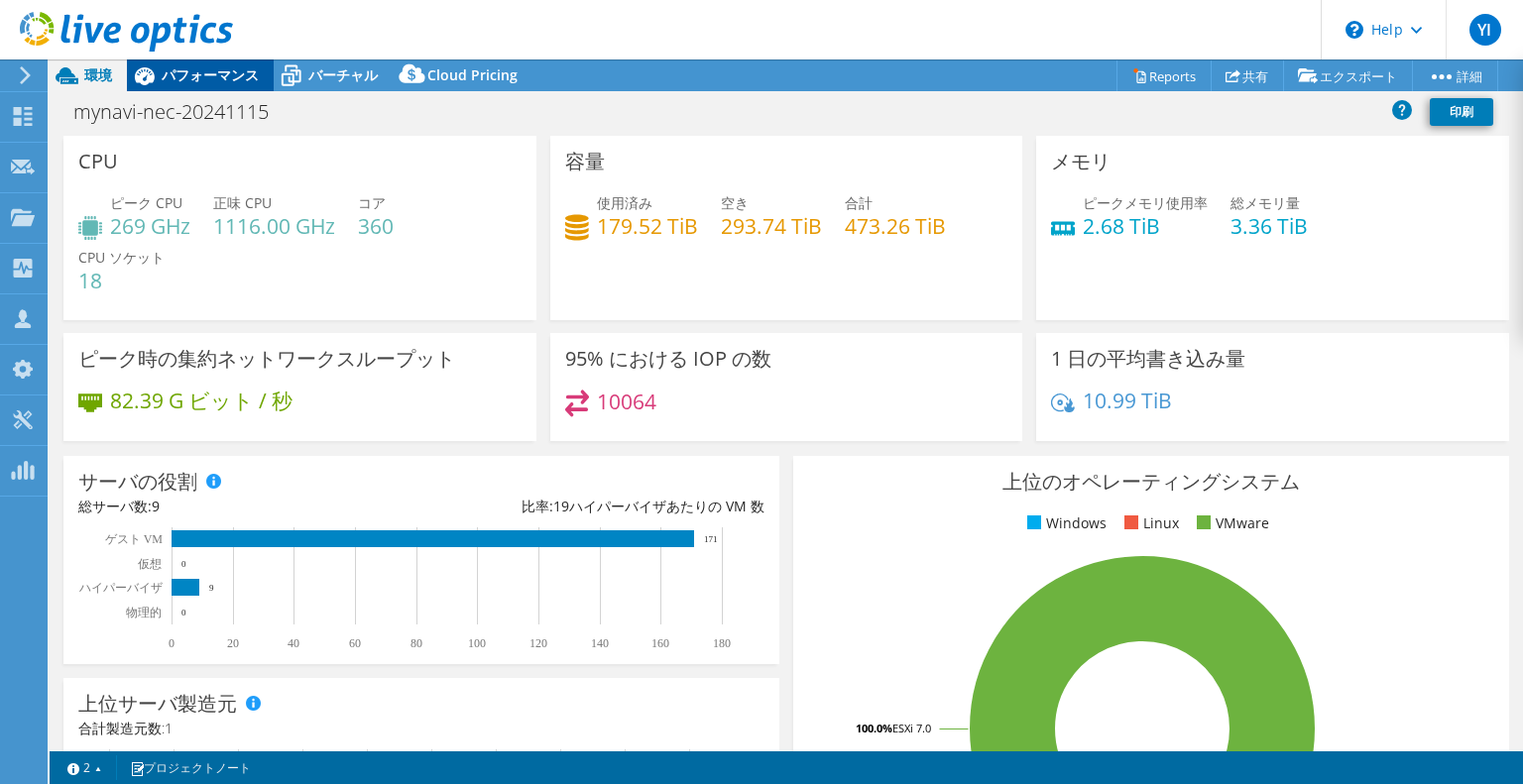click on "パフォーマンス" at bounding box center (210, 74) 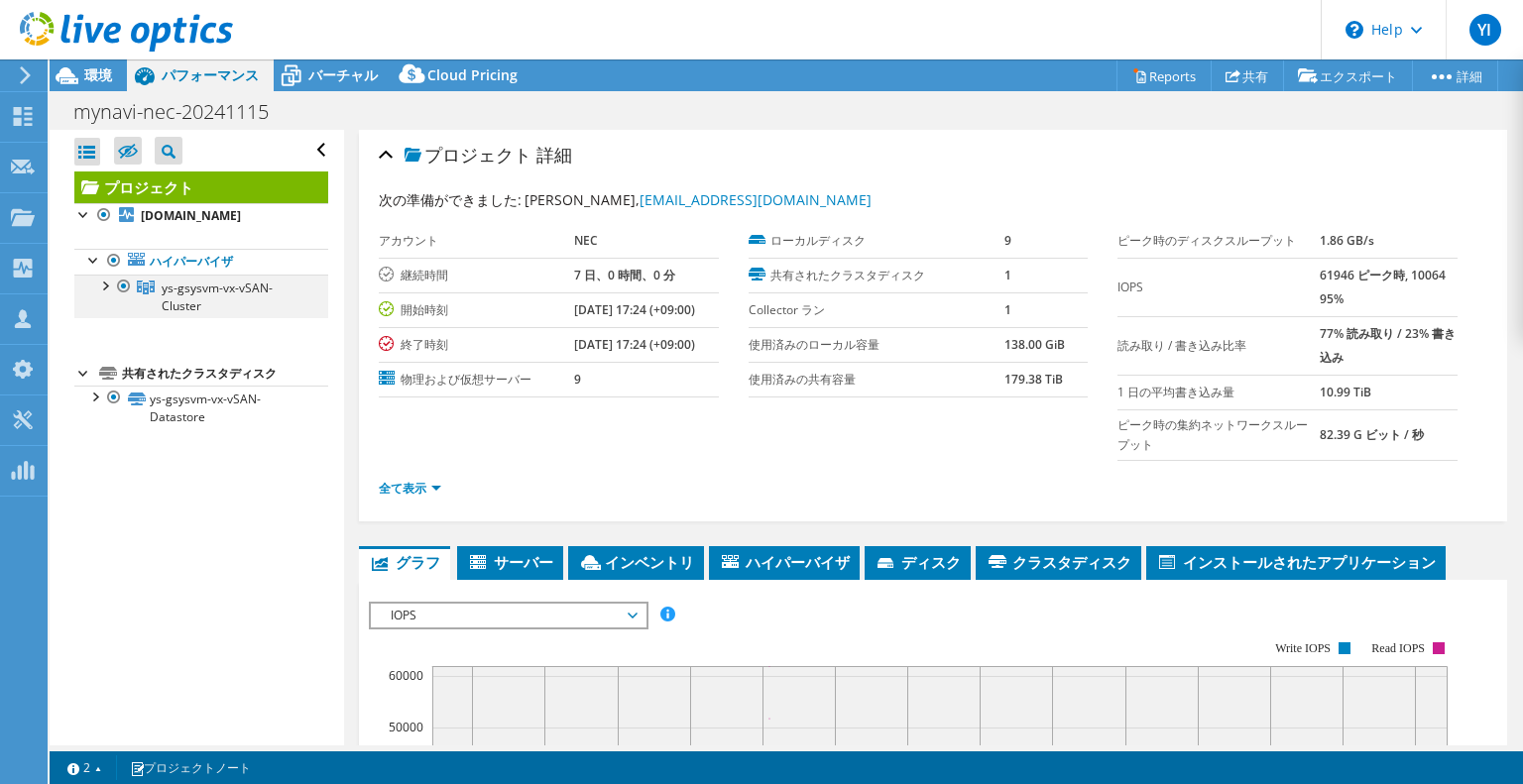 click at bounding box center (104, 284) 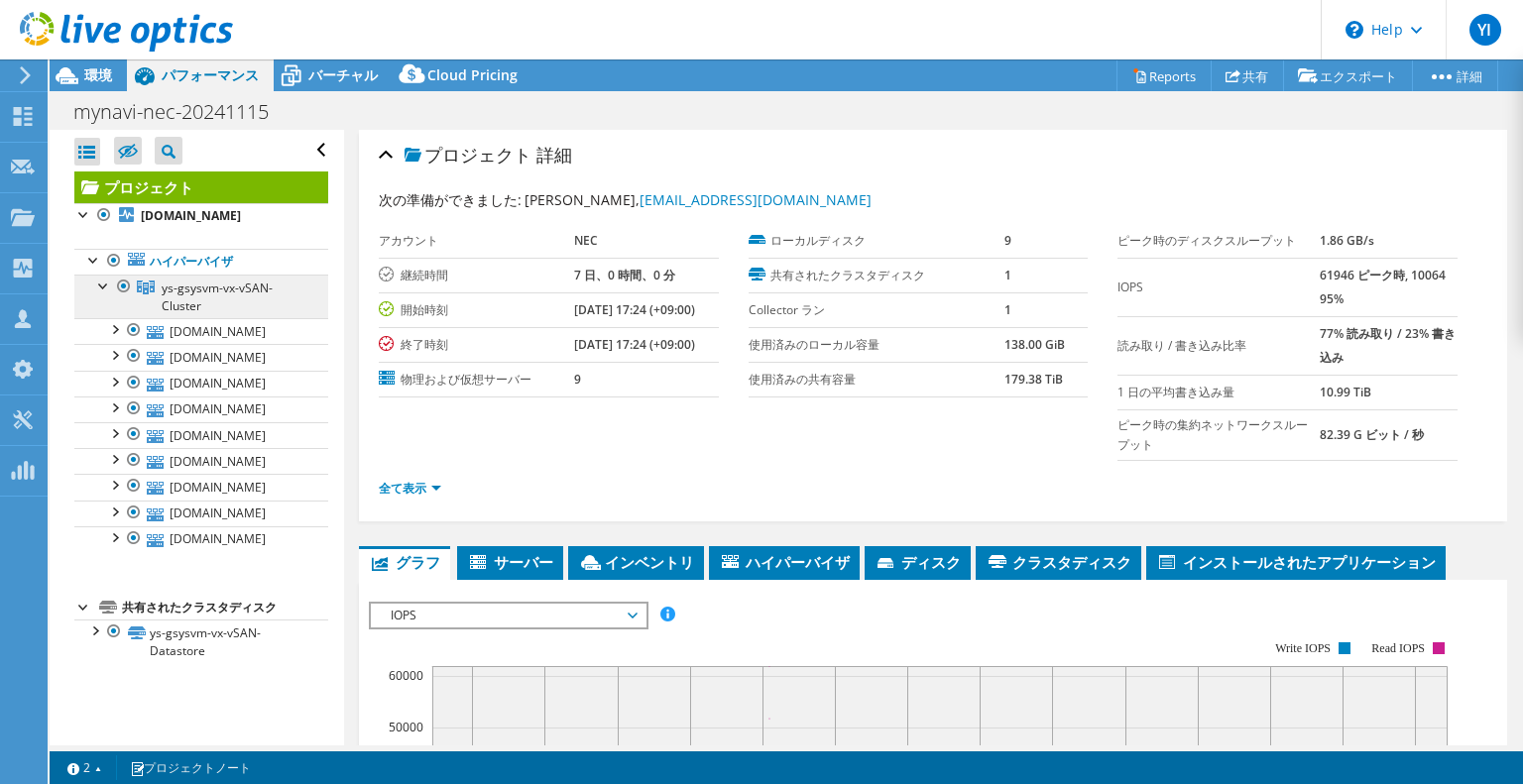 click on "ys-gsysvm-vx-vSAN-Cluster" at bounding box center [201, 296] 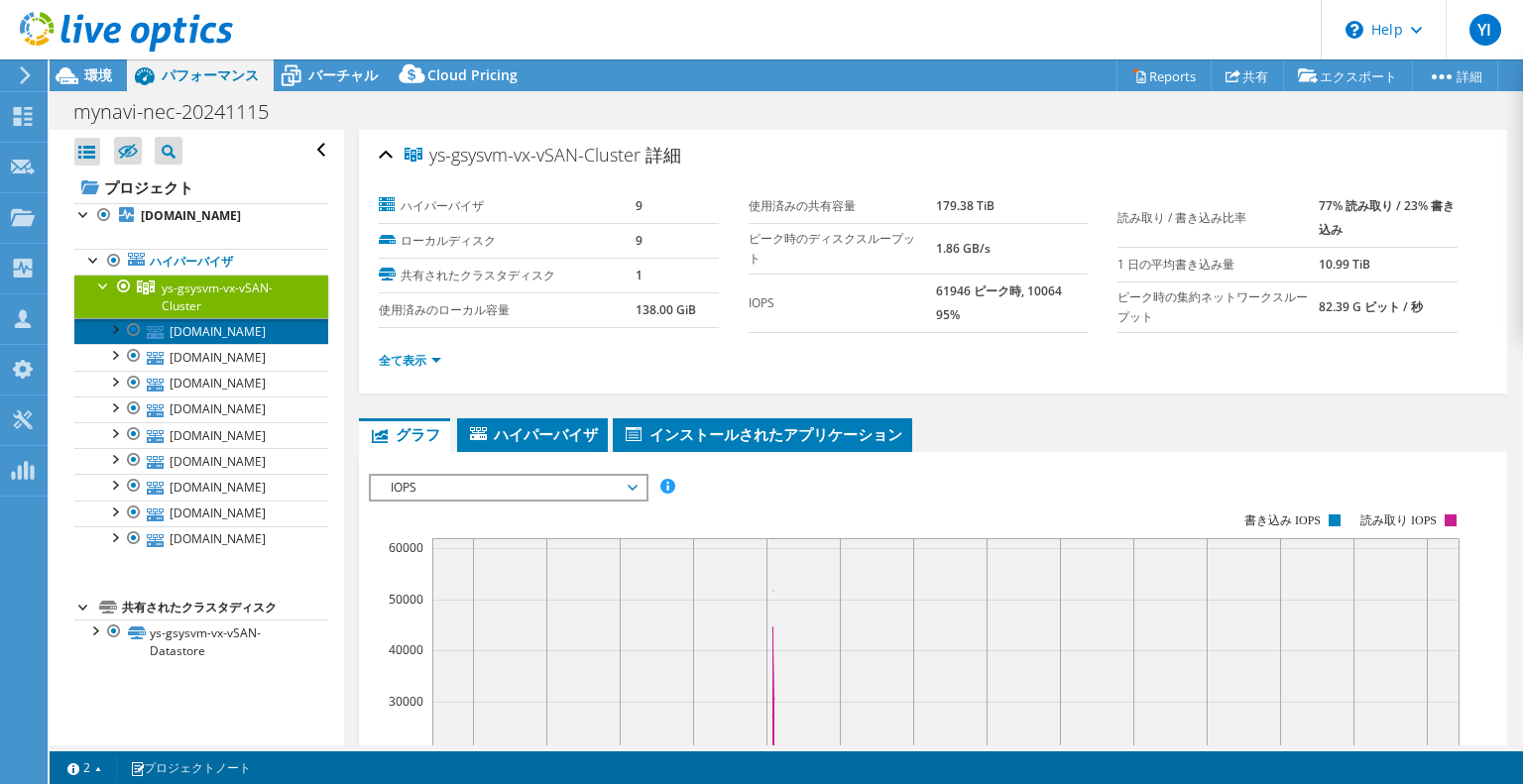 click on "[DOMAIN_NAME]" at bounding box center (201, 331) 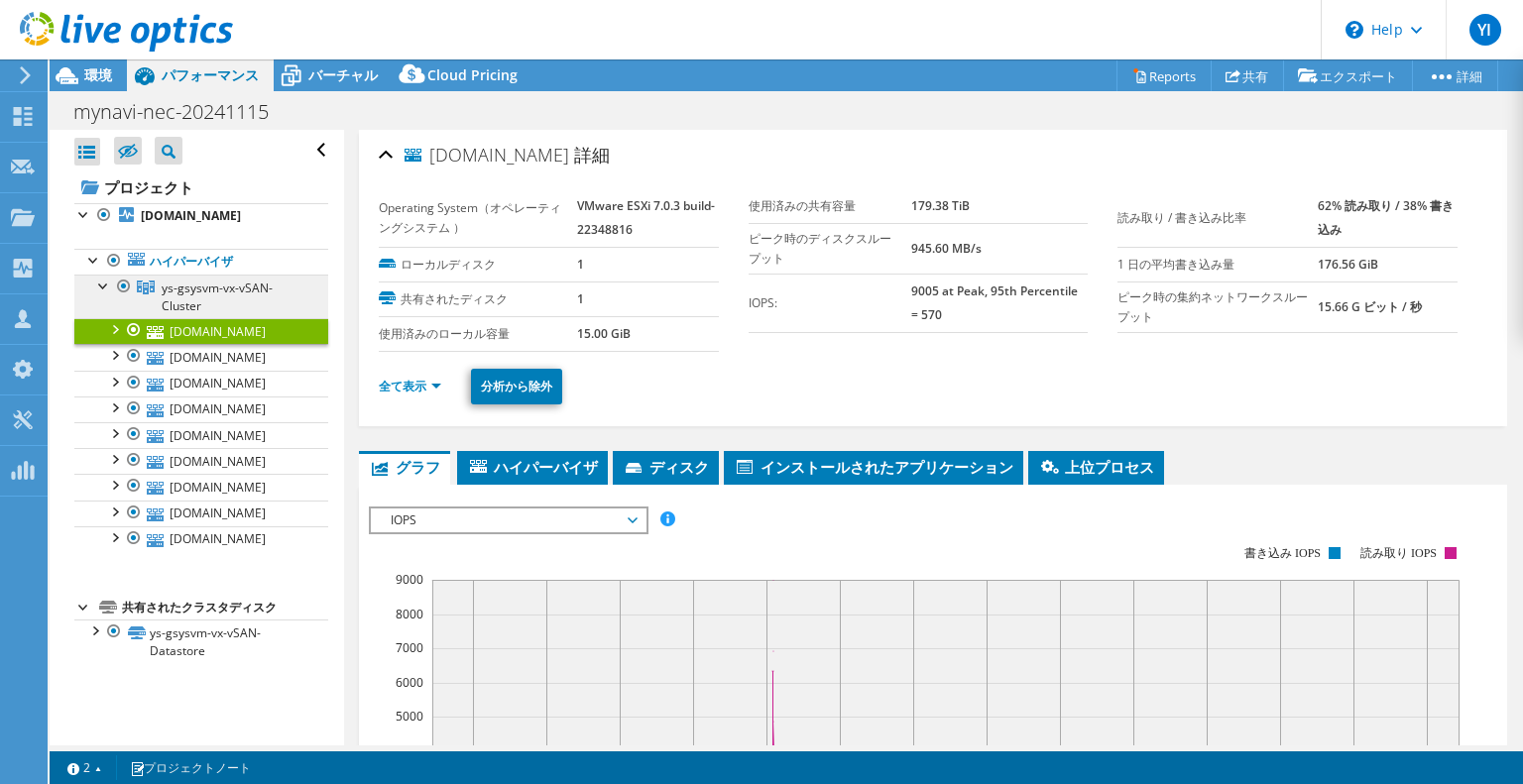 click on "ys-gsysvm-vx-vSAN-Cluster" at bounding box center [217, 296] 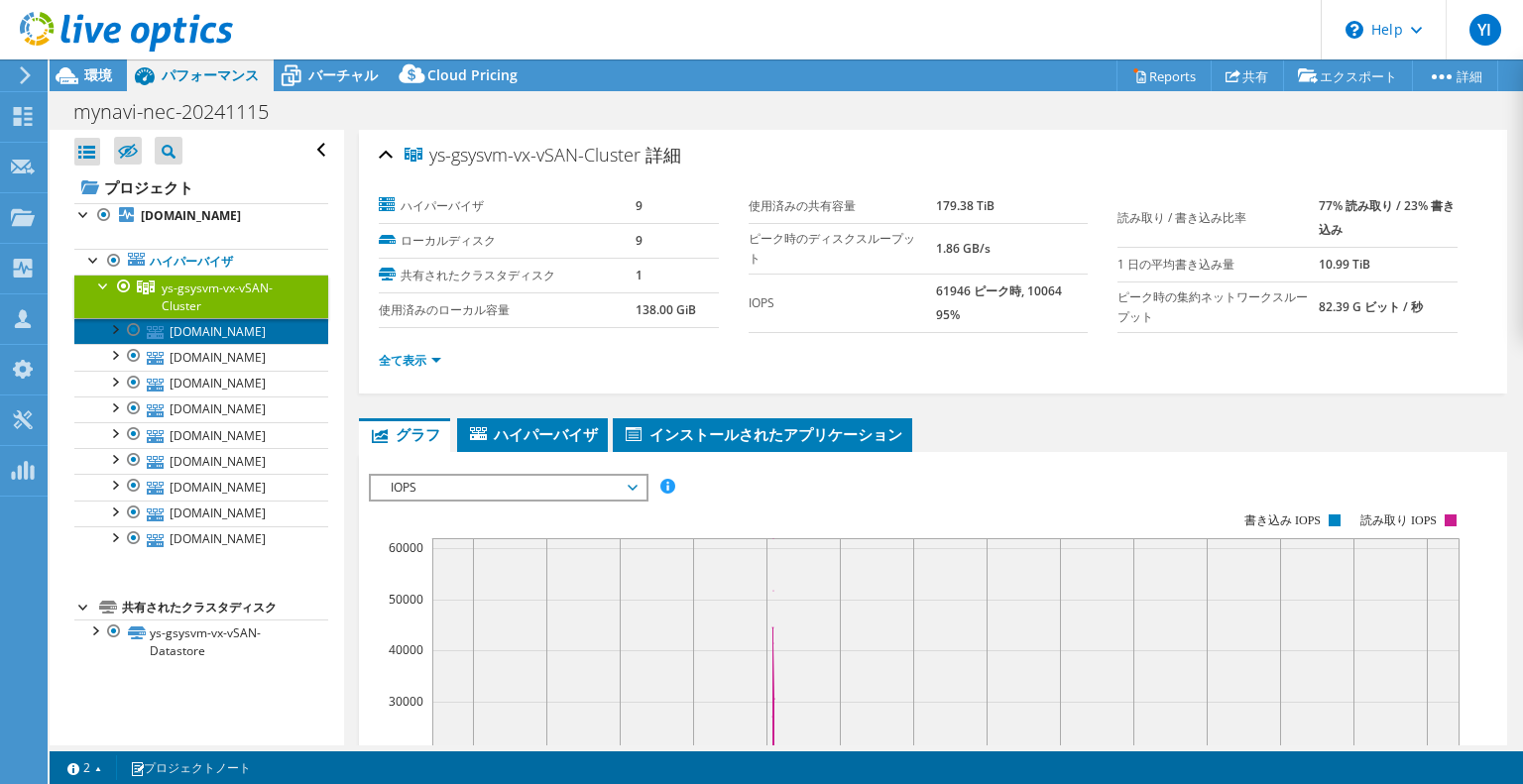 click on "[DOMAIN_NAME]" at bounding box center [201, 331] 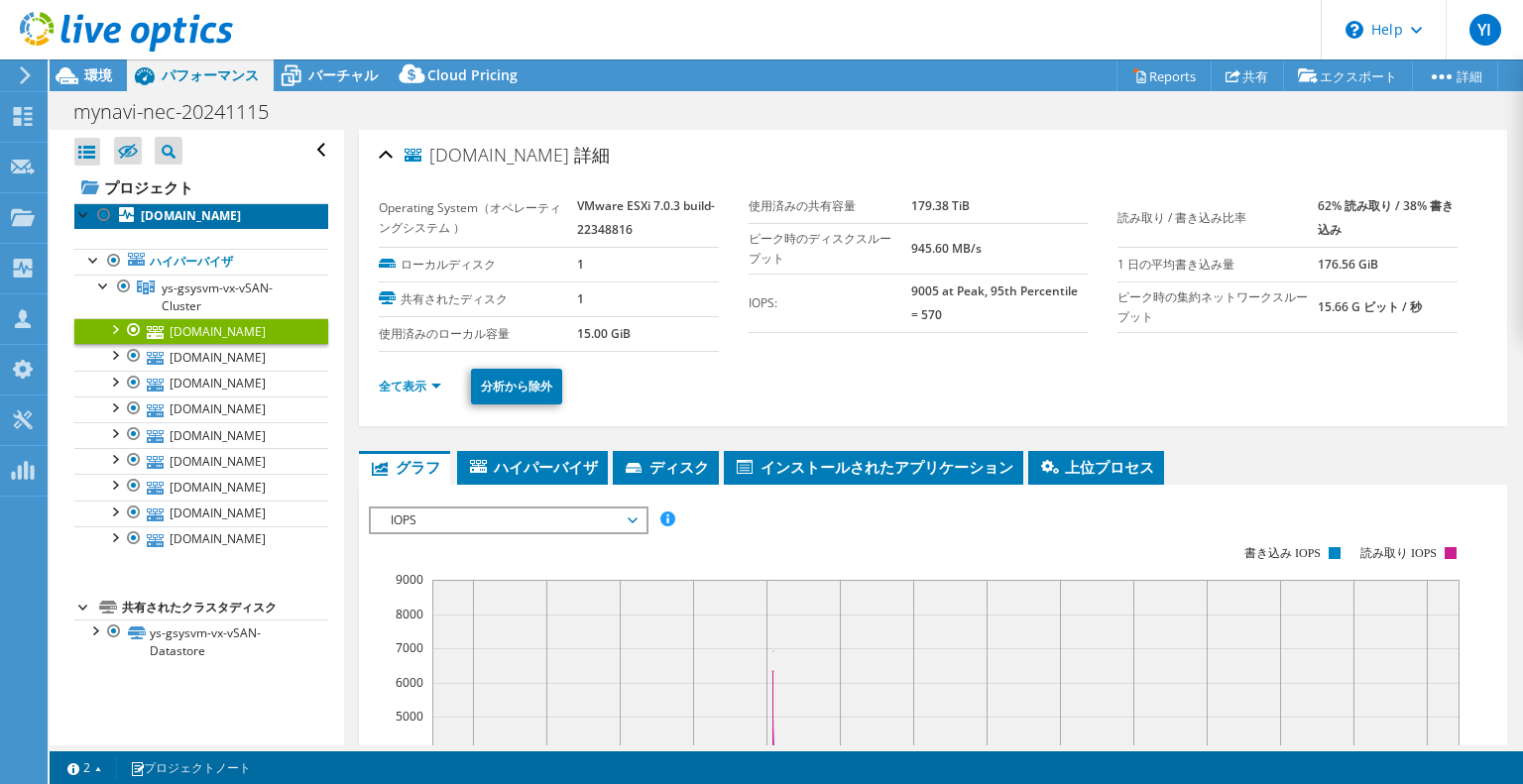 click on "[DOMAIN_NAME]" at bounding box center [190, 215] 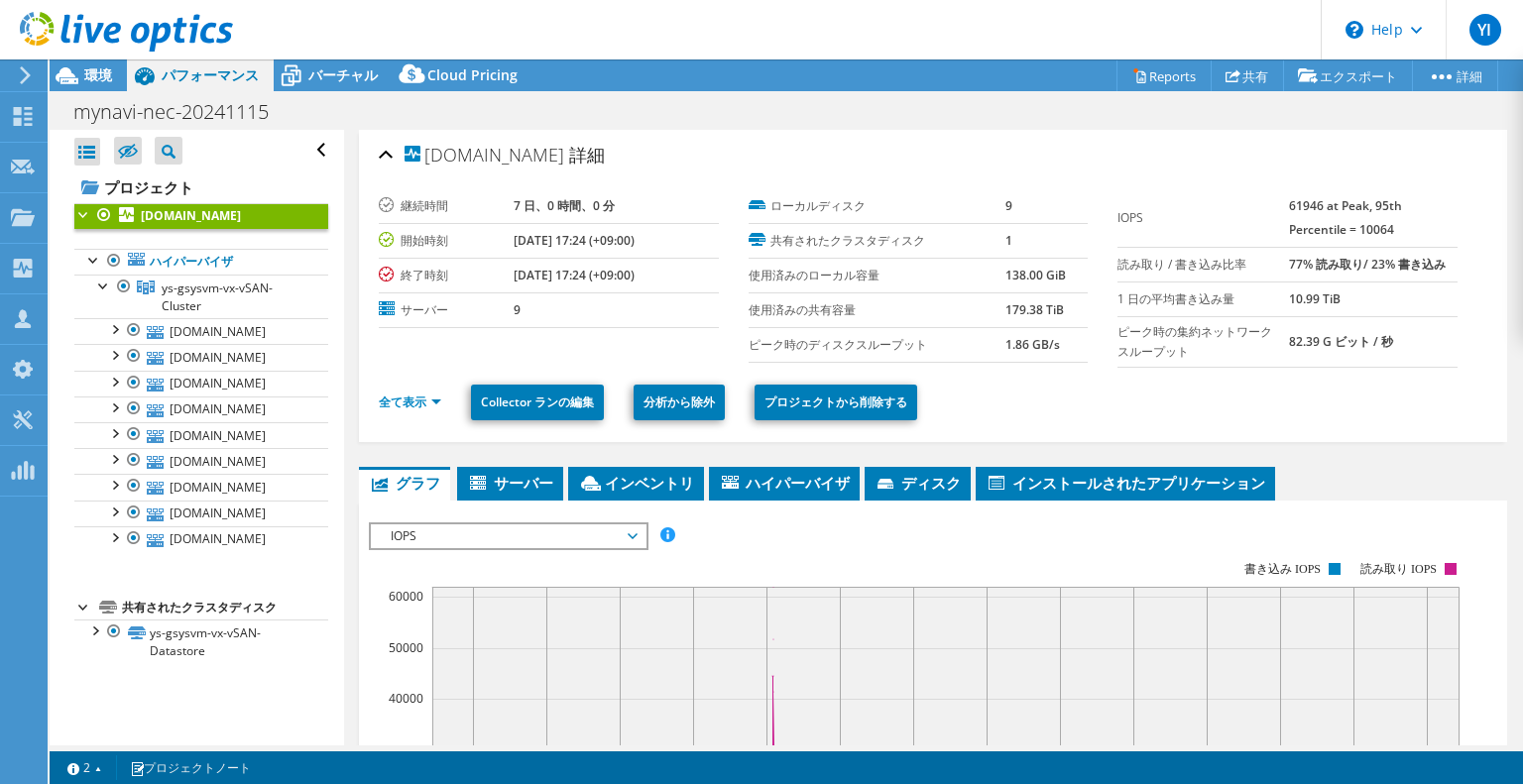 drag, startPoint x: 1295, startPoint y: 336, endPoint x: 1415, endPoint y: 340, distance: 120.0666 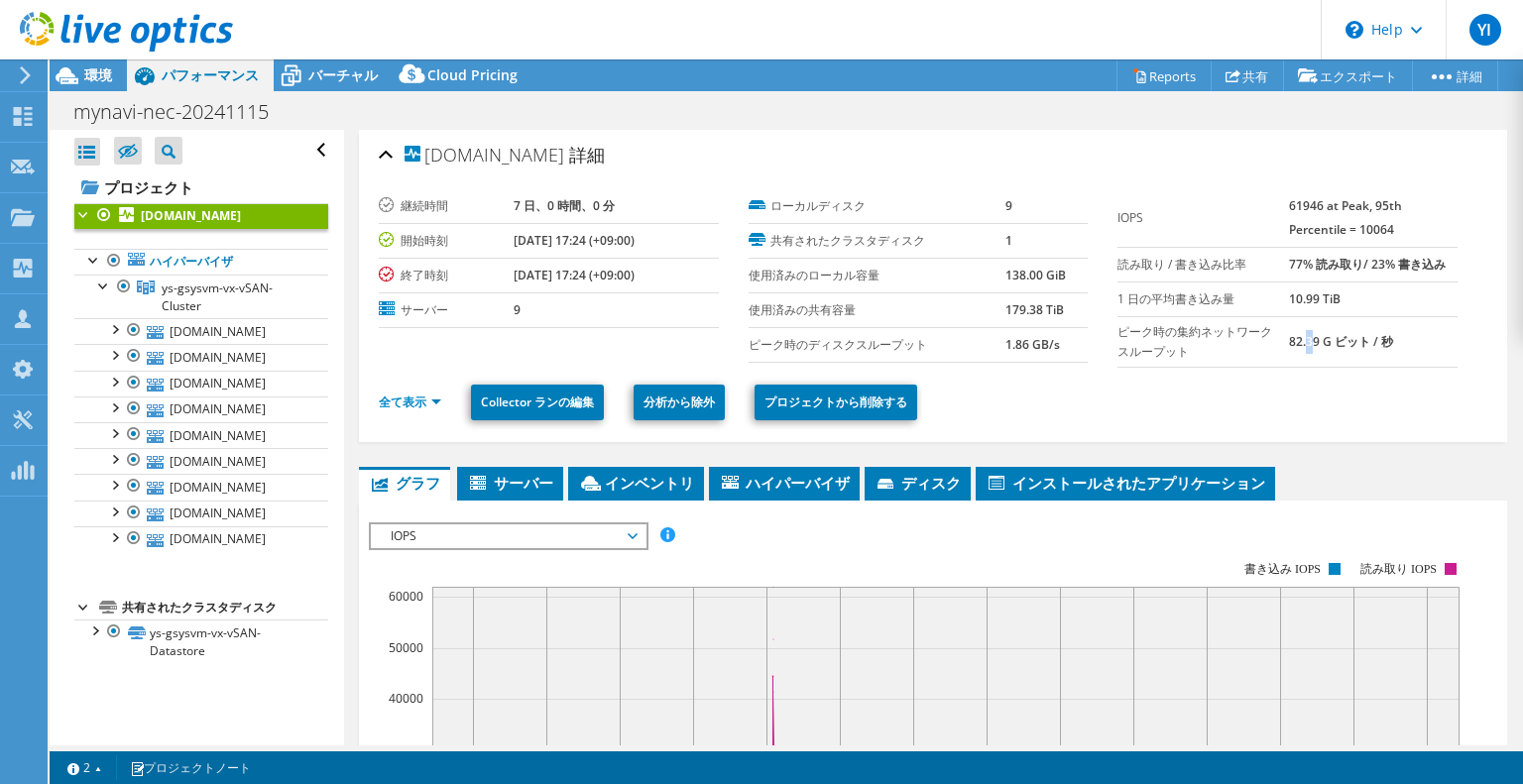 drag, startPoint x: 1380, startPoint y: 337, endPoint x: 428, endPoint y: 156, distance: 969.05366 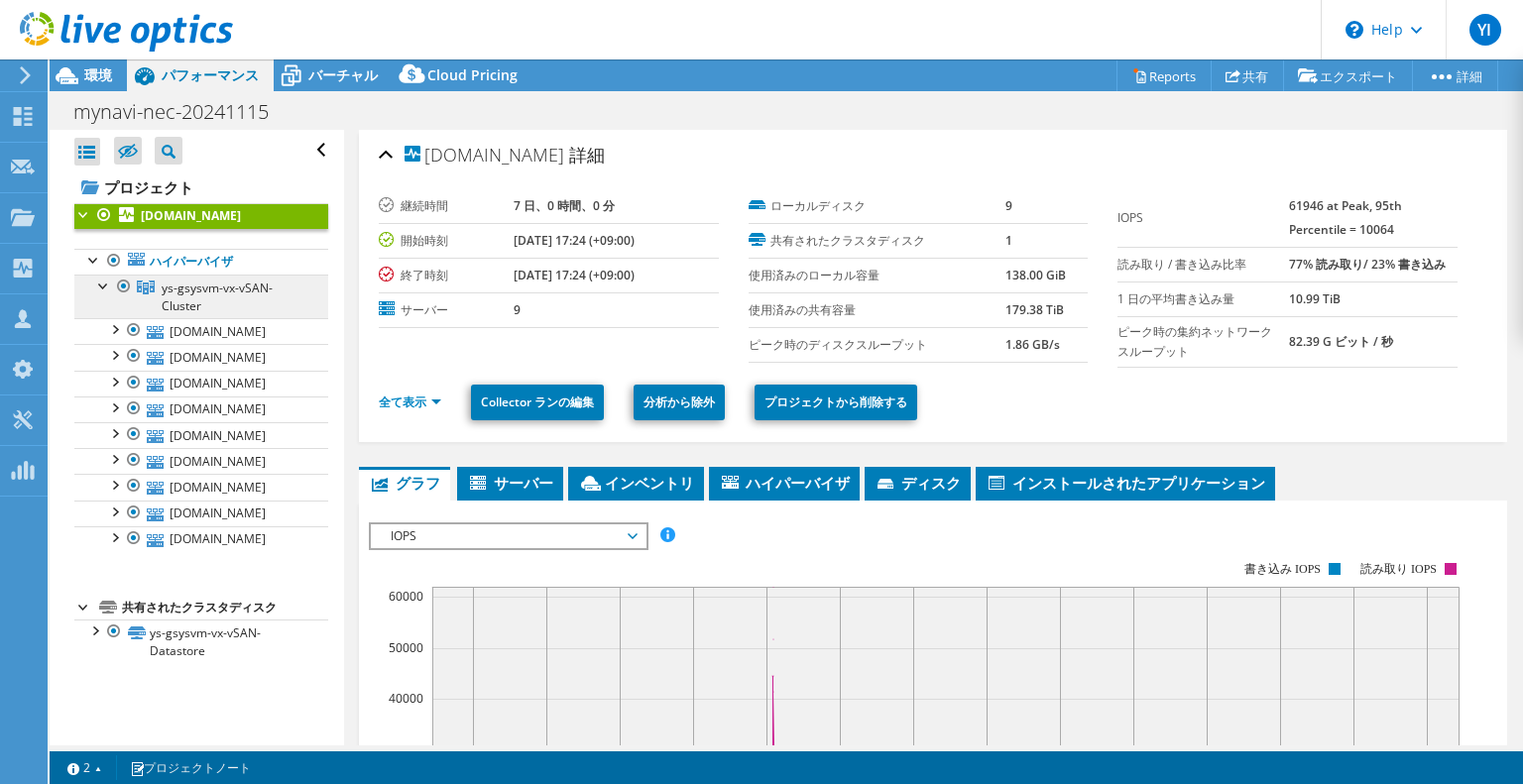 click on "ys-gsysvm-vx-vSAN-Cluster" at bounding box center (217, 296) 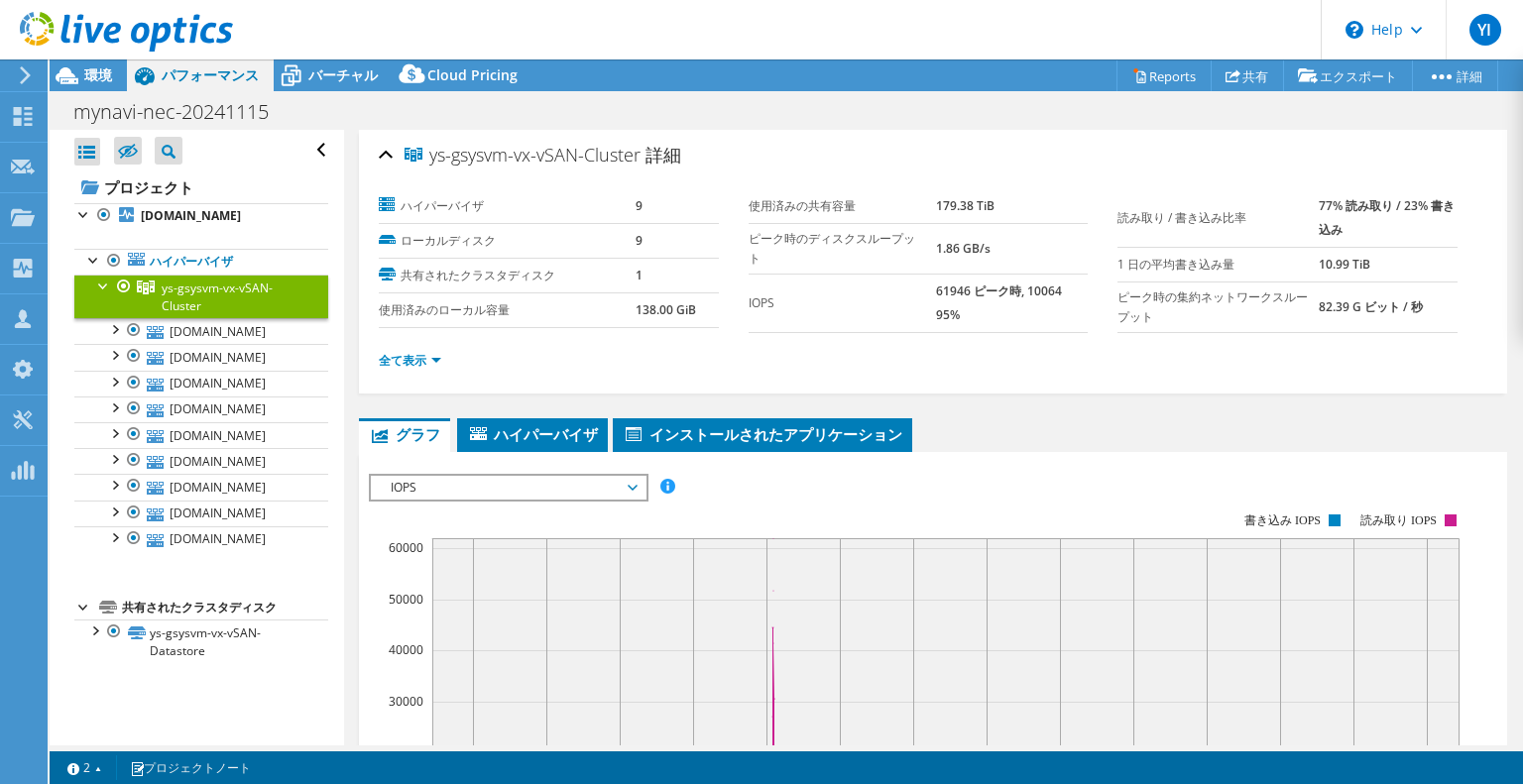 drag, startPoint x: 1406, startPoint y: 303, endPoint x: 429, endPoint y: 152, distance: 988.6 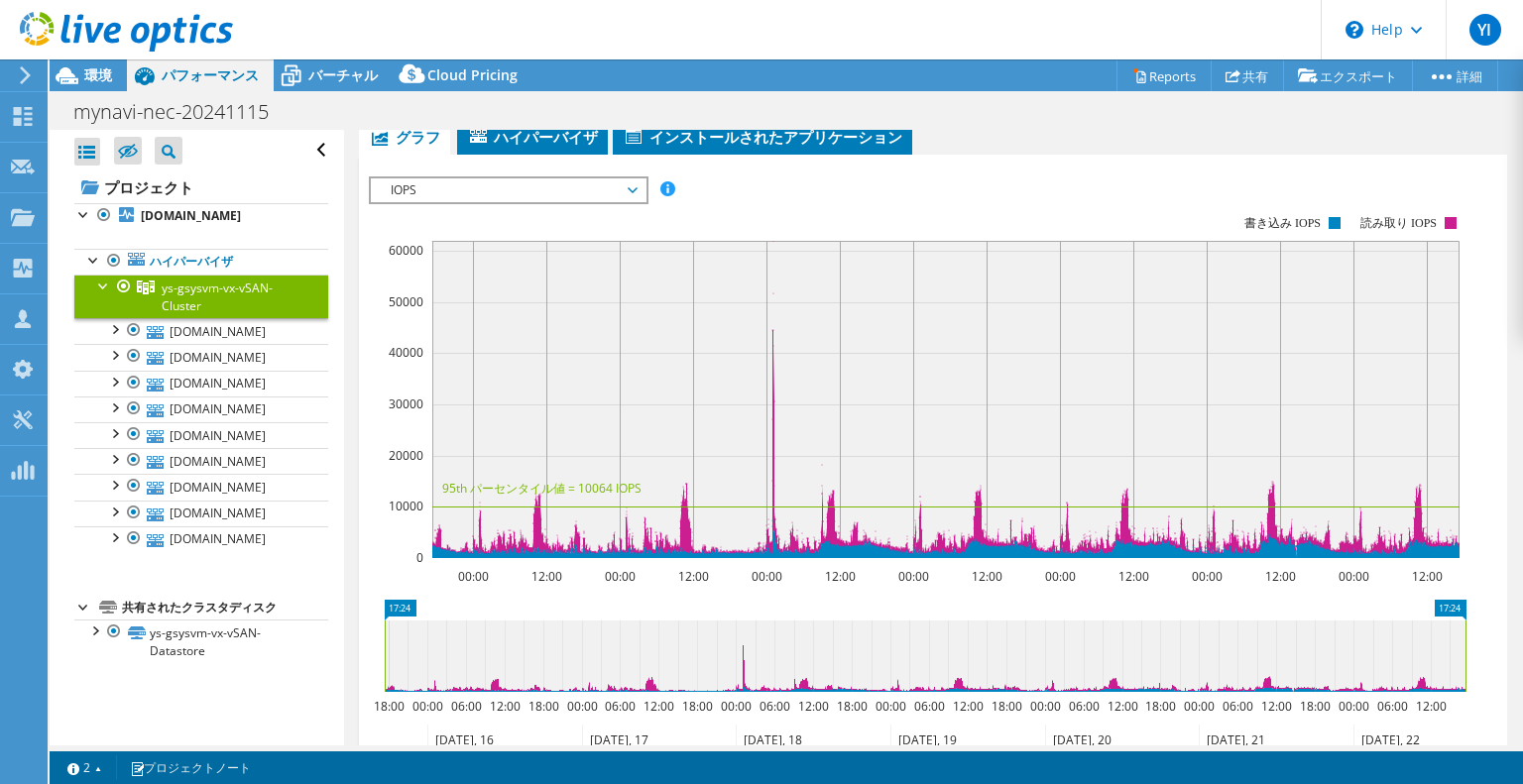 scroll, scrollTop: 198, scrollLeft: 0, axis: vertical 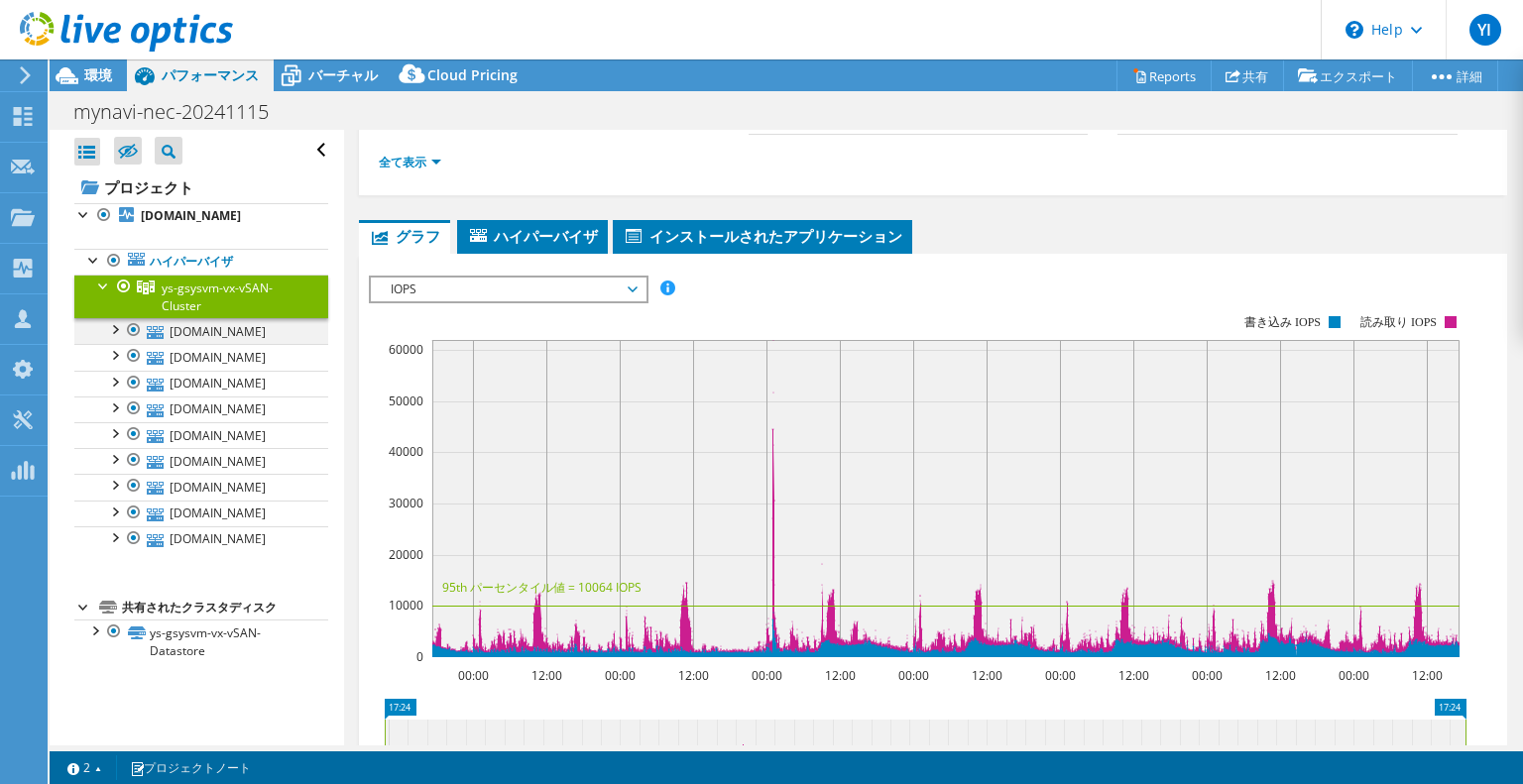 click at bounding box center (114, 328) 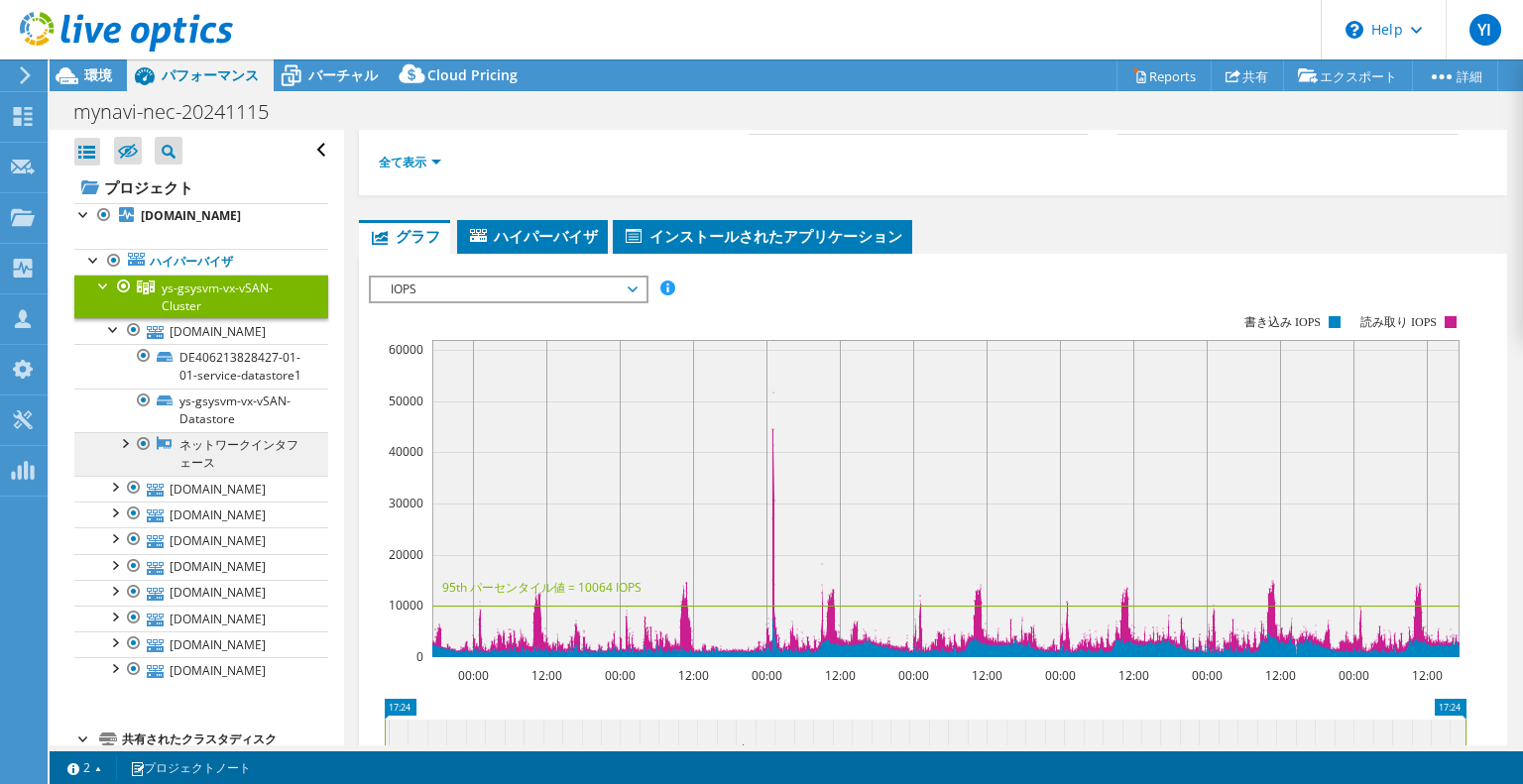 click on "ネットワークインタフェース" at bounding box center (201, 454) 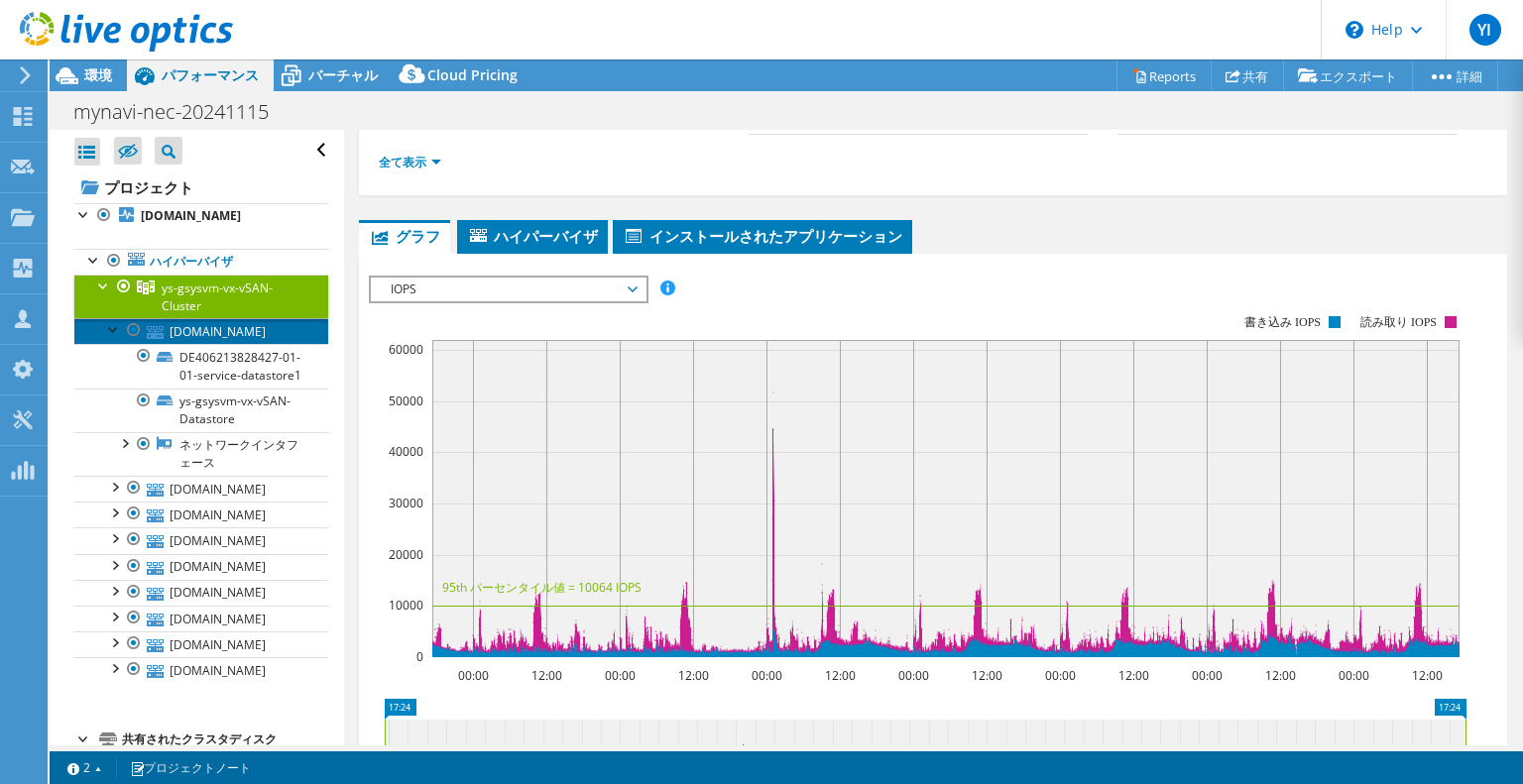 click on "[DOMAIN_NAME]" at bounding box center (201, 331) 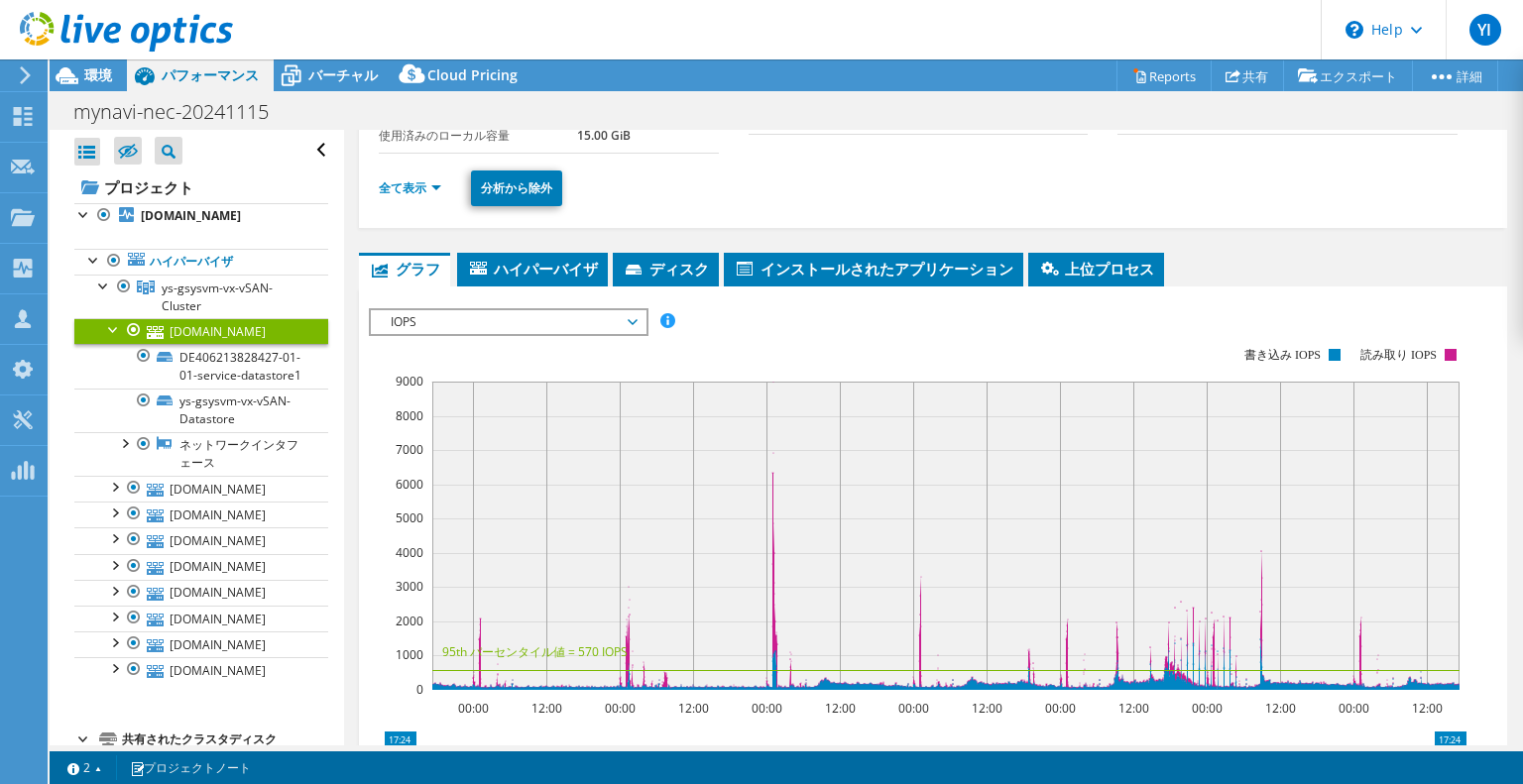 click on "IOPS" at bounding box center (508, 322) 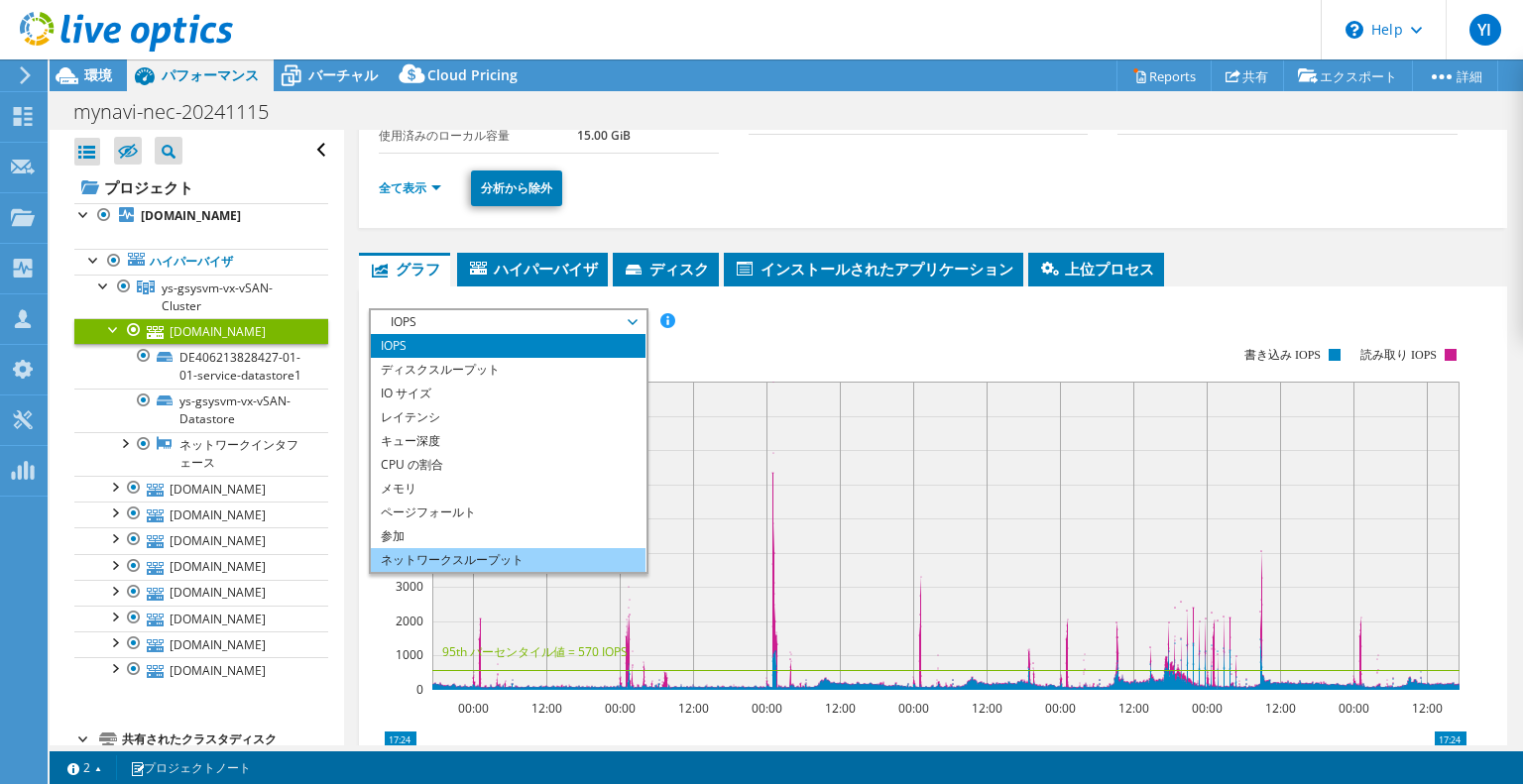 click on "ネットワークスループット" at bounding box center (508, 560) 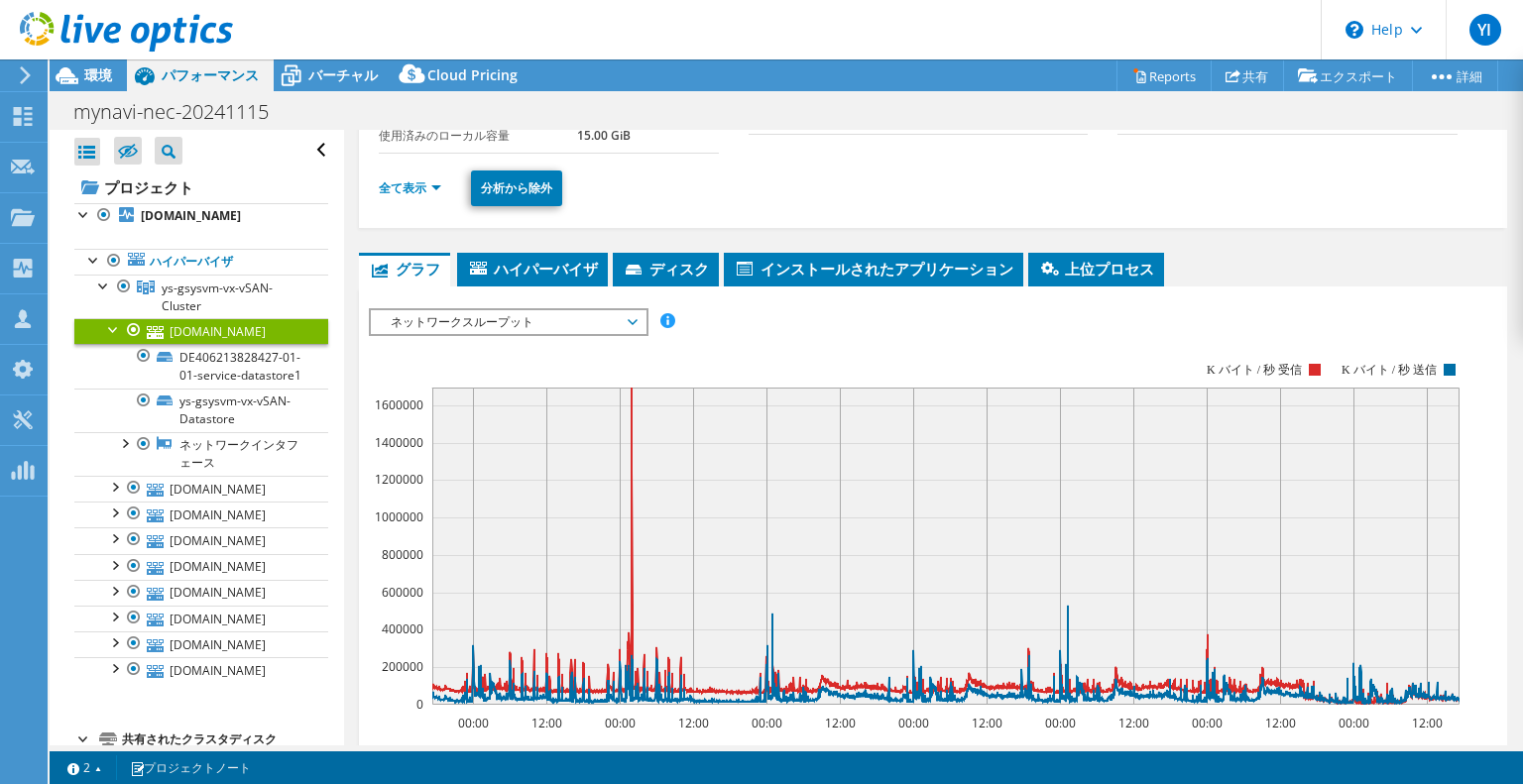 scroll, scrollTop: 297, scrollLeft: 0, axis: vertical 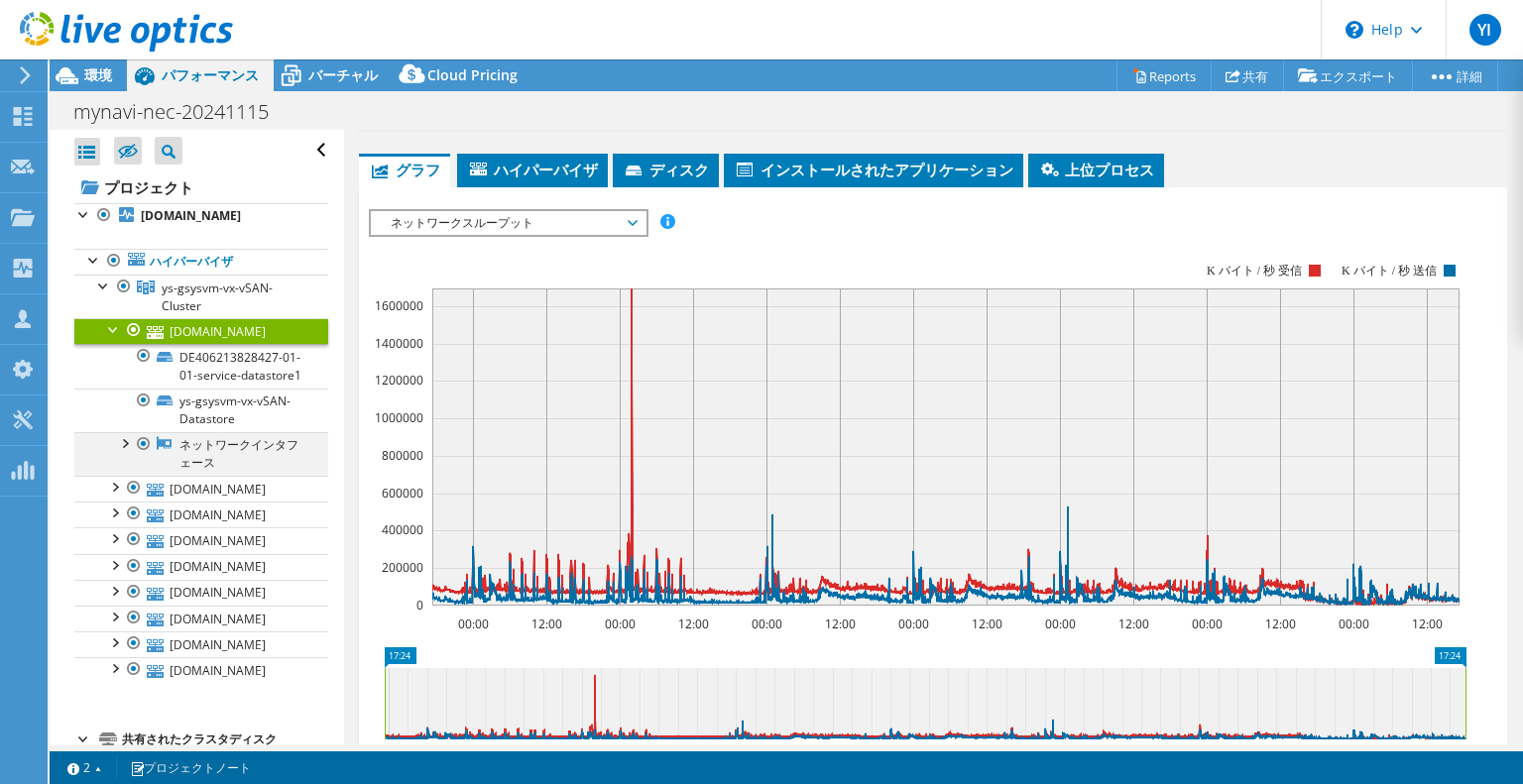 click at bounding box center (124, 442) 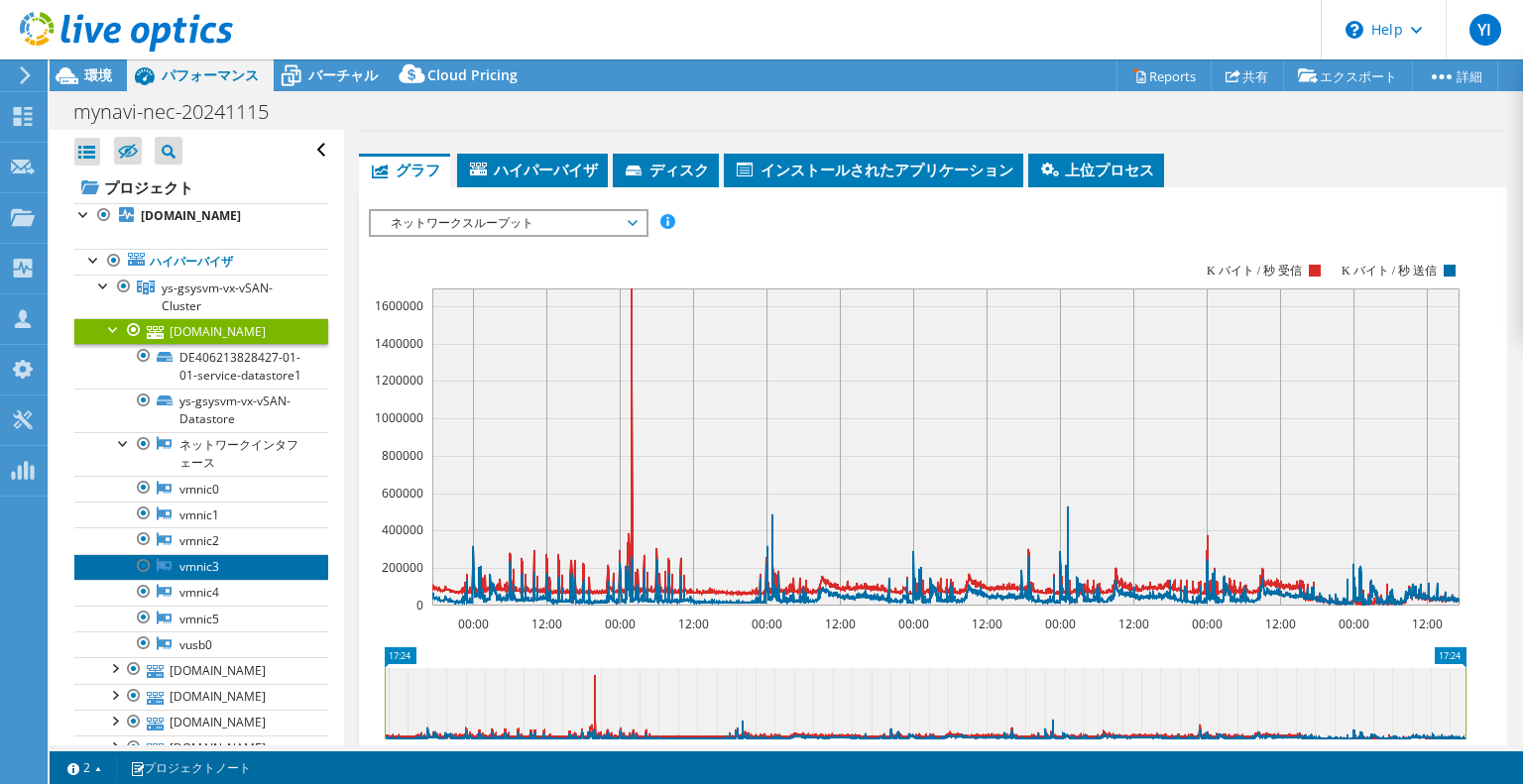 click on "vmnic3" at bounding box center (201, 567) 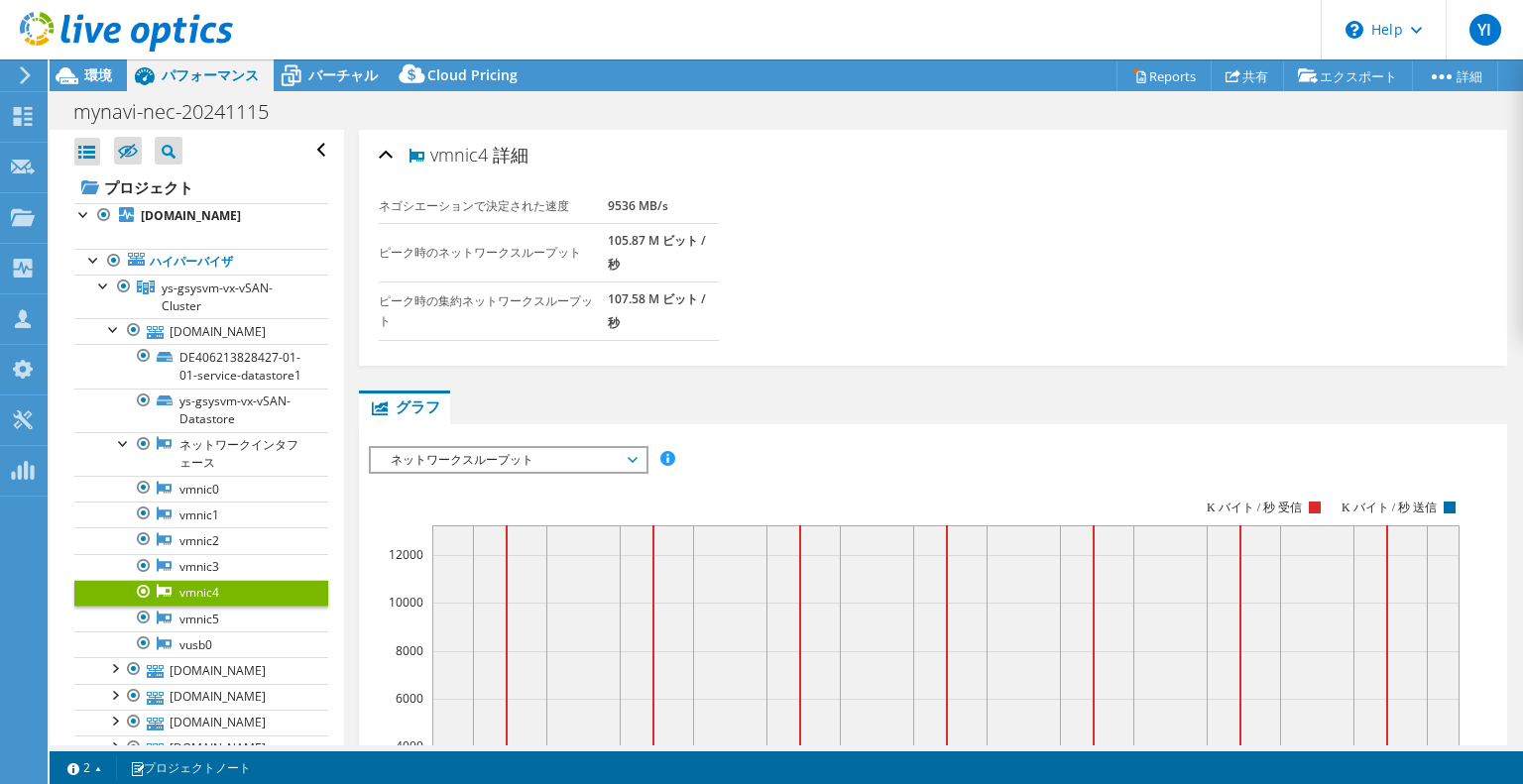 select on "[GEOGRAPHIC_DATA]" 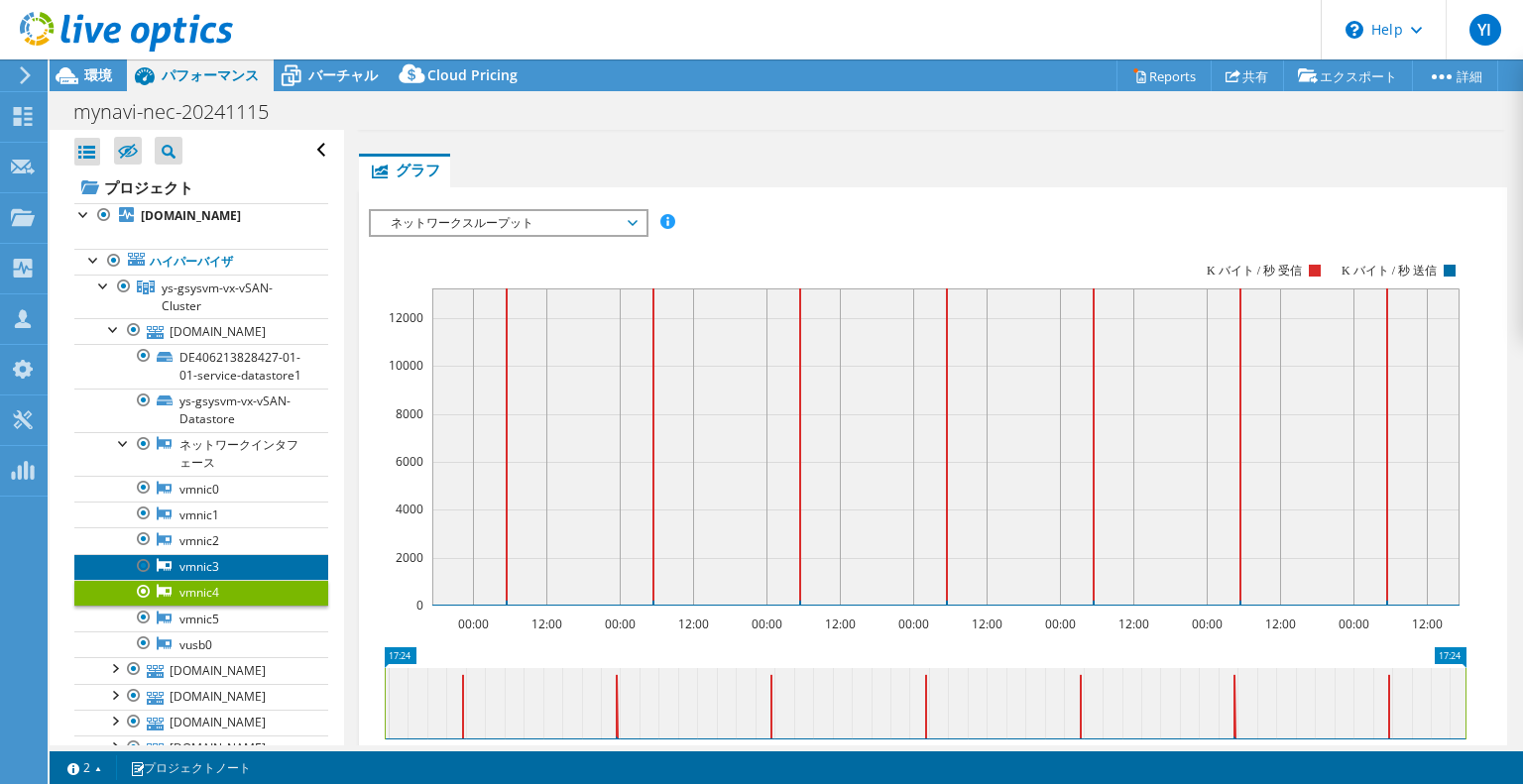 click on "vmnic3" at bounding box center [201, 567] 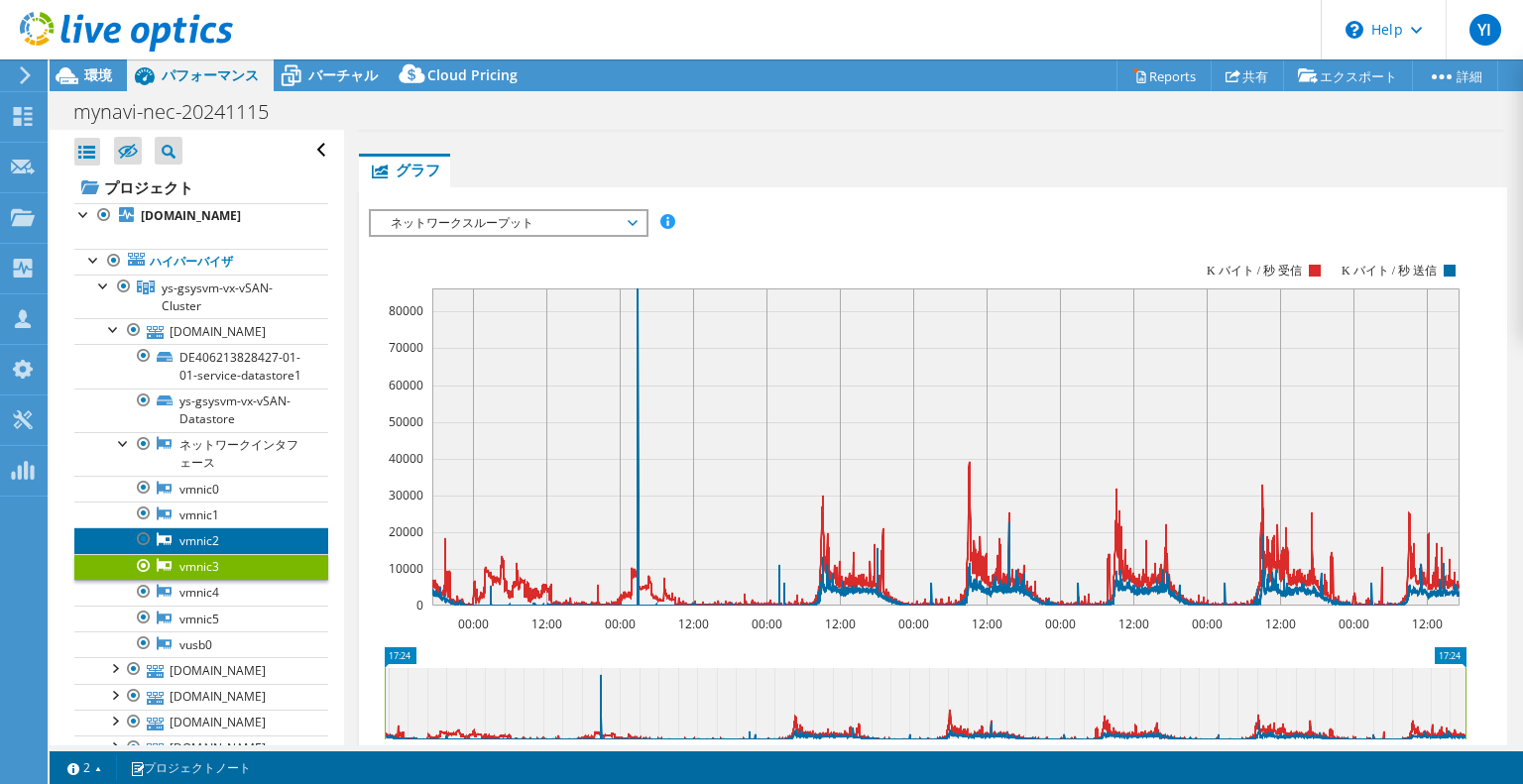 click on "vmnic2" at bounding box center (201, 540) 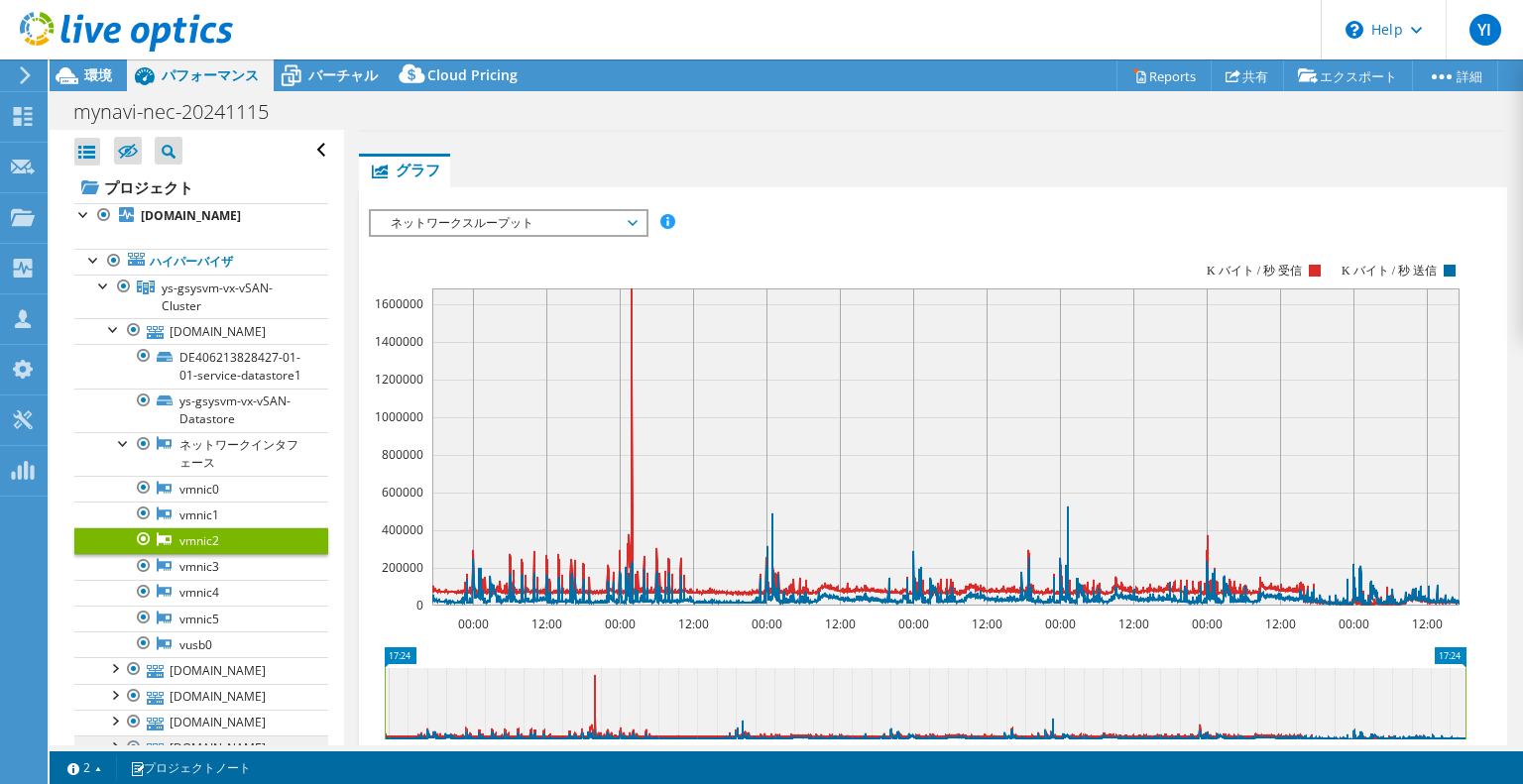 scroll, scrollTop: 297, scrollLeft: 0, axis: vertical 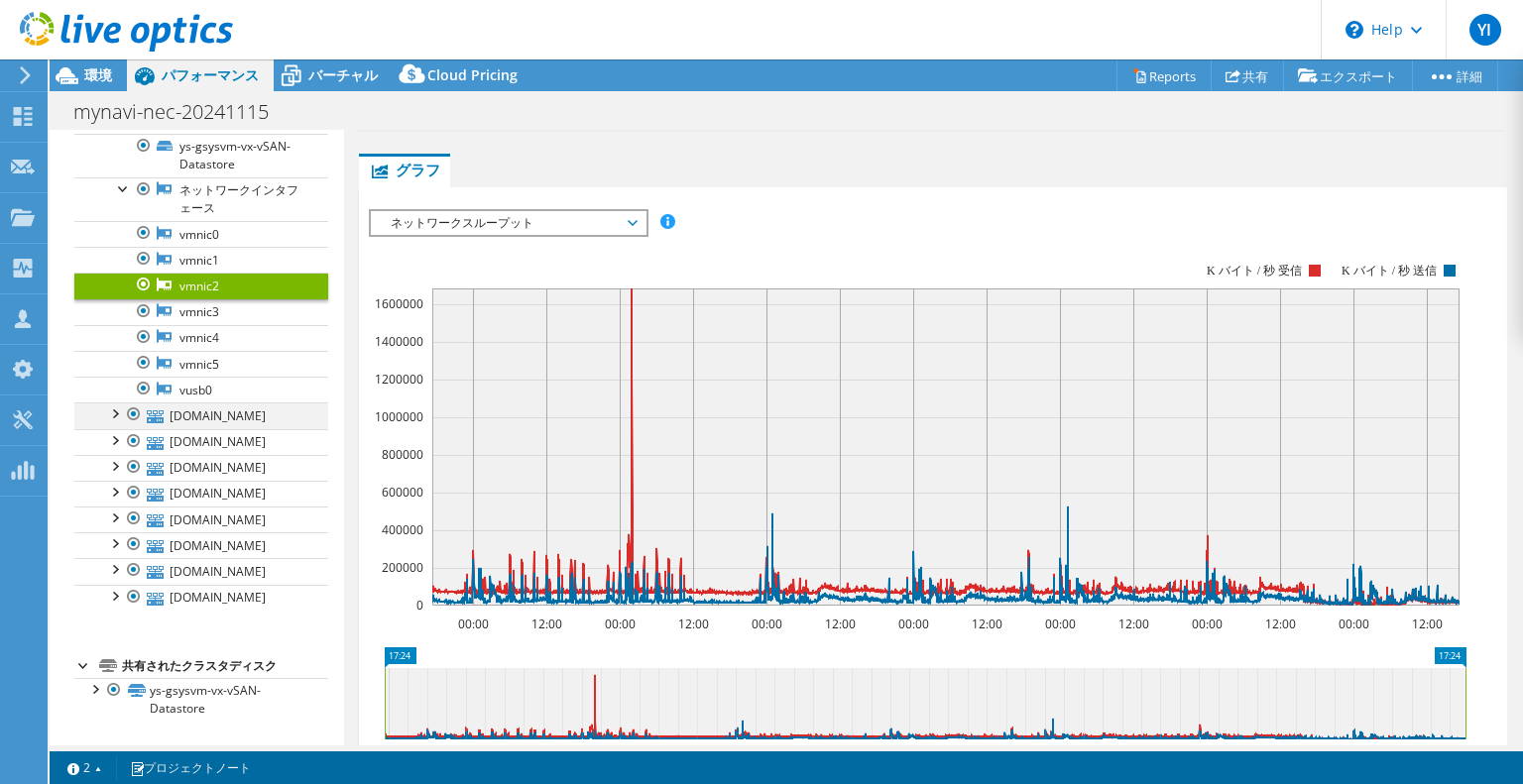 click at bounding box center [114, 412] 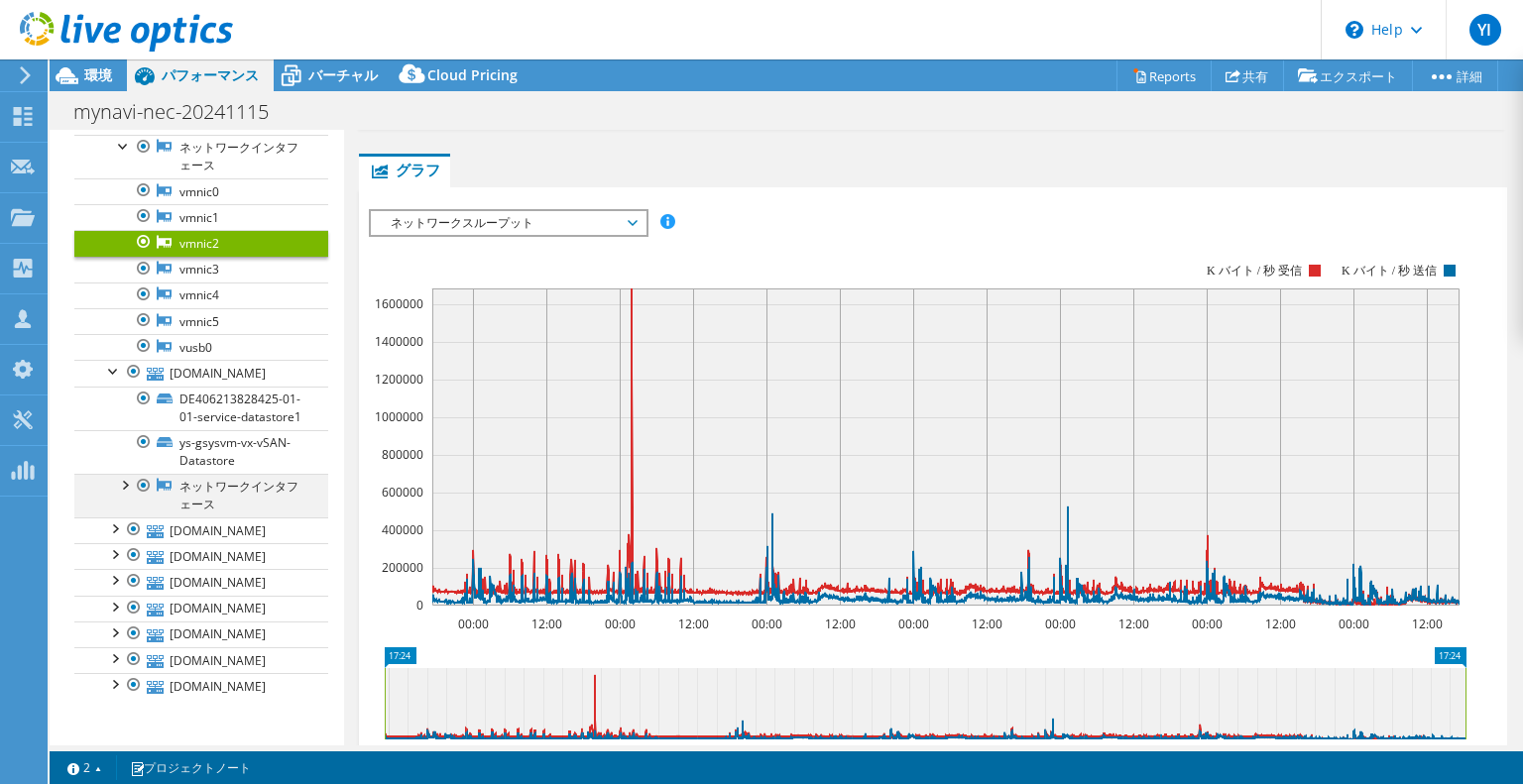 click at bounding box center [124, 484] 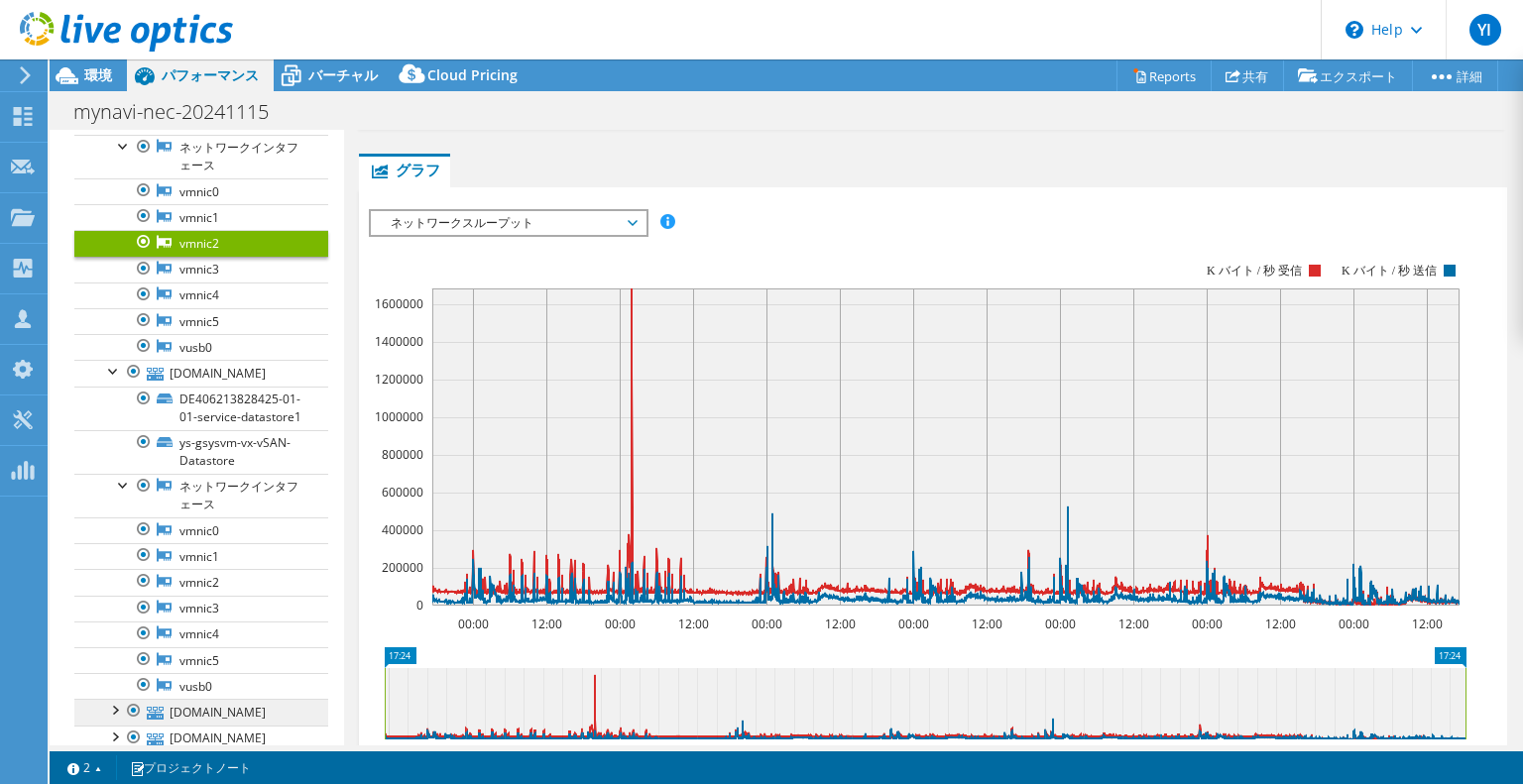 scroll, scrollTop: 496, scrollLeft: 0, axis: vertical 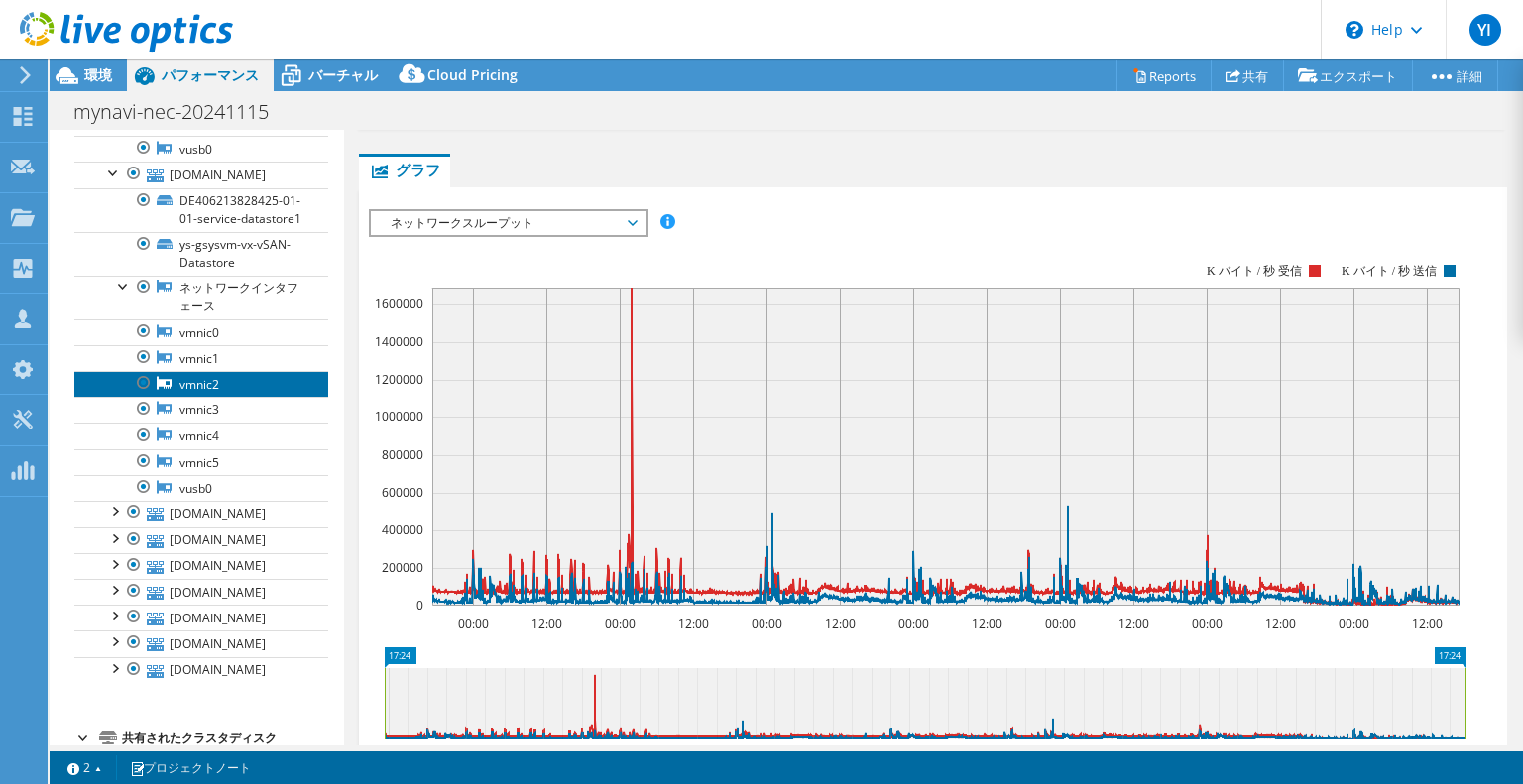 click on "vmnic2" at bounding box center (201, 384) 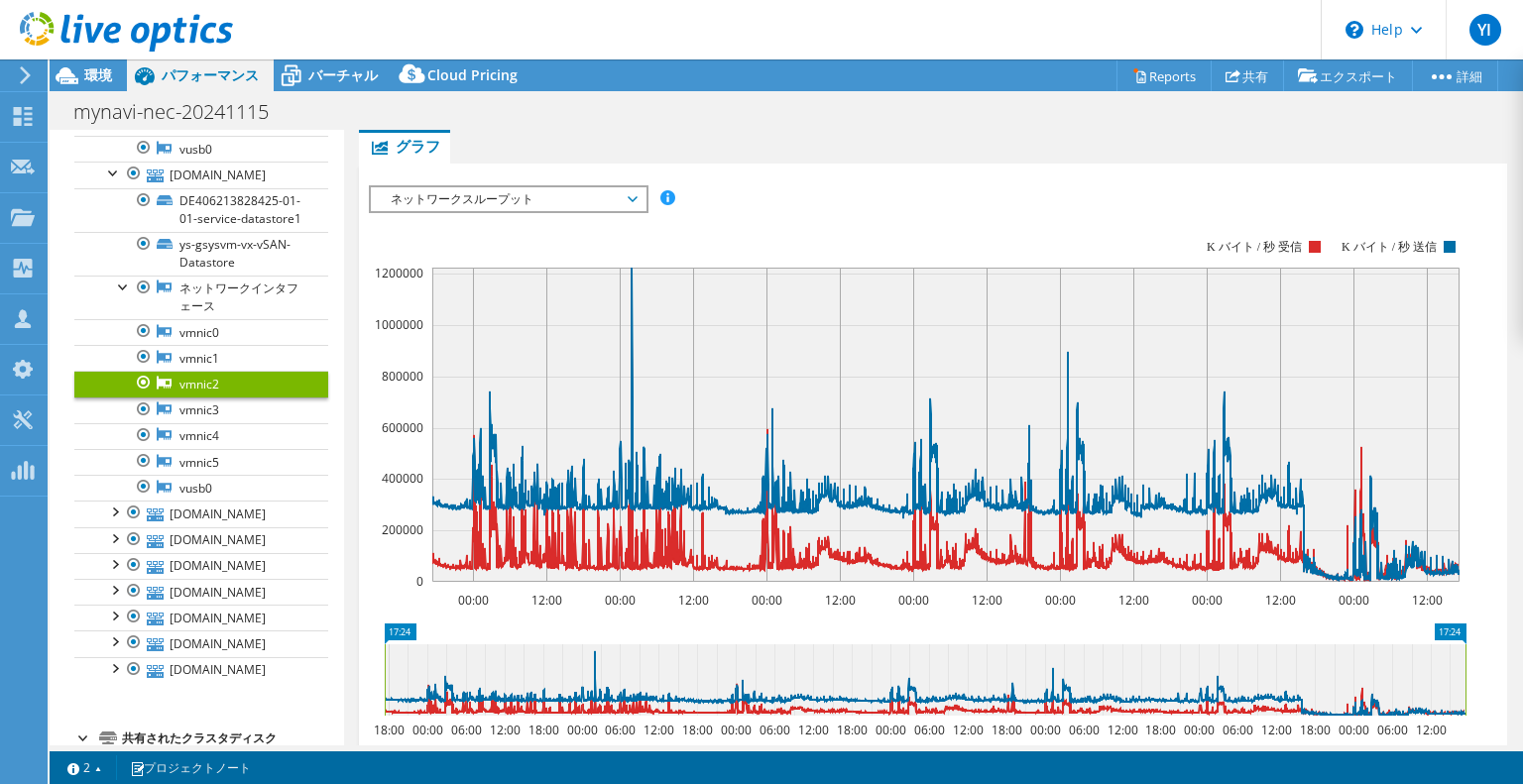 scroll, scrollTop: 213, scrollLeft: 0, axis: vertical 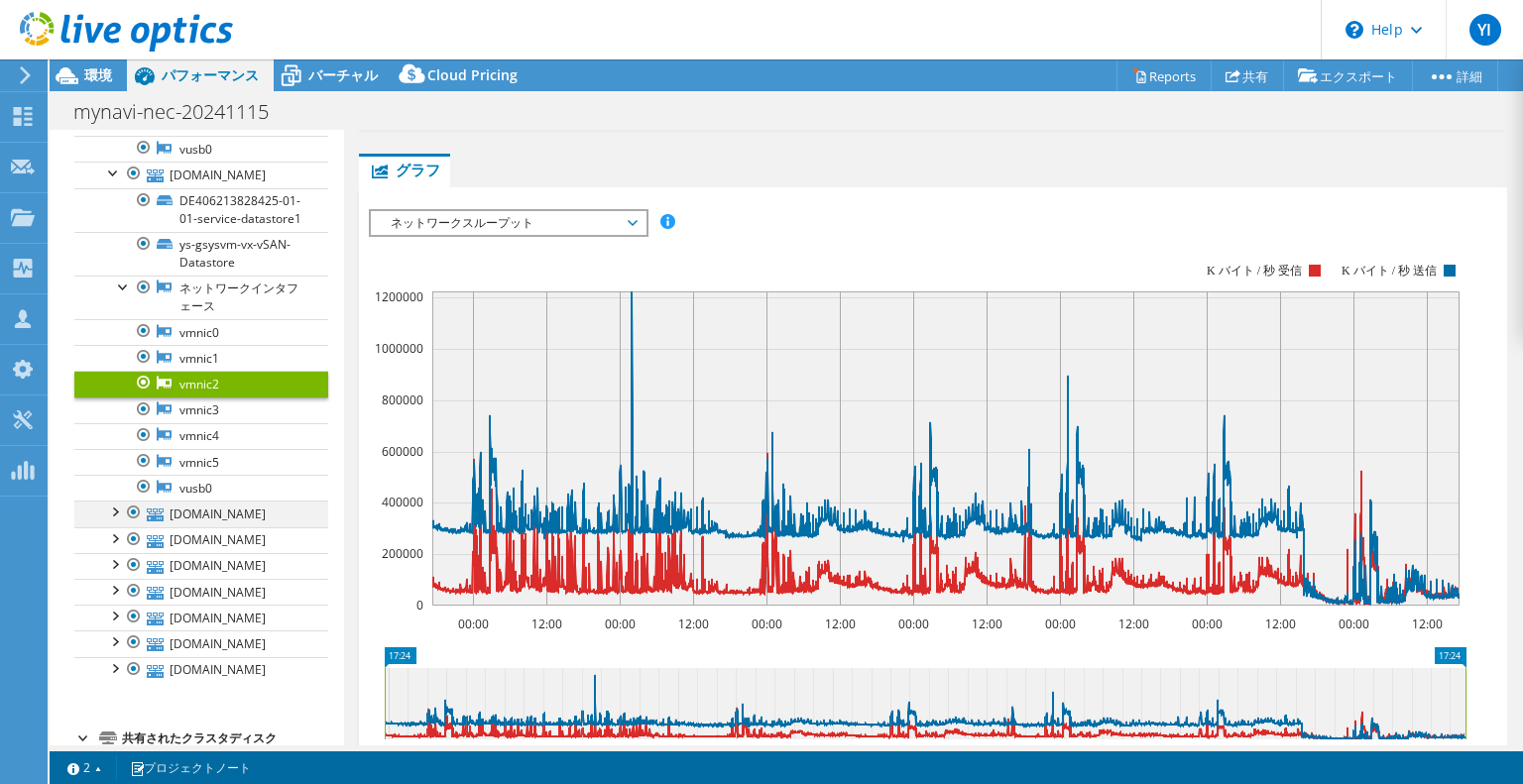 click at bounding box center [114, 510] 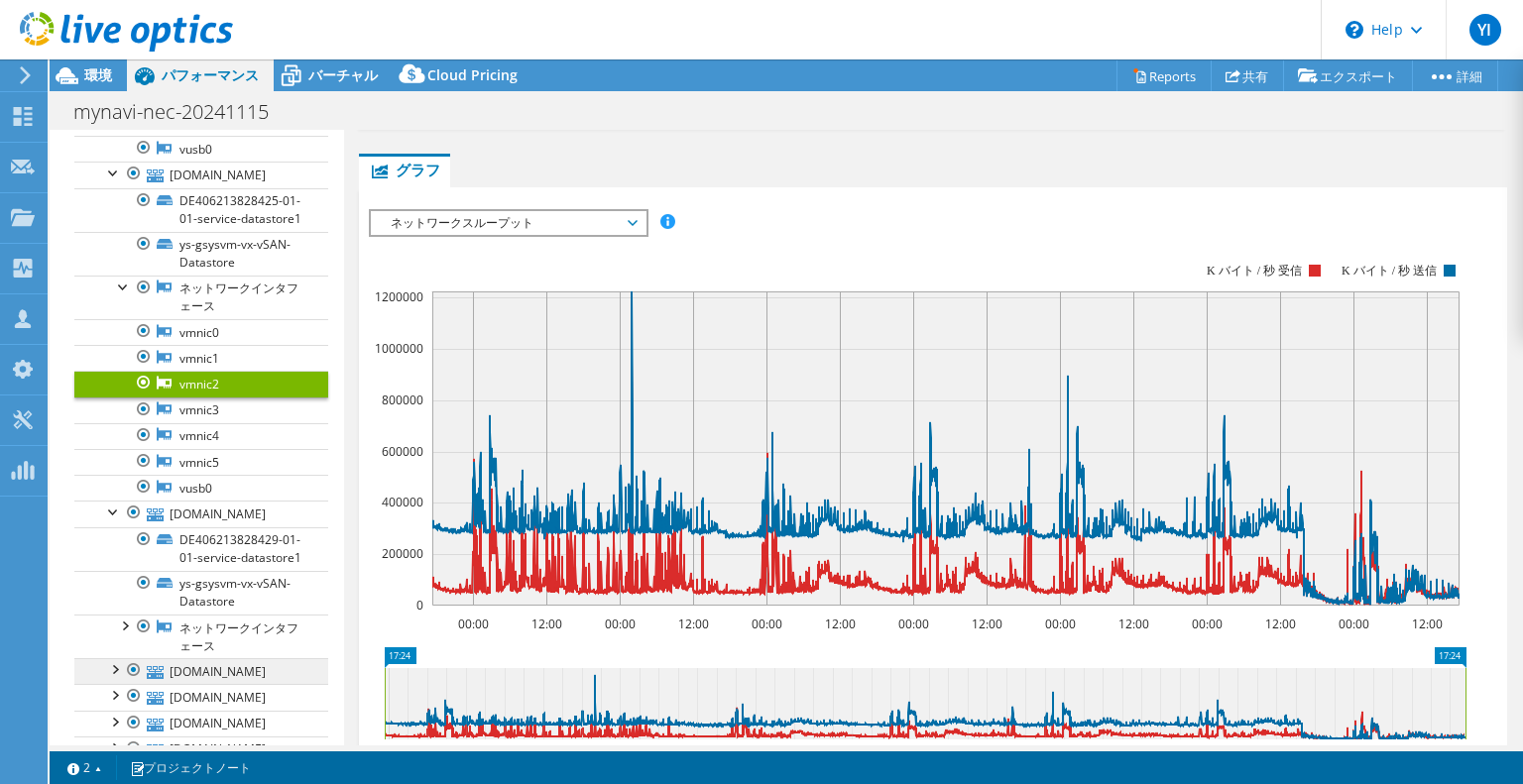 scroll, scrollTop: 694, scrollLeft: 0, axis: vertical 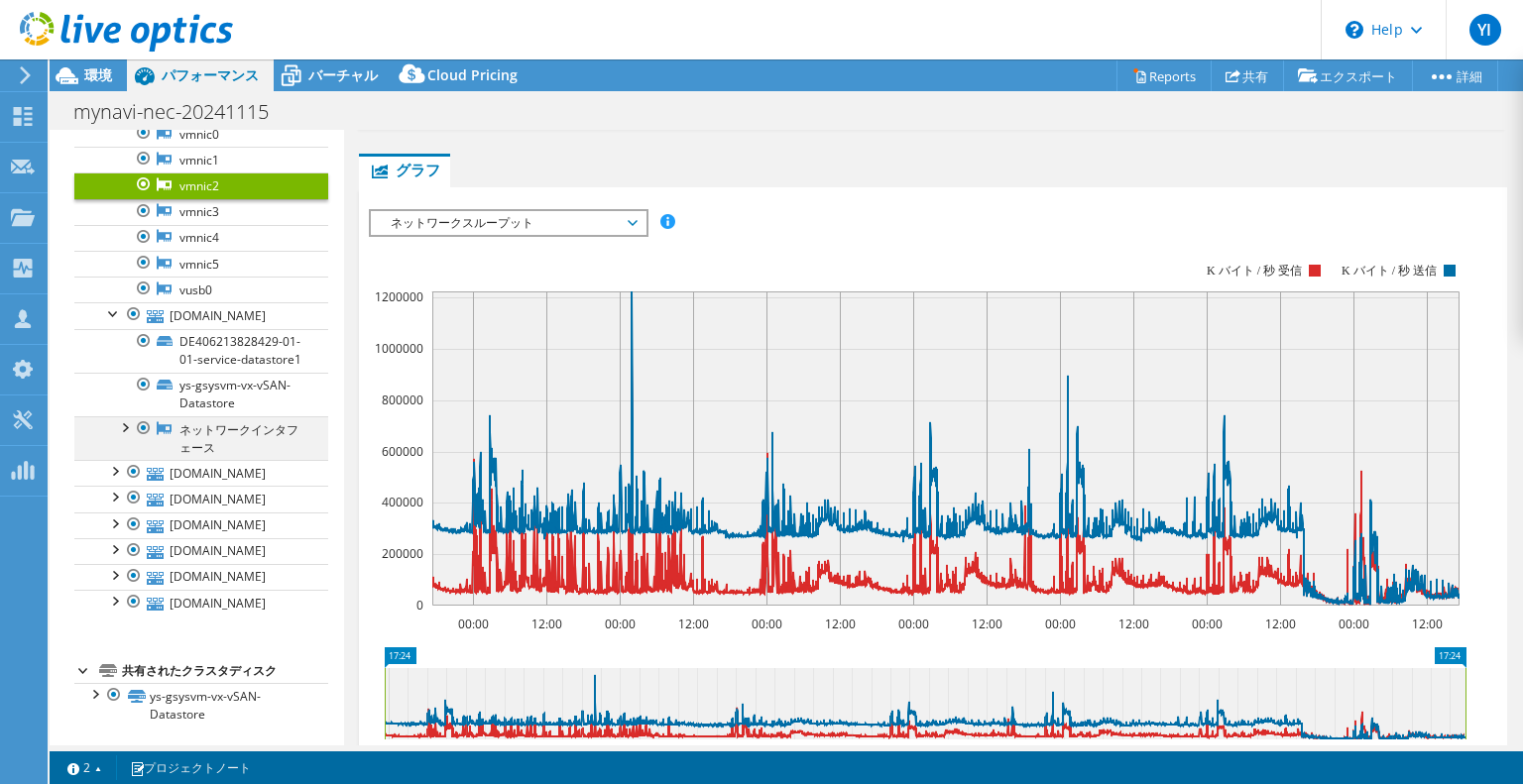 click at bounding box center (124, 426) 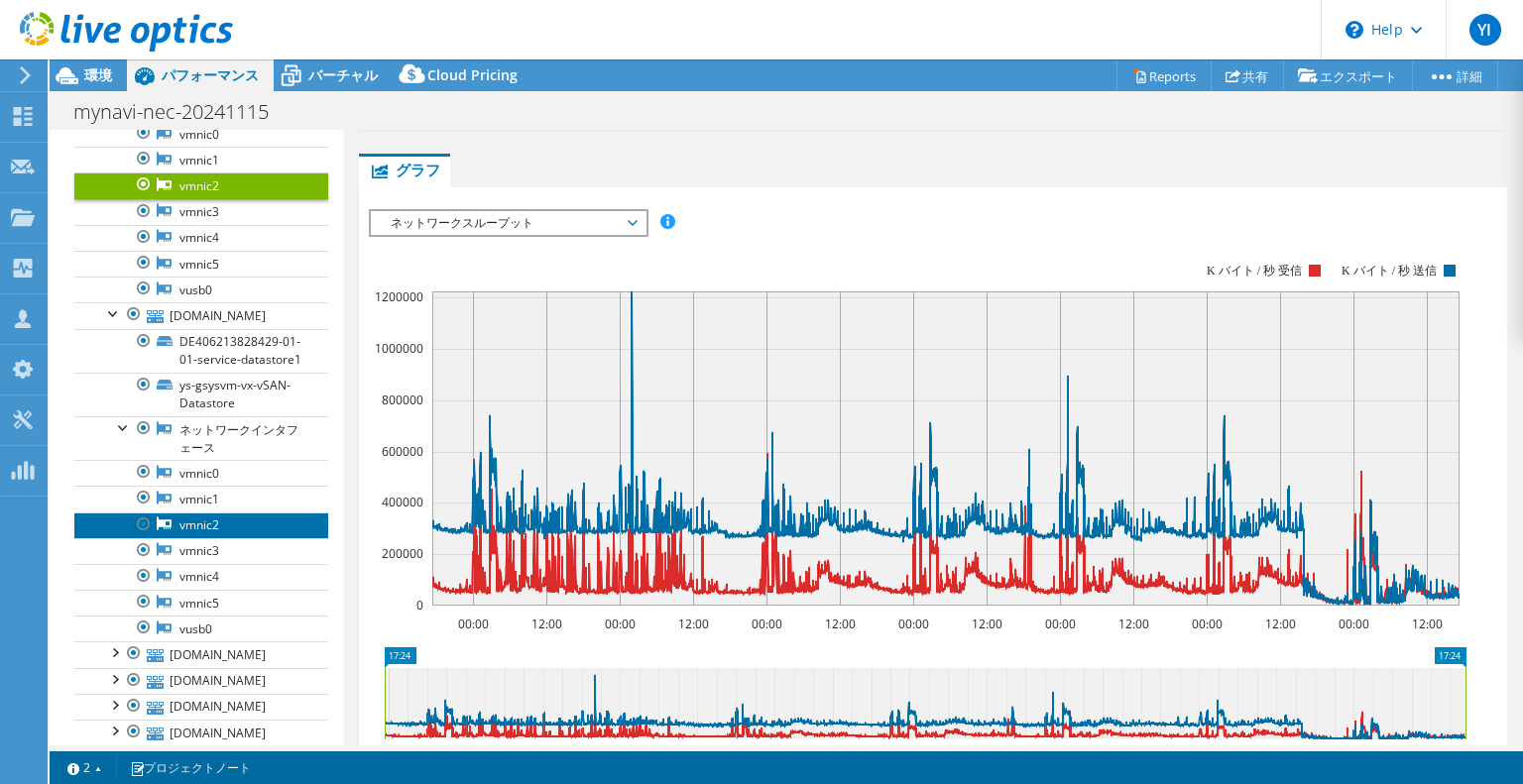 click on "vmnic2" at bounding box center (201, 525) 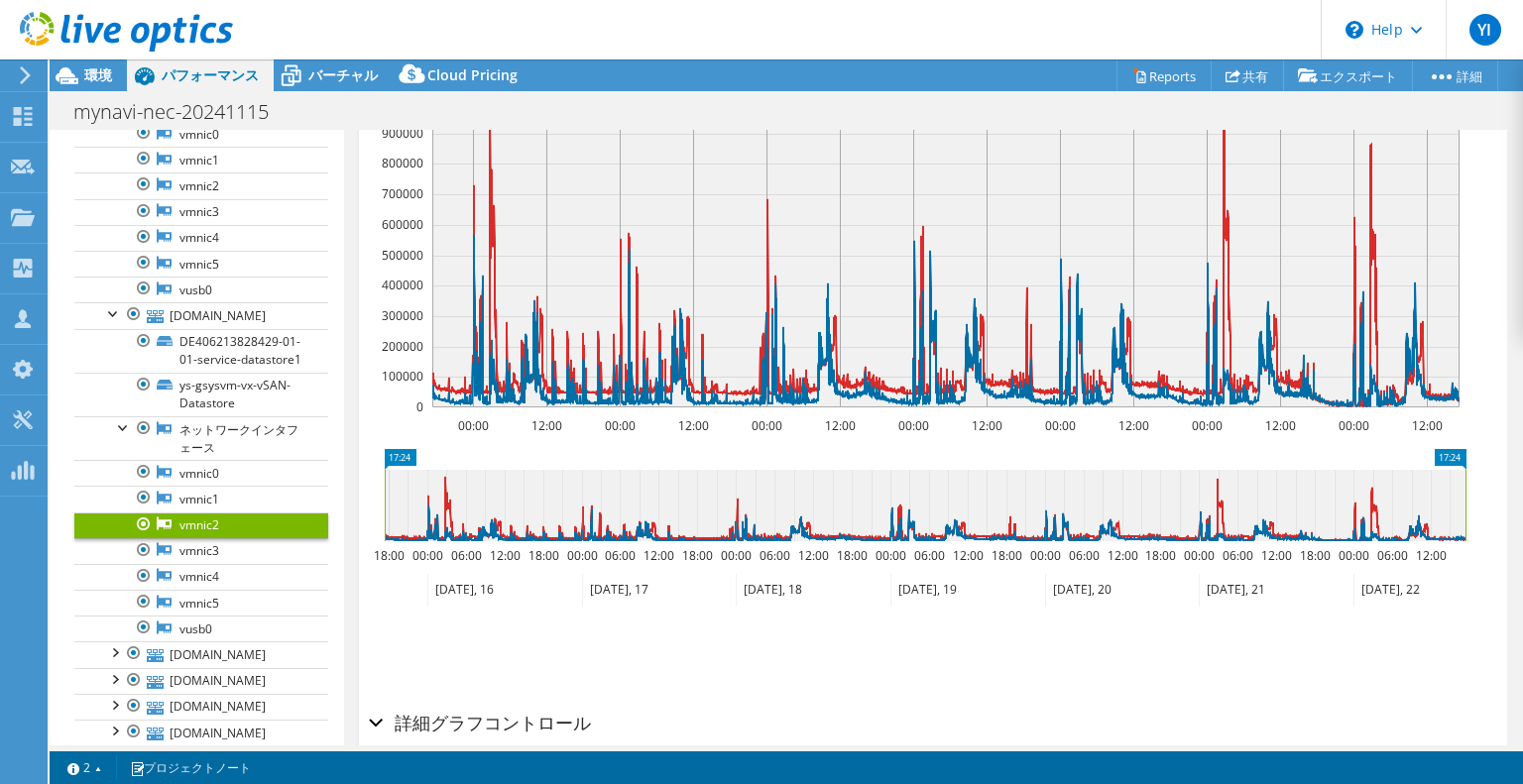scroll, scrollTop: 312, scrollLeft: 0, axis: vertical 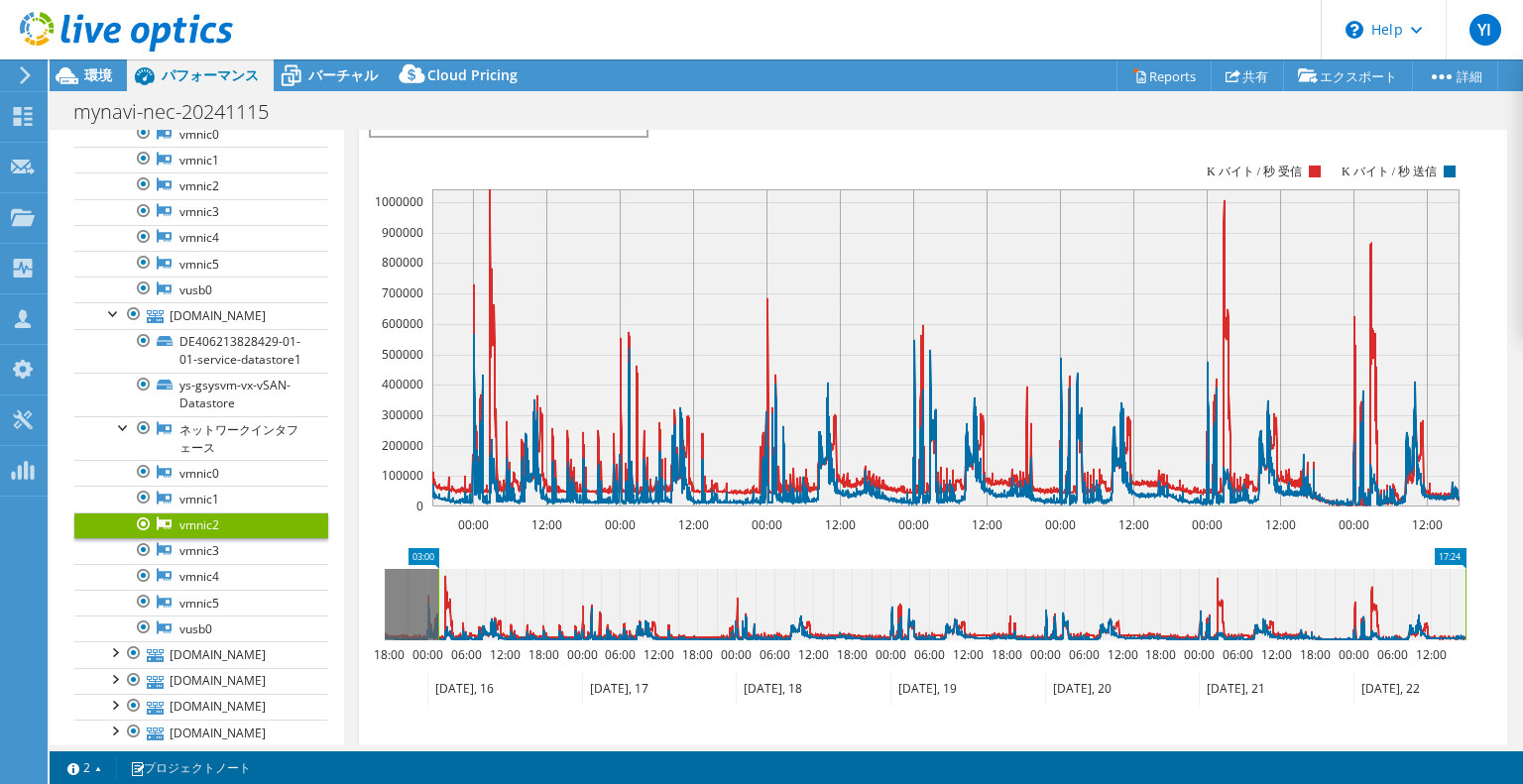 drag, startPoint x: 403, startPoint y: 546, endPoint x: 456, endPoint y: 546, distance: 53 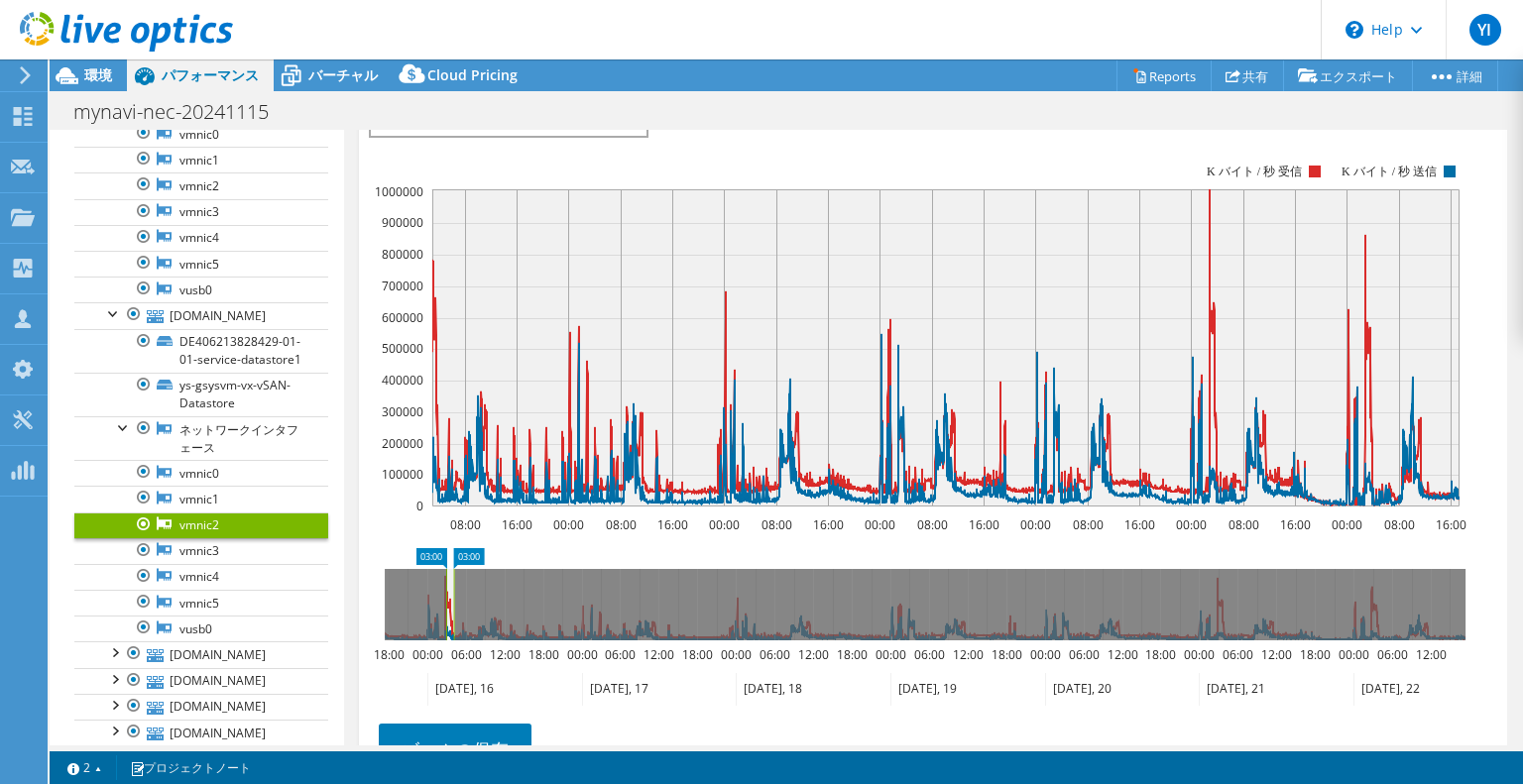 drag, startPoint x: 1456, startPoint y: 550, endPoint x: 464, endPoint y: 550, distance: 992 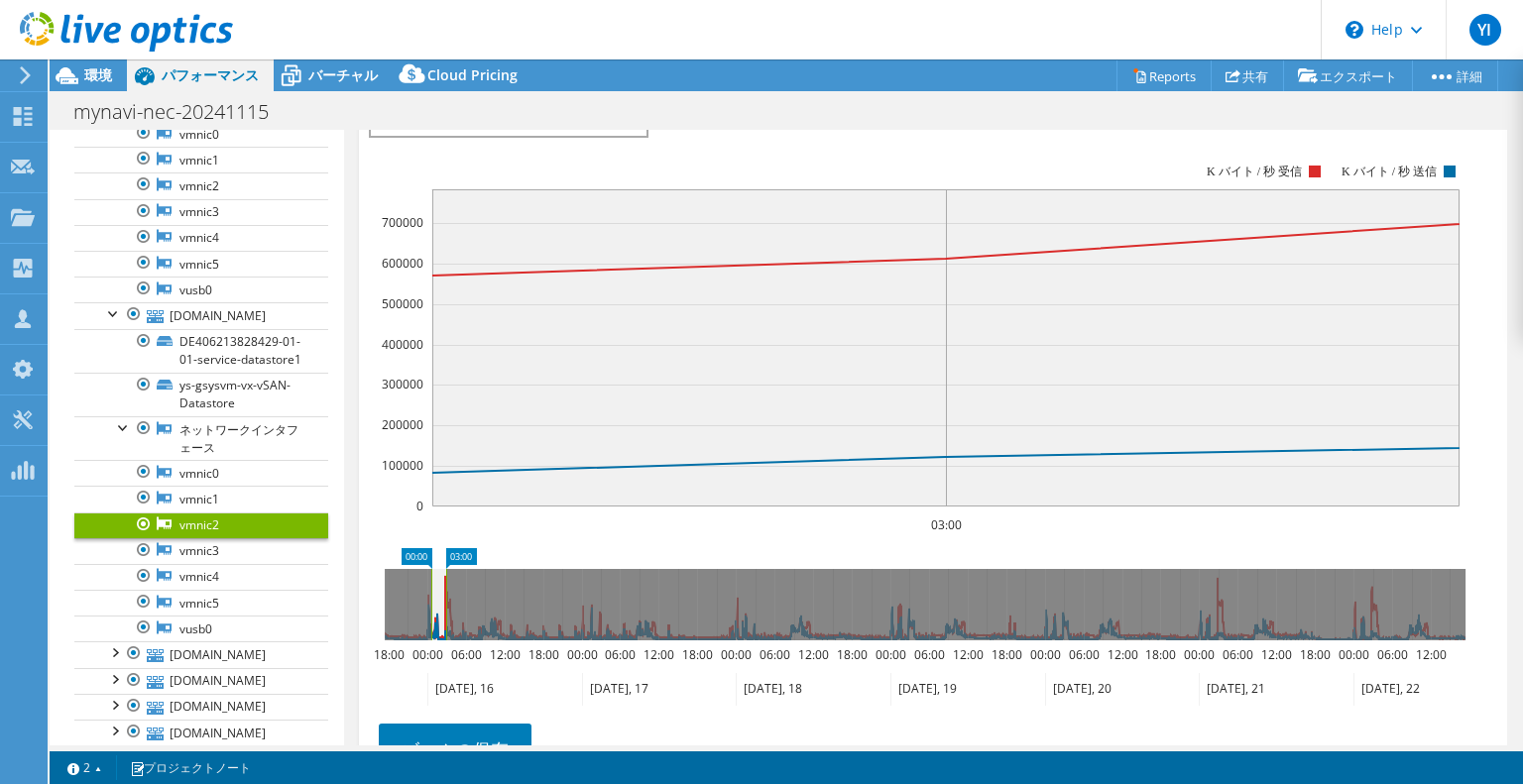 drag, startPoint x: 430, startPoint y: 546, endPoint x: 415, endPoint y: 544, distance: 15.132746 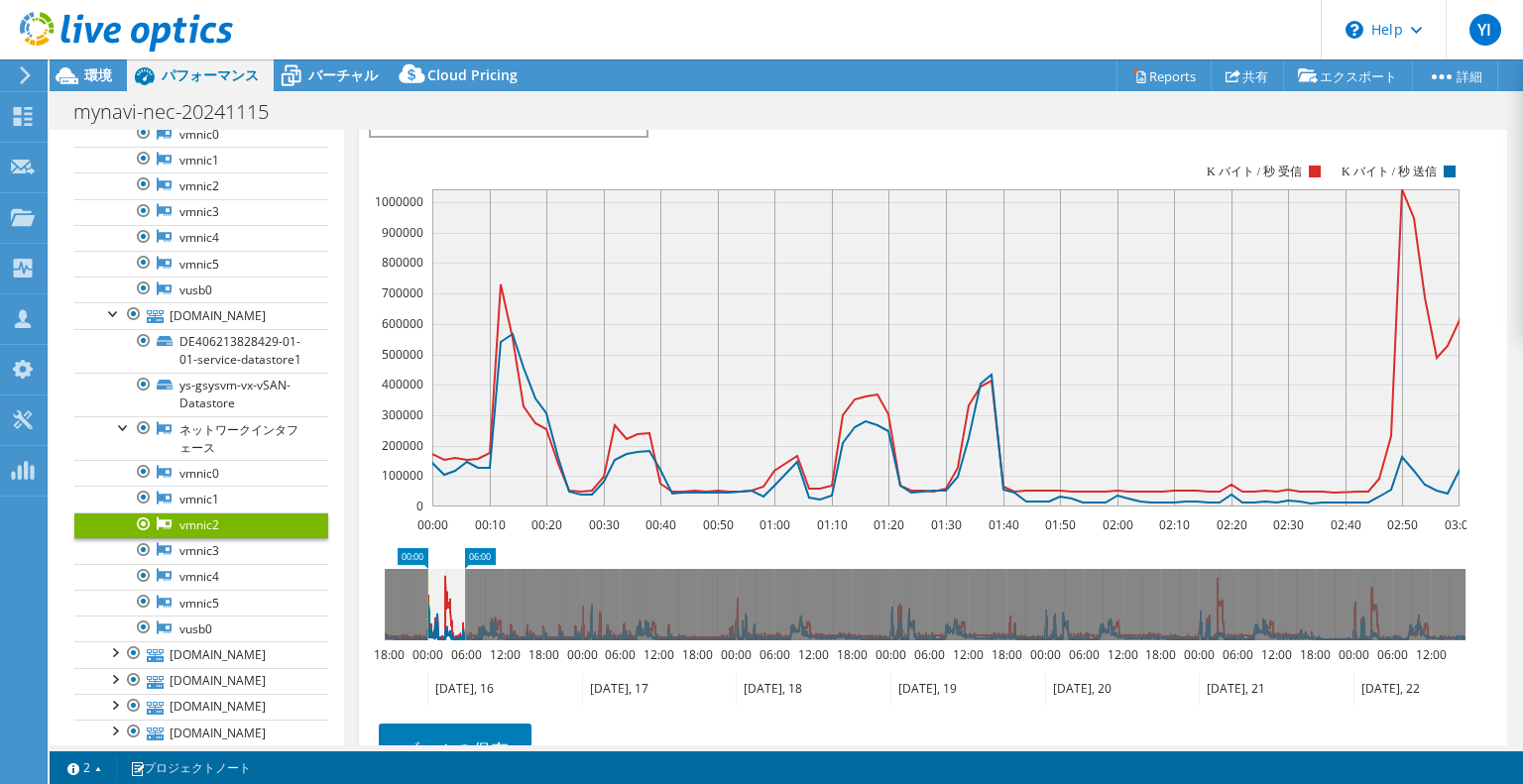 drag, startPoint x: 466, startPoint y: 553, endPoint x: 486, endPoint y: 550, distance: 20.22375 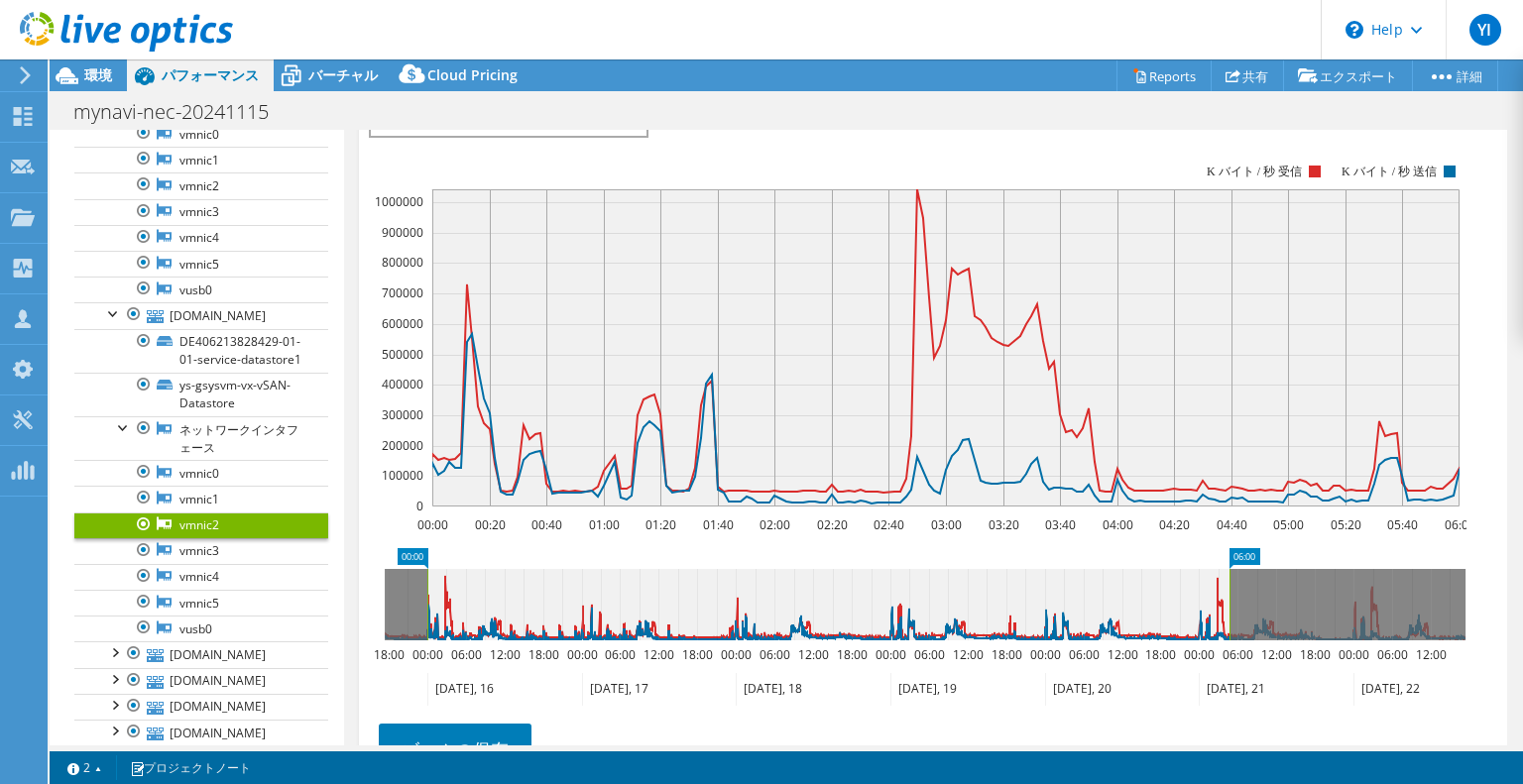 drag, startPoint x: 480, startPoint y: 554, endPoint x: 1243, endPoint y: 566, distance: 763.0944 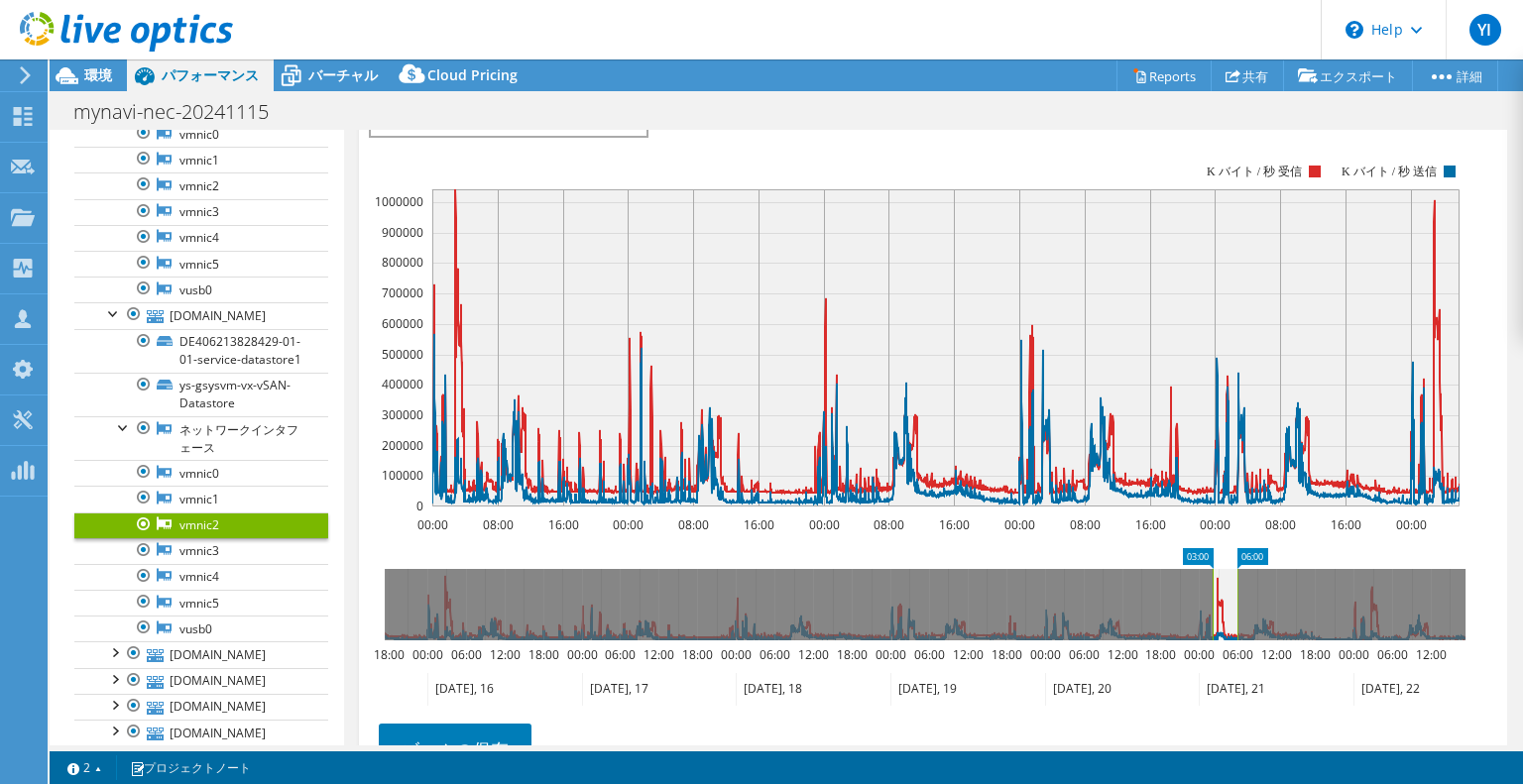 drag, startPoint x: 635, startPoint y: 548, endPoint x: 1201, endPoint y: 556, distance: 566.057 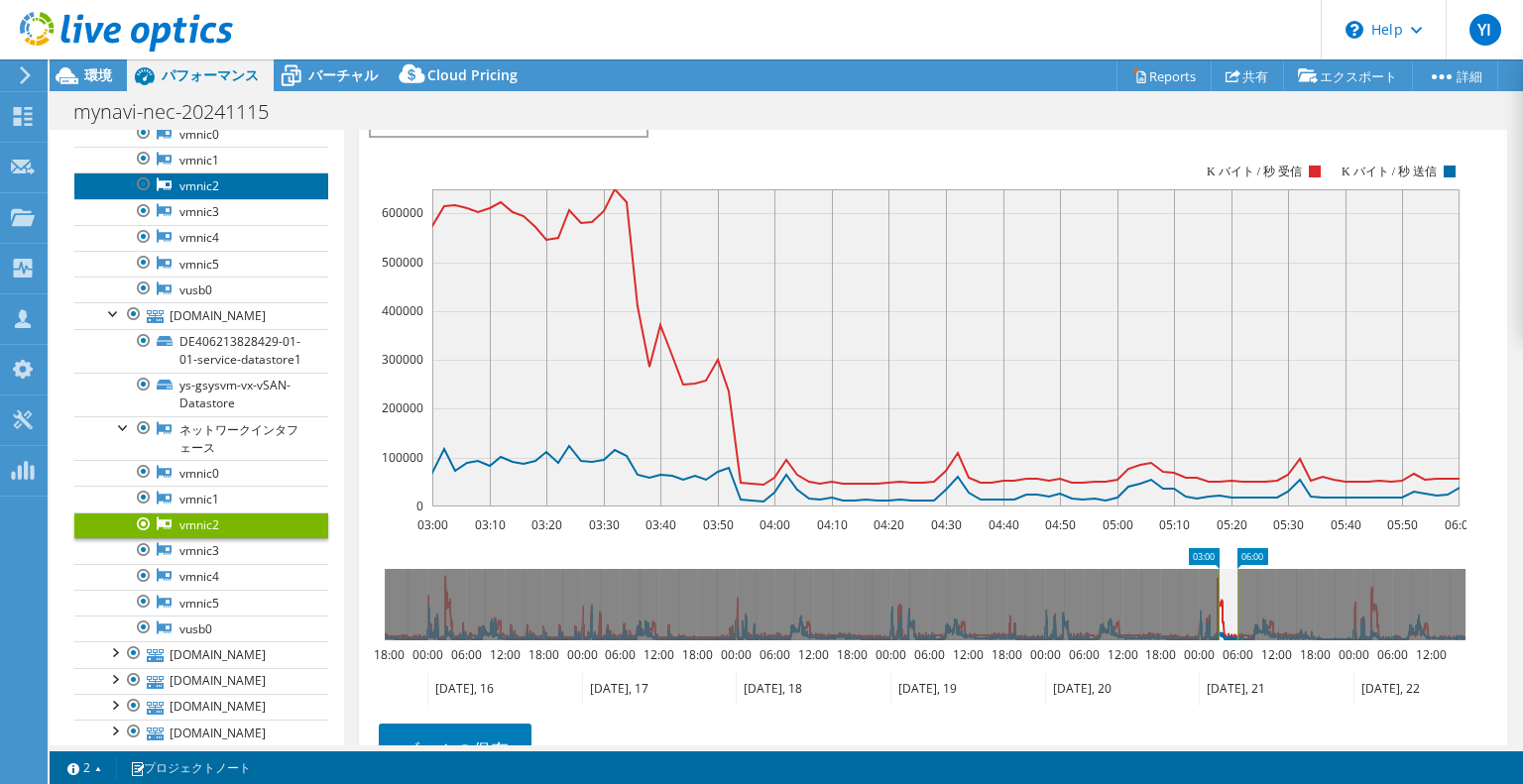 click on "vmnic2" at bounding box center (201, 185) 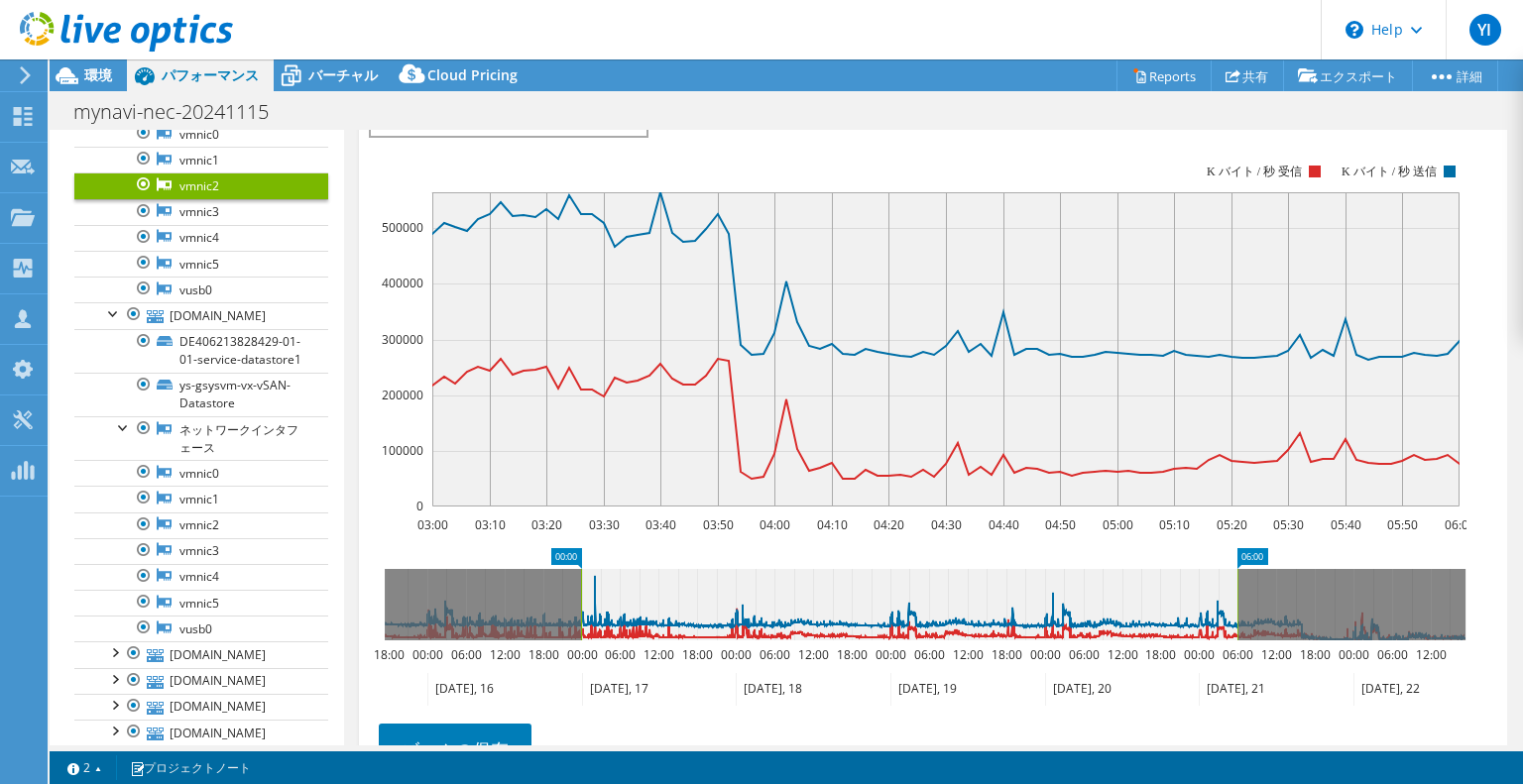 drag, startPoint x: 1197, startPoint y: 548, endPoint x: 1122, endPoint y: 510, distance: 84.07735 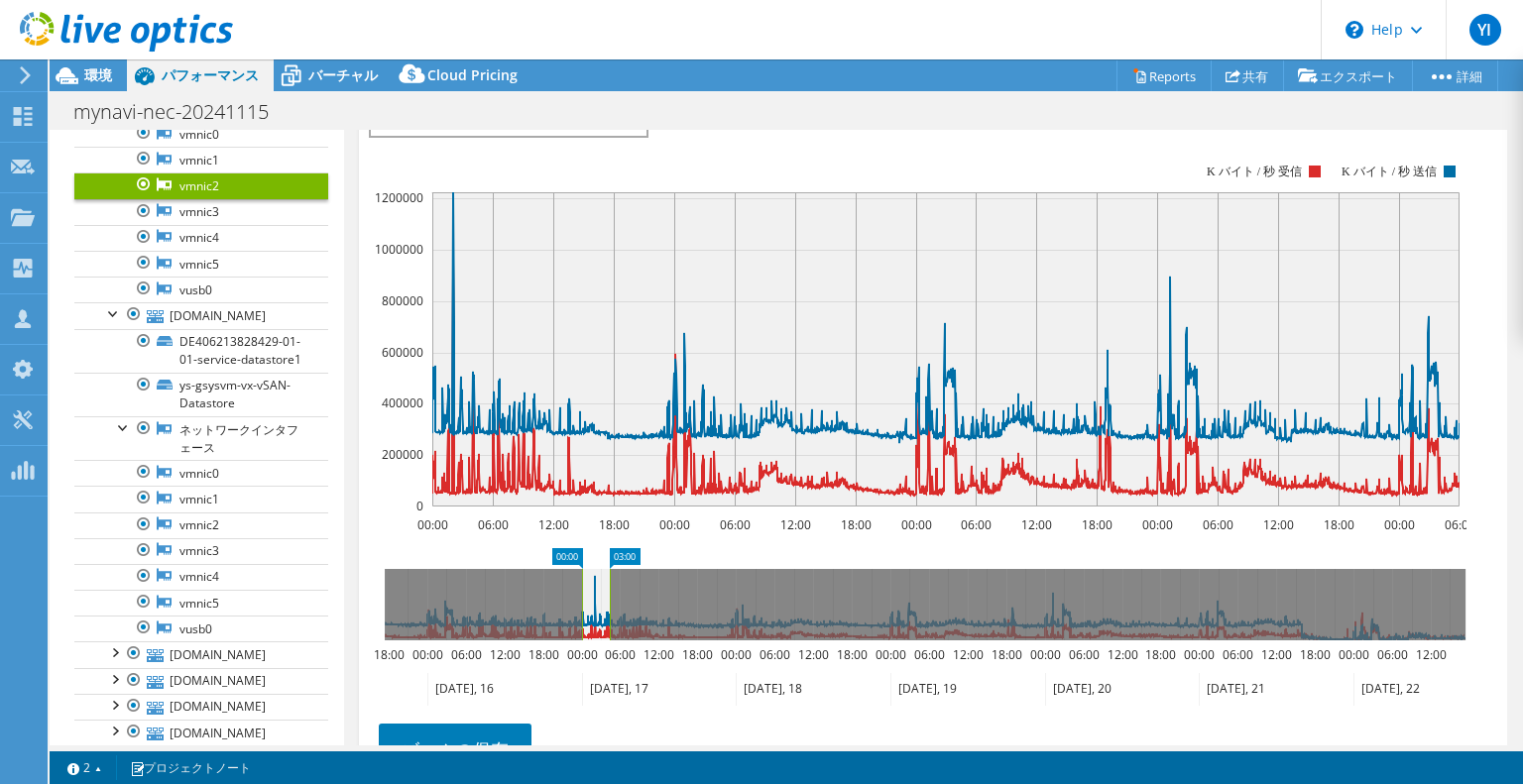 drag, startPoint x: 1257, startPoint y: 546, endPoint x: 630, endPoint y: 542, distance: 627.01276 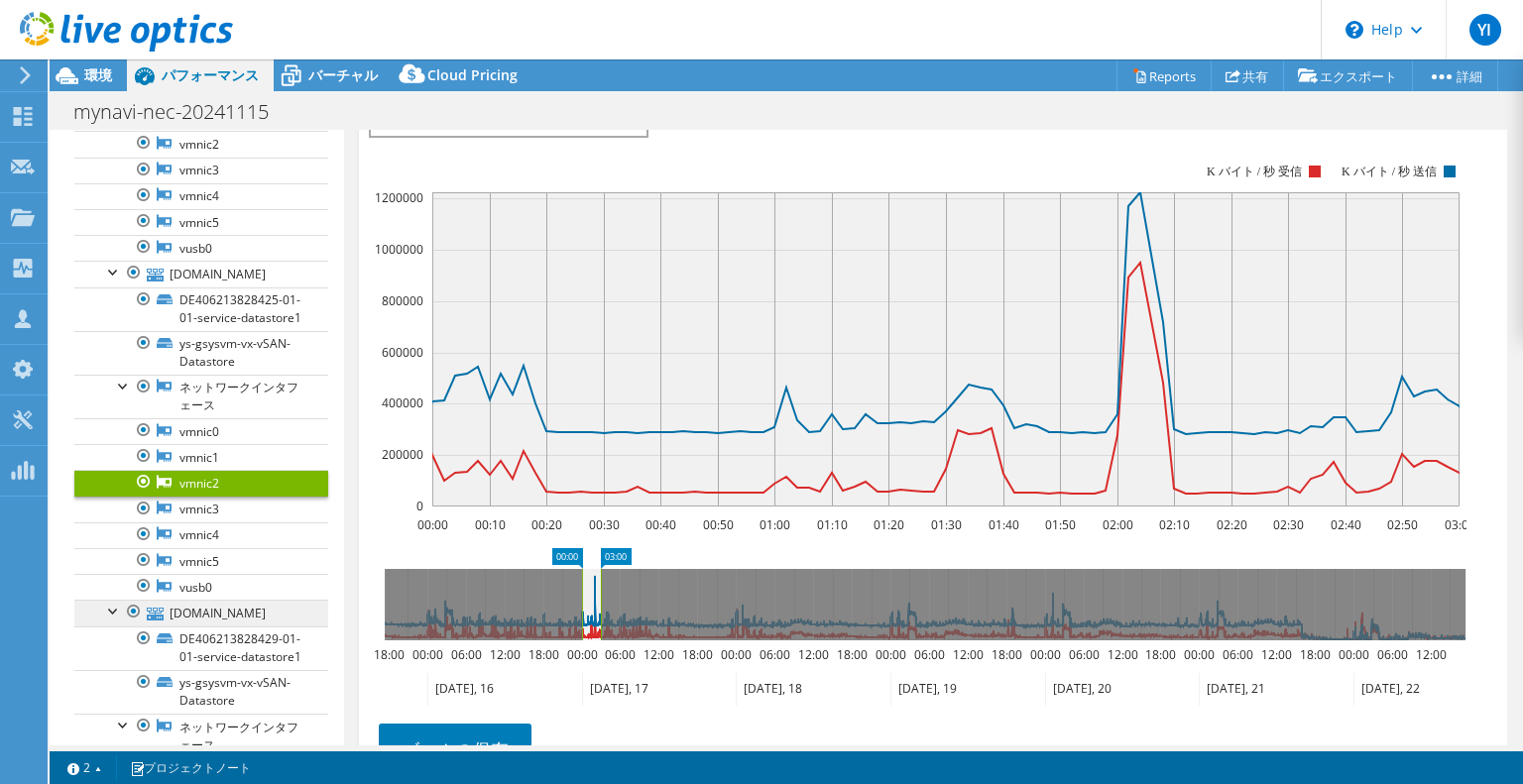 scroll, scrollTop: 198, scrollLeft: 0, axis: vertical 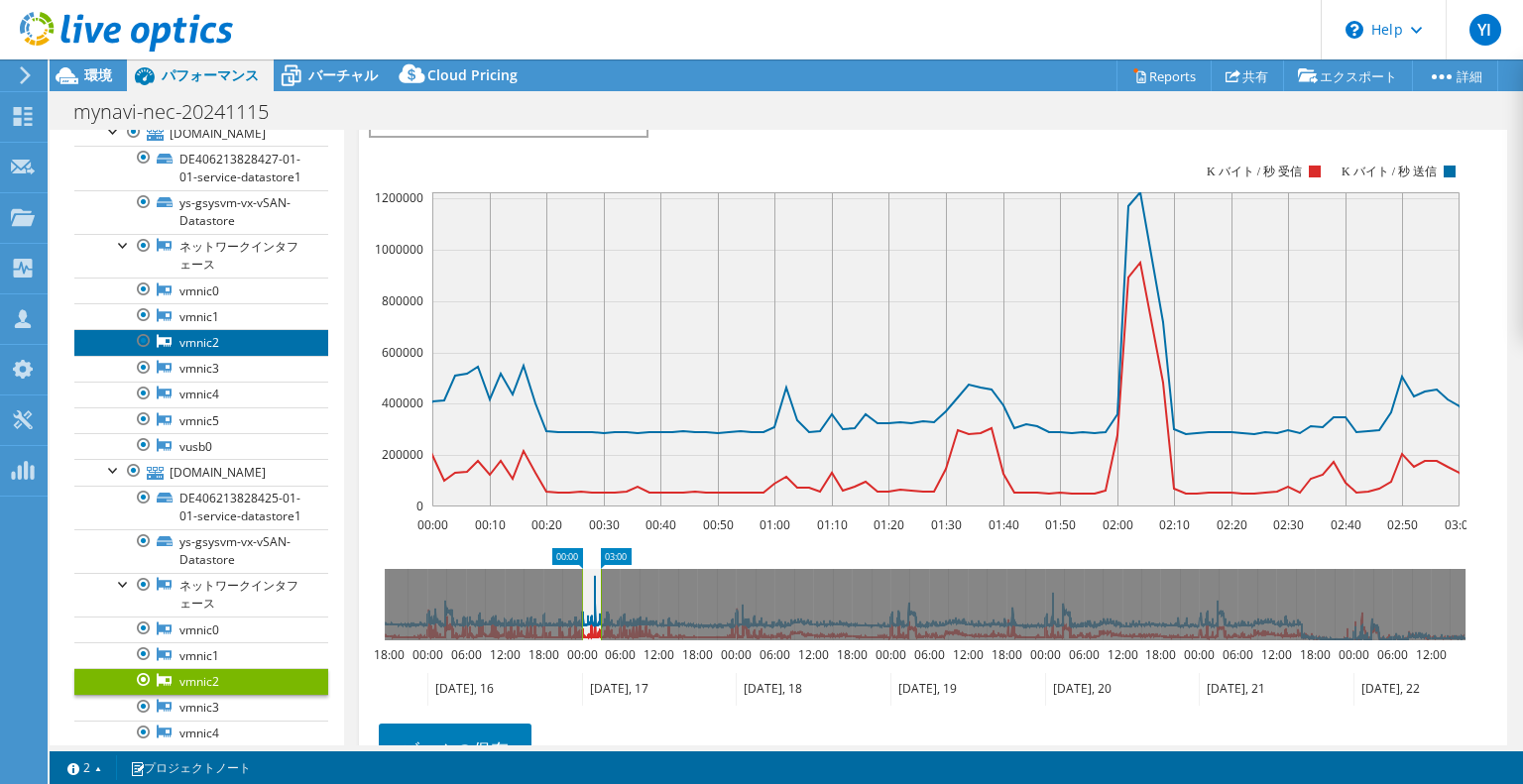 click on "vmnic2" at bounding box center [201, 342] 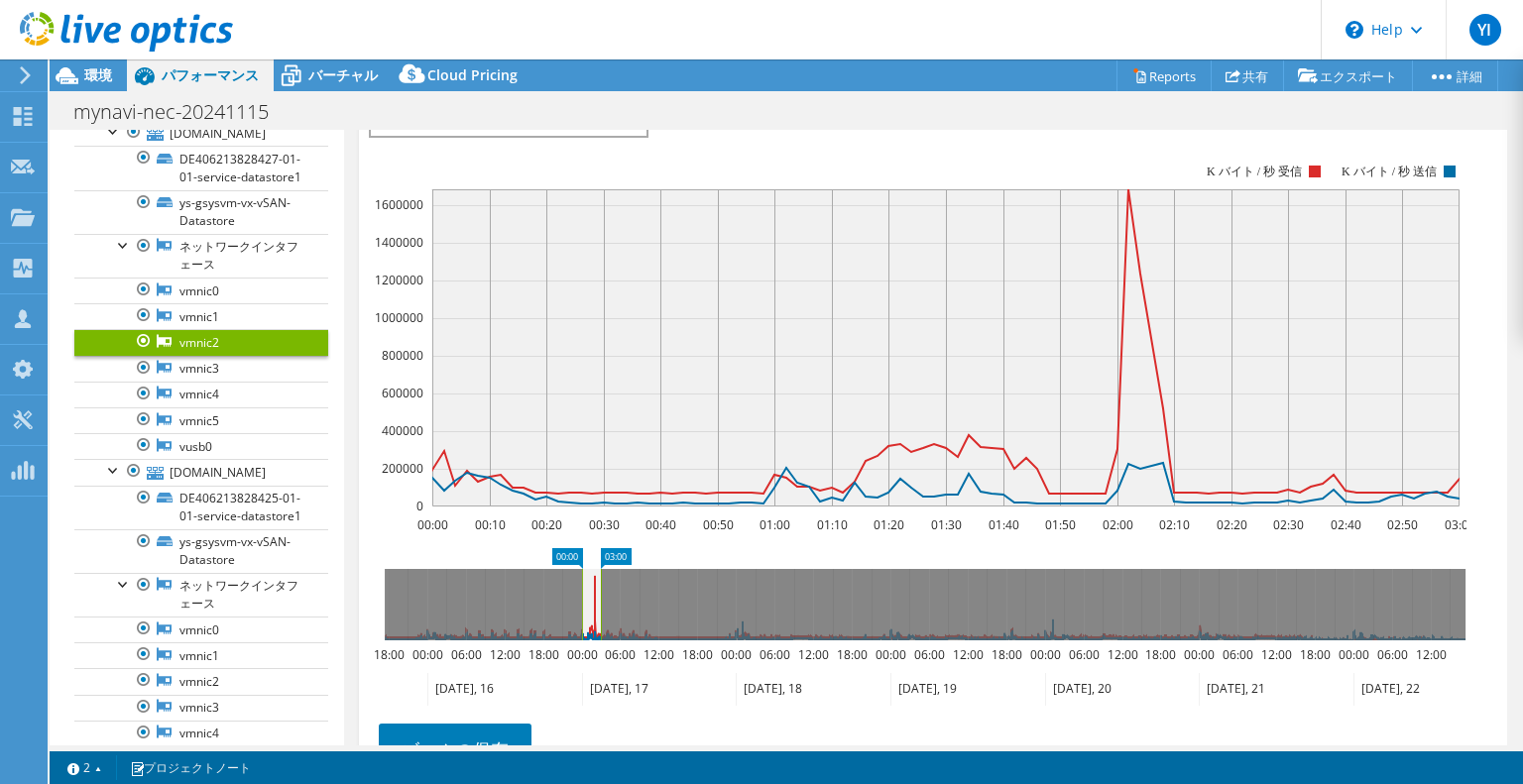 scroll, scrollTop: 237, scrollLeft: 0, axis: vertical 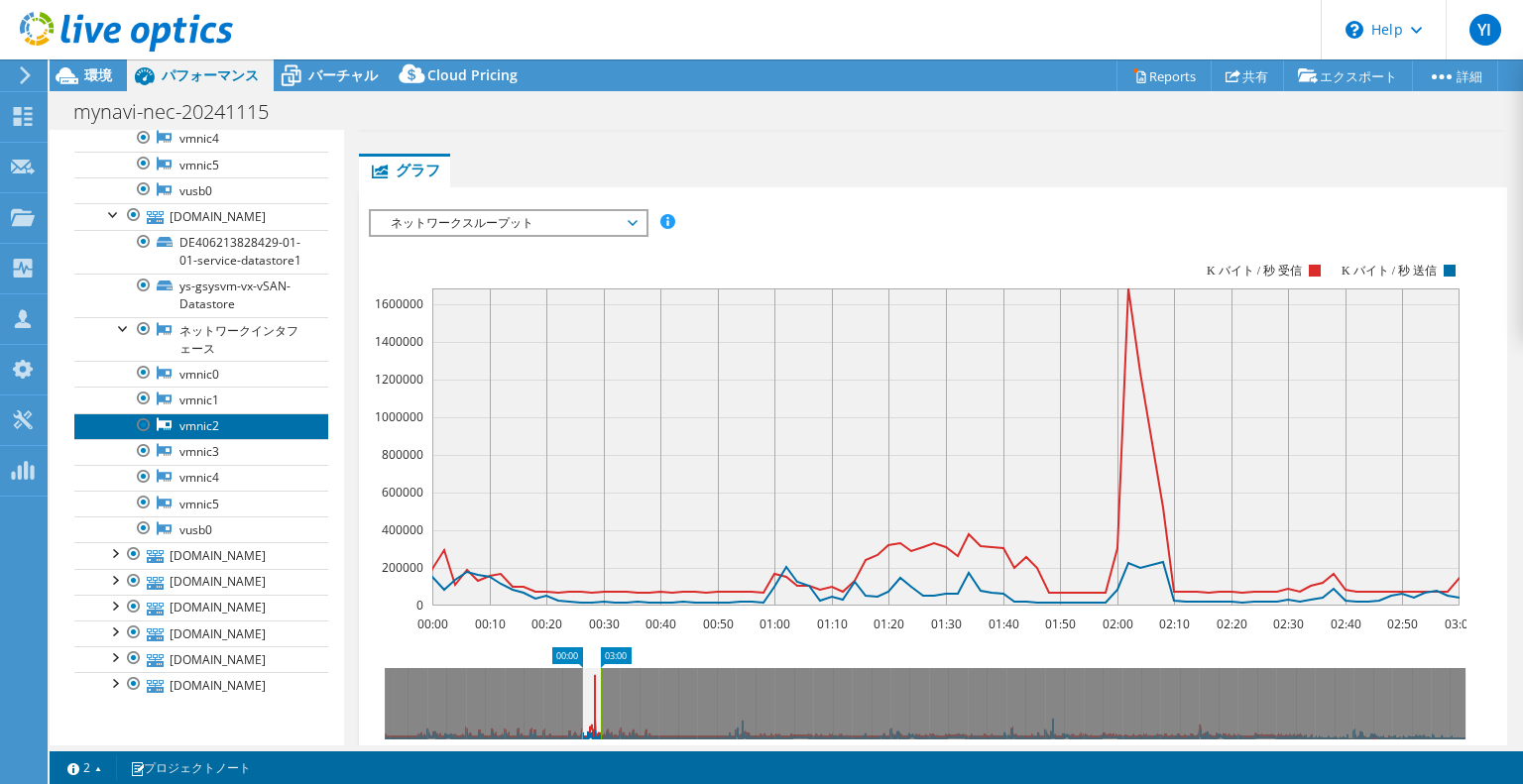 click on "vmnic2" at bounding box center (201, 426) 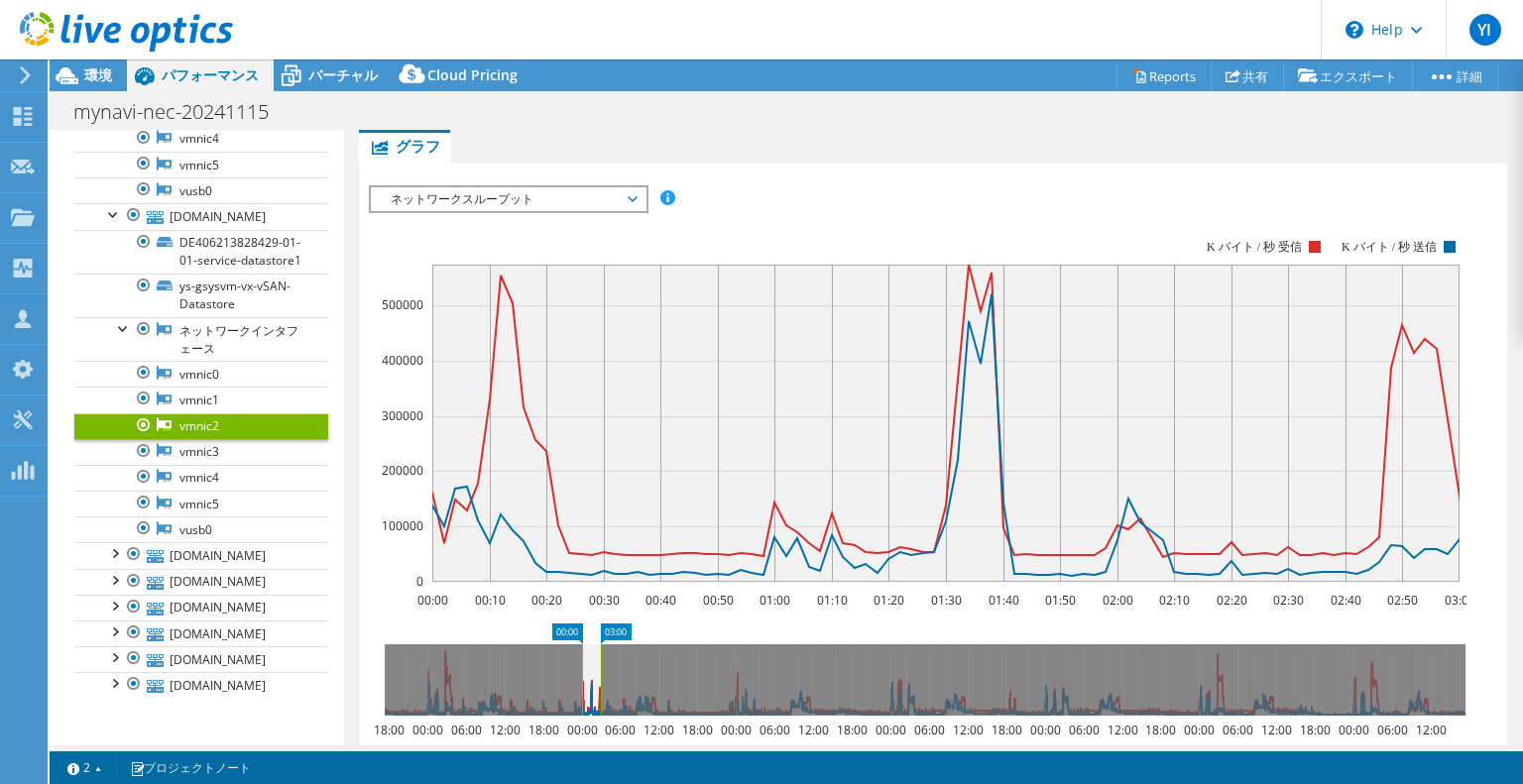scroll, scrollTop: 213, scrollLeft: 0, axis: vertical 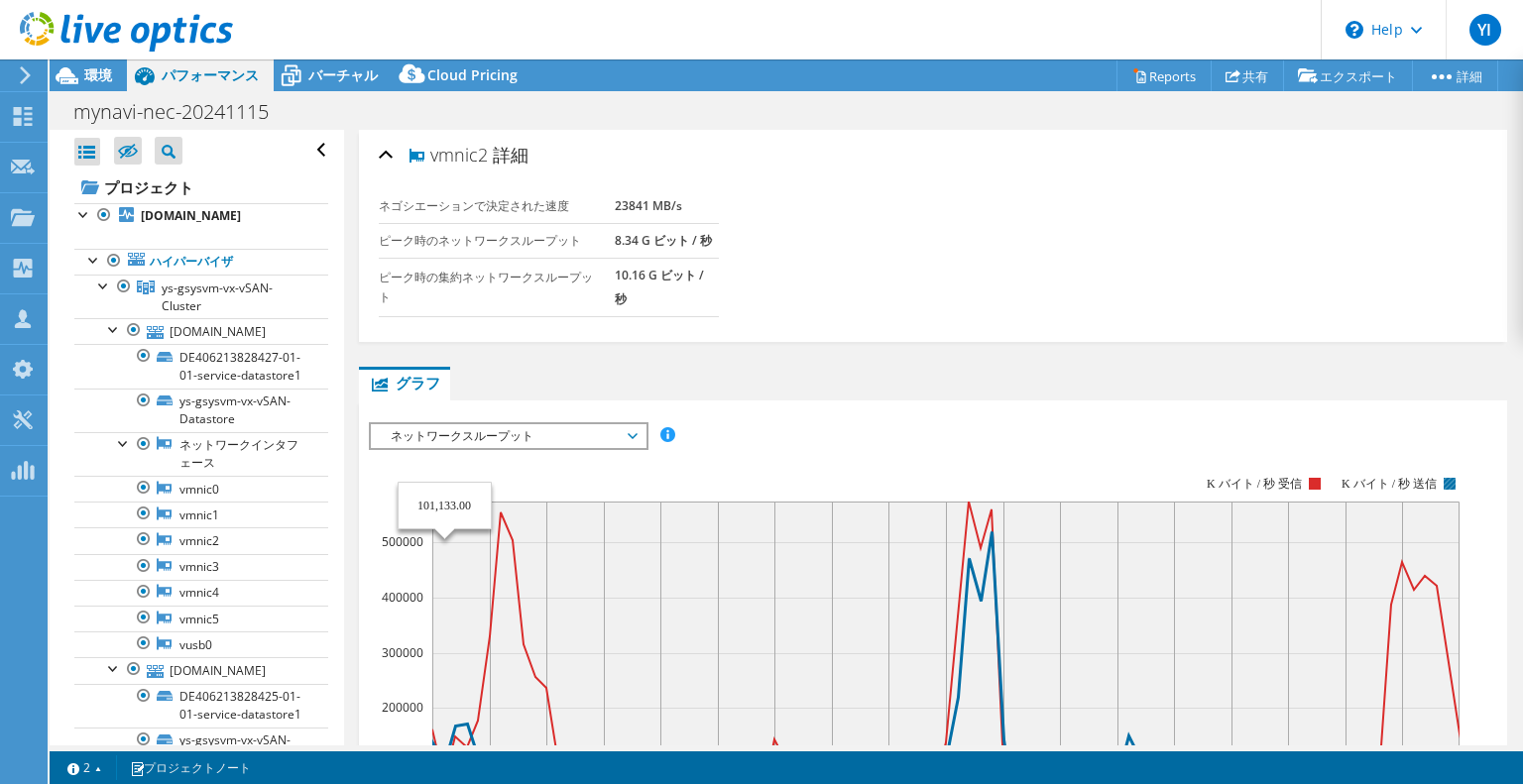 select on "[GEOGRAPHIC_DATA]" 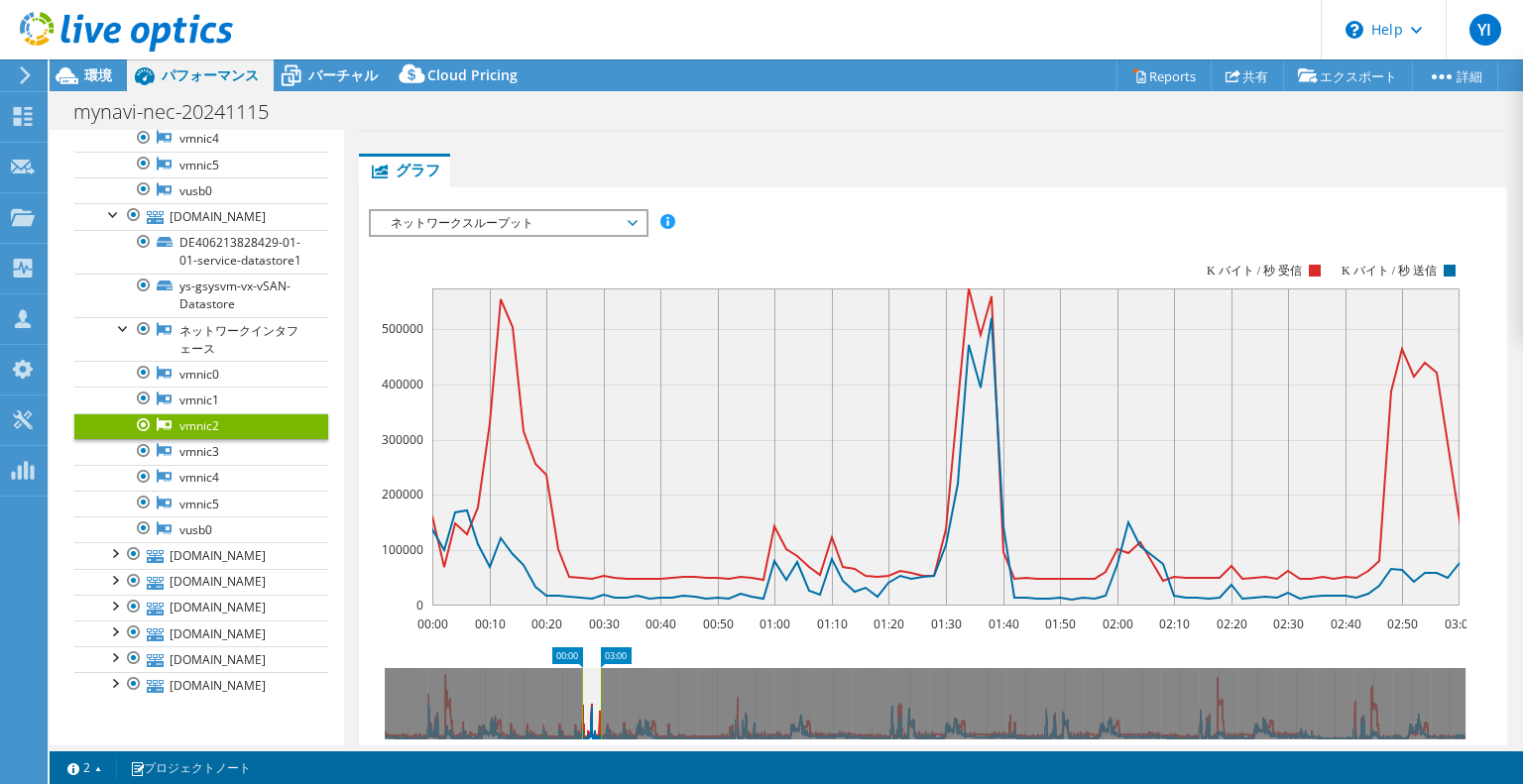 scroll, scrollTop: 312, scrollLeft: 0, axis: vertical 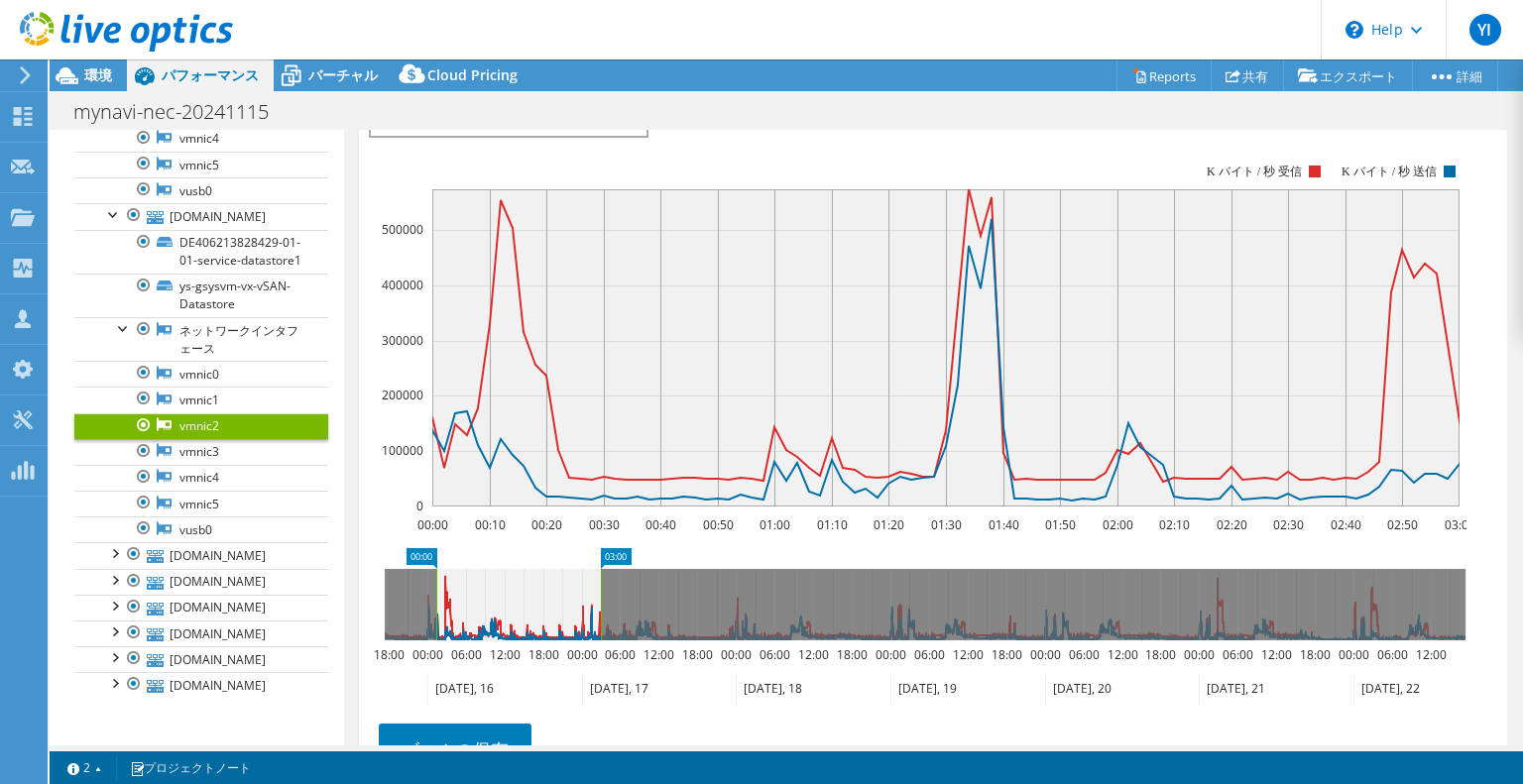 drag, startPoint x: 567, startPoint y: 547, endPoint x: 423, endPoint y: 534, distance: 144.58561 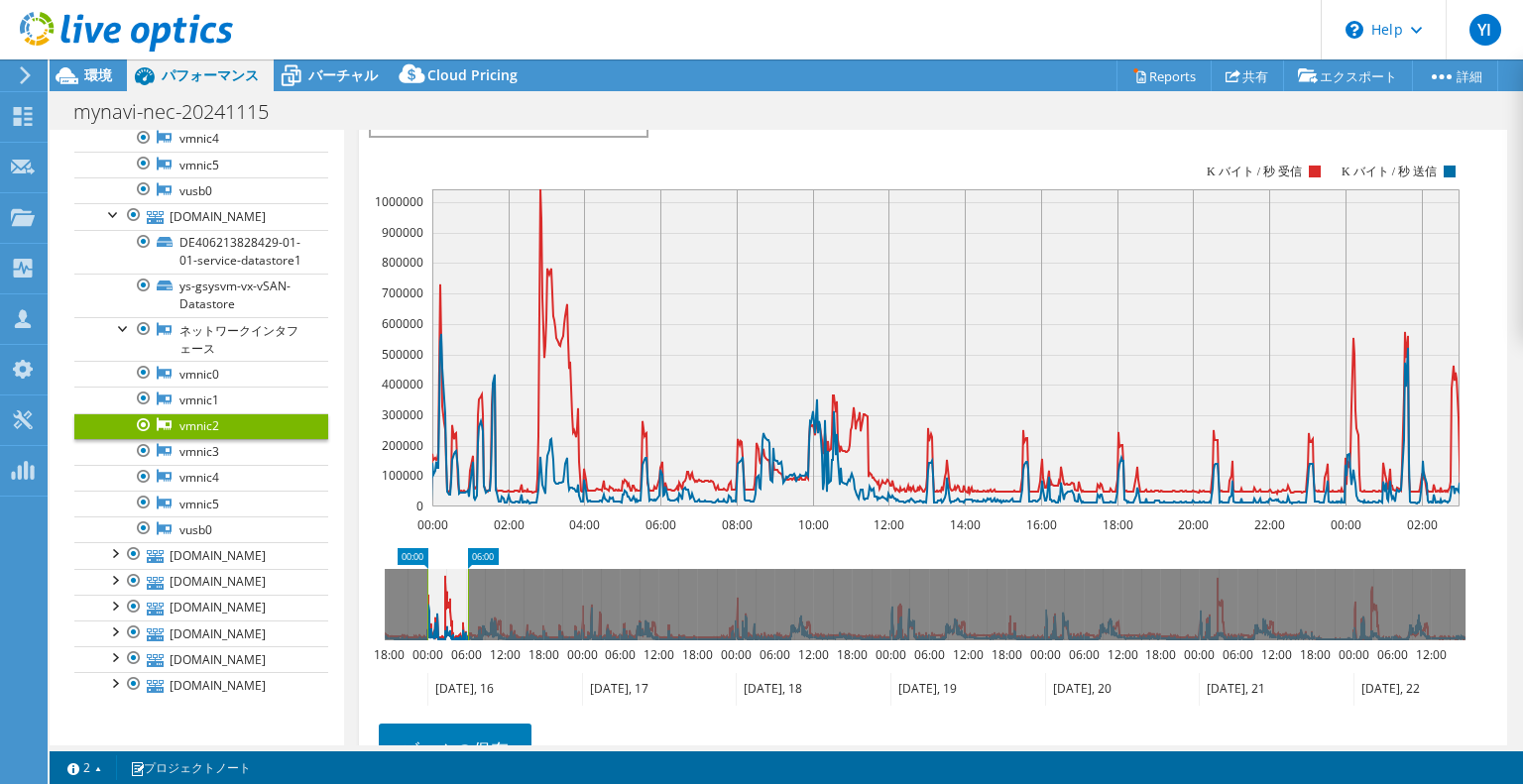drag, startPoint x: 615, startPoint y: 552, endPoint x: 482, endPoint y: 544, distance: 133.24038 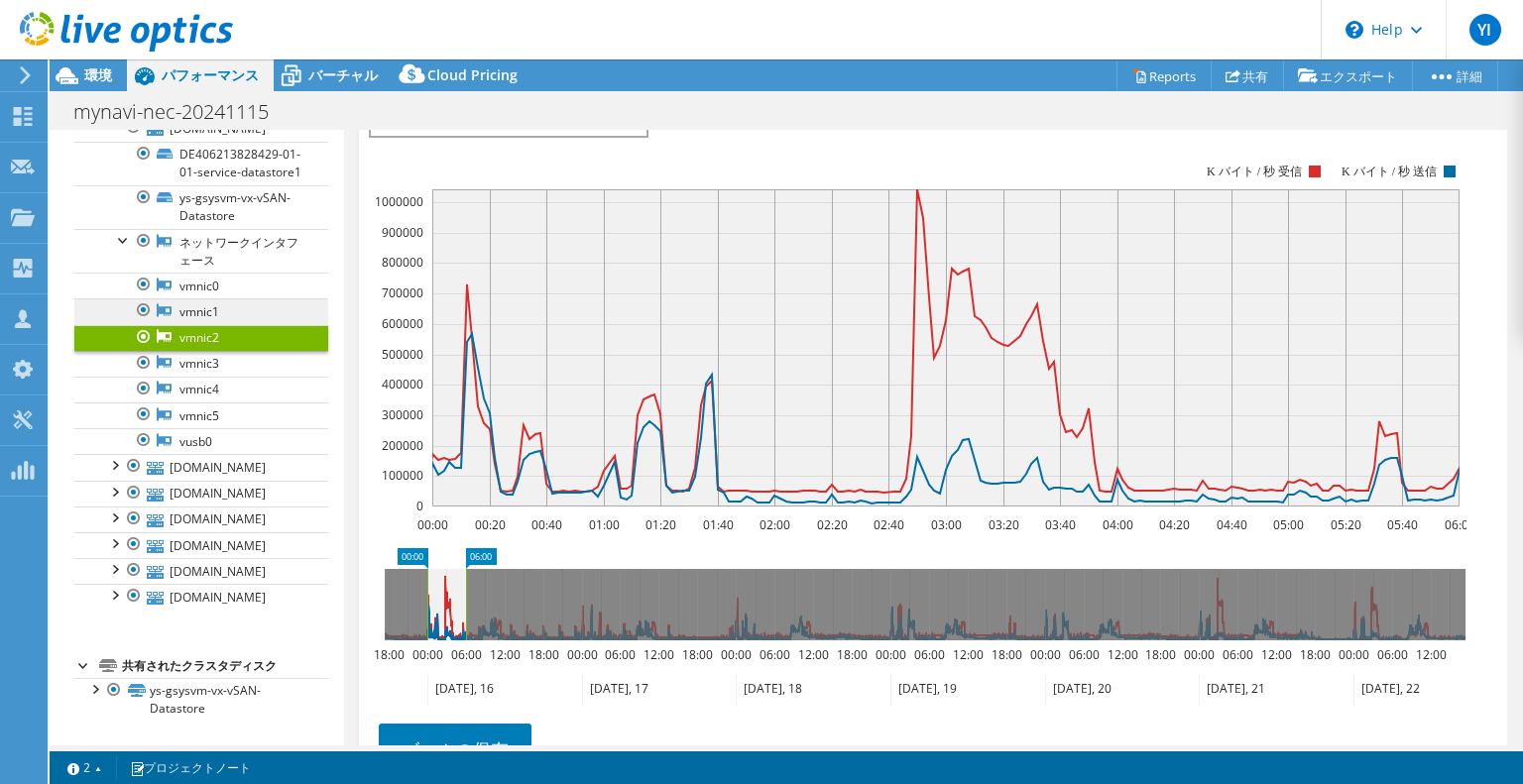 scroll, scrollTop: 1104, scrollLeft: 0, axis: vertical 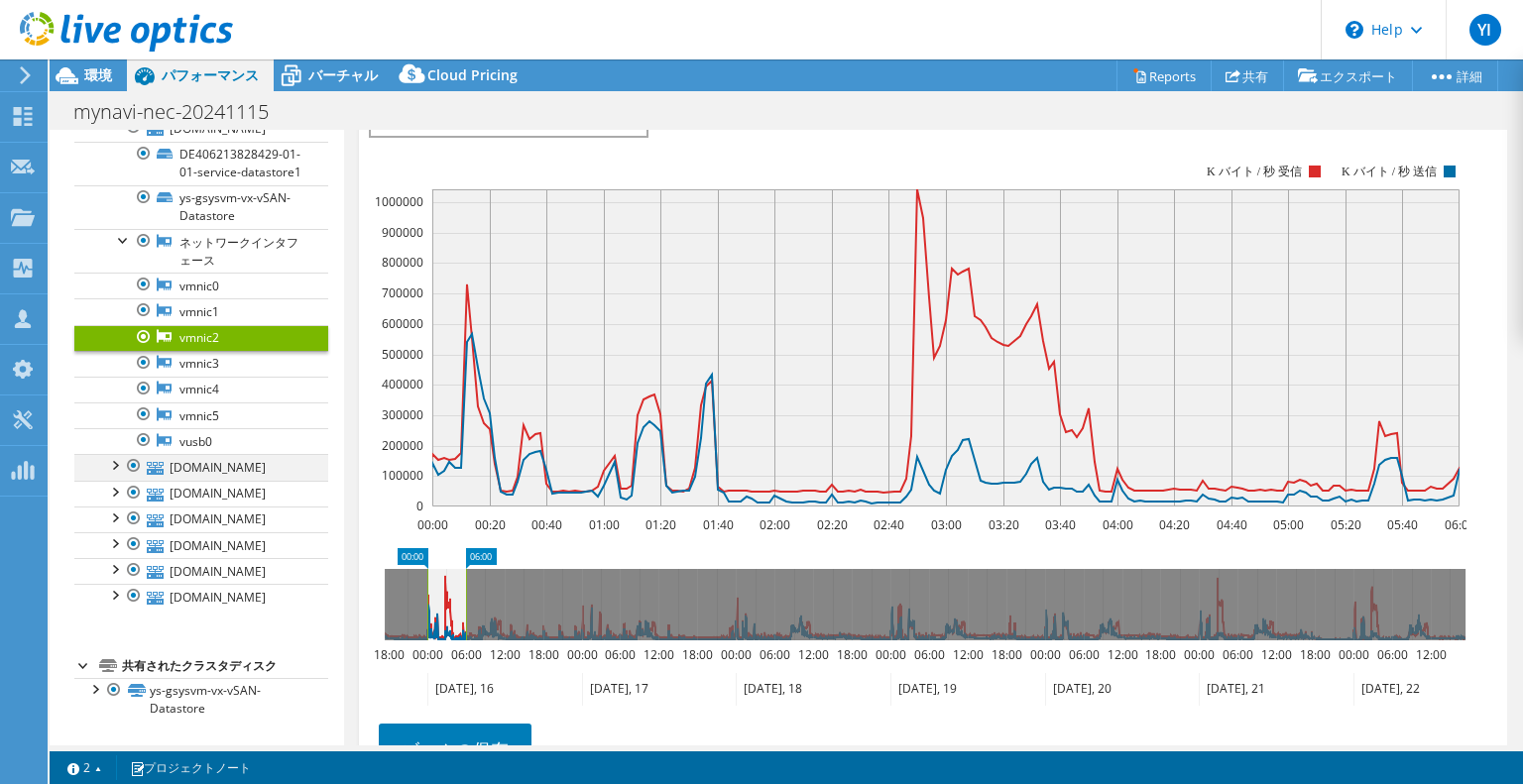 click at bounding box center [114, 464] 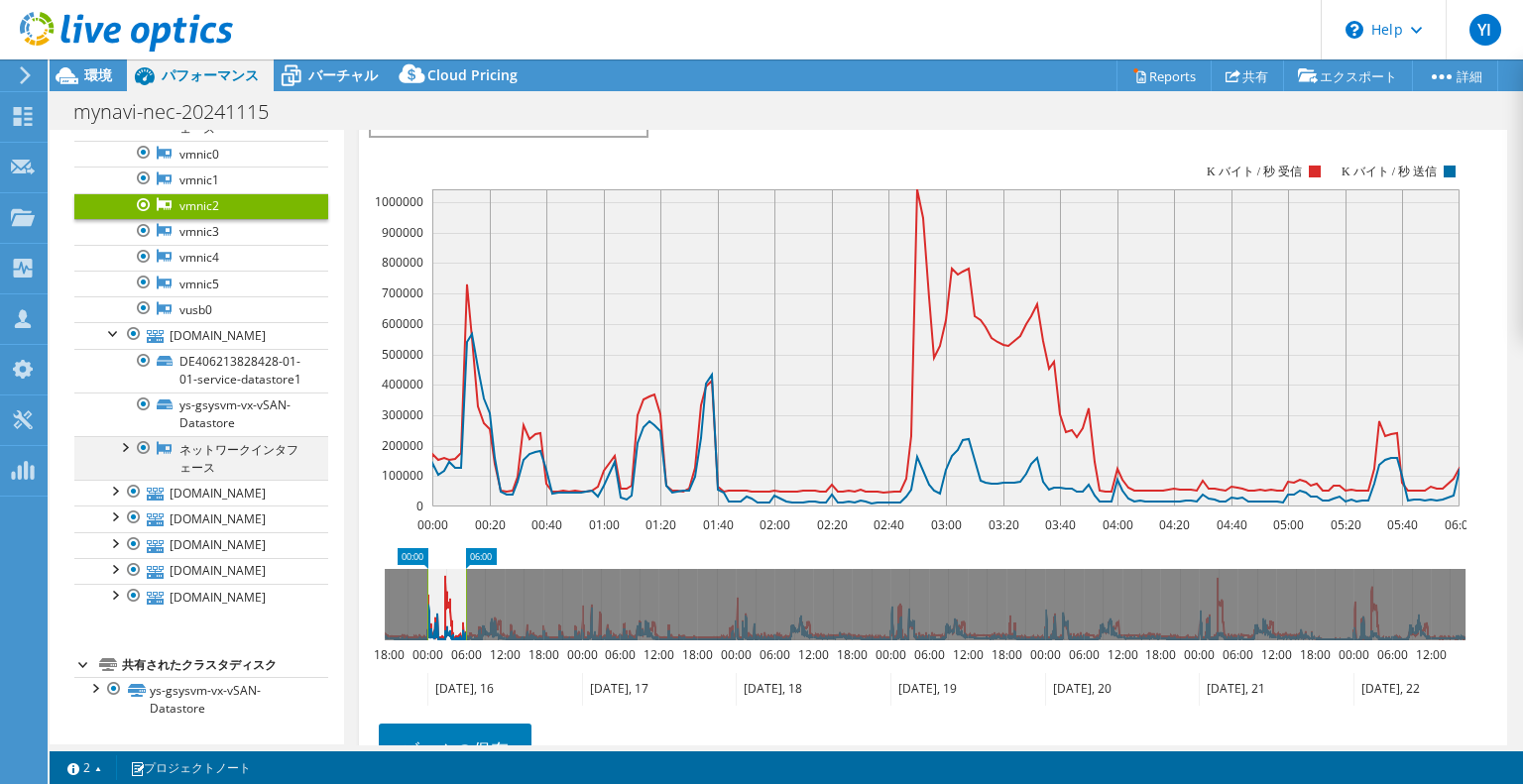 click at bounding box center (124, 446) 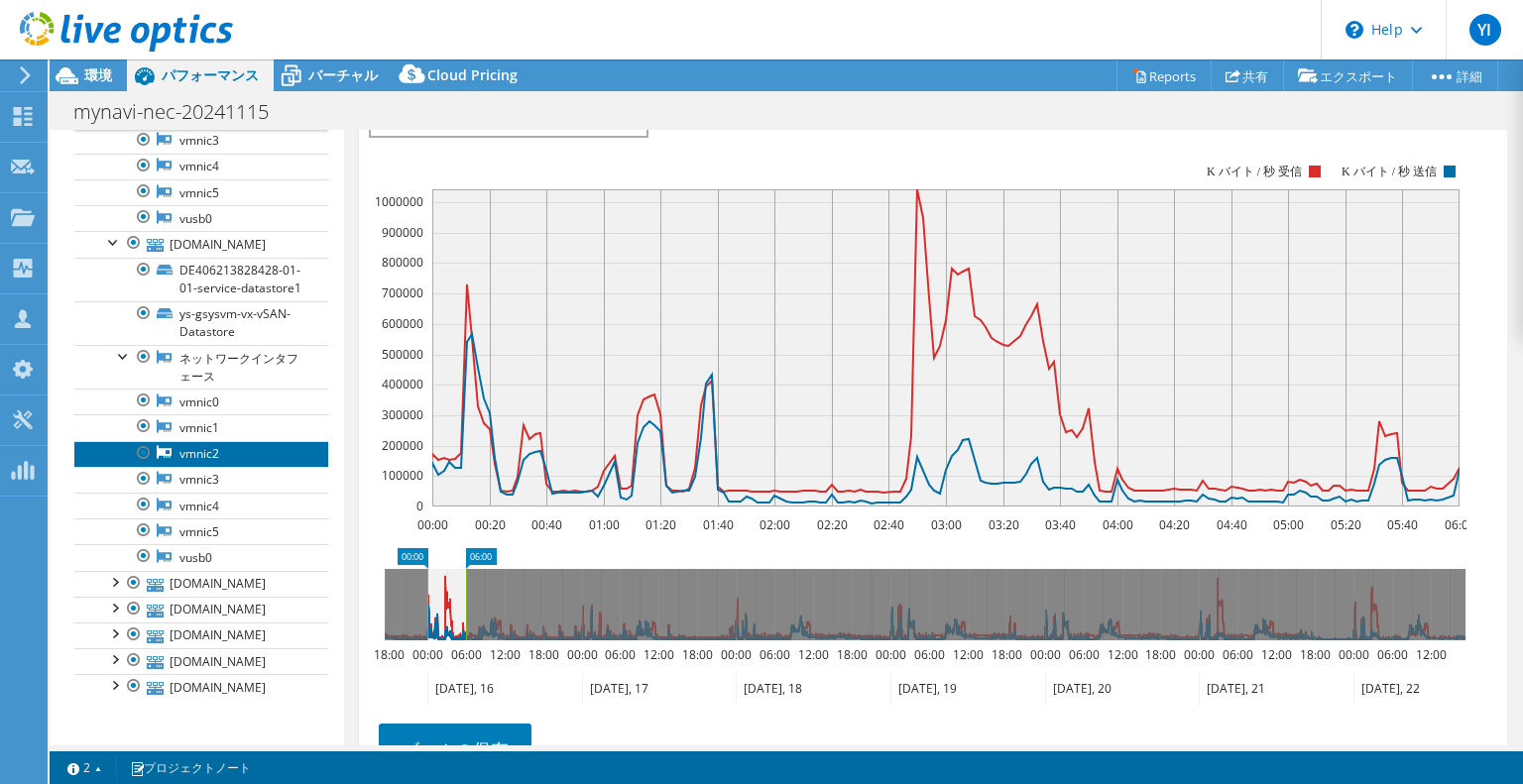 click on "vmnic2" at bounding box center (201, 454) 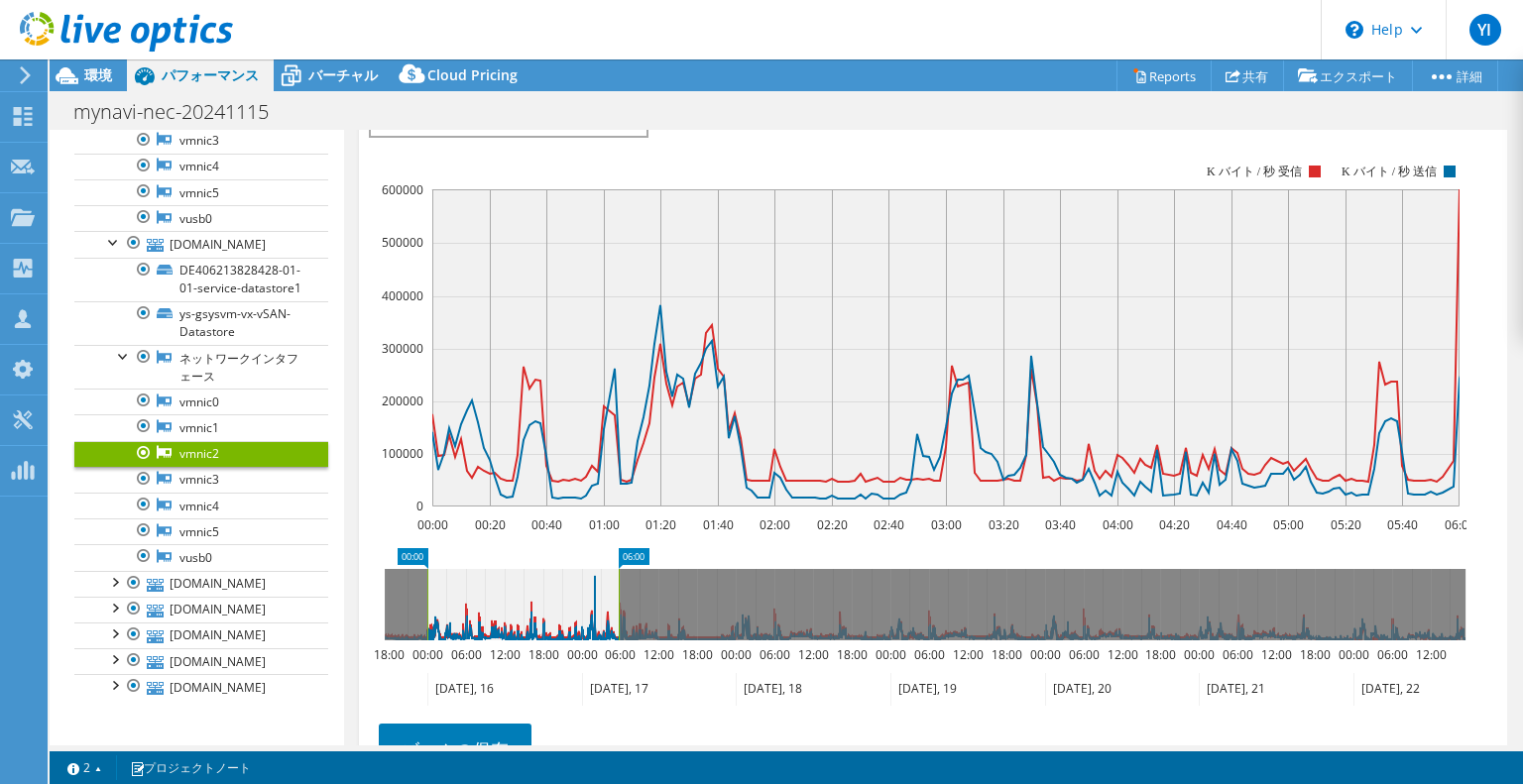 drag, startPoint x: 478, startPoint y: 546, endPoint x: 545, endPoint y: 536, distance: 67.74216 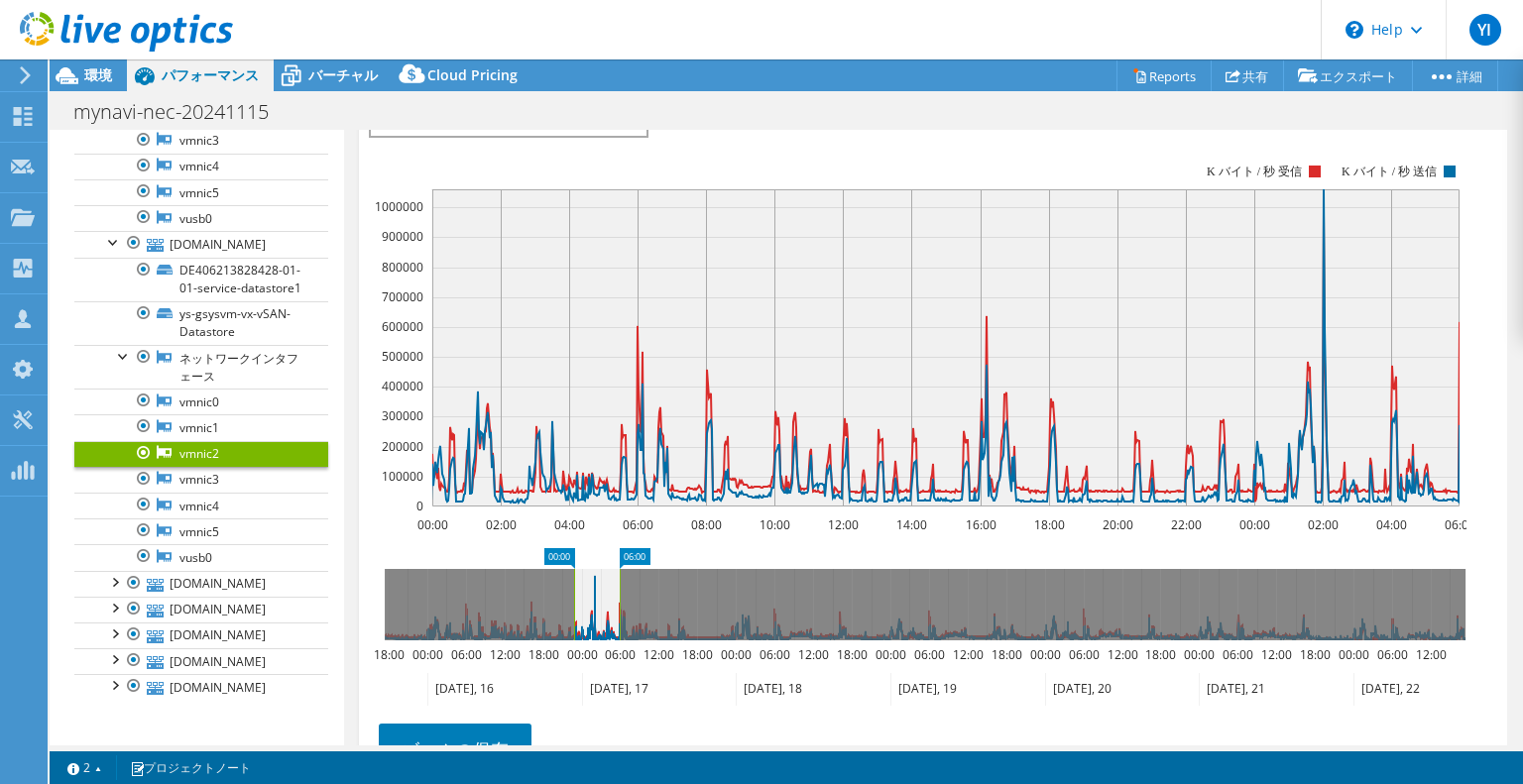 drag, startPoint x: 429, startPoint y: 550, endPoint x: 563, endPoint y: 560, distance: 134.37262 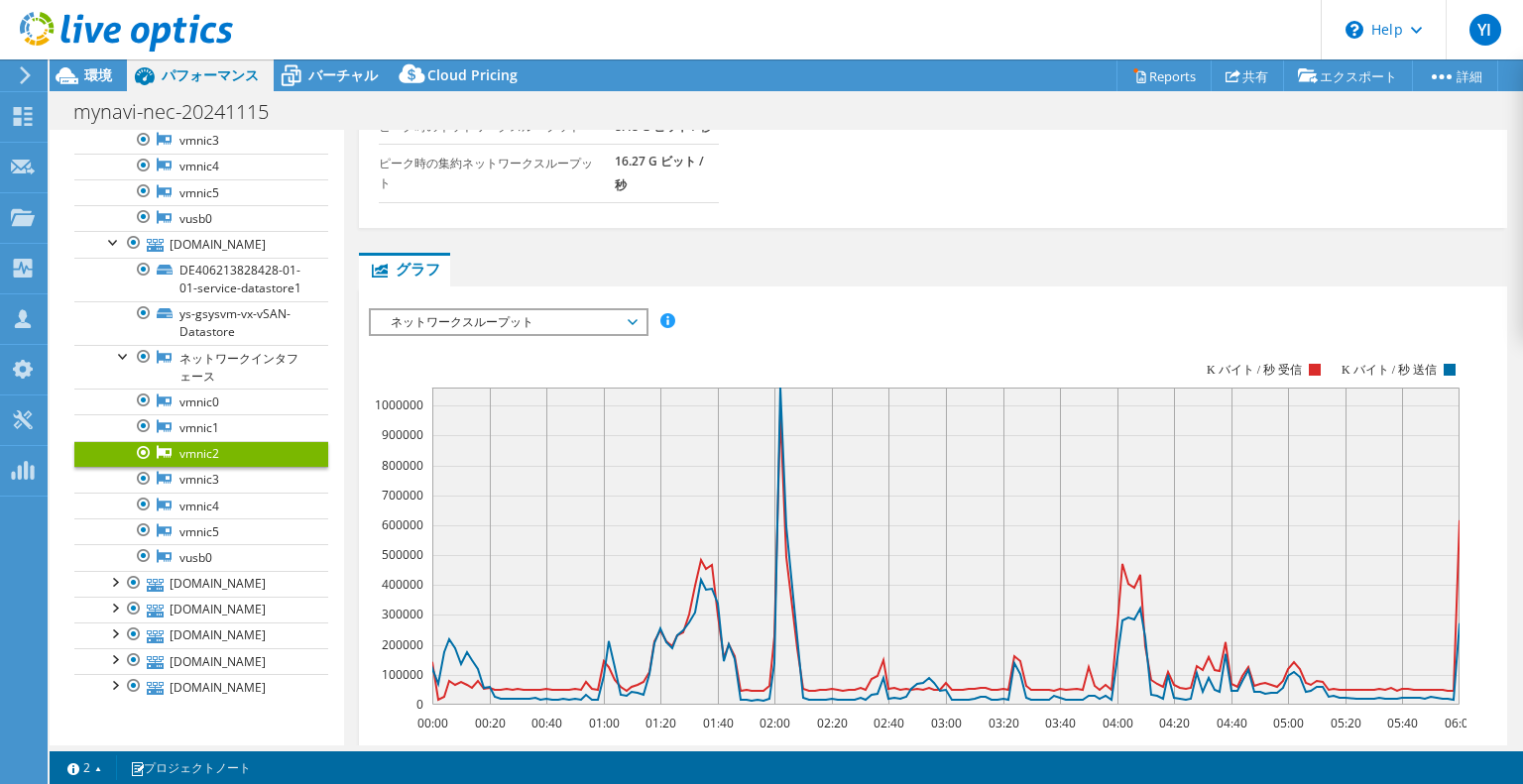 scroll, scrollTop: 312, scrollLeft: 0, axis: vertical 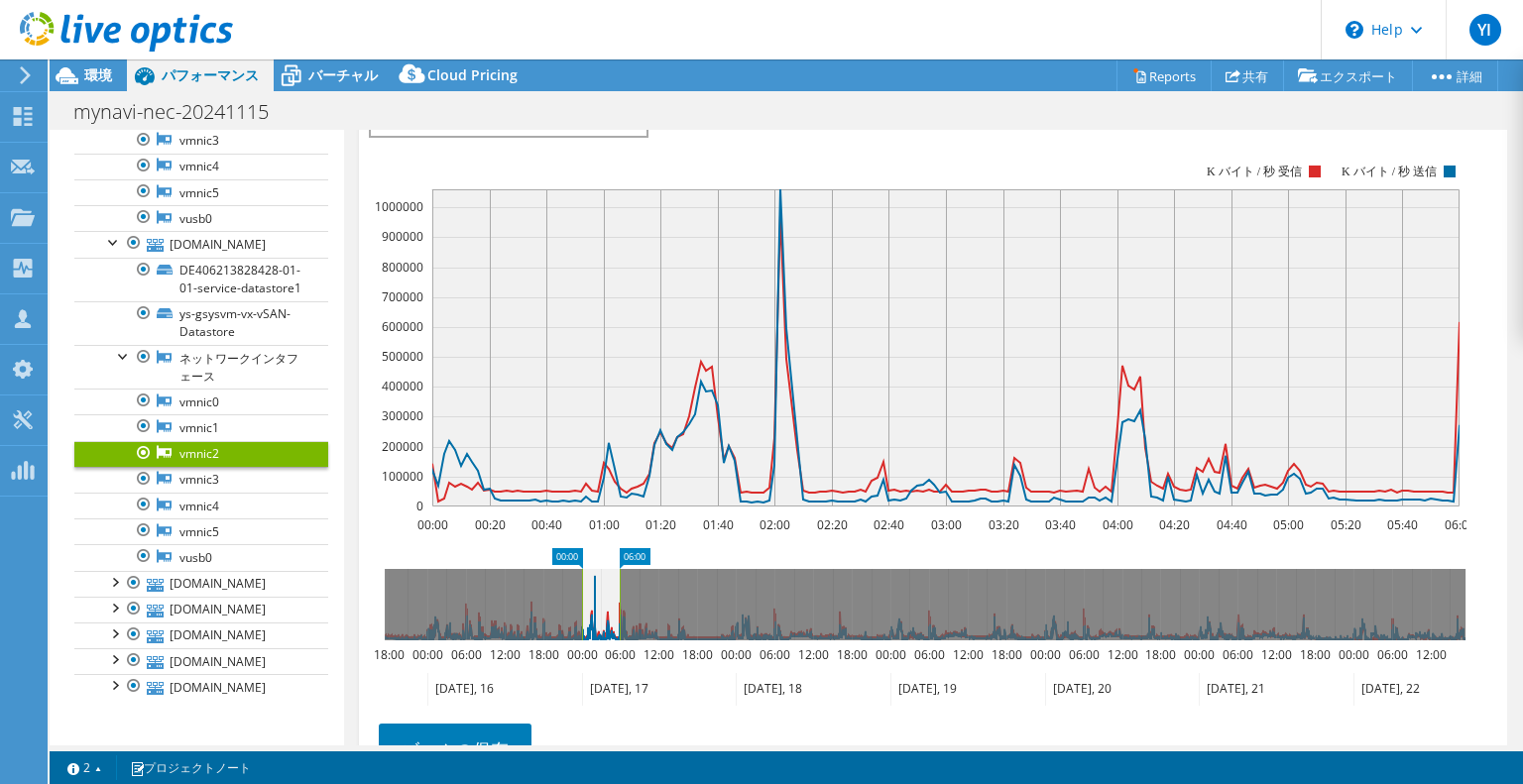 click on "vmnic2" at bounding box center [201, 115] 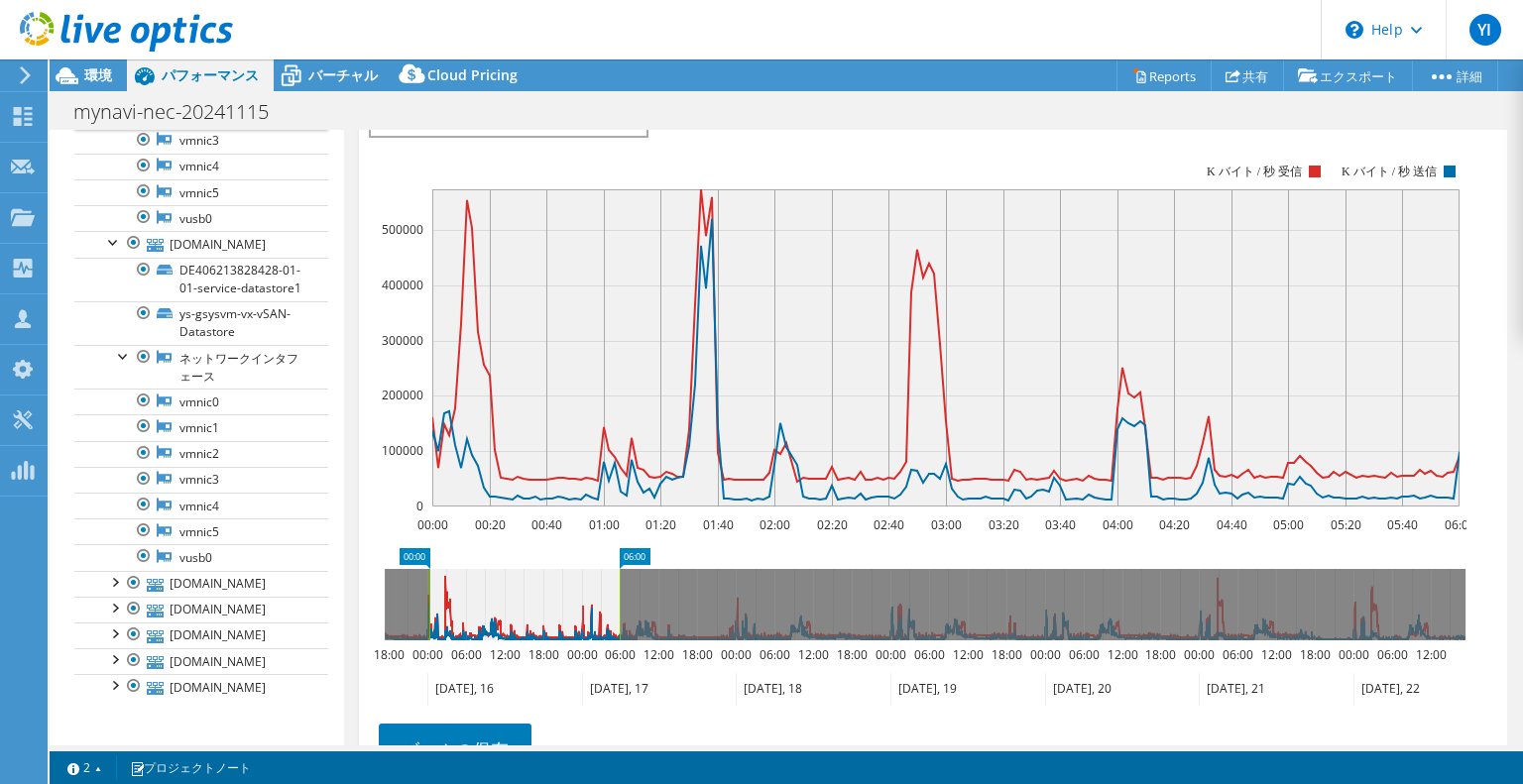 drag, startPoint x: 571, startPoint y: 548, endPoint x: 418, endPoint y: 548, distance: 153 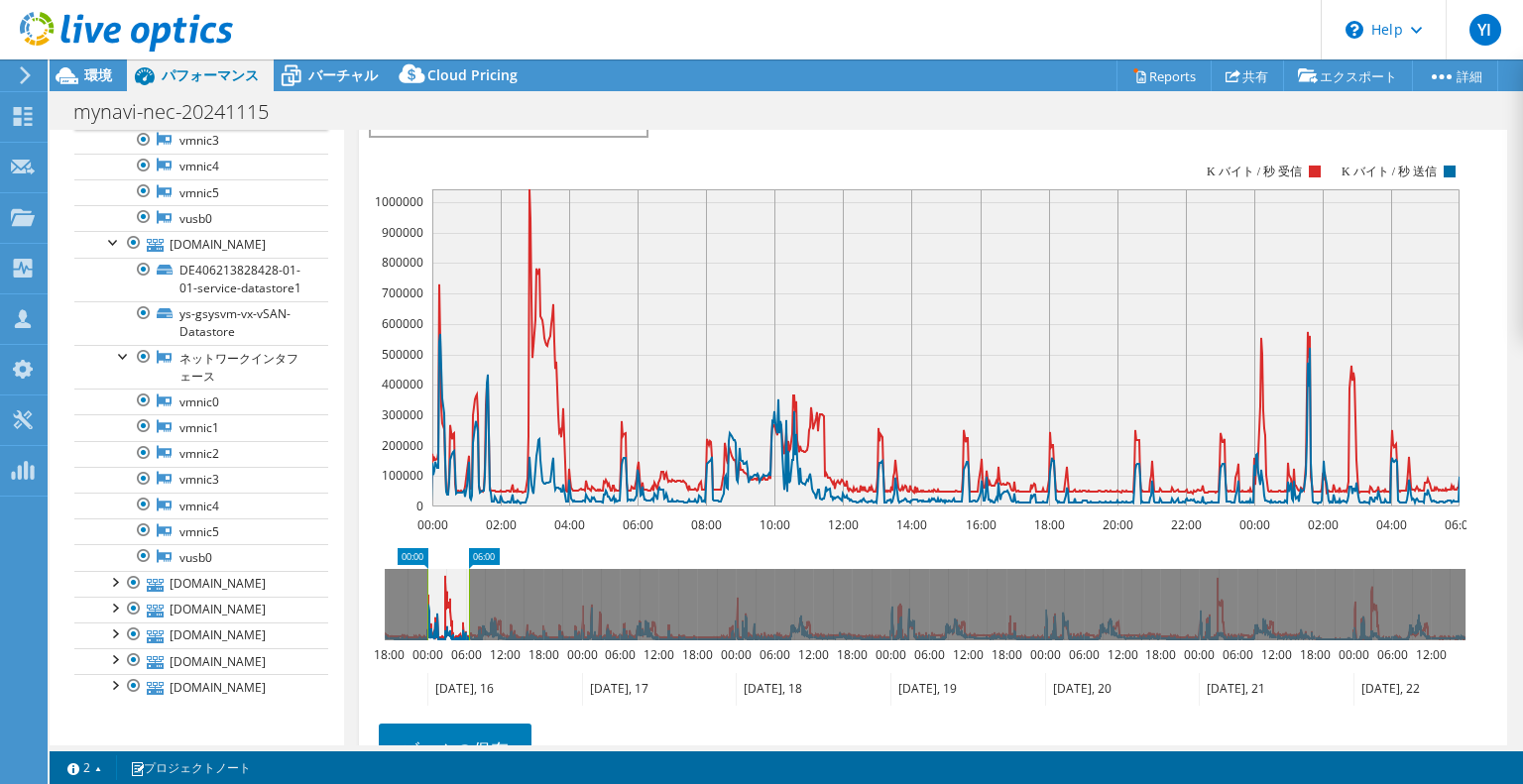 drag, startPoint x: 635, startPoint y: 550, endPoint x: 484, endPoint y: 556, distance: 151.11916 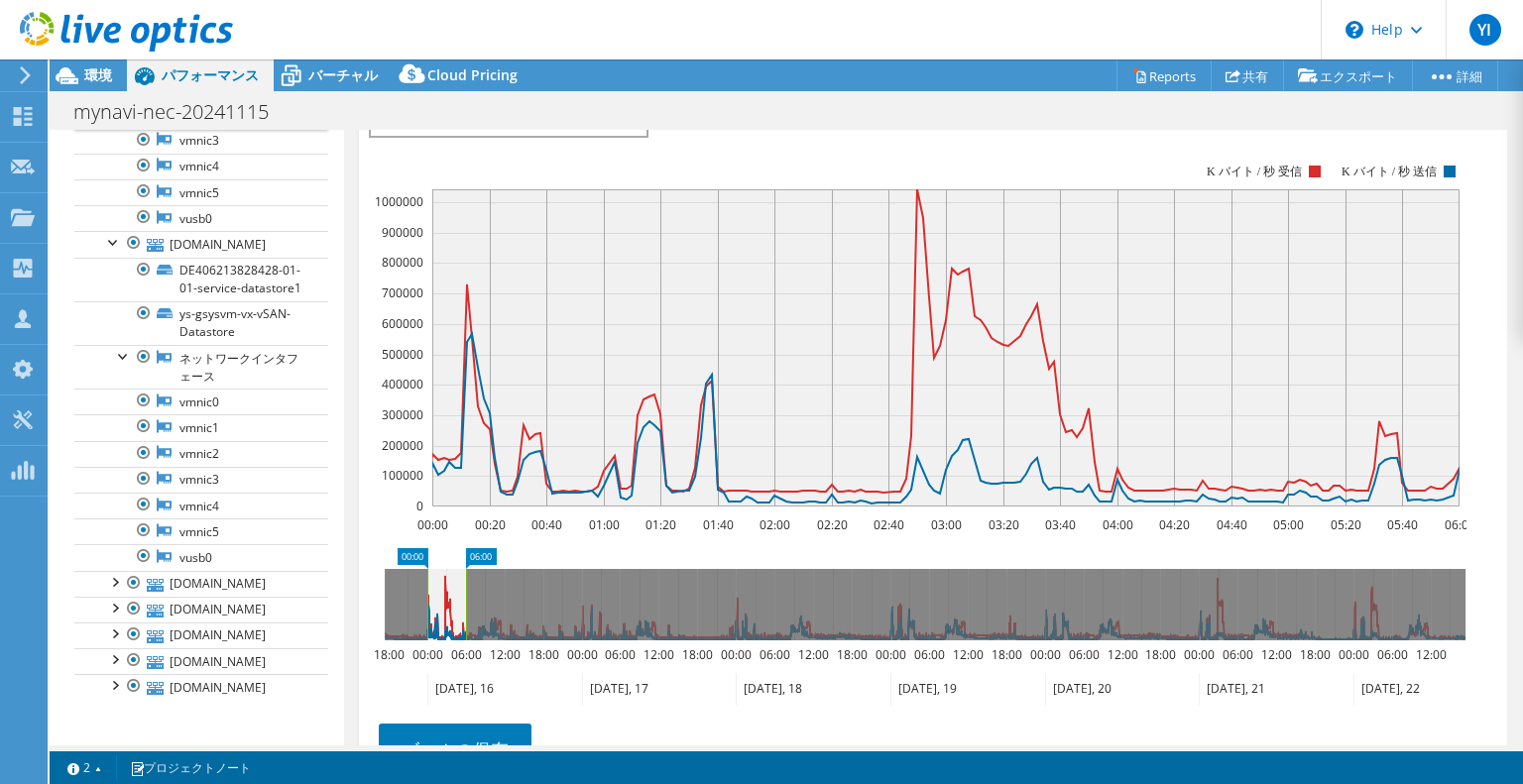 scroll, scrollTop: 708, scrollLeft: 0, axis: vertical 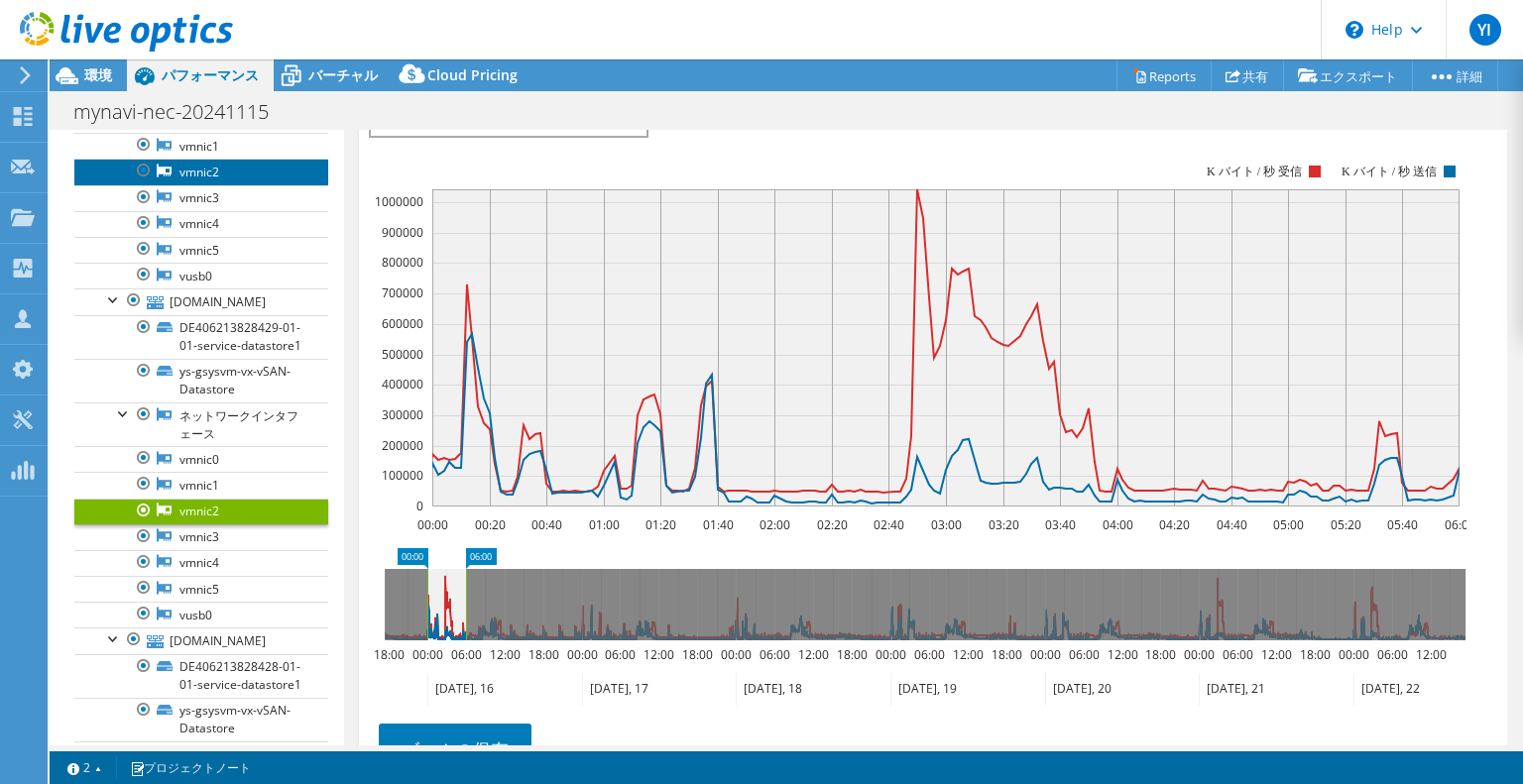 click on "vmnic2" at bounding box center (201, 171) 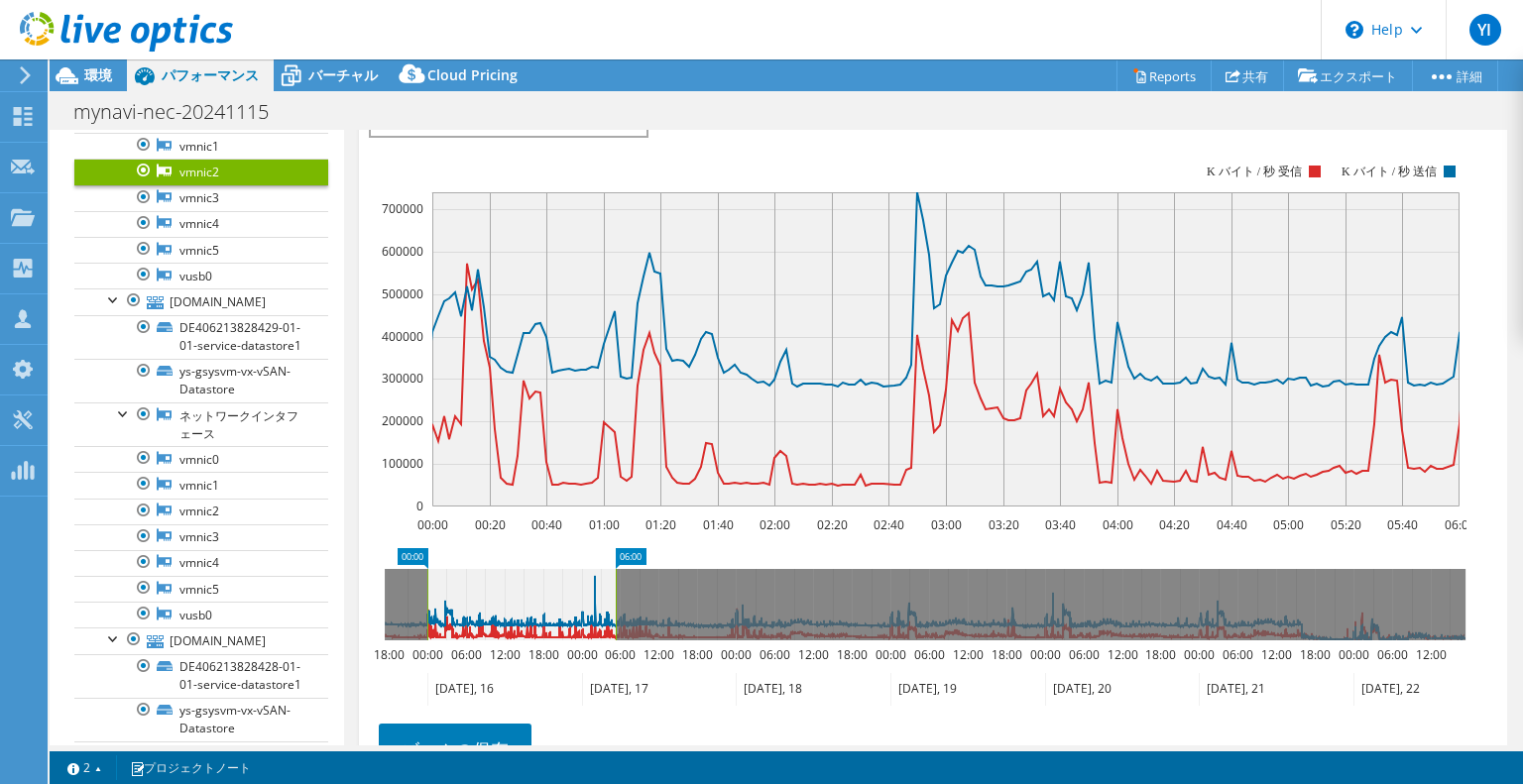 drag, startPoint x: 484, startPoint y: 549, endPoint x: 634, endPoint y: 539, distance: 150.33296 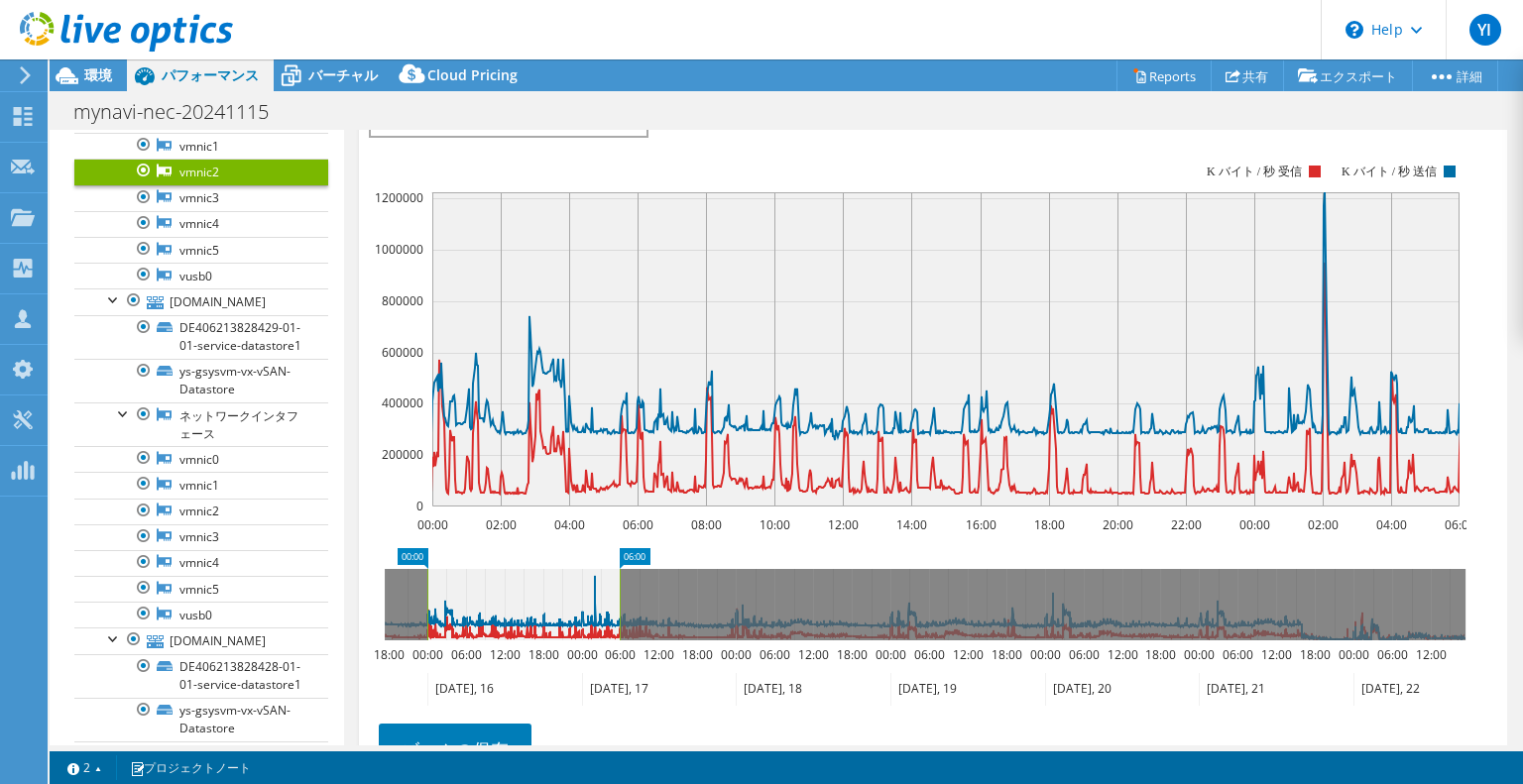 drag, startPoint x: 415, startPoint y: 540, endPoint x: 454, endPoint y: 546, distance: 39.45884 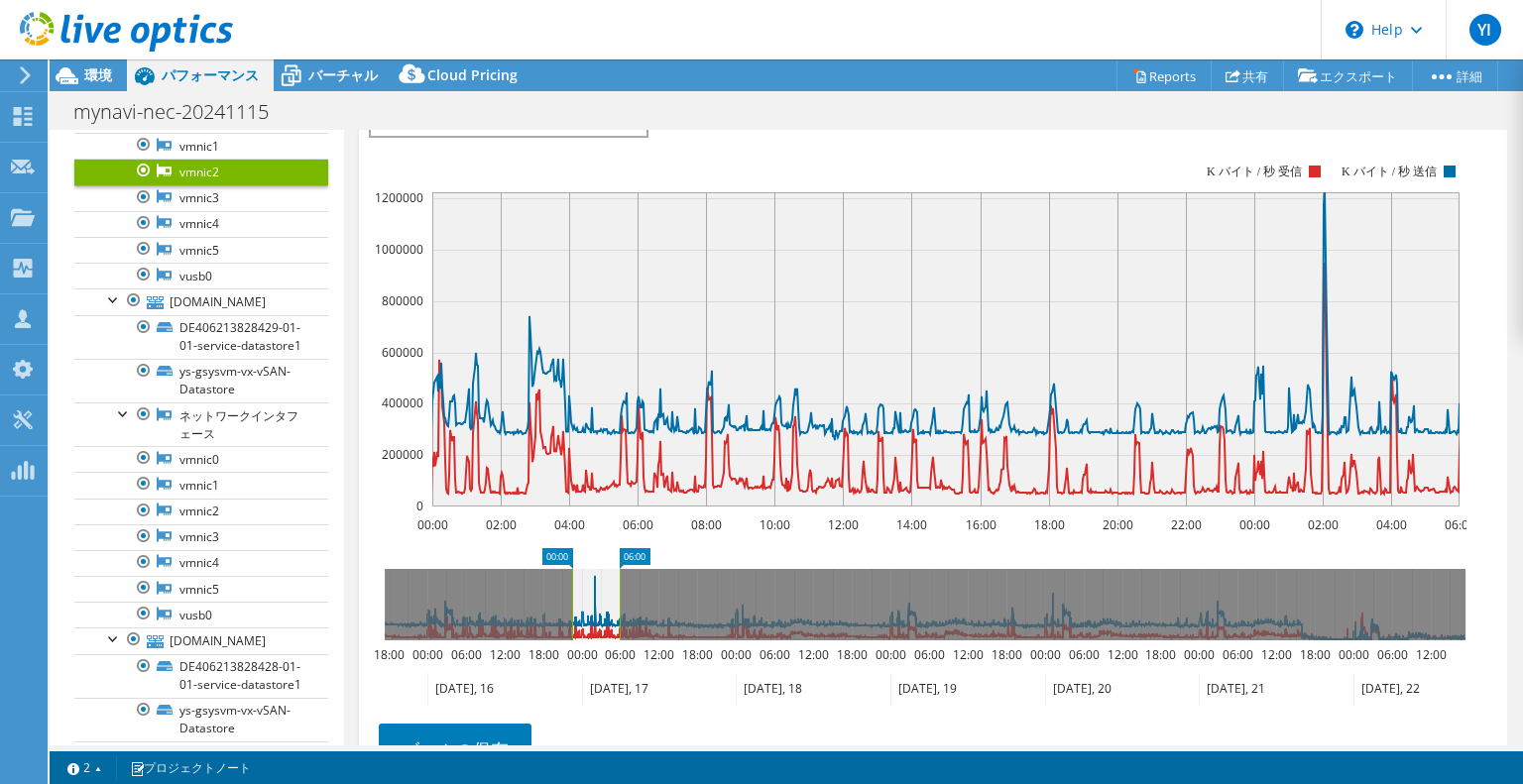 drag, startPoint x: 417, startPoint y: 548, endPoint x: 562, endPoint y: 561, distance: 145.58159 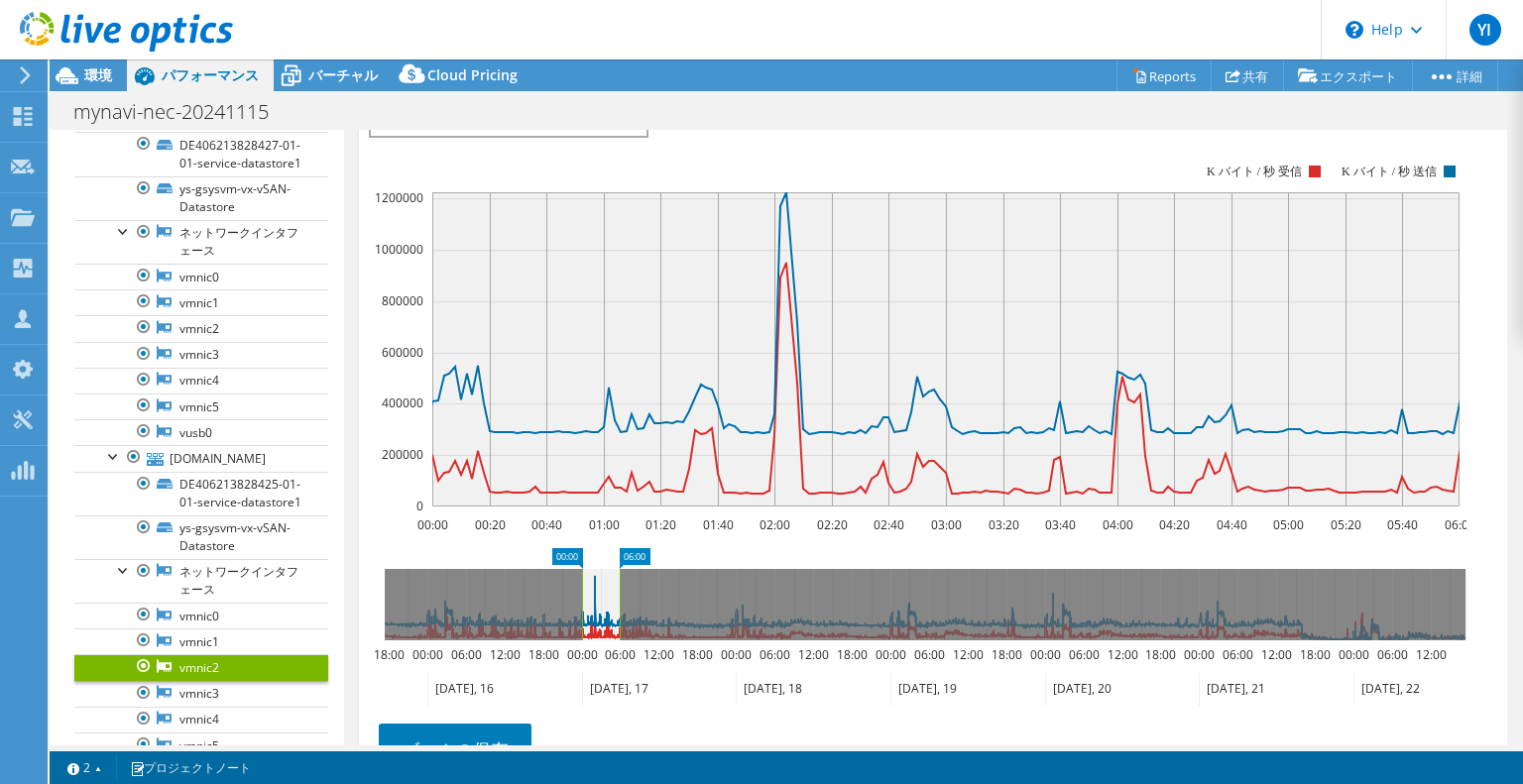 scroll, scrollTop: 14, scrollLeft: 0, axis: vertical 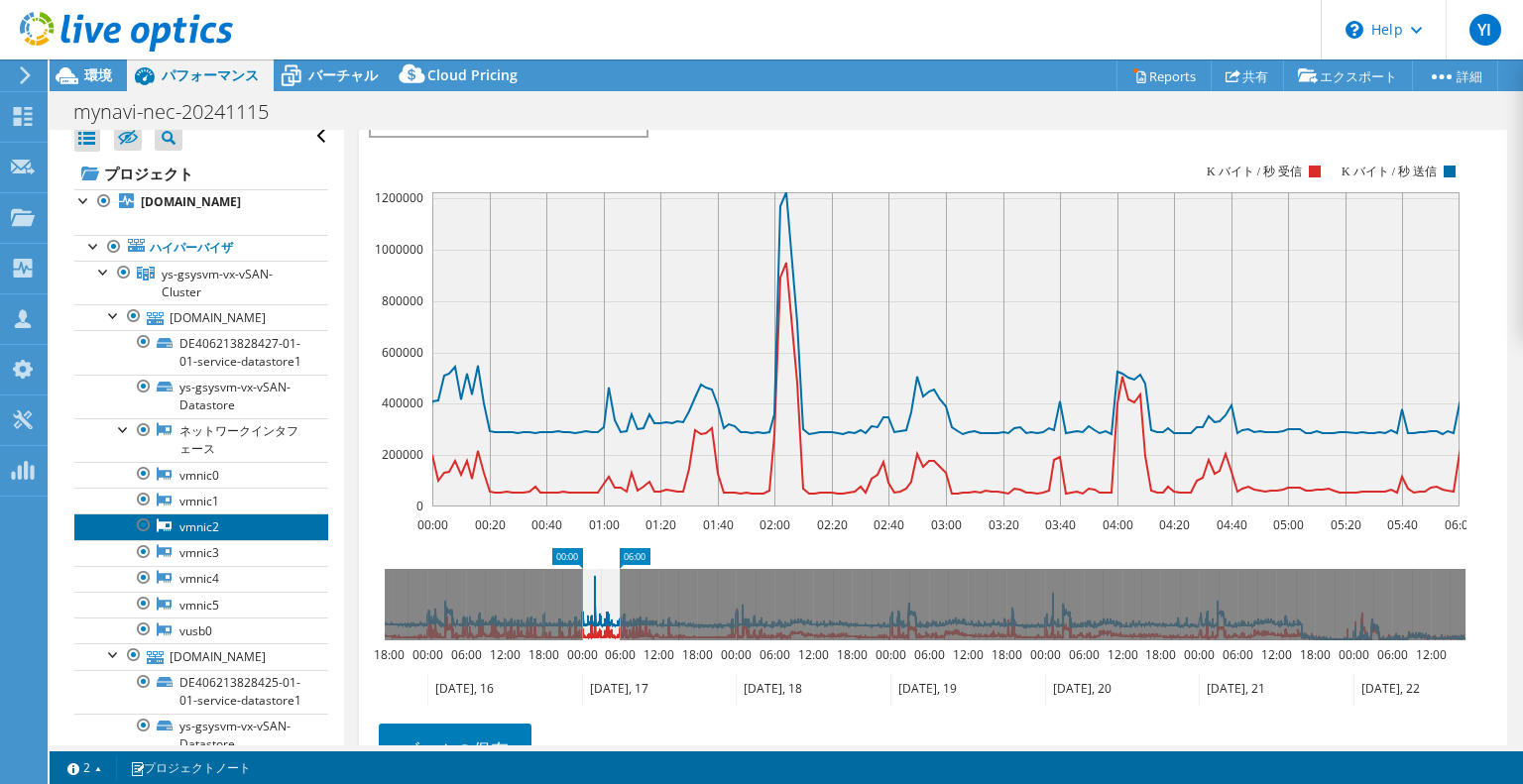 click on "vmnic2" at bounding box center [201, 526] 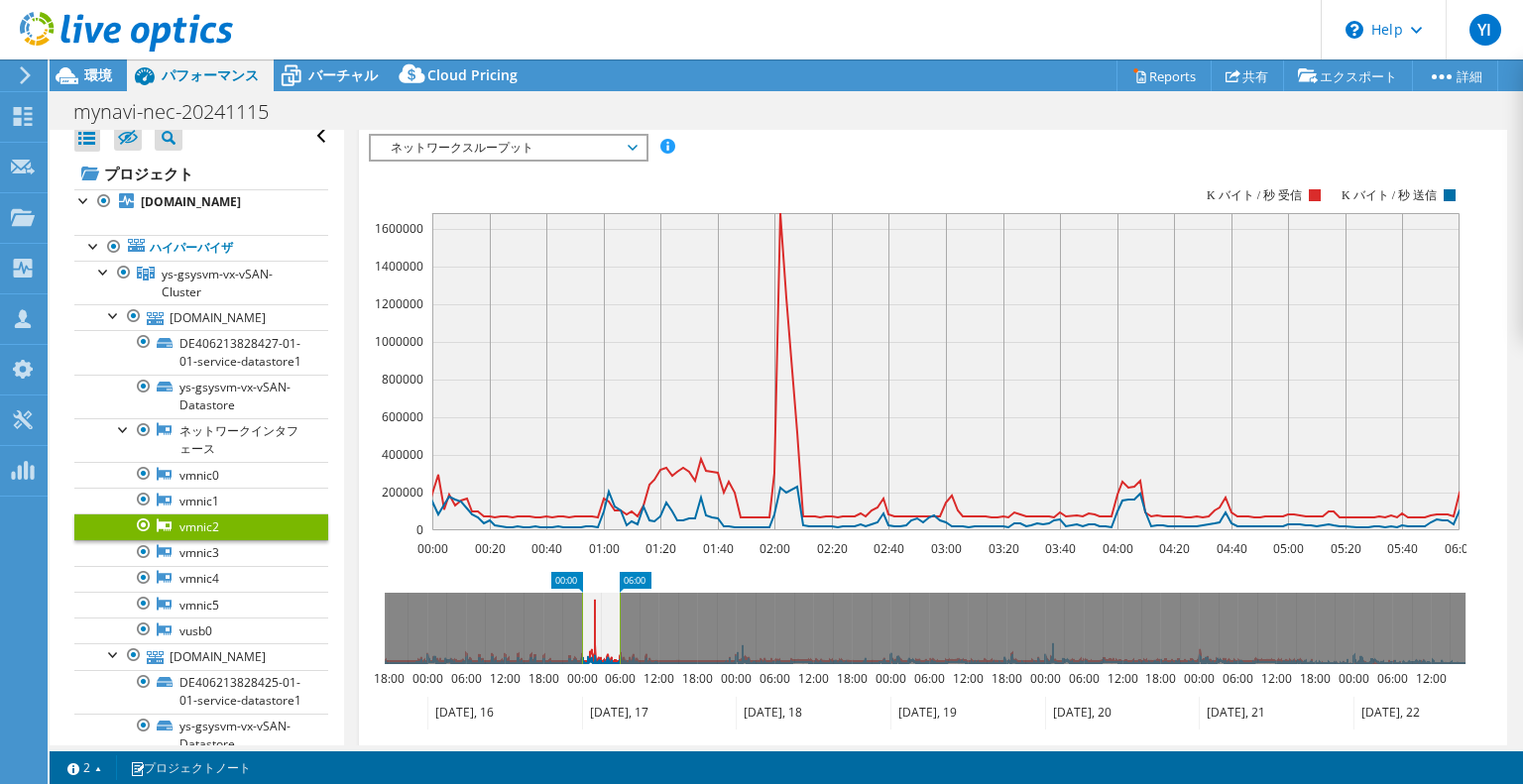 scroll, scrollTop: 336, scrollLeft: 0, axis: vertical 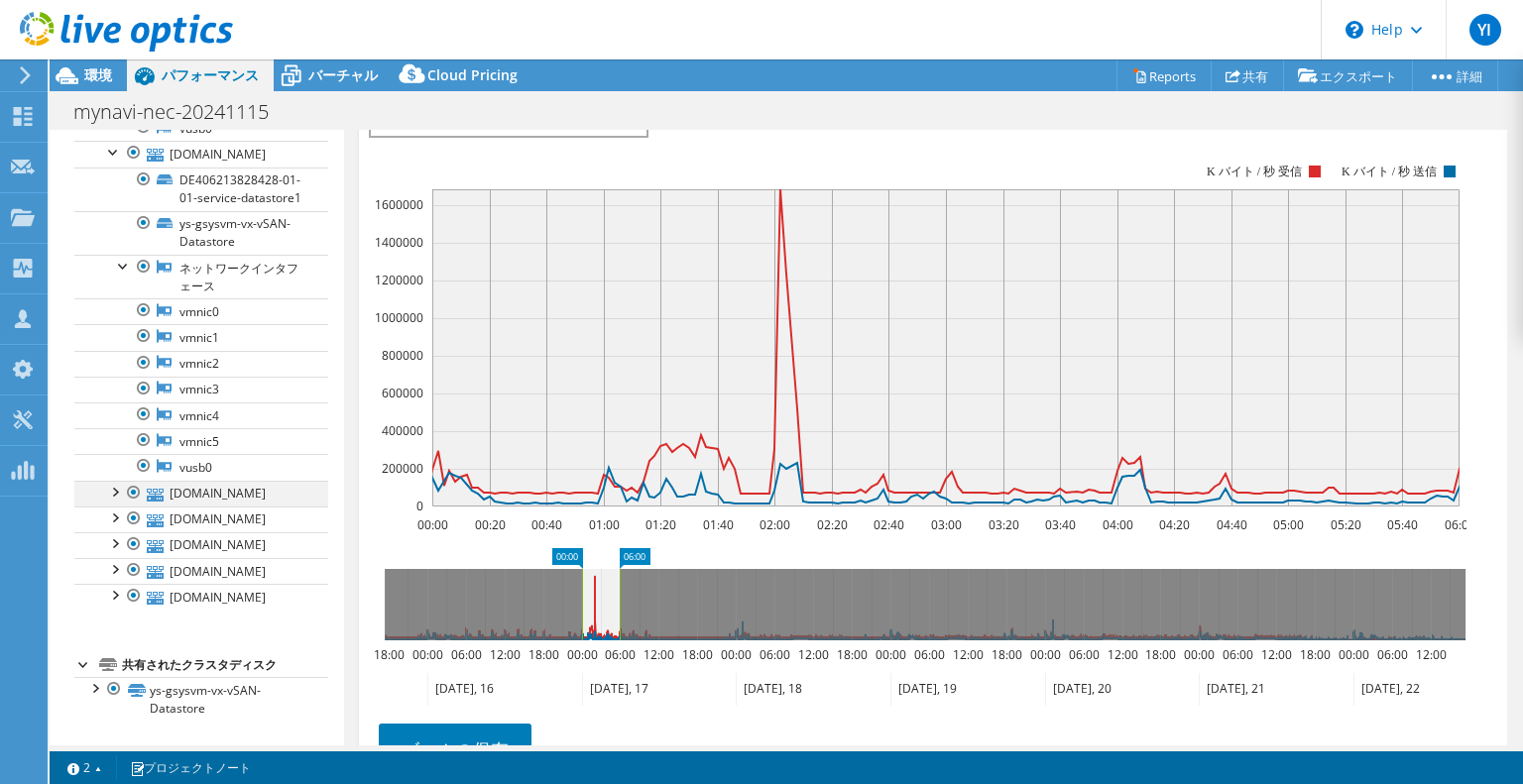 click at bounding box center [114, 491] 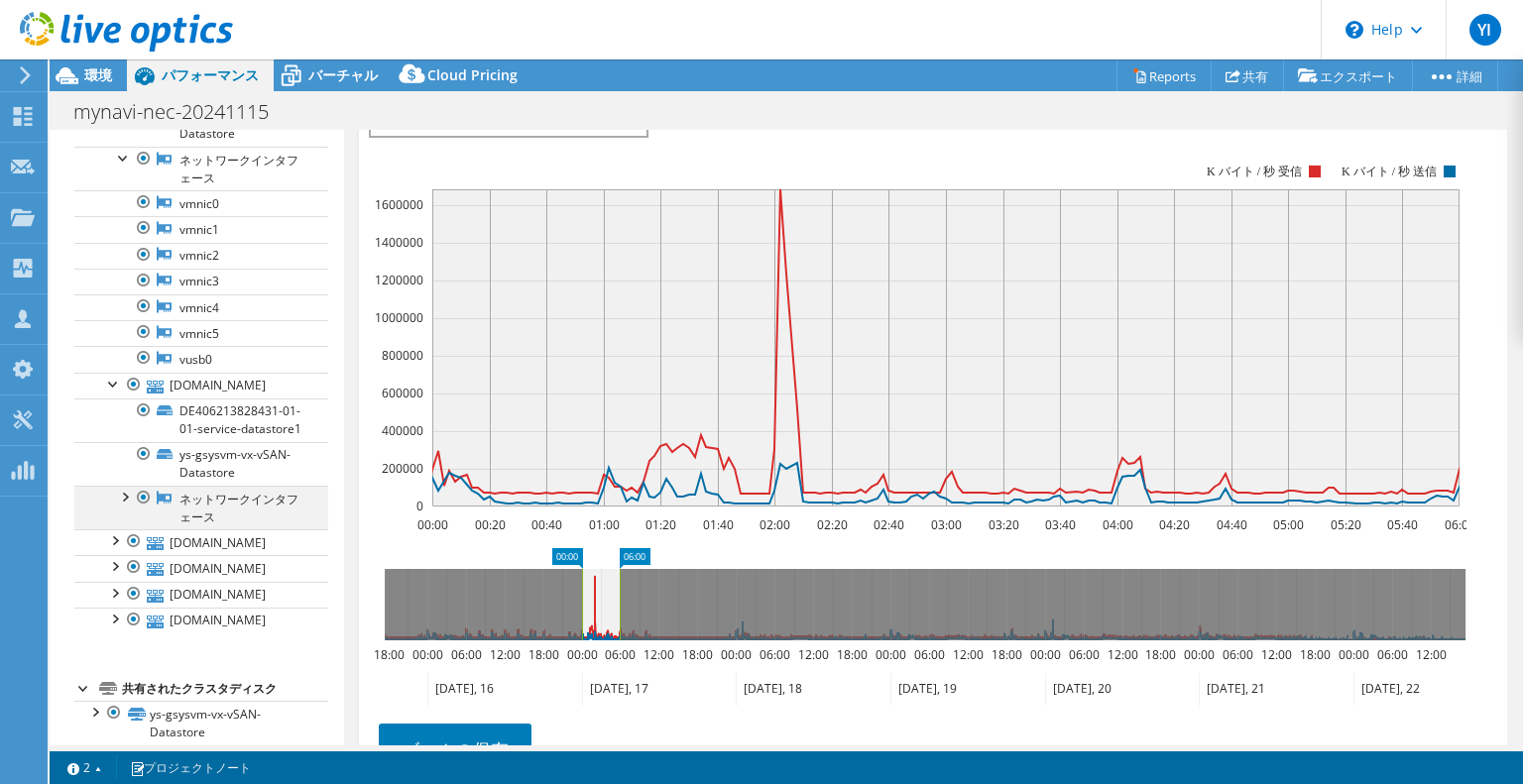 click at bounding box center [124, 496] 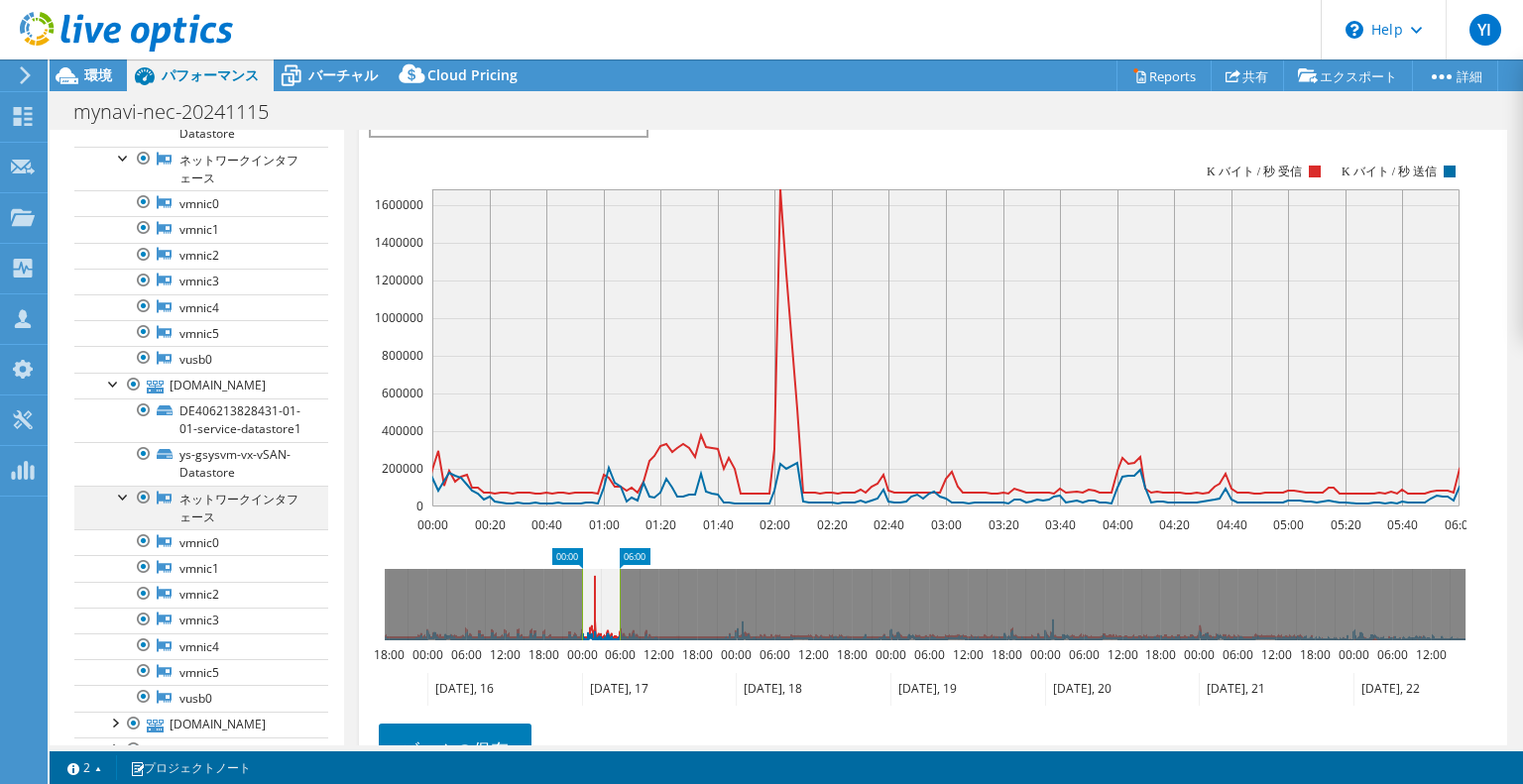 scroll, scrollTop: 1600, scrollLeft: 0, axis: vertical 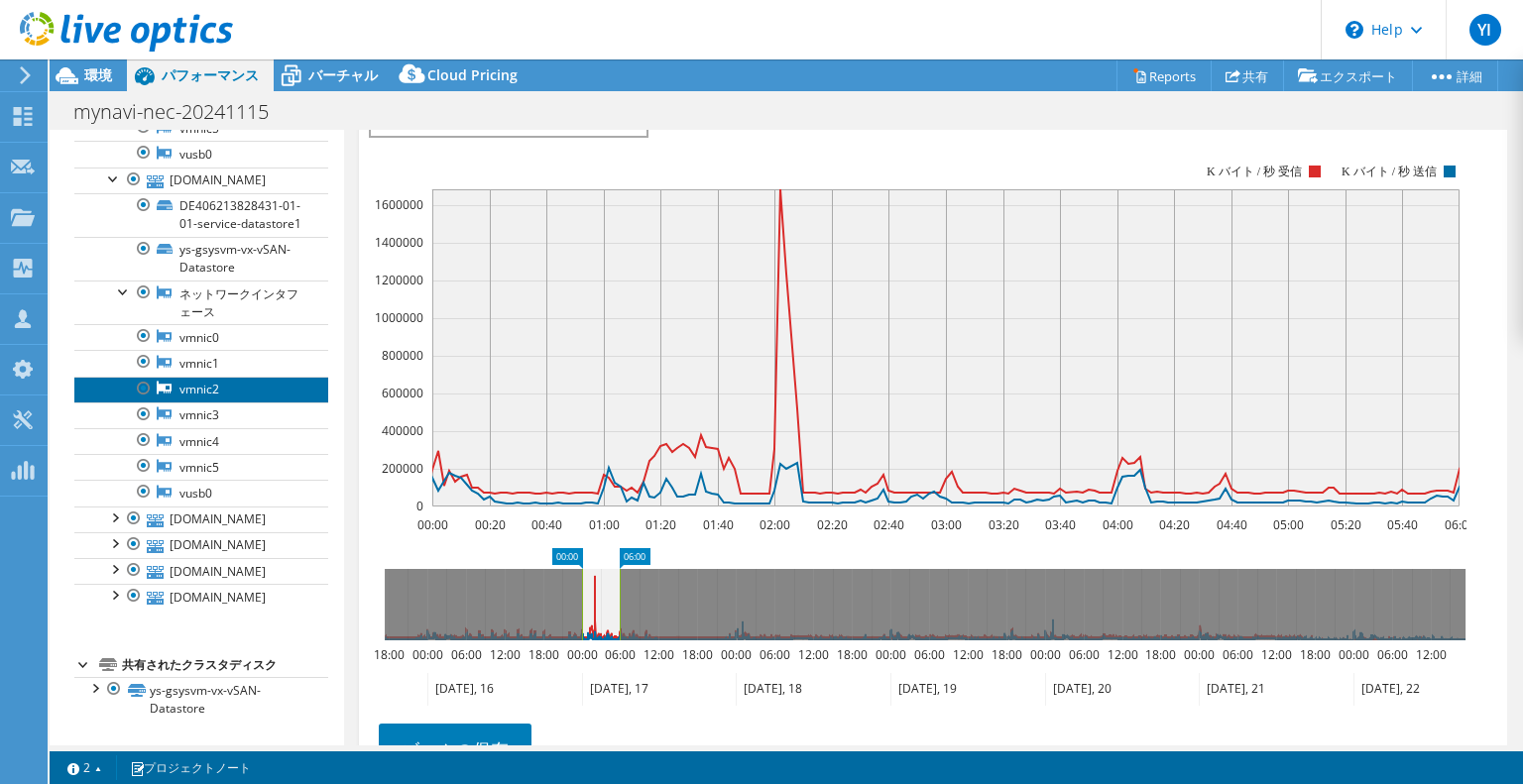 click on "vmnic2" at bounding box center (201, 390) 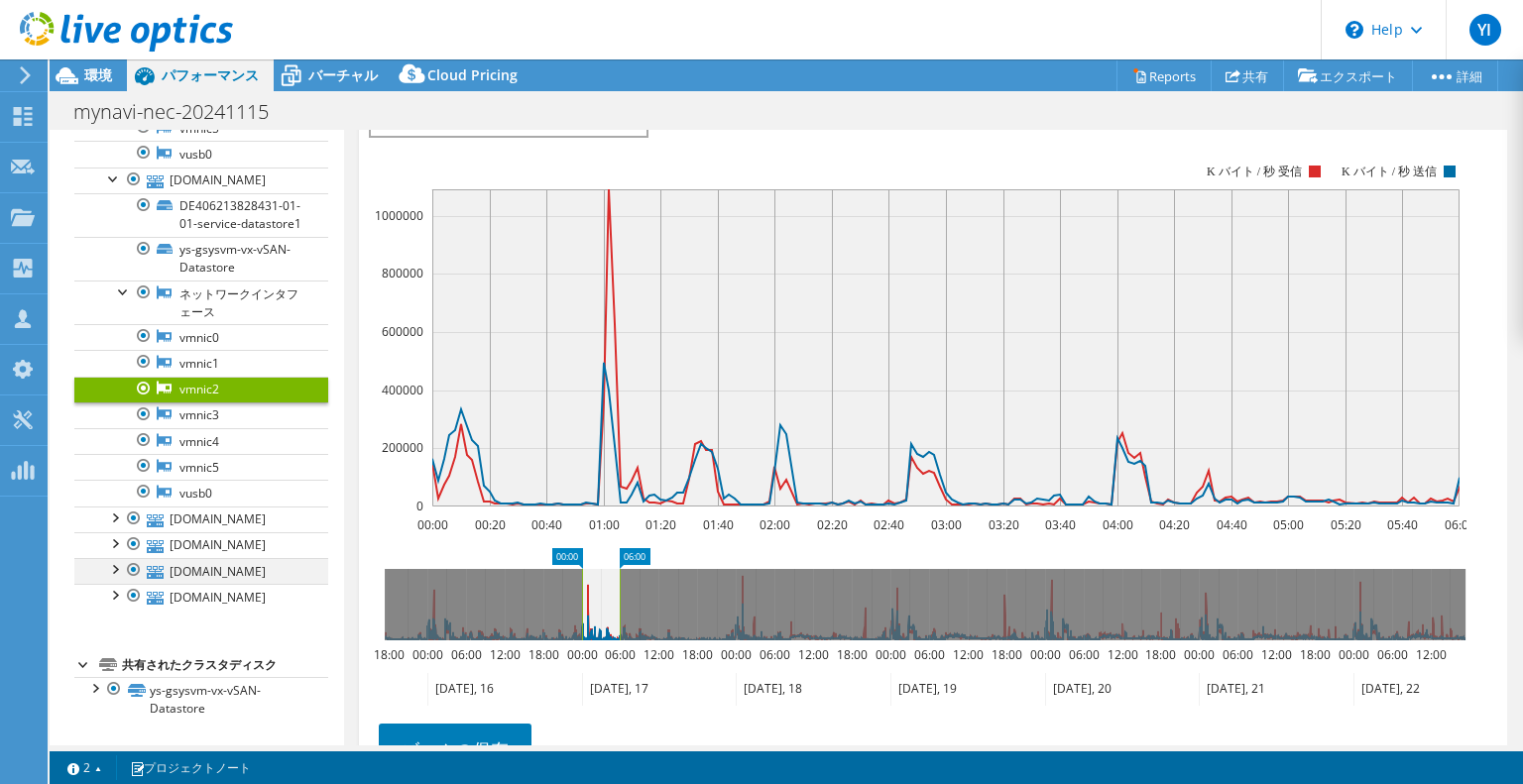 scroll, scrollTop: 1699, scrollLeft: 0, axis: vertical 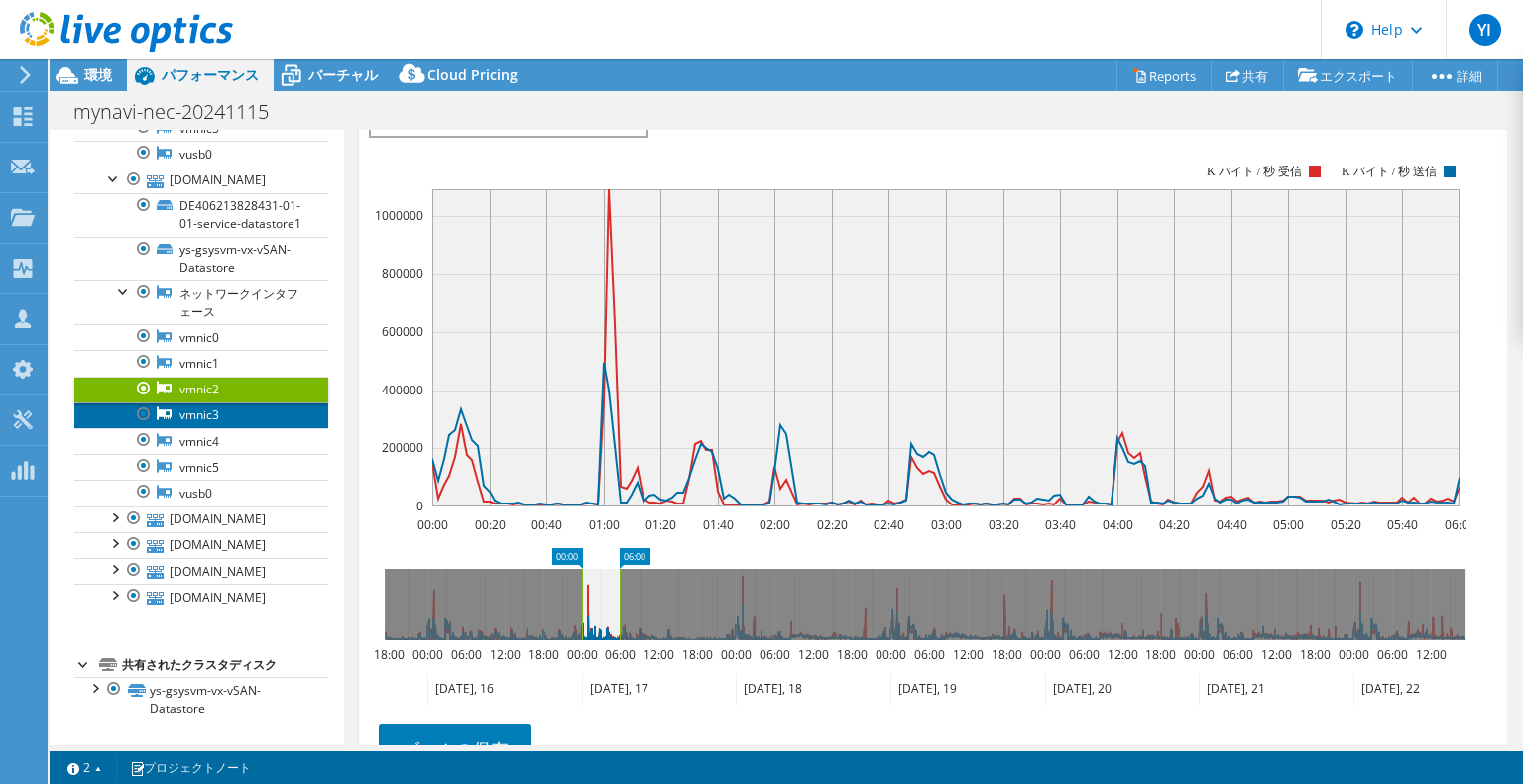 click on "vmnic3" at bounding box center [201, 415] 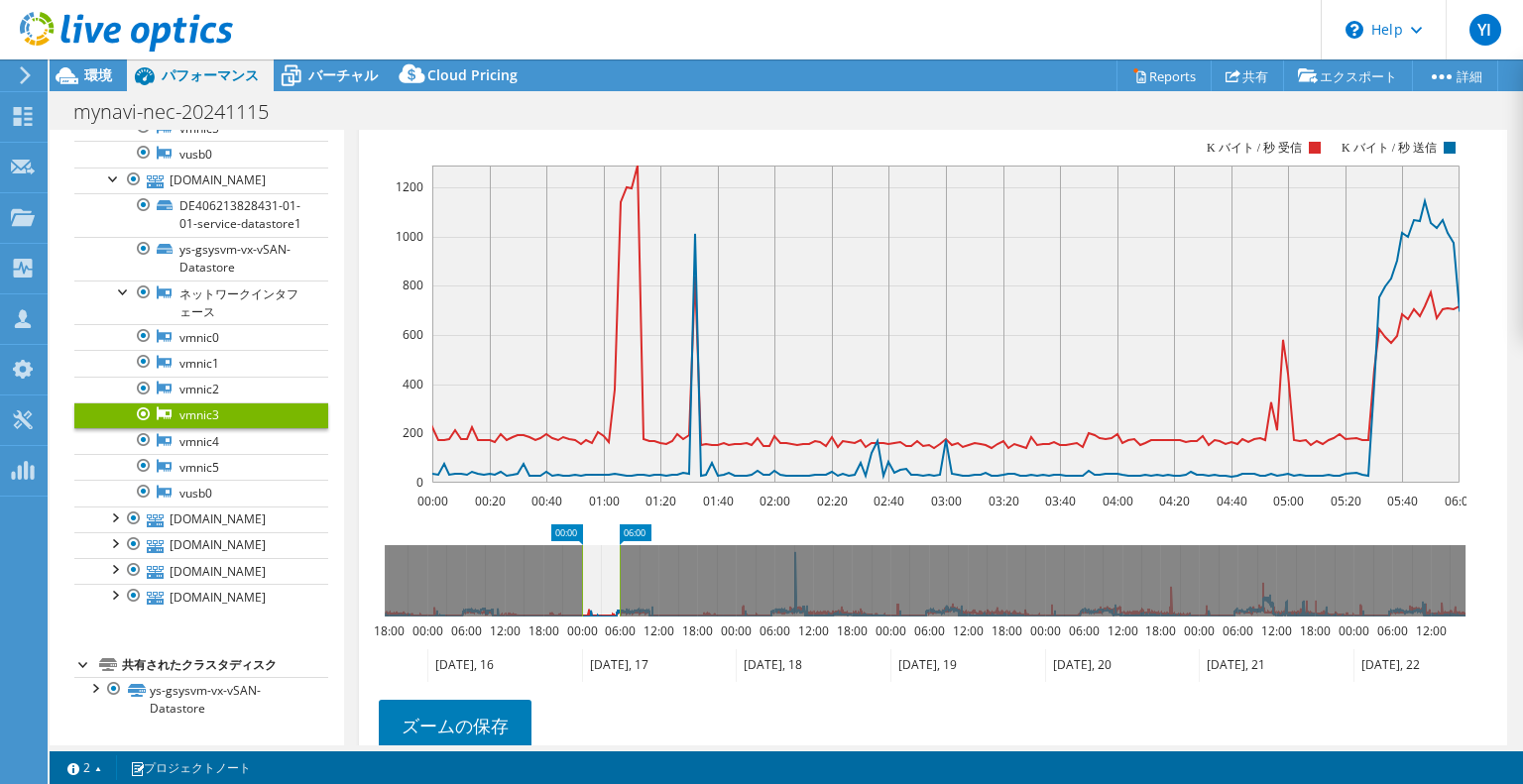 scroll, scrollTop: 312, scrollLeft: 0, axis: vertical 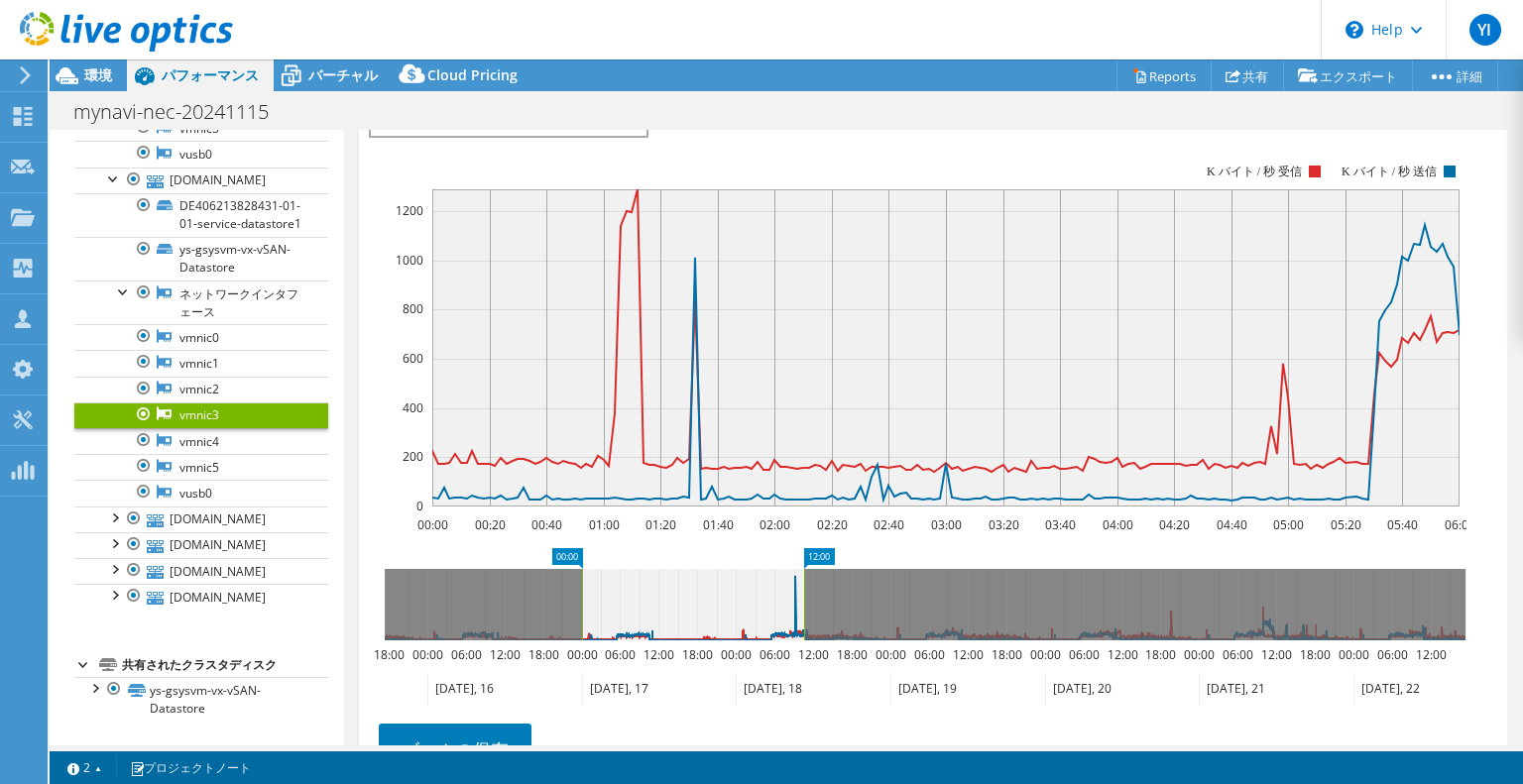drag, startPoint x: 635, startPoint y: 544, endPoint x: 819, endPoint y: 526, distance: 184.87834 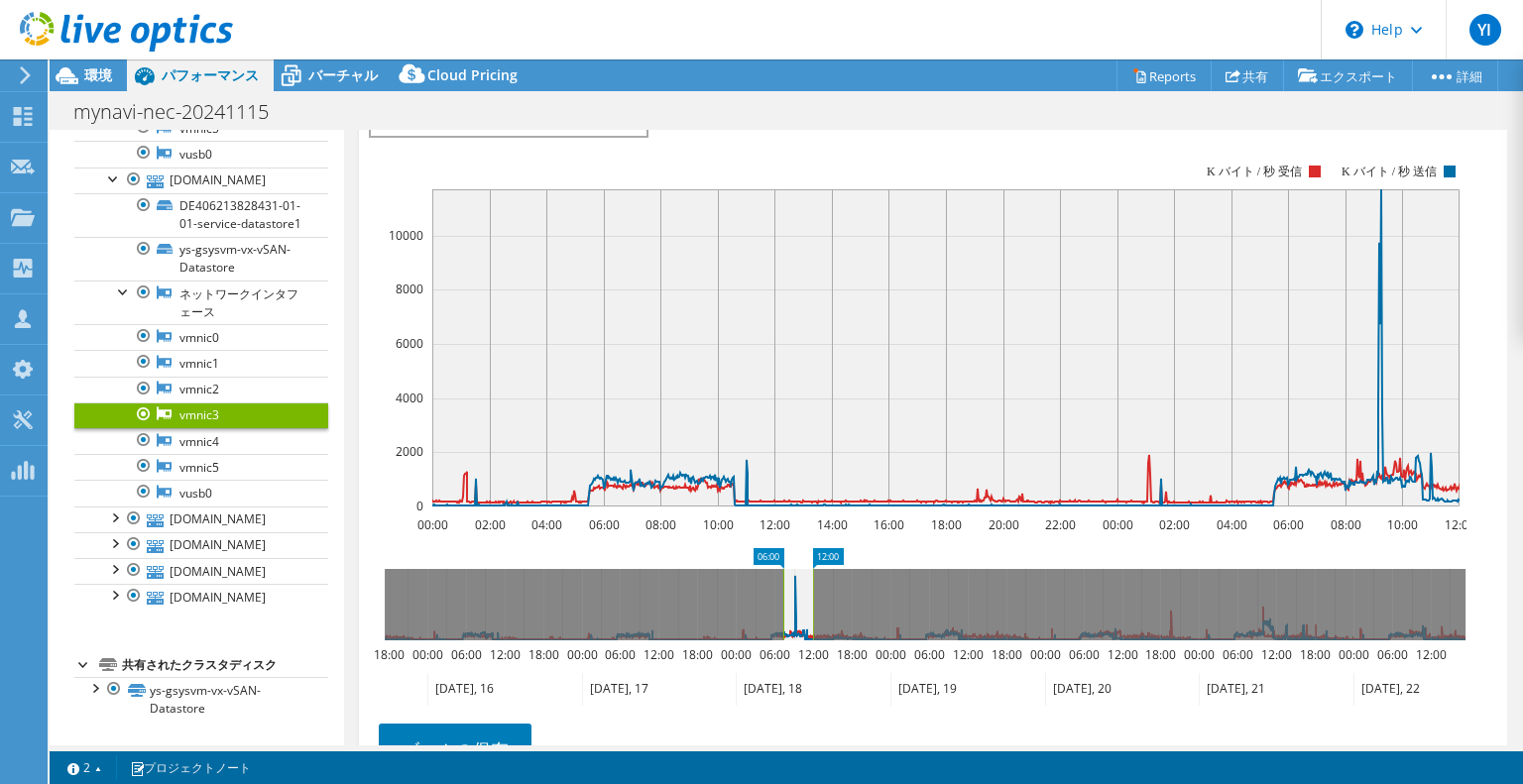 drag, startPoint x: 571, startPoint y: 549, endPoint x: 772, endPoint y: 543, distance: 201.08953 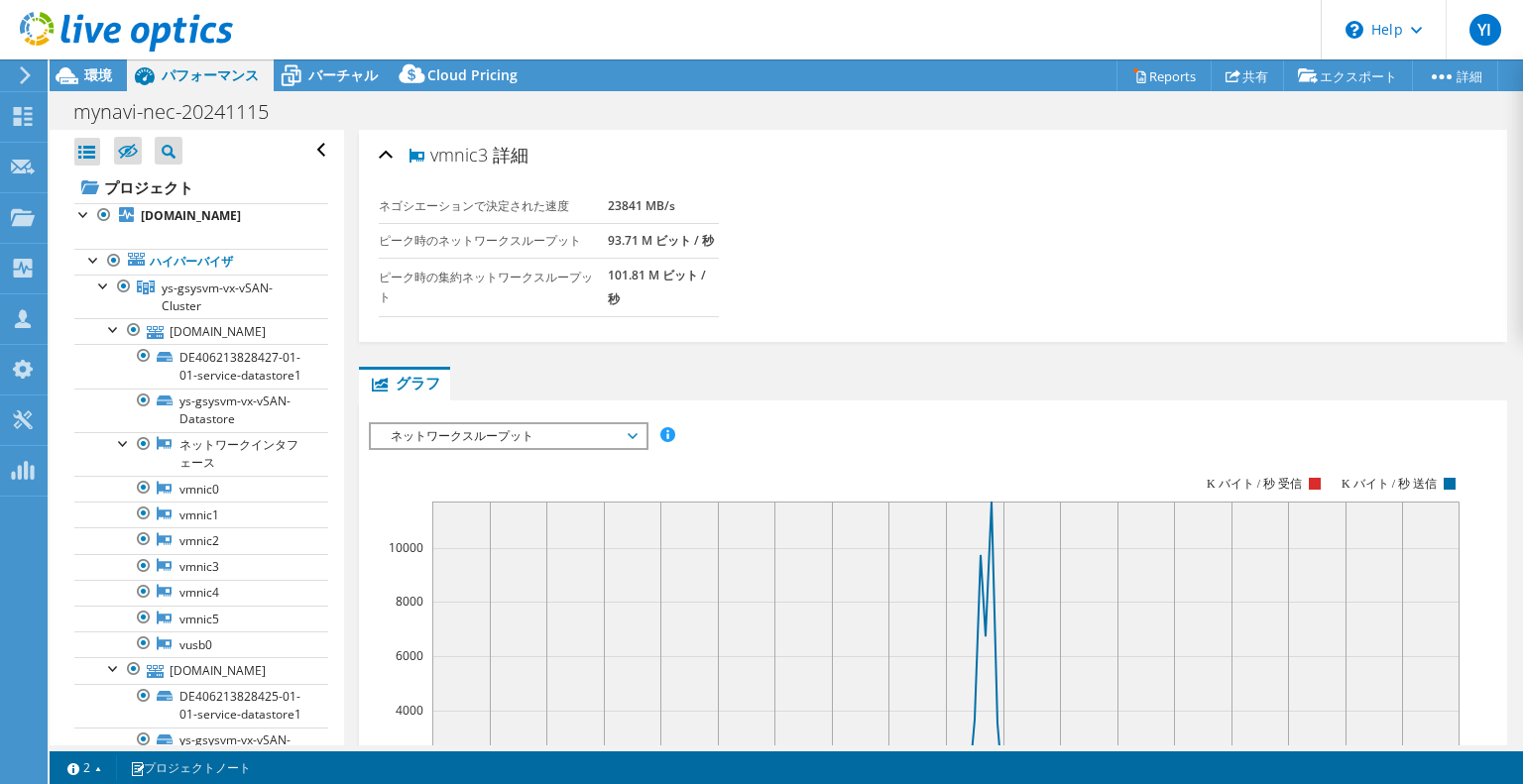 select on "[GEOGRAPHIC_DATA]" 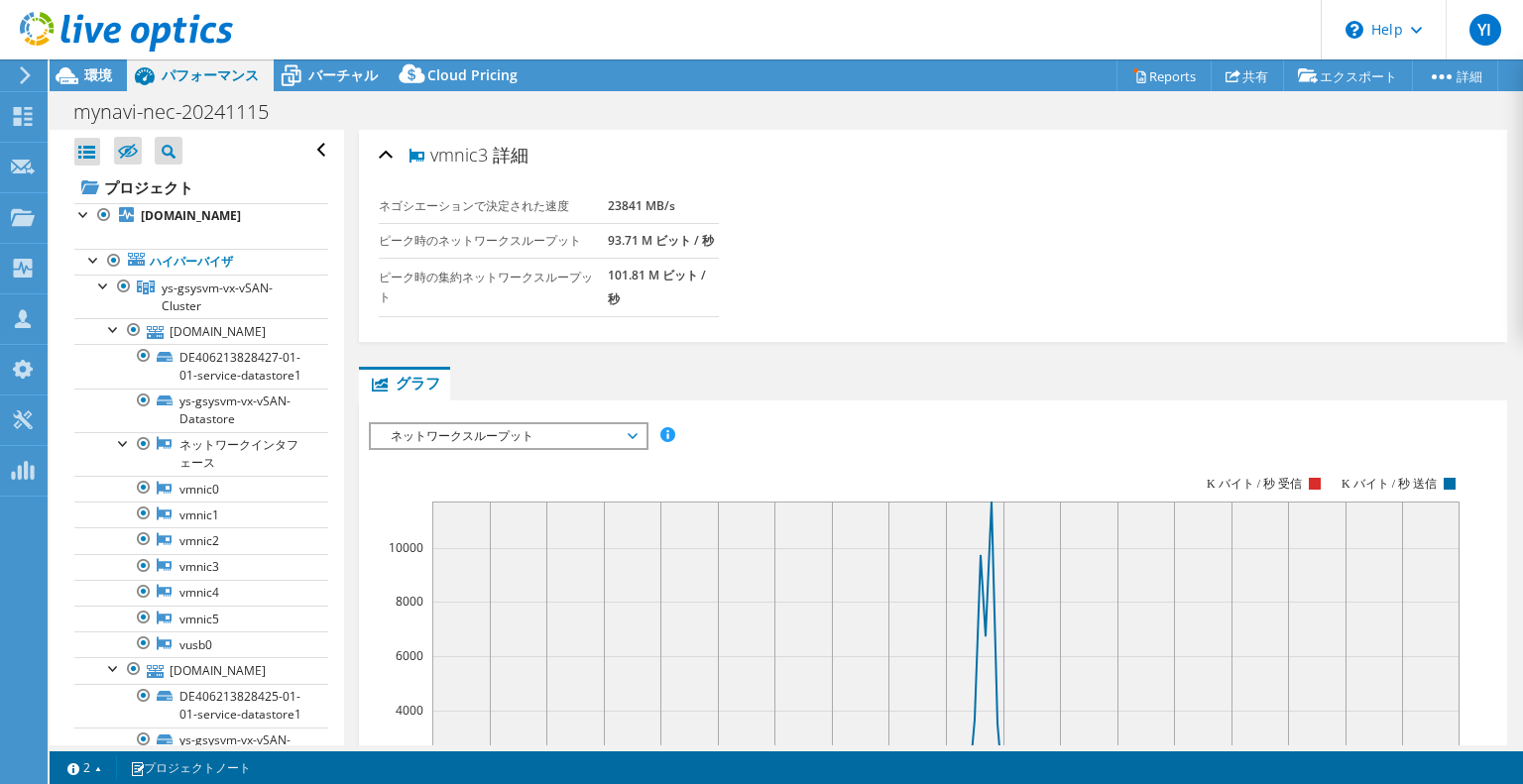 scroll, scrollTop: 0, scrollLeft: 0, axis: both 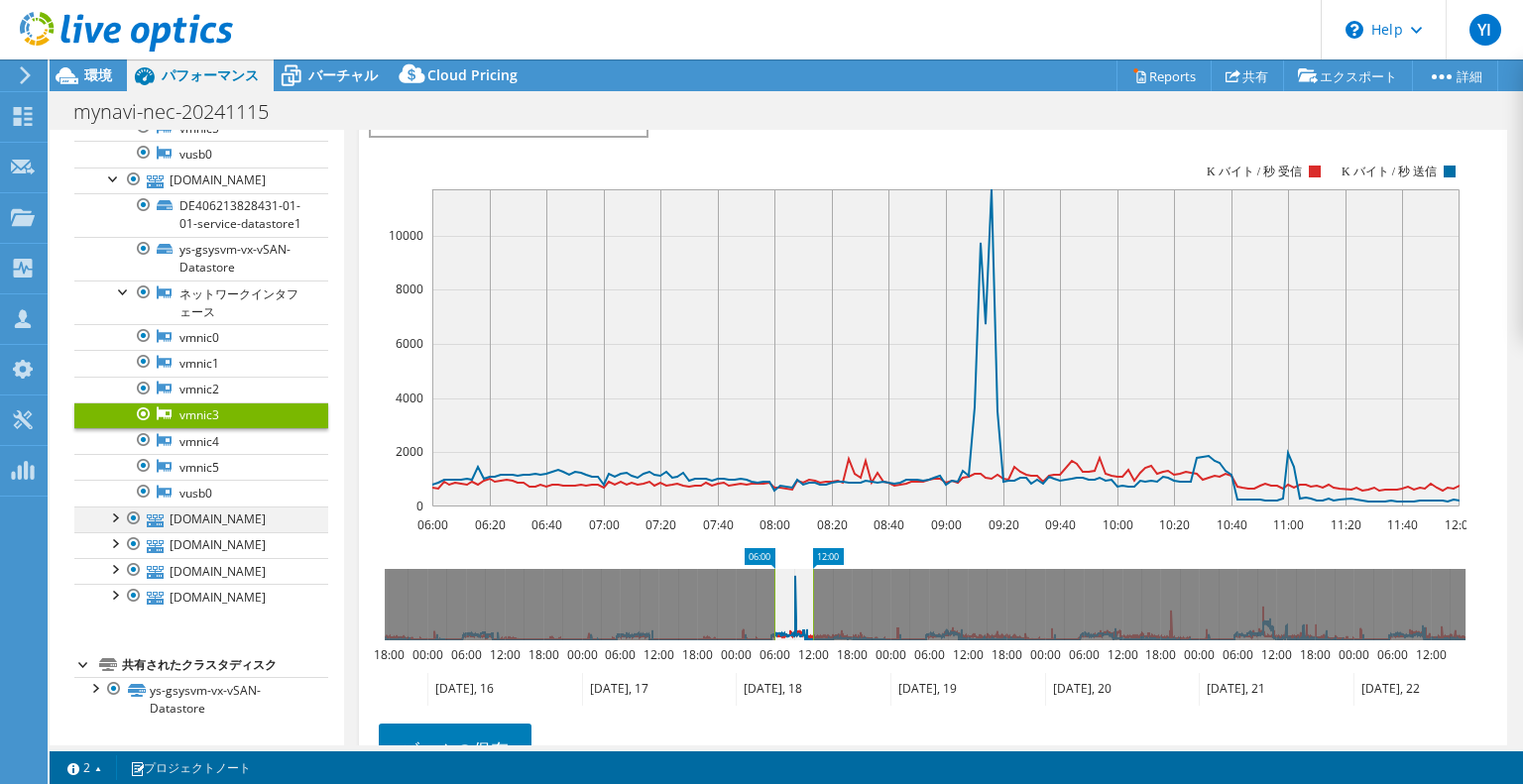 click at bounding box center [114, 516] 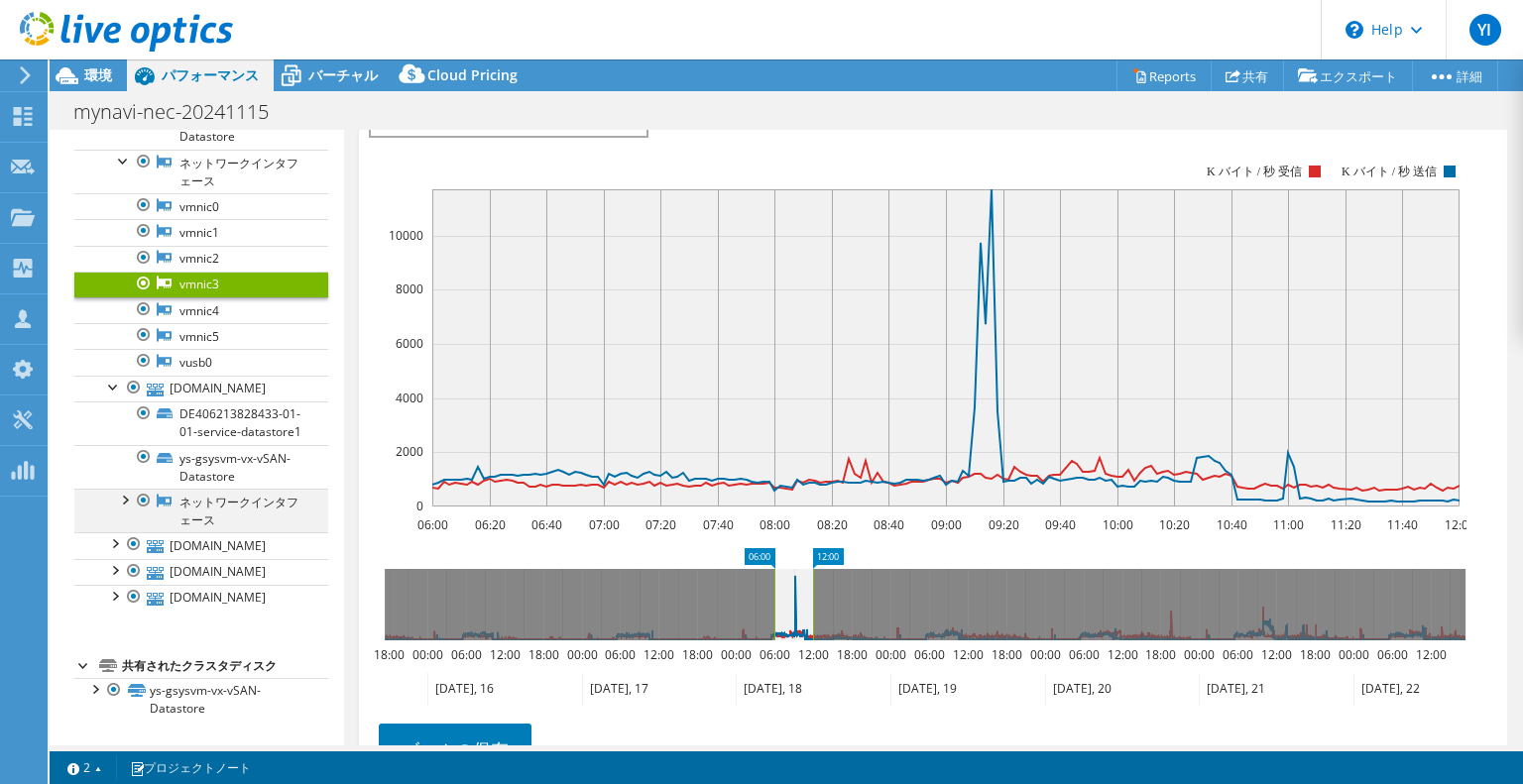 click at bounding box center [124, 499] 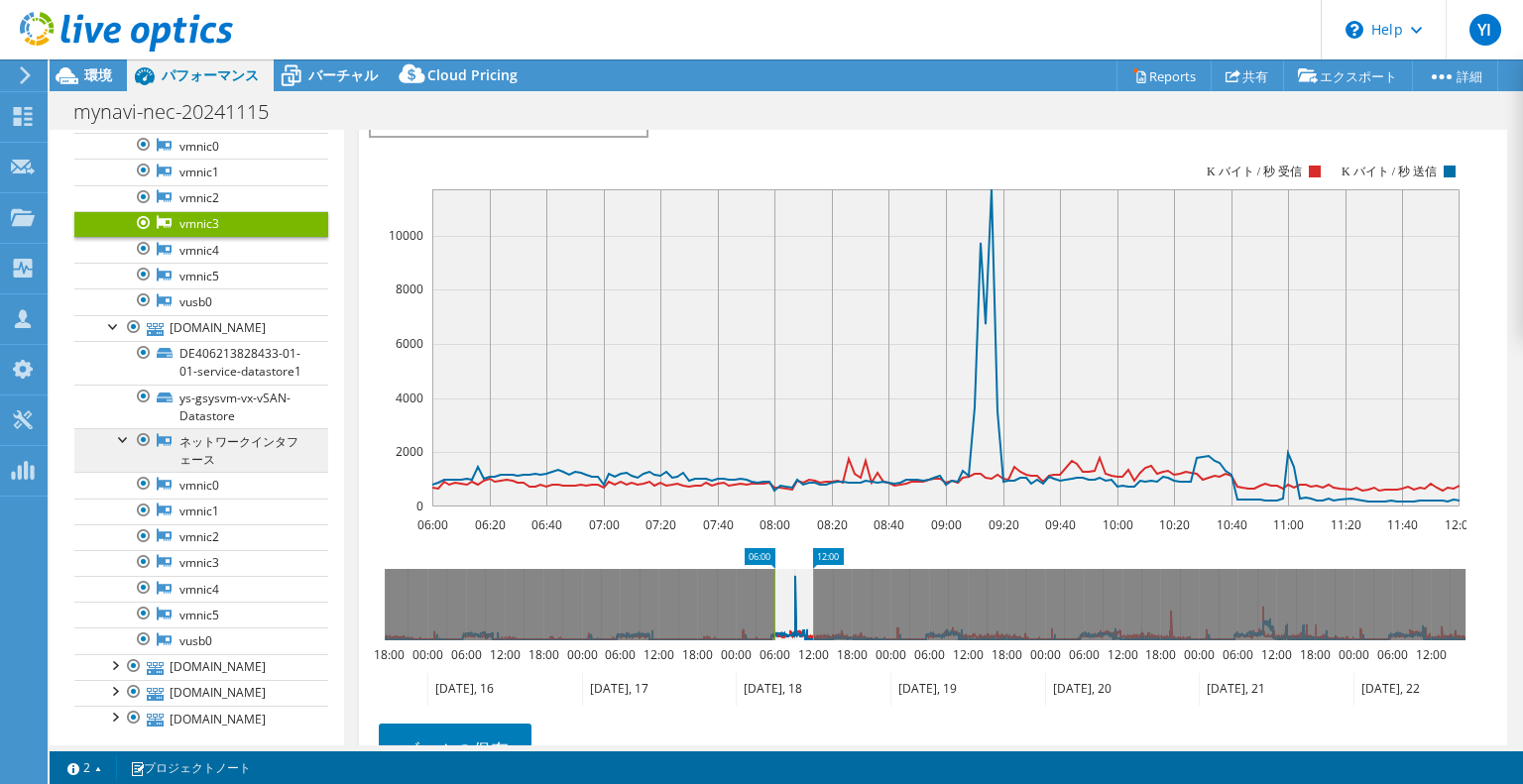 scroll, scrollTop: 1897, scrollLeft: 0, axis: vertical 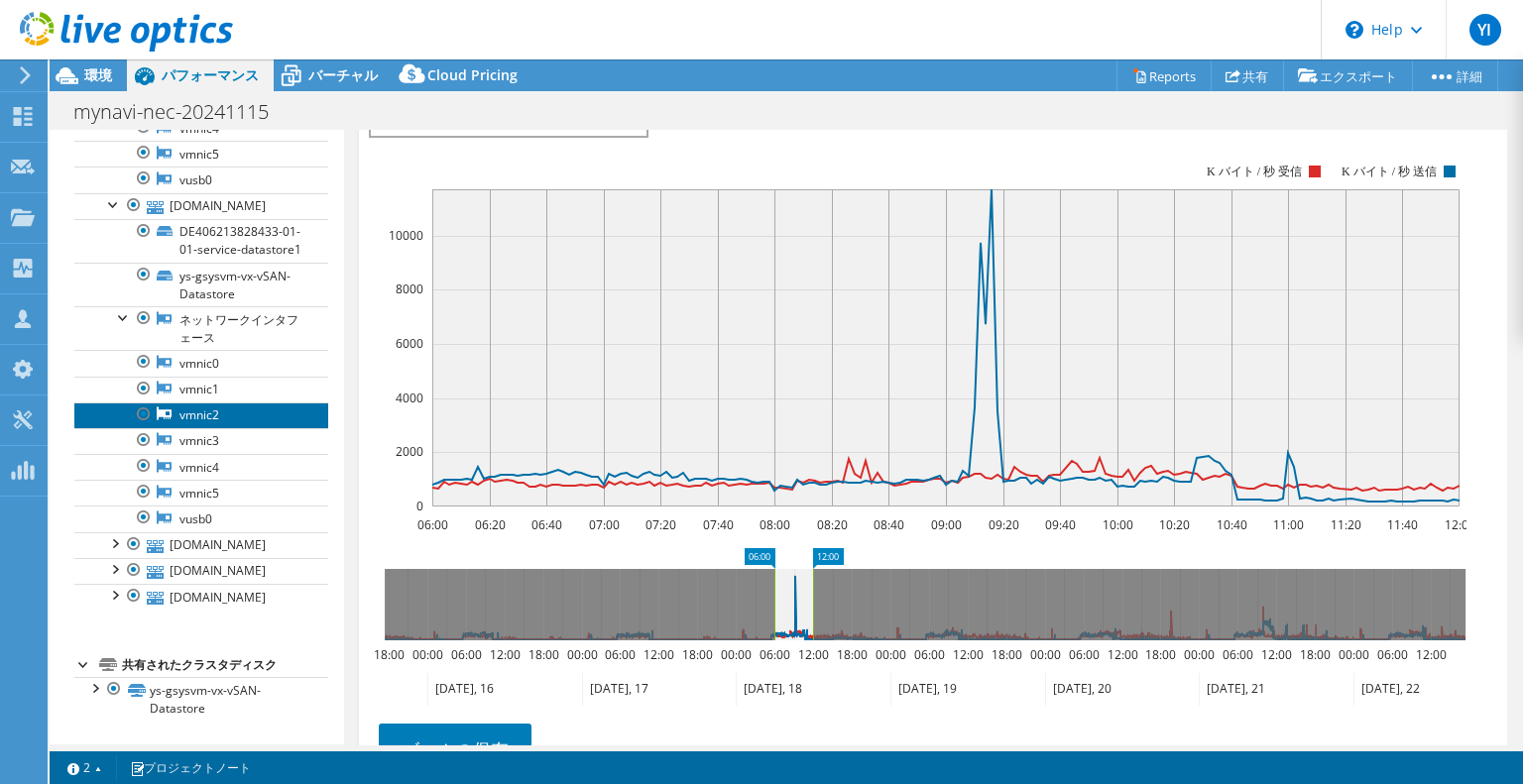click on "vmnic2" at bounding box center [201, 415] 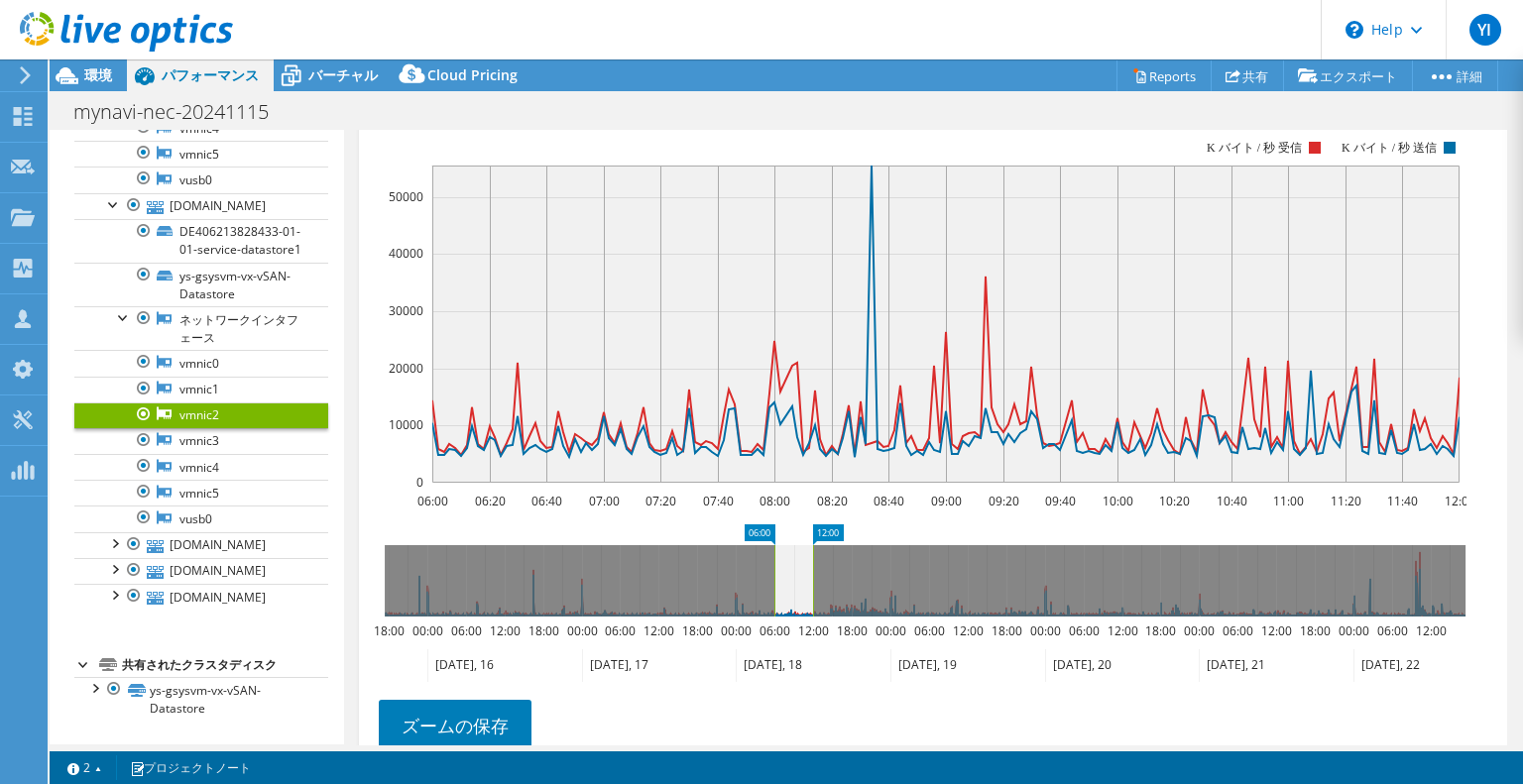 scroll, scrollTop: 288, scrollLeft: 0, axis: vertical 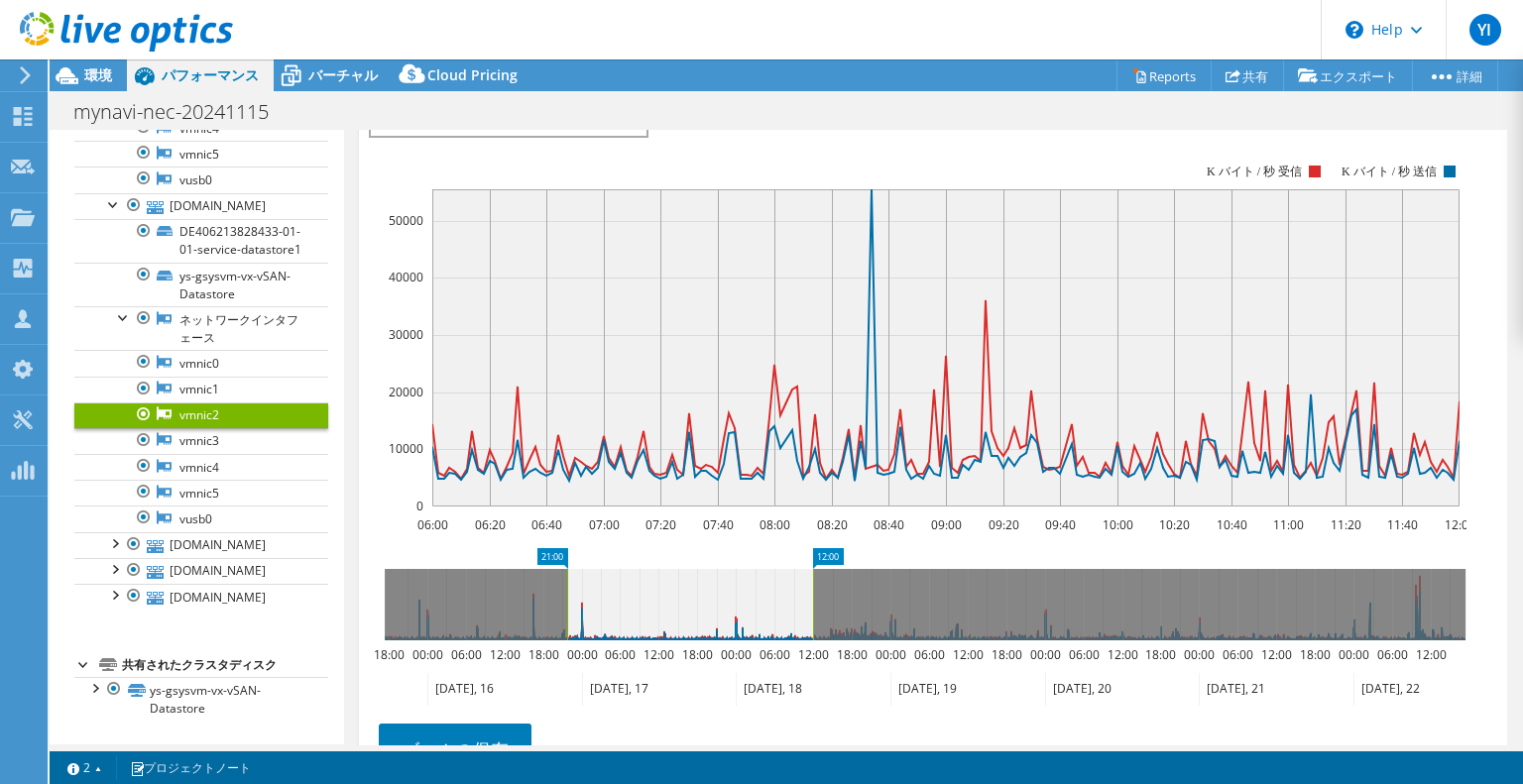 drag, startPoint x: 766, startPoint y: 551, endPoint x: 713, endPoint y: 567, distance: 55.36244 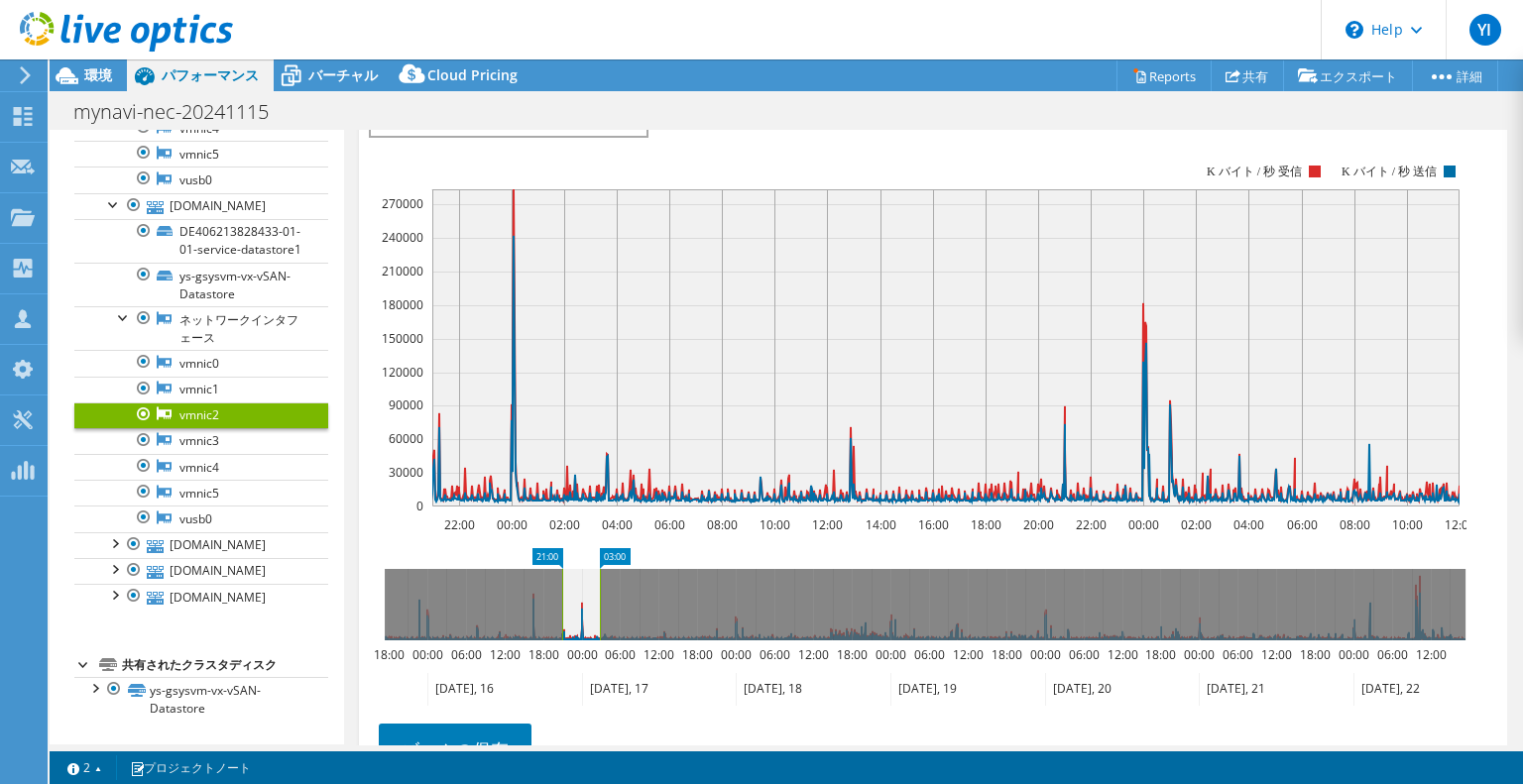 drag, startPoint x: 820, startPoint y: 550, endPoint x: 607, endPoint y: 573, distance: 214.23819 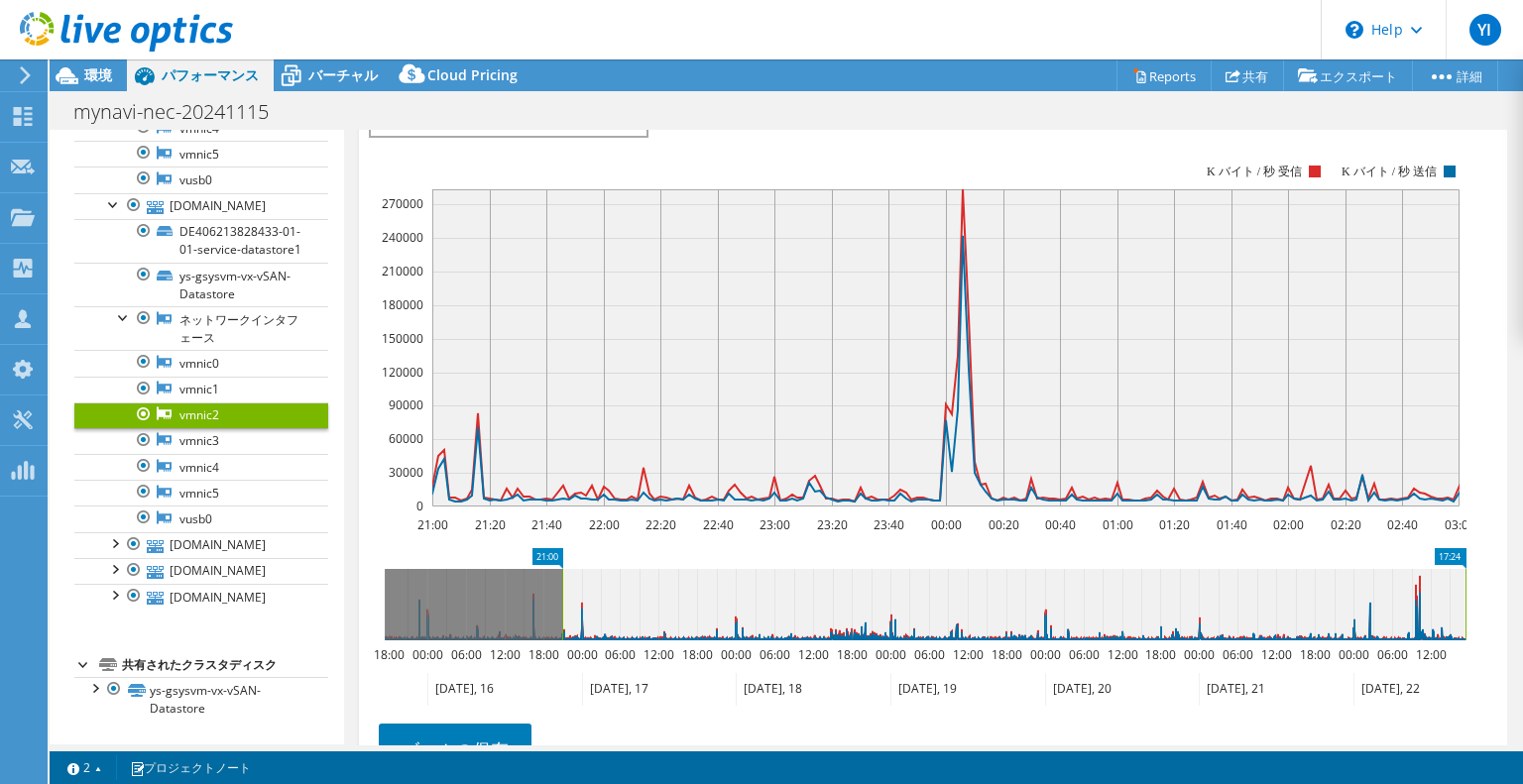 drag, startPoint x: 620, startPoint y: 548, endPoint x: 1490, endPoint y: 573, distance: 870.35912 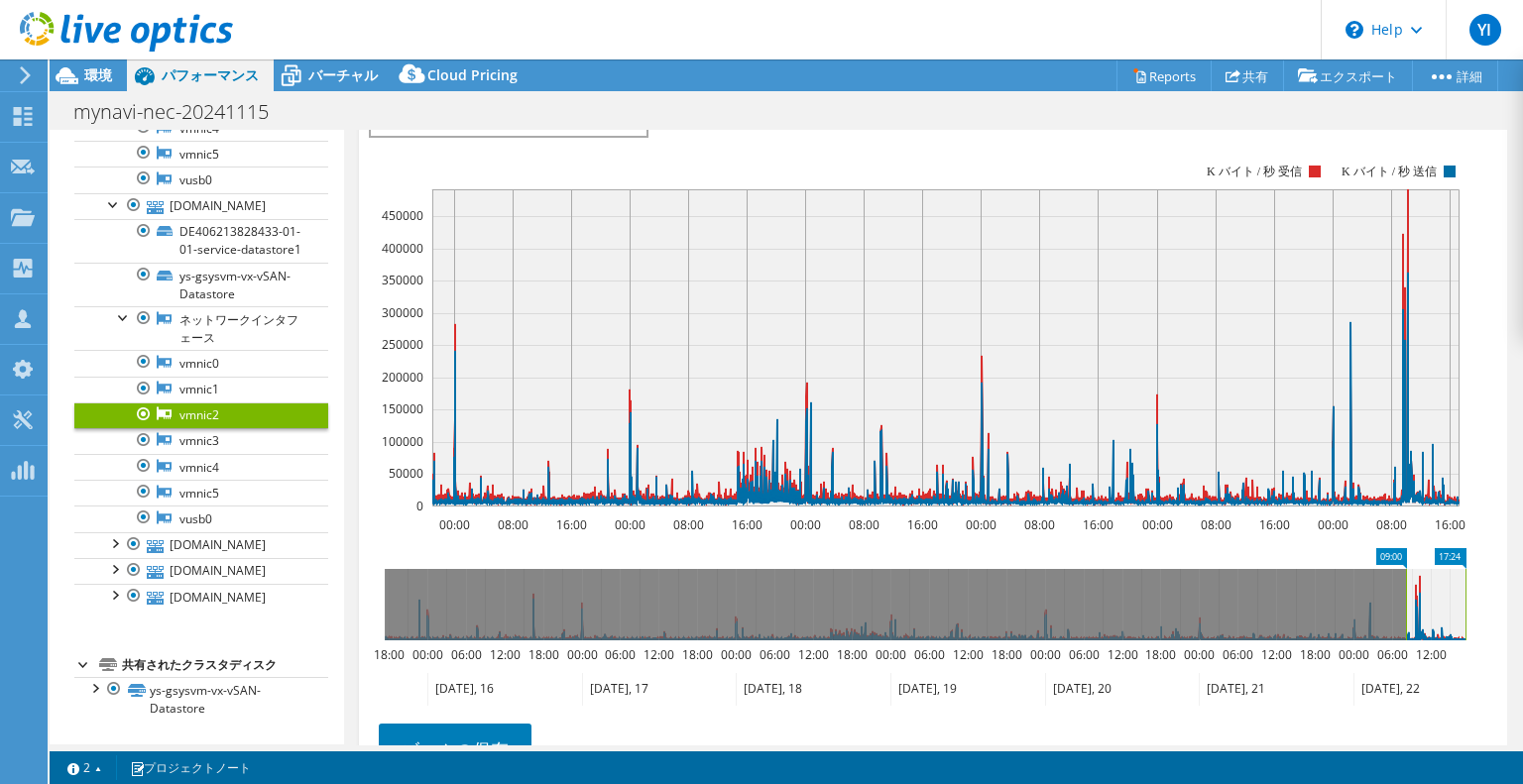drag, startPoint x: 552, startPoint y: 551, endPoint x: 1396, endPoint y: 536, distance: 844.1333 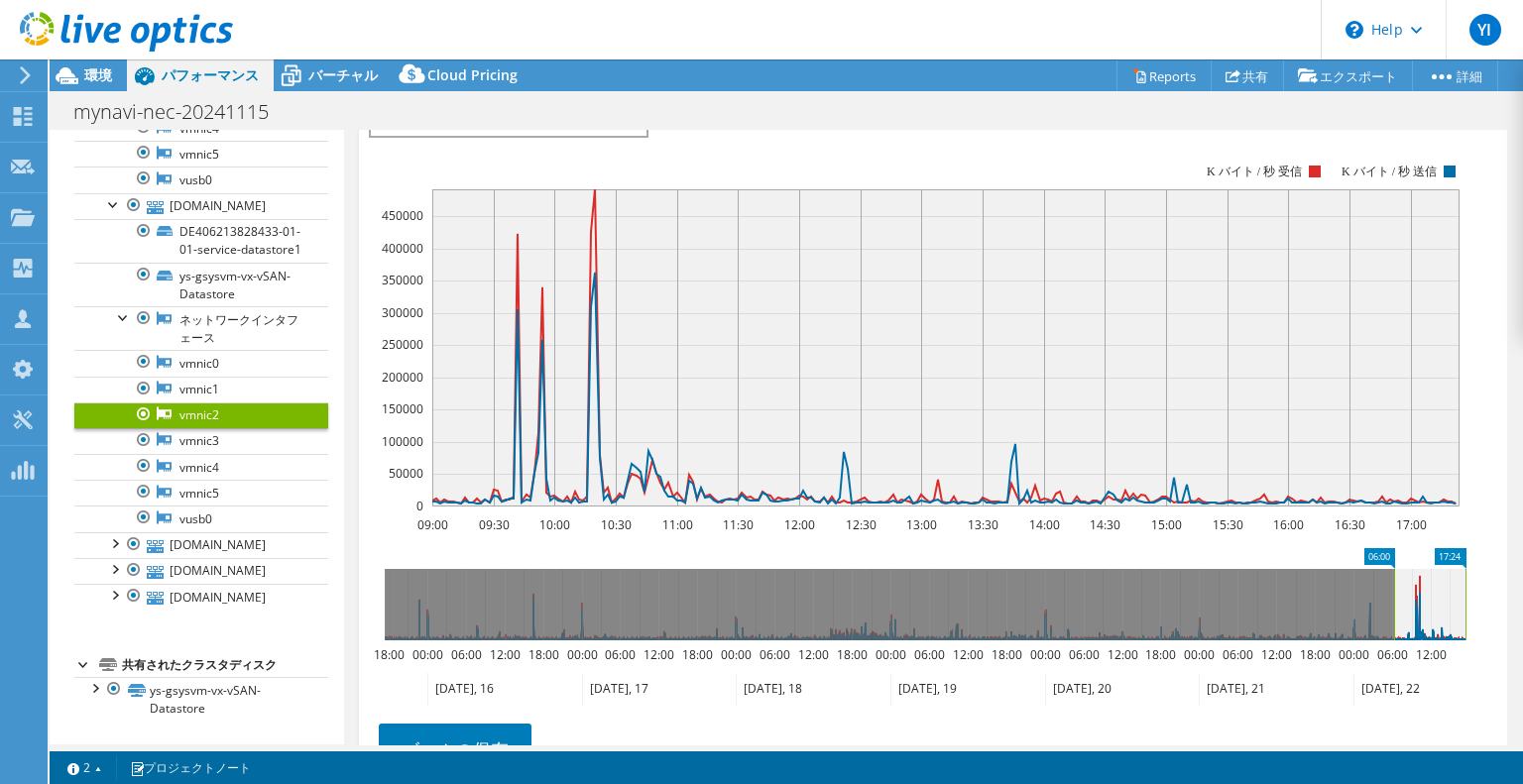 drag, startPoint x: 1405, startPoint y: 554, endPoint x: 1387, endPoint y: 562, distance: 19.697716 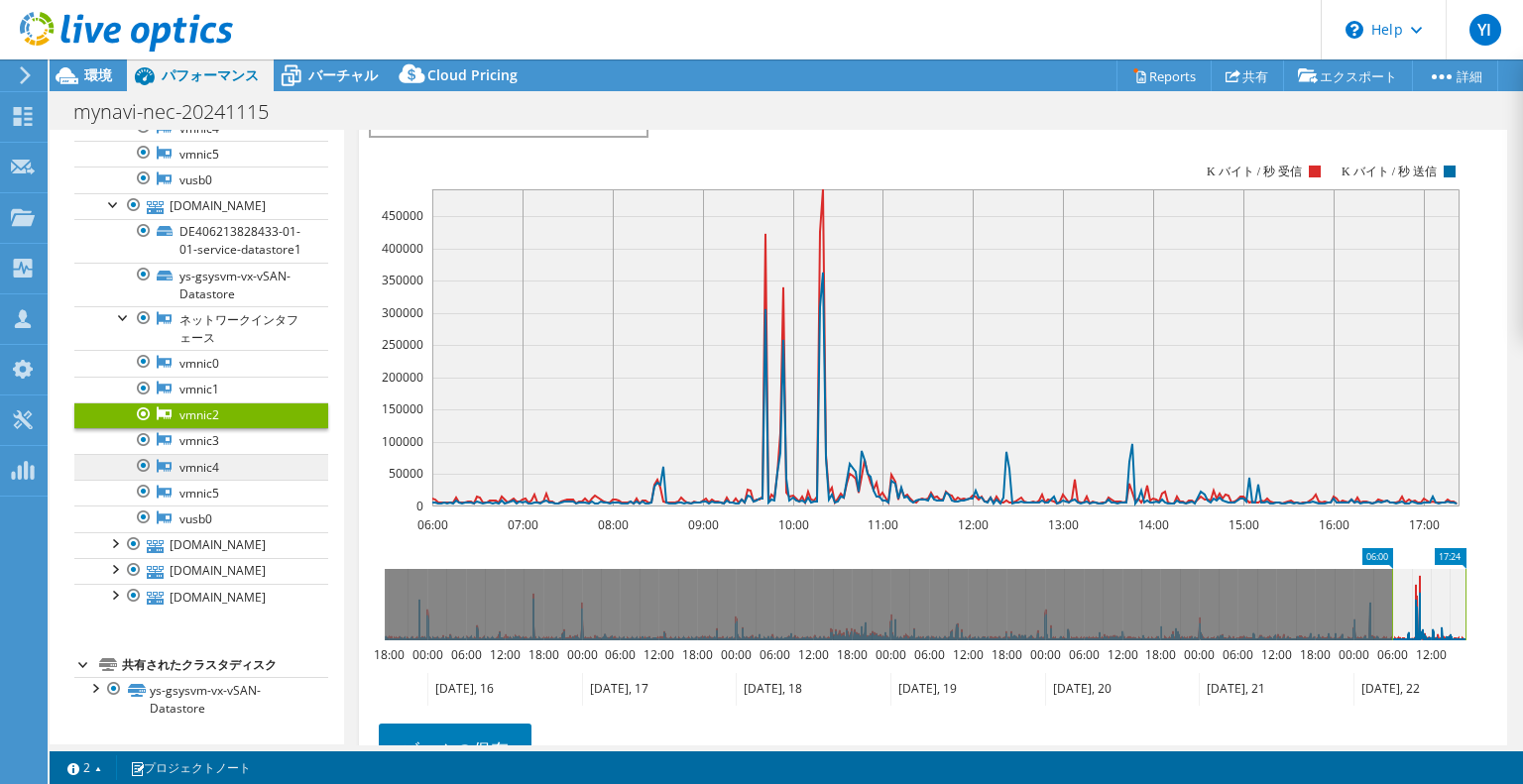 scroll, scrollTop: 2091, scrollLeft: 0, axis: vertical 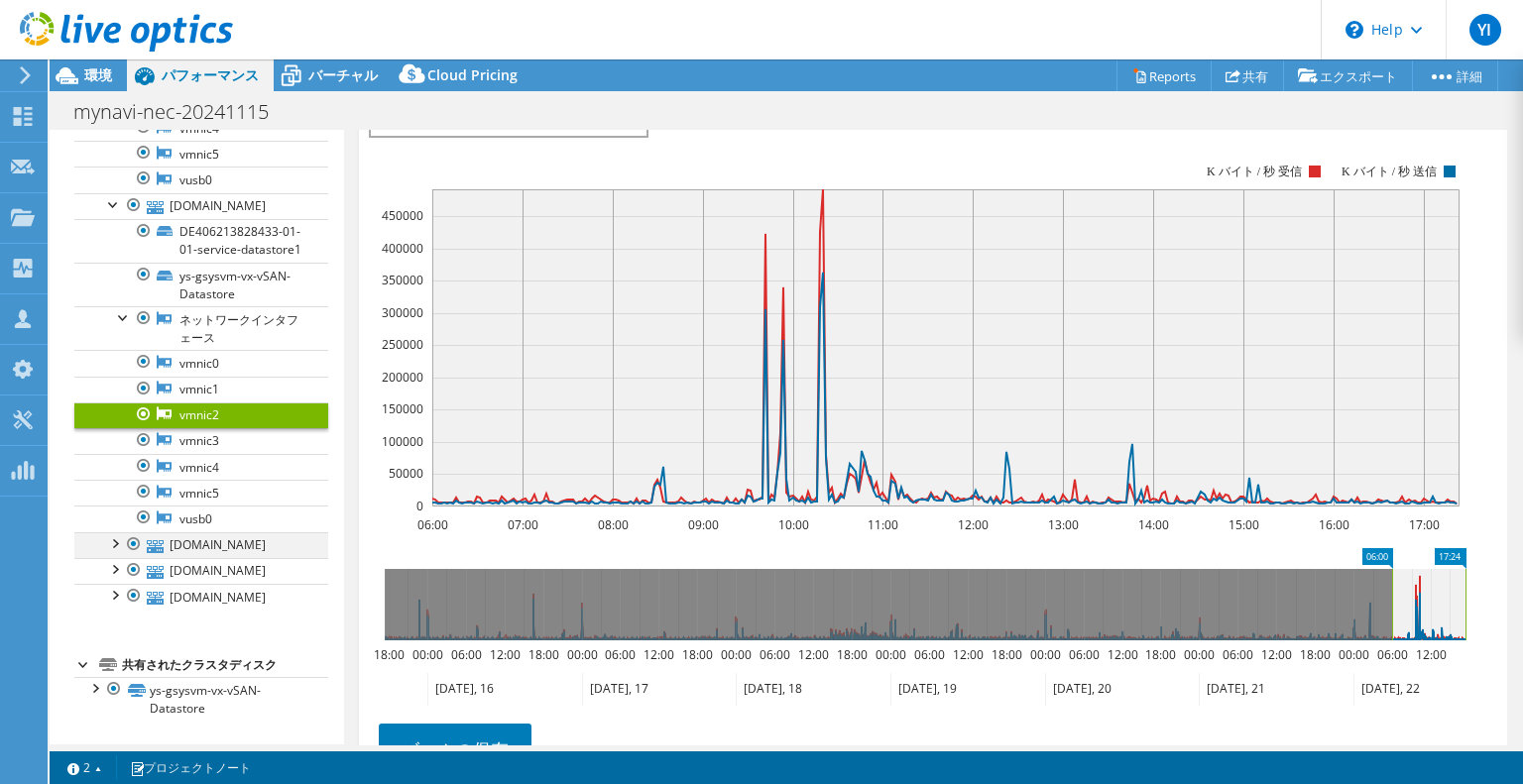click at bounding box center [114, 542] 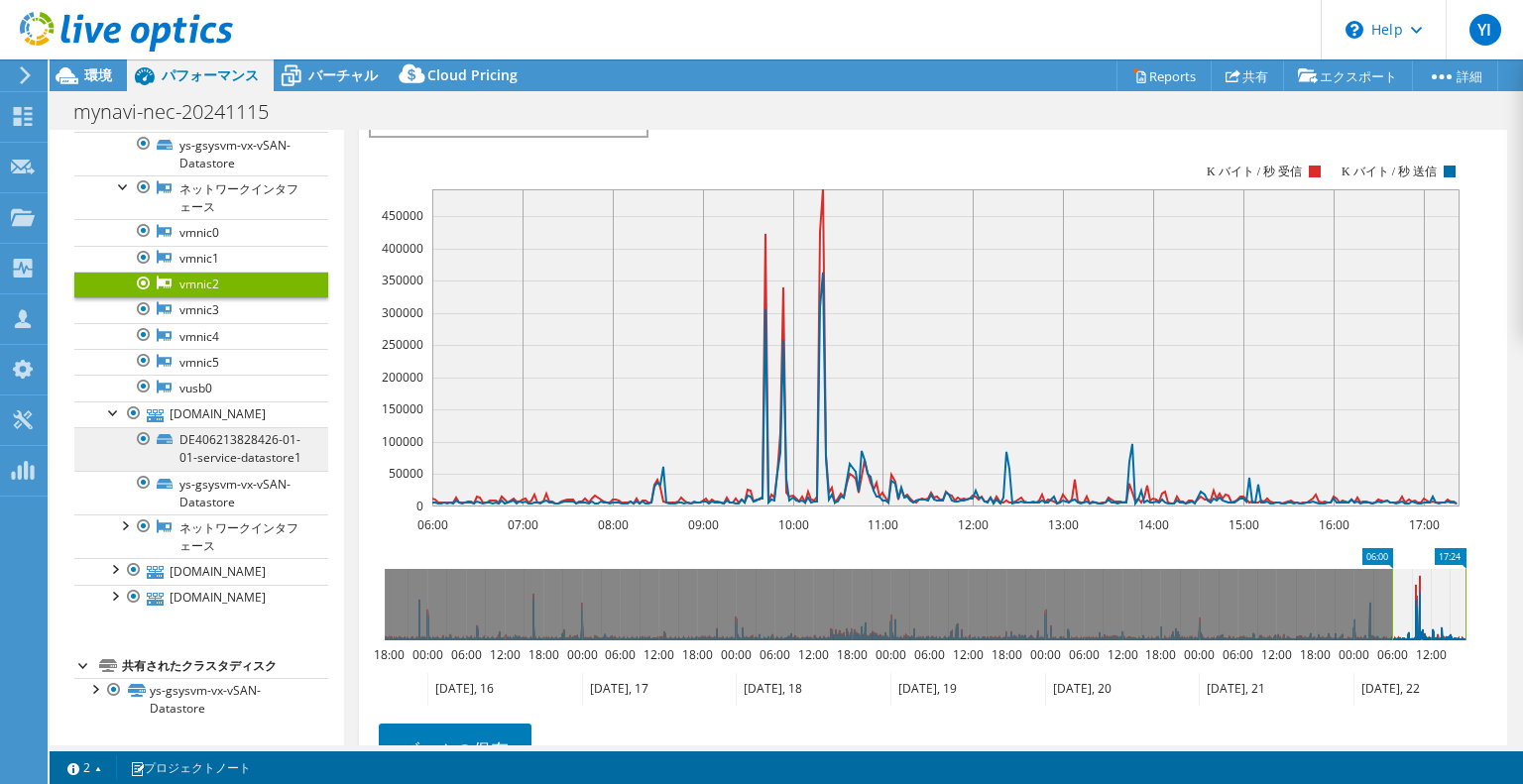 scroll, scrollTop: 2190, scrollLeft: 0, axis: vertical 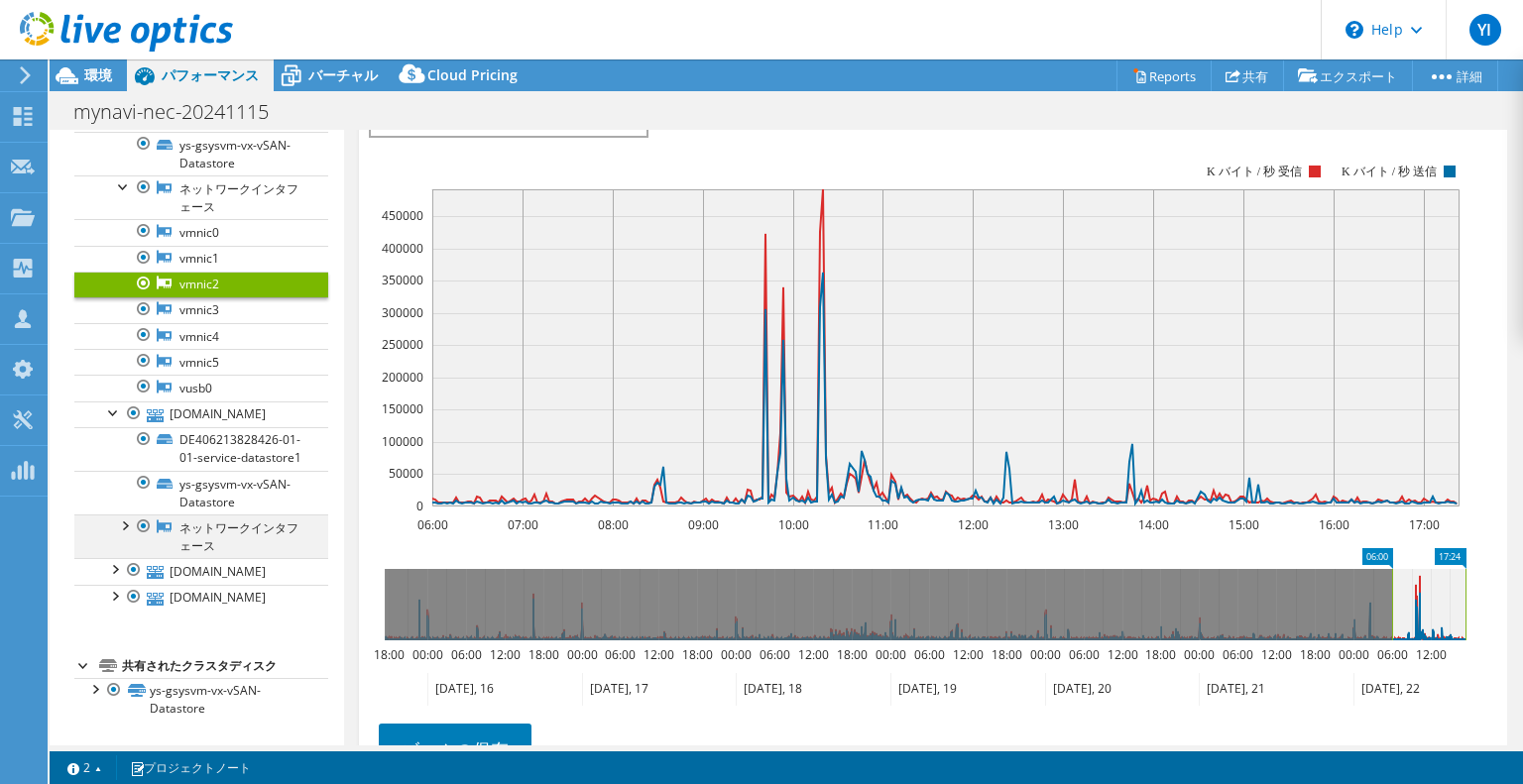 click at bounding box center [124, 524] 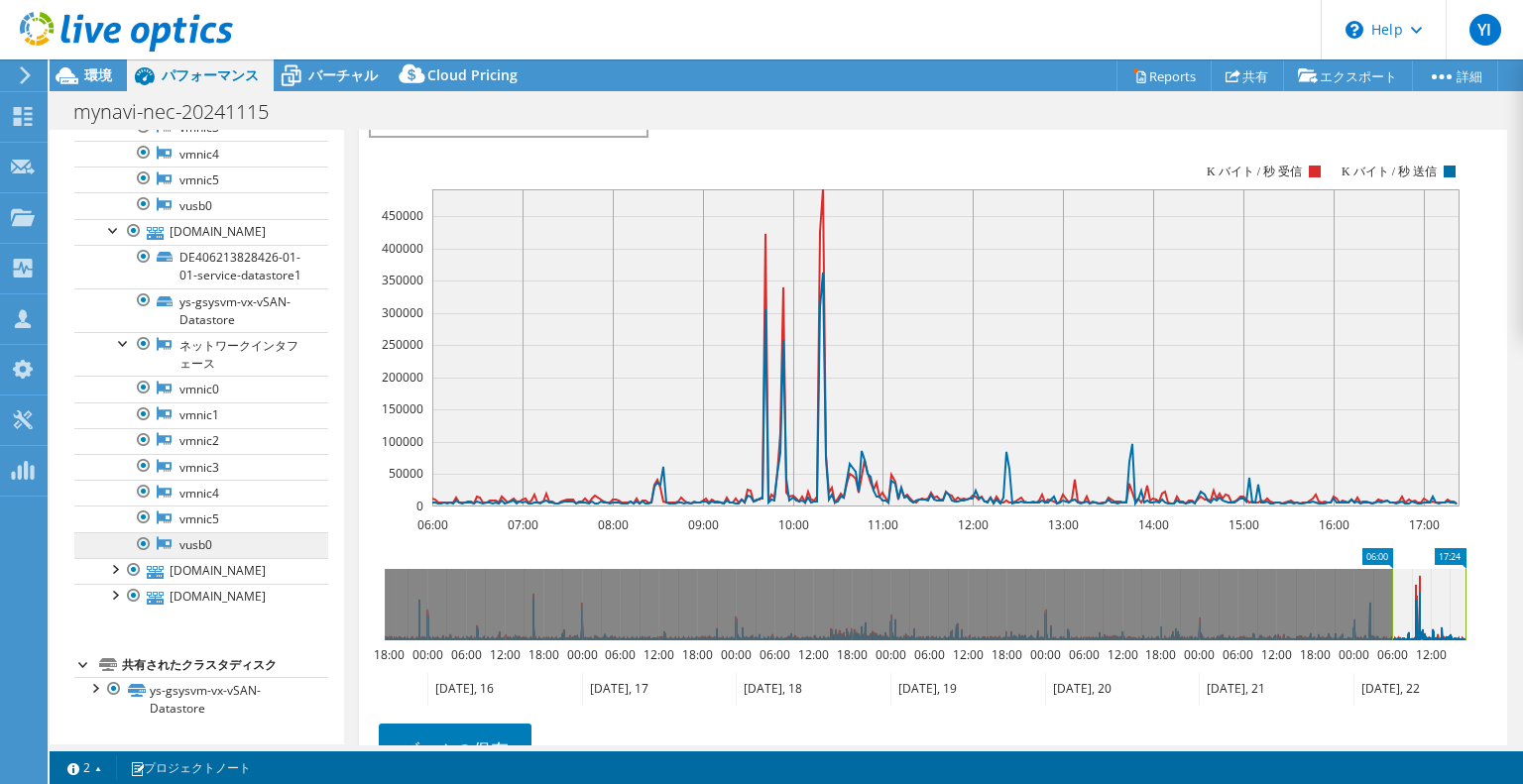 scroll, scrollTop: 2389, scrollLeft: 0, axis: vertical 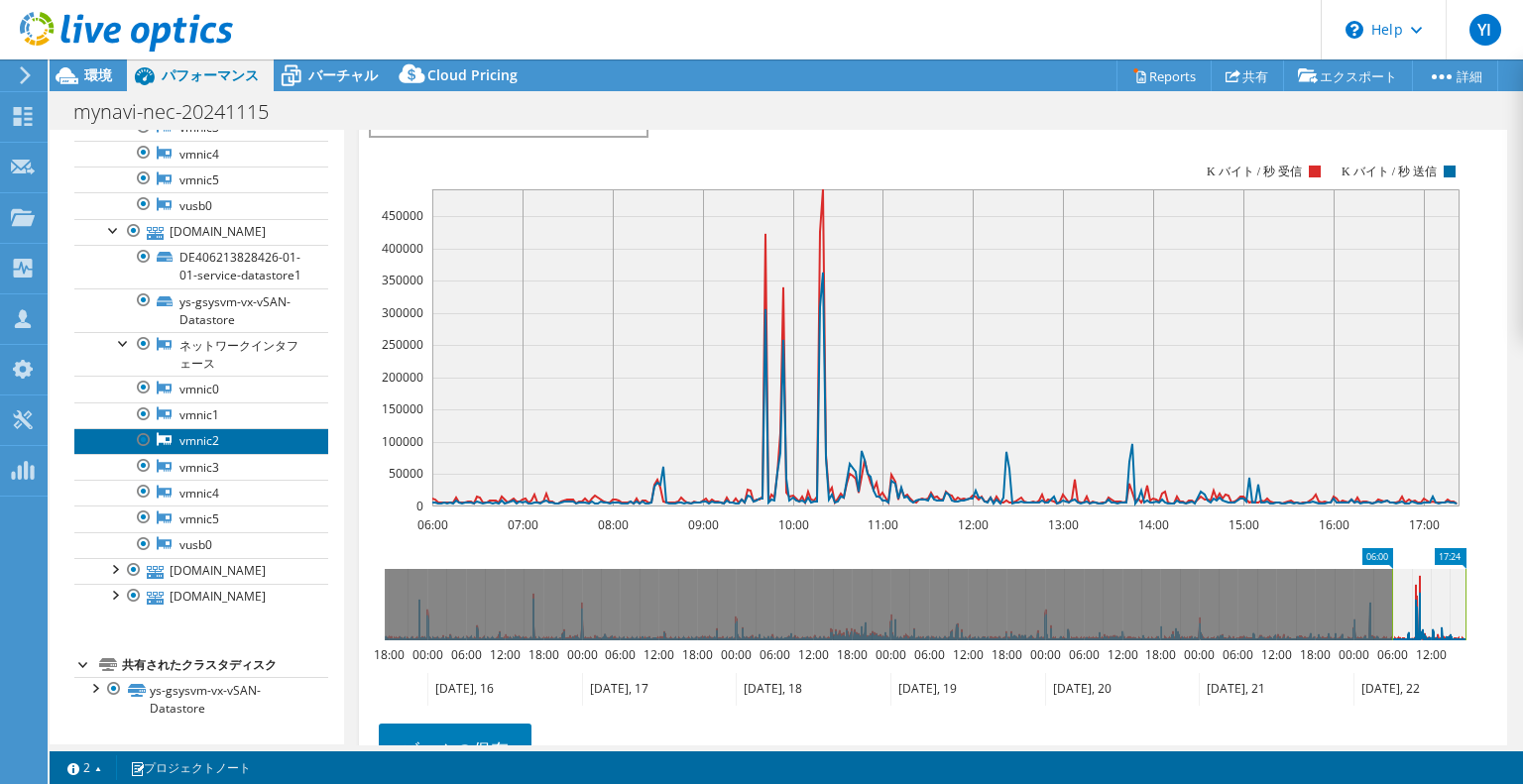 click on "vmnic2" at bounding box center [201, 441] 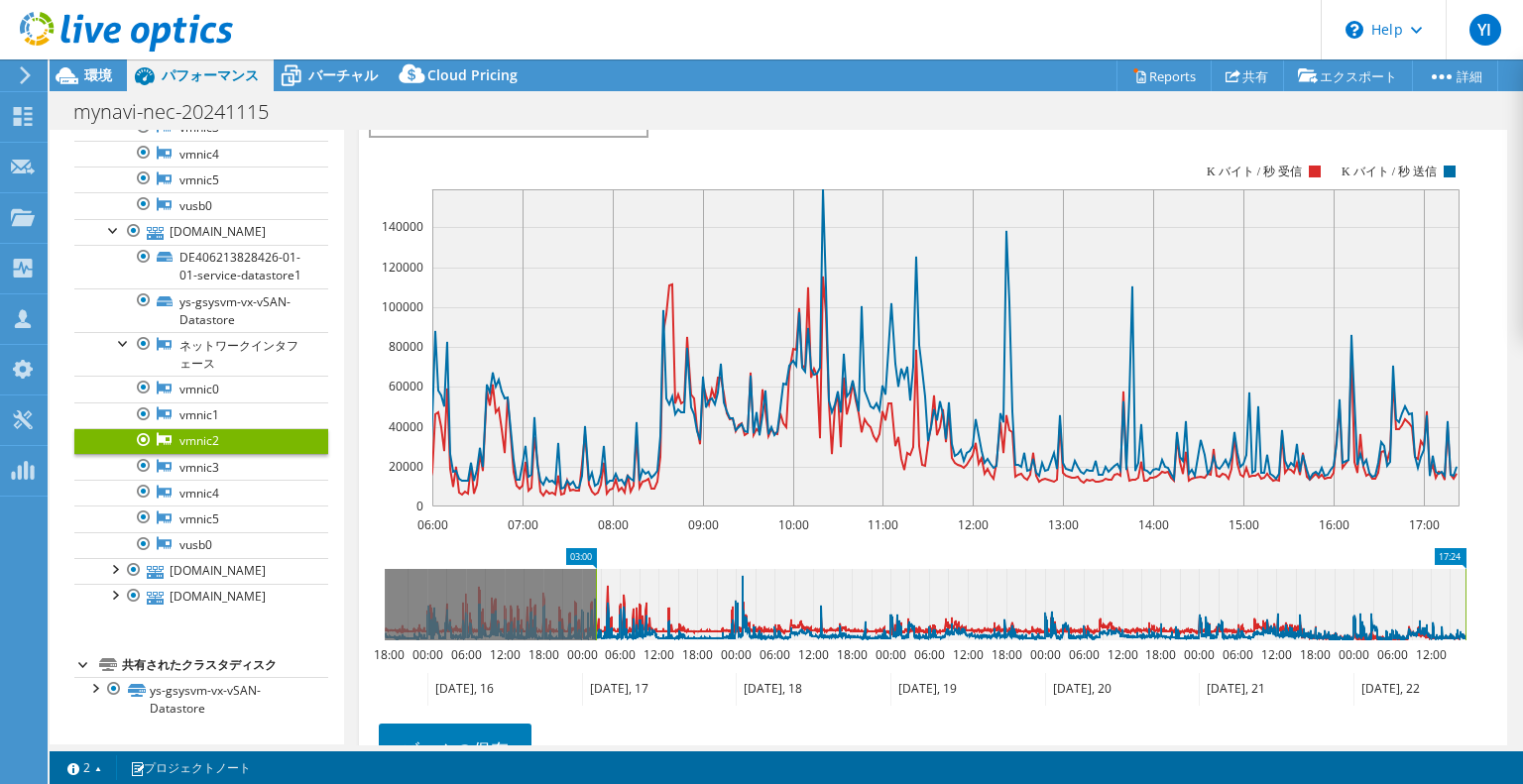 drag, startPoint x: 1370, startPoint y: 546, endPoint x: 574, endPoint y: 527, distance: 796.22673 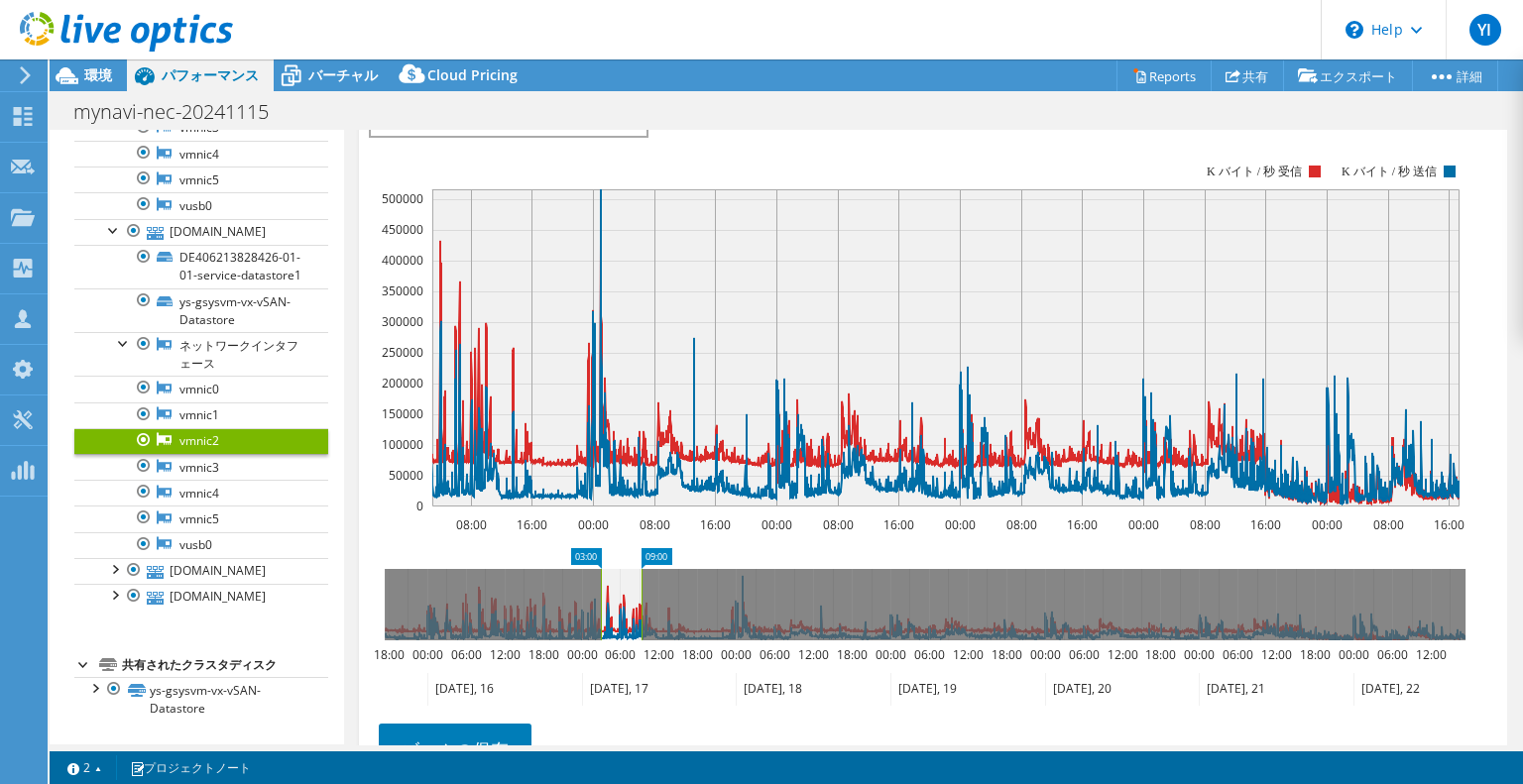 drag, startPoint x: 1447, startPoint y: 554, endPoint x: 623, endPoint y: 558, distance: 824.00971 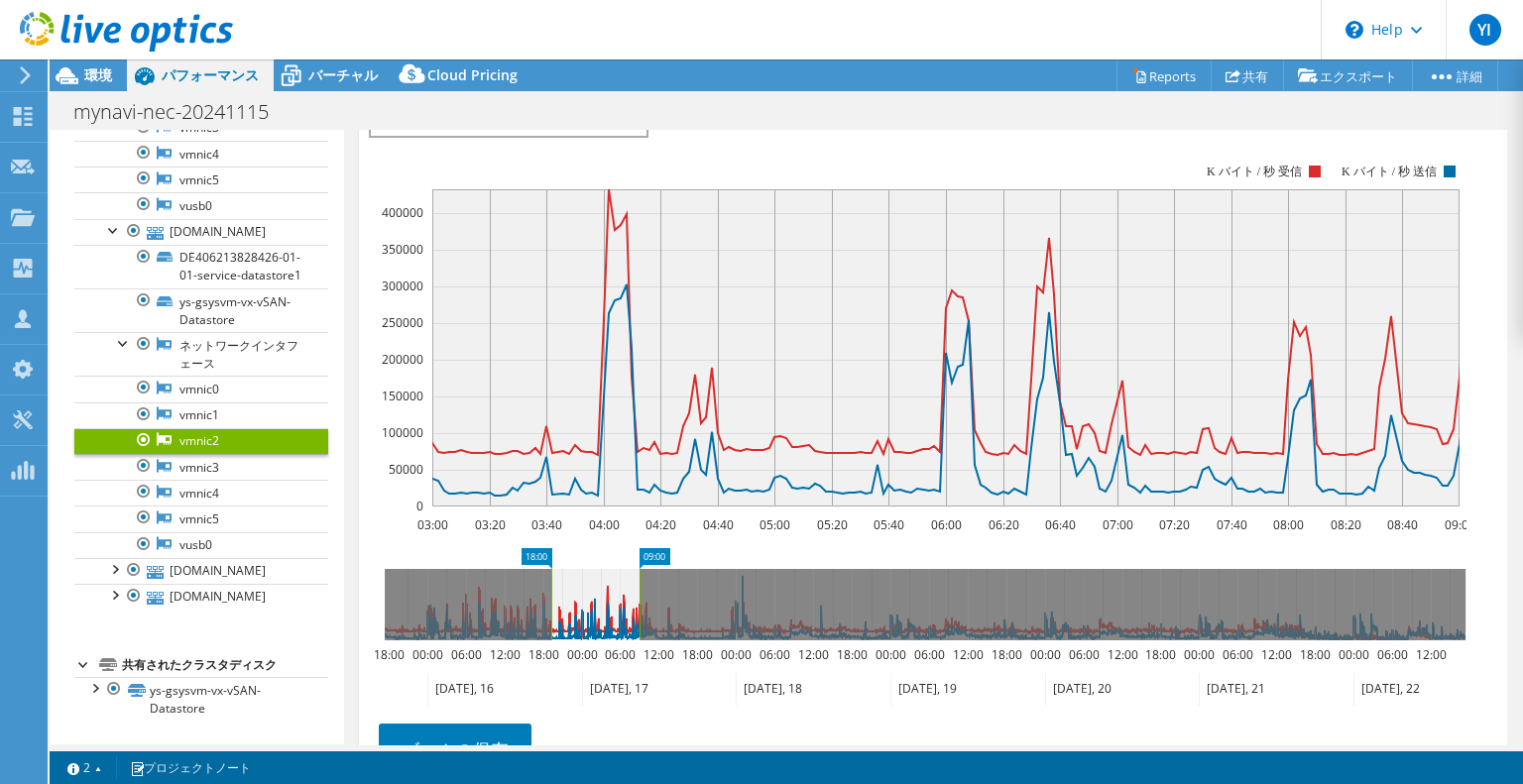 drag, startPoint x: 592, startPoint y: 547, endPoint x: 542, endPoint y: 544, distance: 50.08992 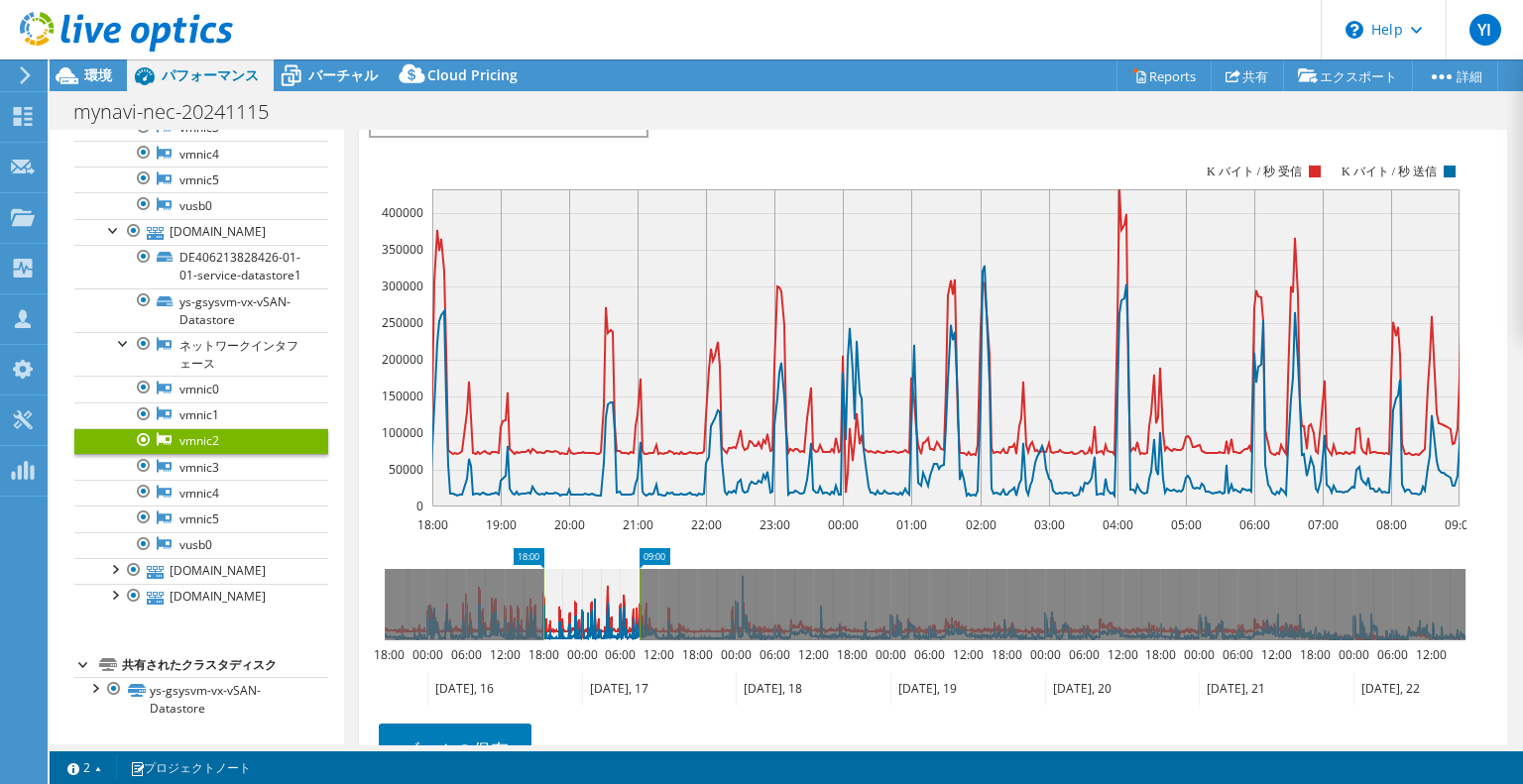 scroll, scrollTop: 189, scrollLeft: 0, axis: vertical 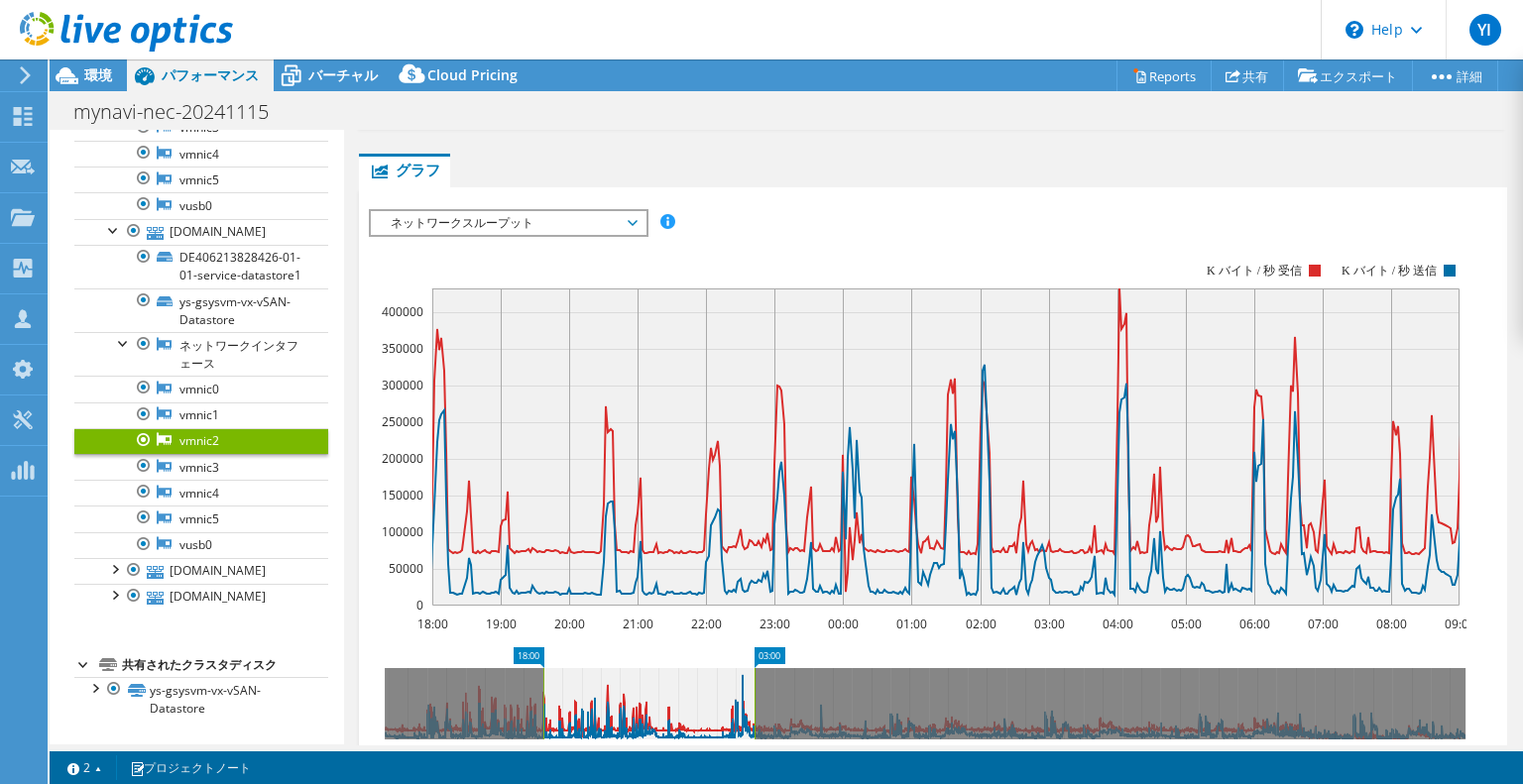 drag, startPoint x: 658, startPoint y: 645, endPoint x: 773, endPoint y: 646, distance: 115.00435 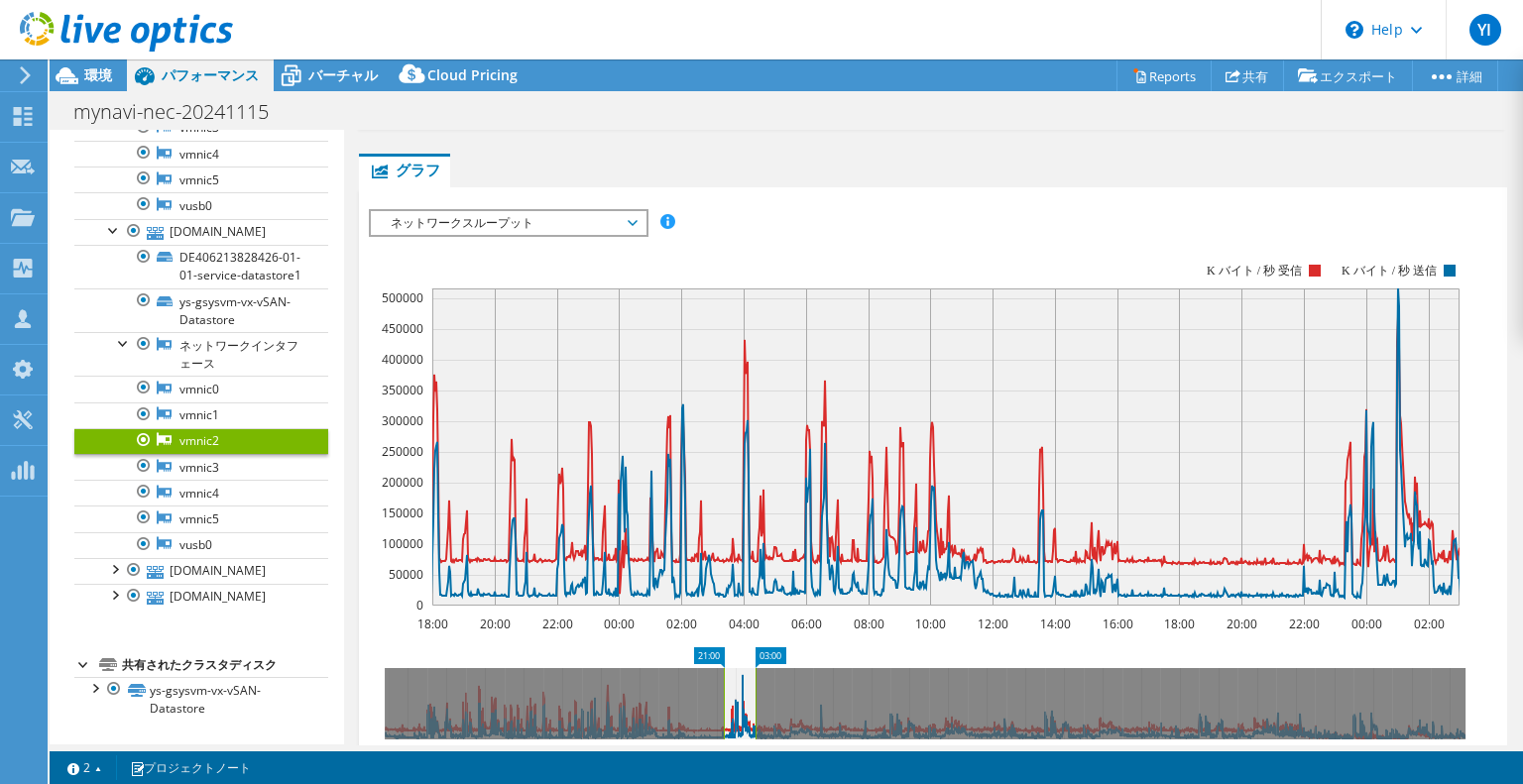 drag, startPoint x: 532, startPoint y: 652, endPoint x: 714, endPoint y: 653, distance: 182.00275 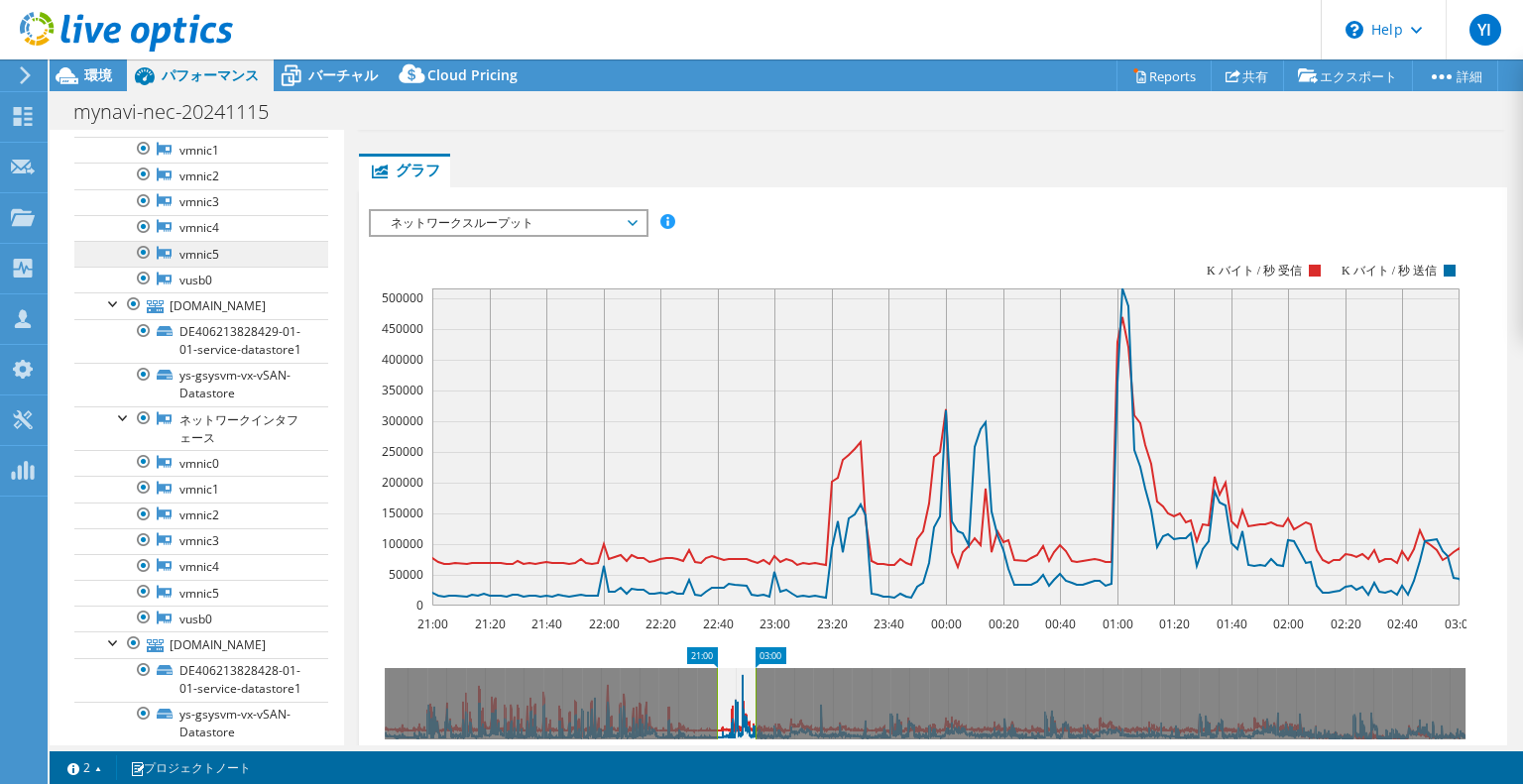 scroll, scrollTop: 109, scrollLeft: 0, axis: vertical 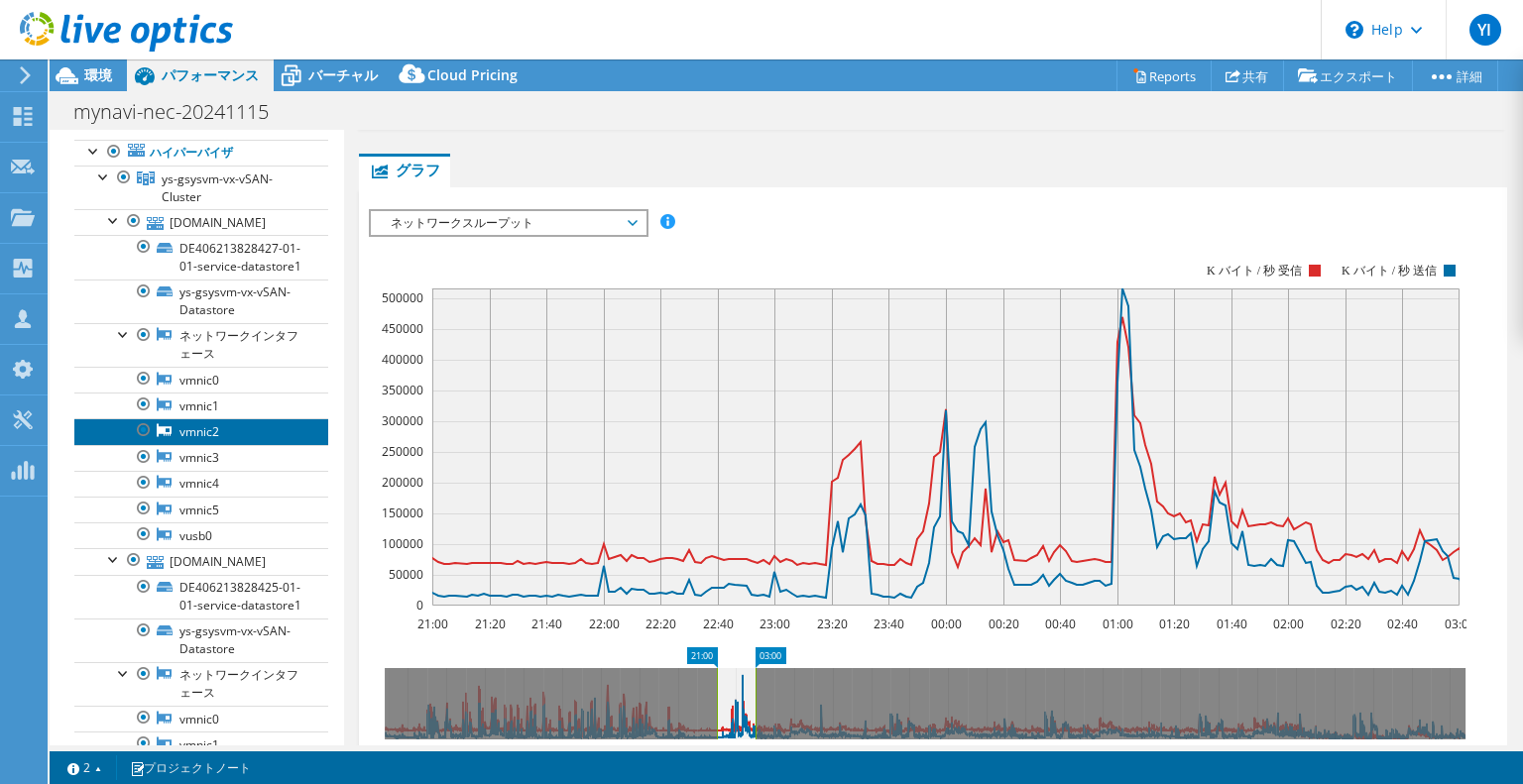 click on "vmnic2" at bounding box center [201, 431] 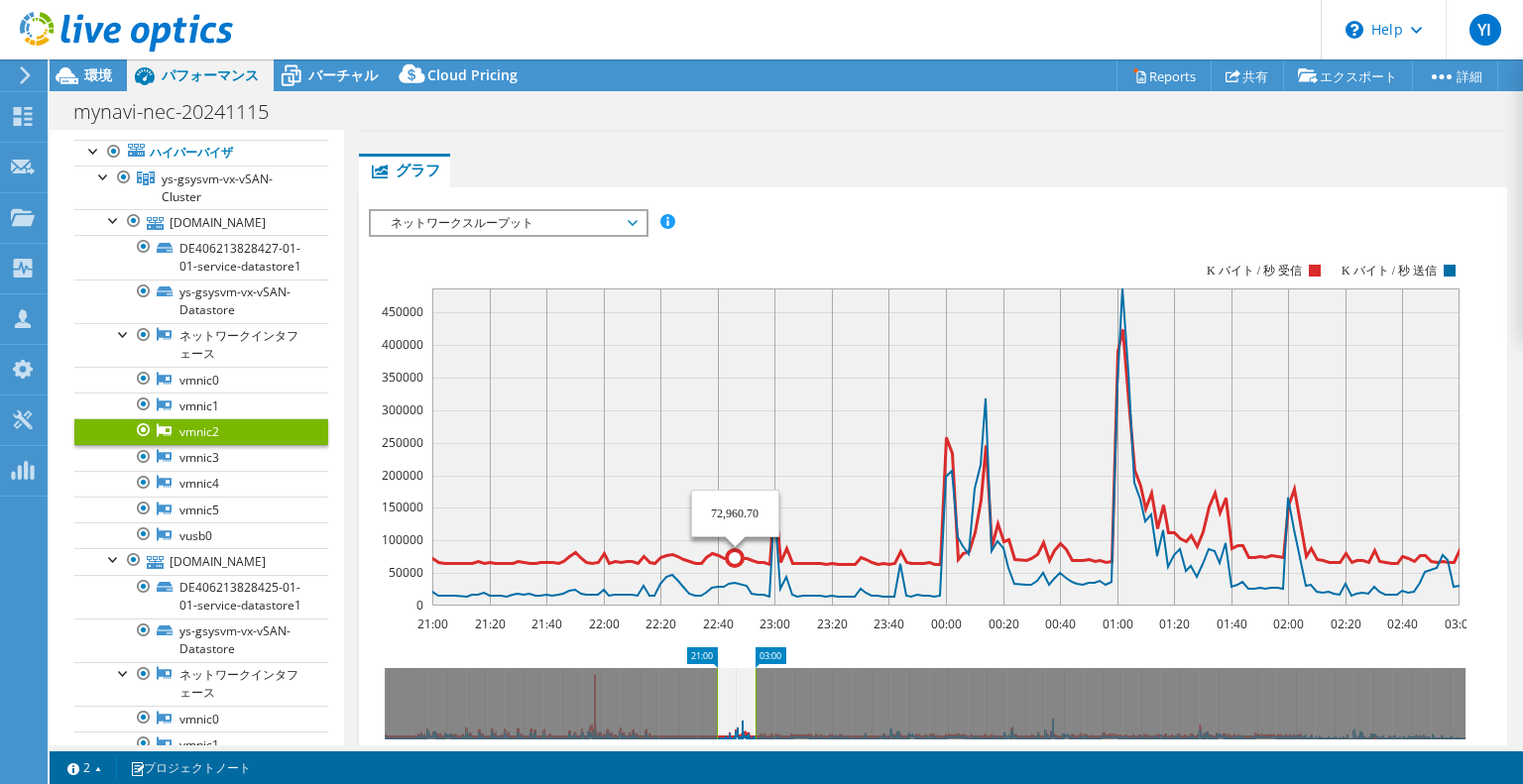 scroll, scrollTop: 336, scrollLeft: 0, axis: vertical 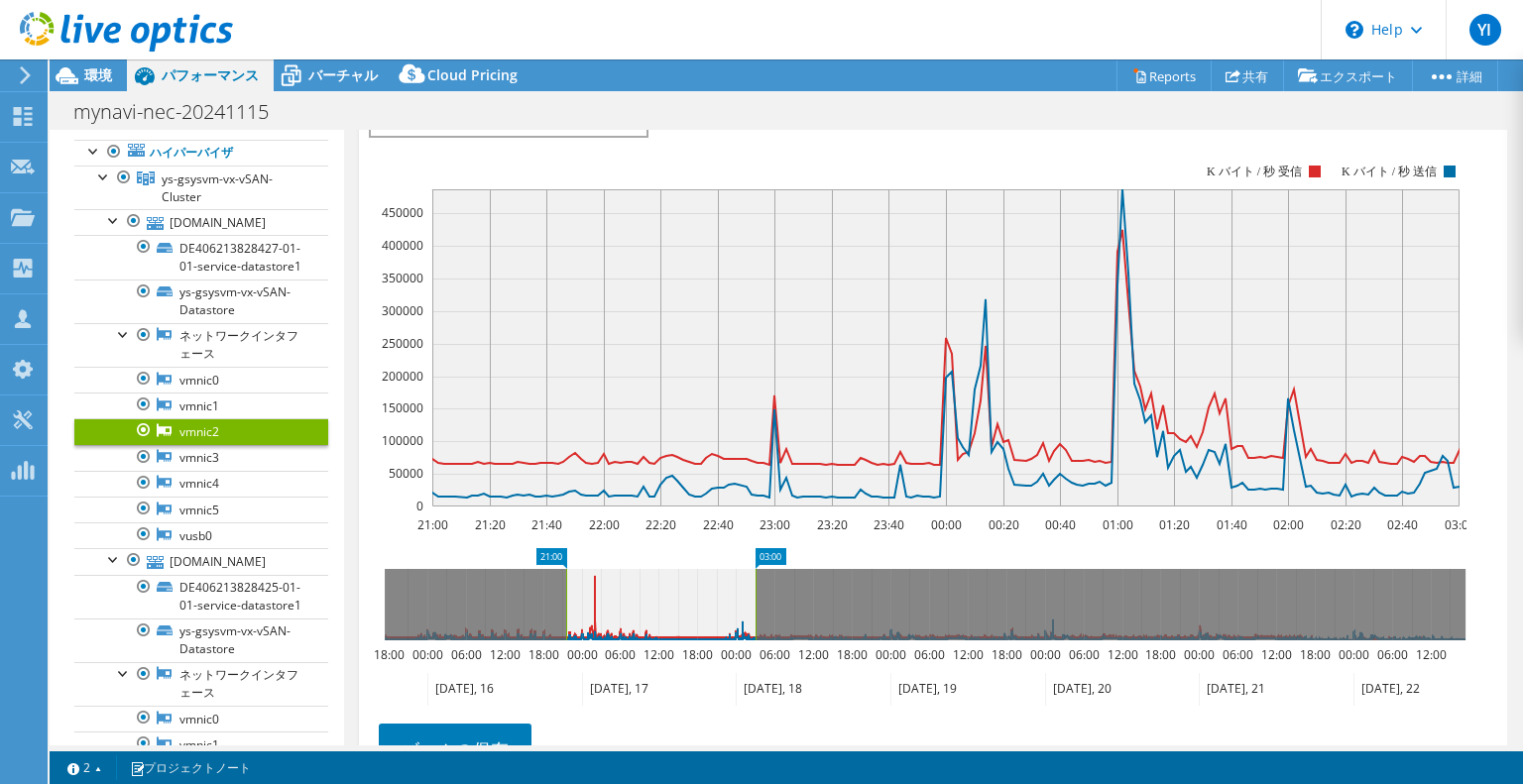 drag, startPoint x: 697, startPoint y: 546, endPoint x: 554, endPoint y: 537, distance: 143.28294 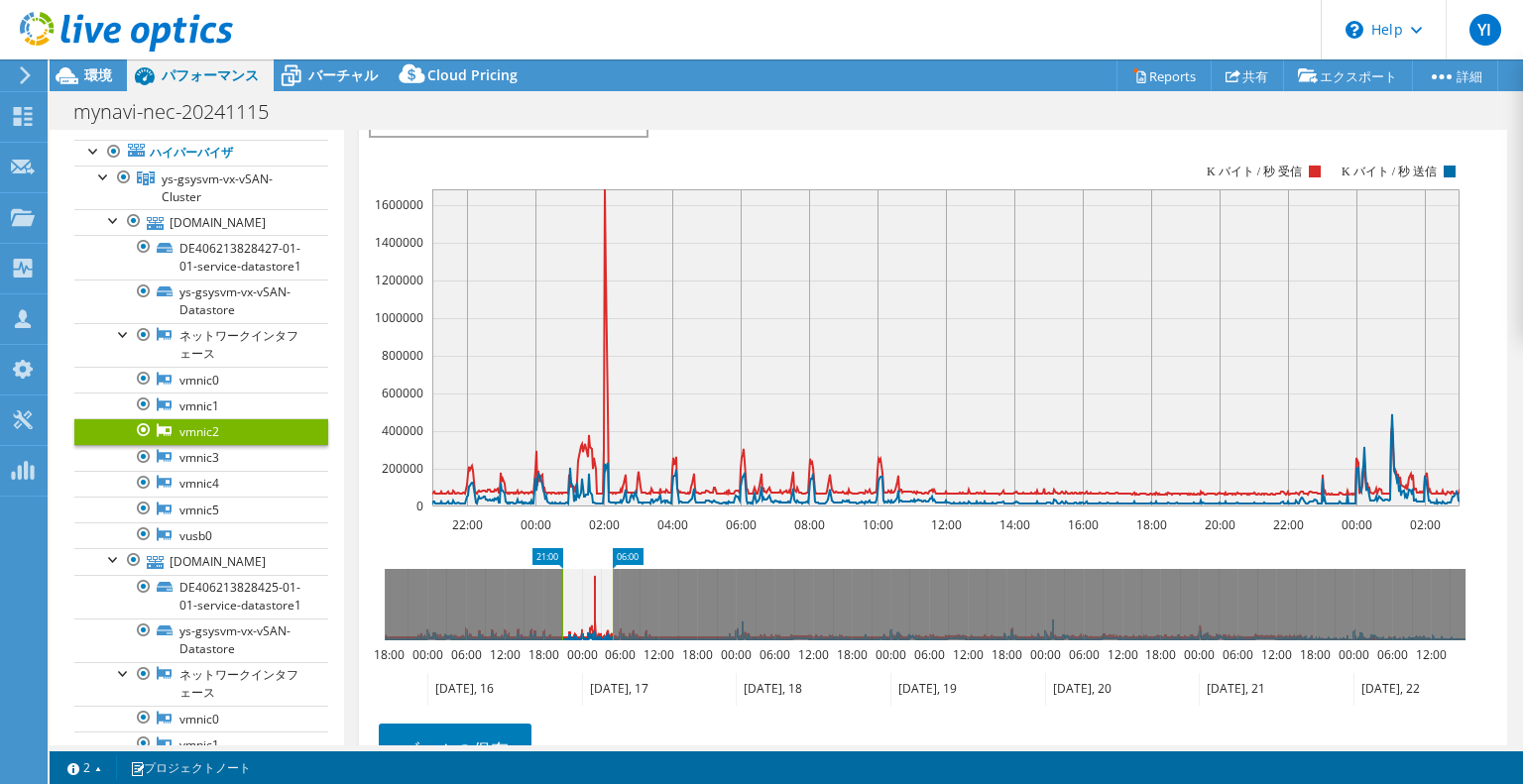 drag, startPoint x: 765, startPoint y: 550, endPoint x: 626, endPoint y: 554, distance: 139.05754 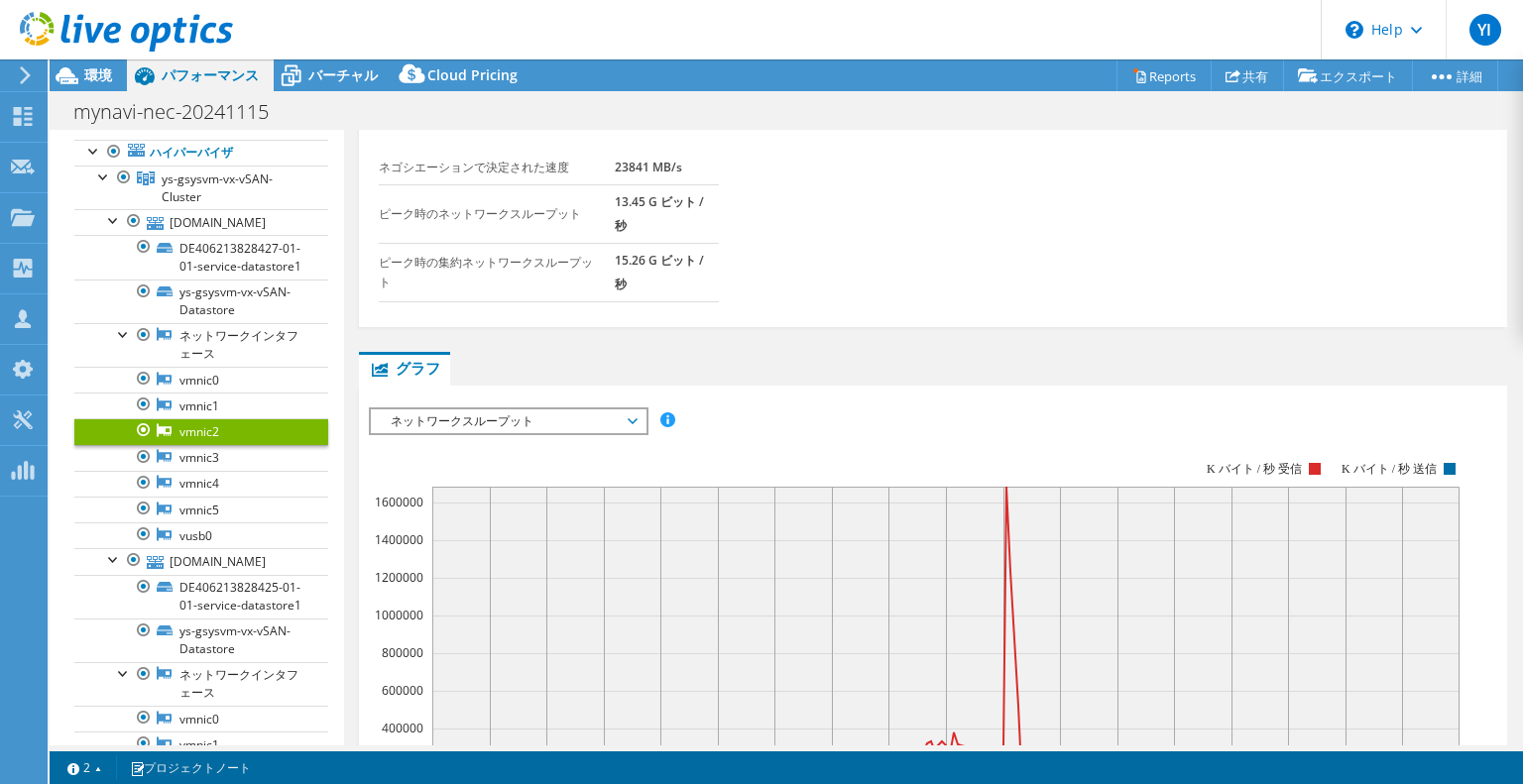 scroll, scrollTop: 138, scrollLeft: 0, axis: vertical 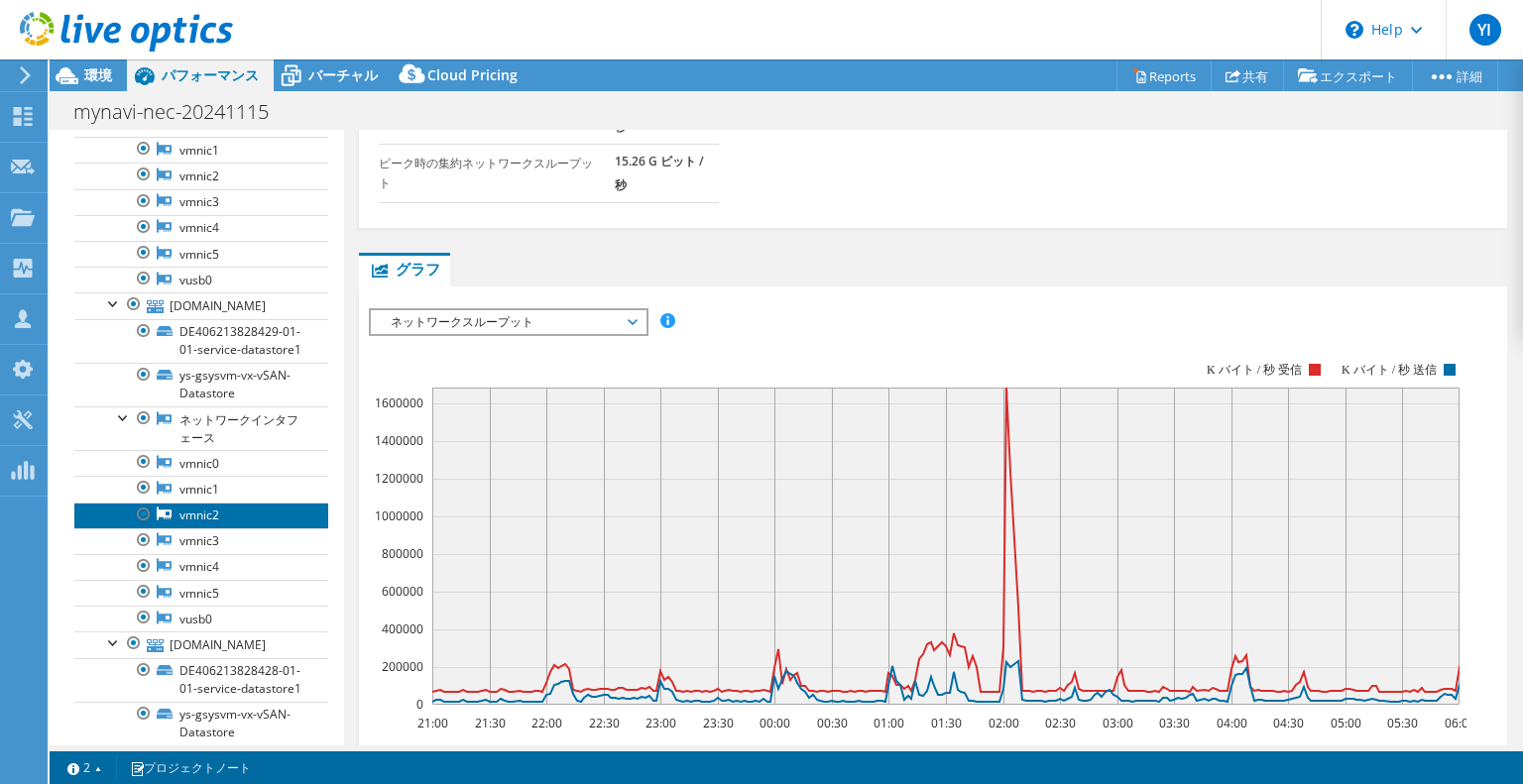 click on "vmnic2" at bounding box center (201, 515) 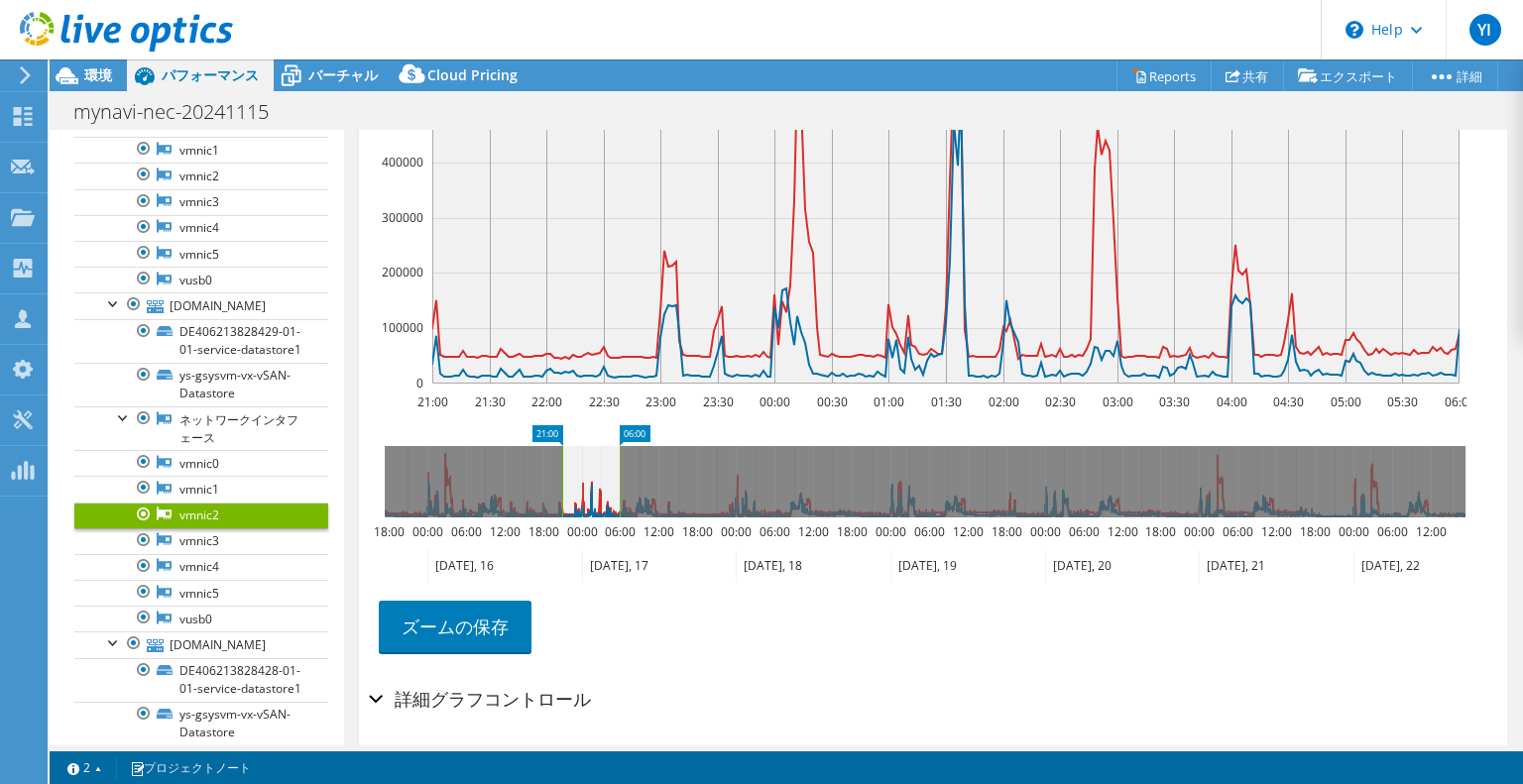 scroll, scrollTop: 237, scrollLeft: 0, axis: vertical 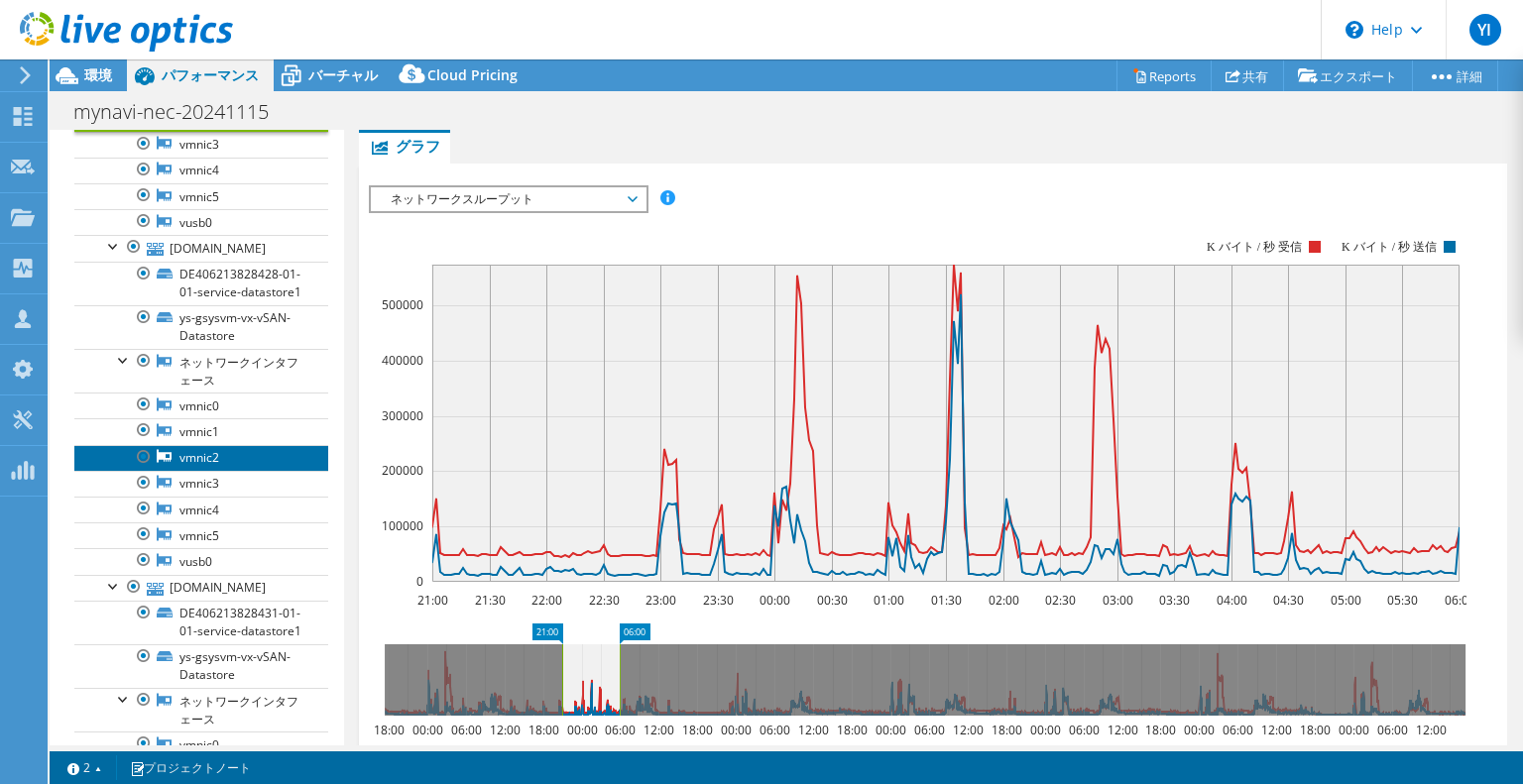 click on "vmnic2" at bounding box center [201, 458] 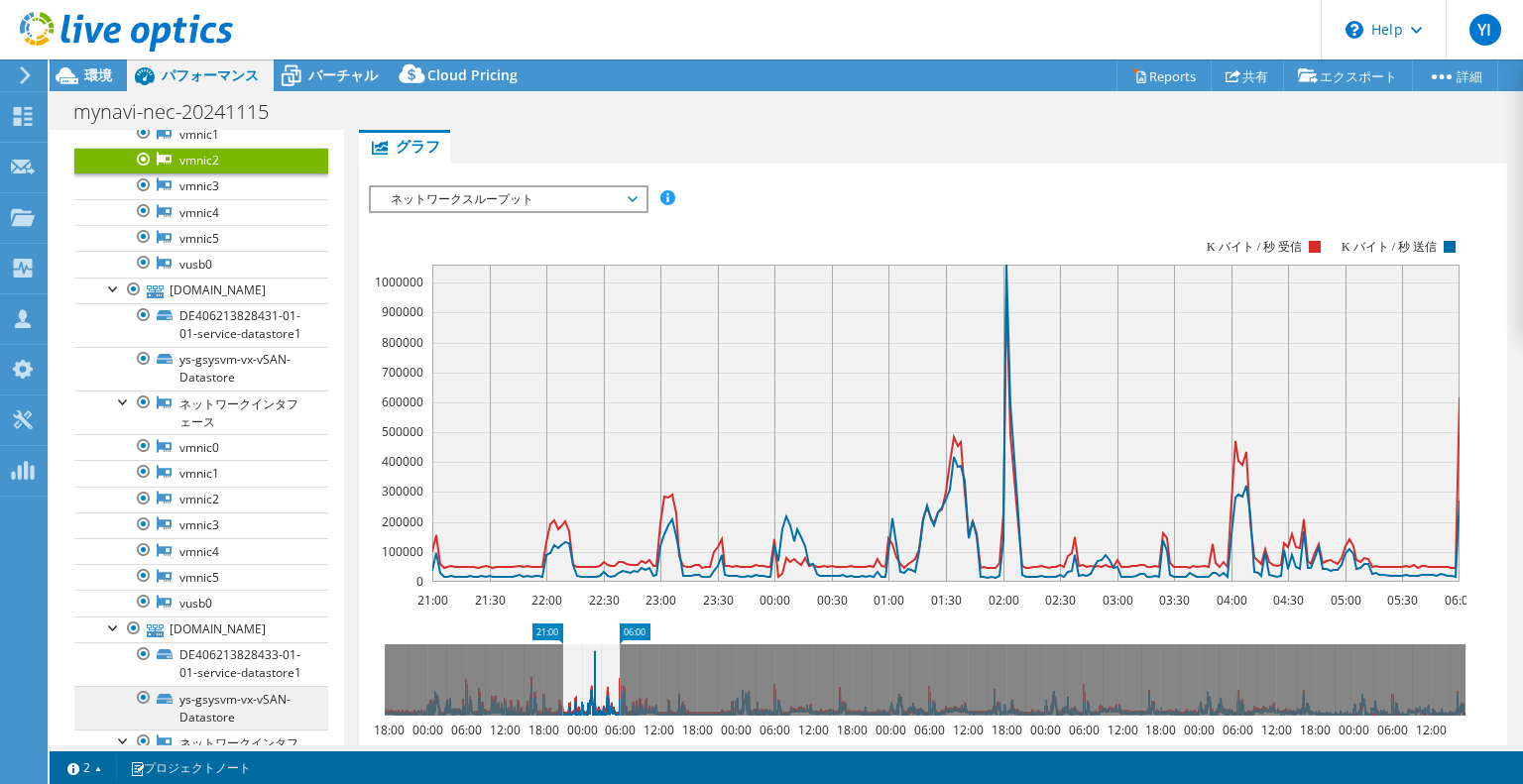 scroll, scrollTop: 1497, scrollLeft: 0, axis: vertical 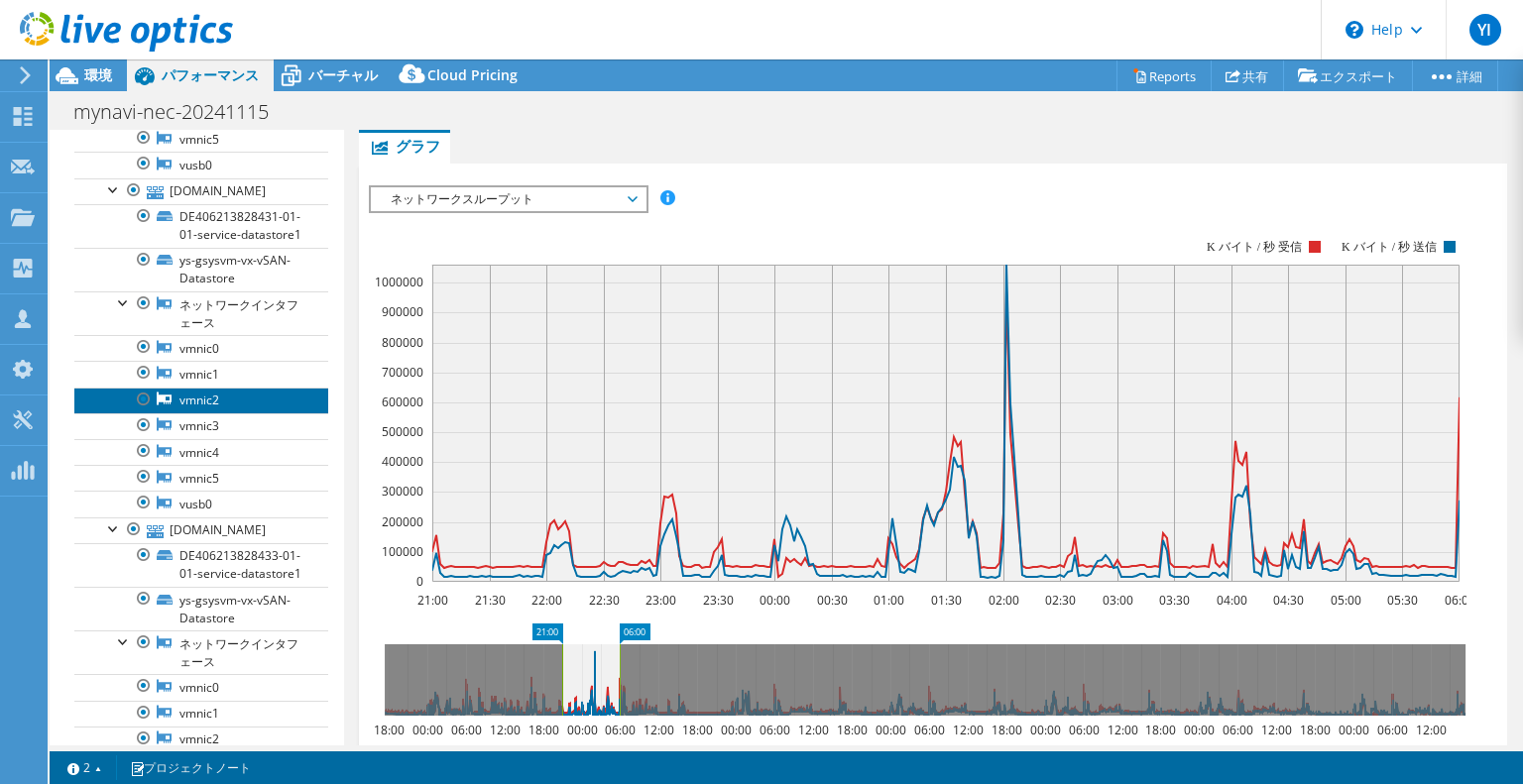click on "vmnic2" at bounding box center (201, 400) 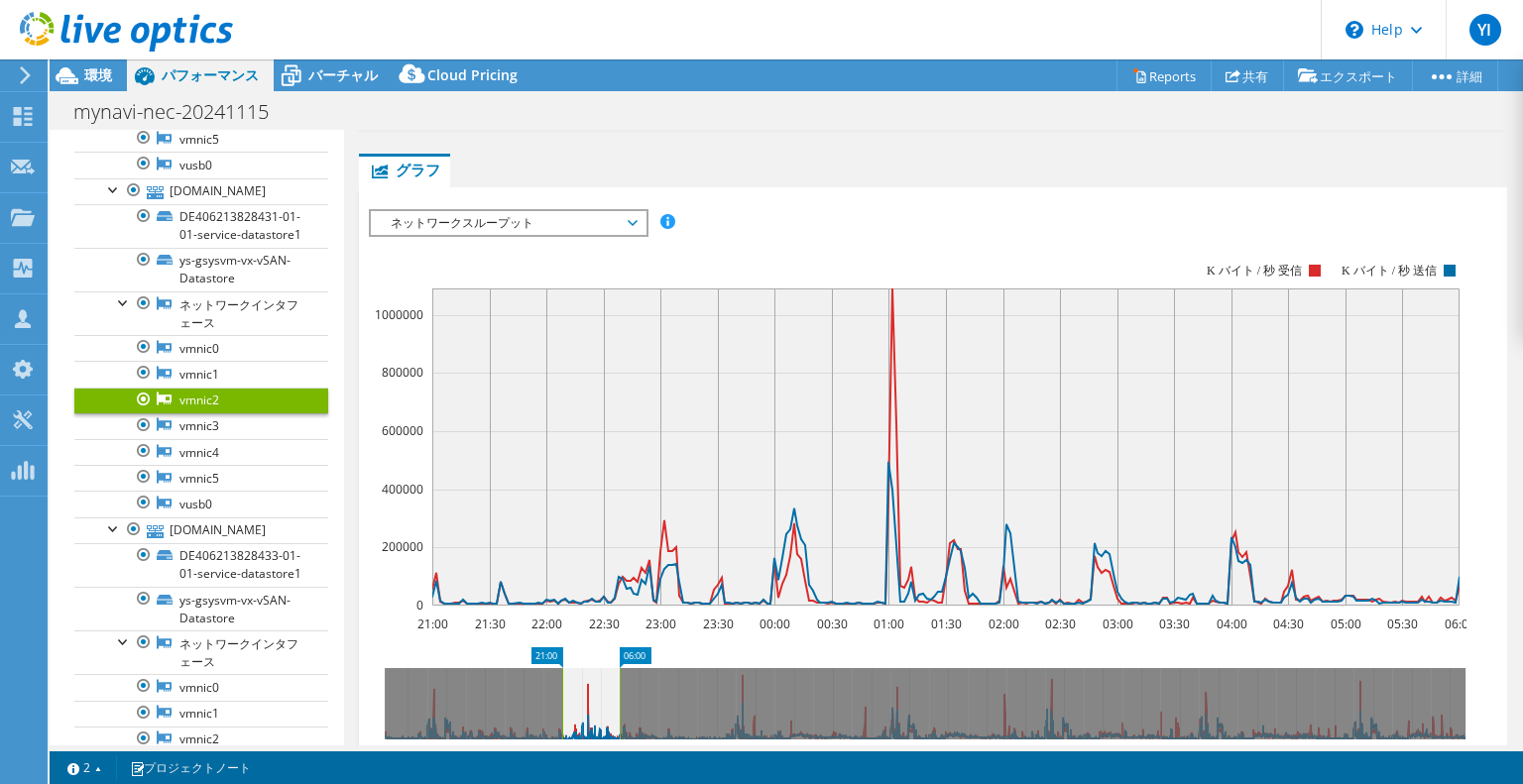 scroll, scrollTop: 261, scrollLeft: 0, axis: vertical 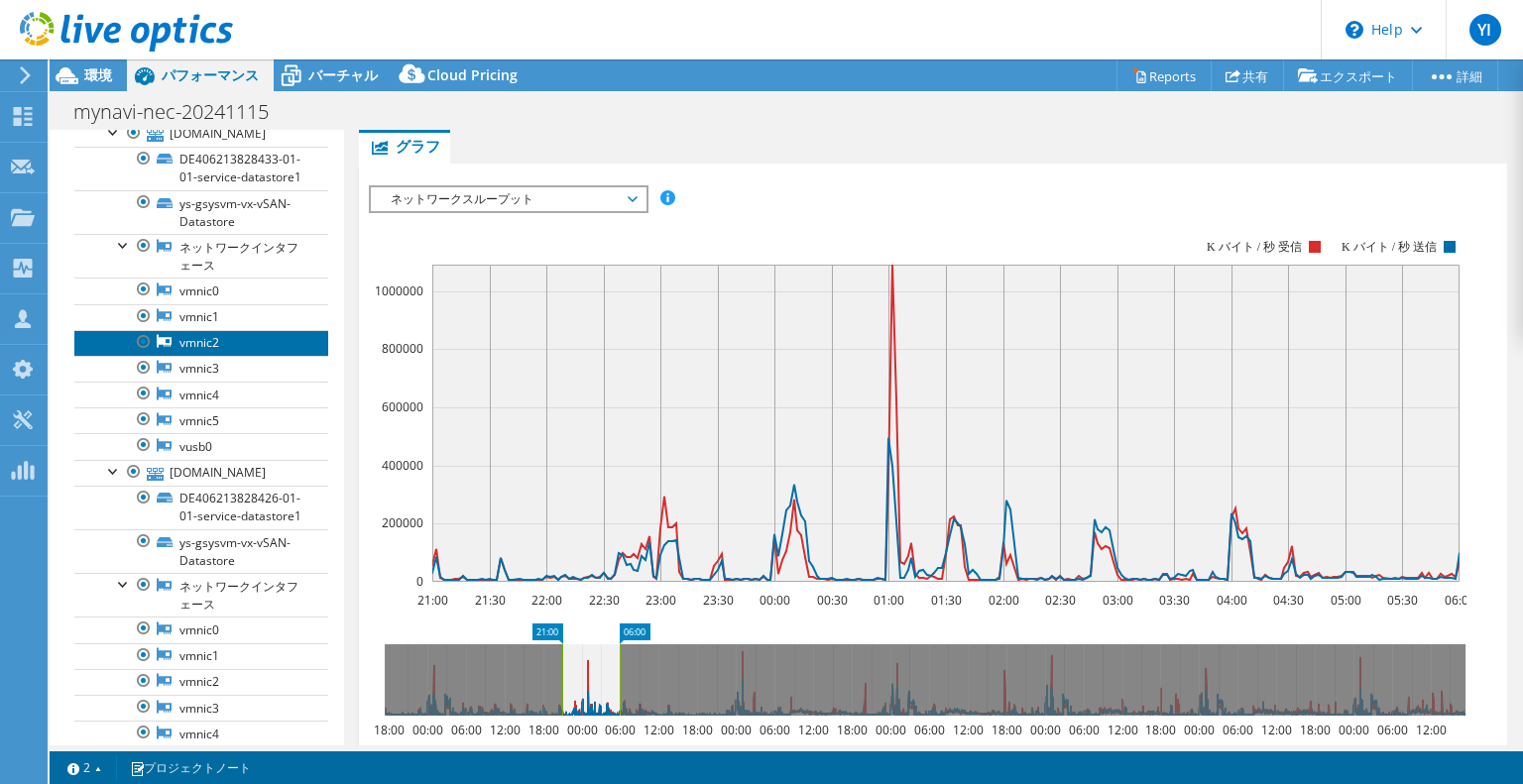 click on "vmnic2" at bounding box center [201, 343] 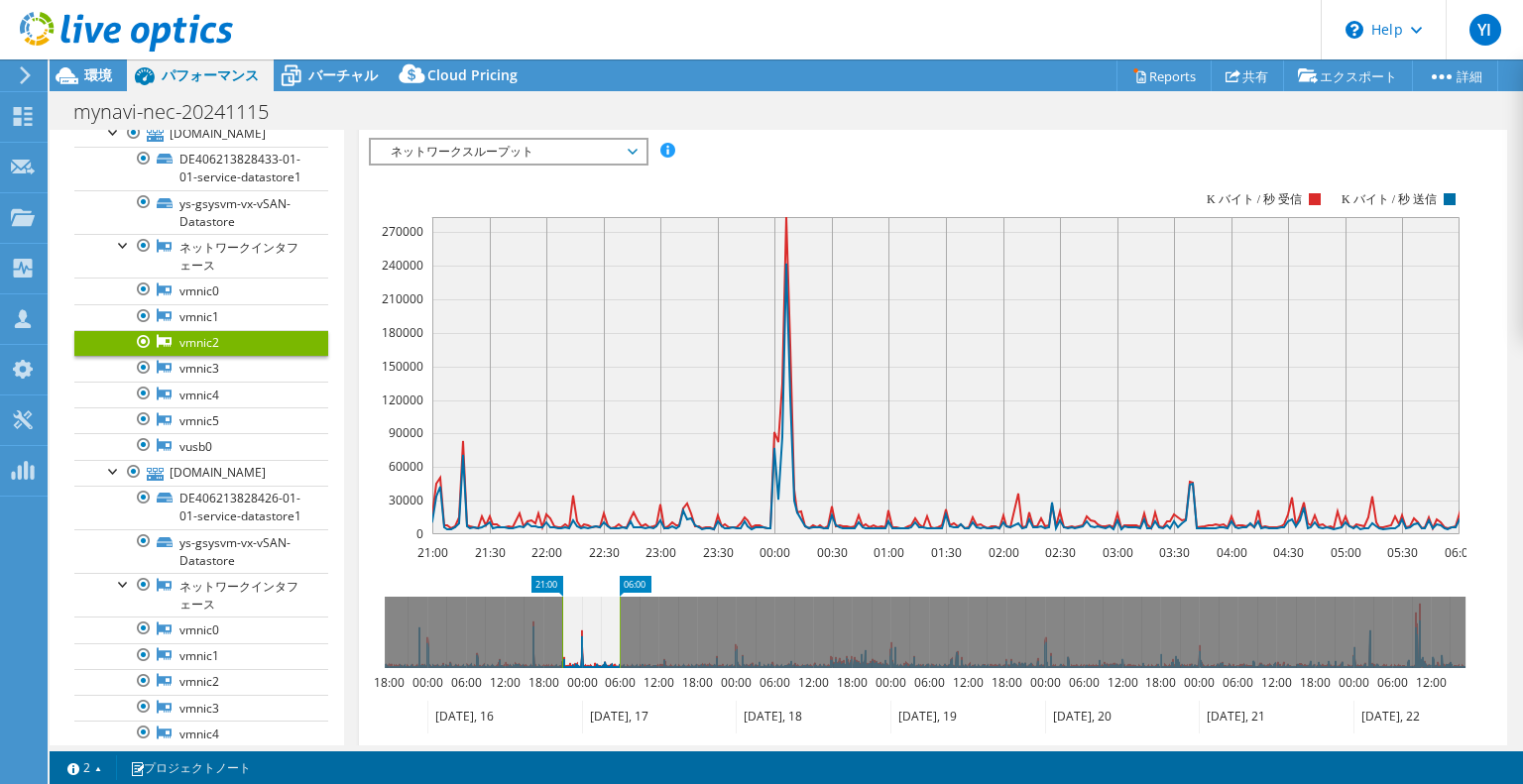 scroll, scrollTop: 213, scrollLeft: 0, axis: vertical 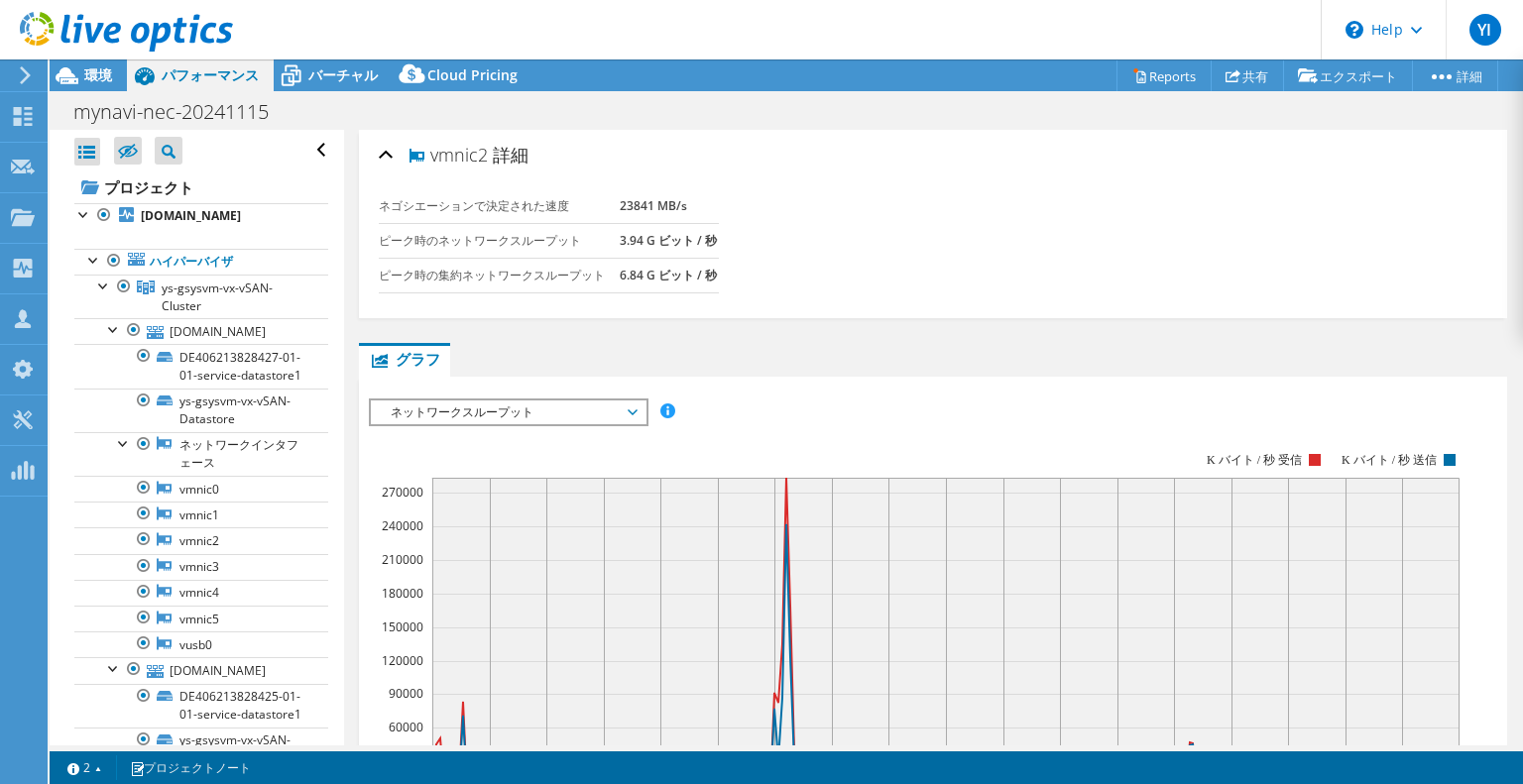 select on "[GEOGRAPHIC_DATA]" 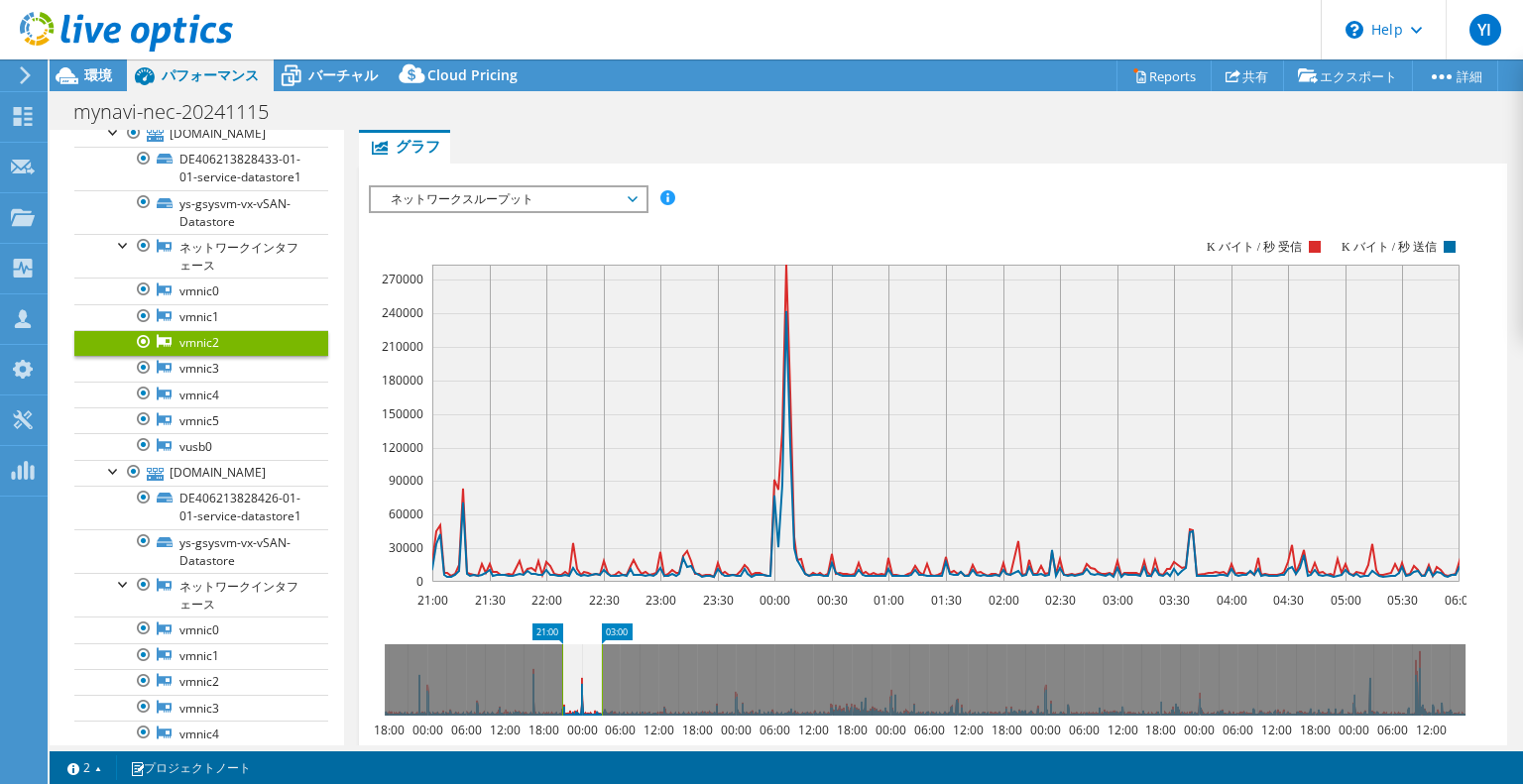 drag, startPoint x: 640, startPoint y: 620, endPoint x: 622, endPoint y: 620, distance: 18 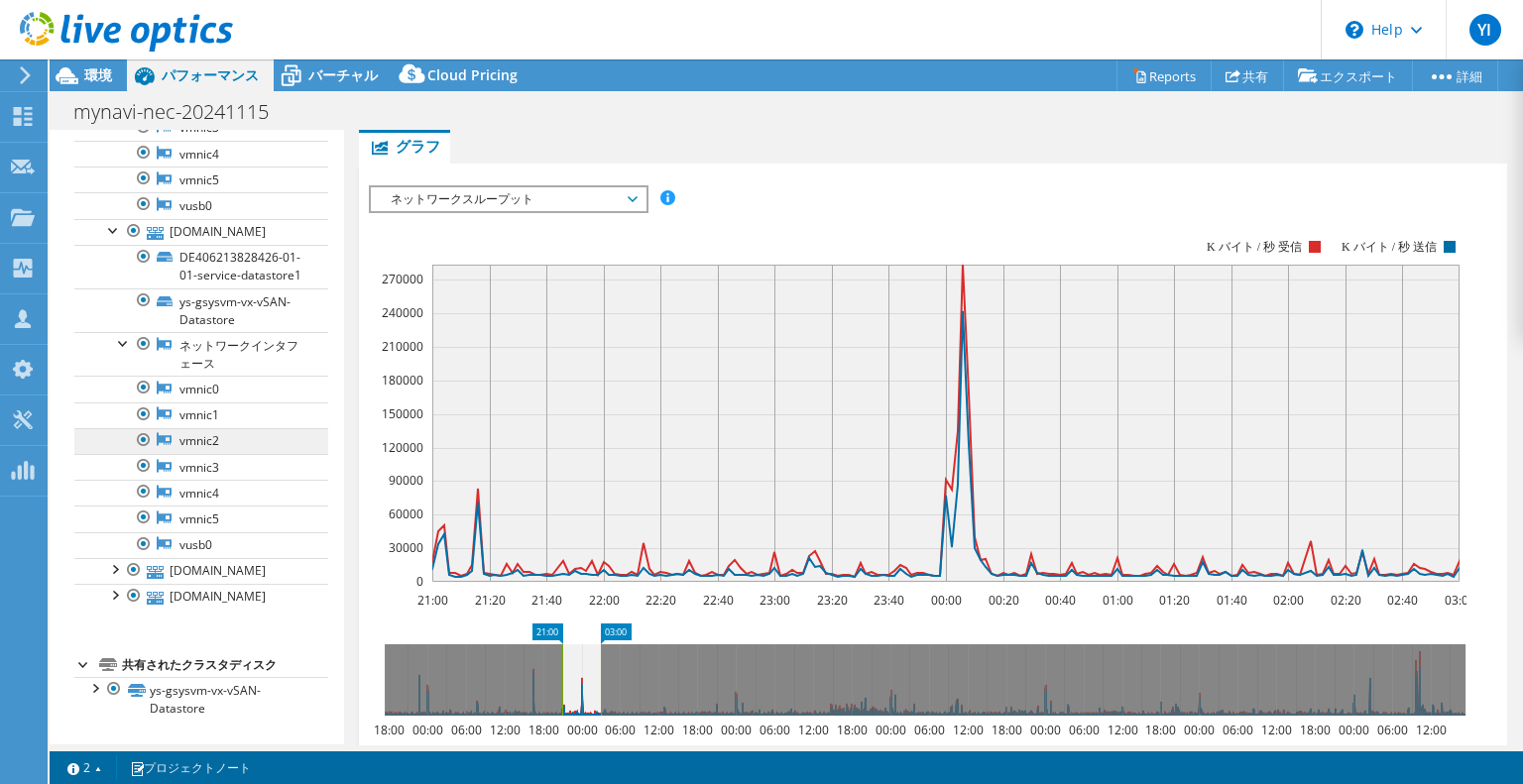 scroll, scrollTop: 2389, scrollLeft: 0, axis: vertical 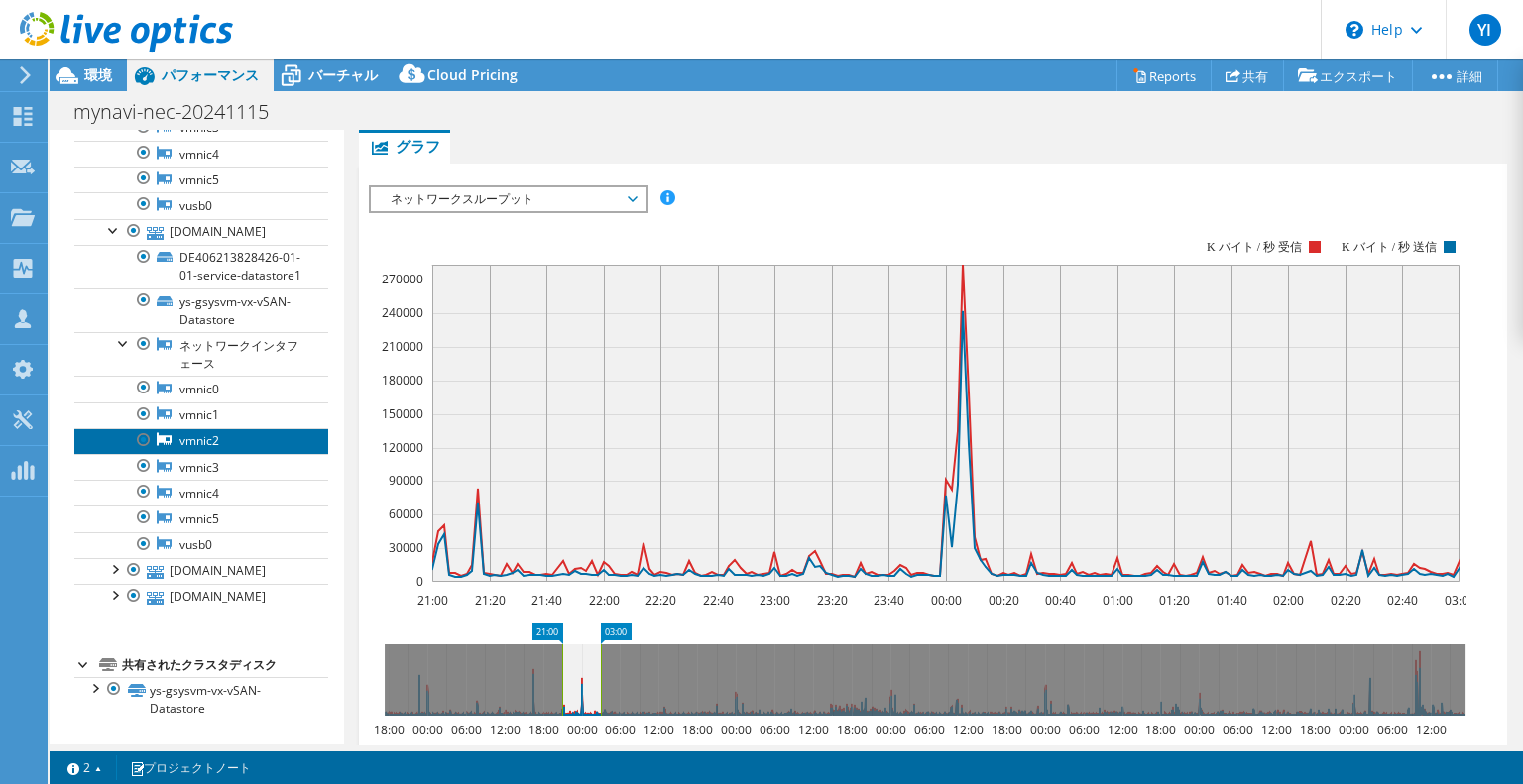 click on "vmnic2" at bounding box center [201, 441] 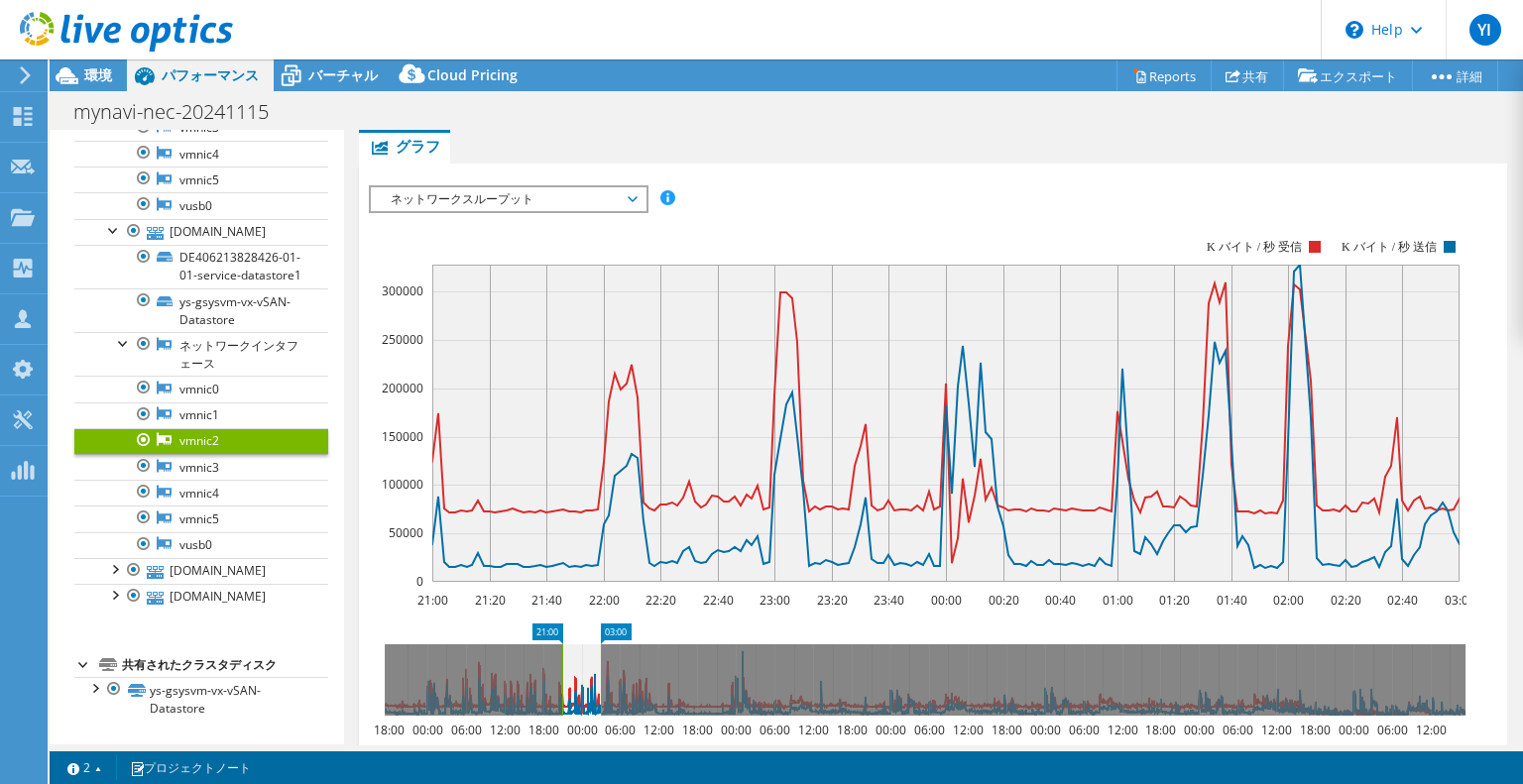 scroll, scrollTop: 312, scrollLeft: 0, axis: vertical 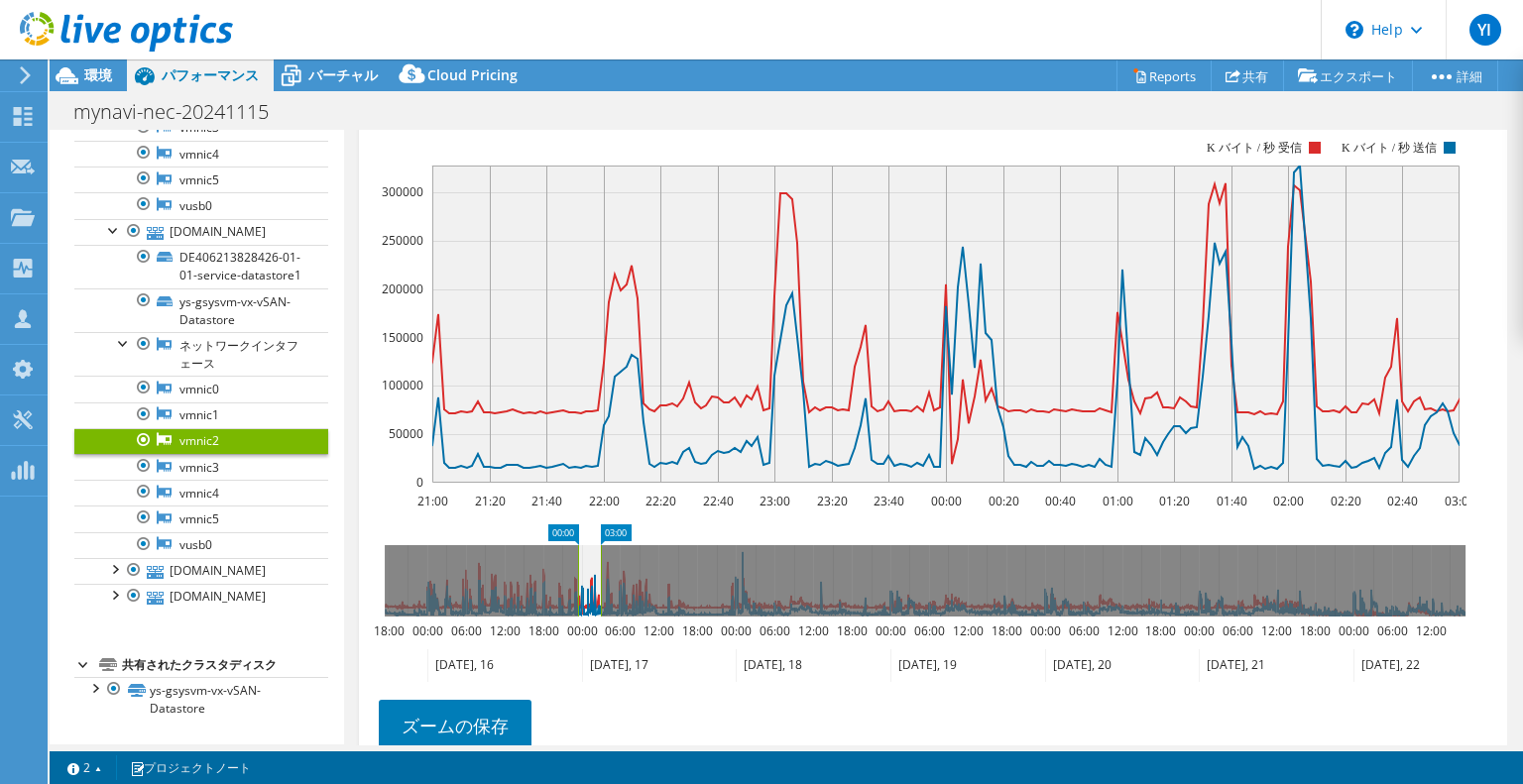 drag, startPoint x: 558, startPoint y: 521, endPoint x: 574, endPoint y: 526, distance: 16.763055 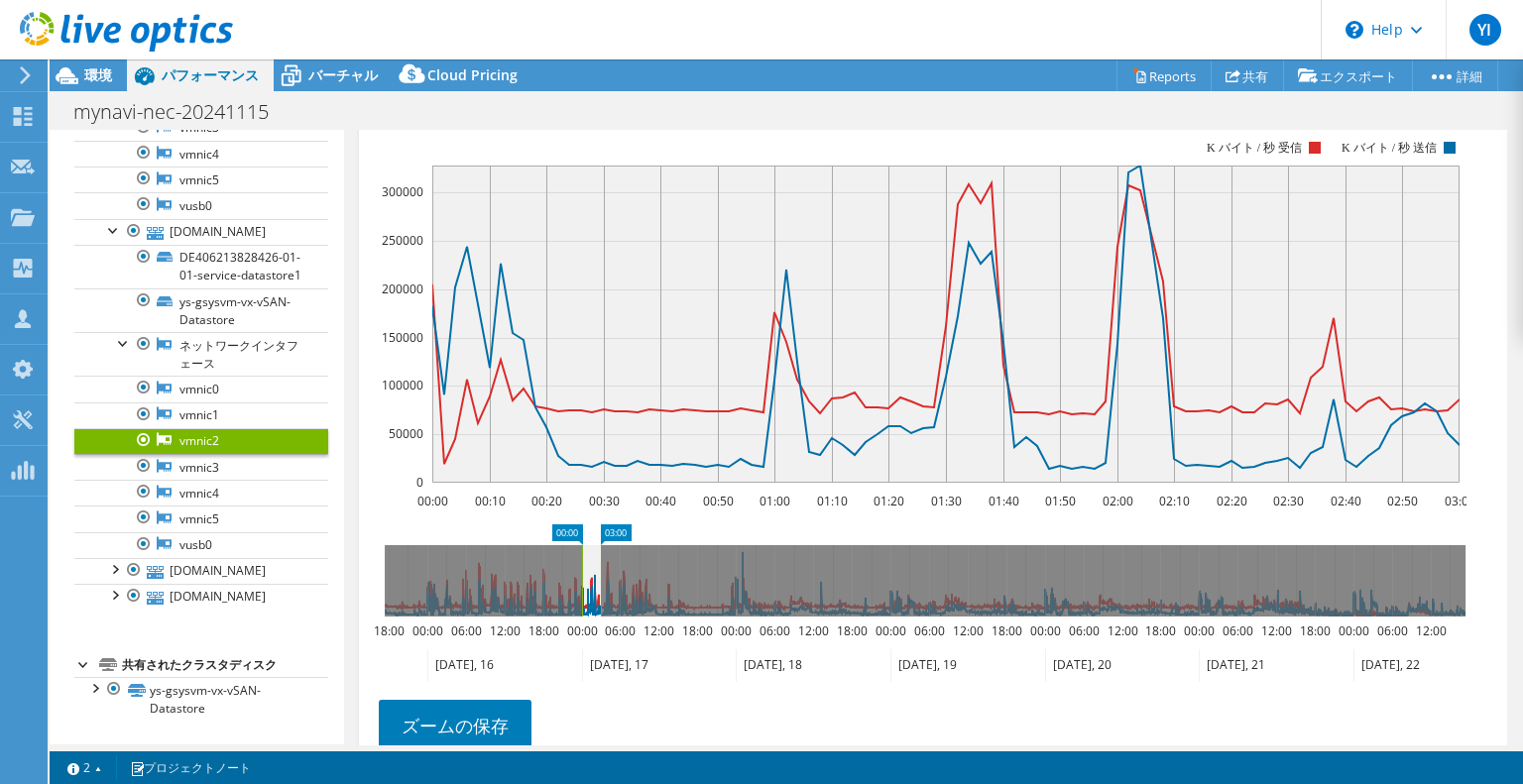 scroll, scrollTop: 213, scrollLeft: 0, axis: vertical 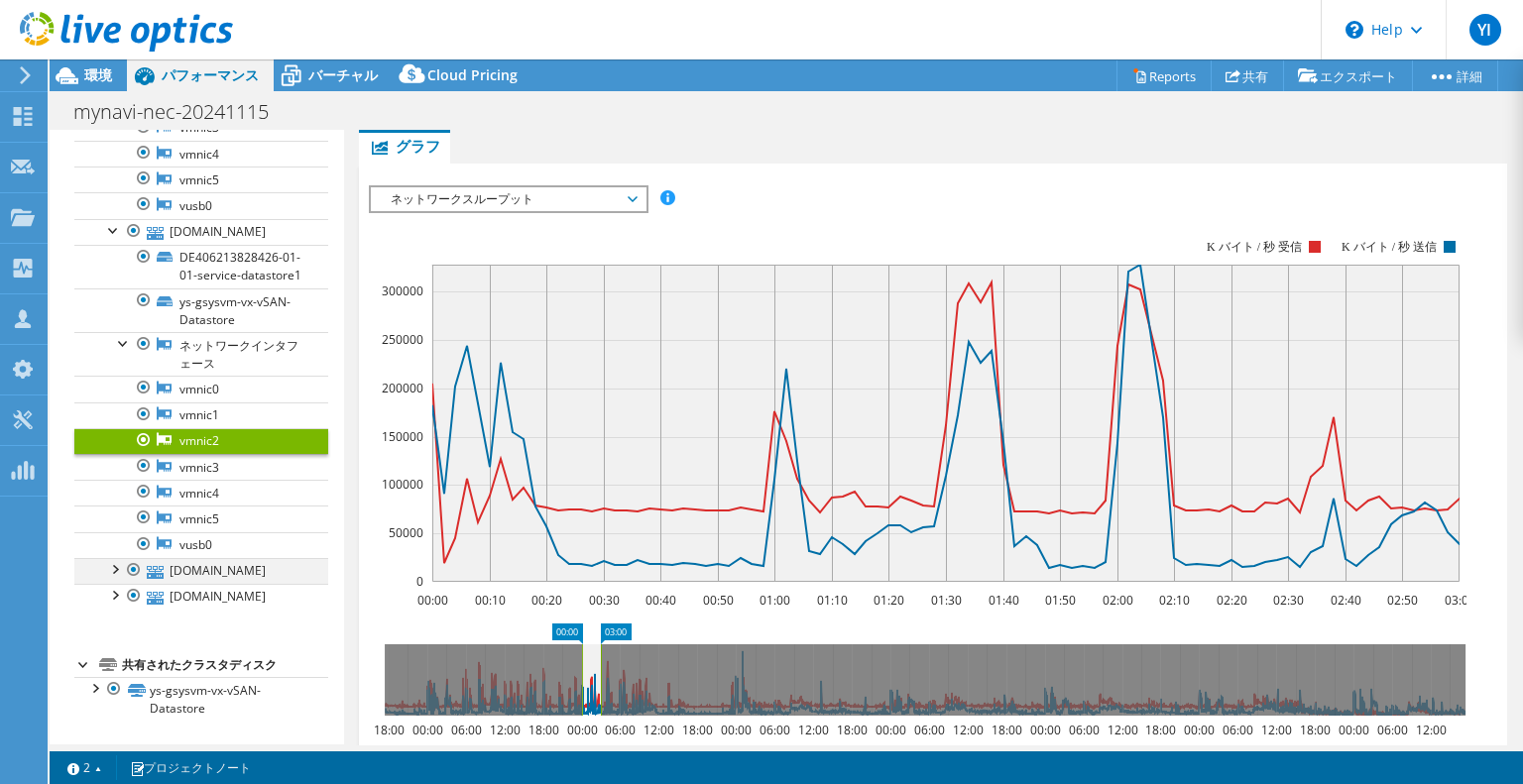 click at bounding box center (114, 568) 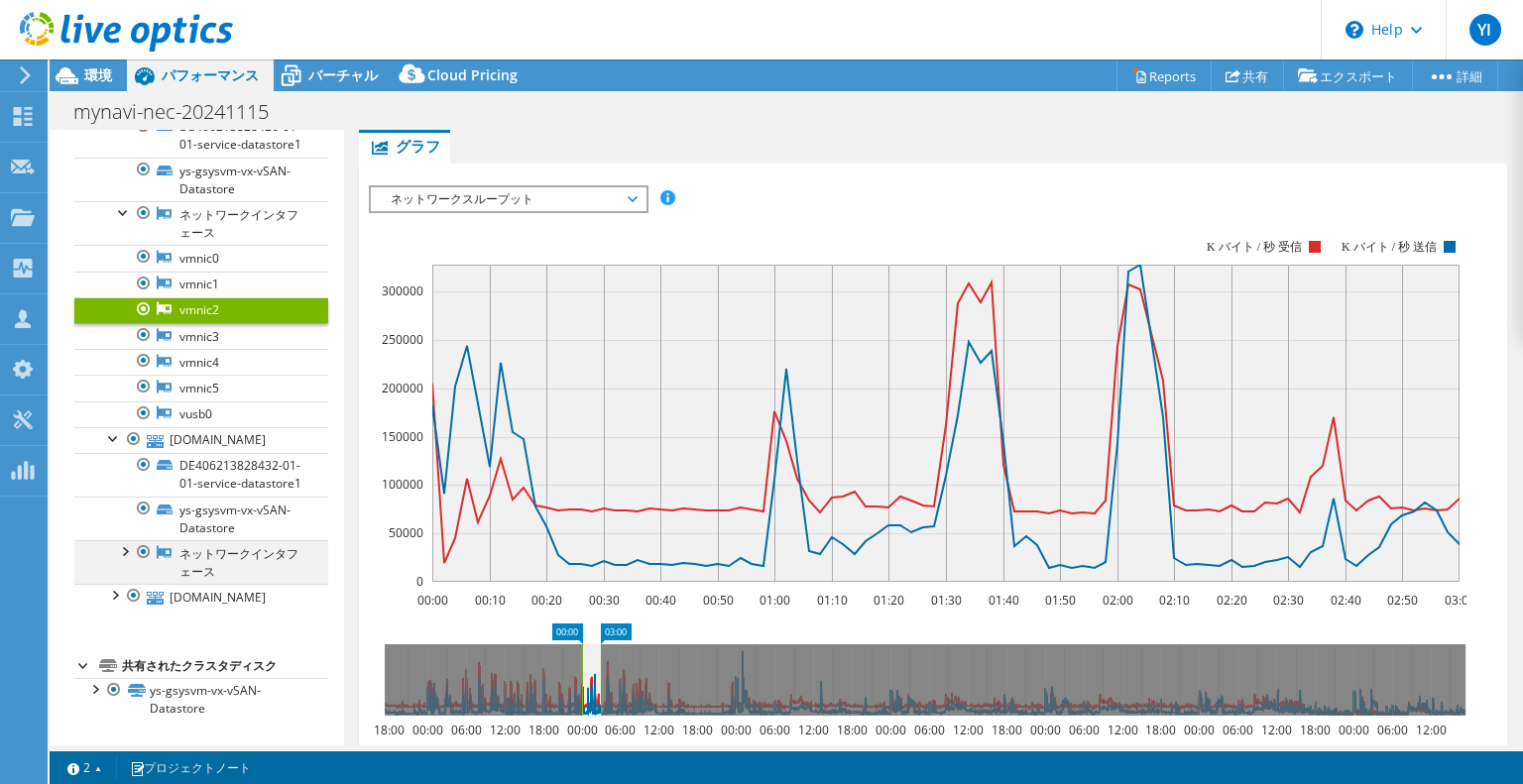 click at bounding box center [124, 550] 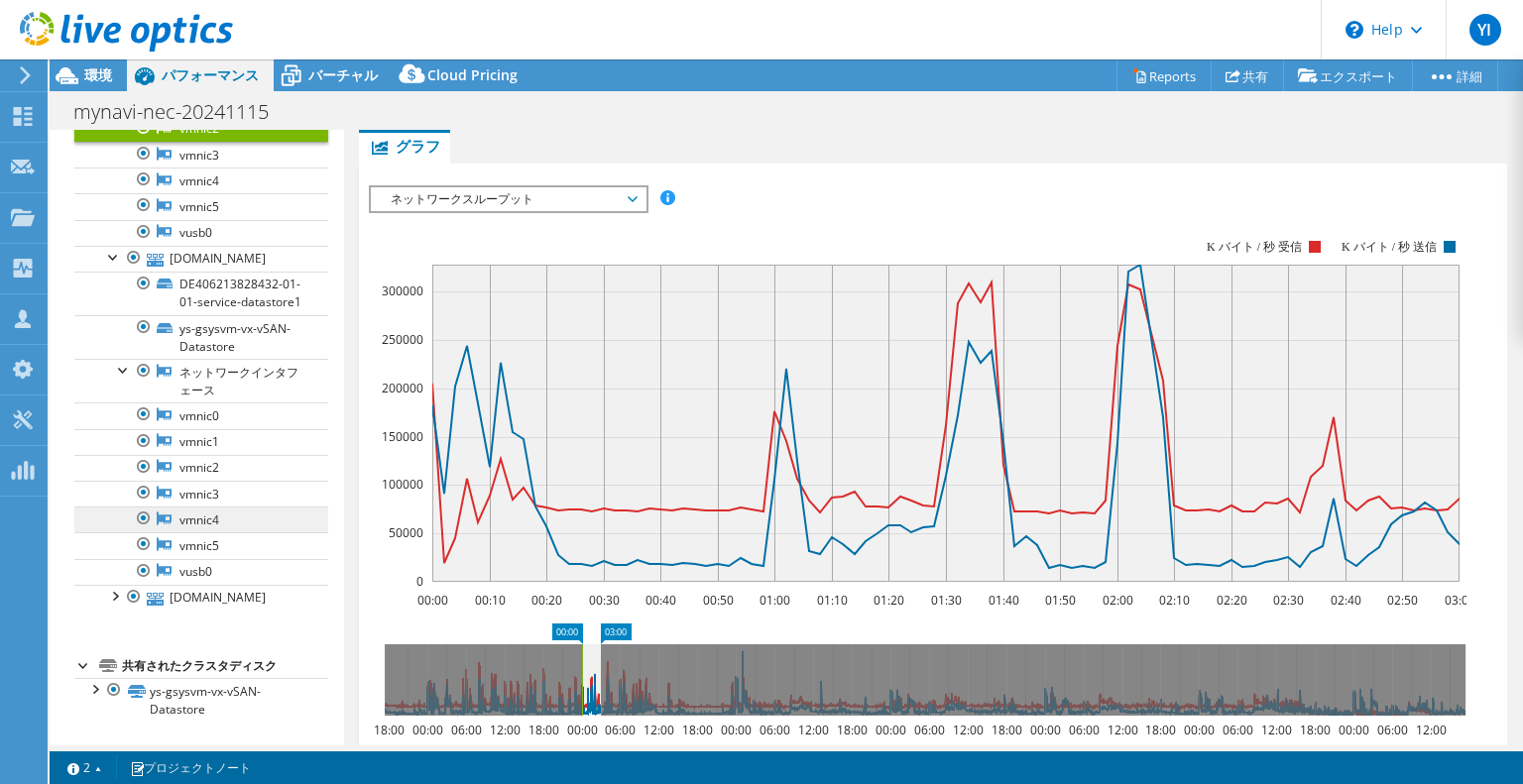 scroll, scrollTop: 2619, scrollLeft: 0, axis: vertical 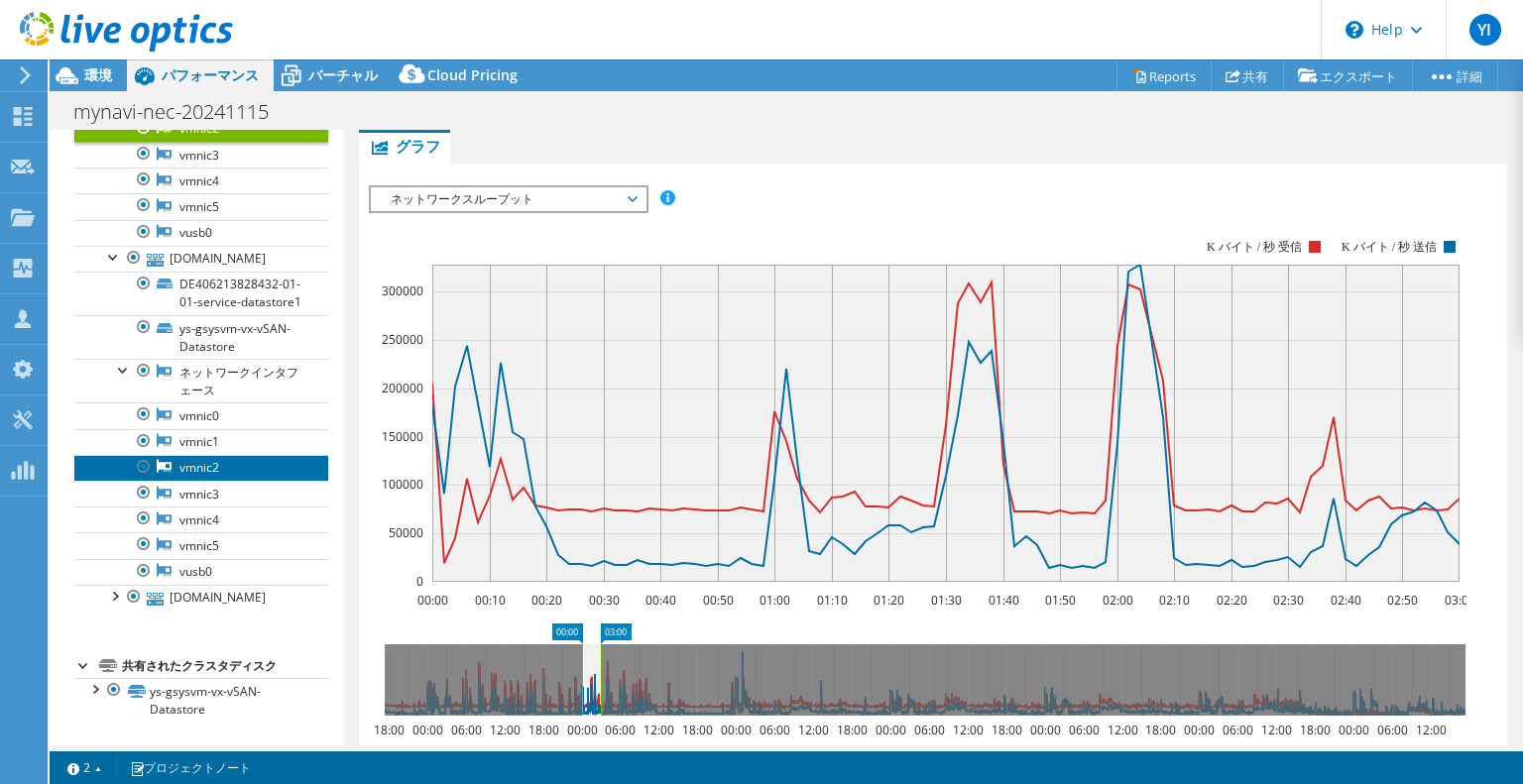 click on "vmnic2" at bounding box center (201, 468) 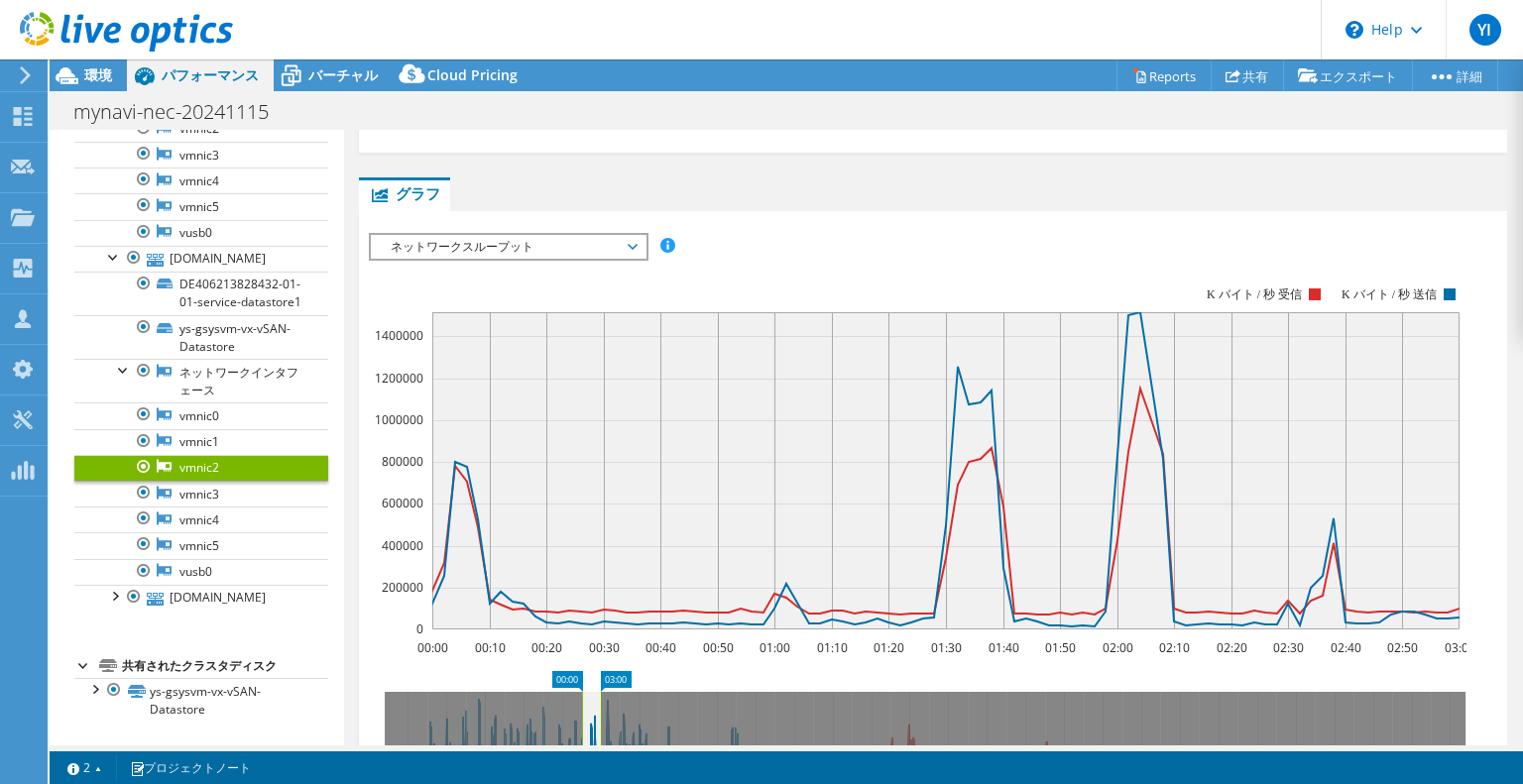 scroll, scrollTop: 261, scrollLeft: 0, axis: vertical 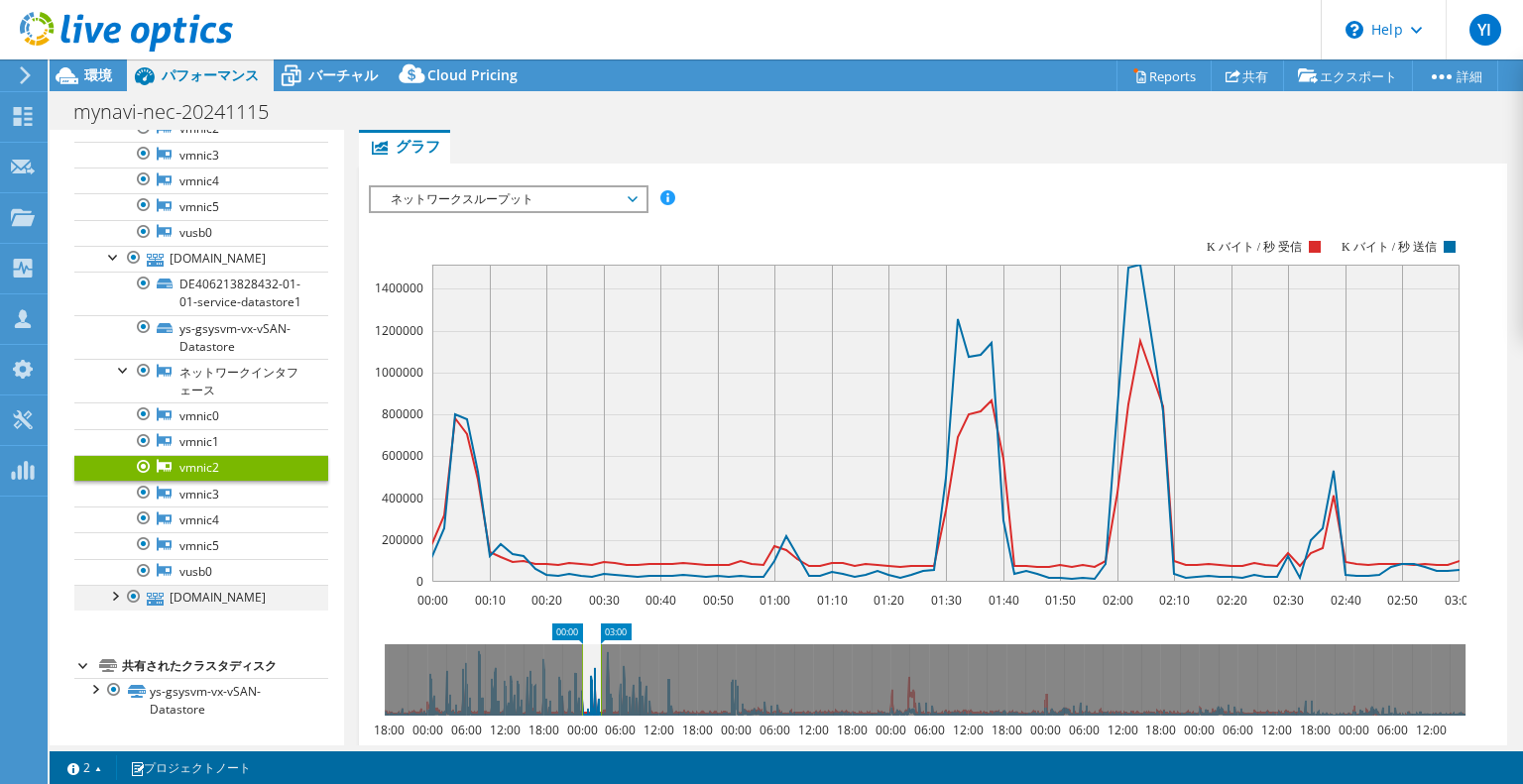 click at bounding box center (114, 595) 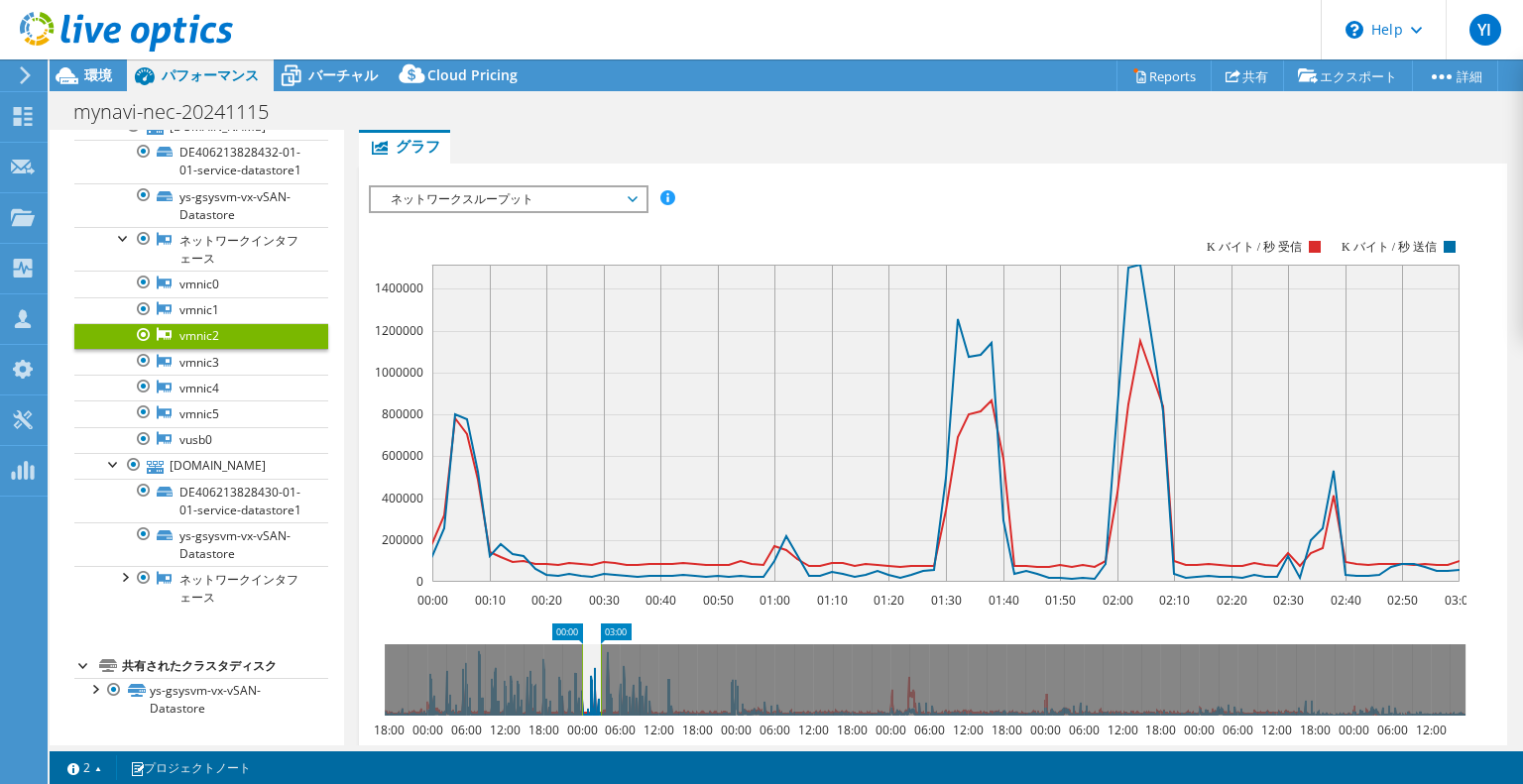 scroll, scrollTop: 2898, scrollLeft: 0, axis: vertical 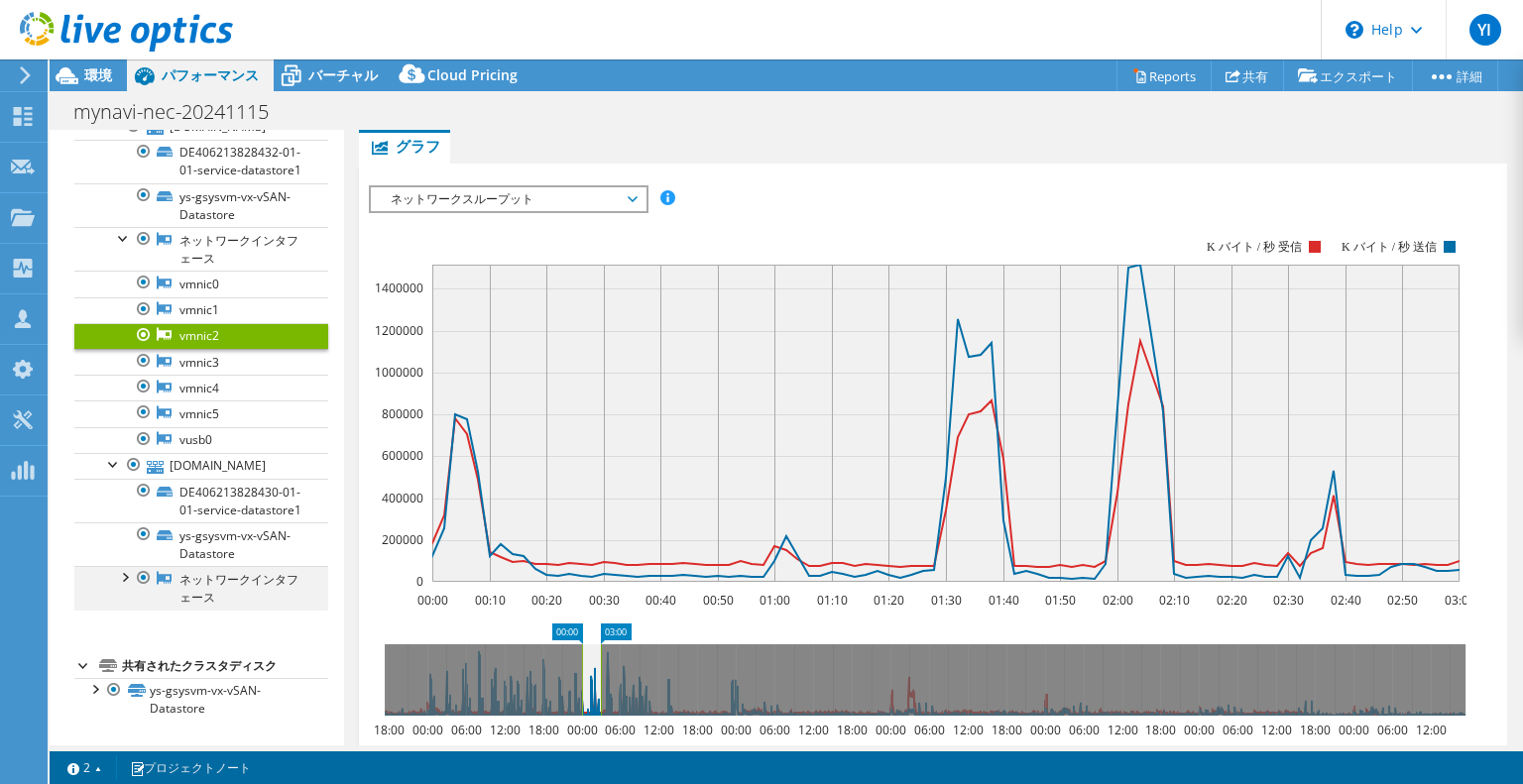 click at bounding box center (124, 576) 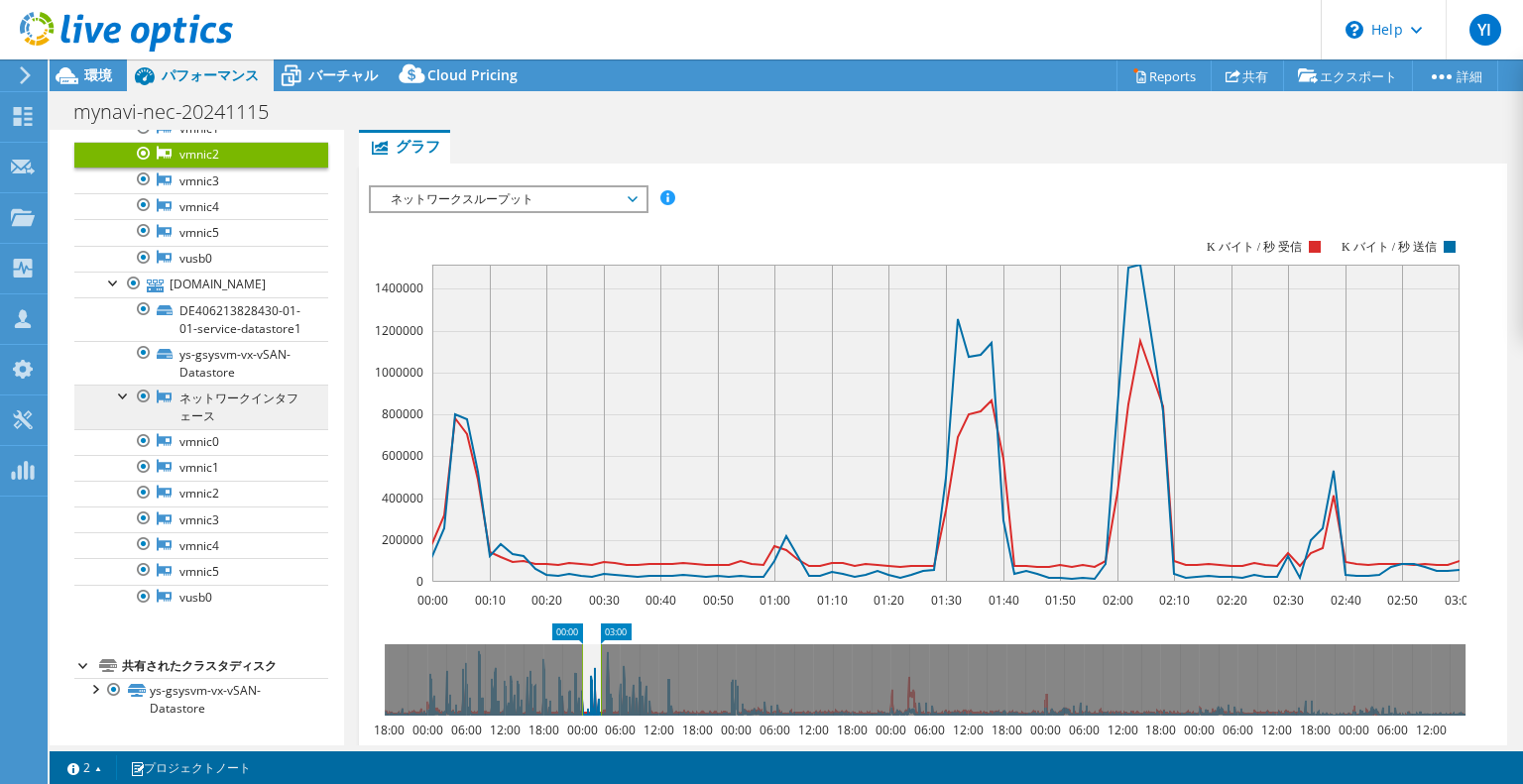 scroll, scrollTop: 2997, scrollLeft: 0, axis: vertical 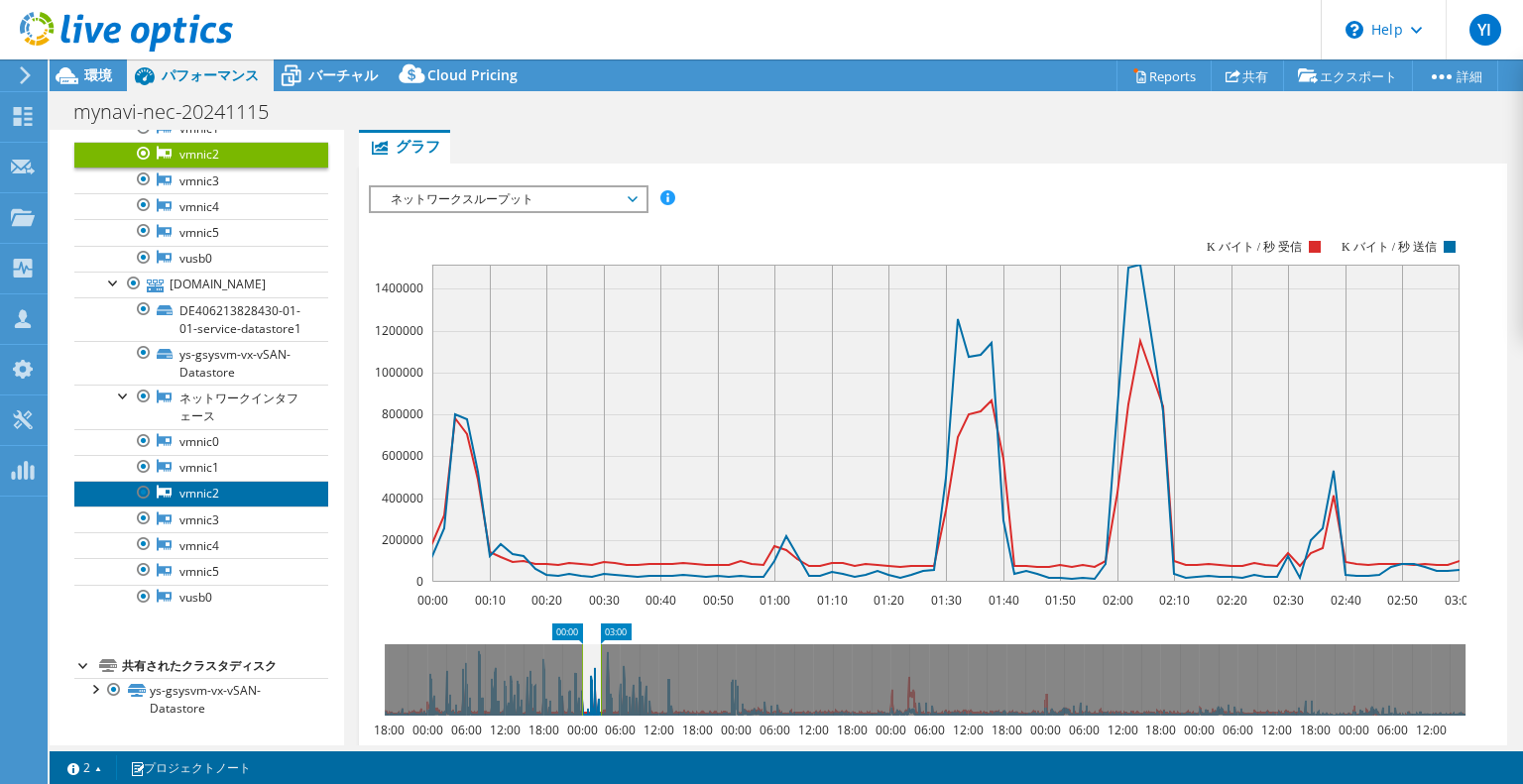 click on "vmnic2" at bounding box center [201, 494] 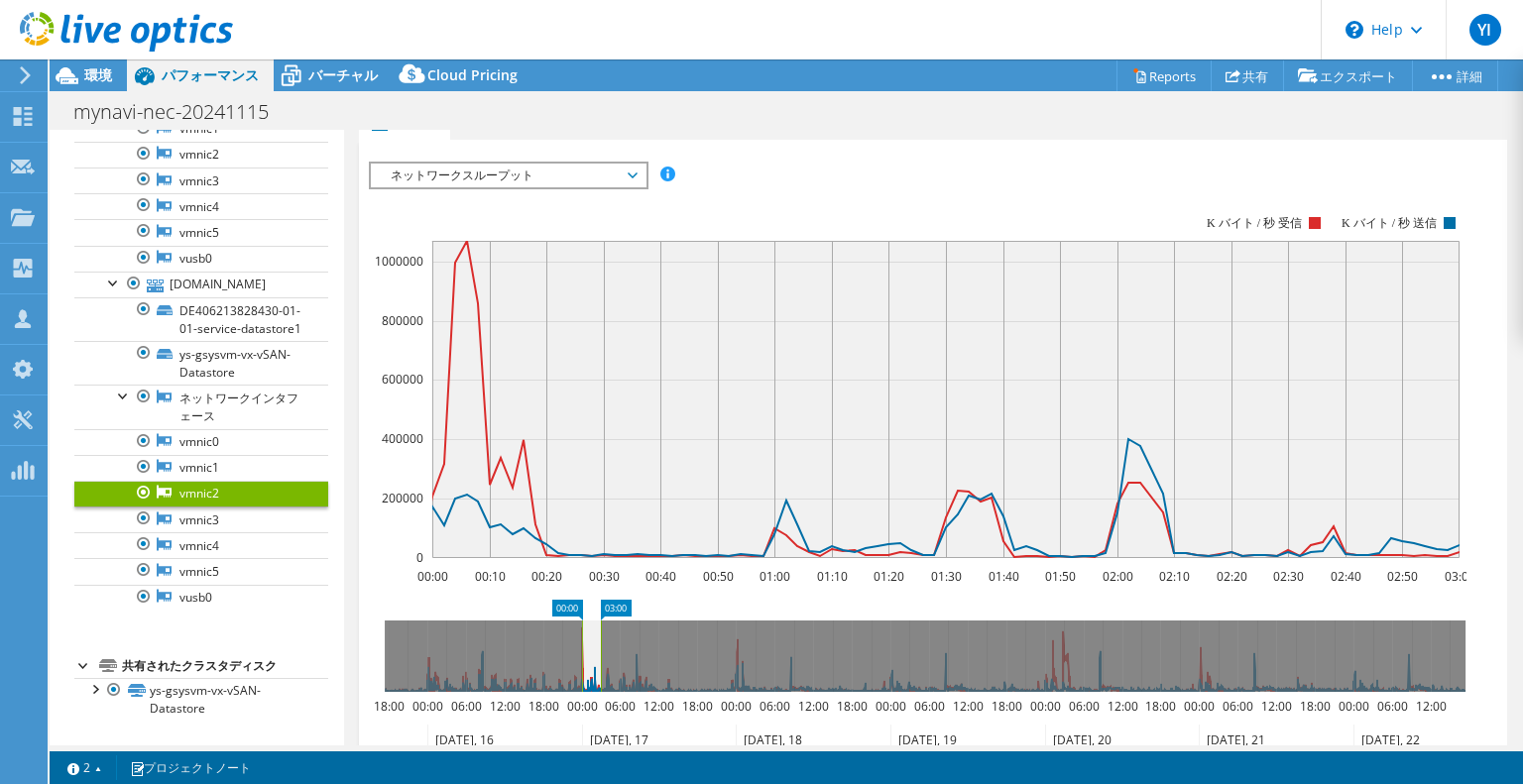 scroll, scrollTop: 237, scrollLeft: 0, axis: vertical 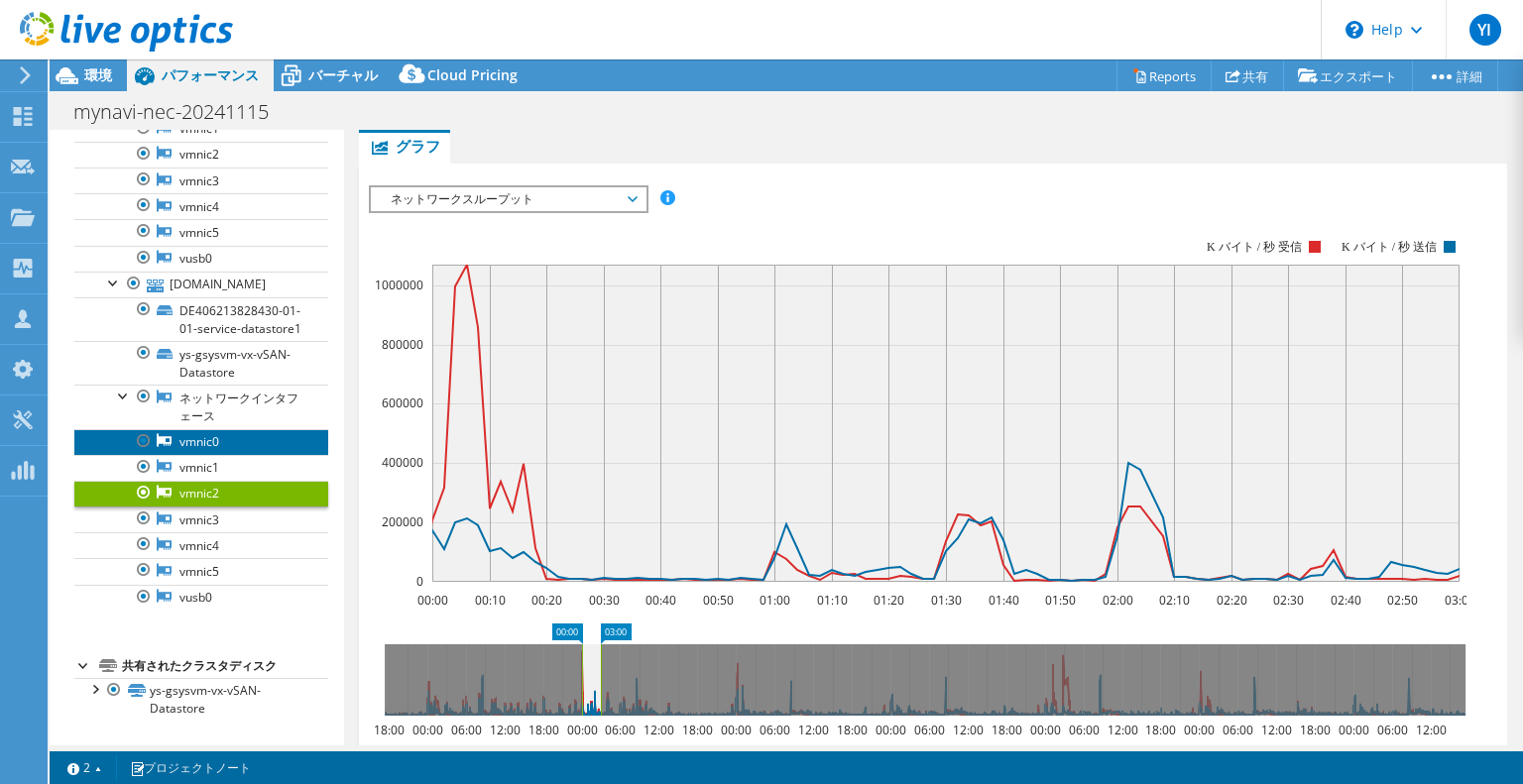 click on "vmnic0" at bounding box center (201, 442) 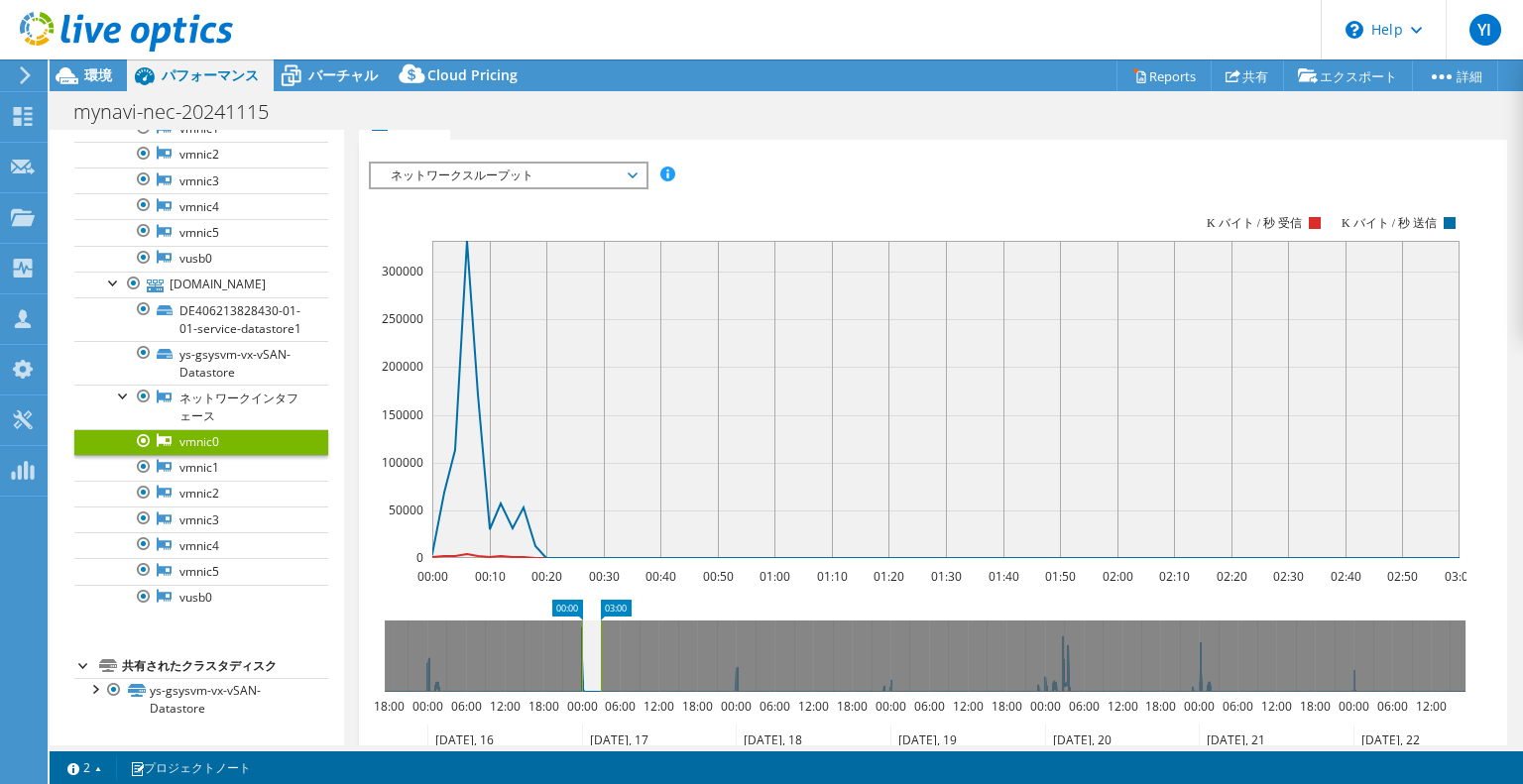 scroll, scrollTop: 213, scrollLeft: 0, axis: vertical 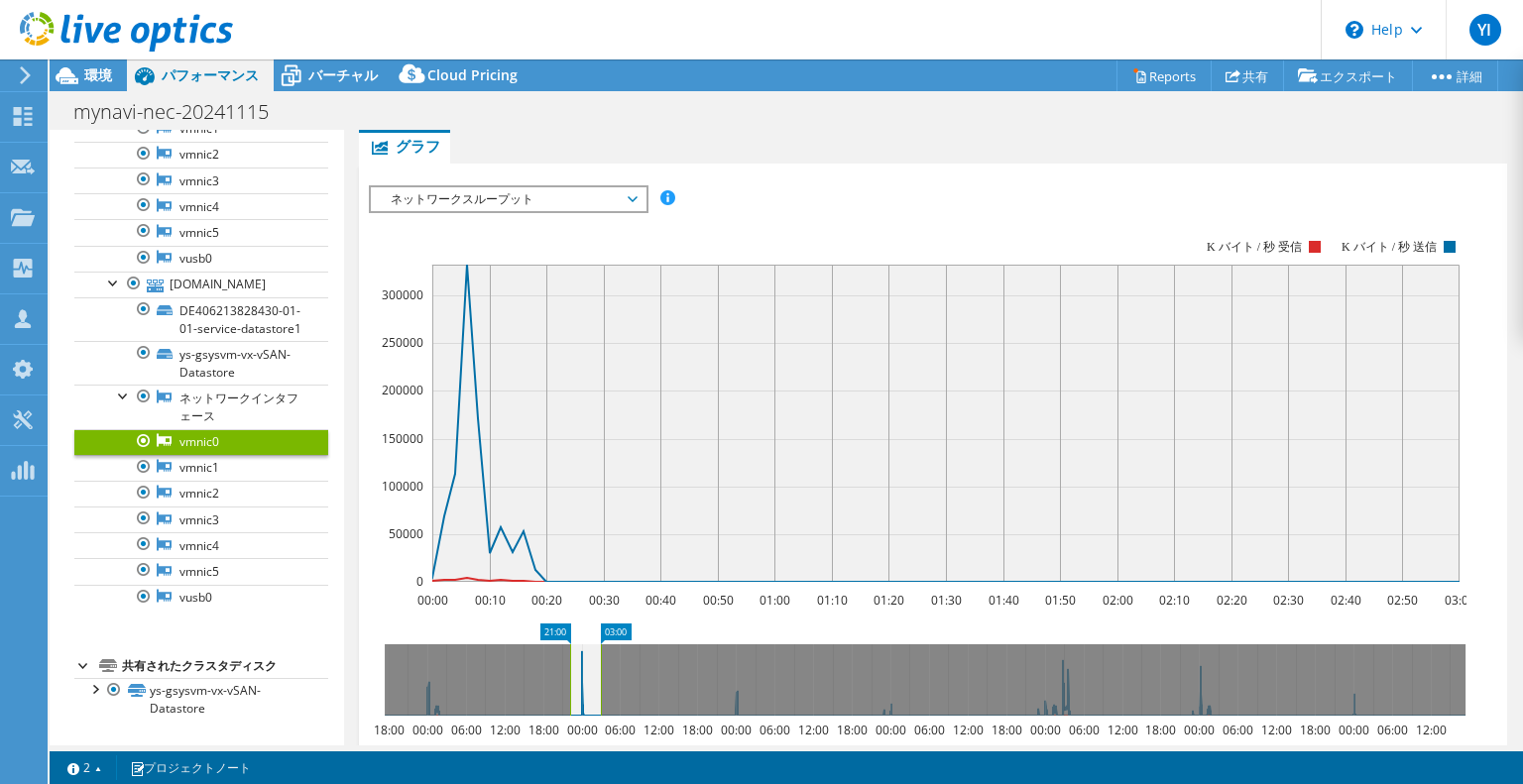 drag, startPoint x: 559, startPoint y: 622, endPoint x: 547, endPoint y: 622, distance: 12 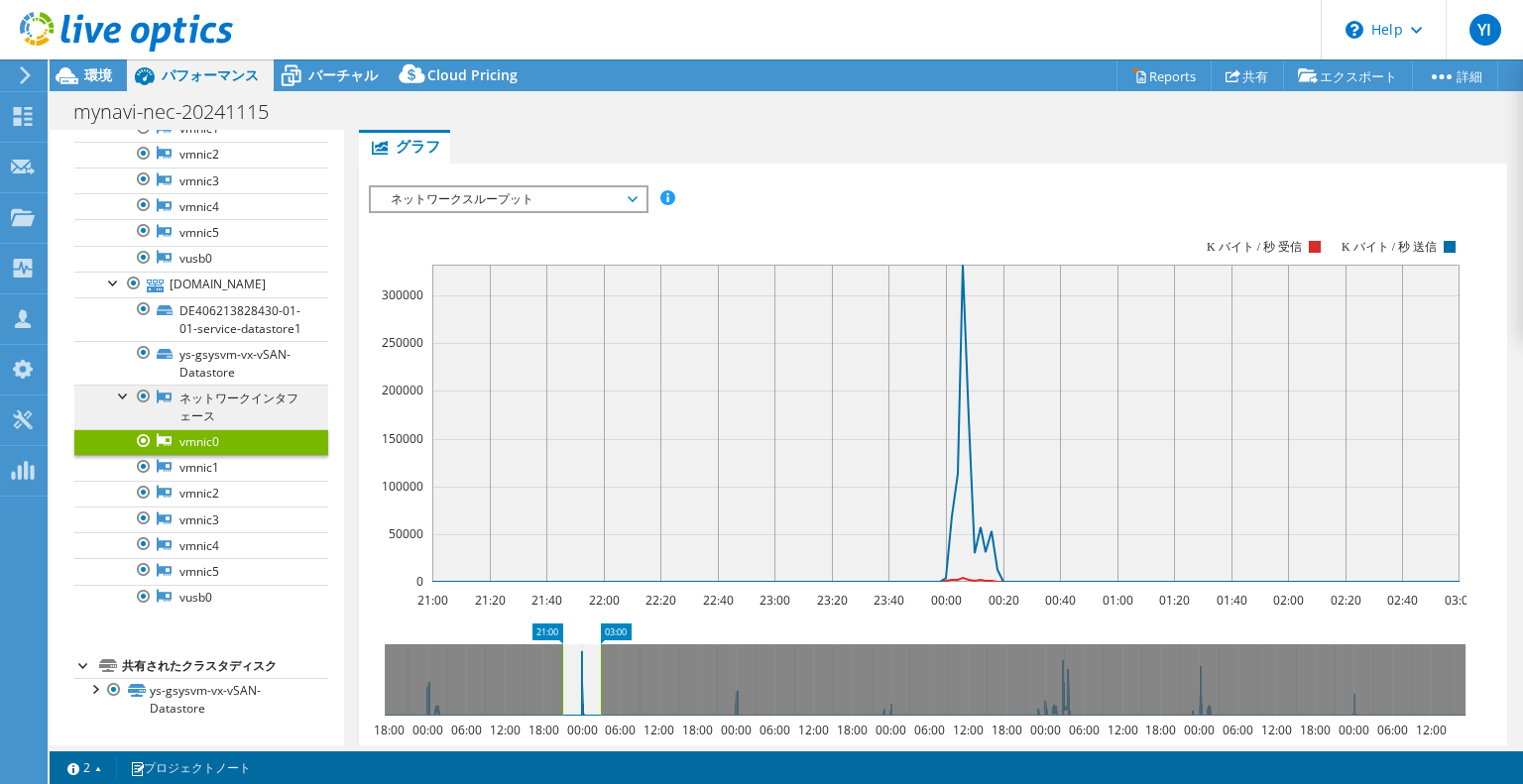 scroll, scrollTop: 2799, scrollLeft: 0, axis: vertical 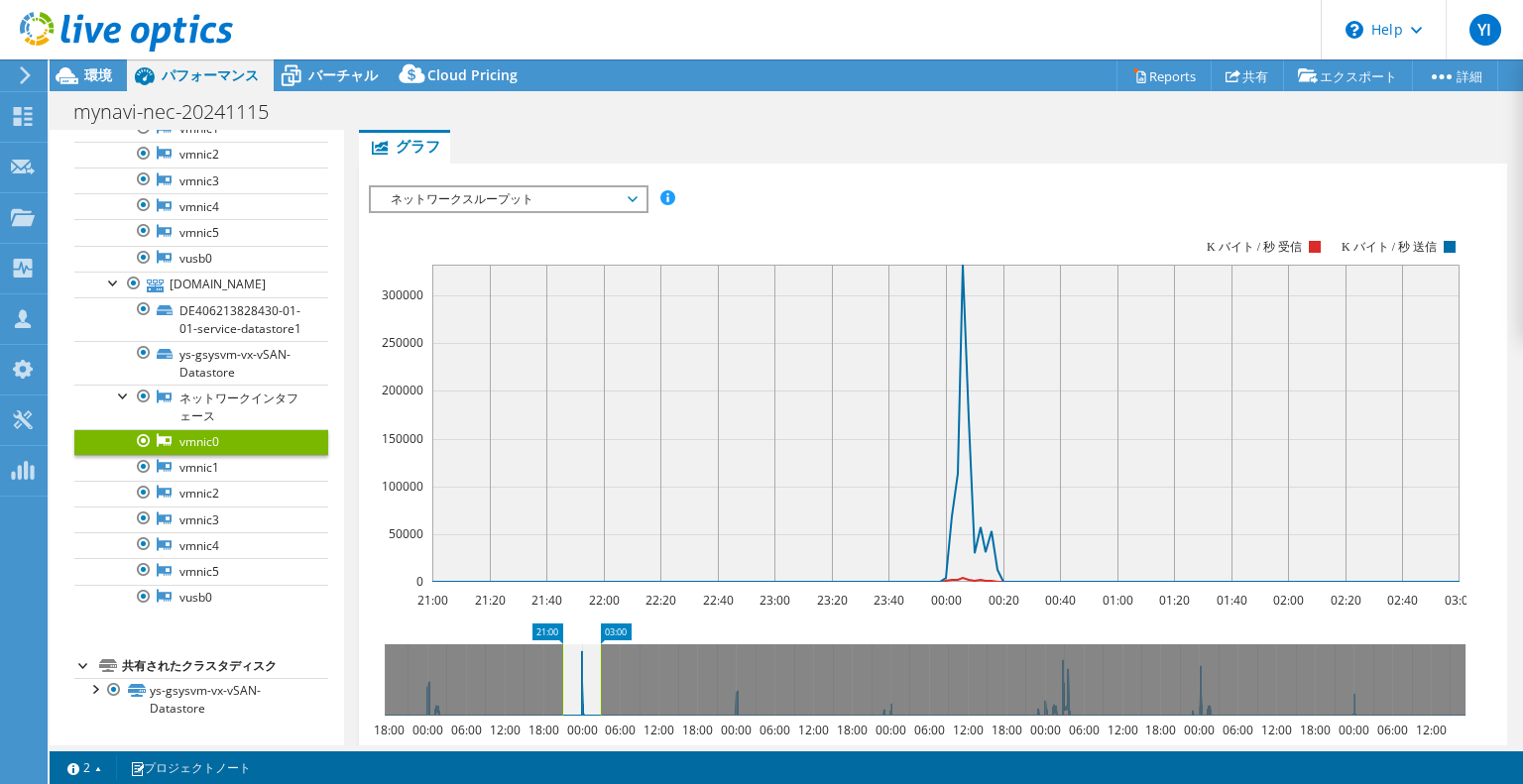 click on "vmnic0" at bounding box center (201, 102) 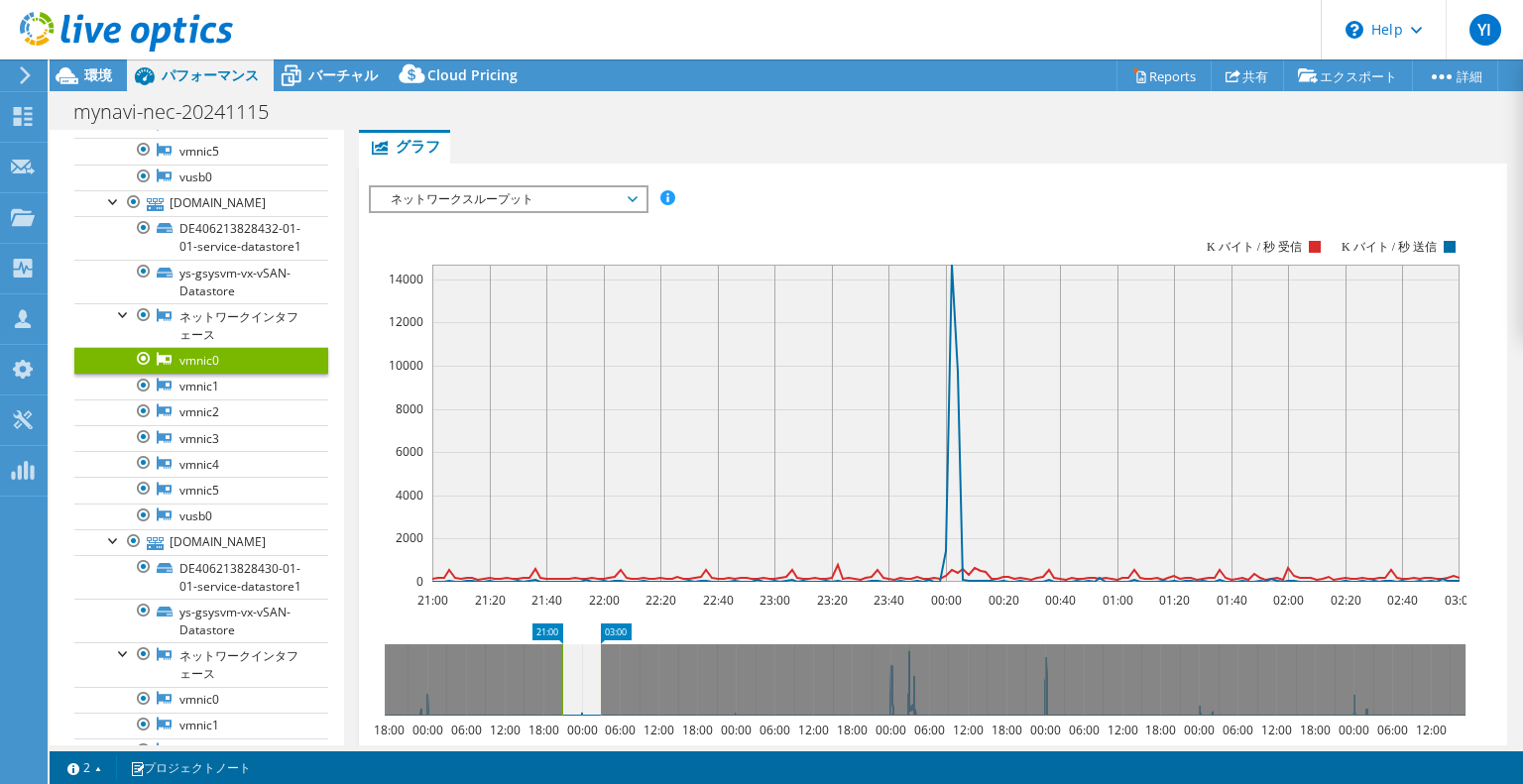 scroll, scrollTop: 2403, scrollLeft: 0, axis: vertical 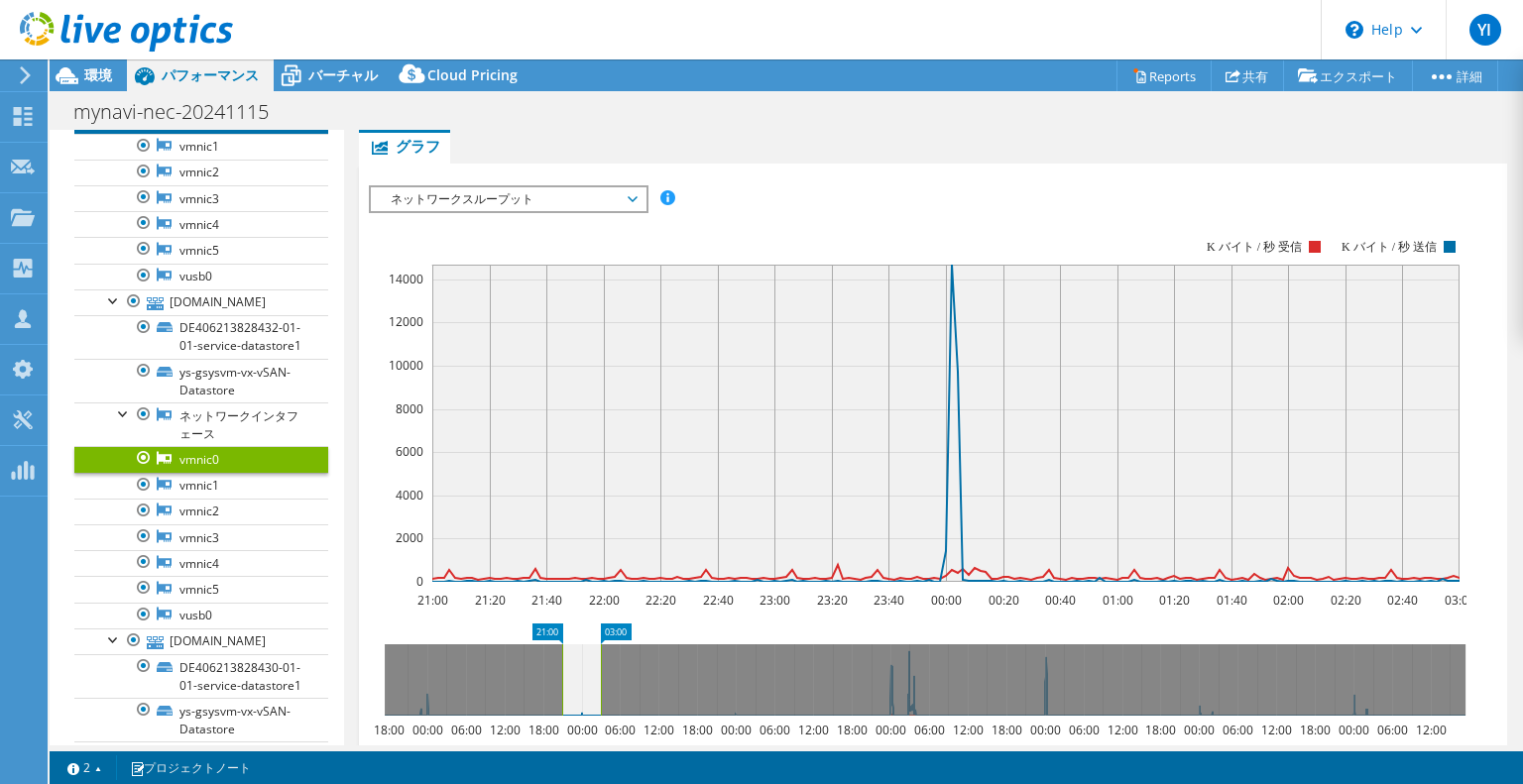click on "vmnic0" at bounding box center (201, 120) 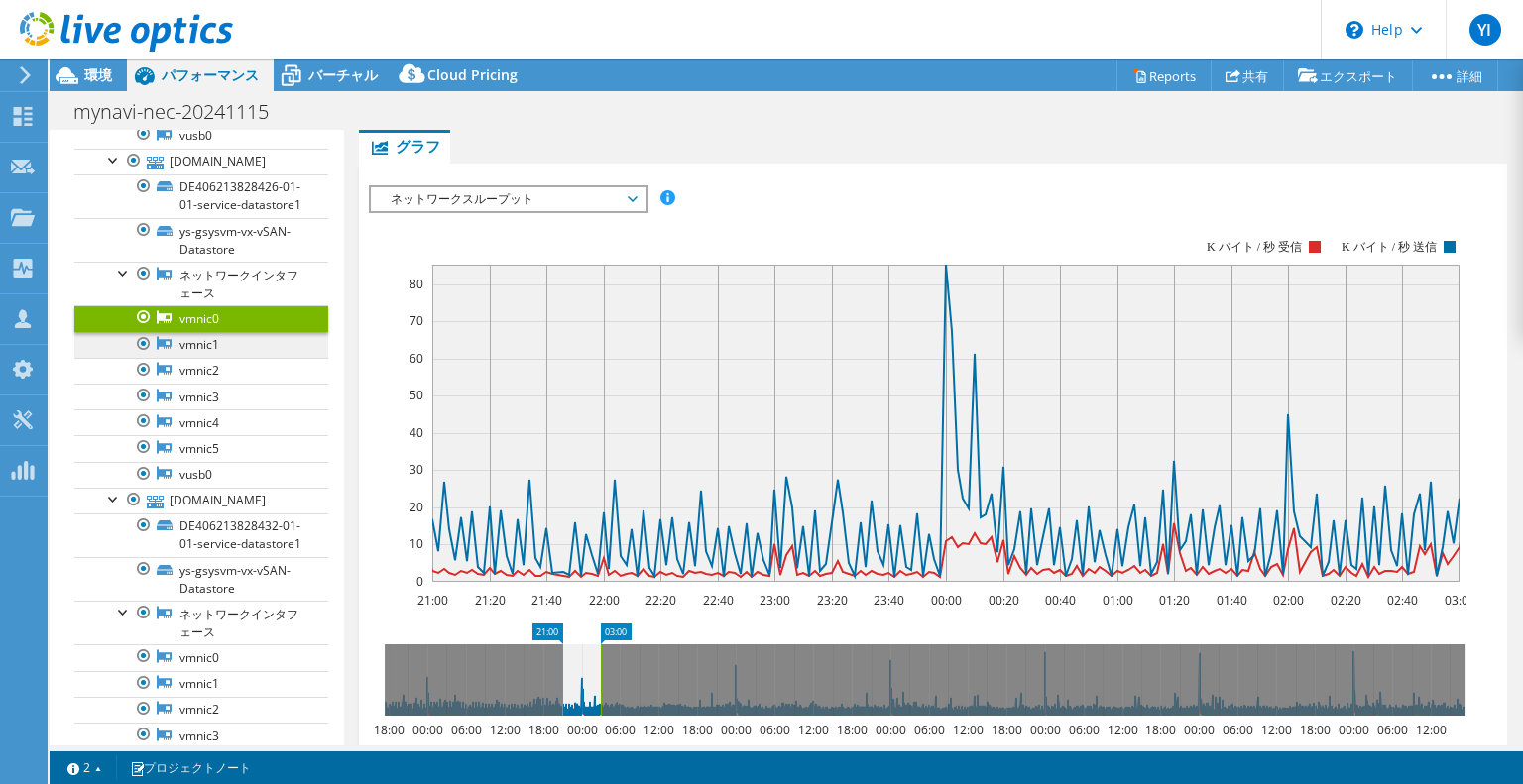 scroll, scrollTop: 2105, scrollLeft: 0, axis: vertical 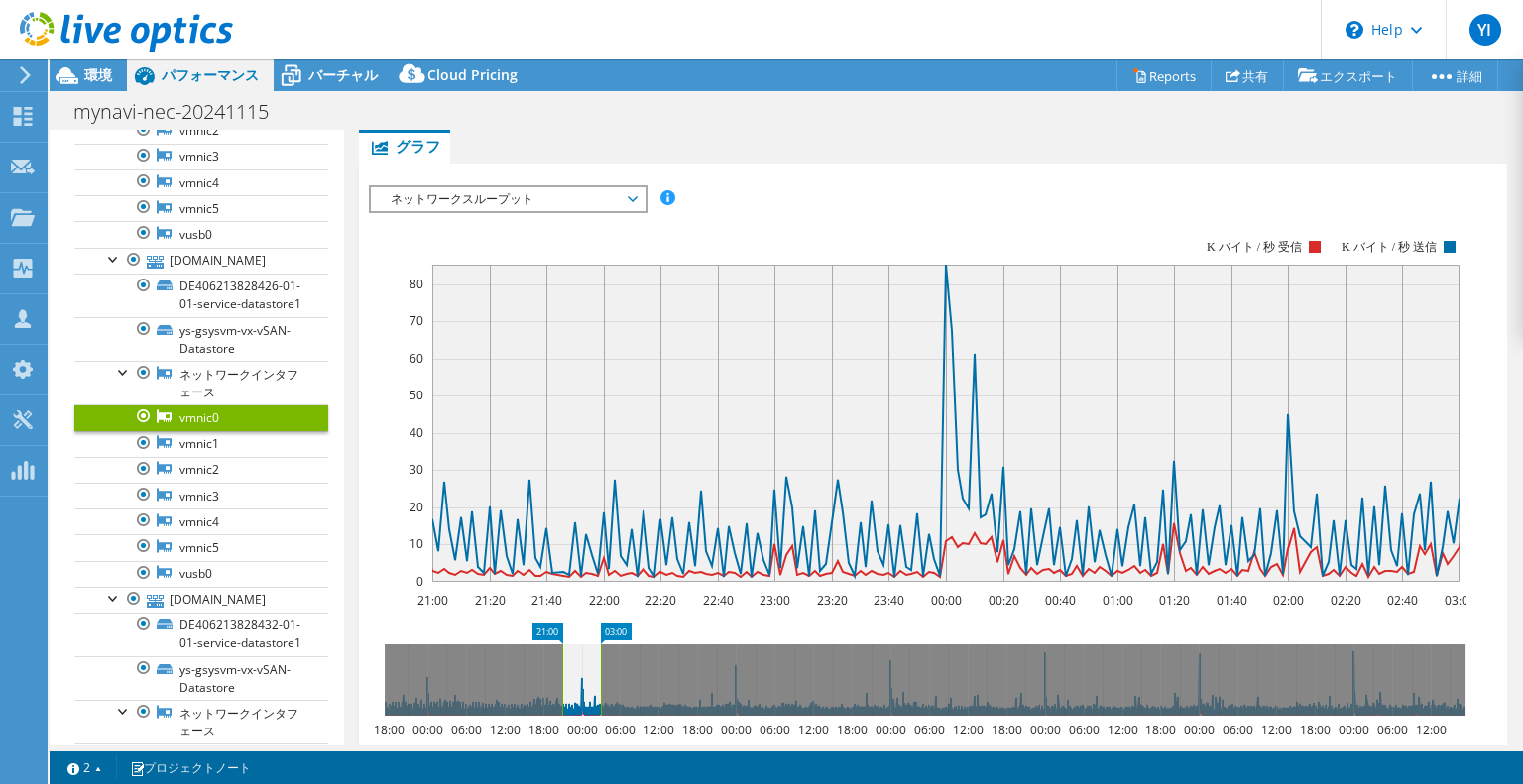 click on "vmnic0" at bounding box center (201, 78) 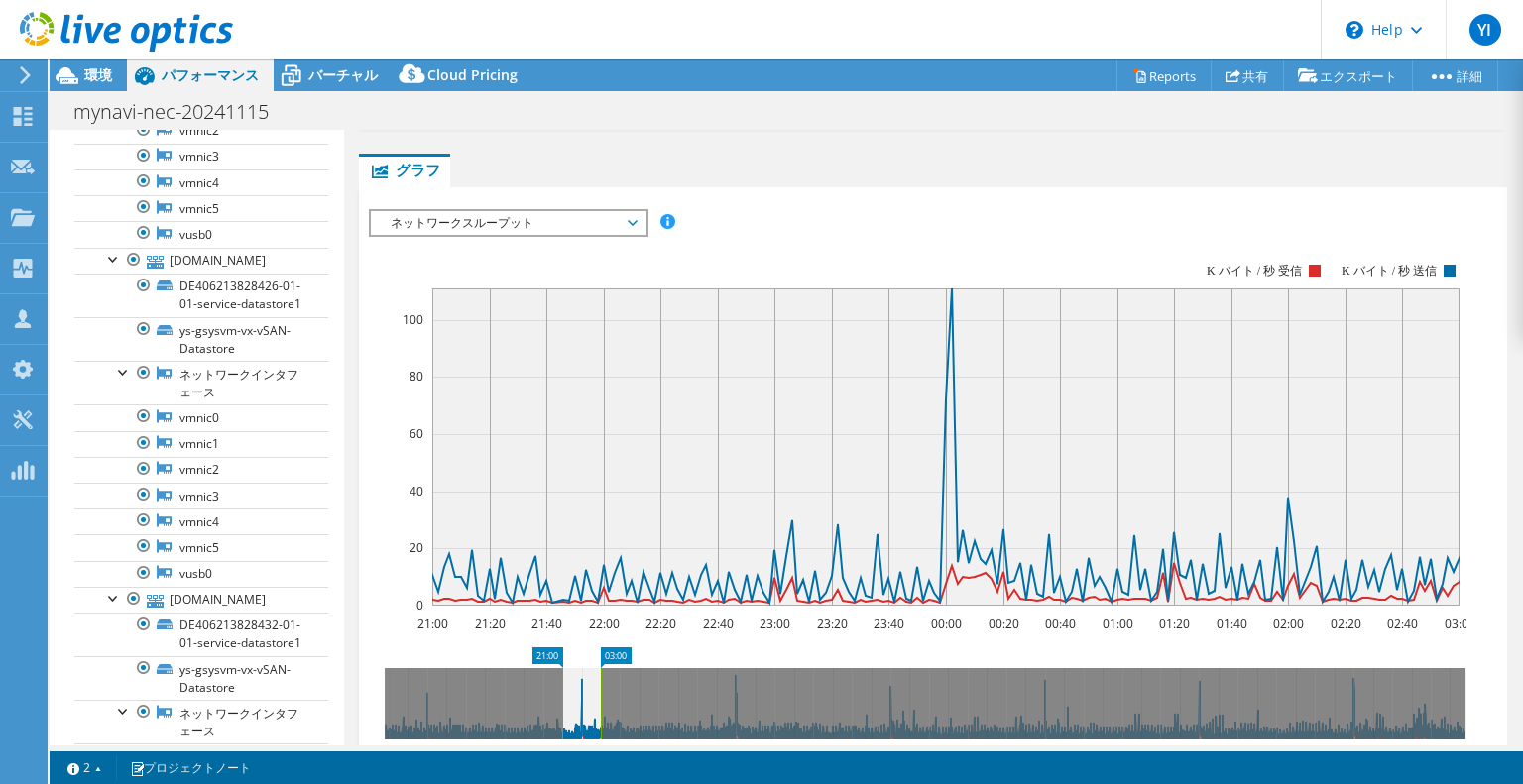 scroll, scrollTop: 237, scrollLeft: 0, axis: vertical 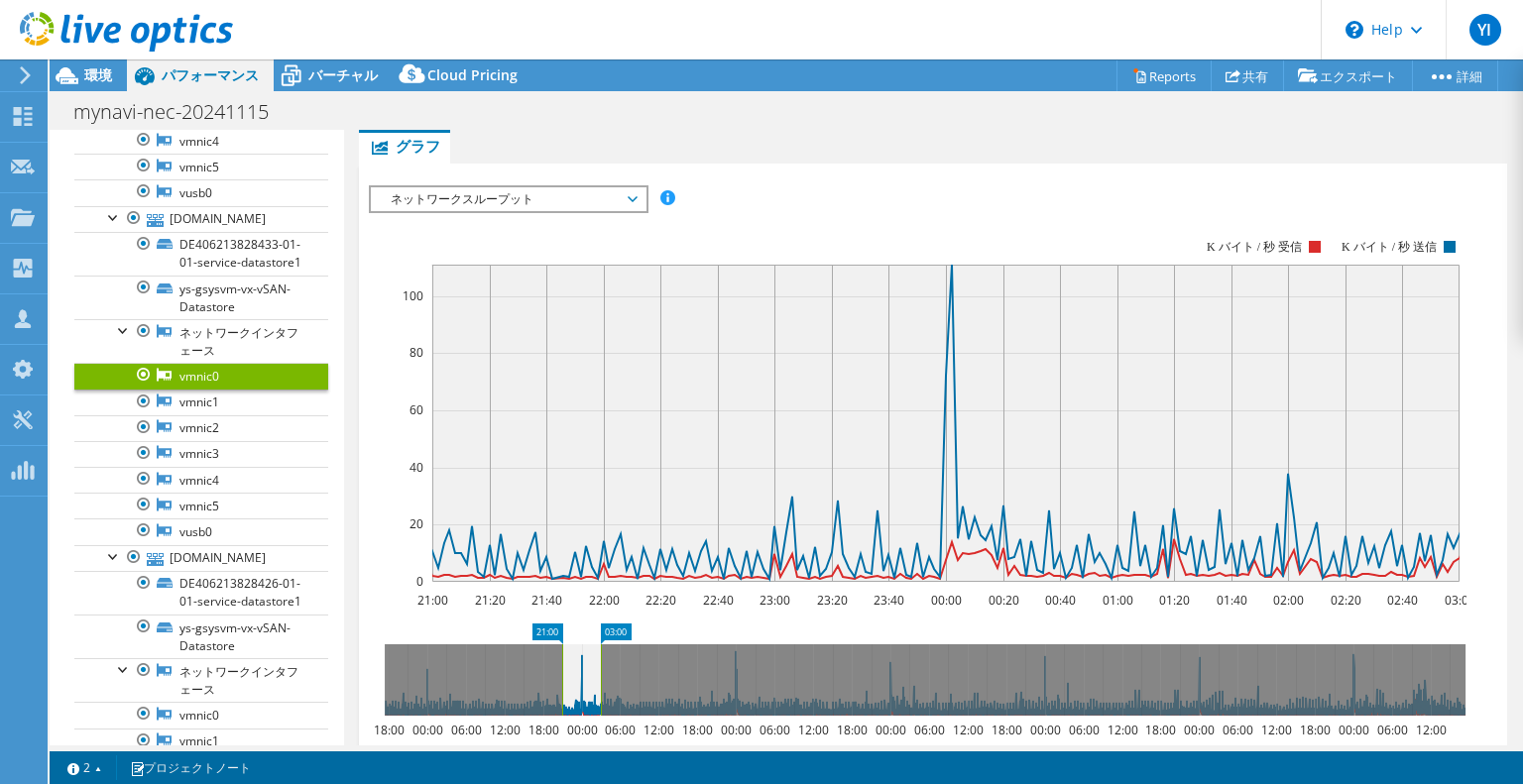 click on "vmnic0" at bounding box center [201, 37] 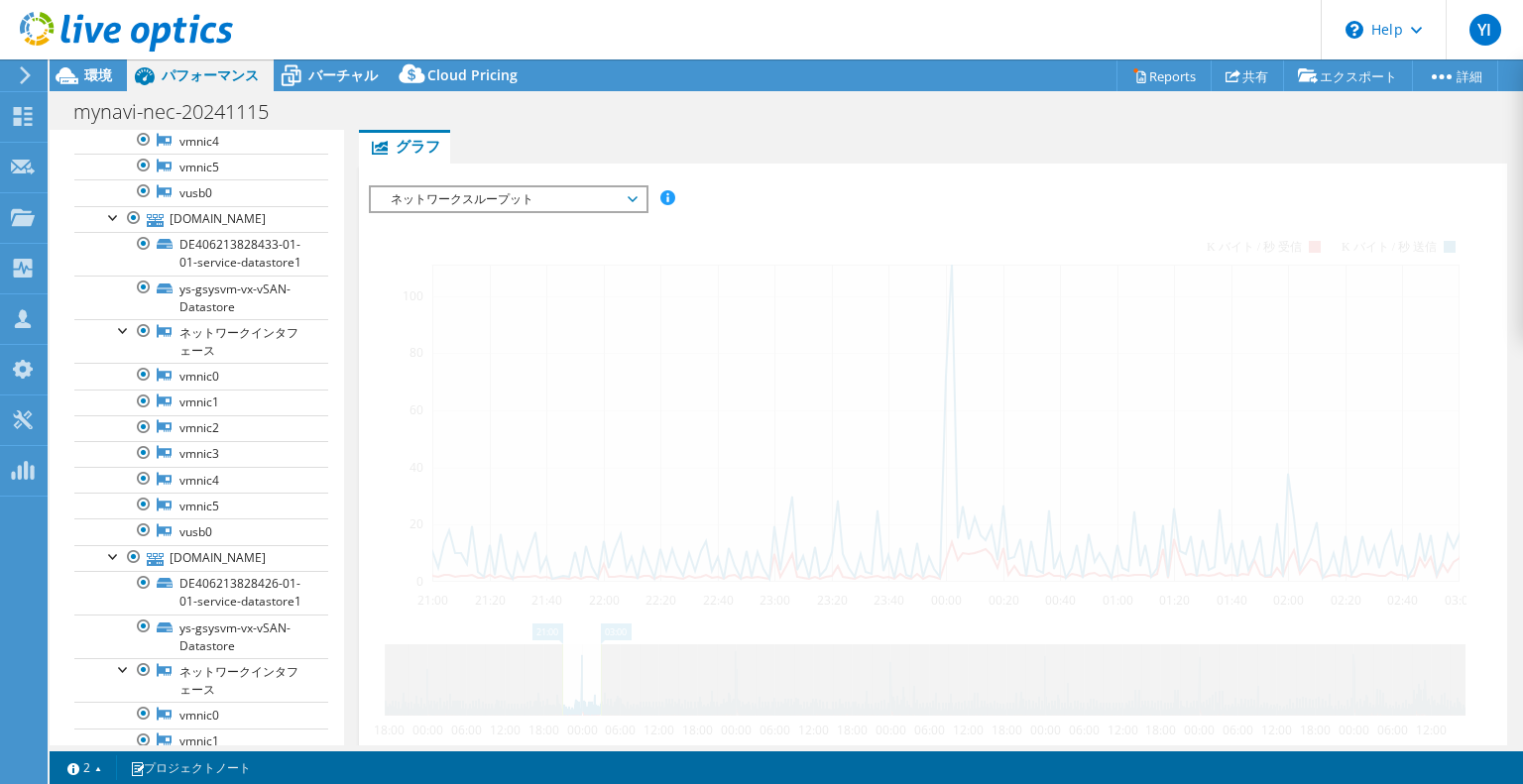 scroll, scrollTop: 261, scrollLeft: 0, axis: vertical 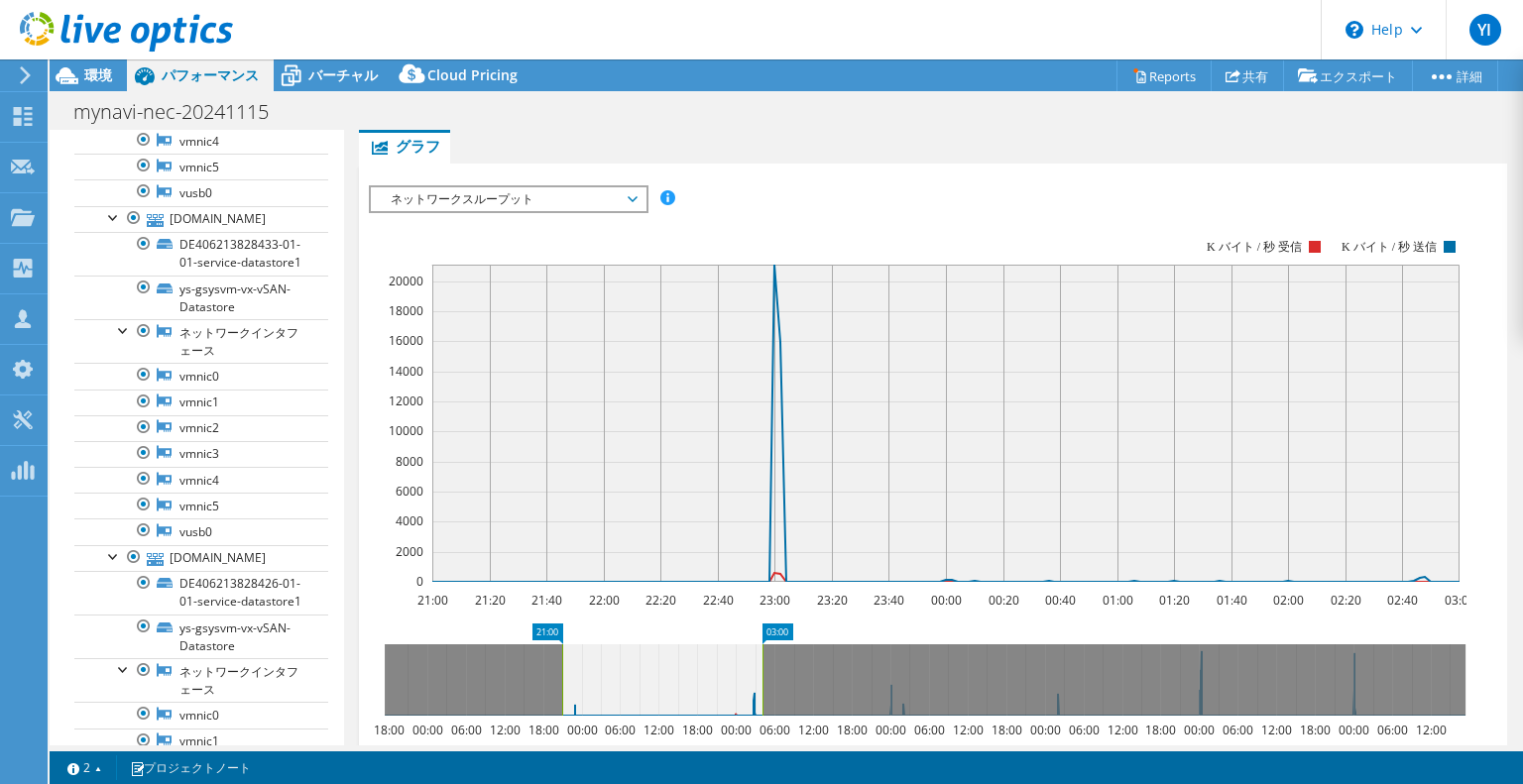 drag, startPoint x: 626, startPoint y: 628, endPoint x: 787, endPoint y: 649, distance: 162.3638 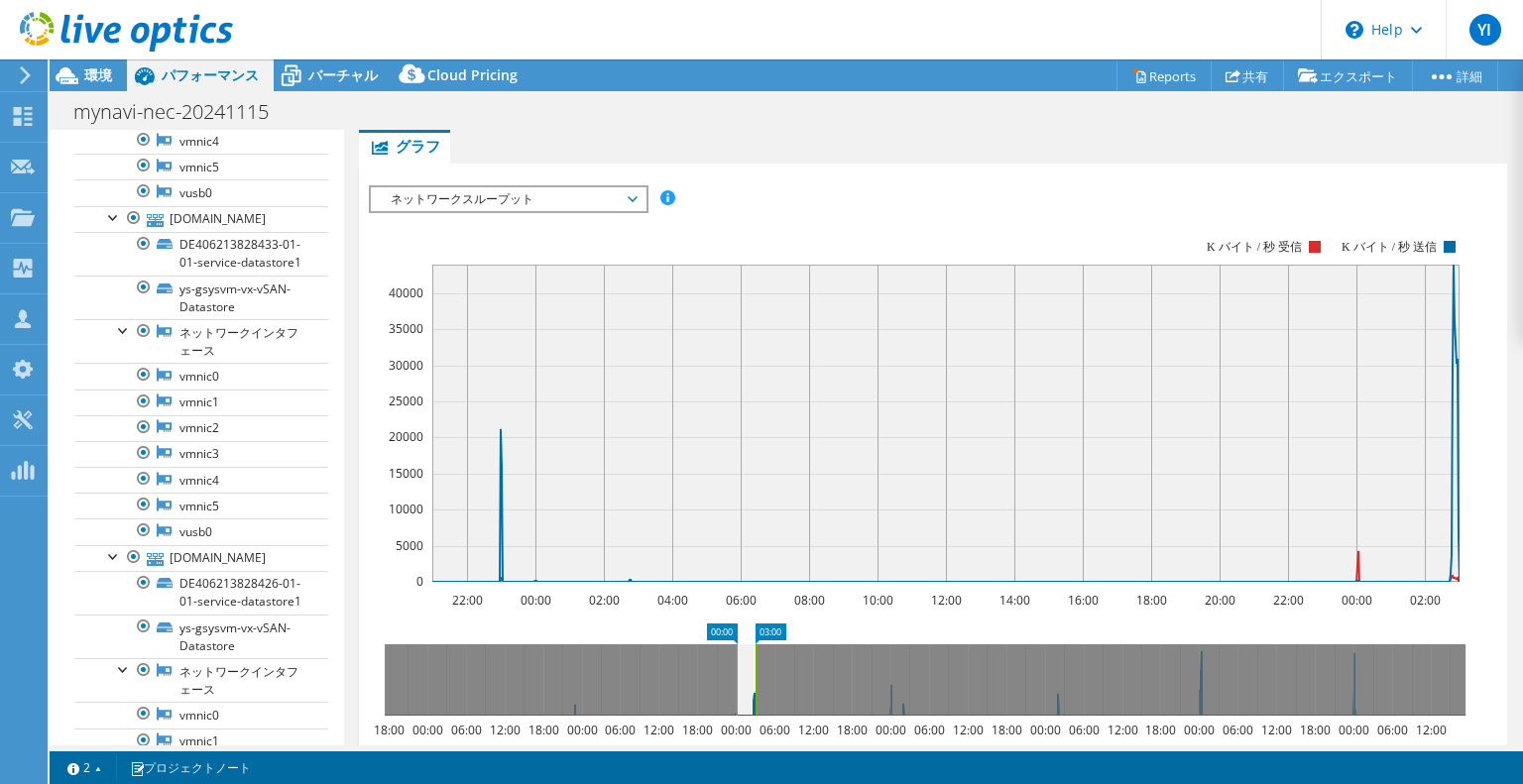 drag, startPoint x: 546, startPoint y: 625, endPoint x: 721, endPoint y: 642, distance: 175.82378 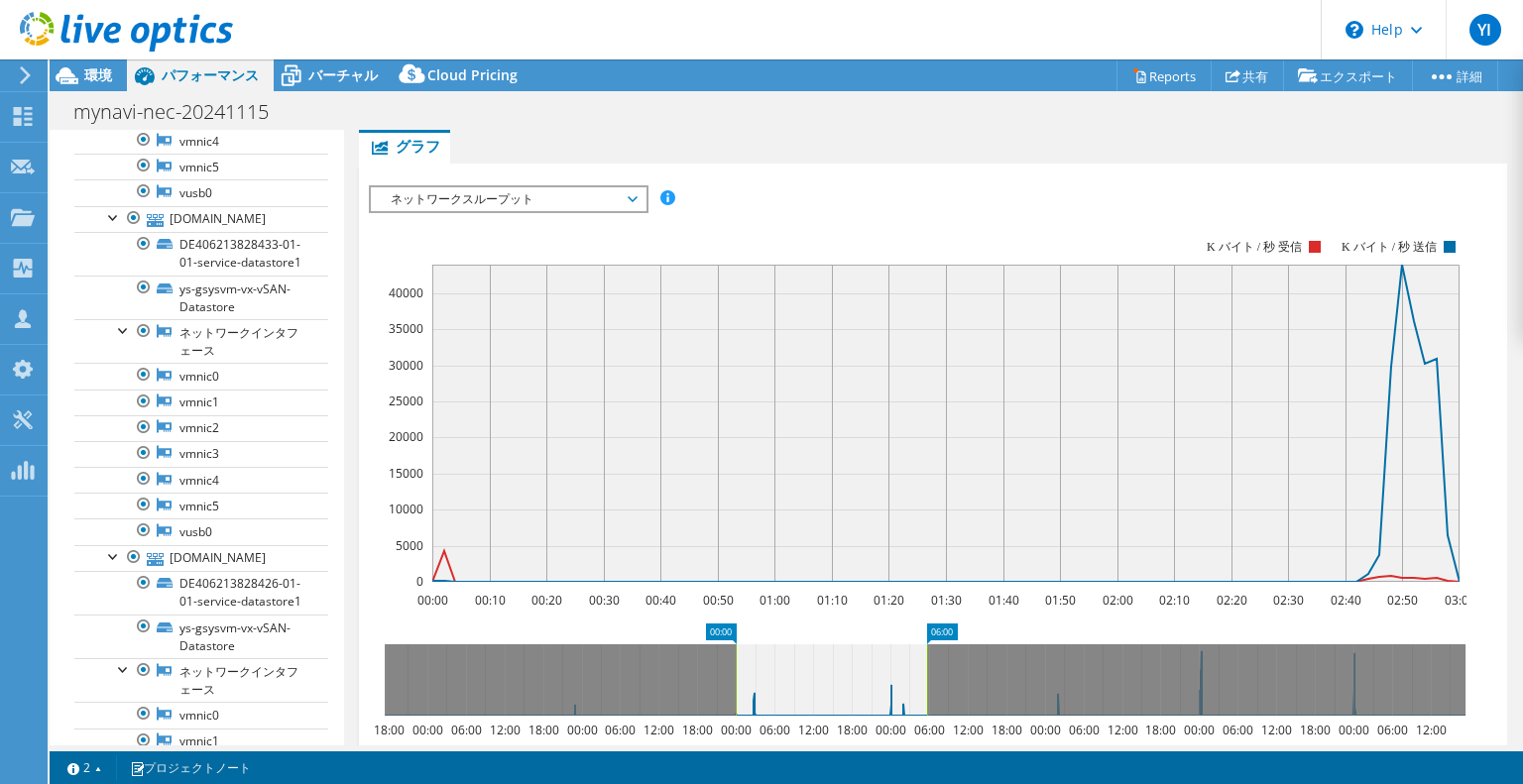 drag, startPoint x: 764, startPoint y: 628, endPoint x: 936, endPoint y: 653, distance: 173.80736 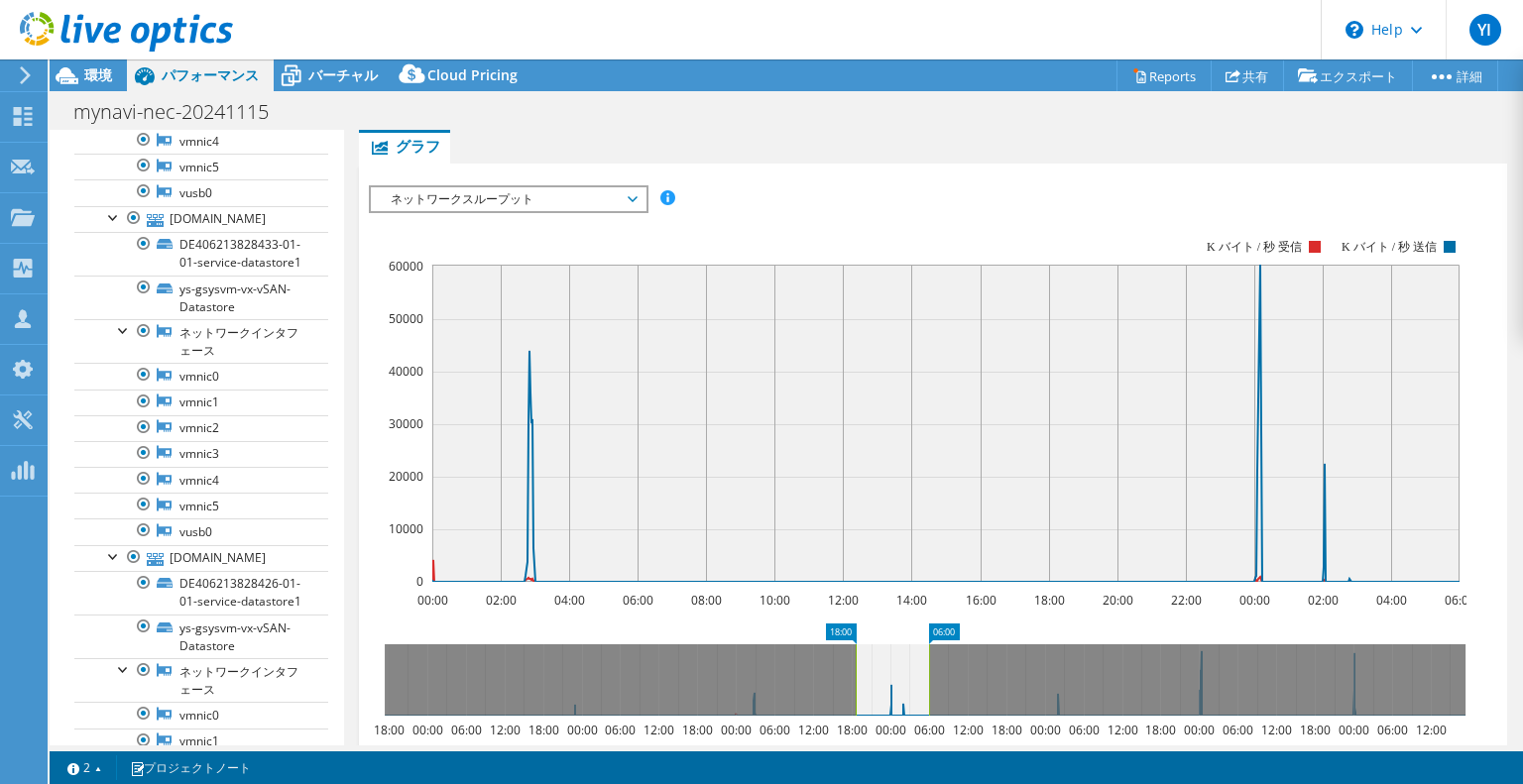 drag, startPoint x: 729, startPoint y: 625, endPoint x: 854, endPoint y: 638, distance: 125.67418 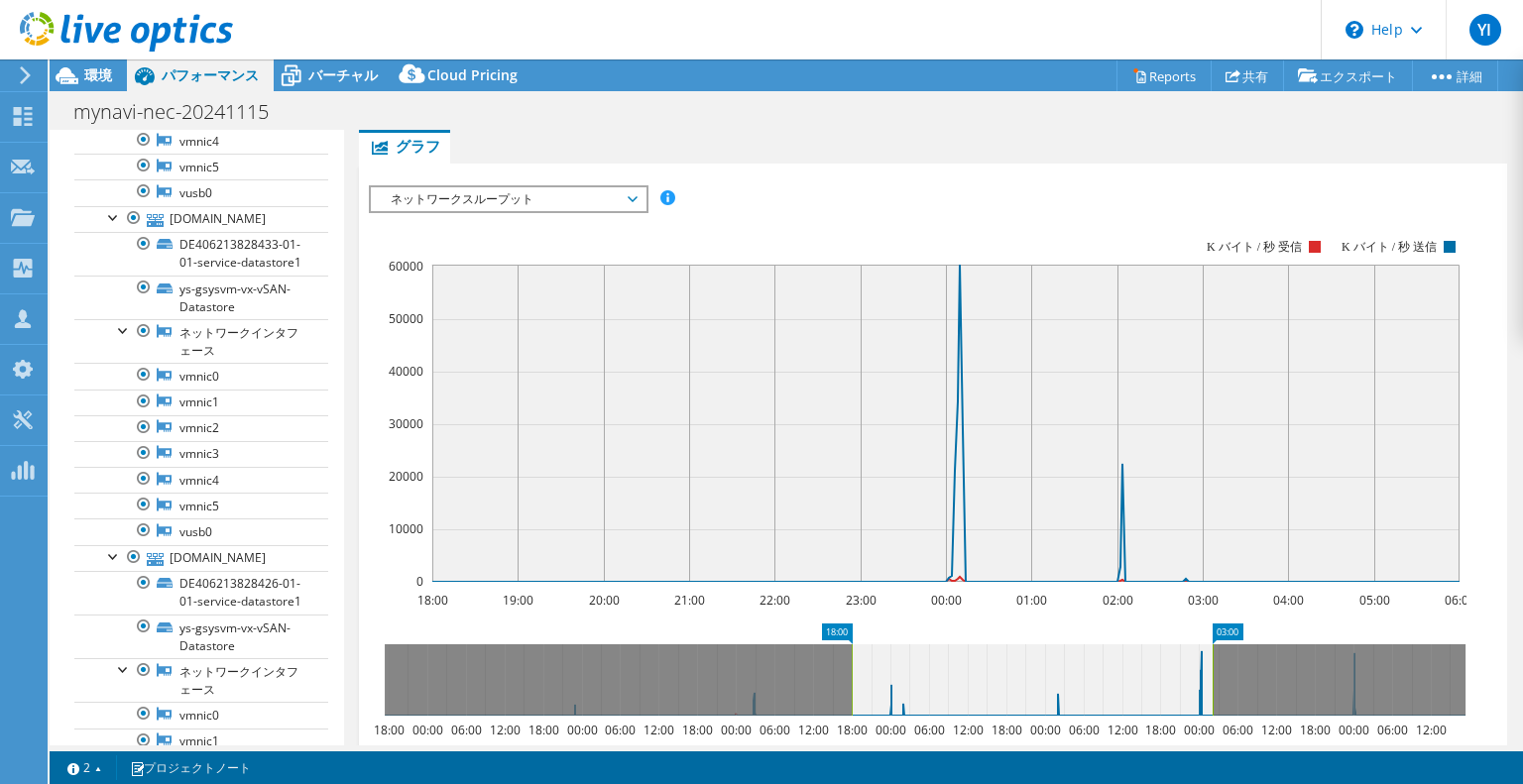 drag, startPoint x: 975, startPoint y: 629, endPoint x: 1111, endPoint y: 661, distance: 139.71399 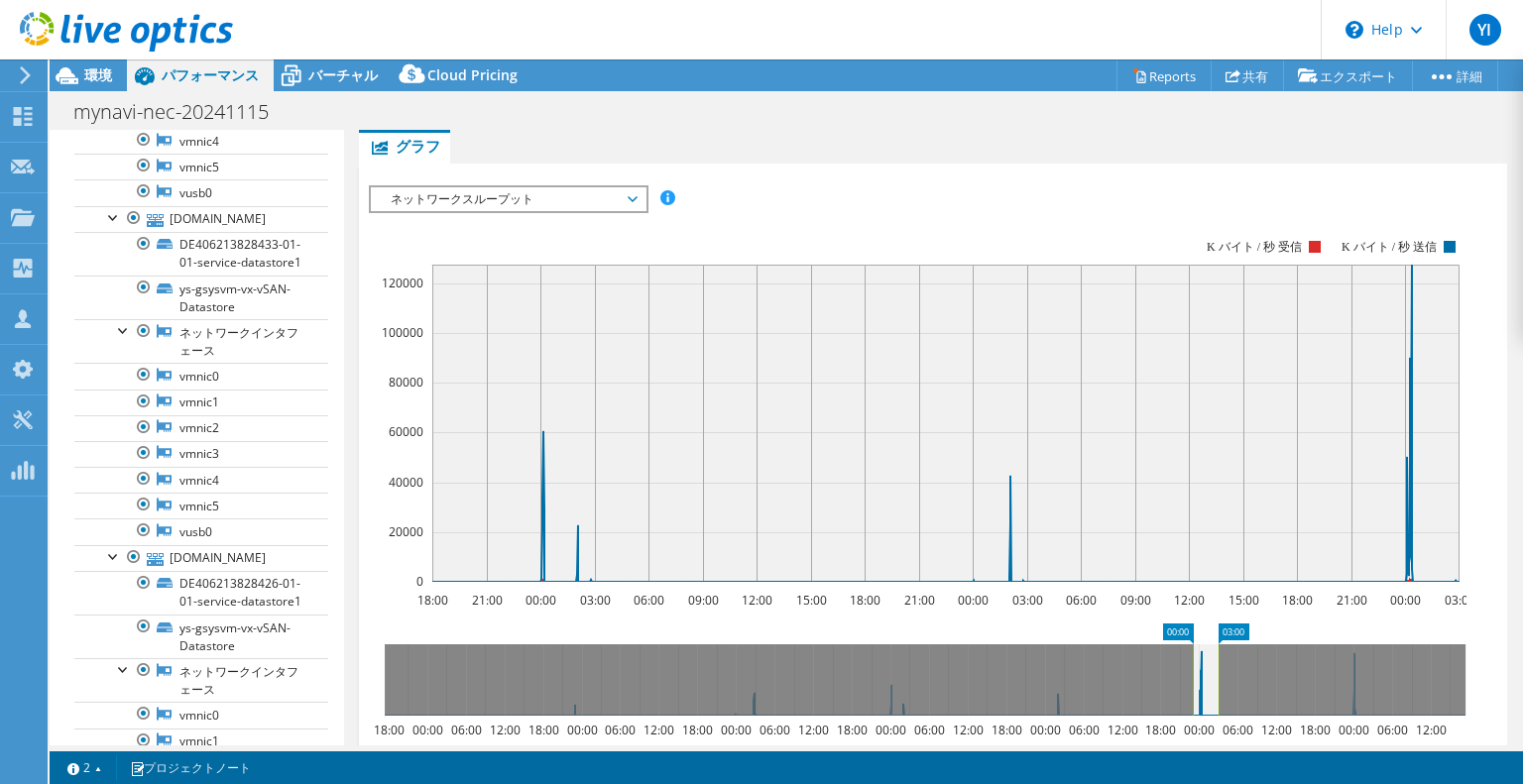 drag, startPoint x: 847, startPoint y: 625, endPoint x: 1188, endPoint y: 645, distance: 341.586 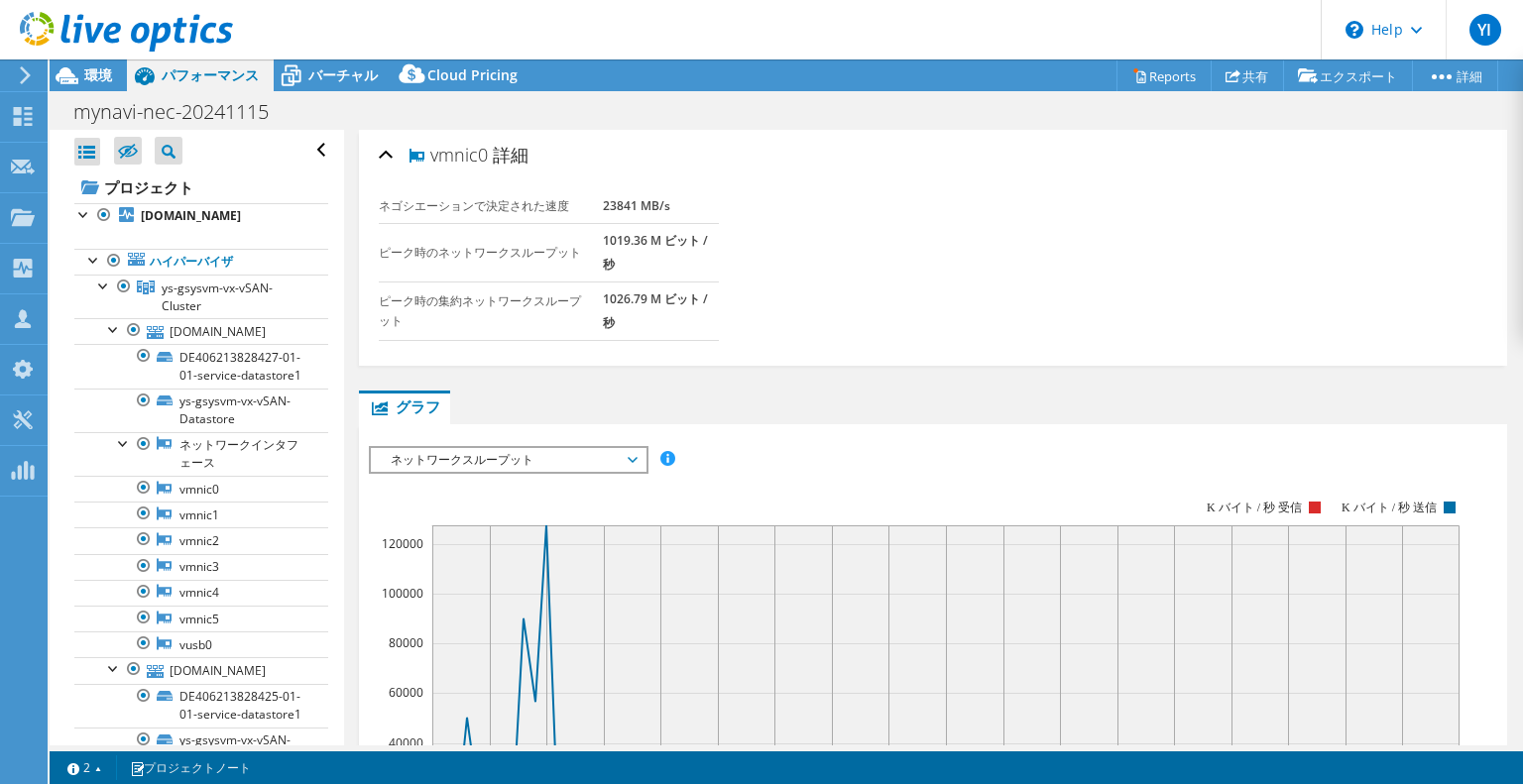 select on "[GEOGRAPHIC_DATA]" 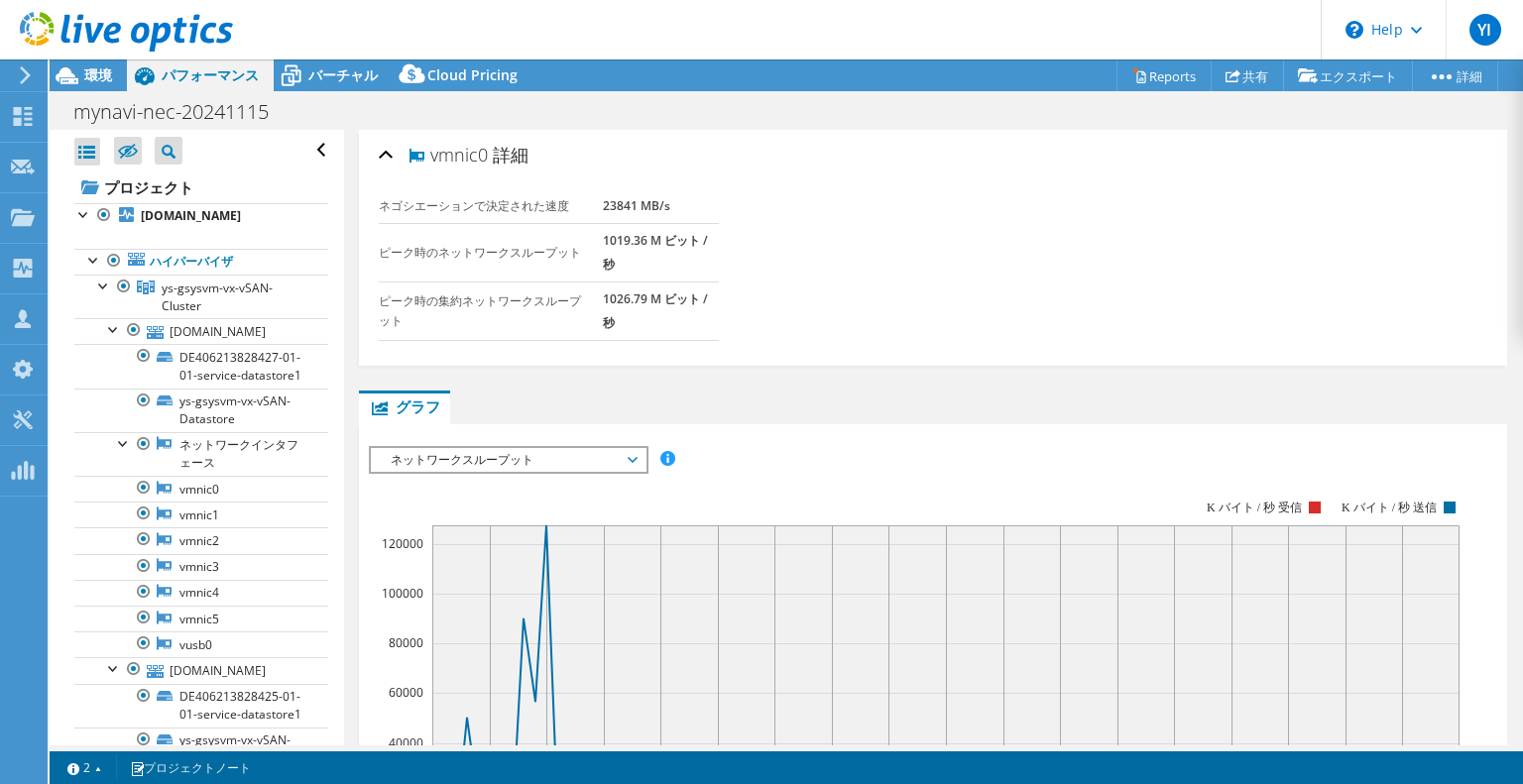 scroll, scrollTop: 0, scrollLeft: 0, axis: both 